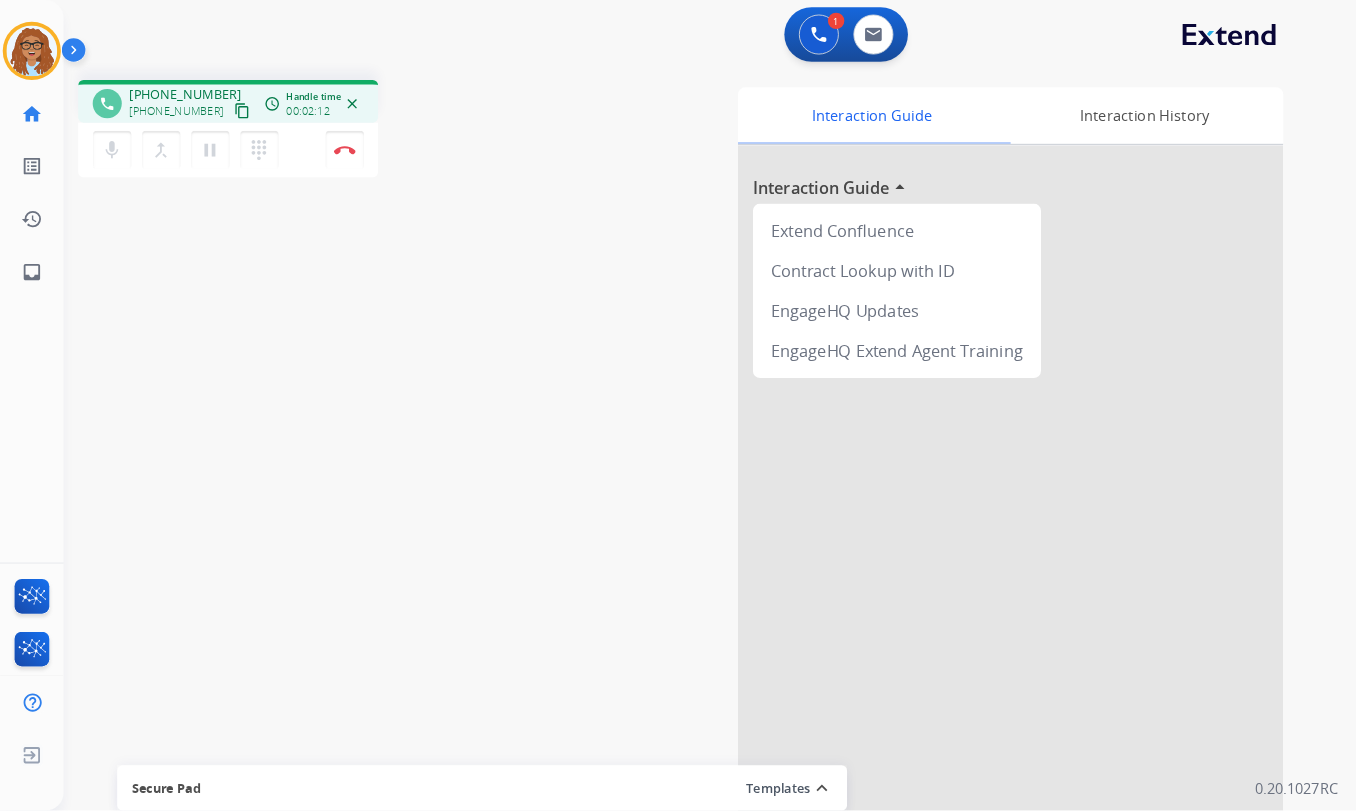 scroll, scrollTop: 0, scrollLeft: 0, axis: both 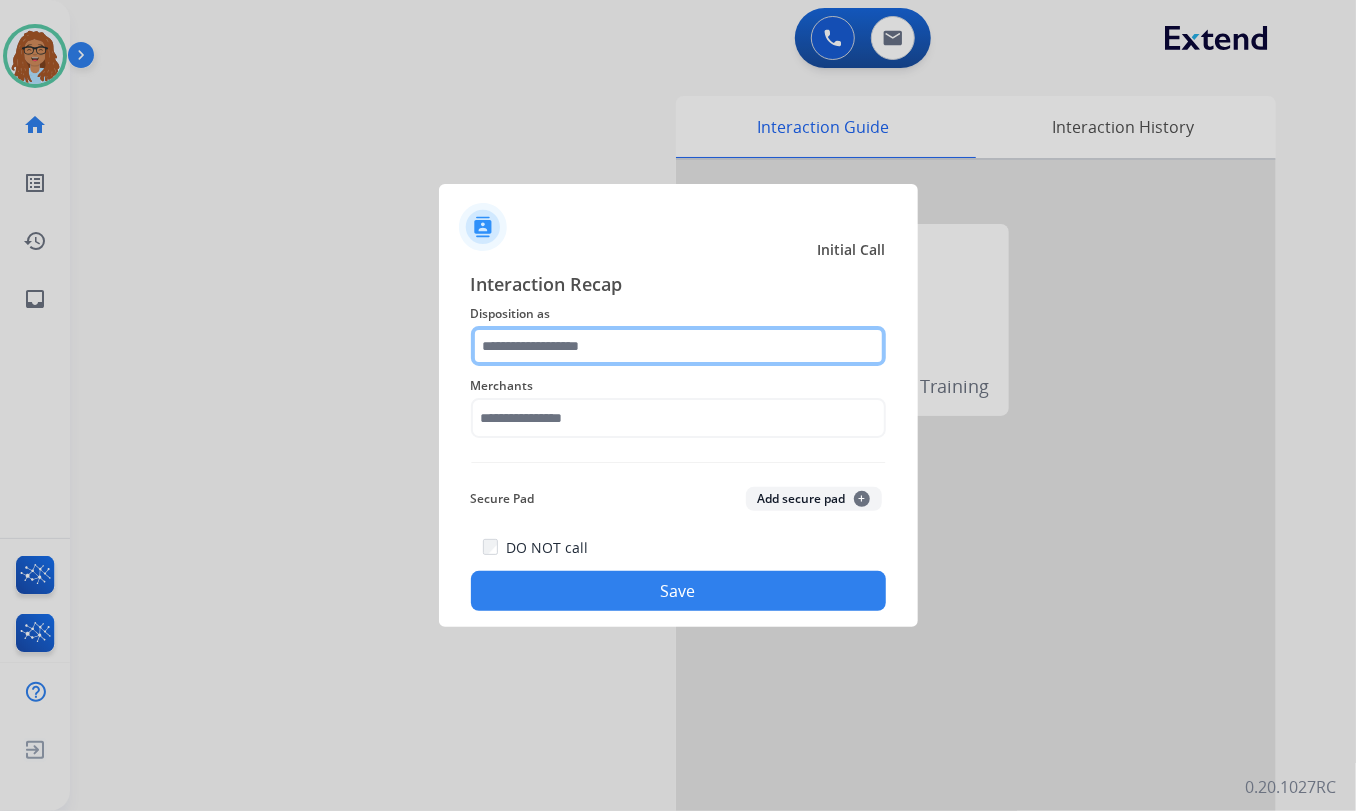 click 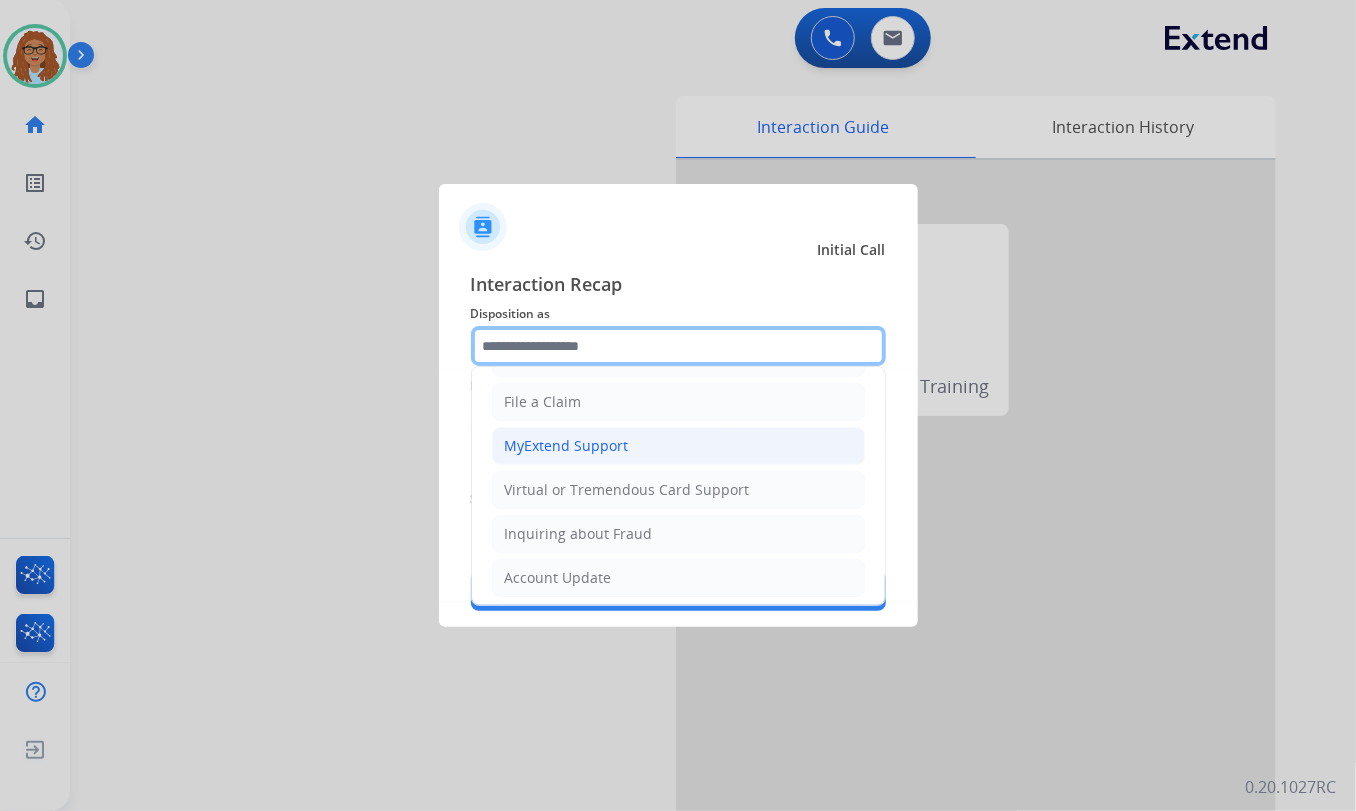 scroll, scrollTop: 181, scrollLeft: 0, axis: vertical 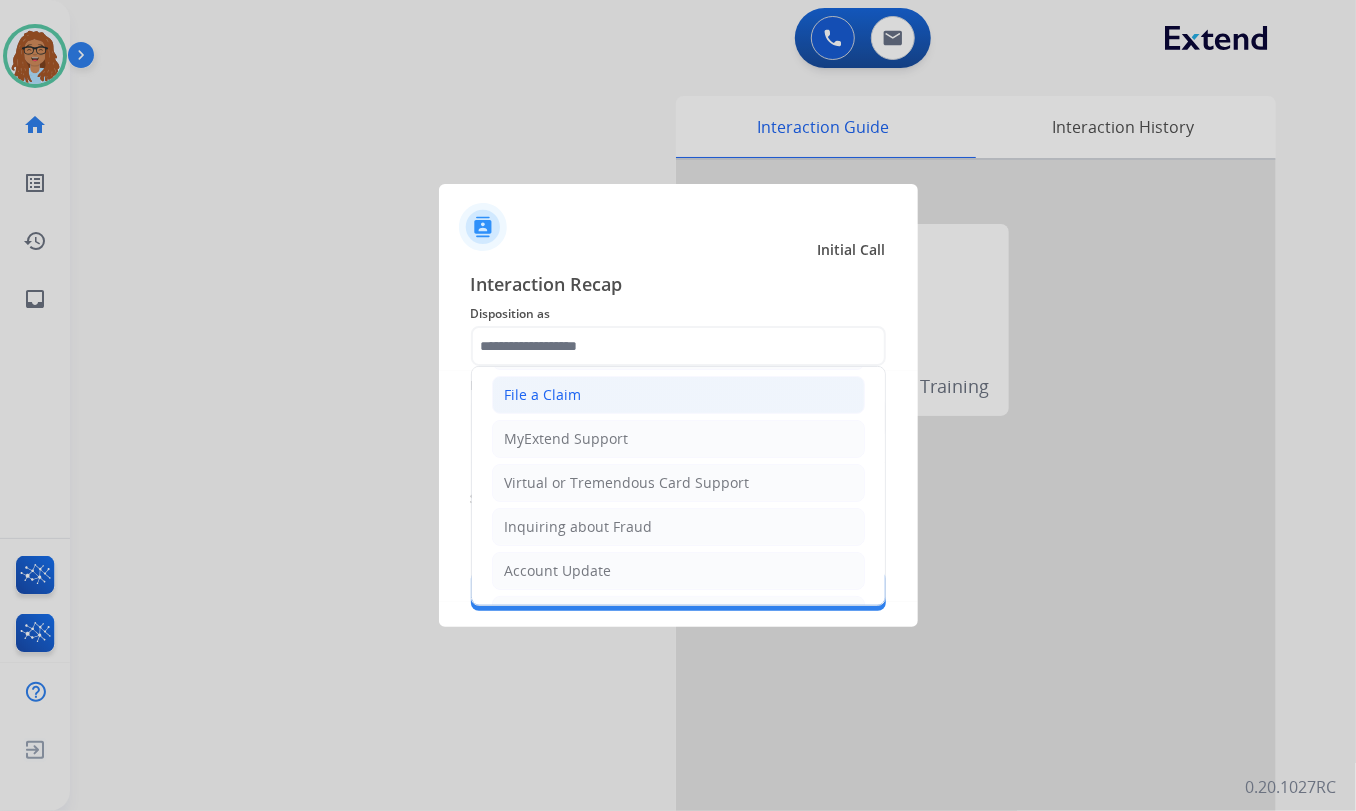 click on "File a Claim" 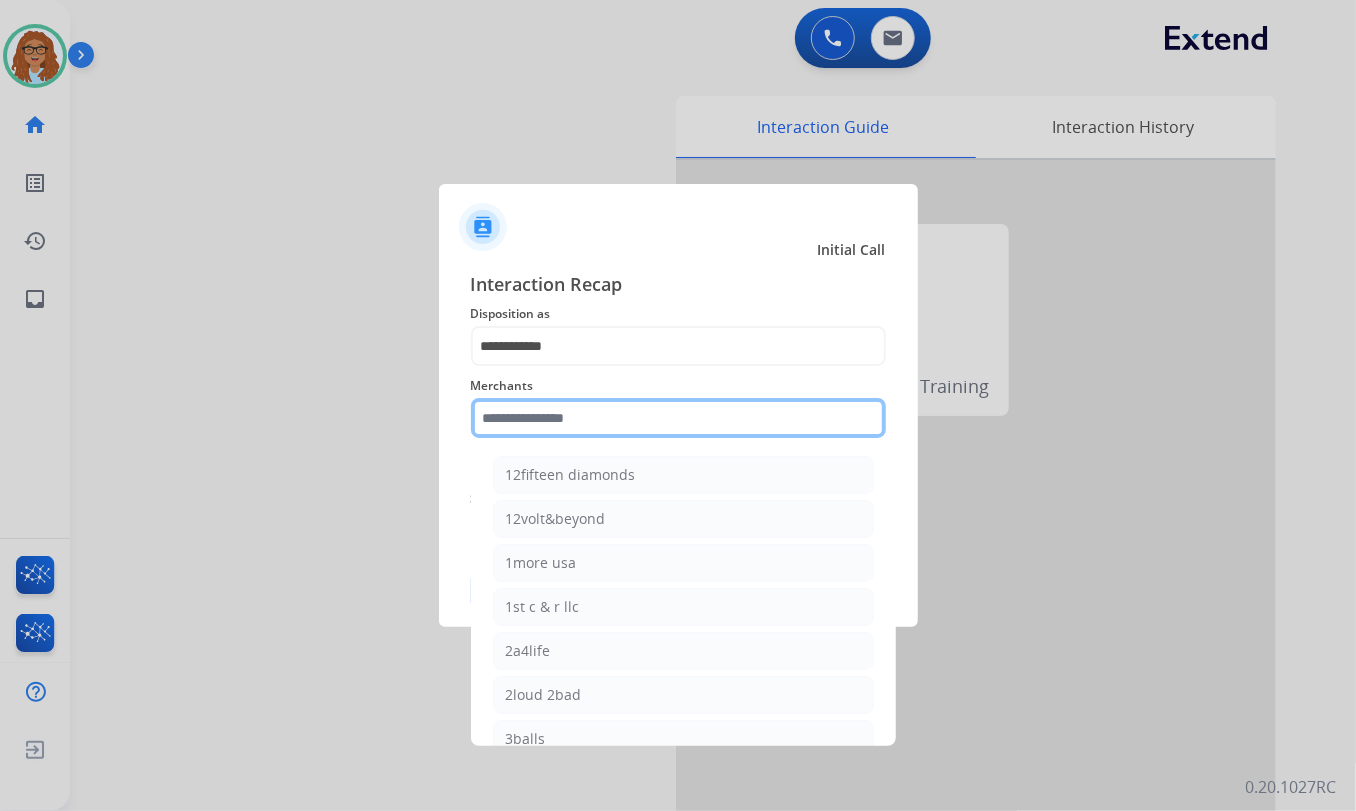 click 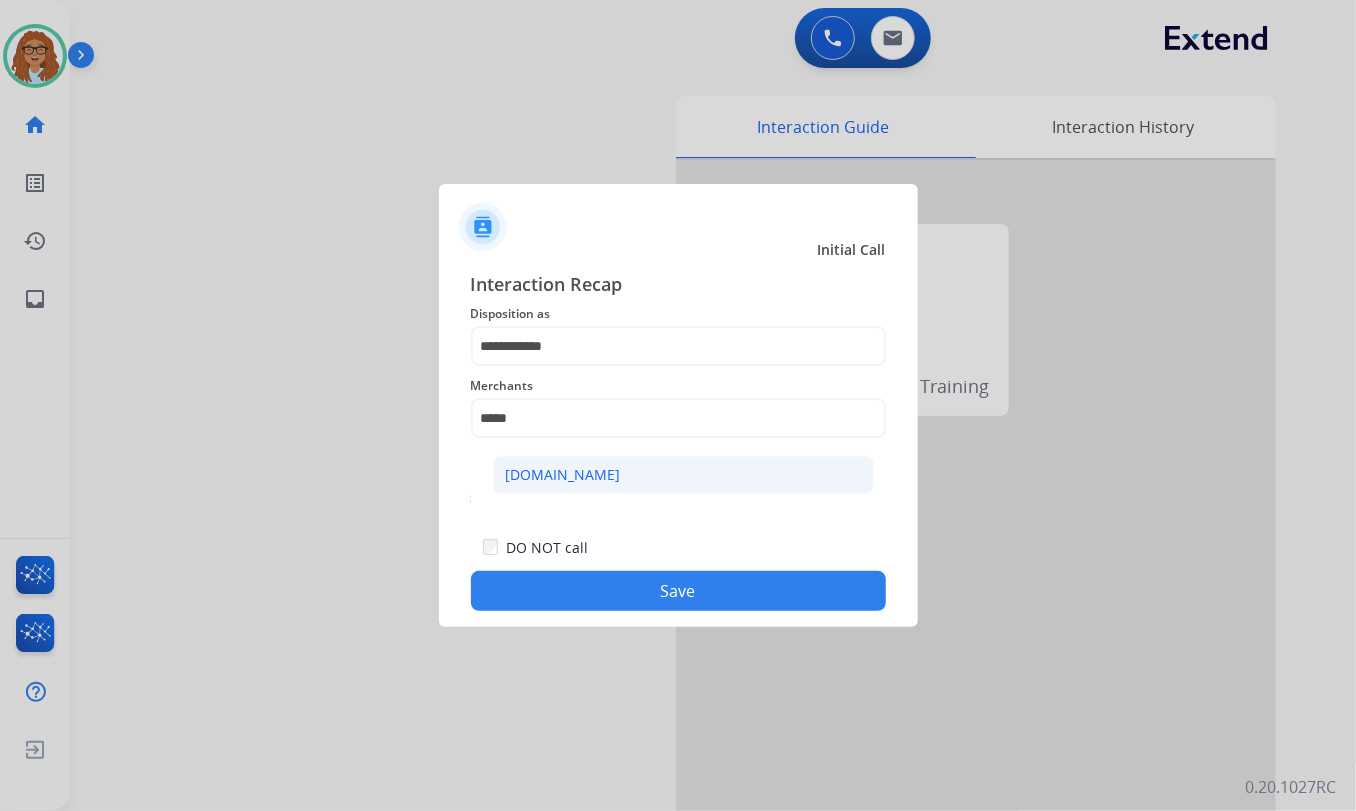 click on "[DOMAIN_NAME]" 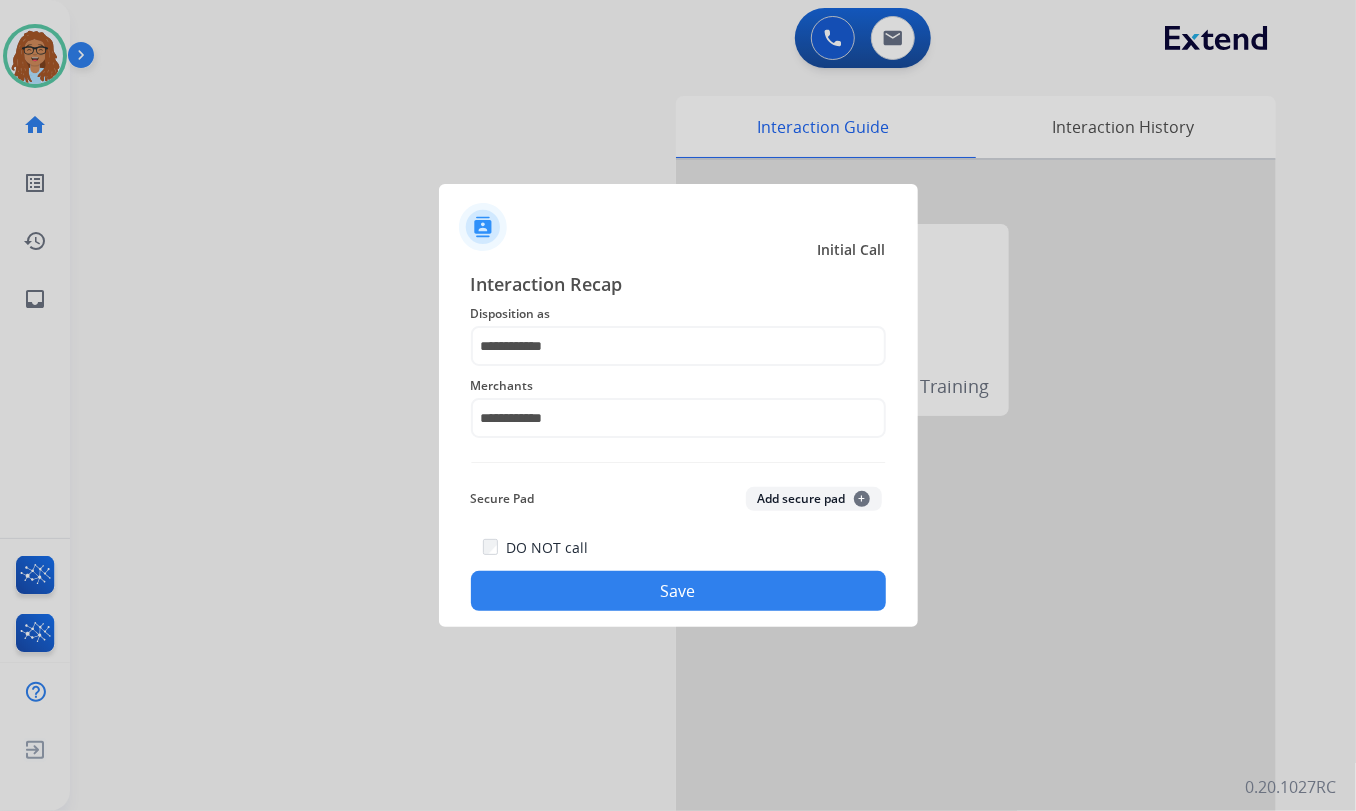 click on "Save" 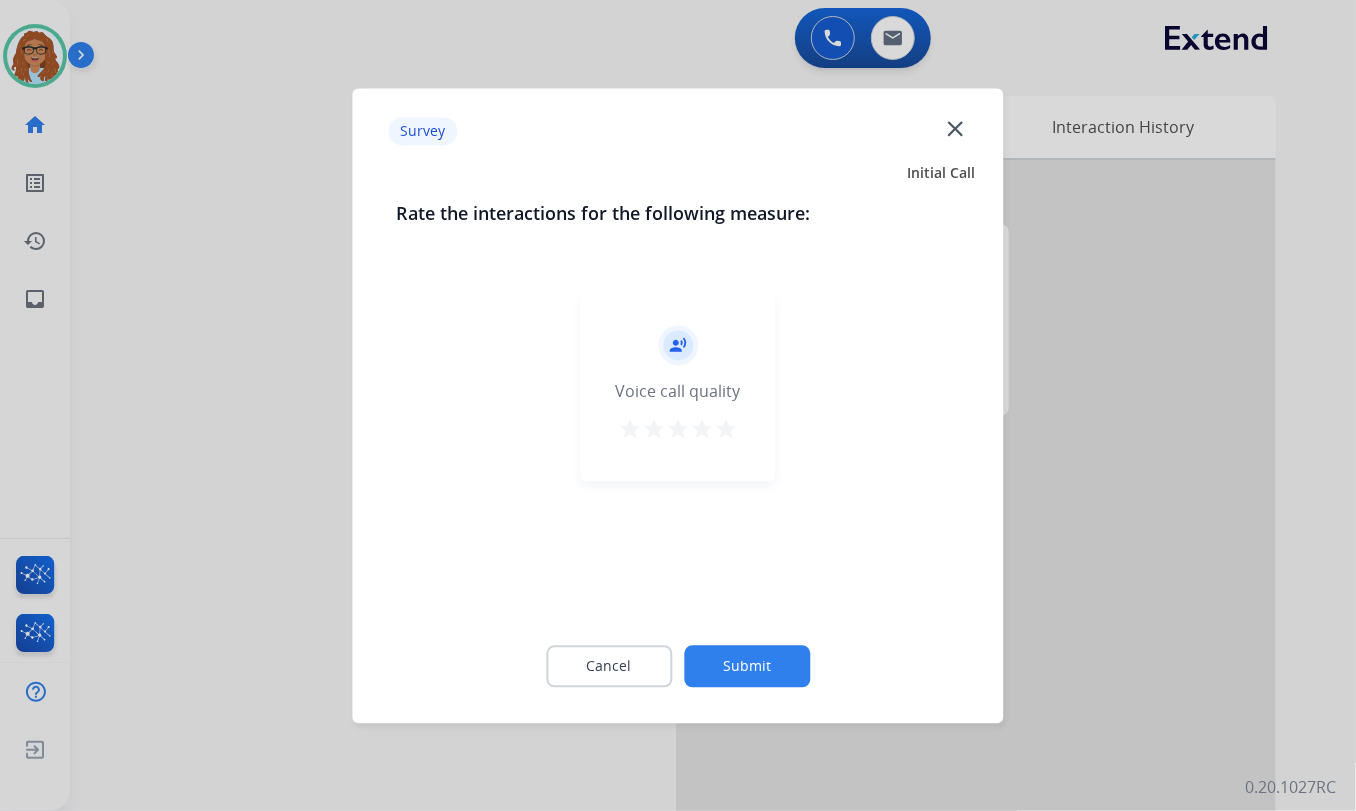 click on "close" 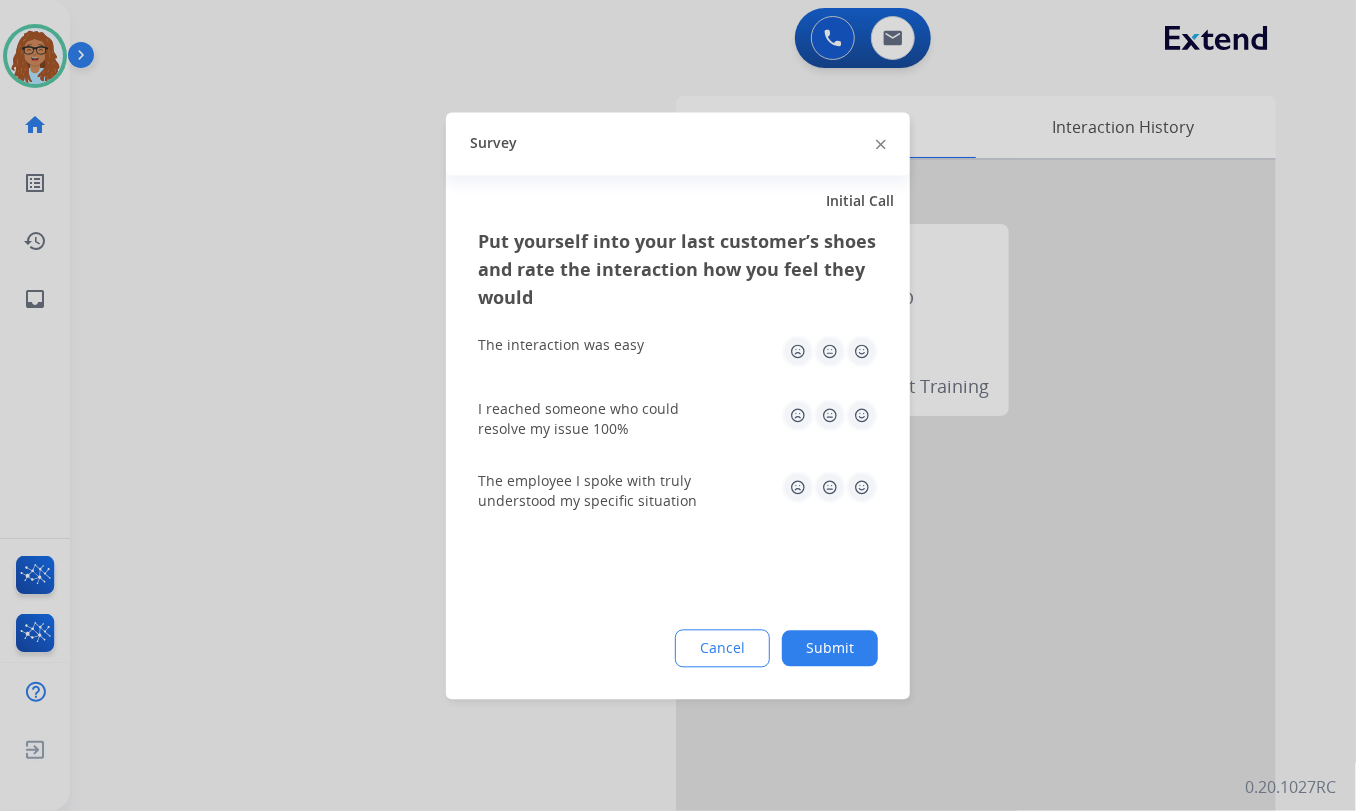click 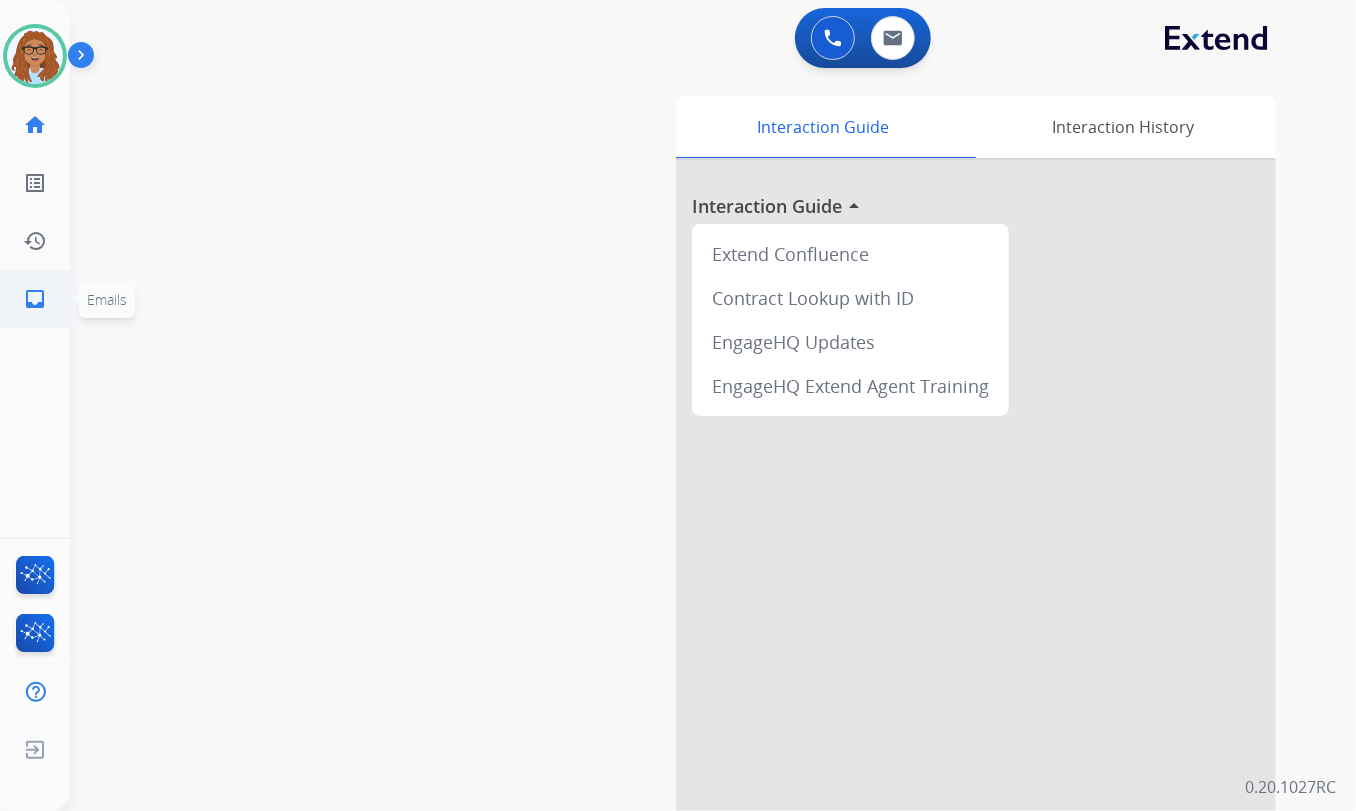 click on "inbox  Emails" 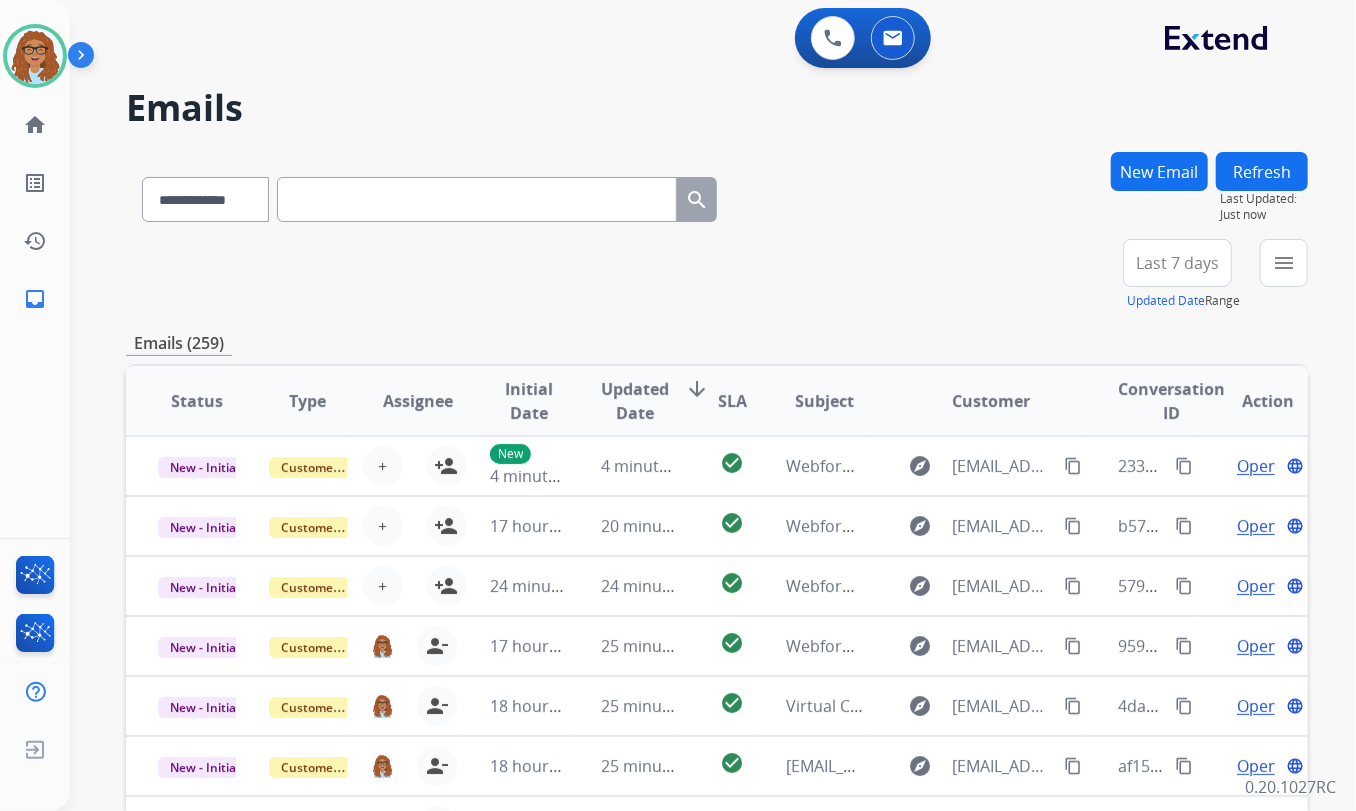 click on "New Email" at bounding box center (1159, 171) 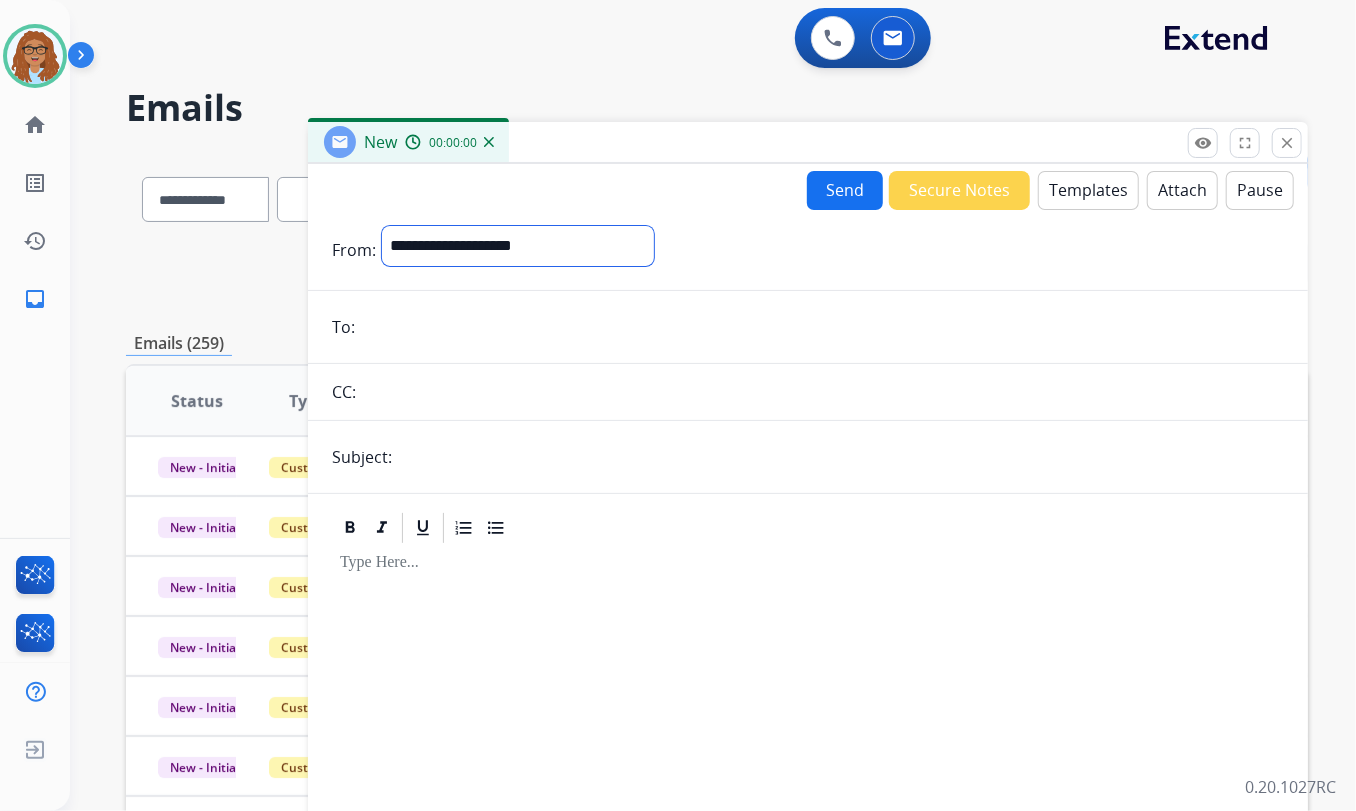 click on "**********" at bounding box center [518, 246] 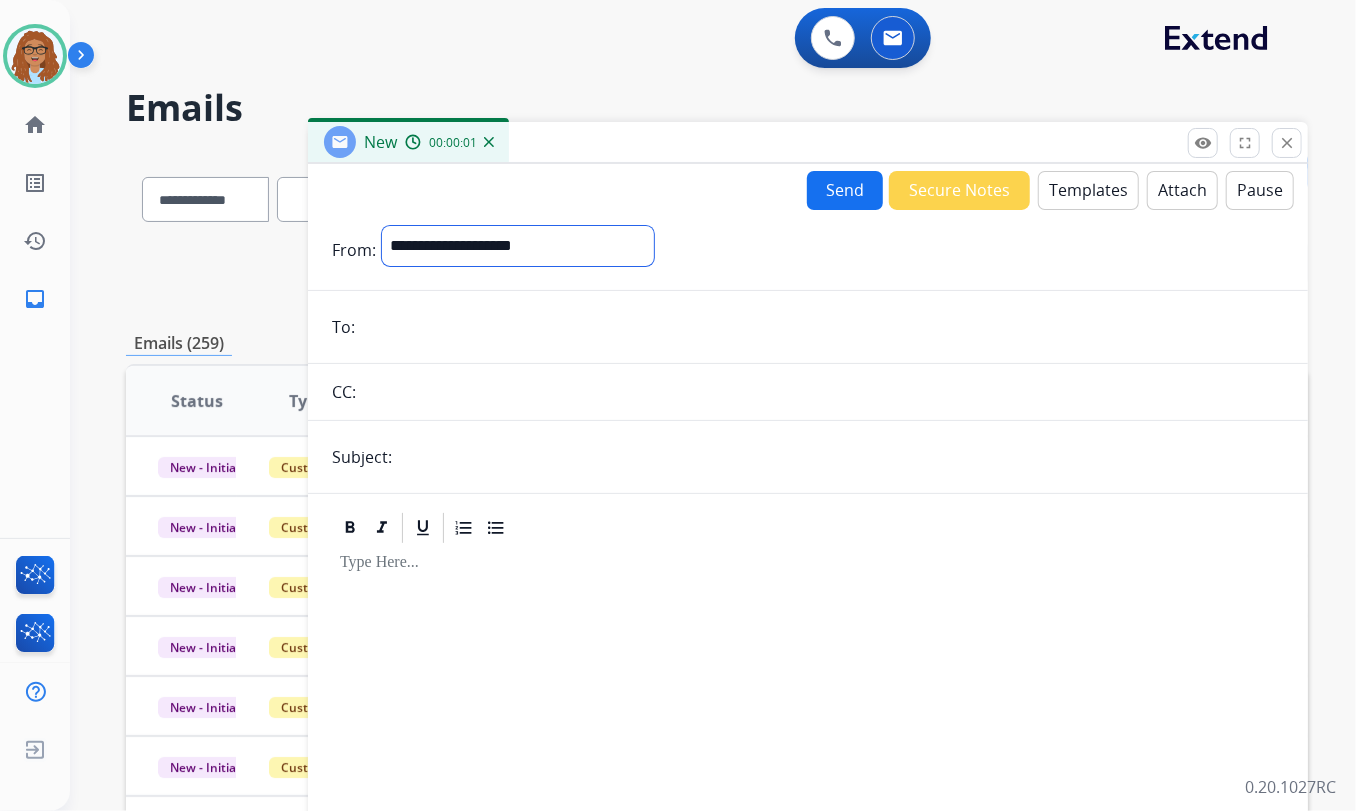 select on "**********" 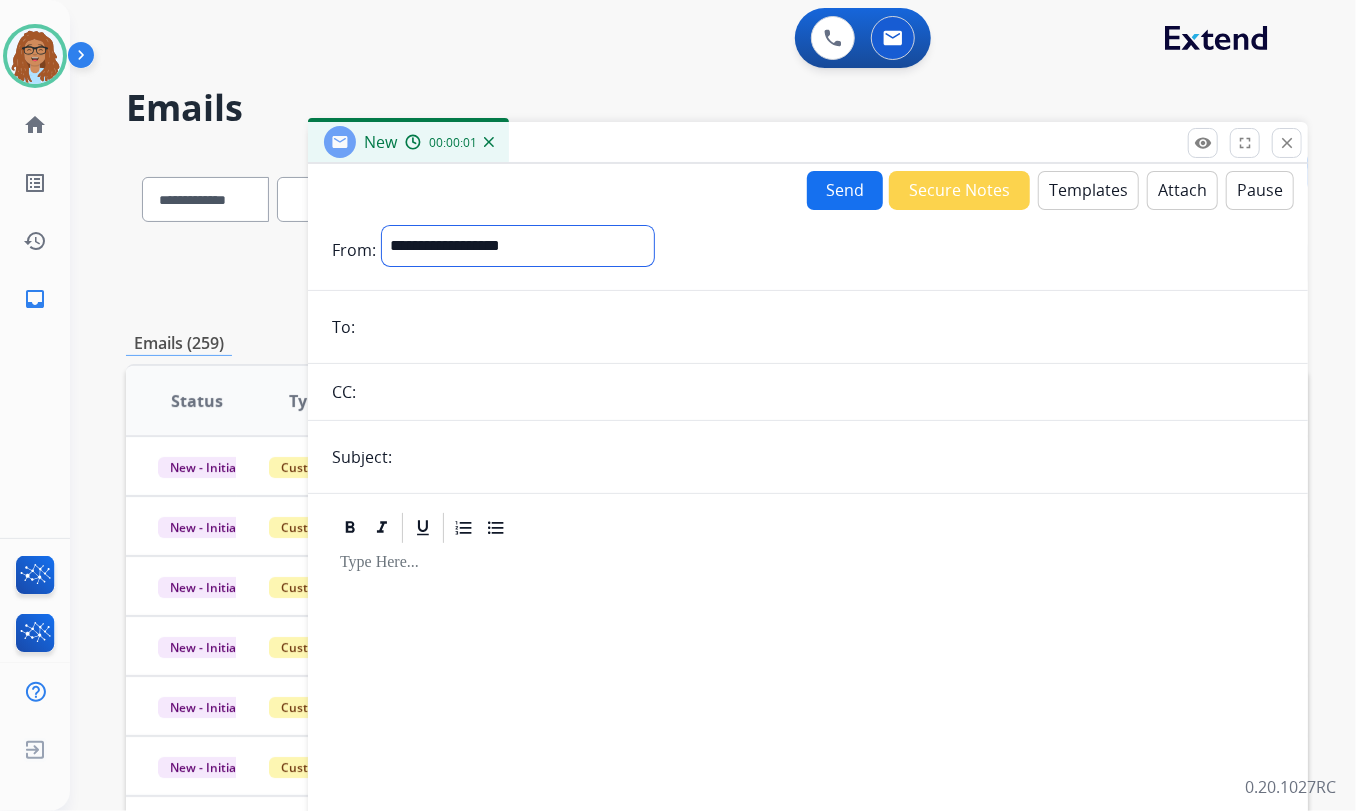 click on "**********" at bounding box center [518, 246] 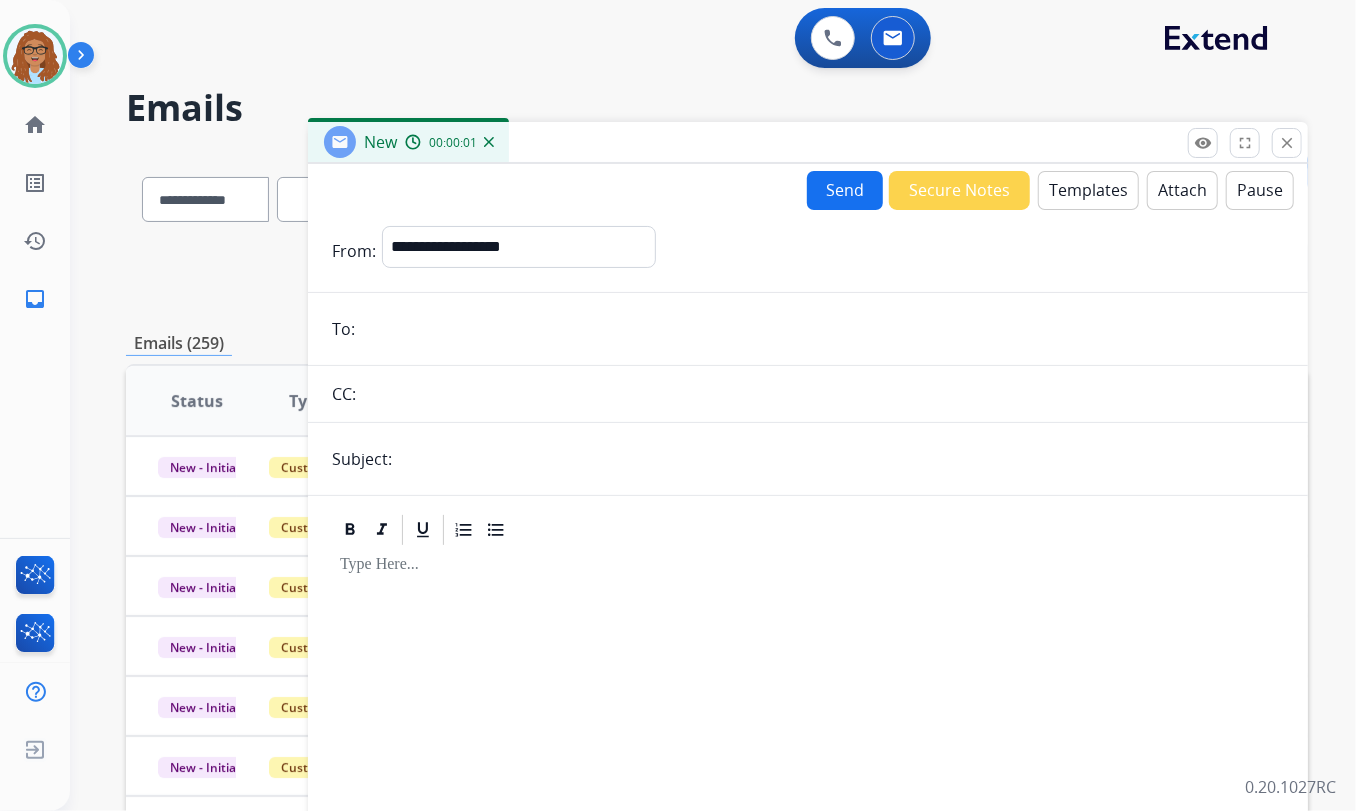 click at bounding box center (822, 329) 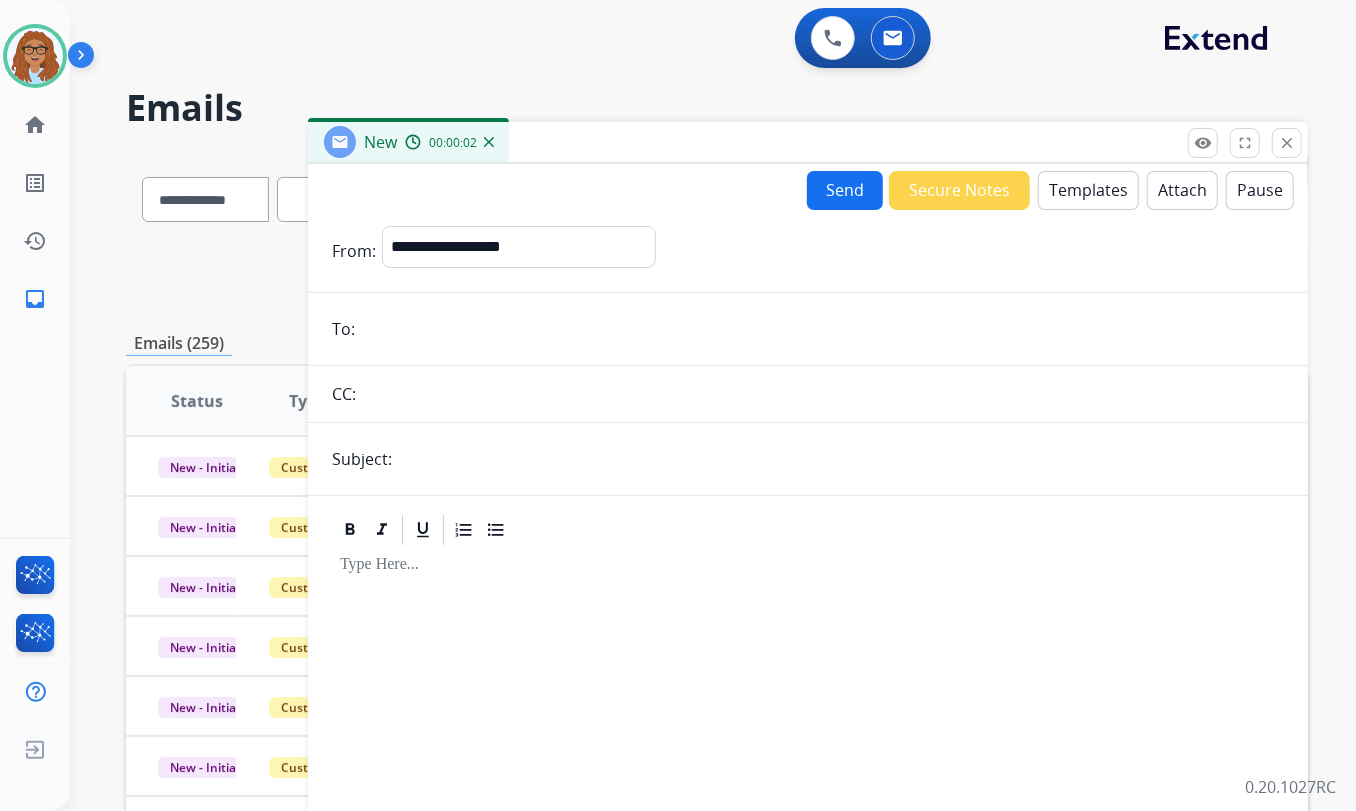 paste on "**********" 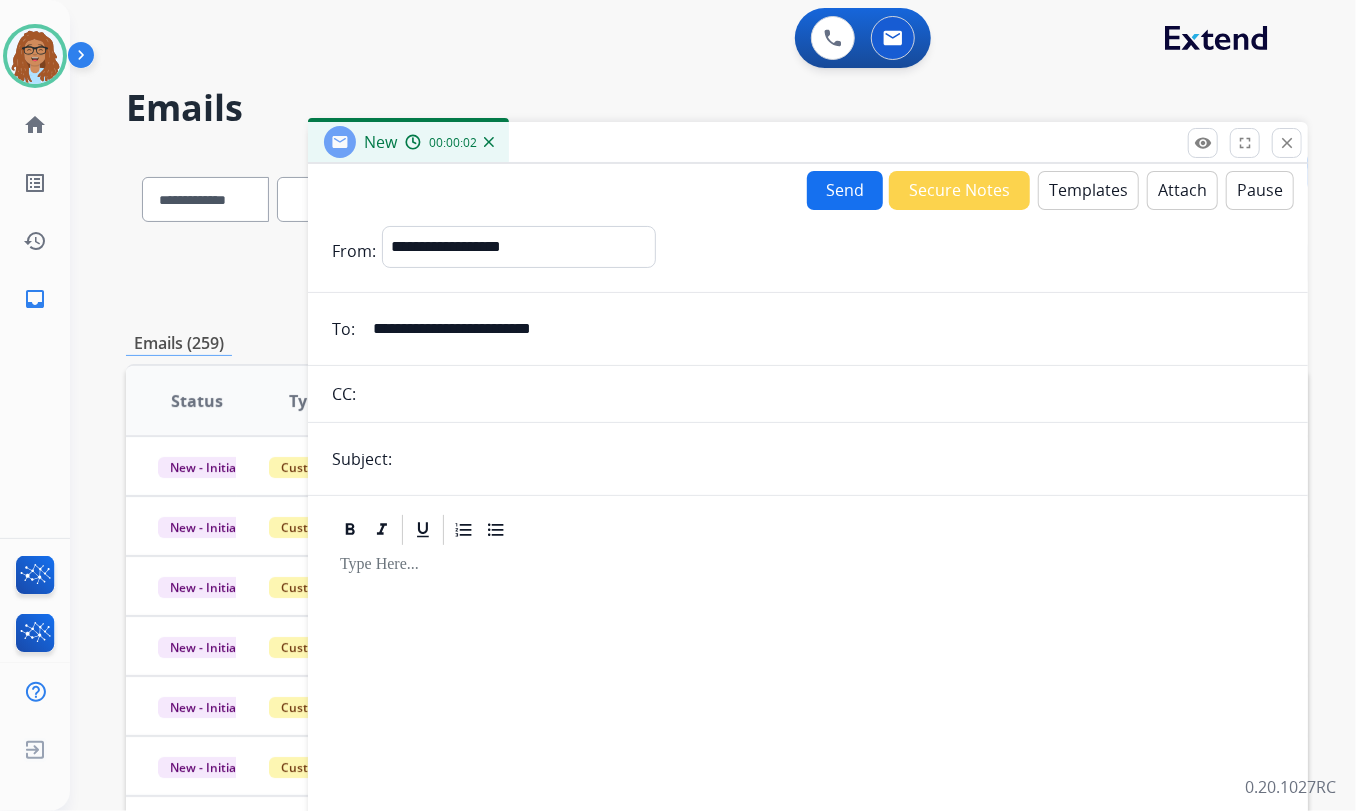 type on "**********" 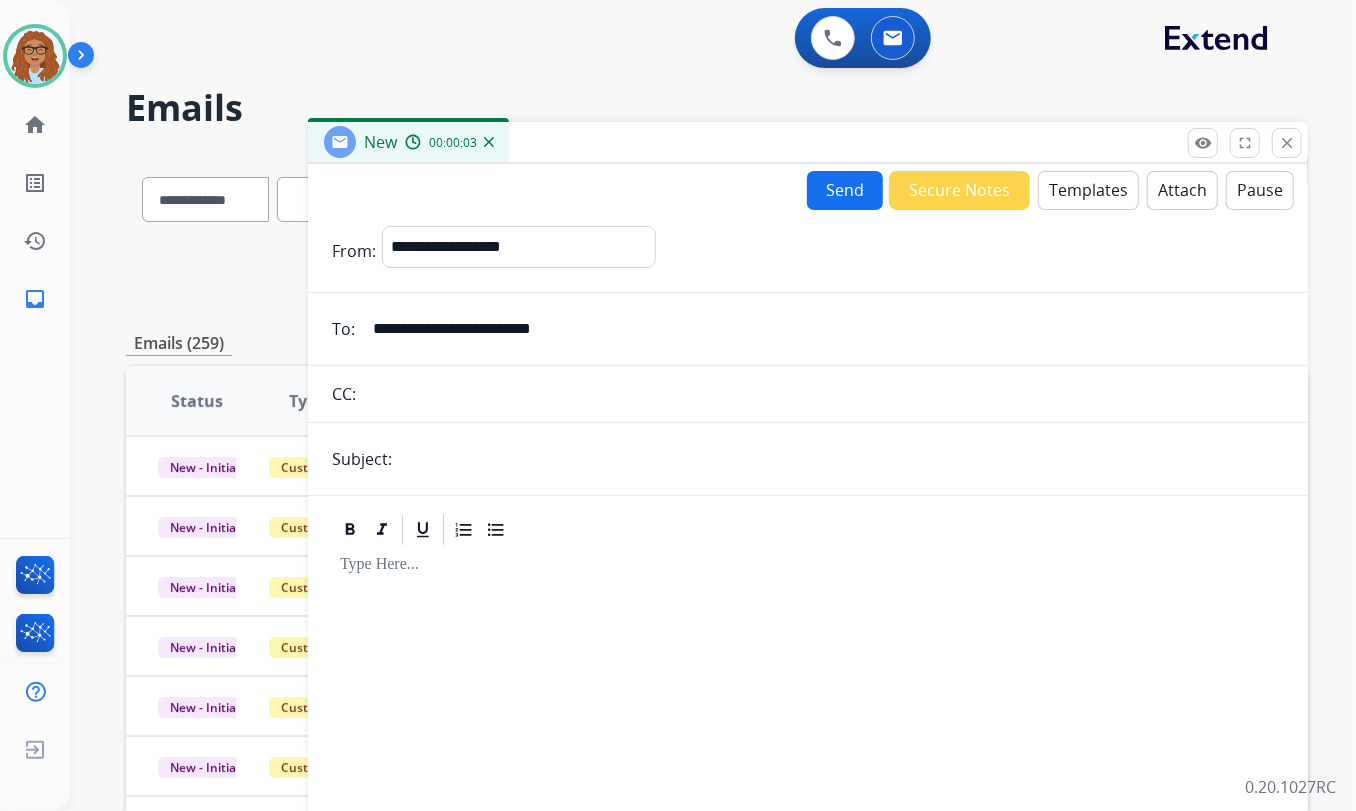 paste on "**********" 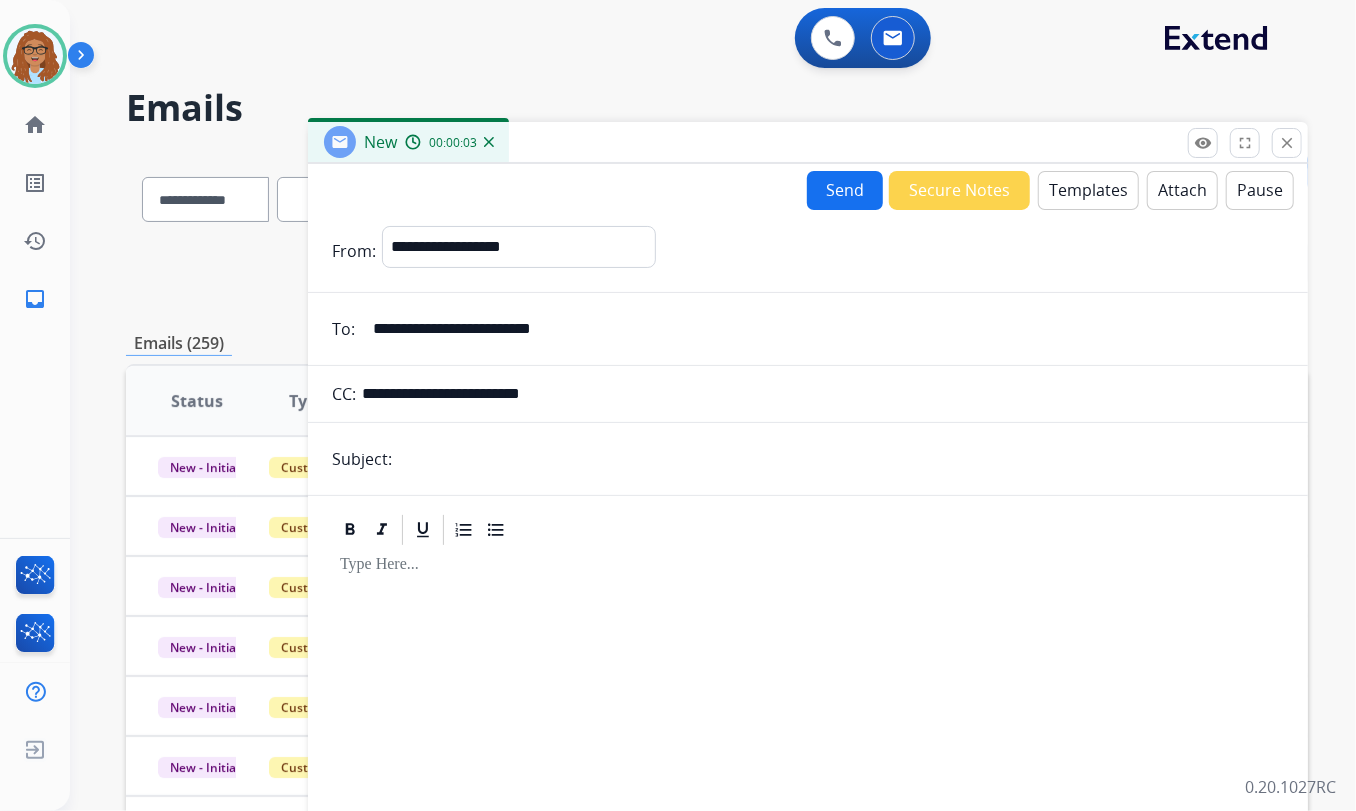 type on "**********" 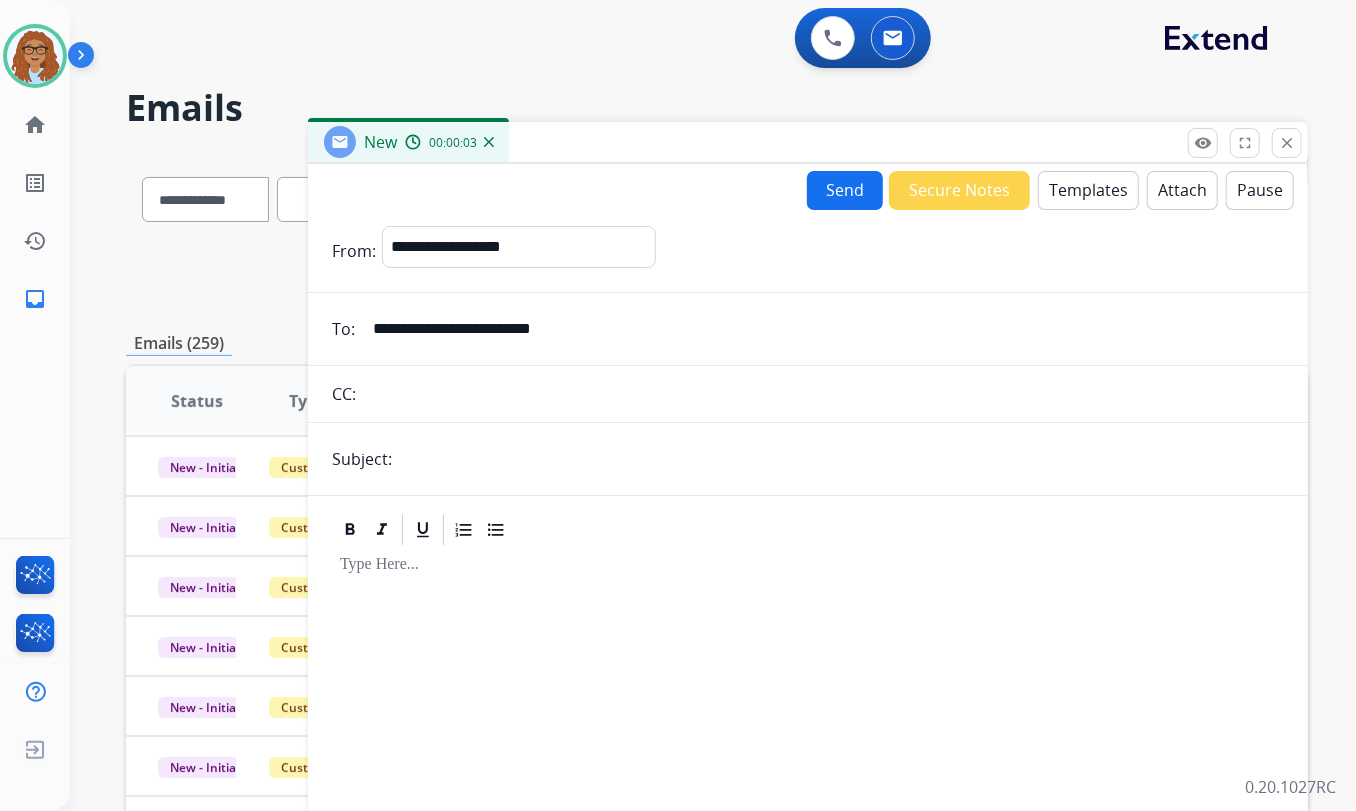 drag, startPoint x: 442, startPoint y: 468, endPoint x: 454, endPoint y: 467, distance: 12.0415945 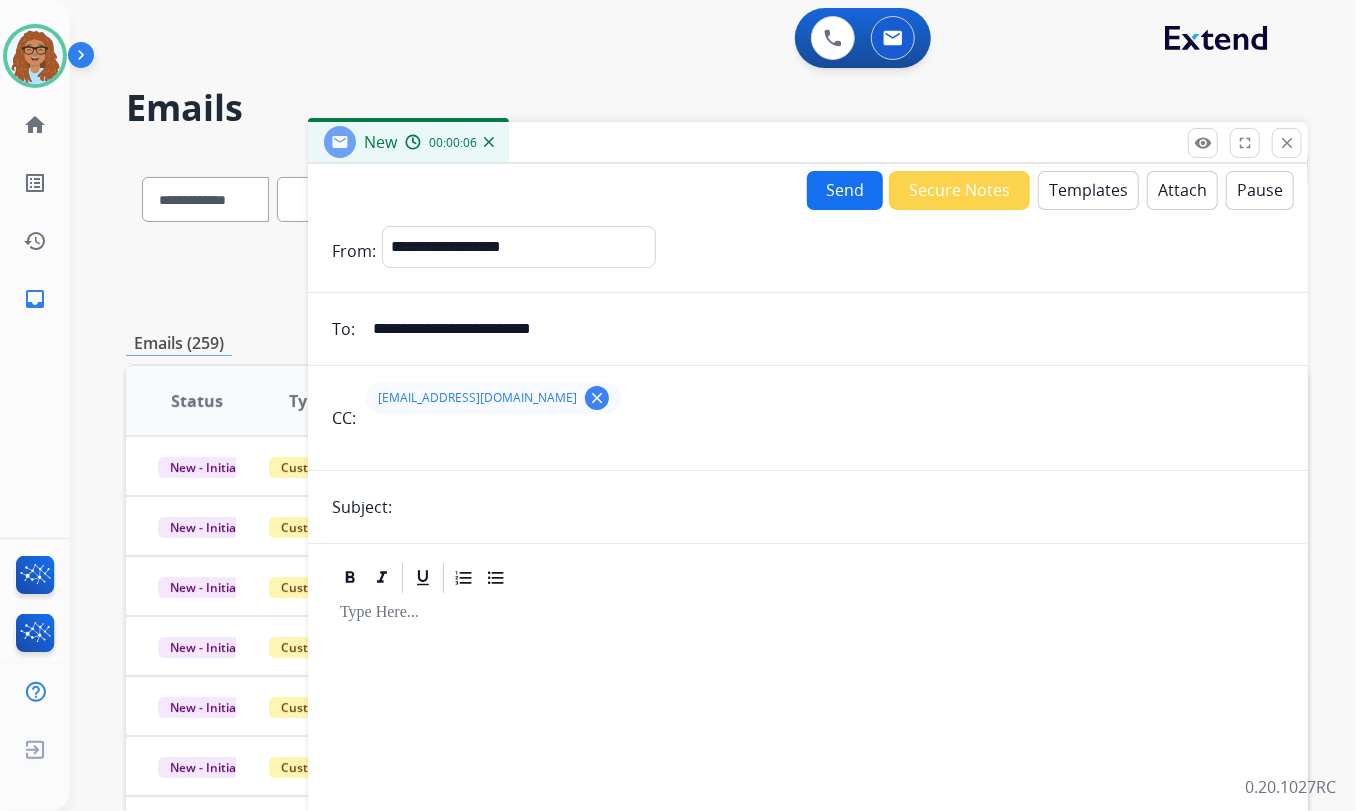 type on "*********" 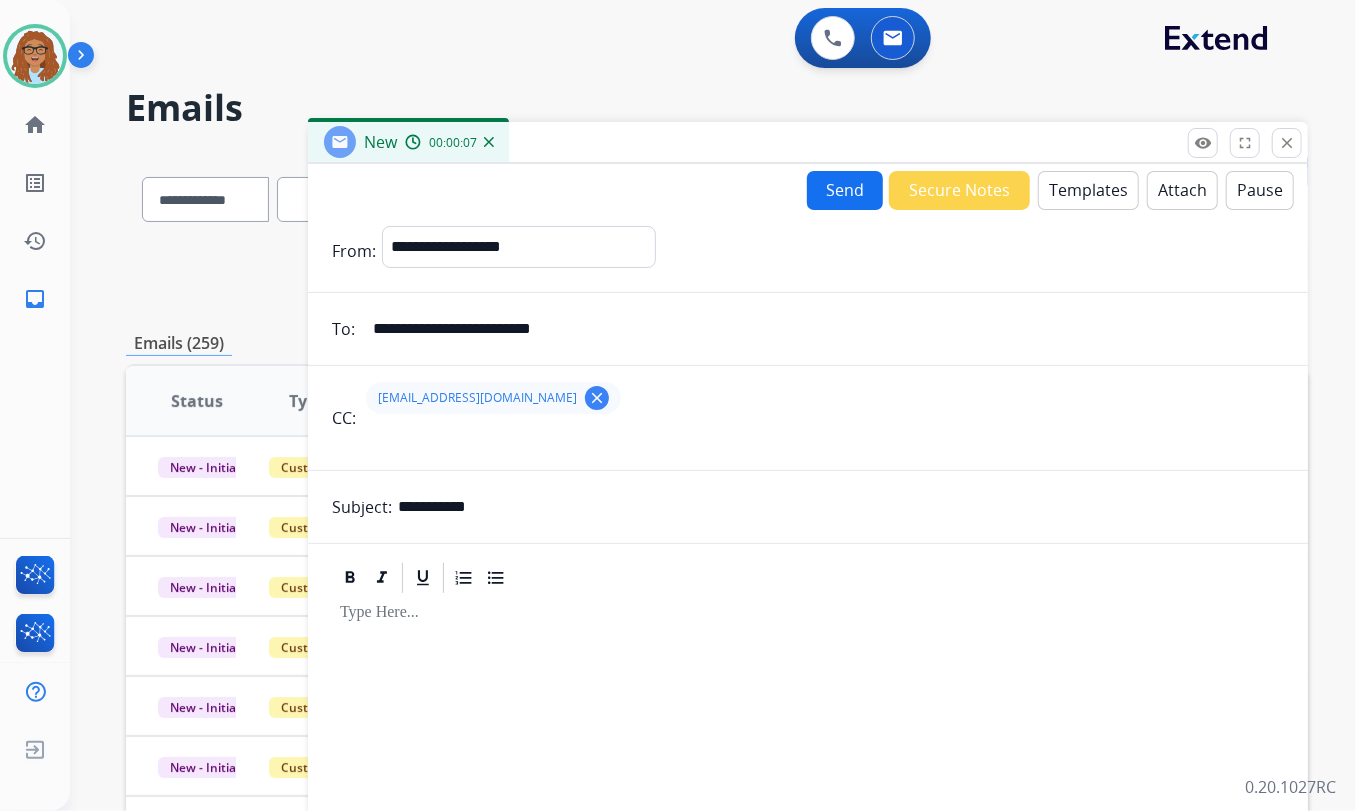 click on "**********" at bounding box center [808, 556] 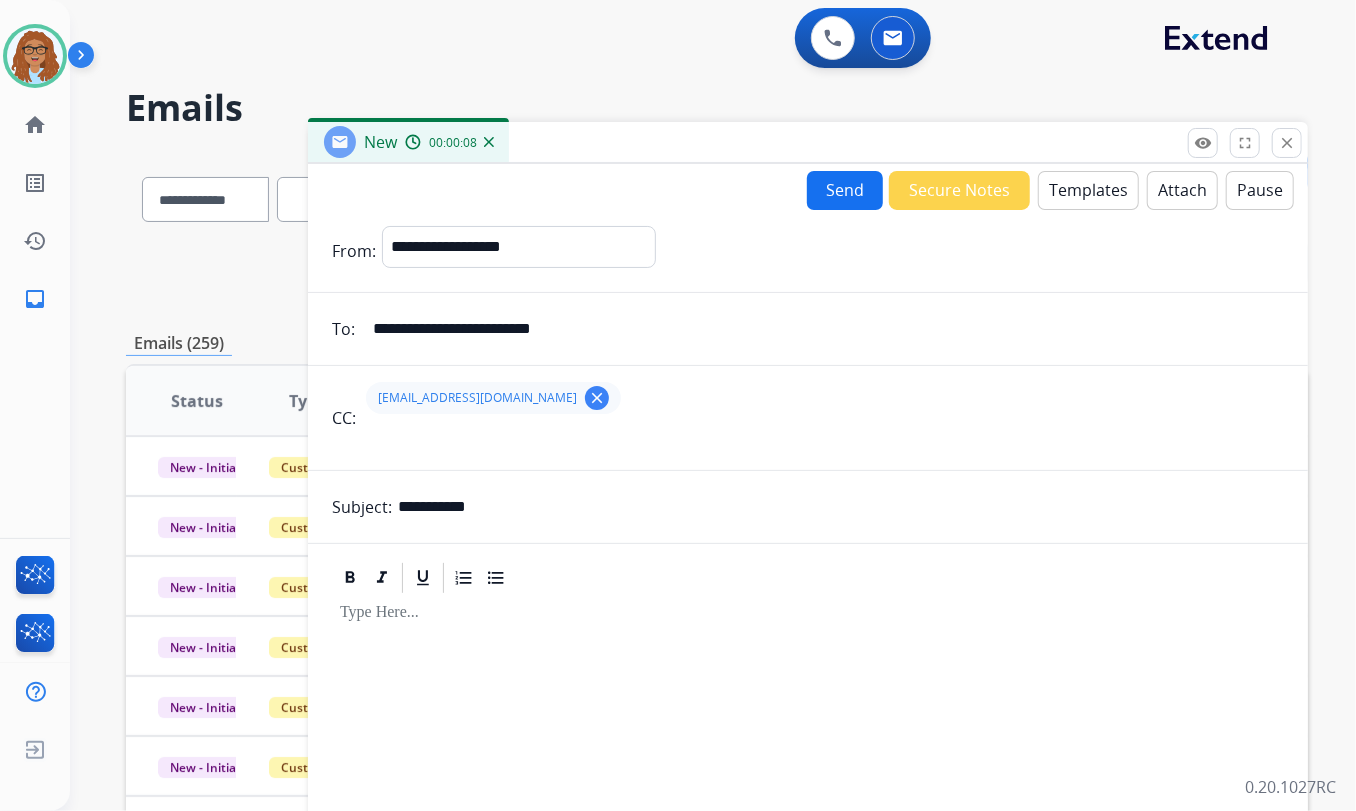 click on "Templates" at bounding box center [1088, 190] 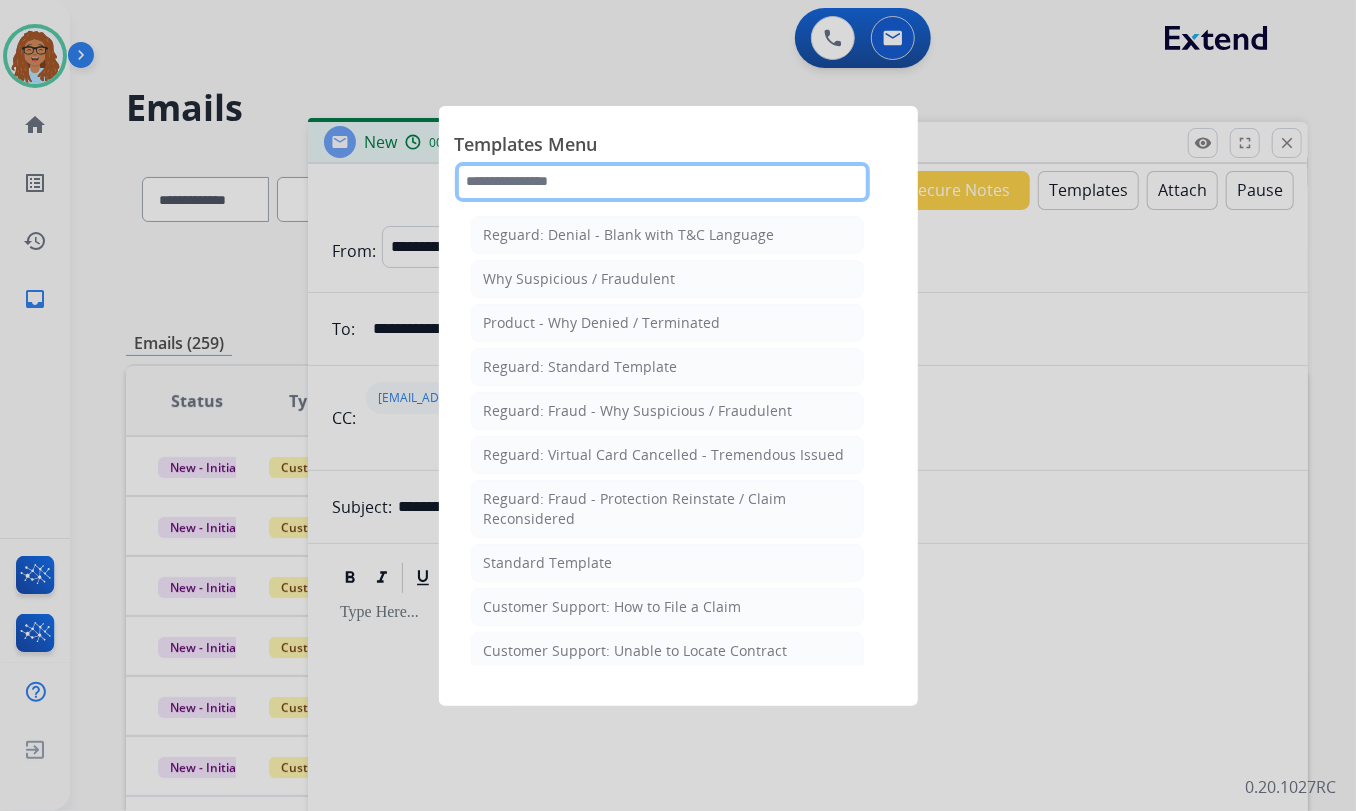 drag, startPoint x: 574, startPoint y: 175, endPoint x: 598, endPoint y: 162, distance: 27.294687 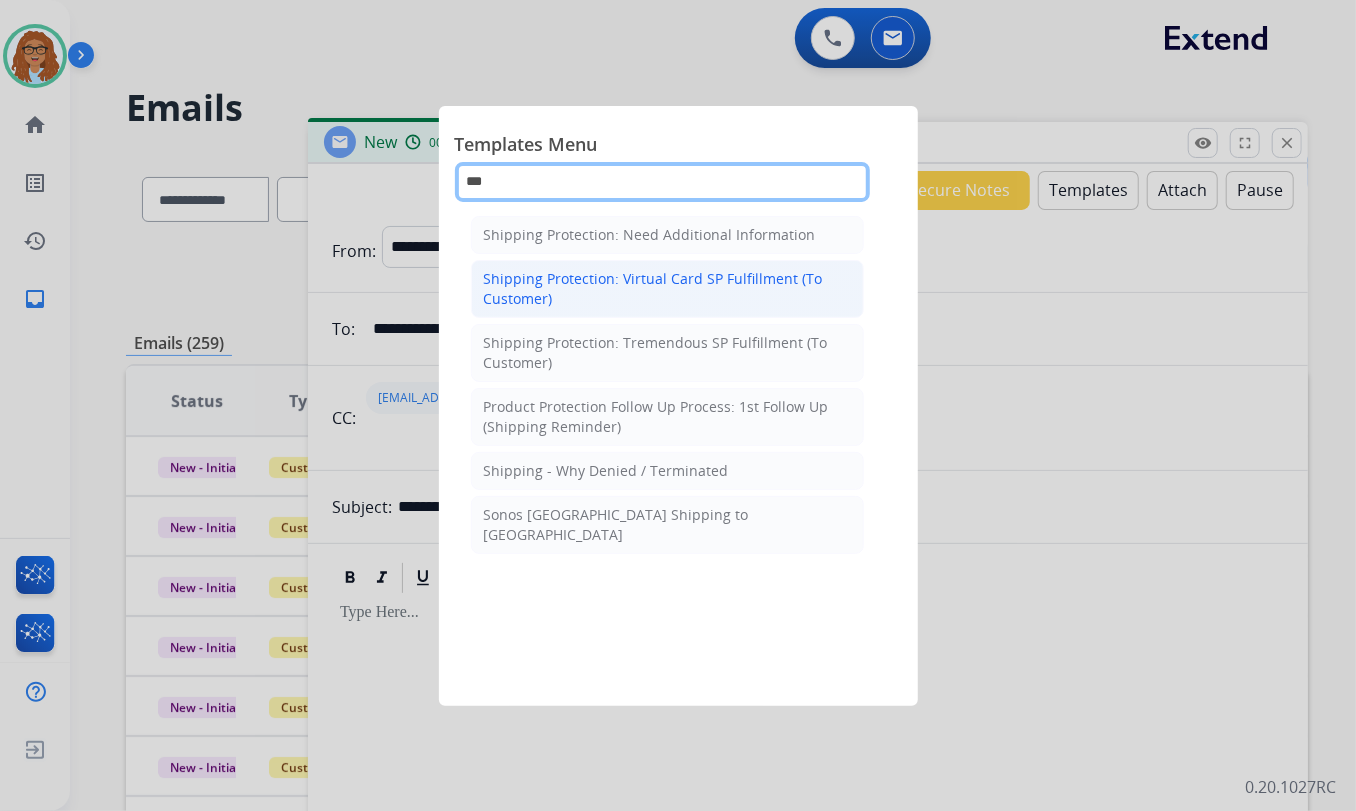 type on "***" 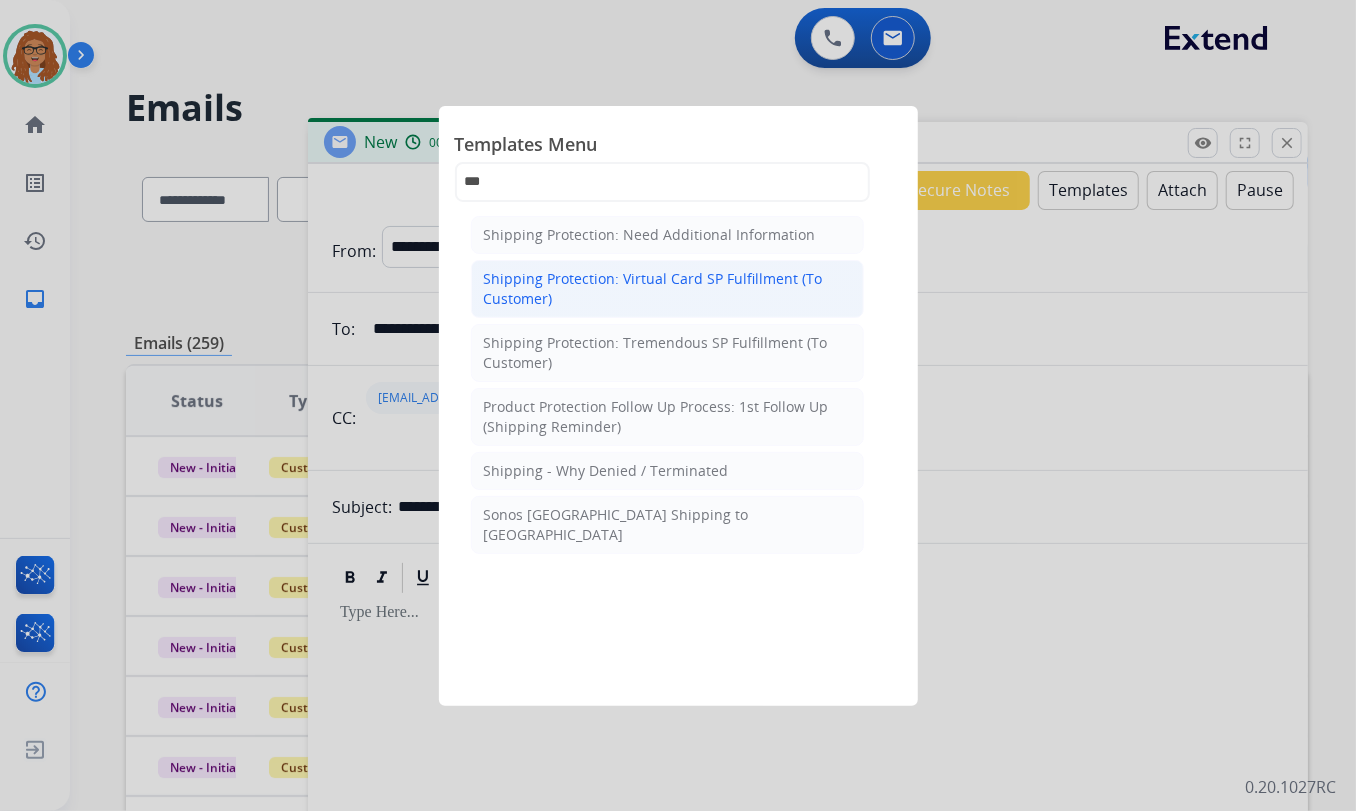 click on "Shipping Protection: Virtual Card SP Fulfillment (To Customer)" 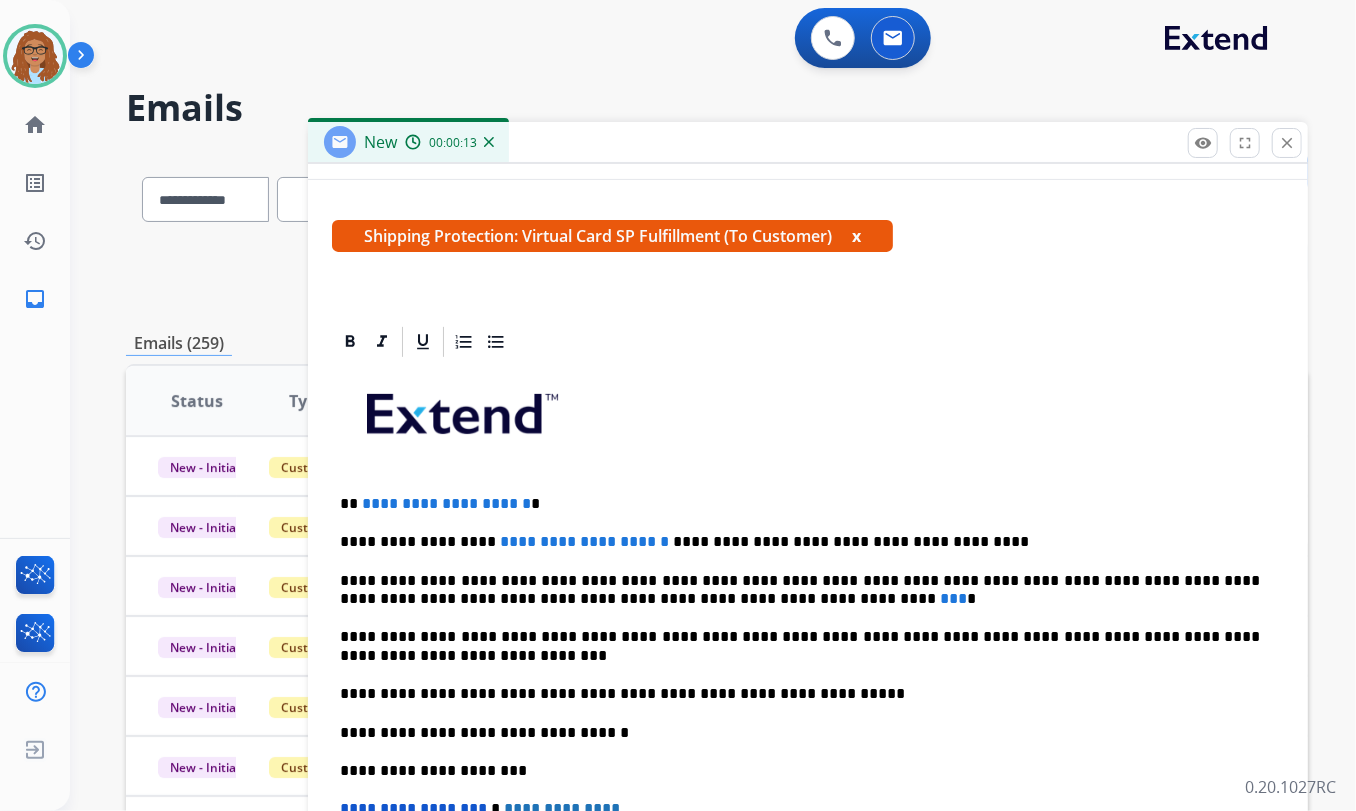 scroll, scrollTop: 454, scrollLeft: 0, axis: vertical 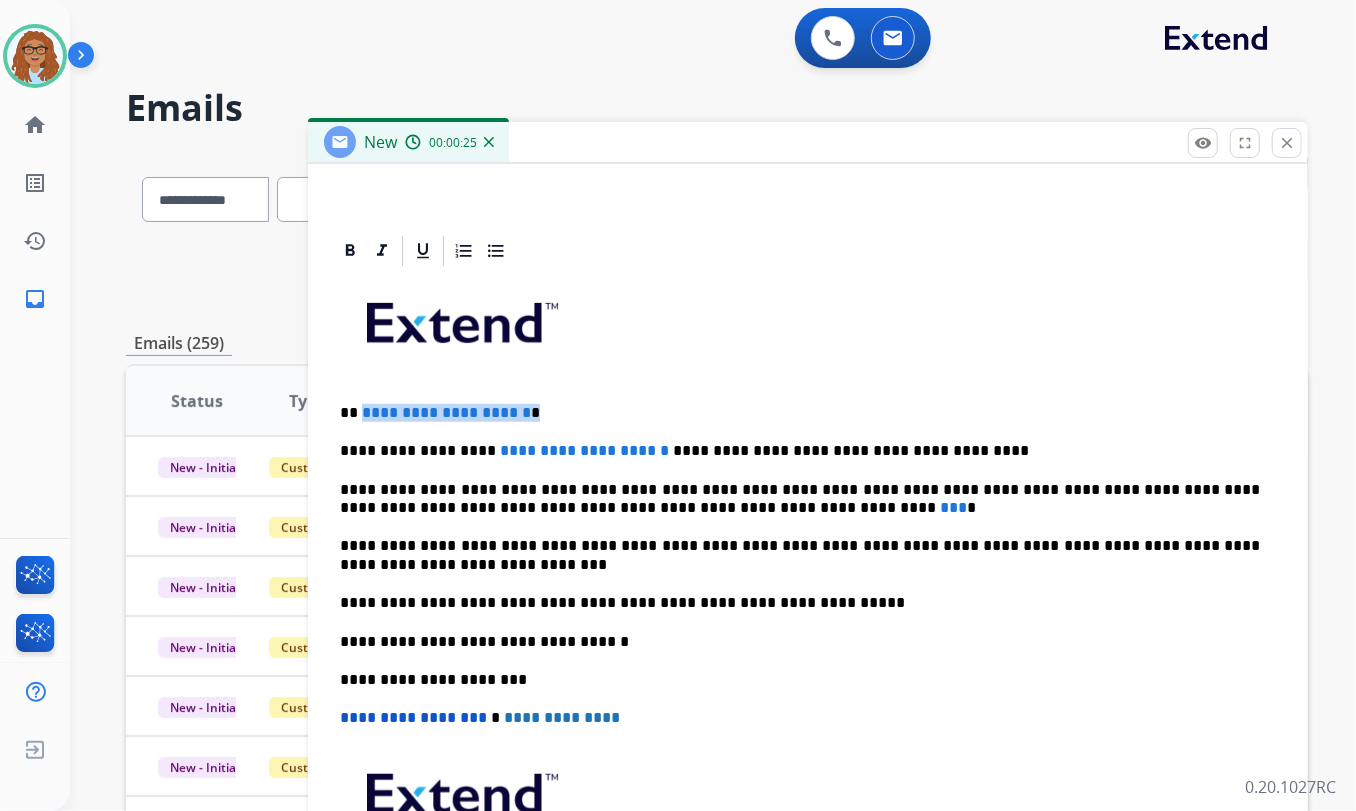 drag, startPoint x: 565, startPoint y: 412, endPoint x: 362, endPoint y: 408, distance: 203.0394 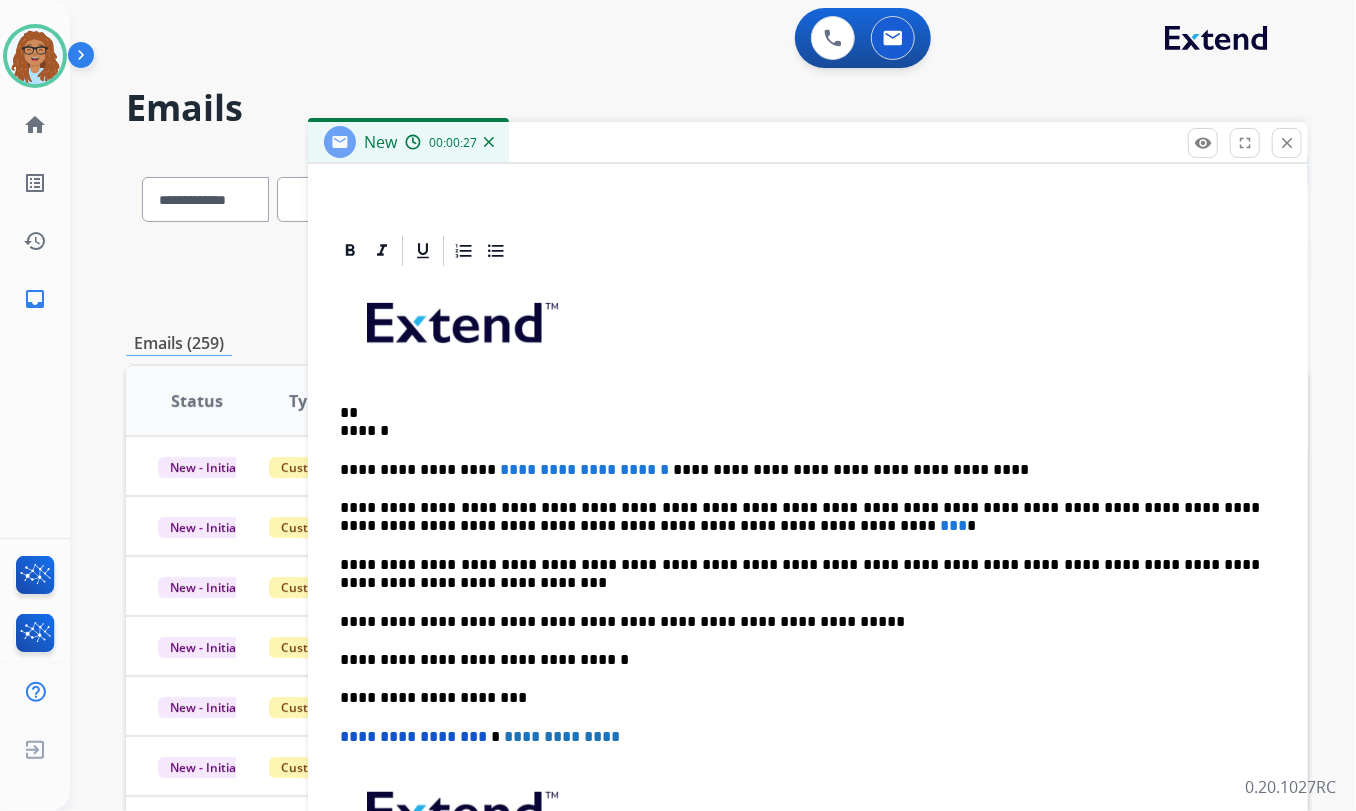 click on "** ******" at bounding box center [800, 422] 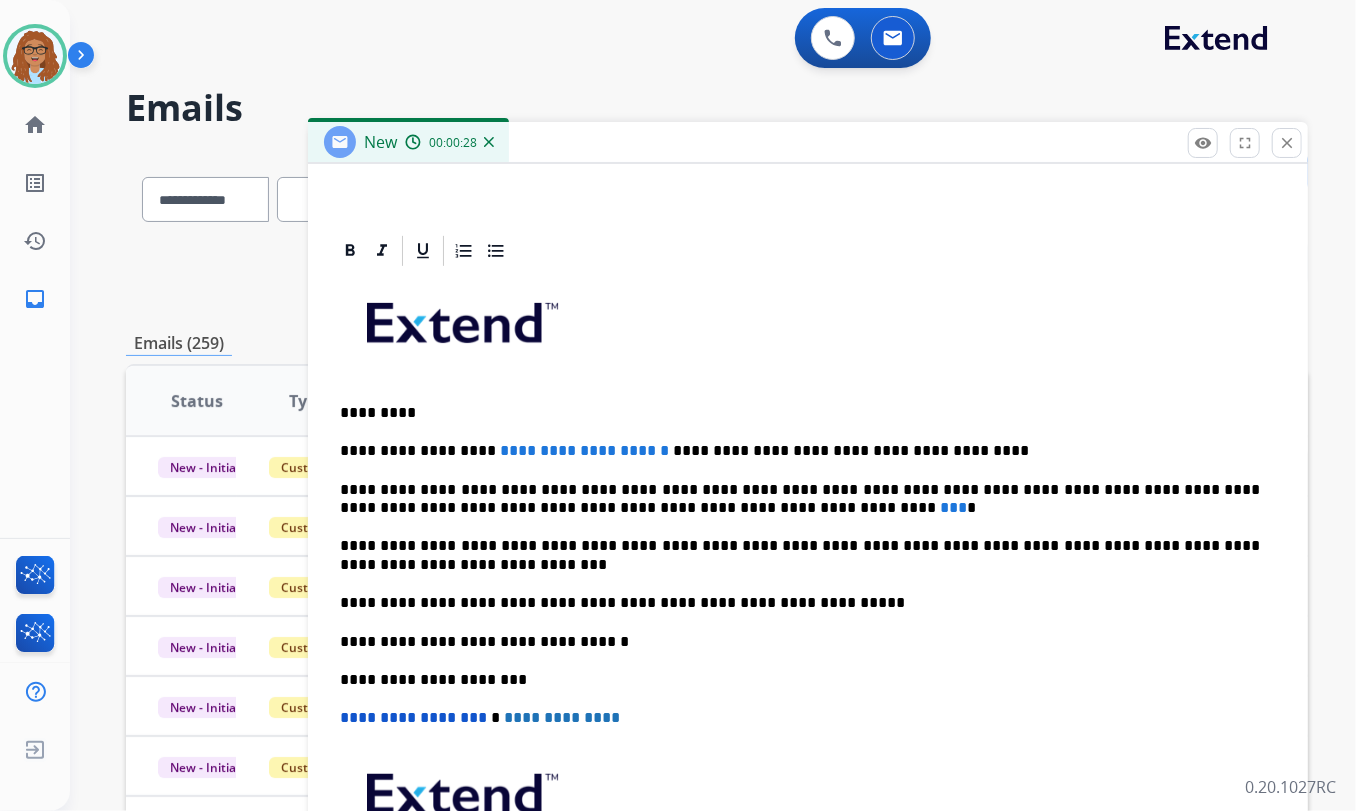 click on "**********" at bounding box center (808, 622) 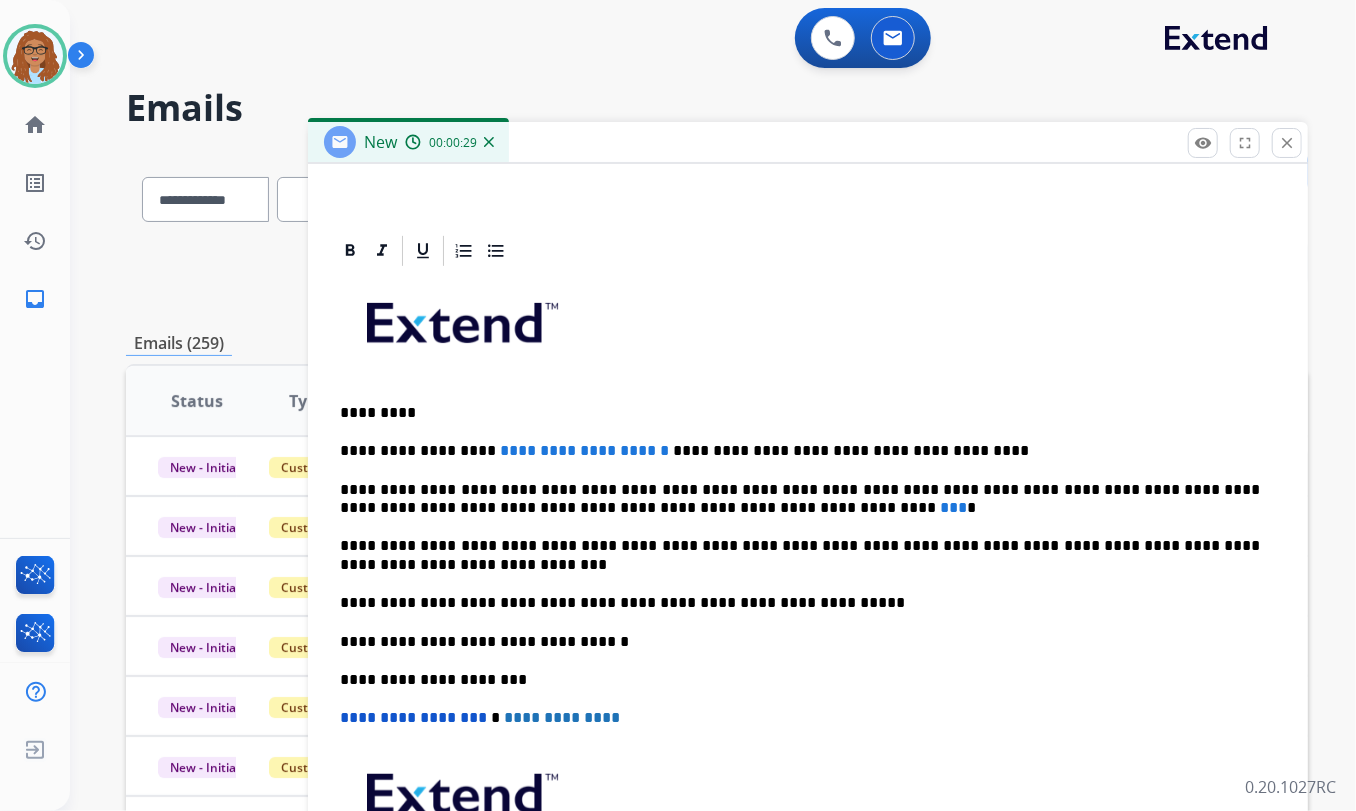 type 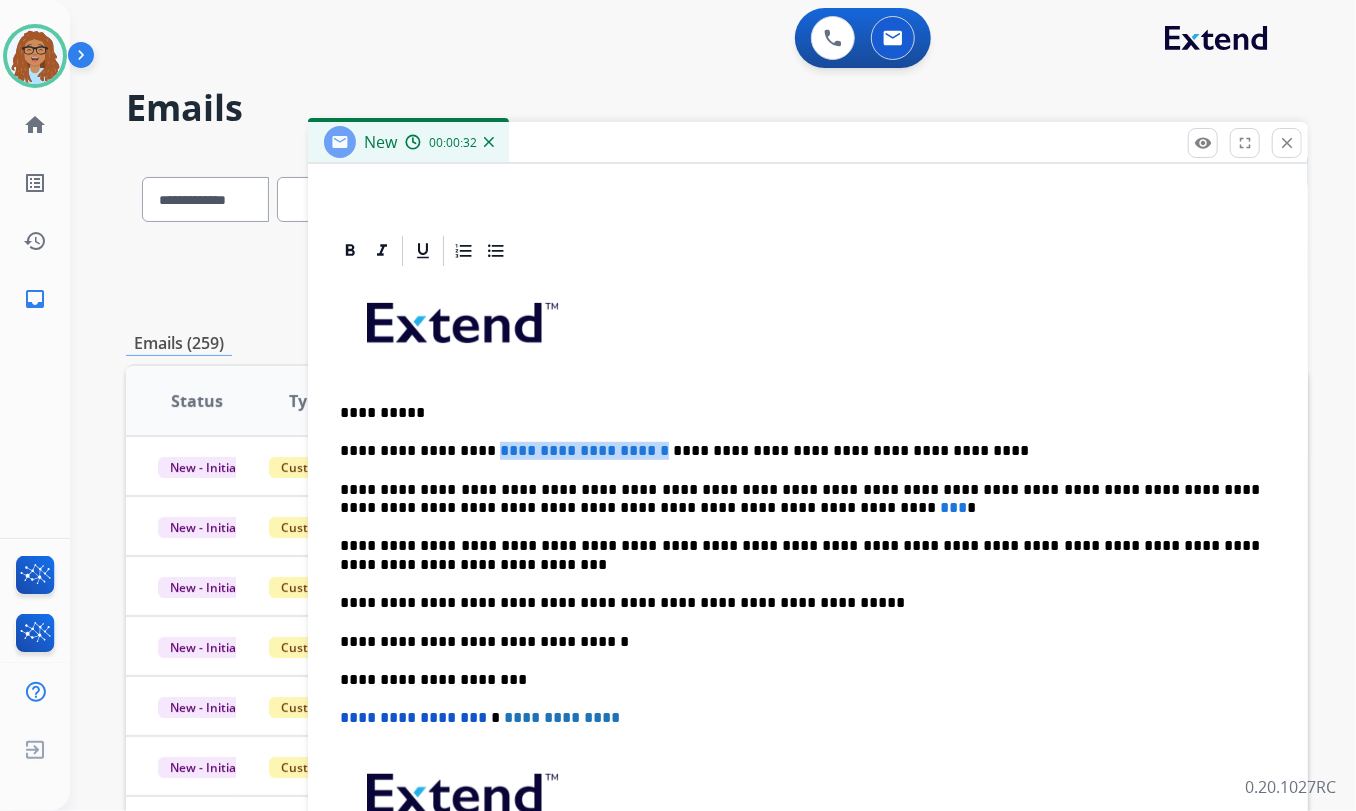drag, startPoint x: 612, startPoint y: 449, endPoint x: 474, endPoint y: 457, distance: 138.23169 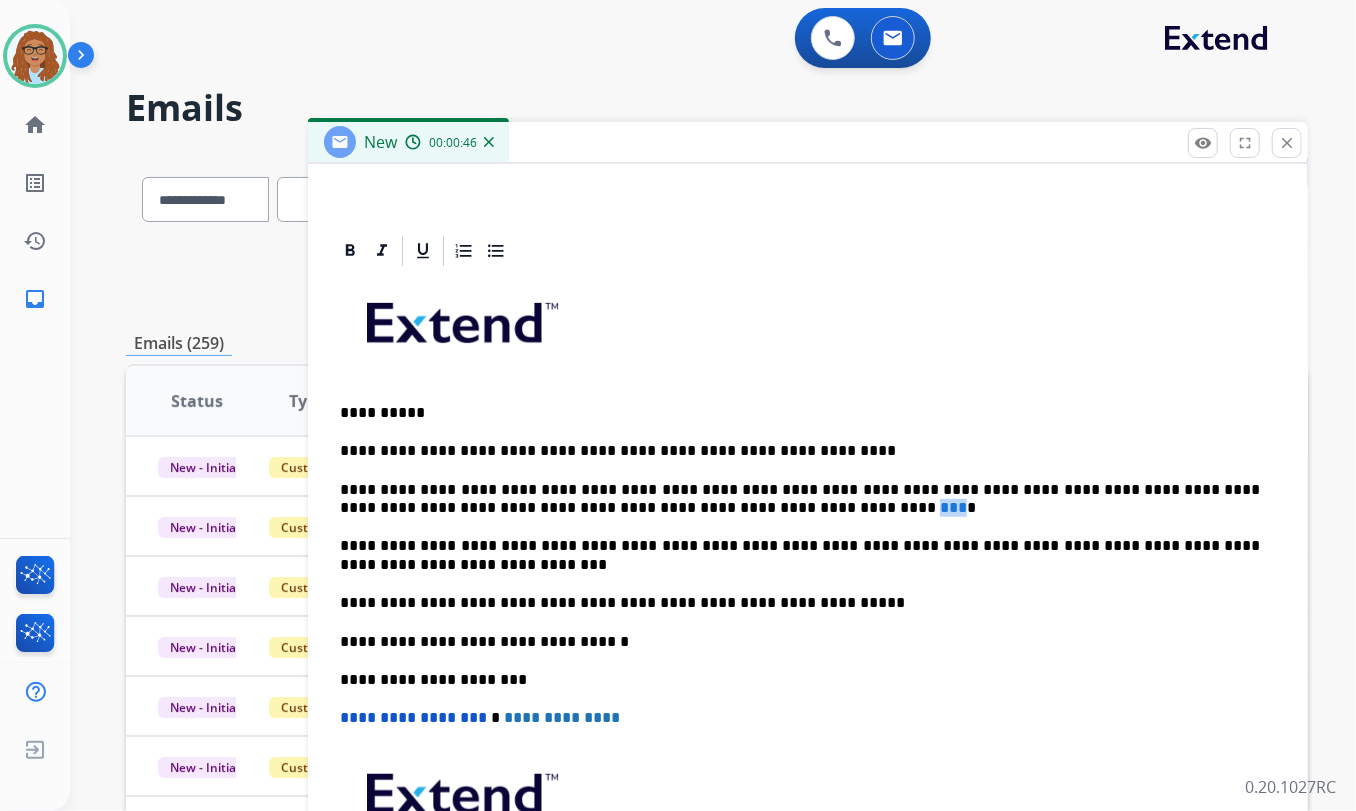 drag, startPoint x: 669, startPoint y: 505, endPoint x: 652, endPoint y: 504, distance: 17.029387 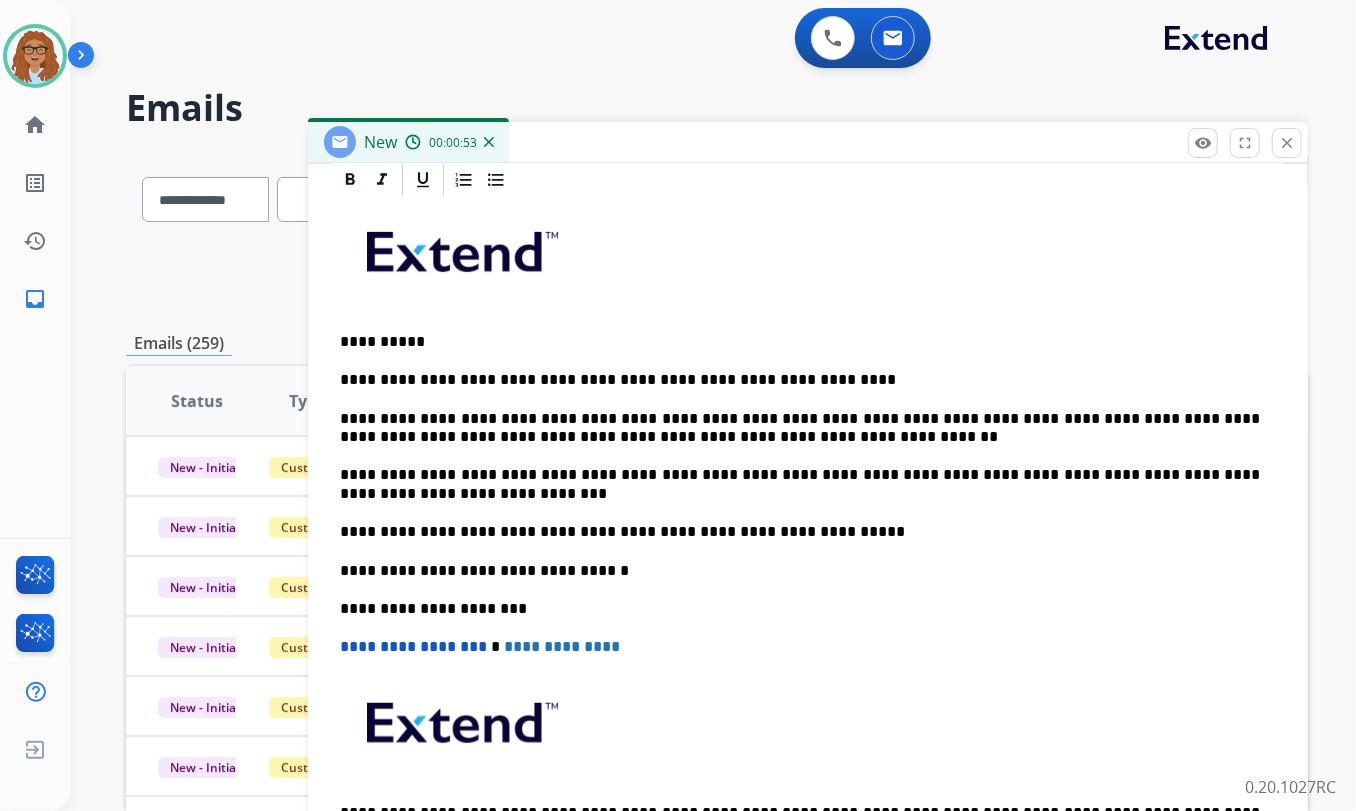 scroll, scrollTop: 526, scrollLeft: 0, axis: vertical 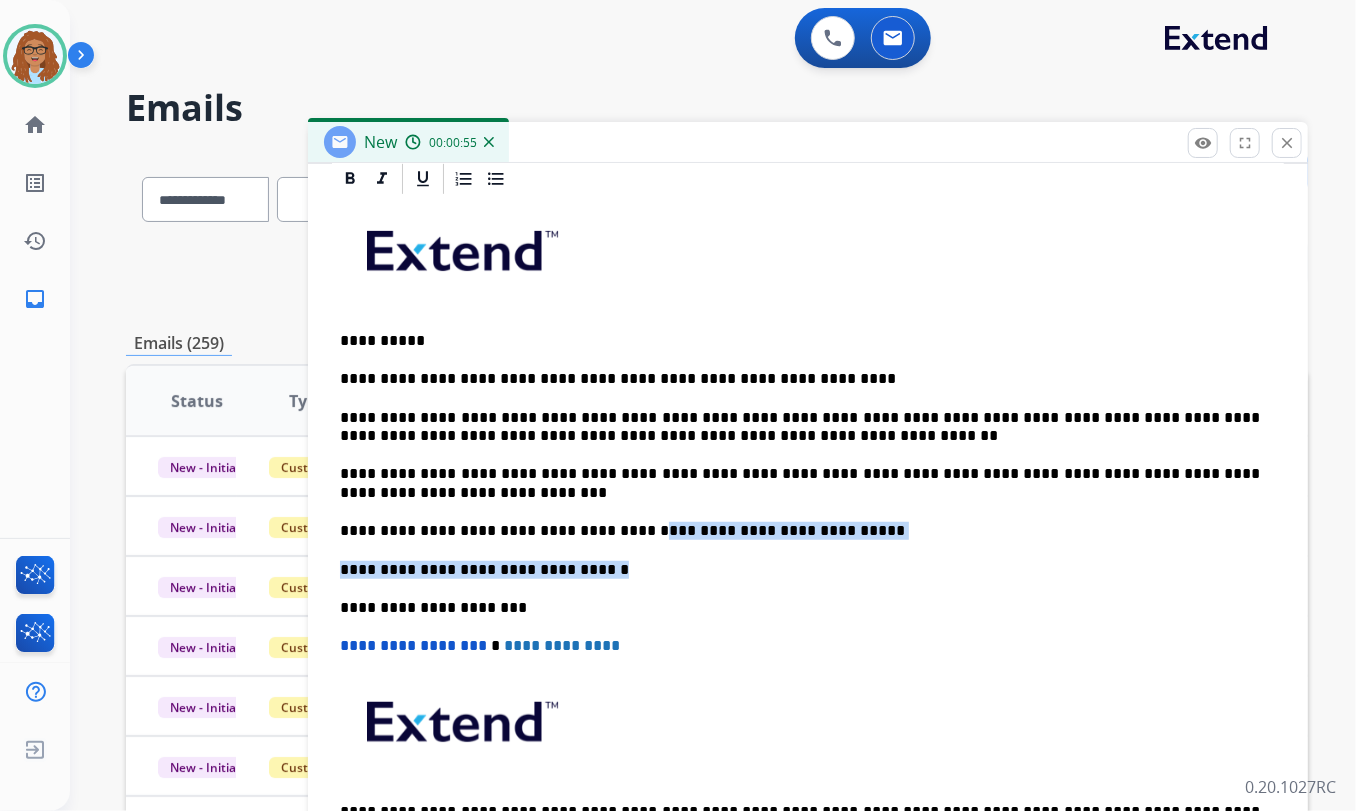 drag, startPoint x: 817, startPoint y: 540, endPoint x: 600, endPoint y: 530, distance: 217.23029 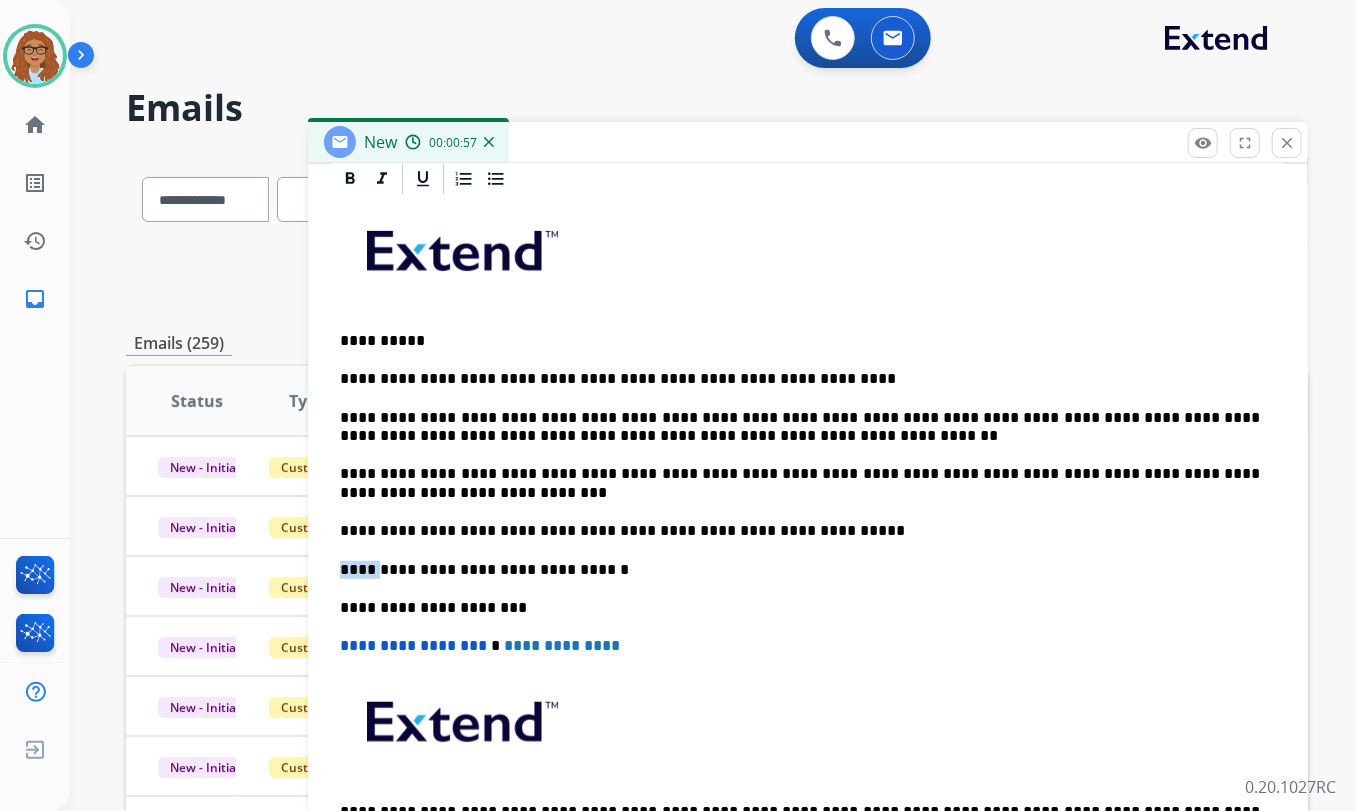 drag, startPoint x: 790, startPoint y: 531, endPoint x: 382, endPoint y: 545, distance: 408.2401 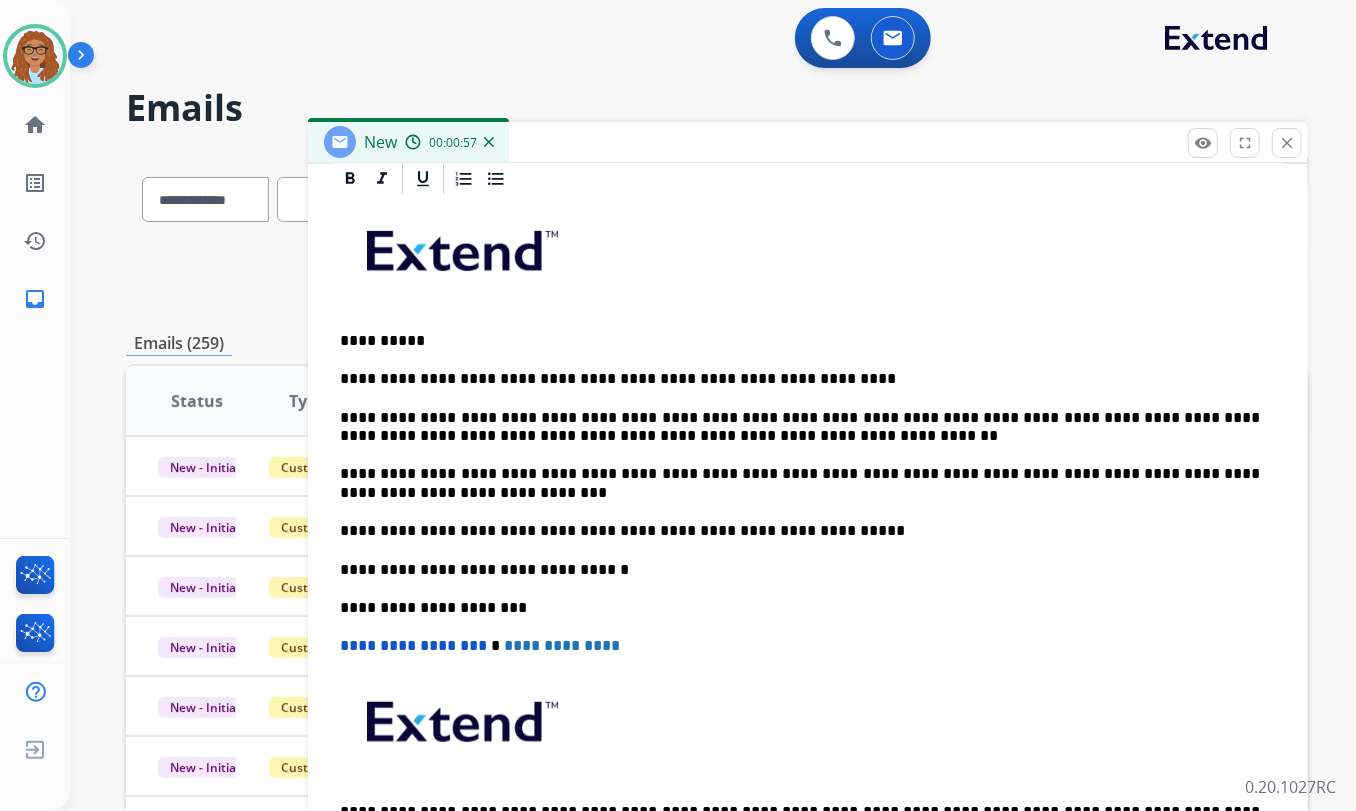 click on "**********" at bounding box center [808, 550] 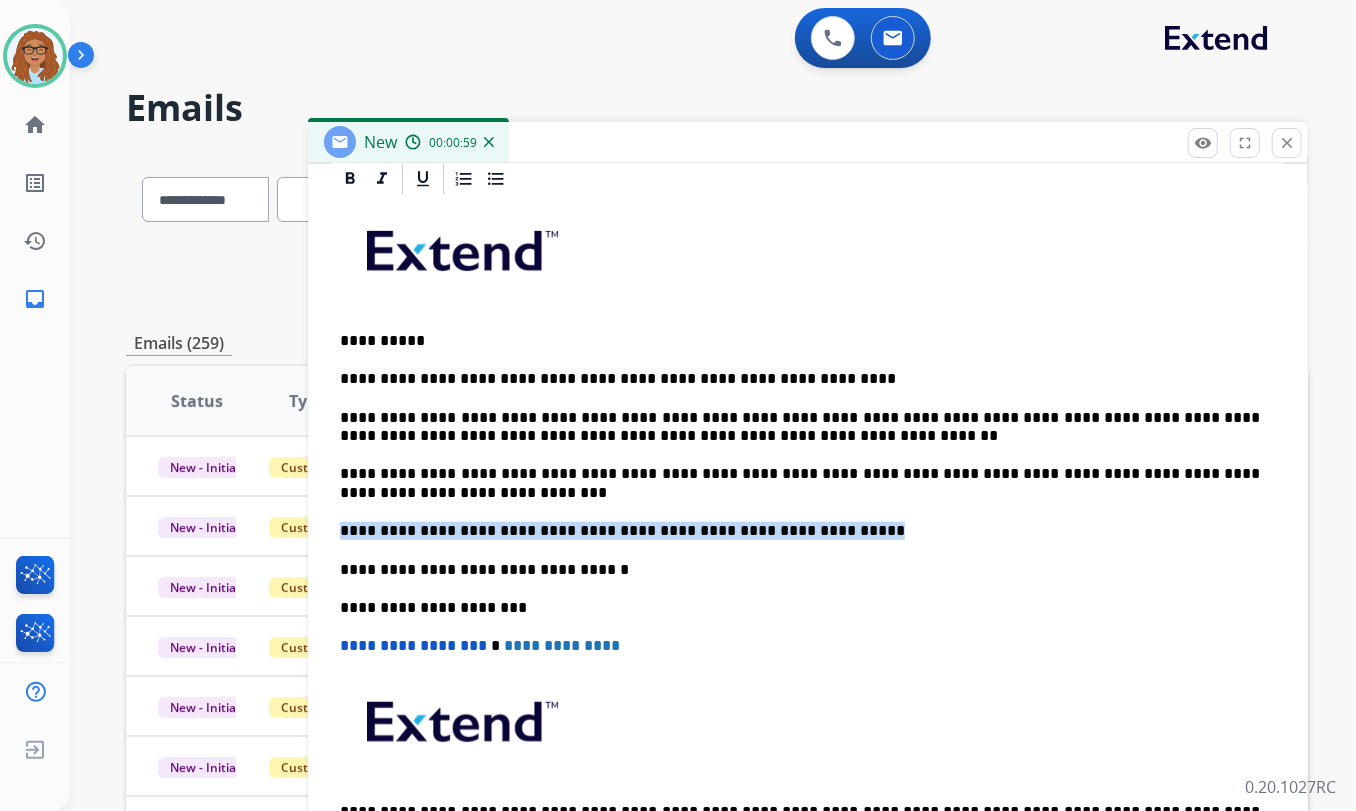 drag, startPoint x: 795, startPoint y: 530, endPoint x: 340, endPoint y: 530, distance: 455 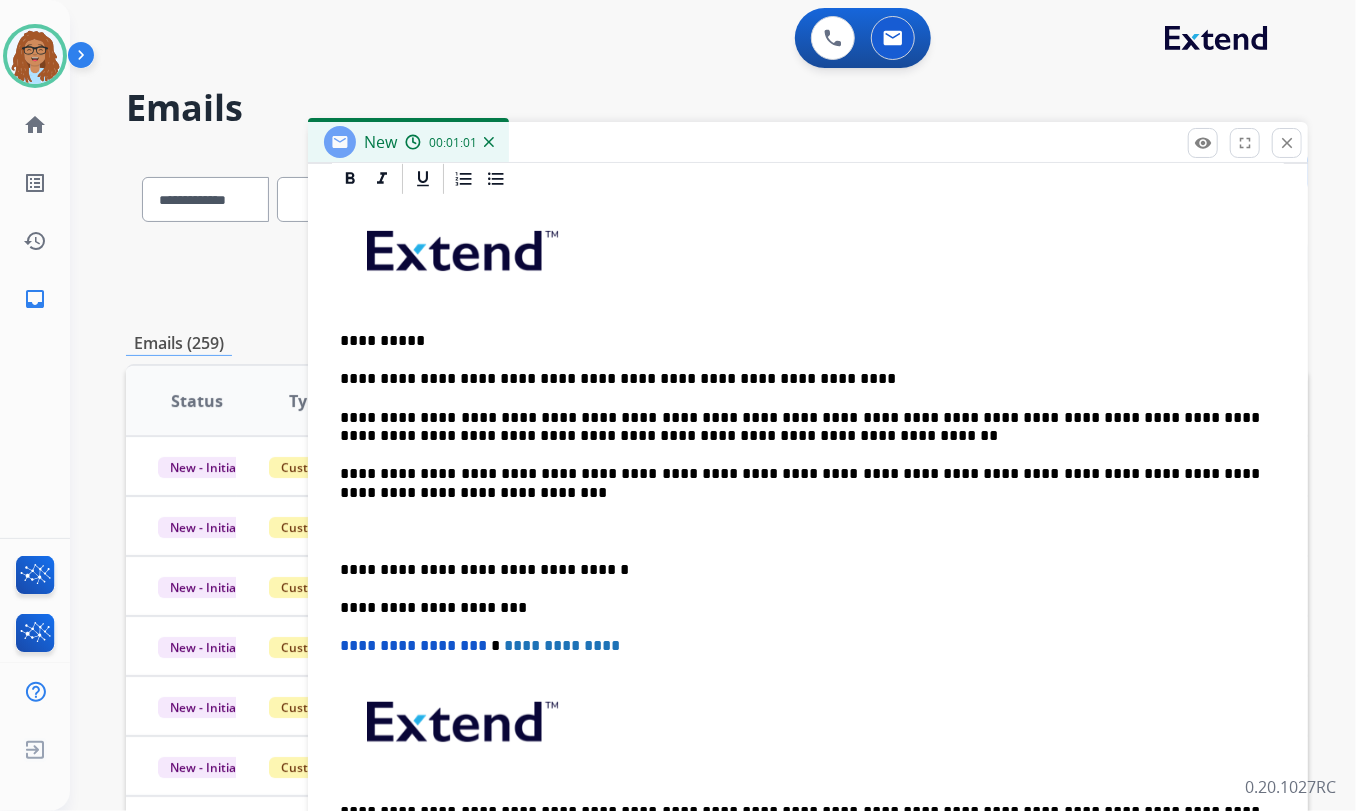 click on "**********" at bounding box center [800, 570] 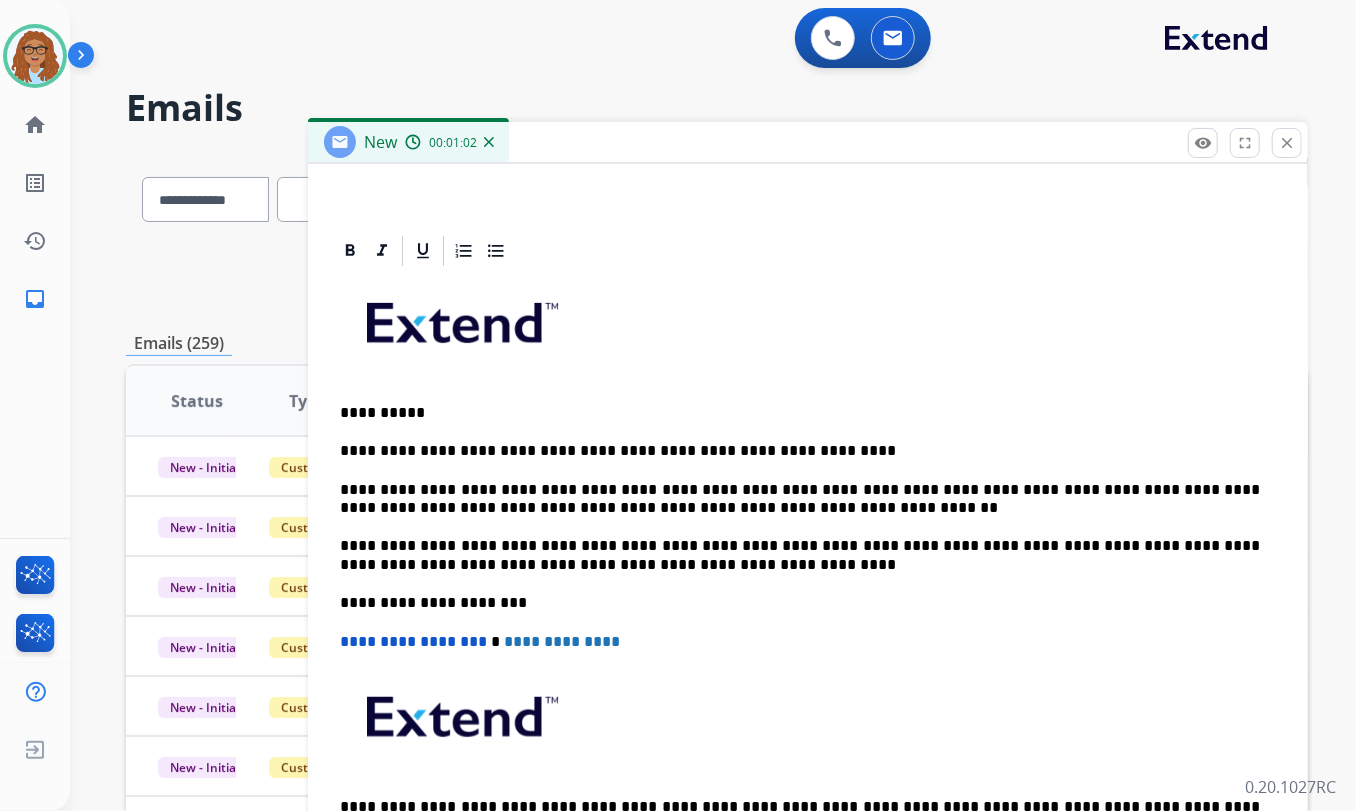 scroll, scrollTop: 449, scrollLeft: 0, axis: vertical 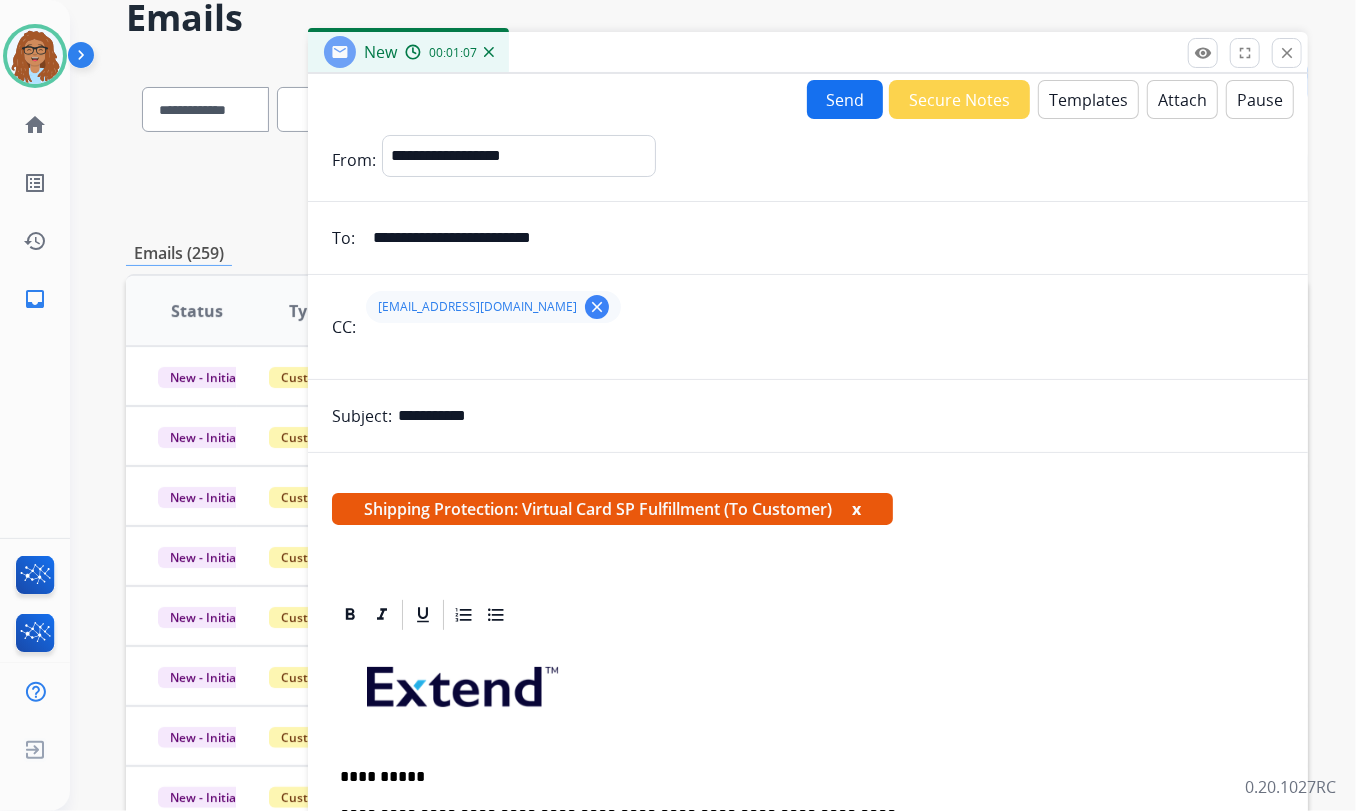 click on "Send" at bounding box center [845, 99] 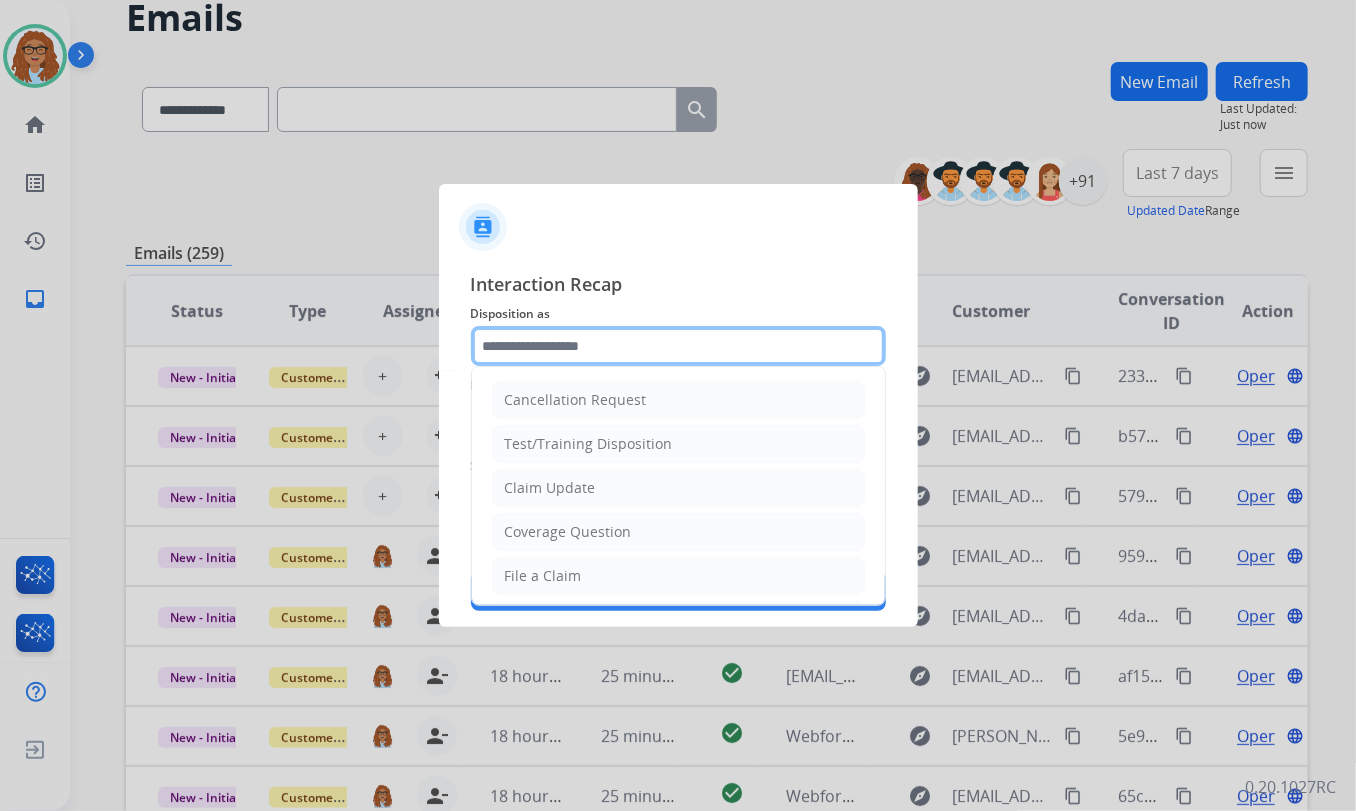 click 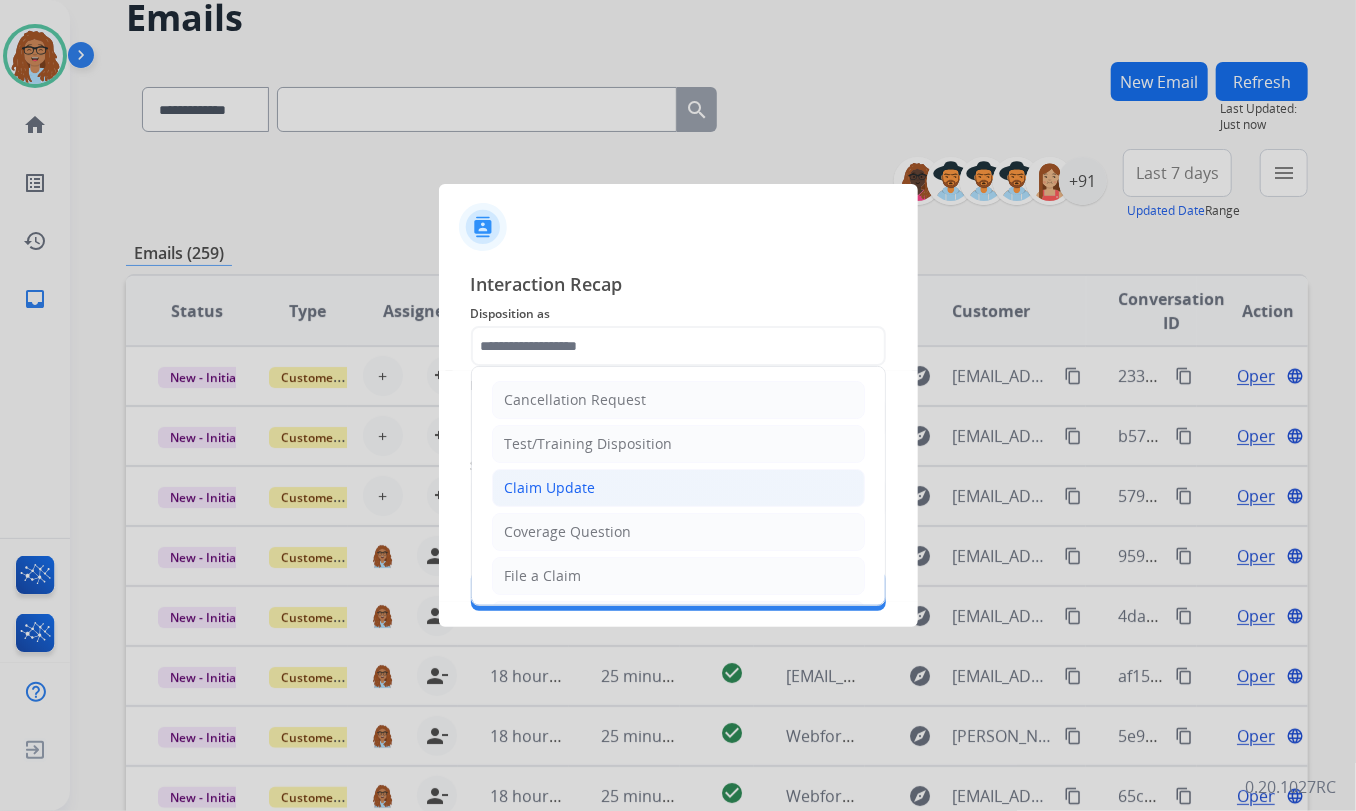 click on "Claim Update" 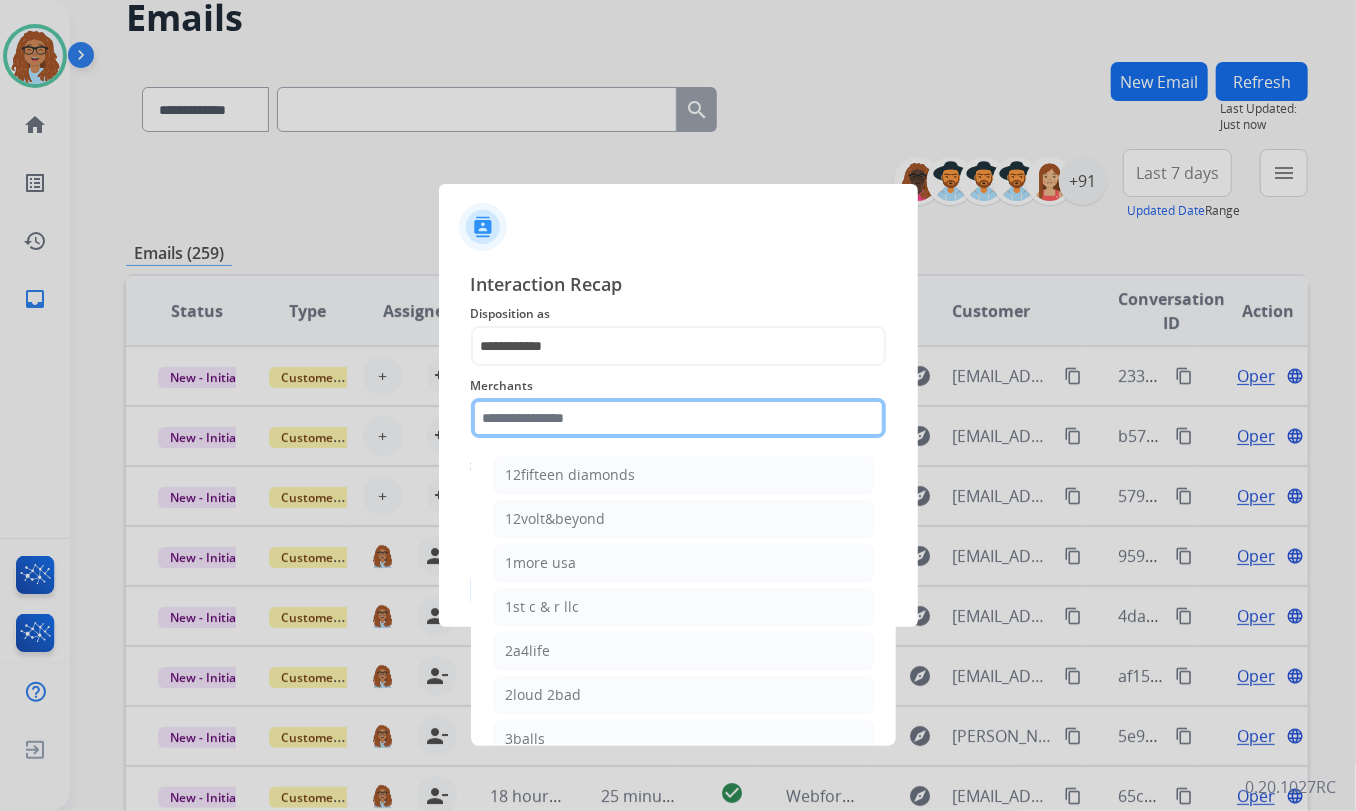 click 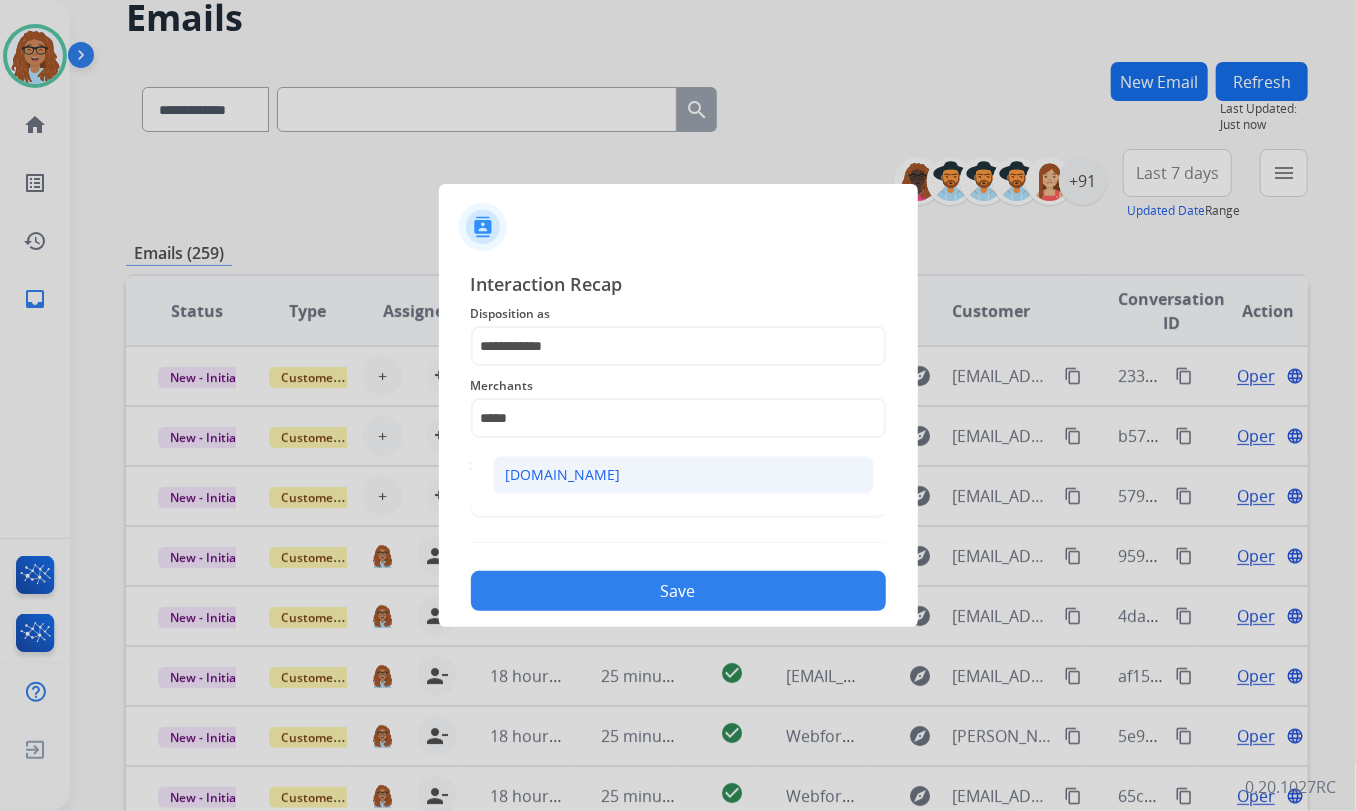 click on "[DOMAIN_NAME]" 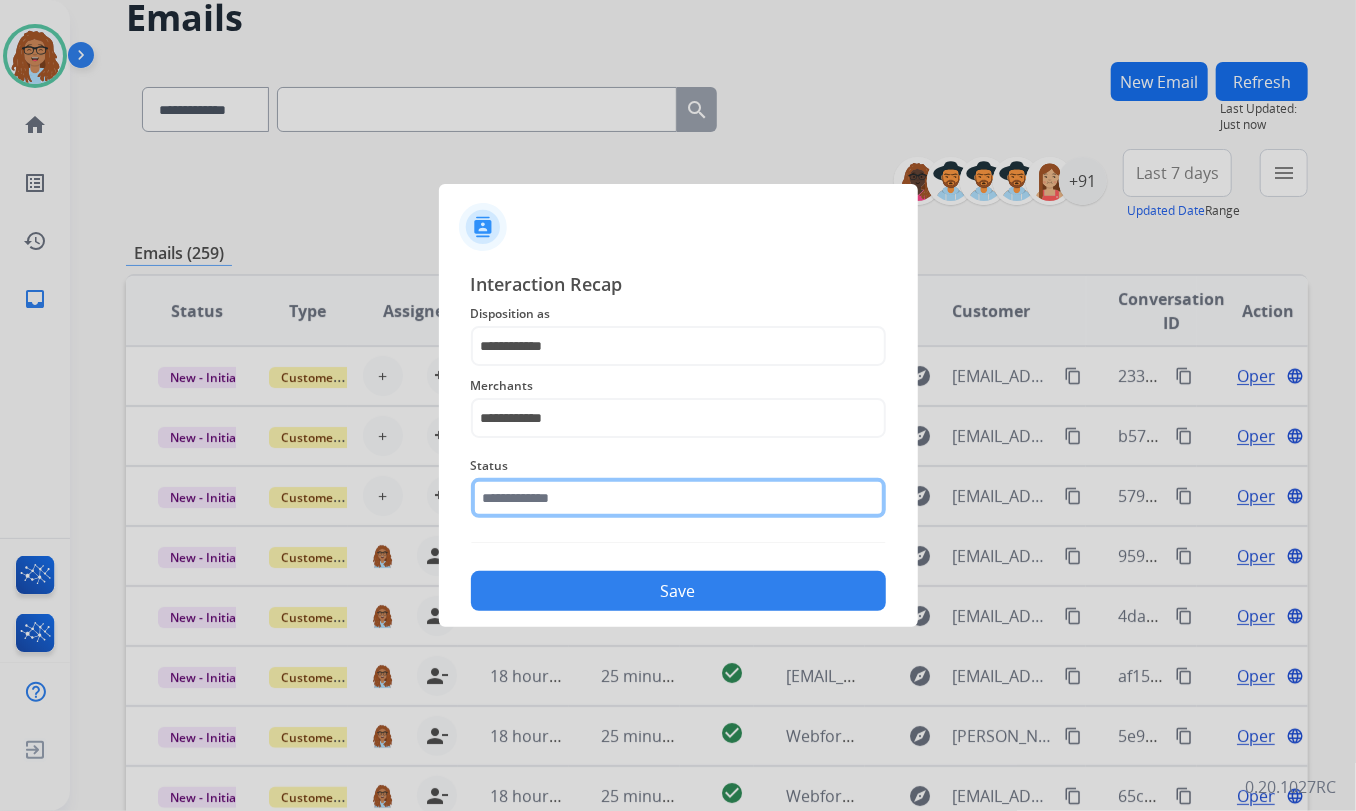 click 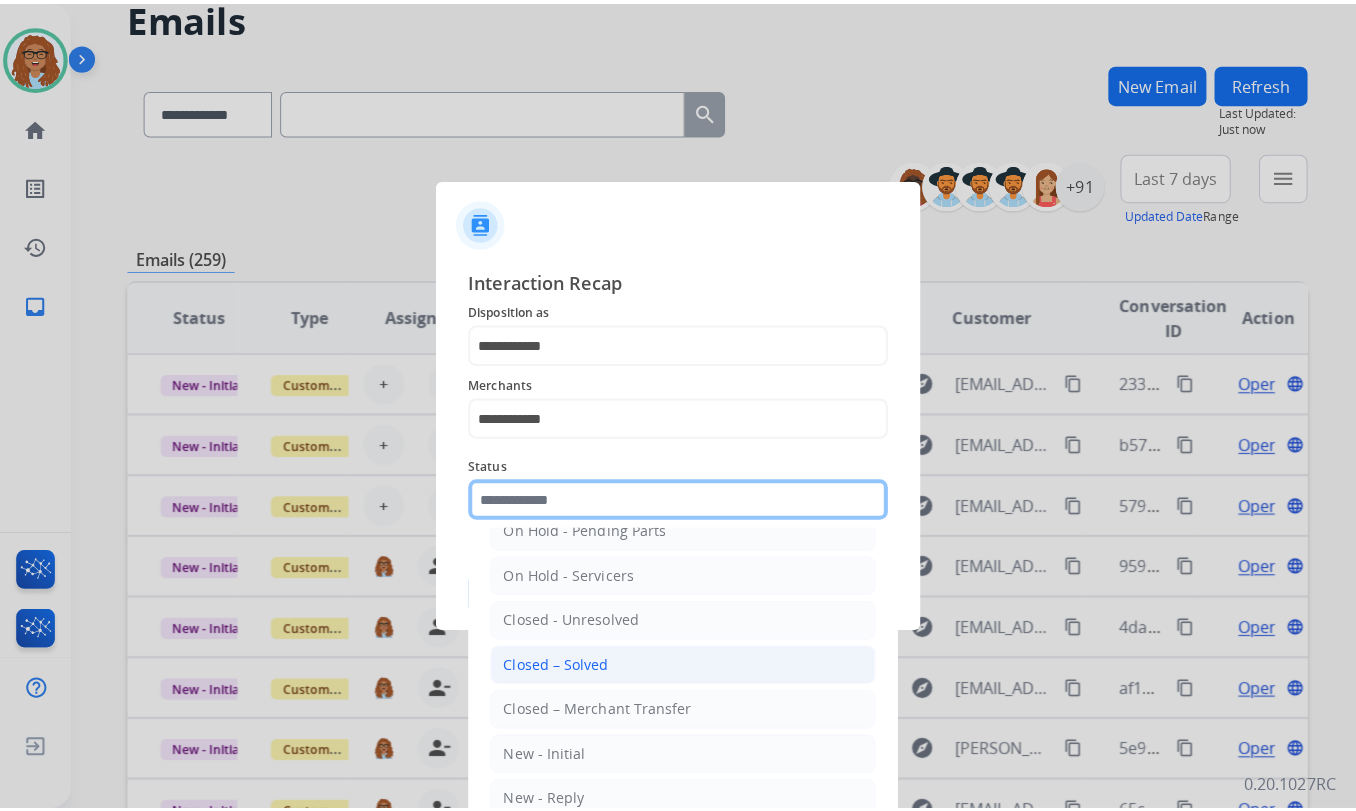 scroll, scrollTop: 118, scrollLeft: 0, axis: vertical 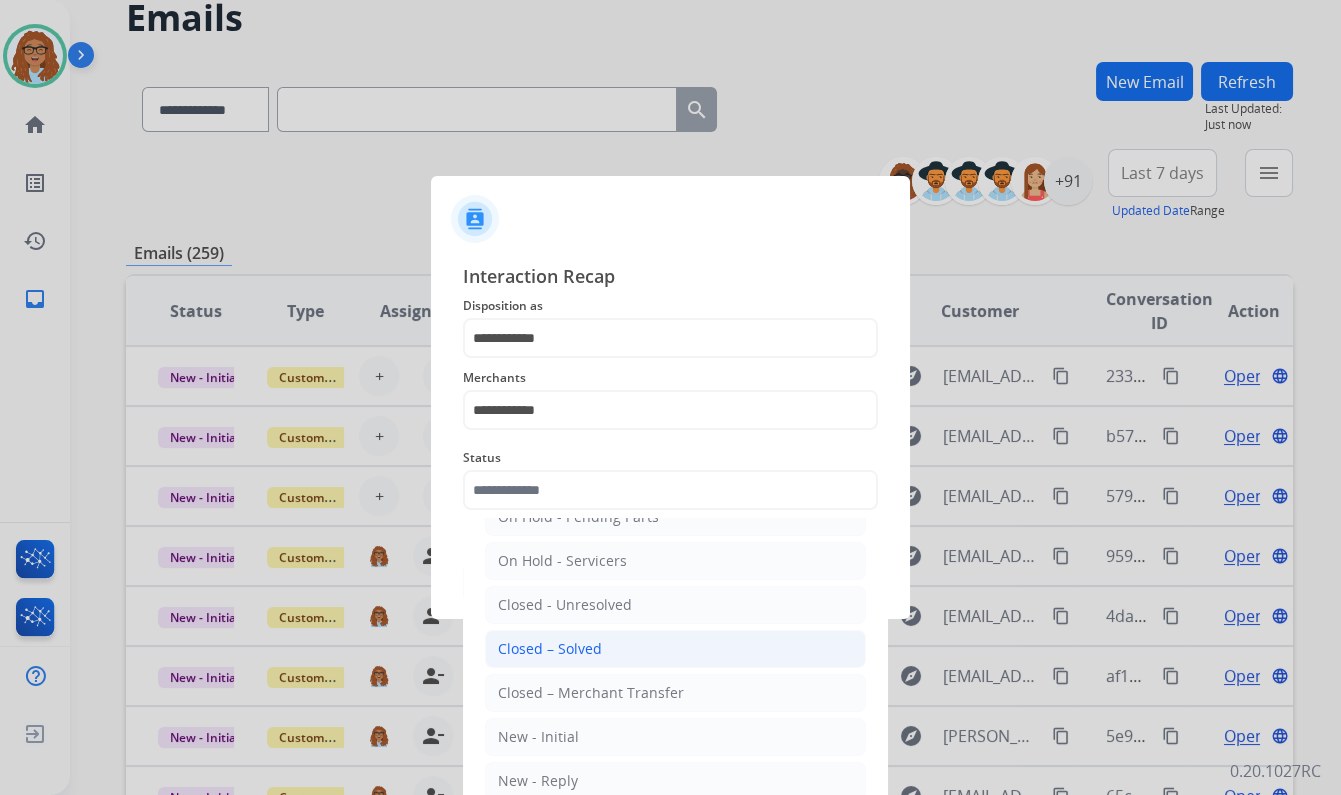 click on "Closed – Solved" 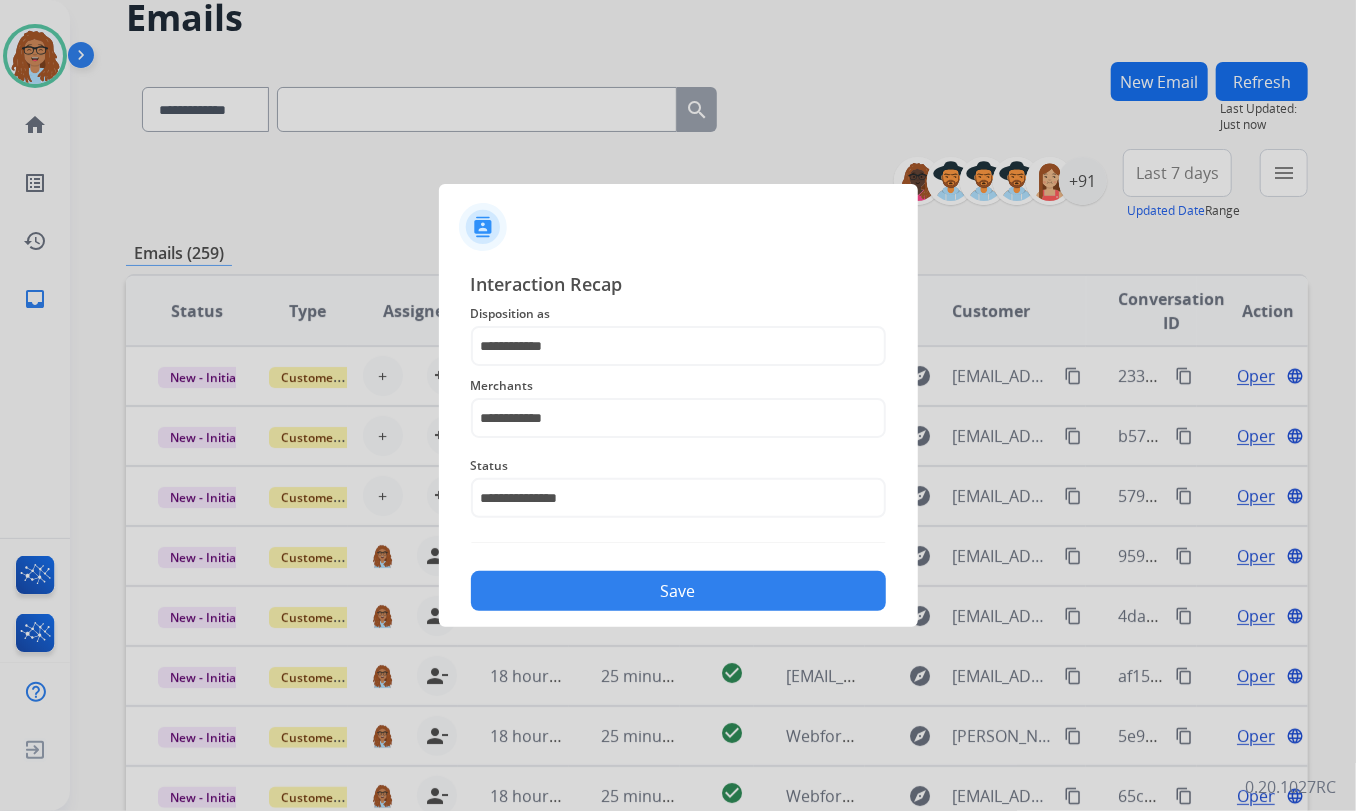 click on "Save" 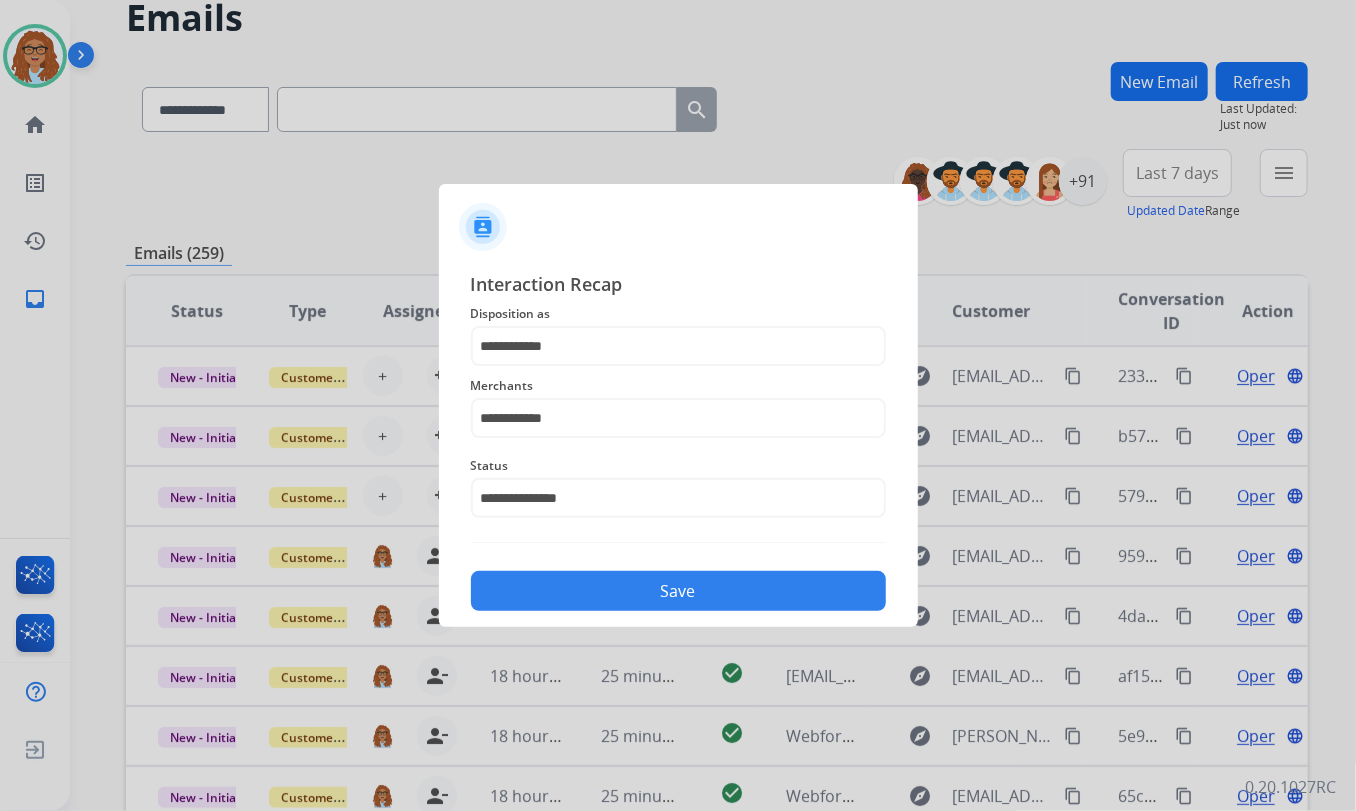click on "Save" 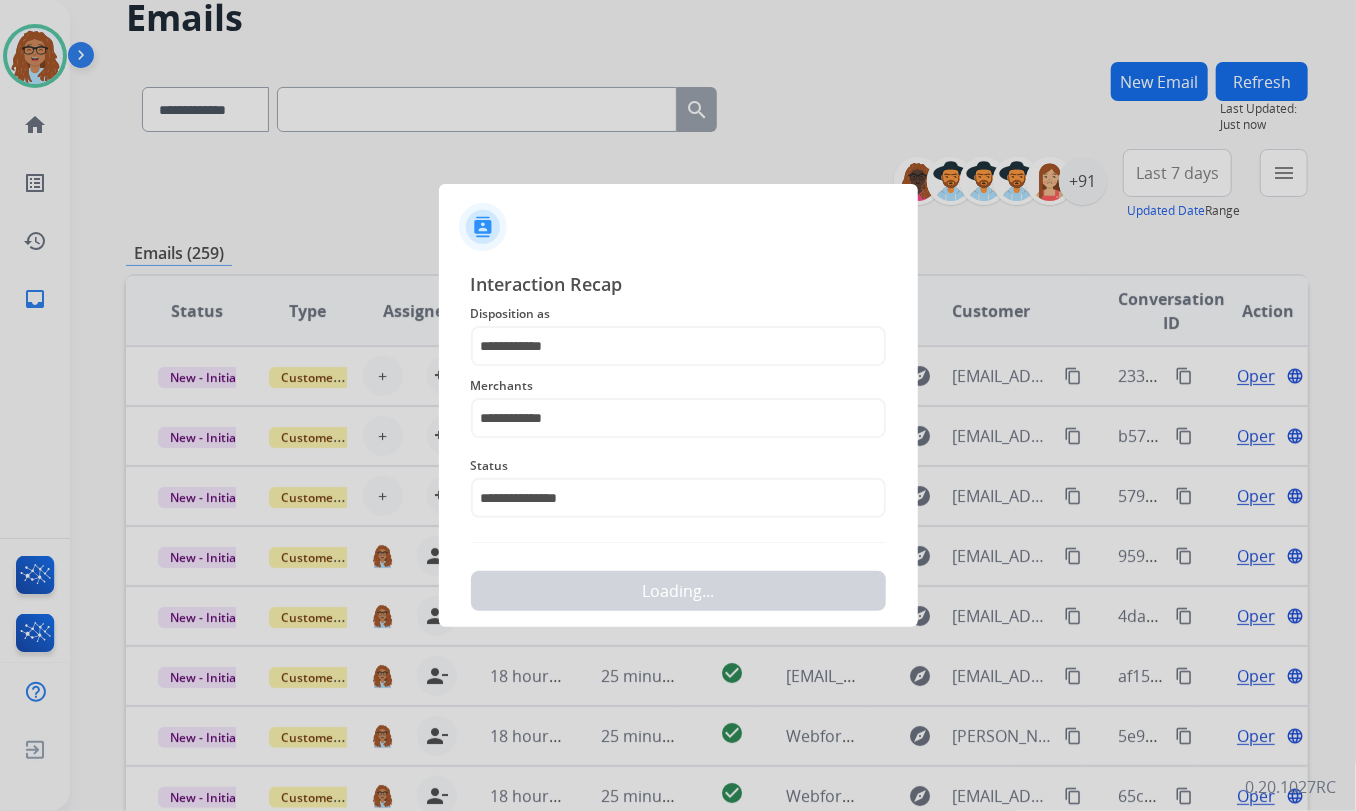 scroll, scrollTop: 0, scrollLeft: 0, axis: both 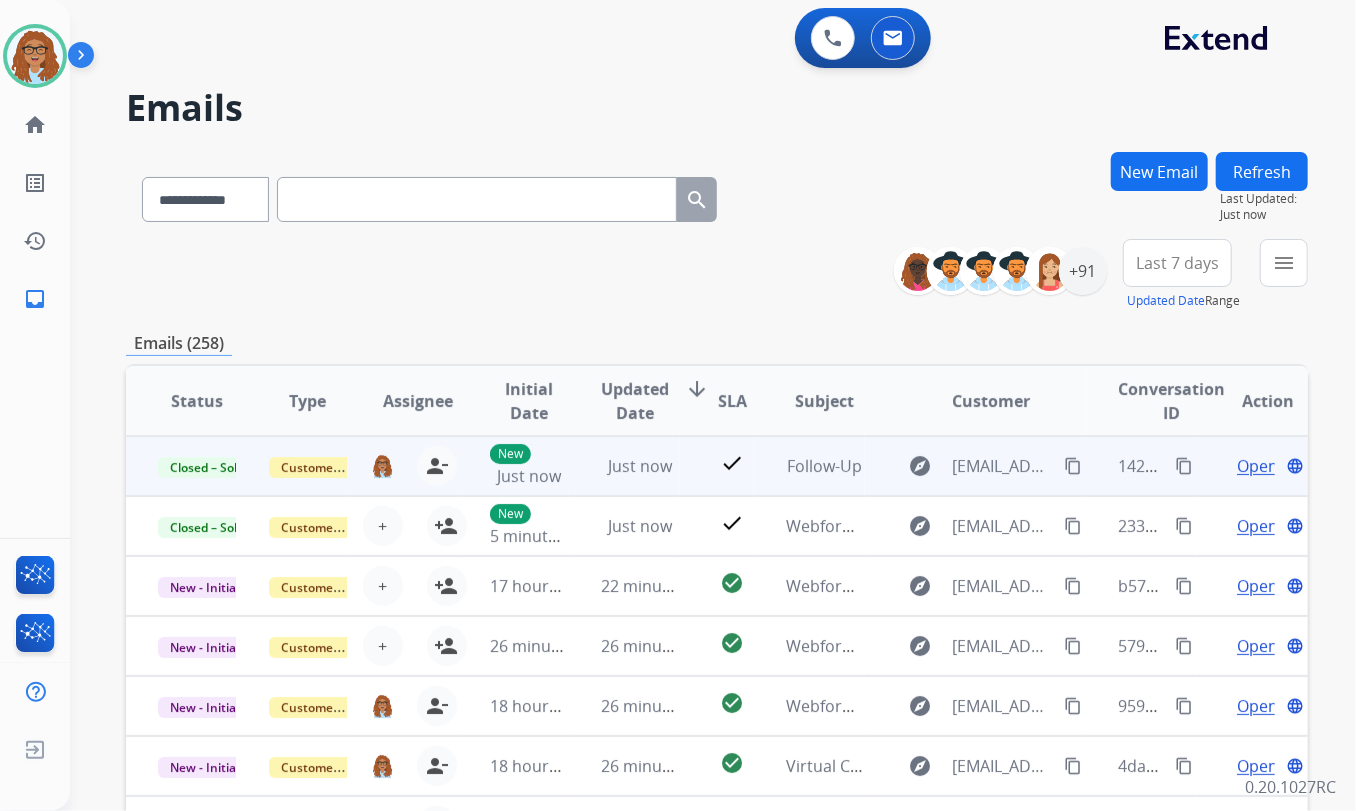 click on "content_copy" at bounding box center (1184, 466) 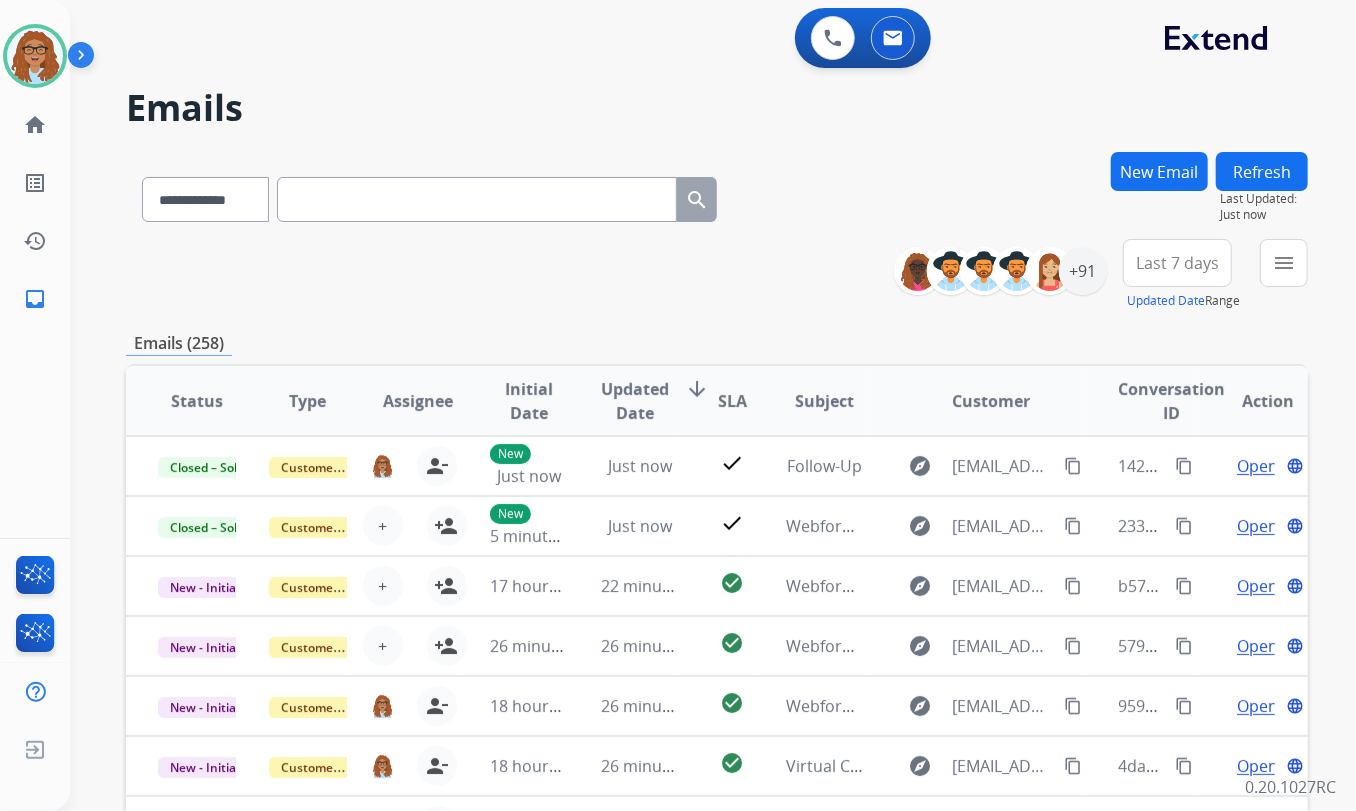 click on "New Email" at bounding box center [1159, 171] 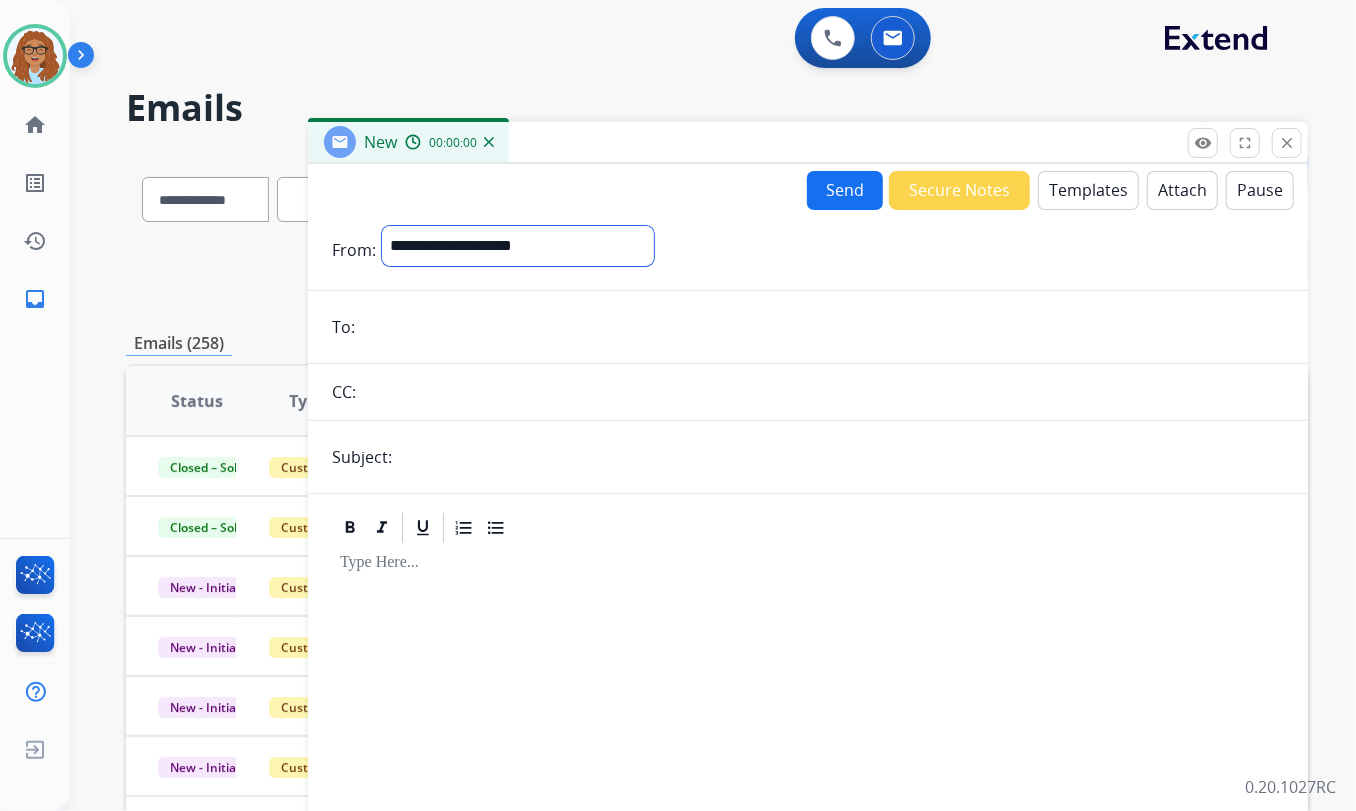 click on "**********" at bounding box center [518, 246] 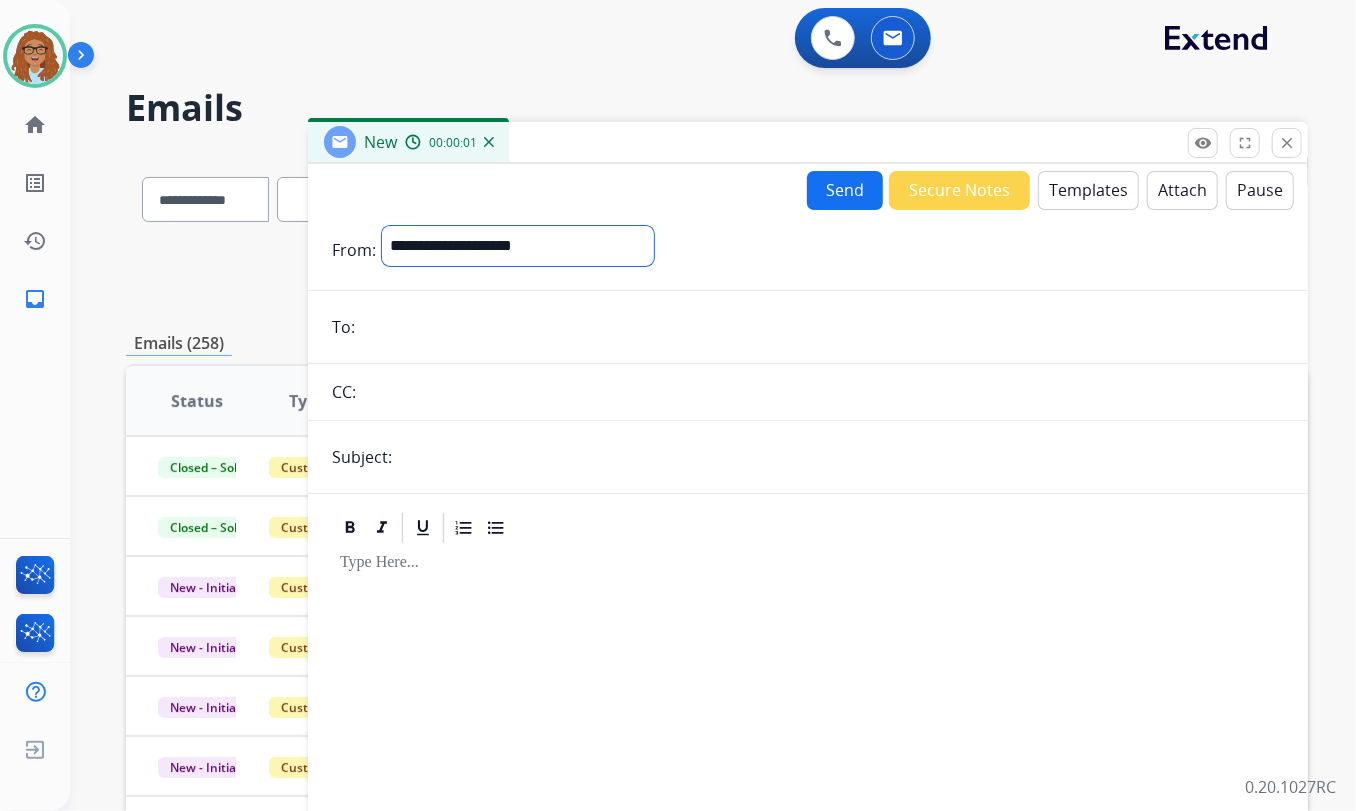 select on "**********" 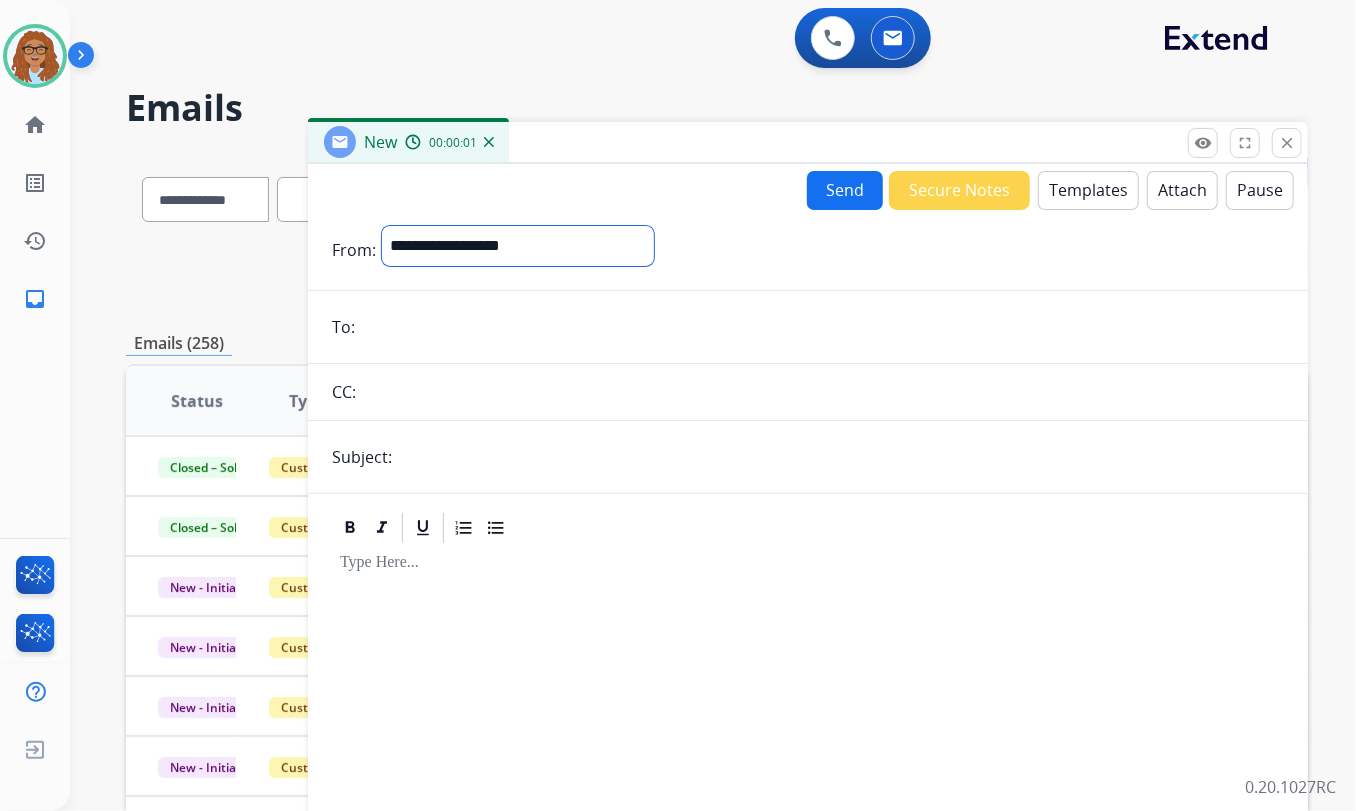 click on "**********" at bounding box center [518, 246] 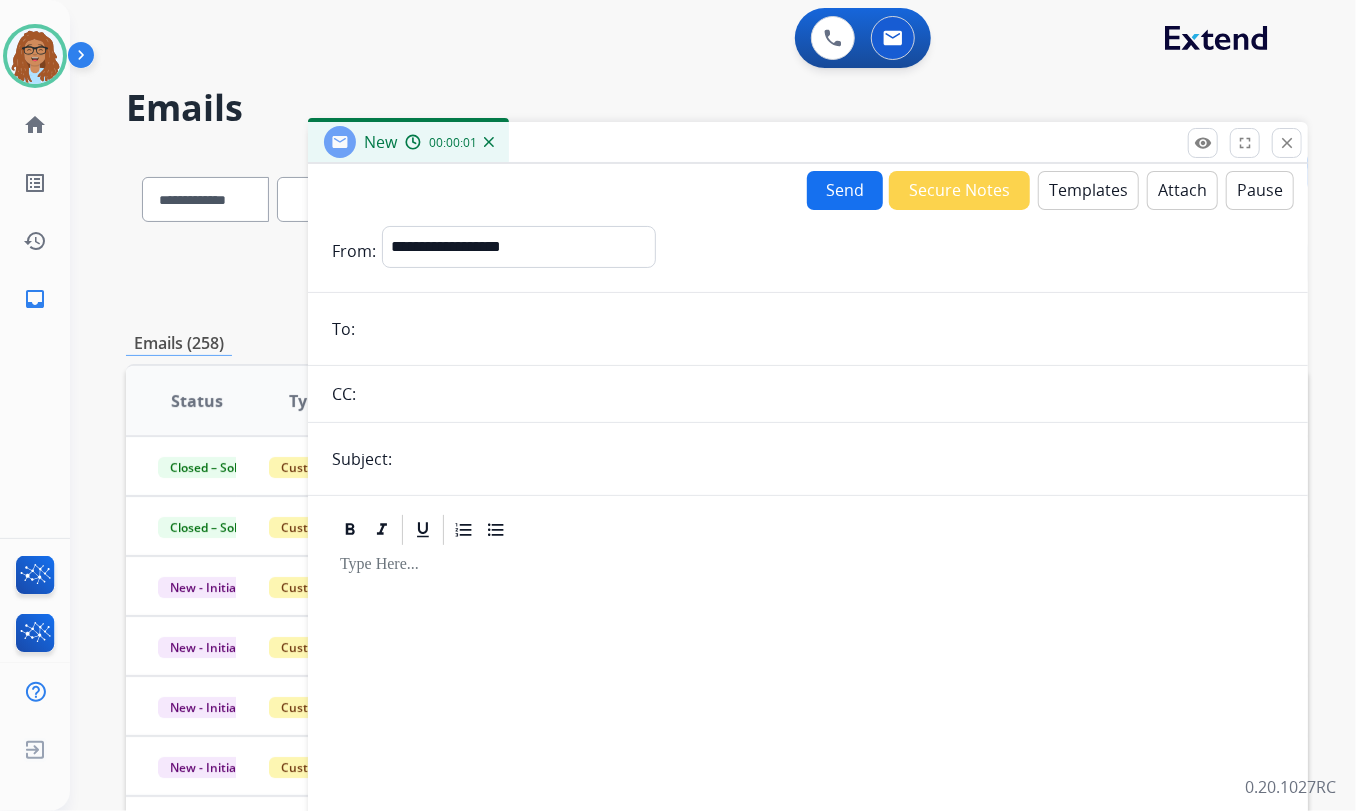 click at bounding box center [822, 329] 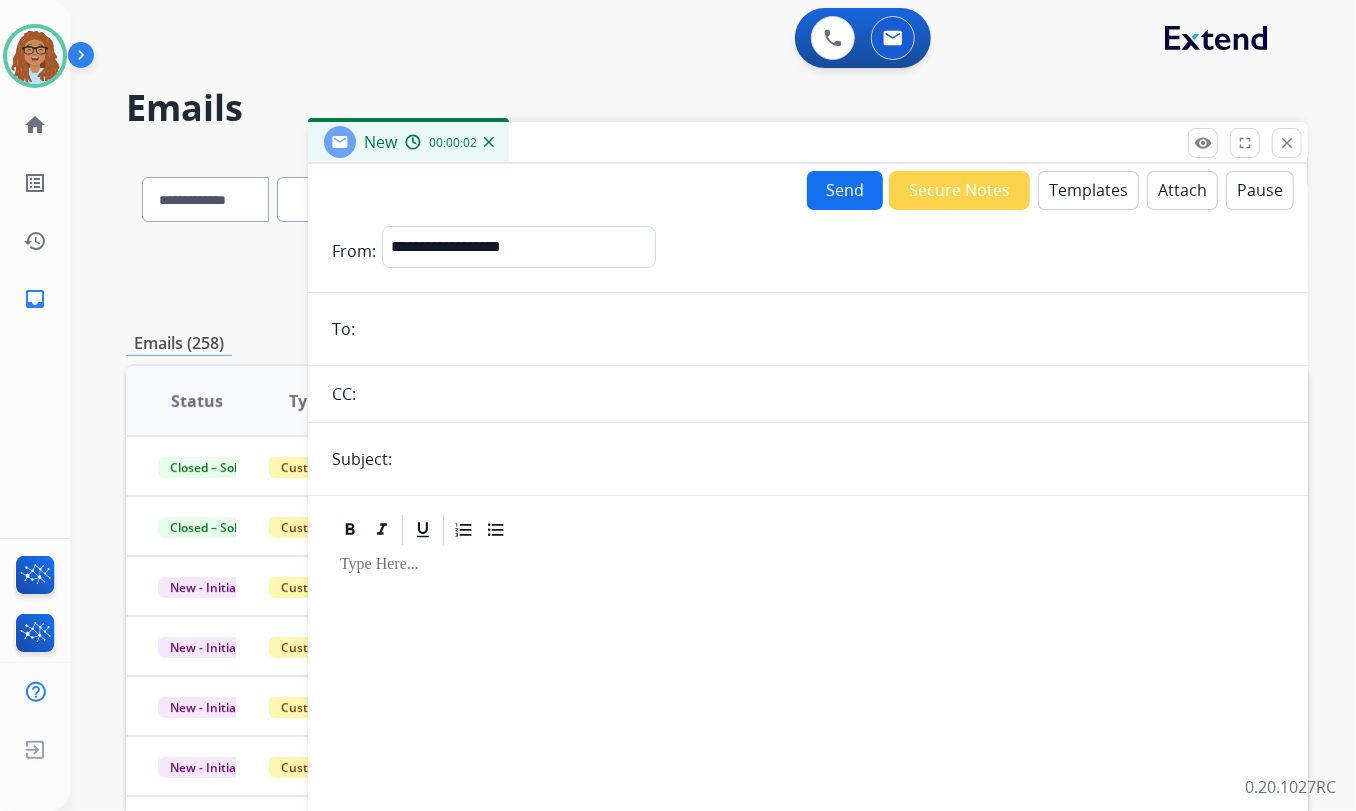 paste on "**********" 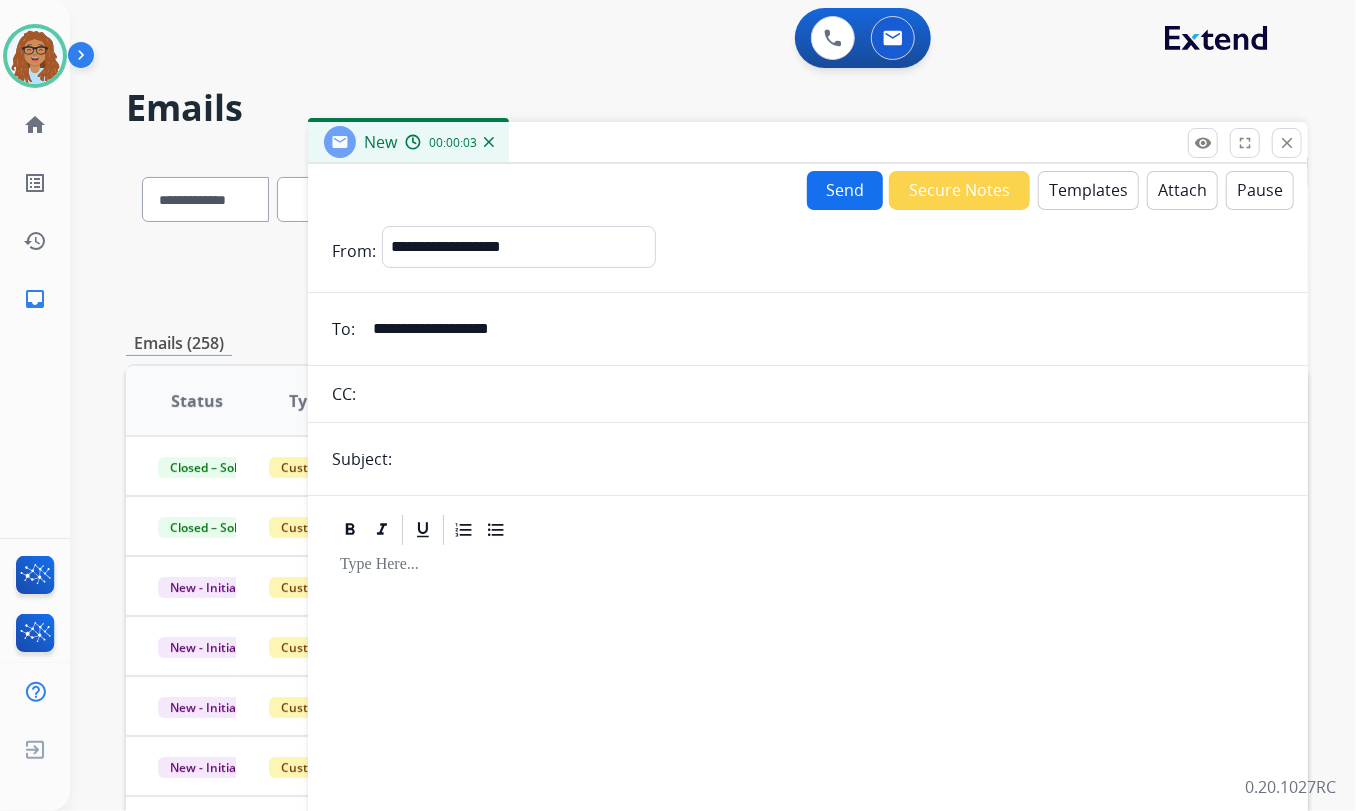 type on "**********" 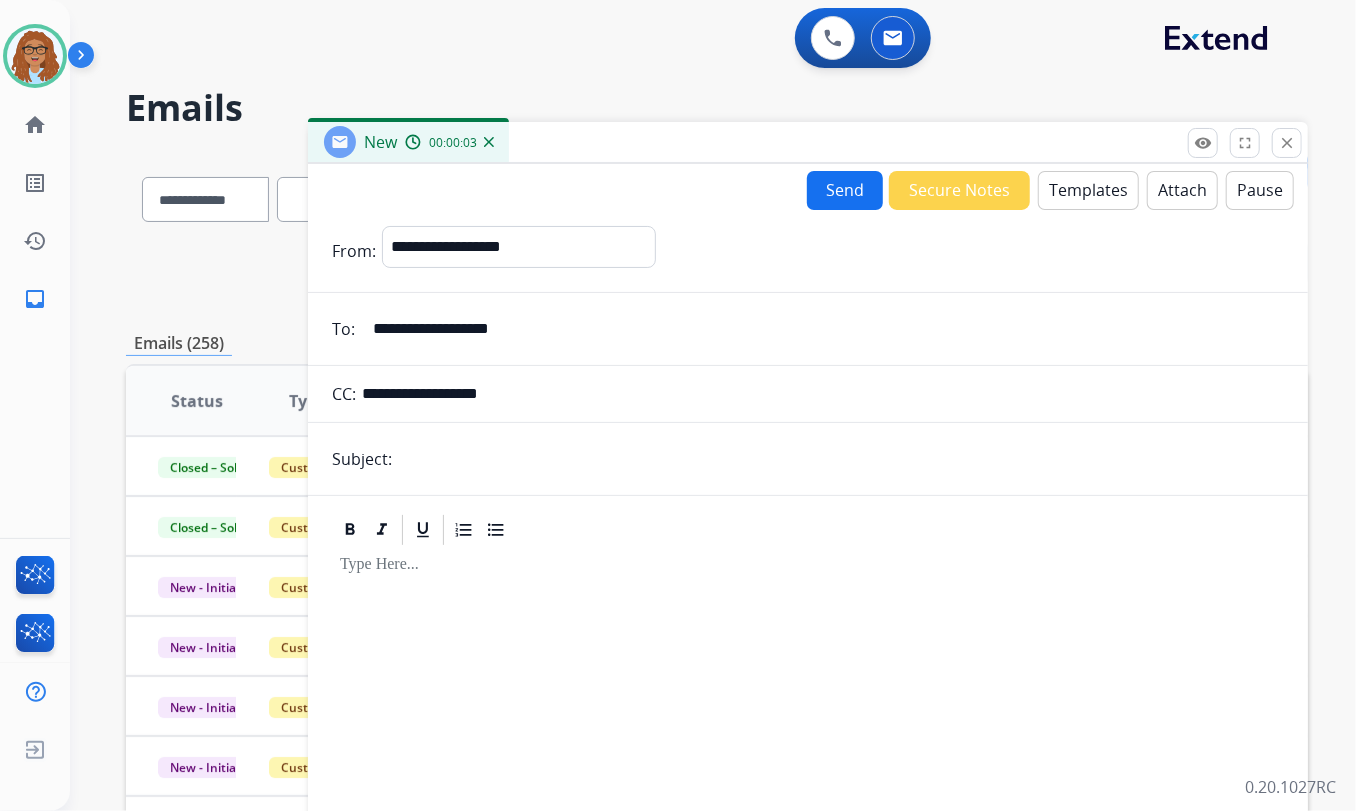 type on "**********" 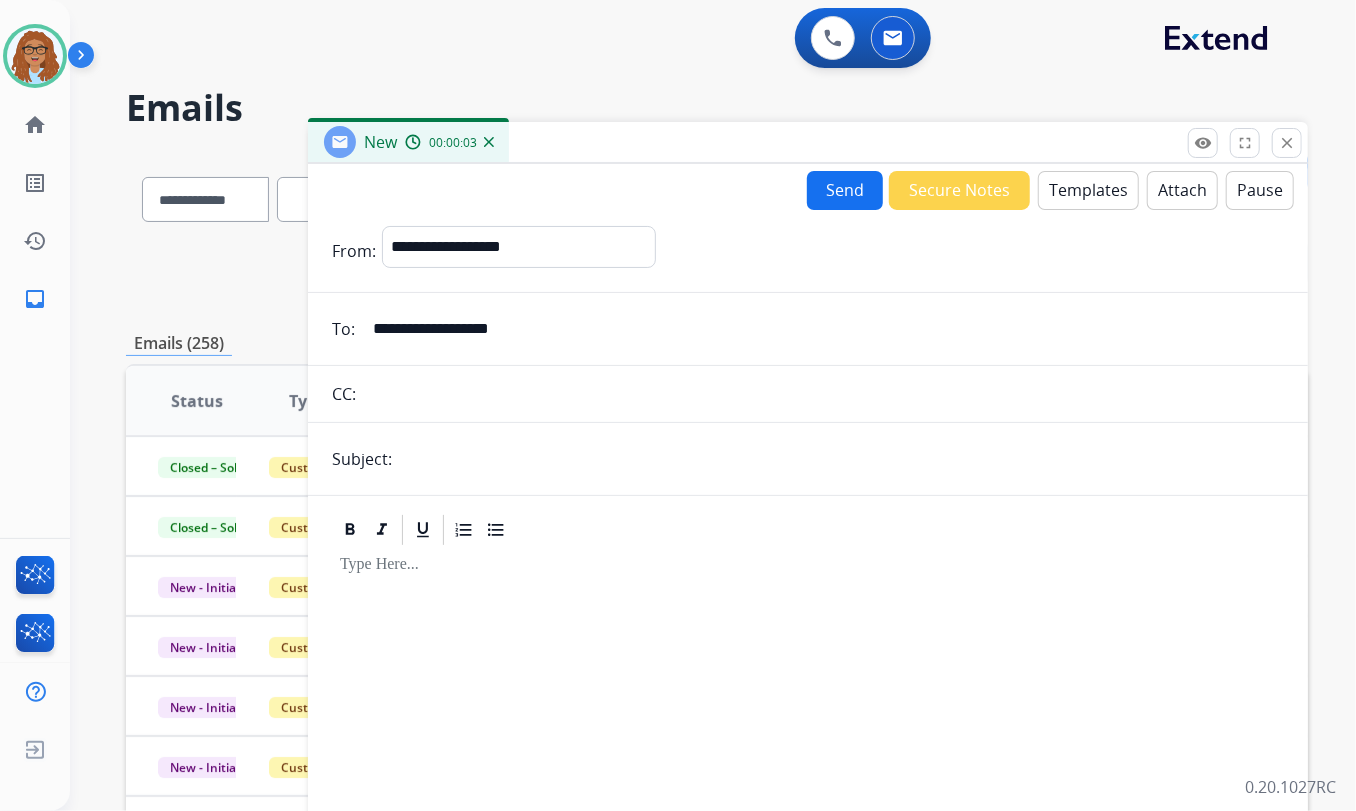 click on "**********" at bounding box center (808, 556) 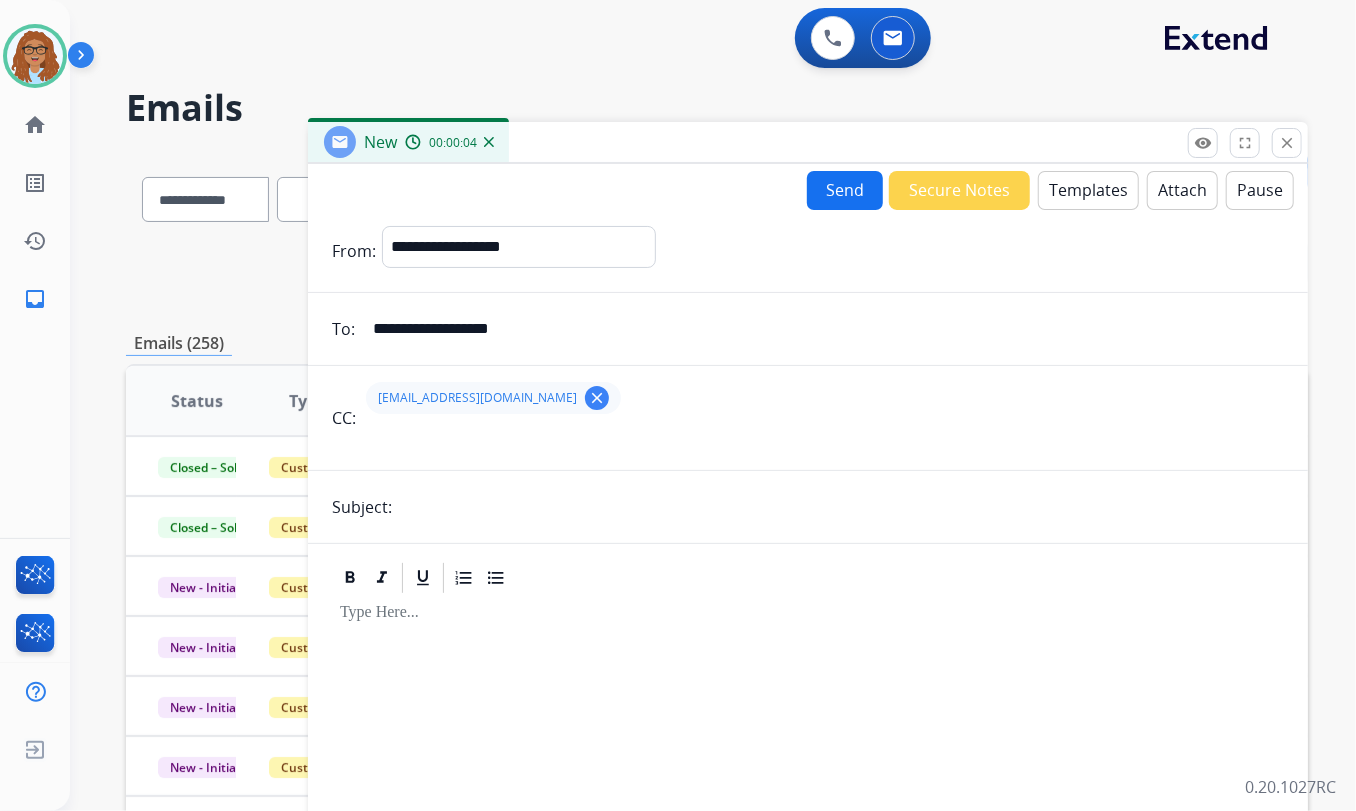 type on "*********" 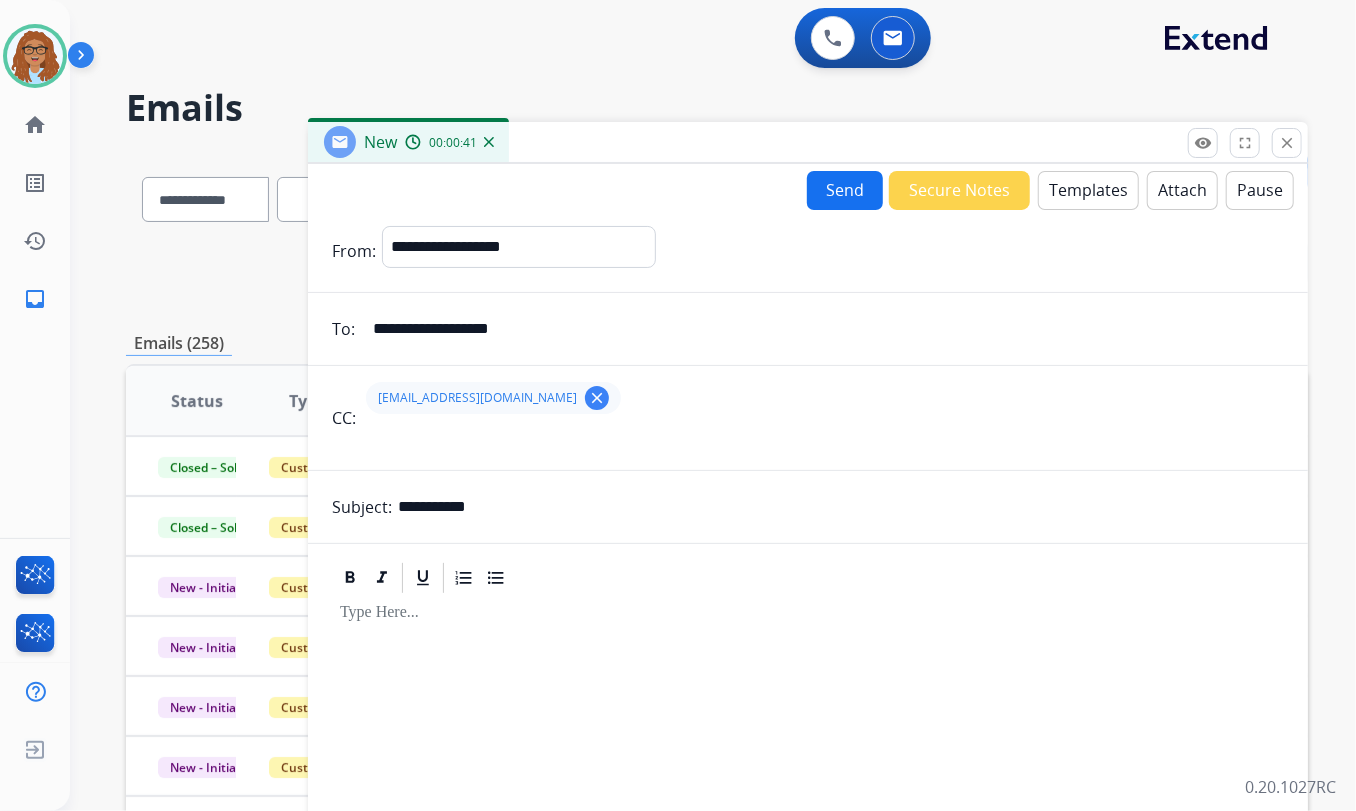 click on "Templates" at bounding box center [1088, 190] 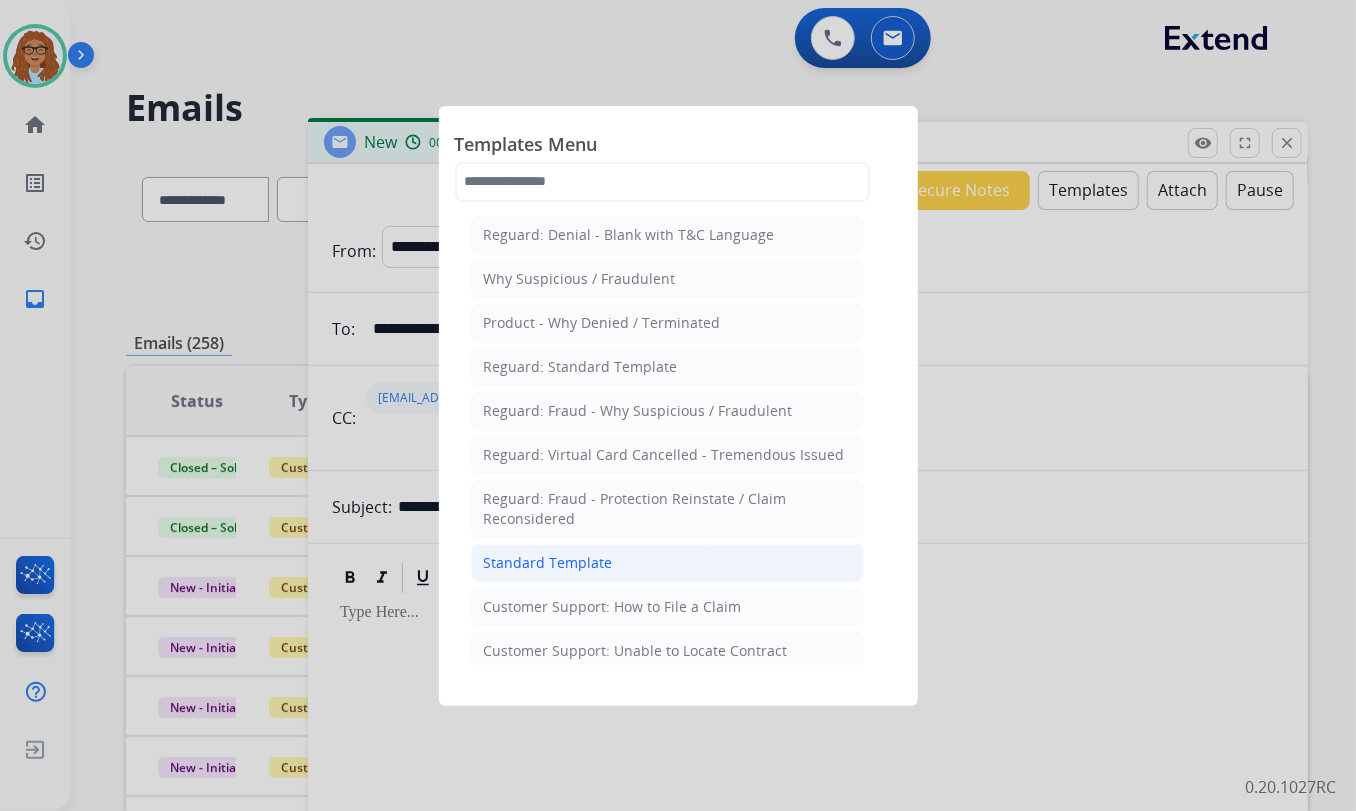 click on "Standard Template" 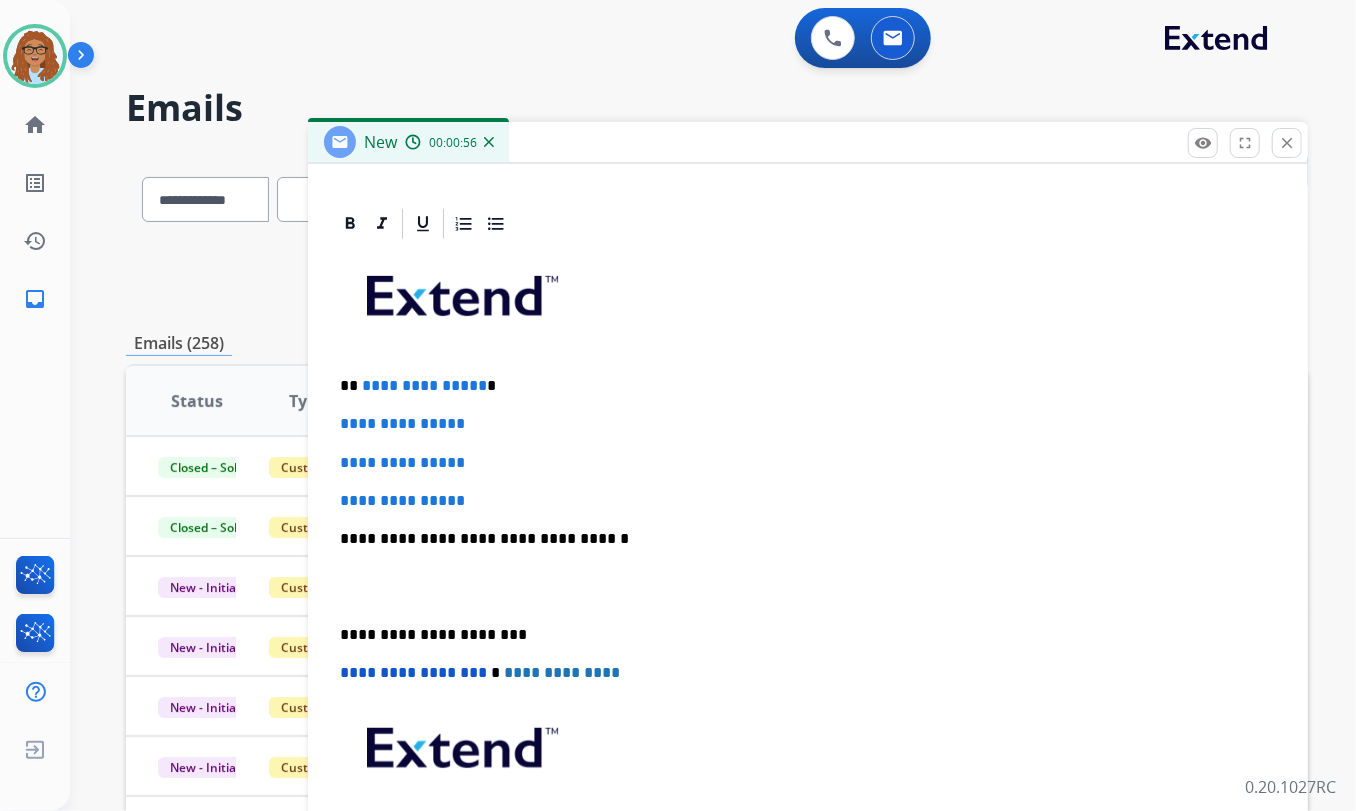 scroll, scrollTop: 508, scrollLeft: 0, axis: vertical 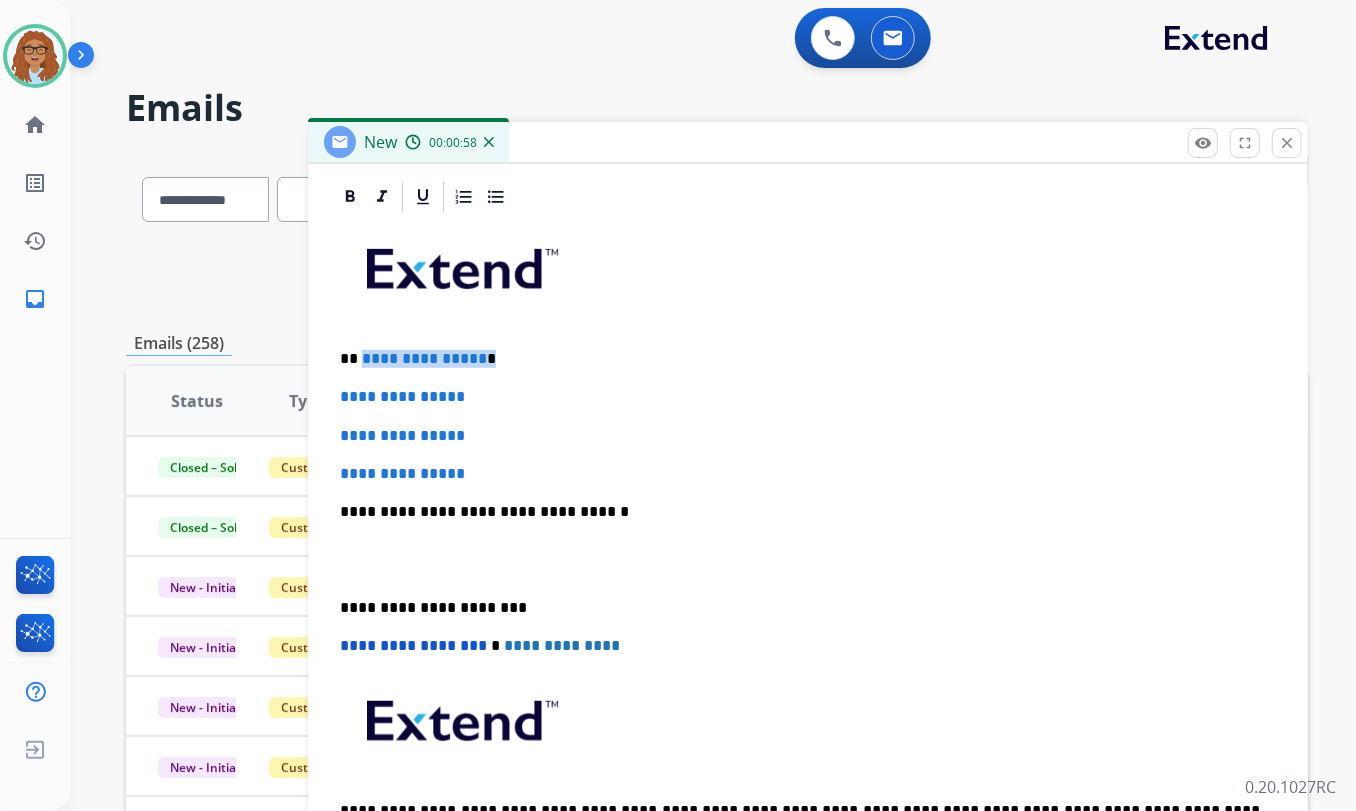 drag, startPoint x: 467, startPoint y: 360, endPoint x: 360, endPoint y: 360, distance: 107 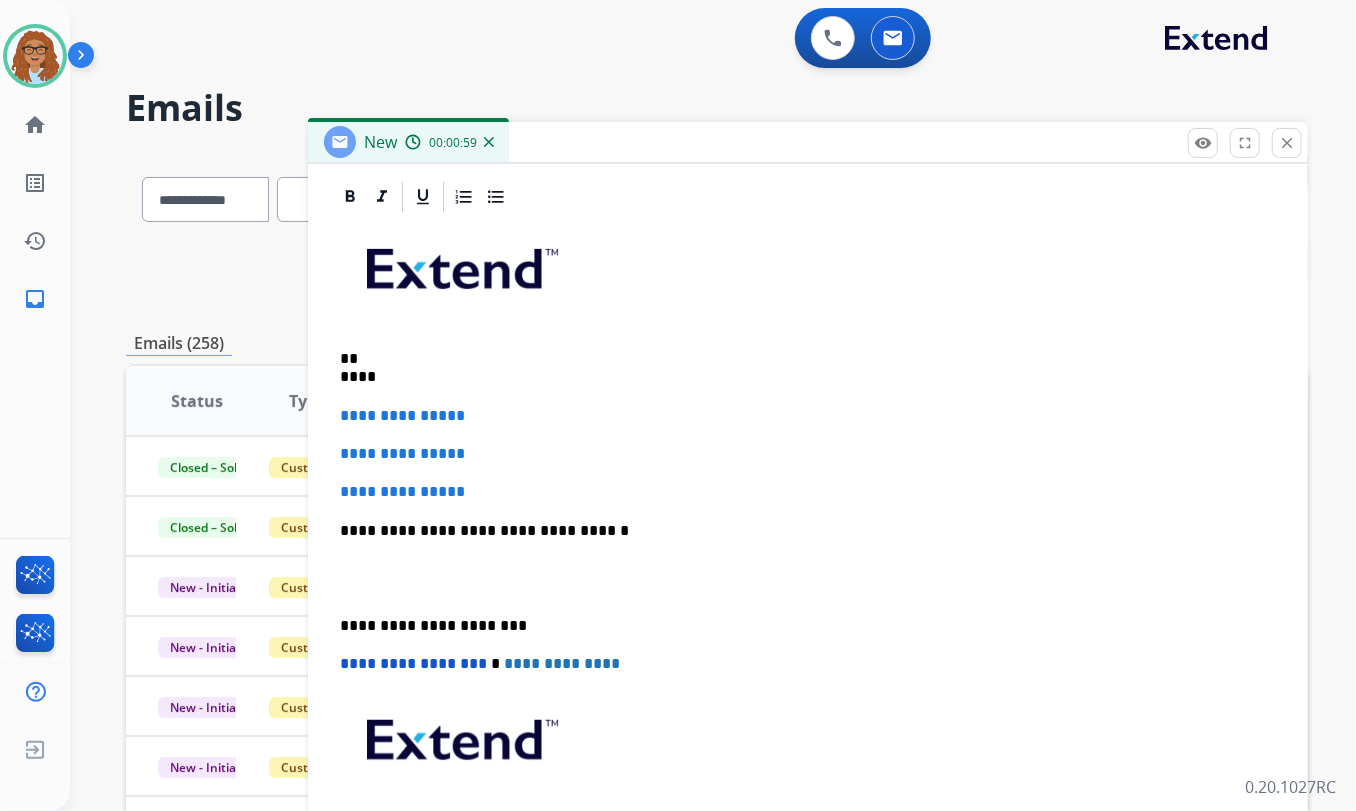 click on "** ****" at bounding box center (800, 368) 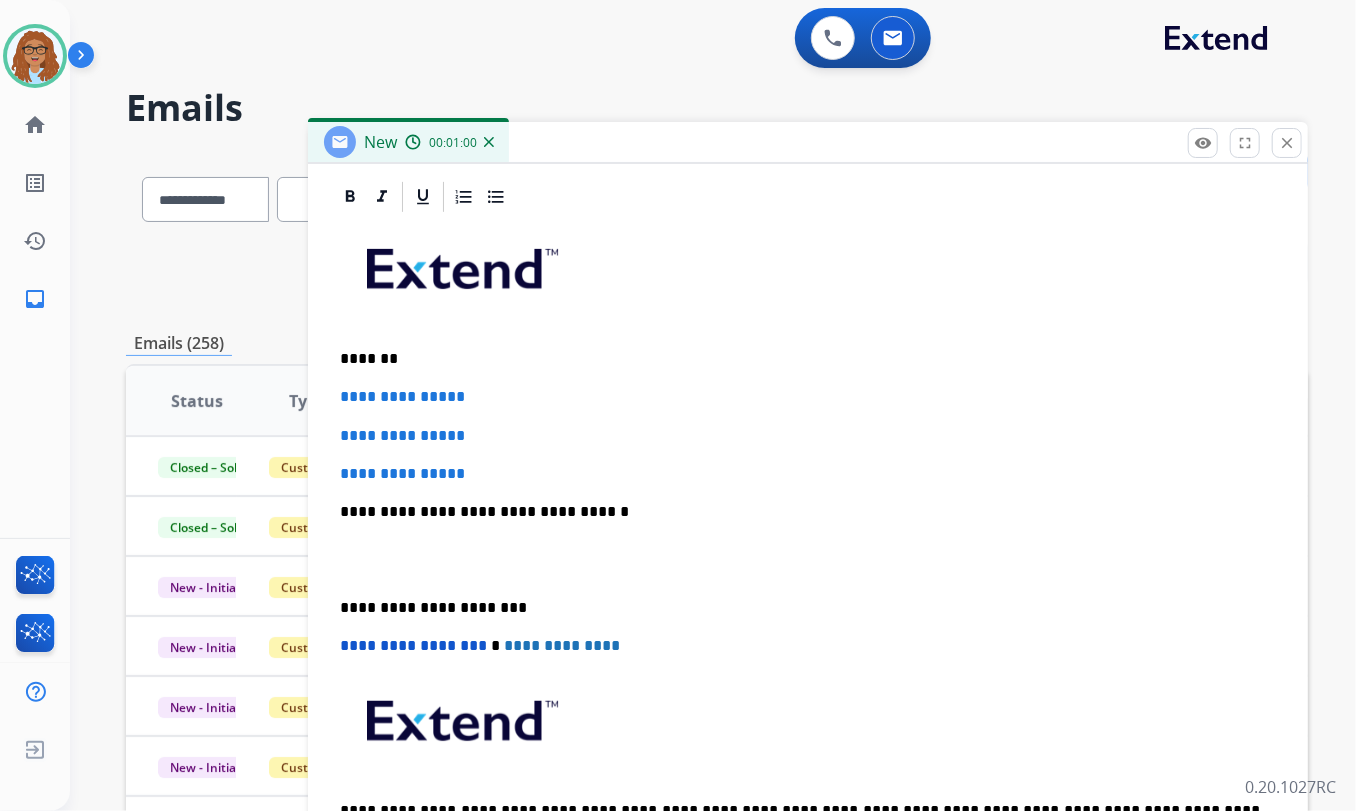 drag, startPoint x: 415, startPoint y: 356, endPoint x: 426, endPoint y: 347, distance: 14.21267 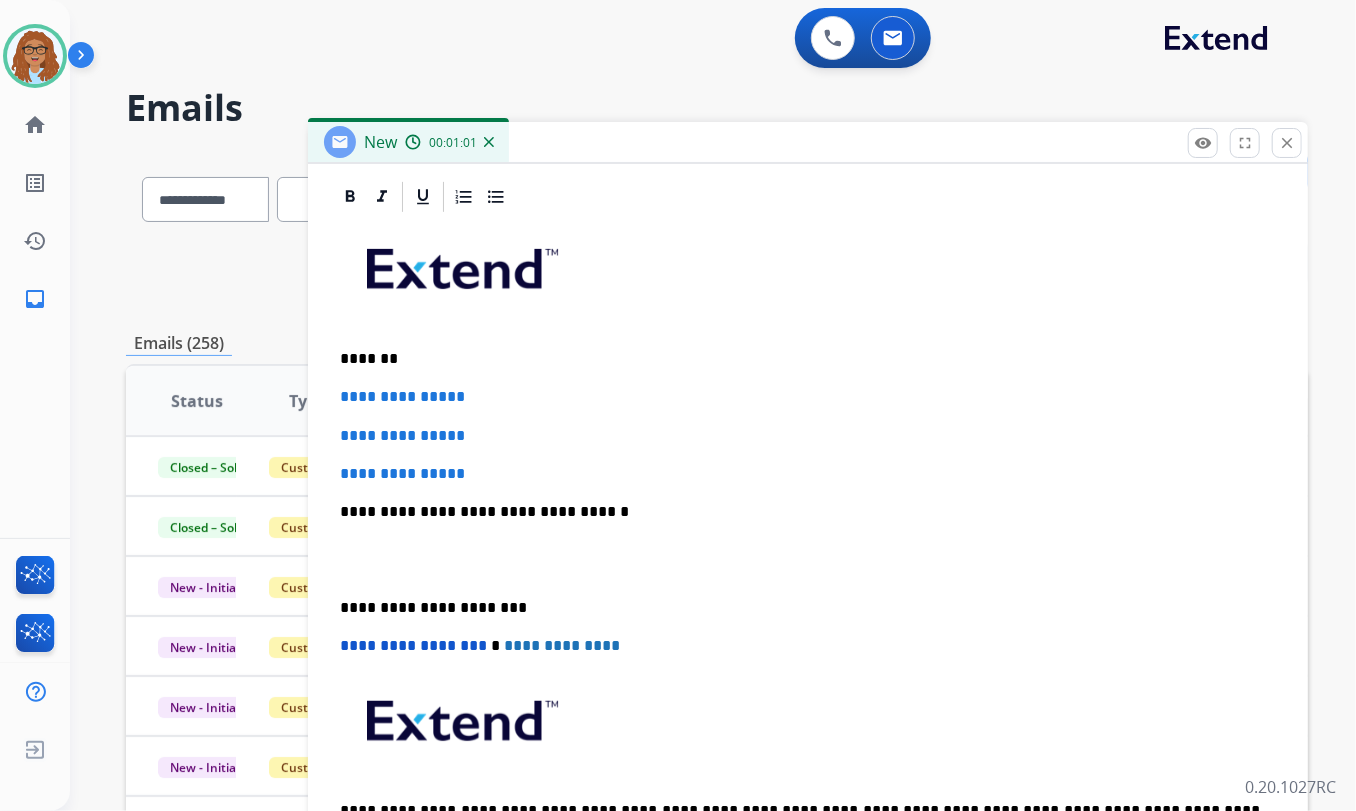type 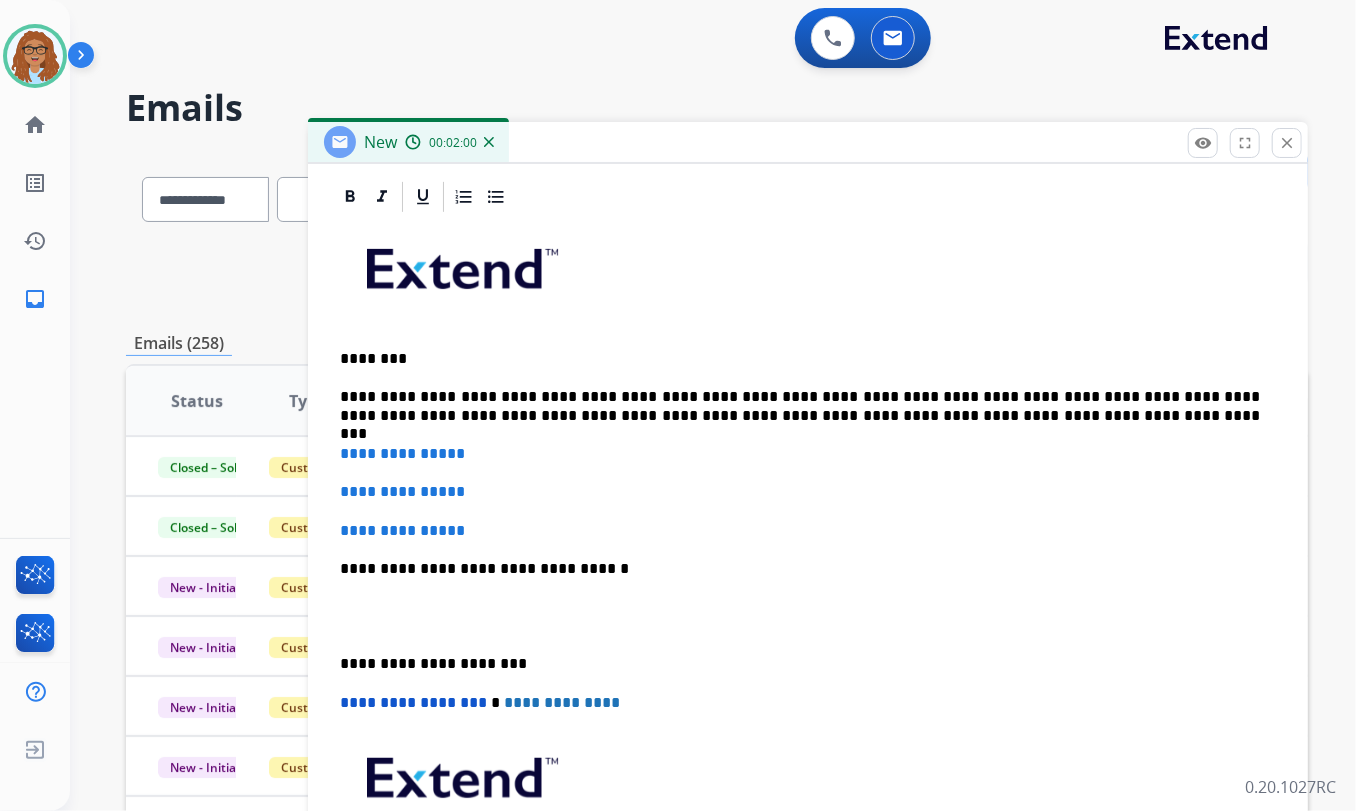 click on "**********" at bounding box center (800, 406) 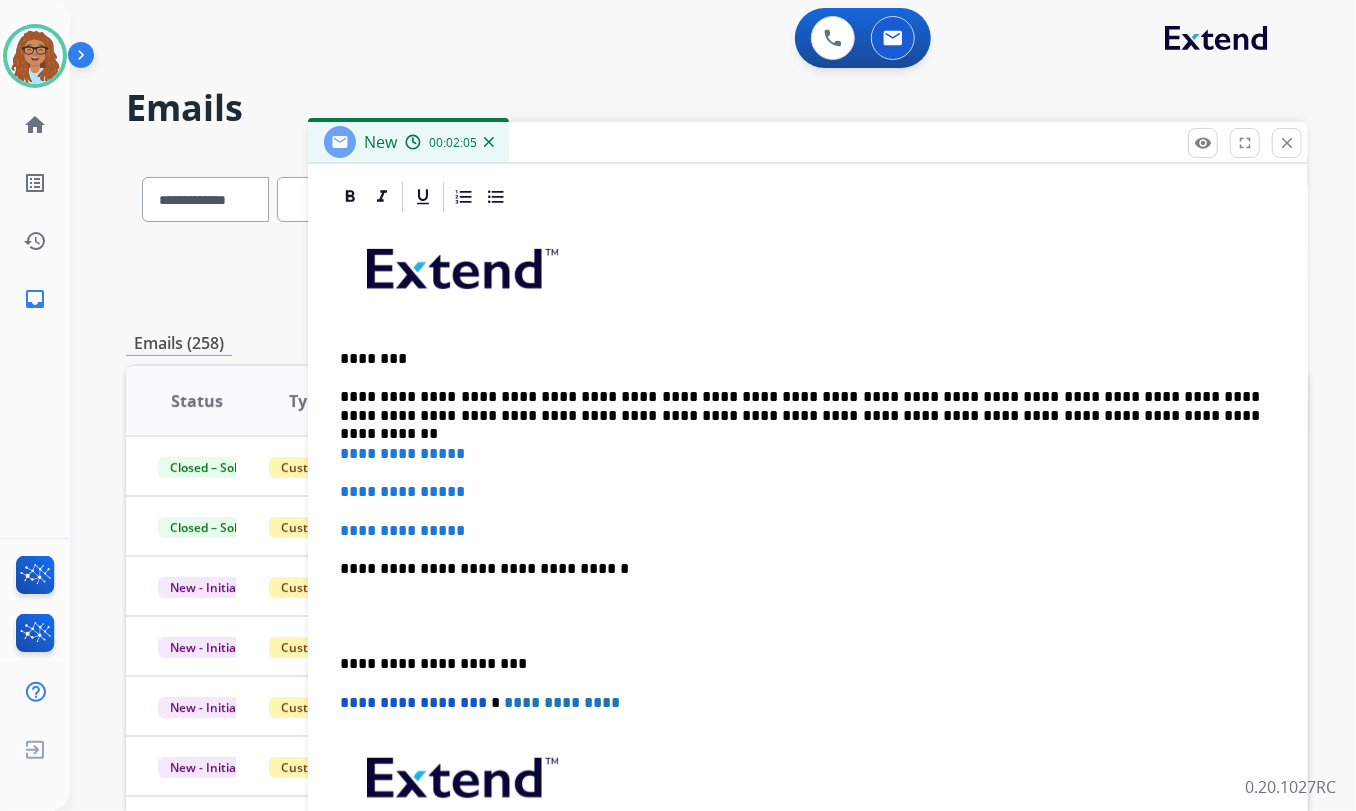 click on "**********" at bounding box center [800, 406] 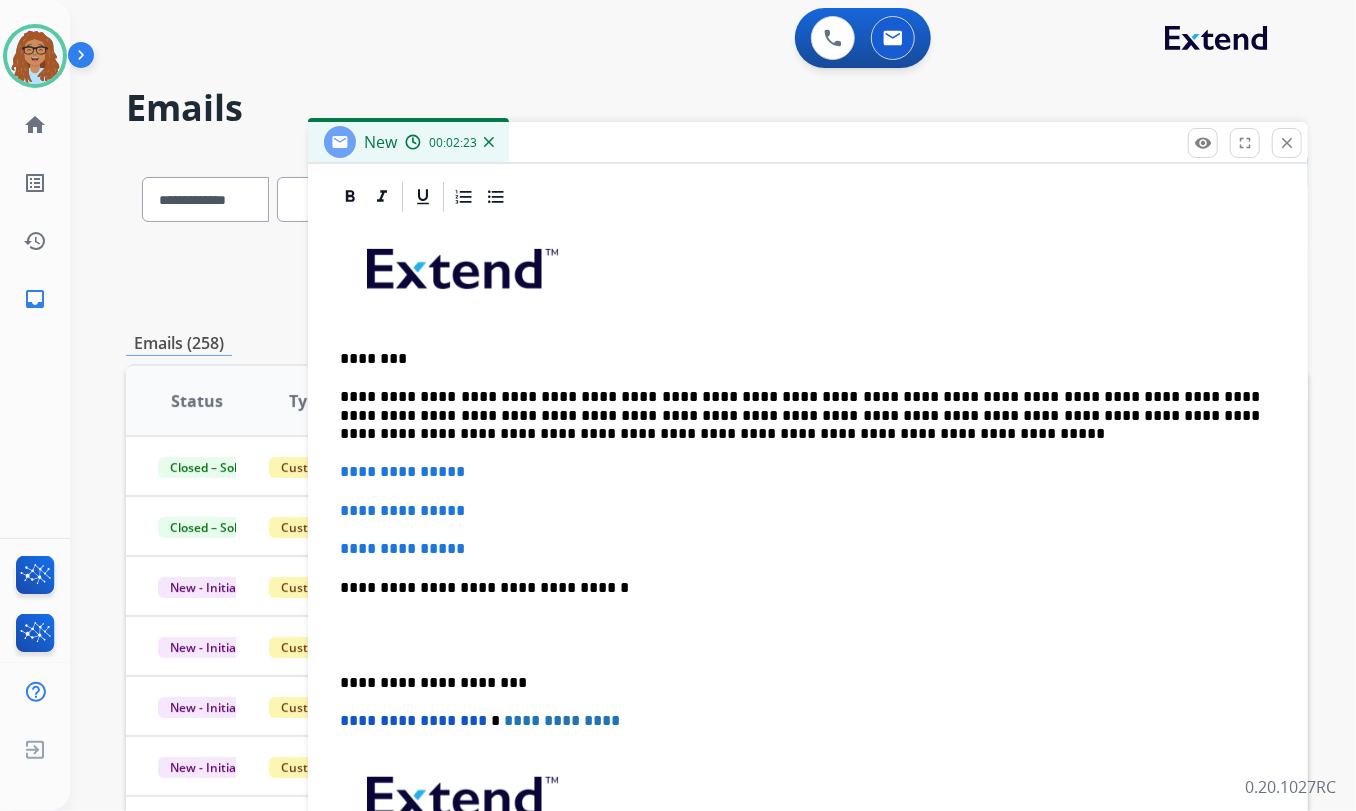 click on "**********" at bounding box center (800, 415) 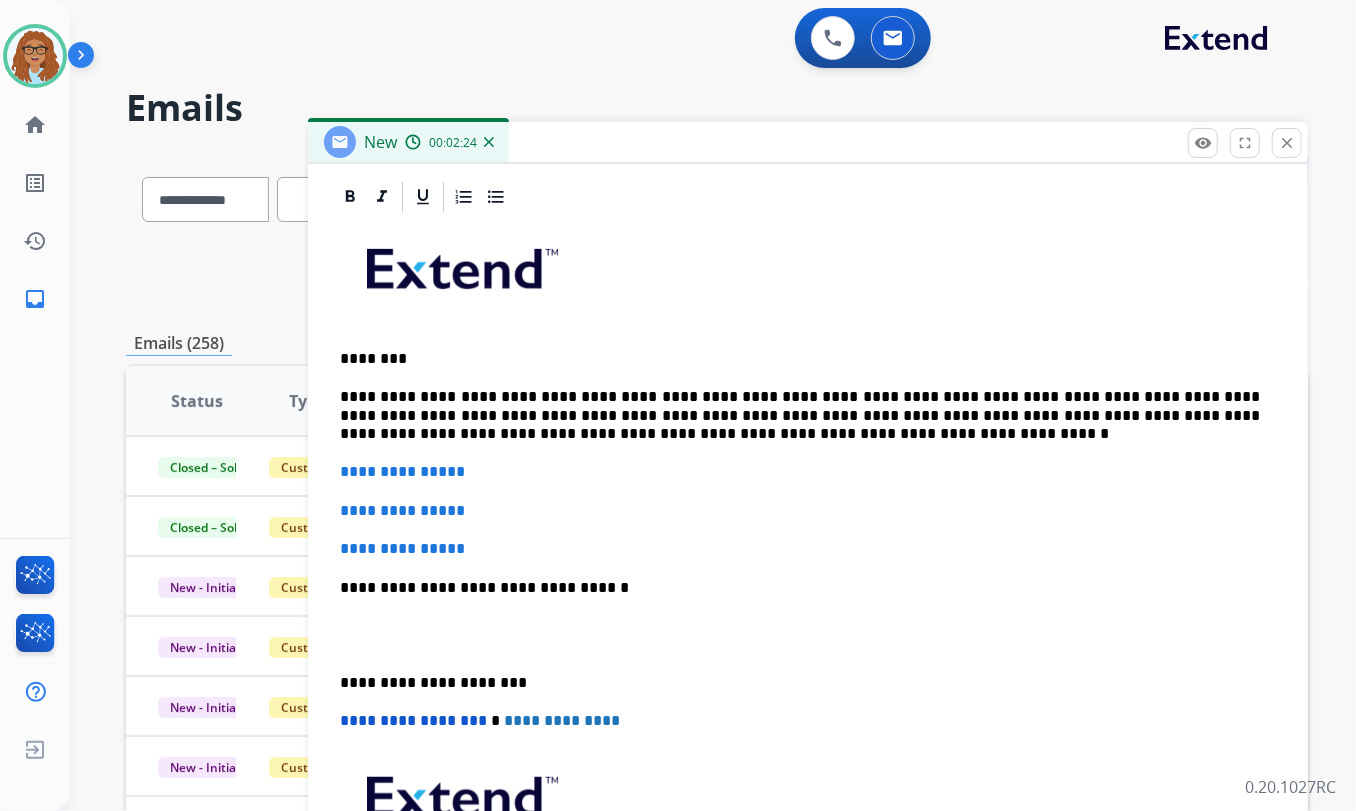 drag, startPoint x: 764, startPoint y: 430, endPoint x: 792, endPoint y: 410, distance: 34.4093 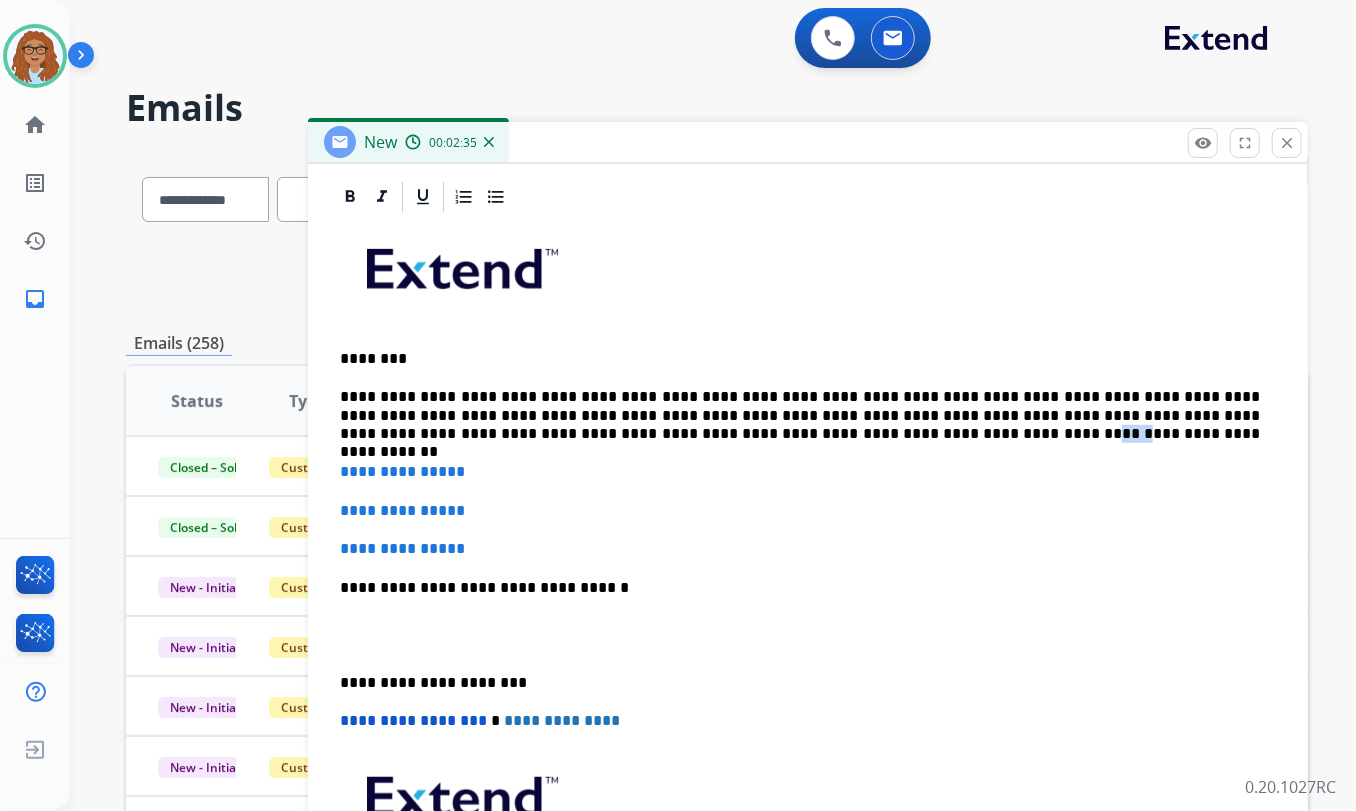 drag, startPoint x: 778, startPoint y: 429, endPoint x: 750, endPoint y: 432, distance: 28.160255 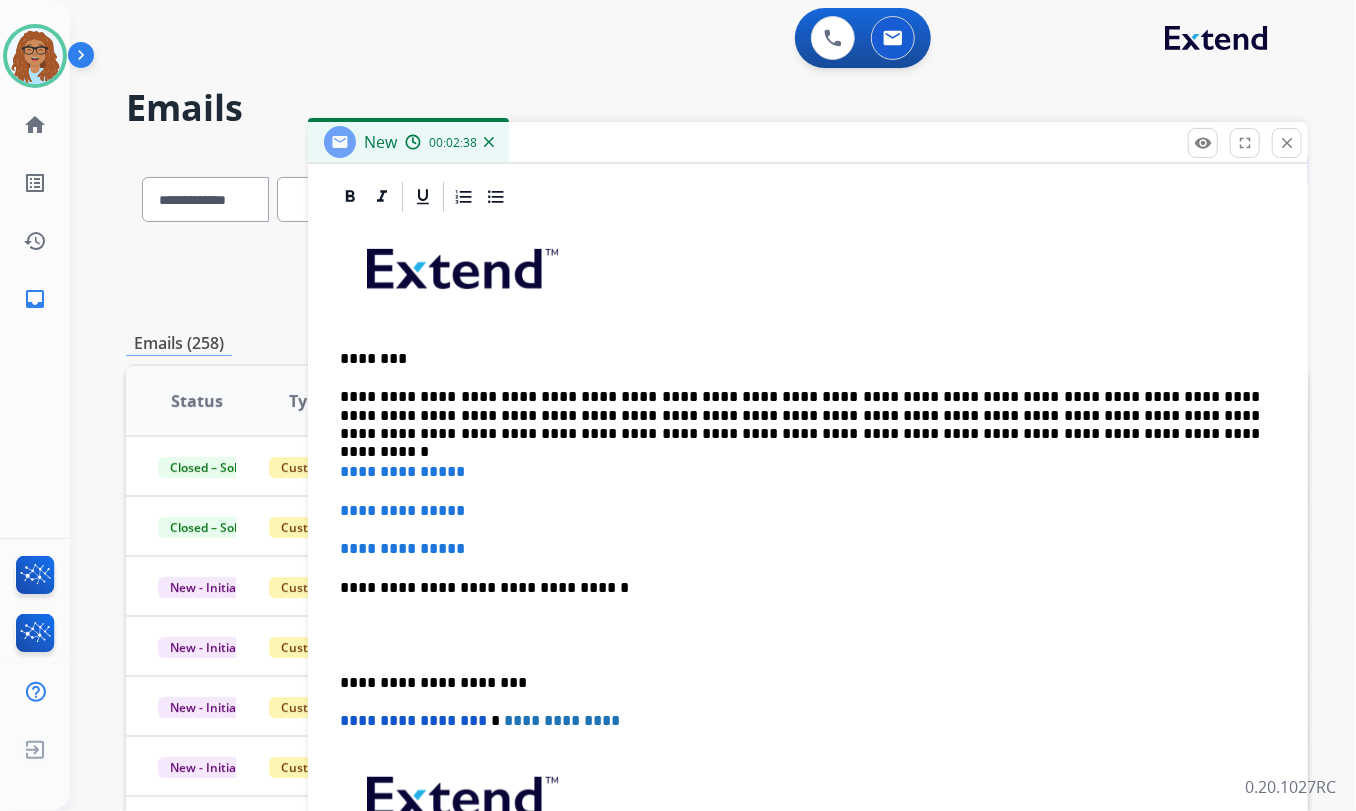 click on "**********" at bounding box center (800, 415) 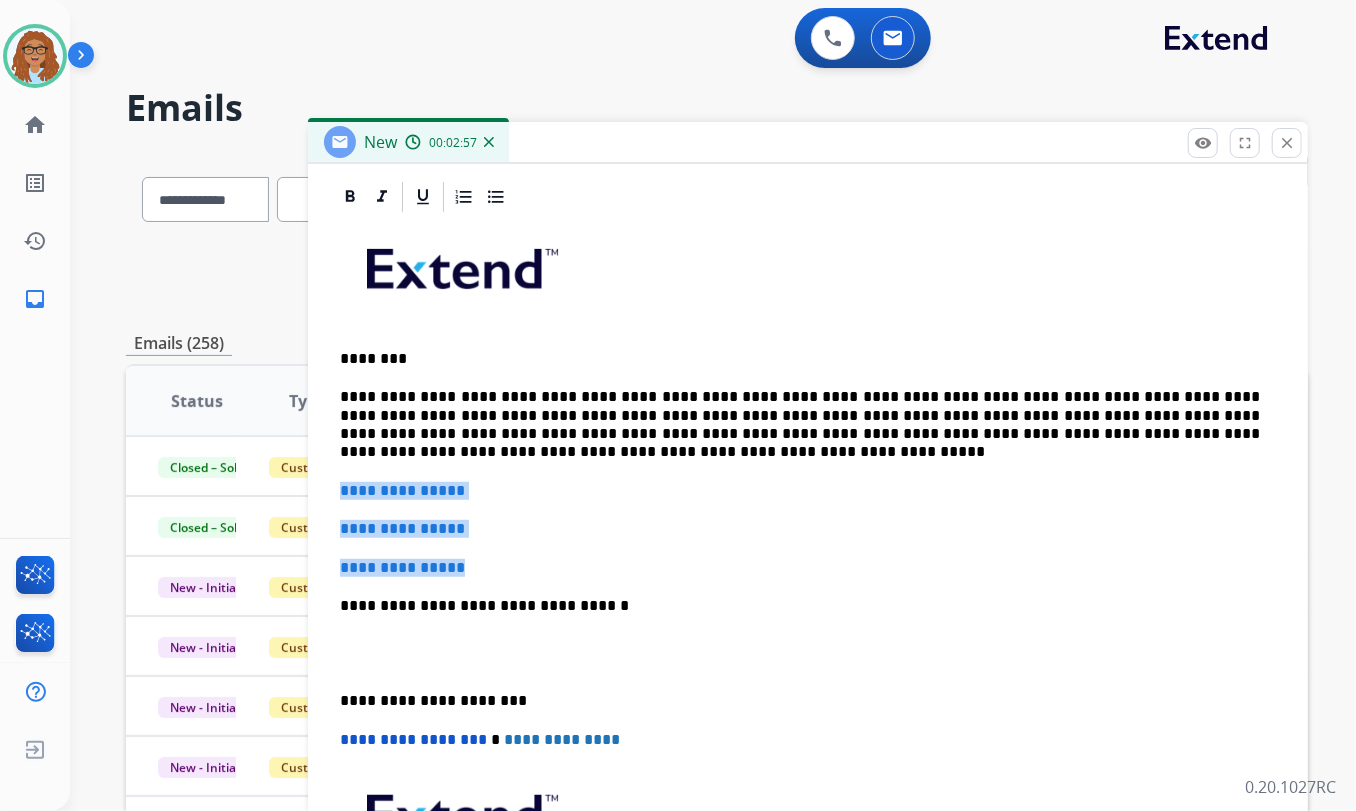 drag, startPoint x: 481, startPoint y: 564, endPoint x: 309, endPoint y: 488, distance: 188.04254 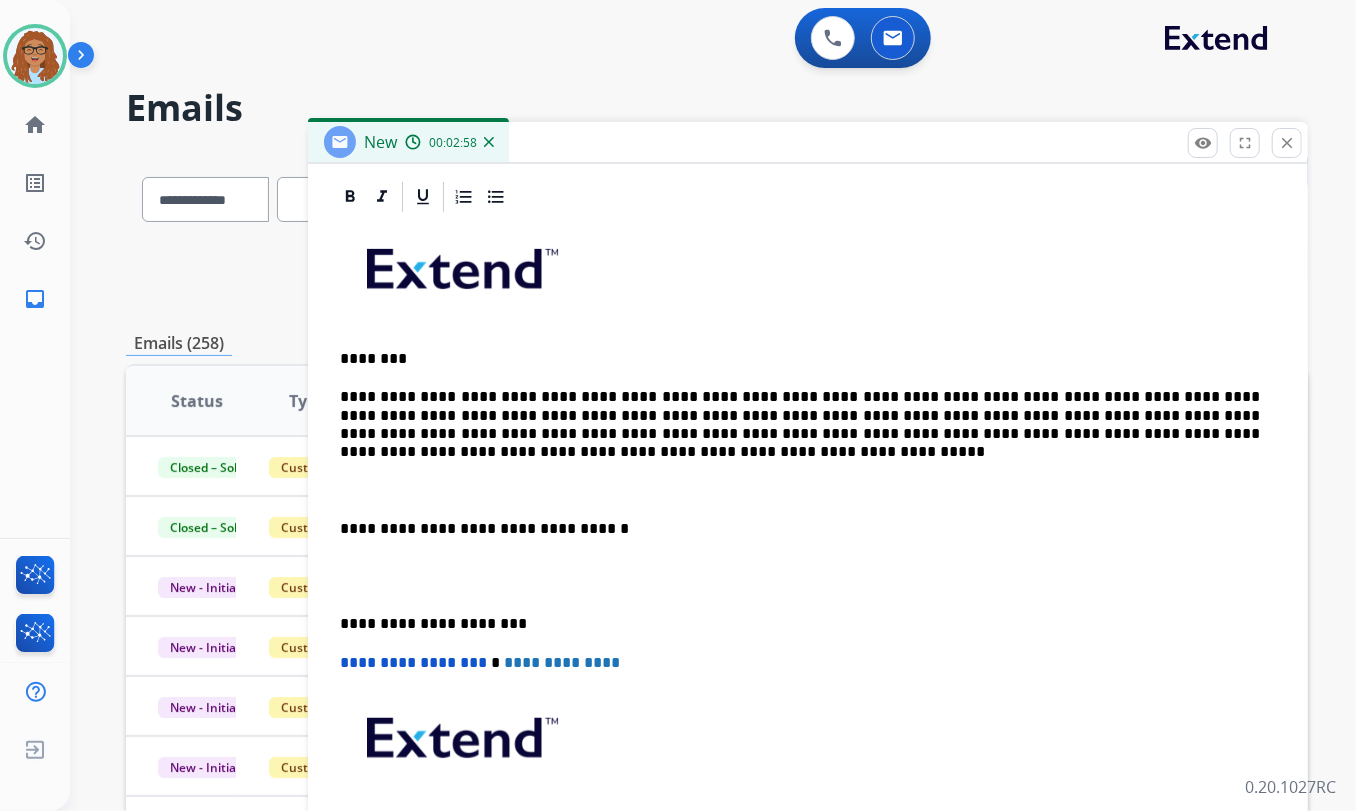 click on "**********" at bounding box center [808, 567] 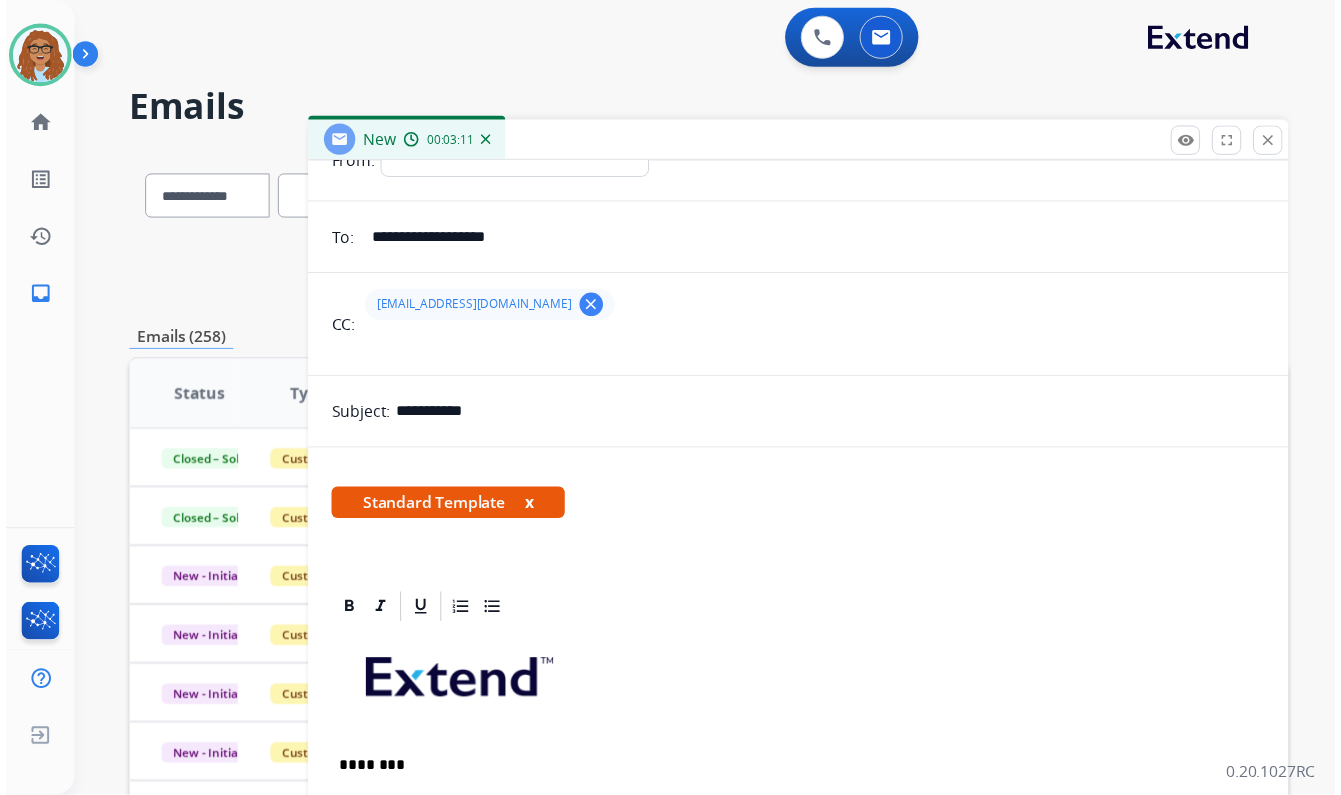 scroll, scrollTop: 0, scrollLeft: 0, axis: both 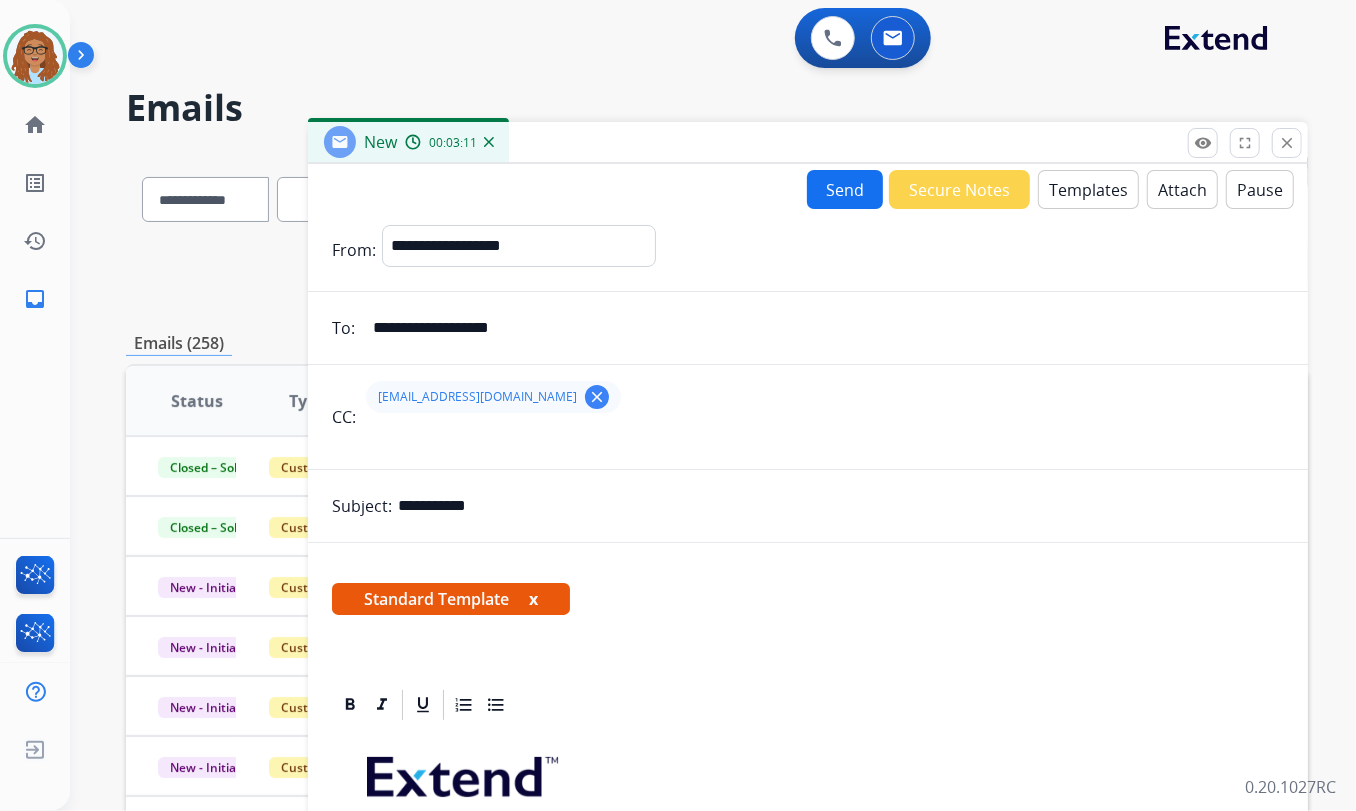 click on "Send" at bounding box center (845, 189) 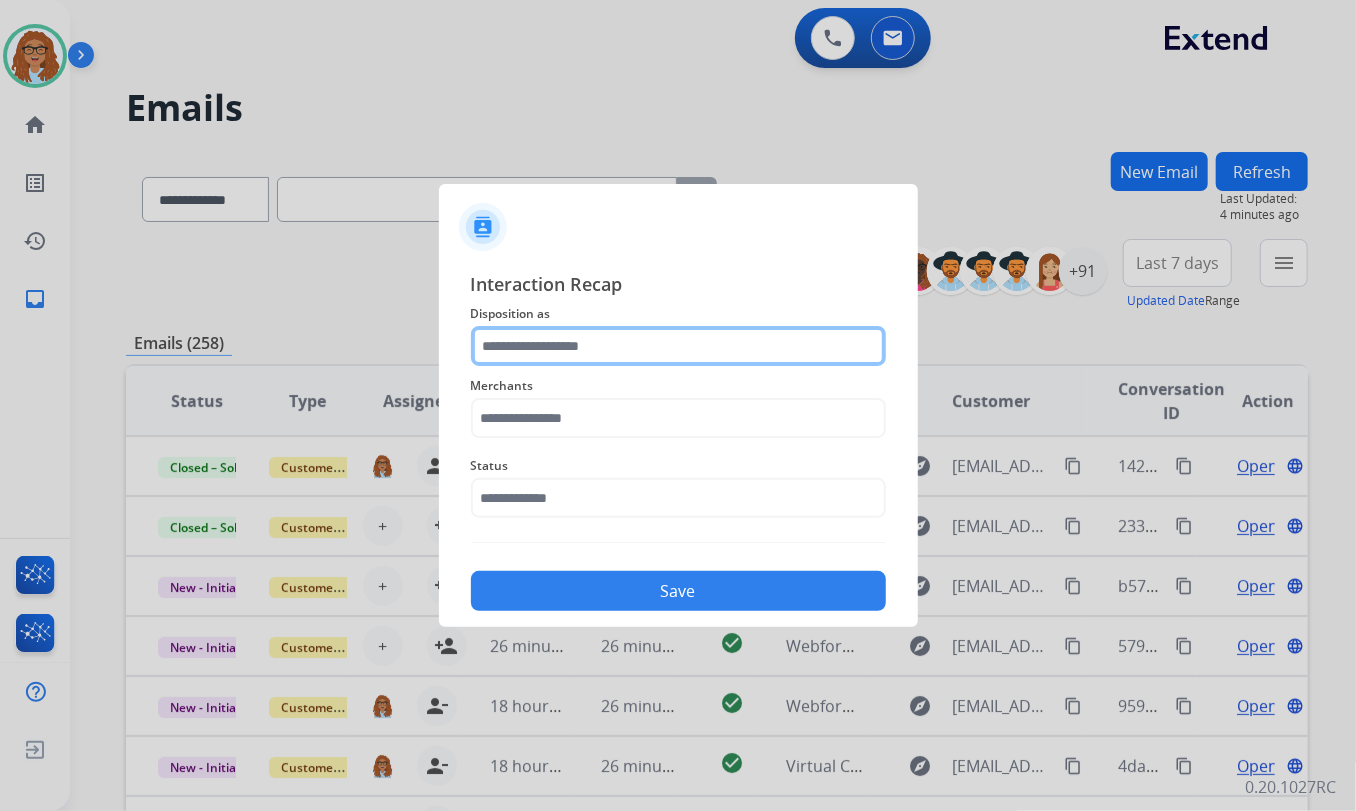 click 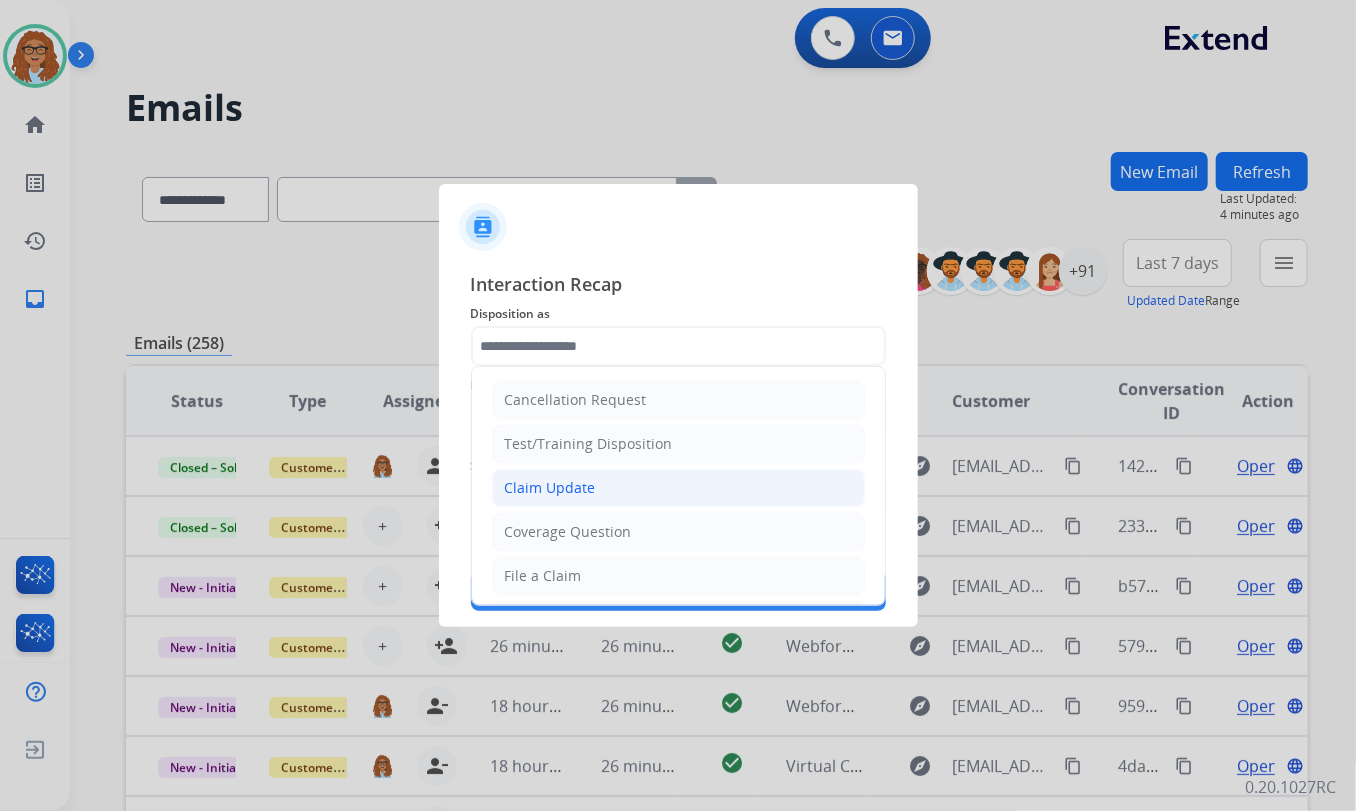 click on "Claim Update" 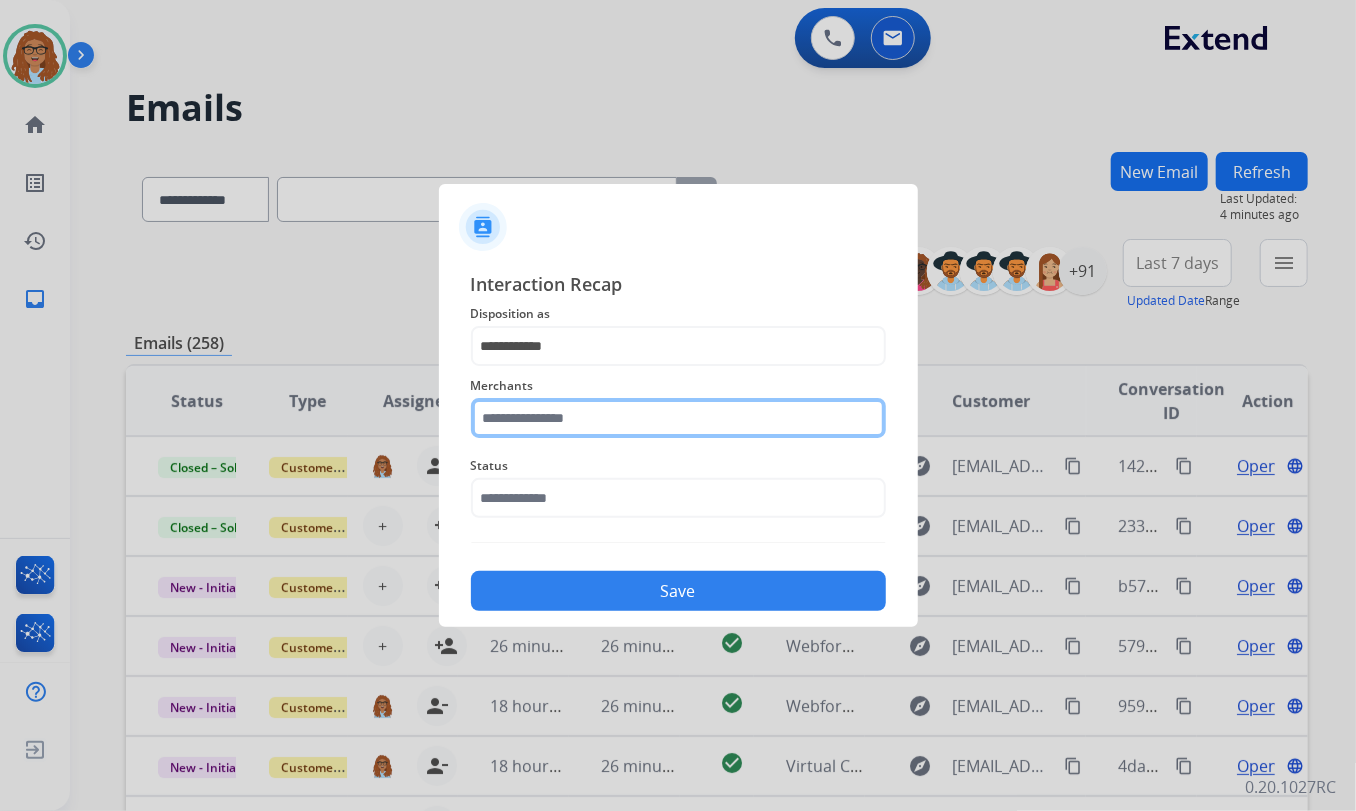 click 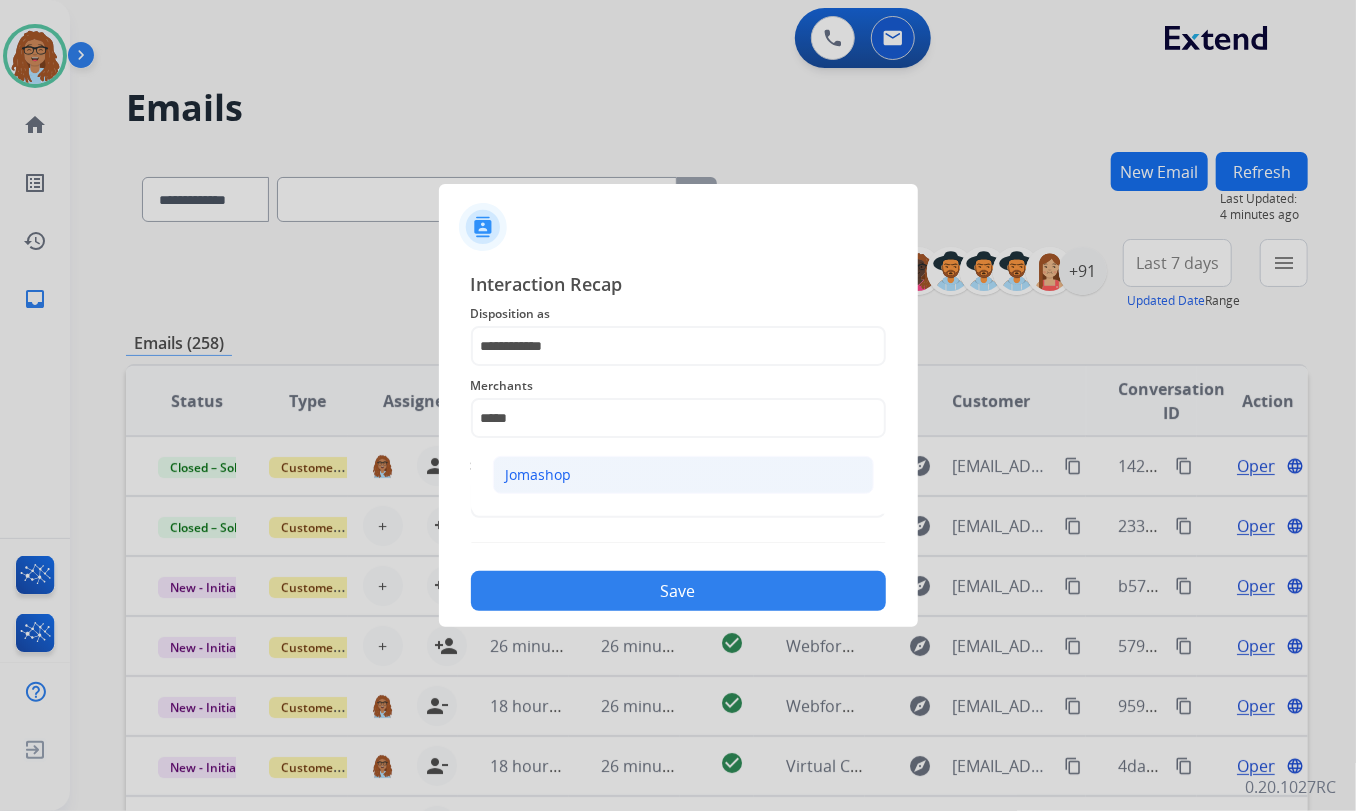 click on "Jomashop" 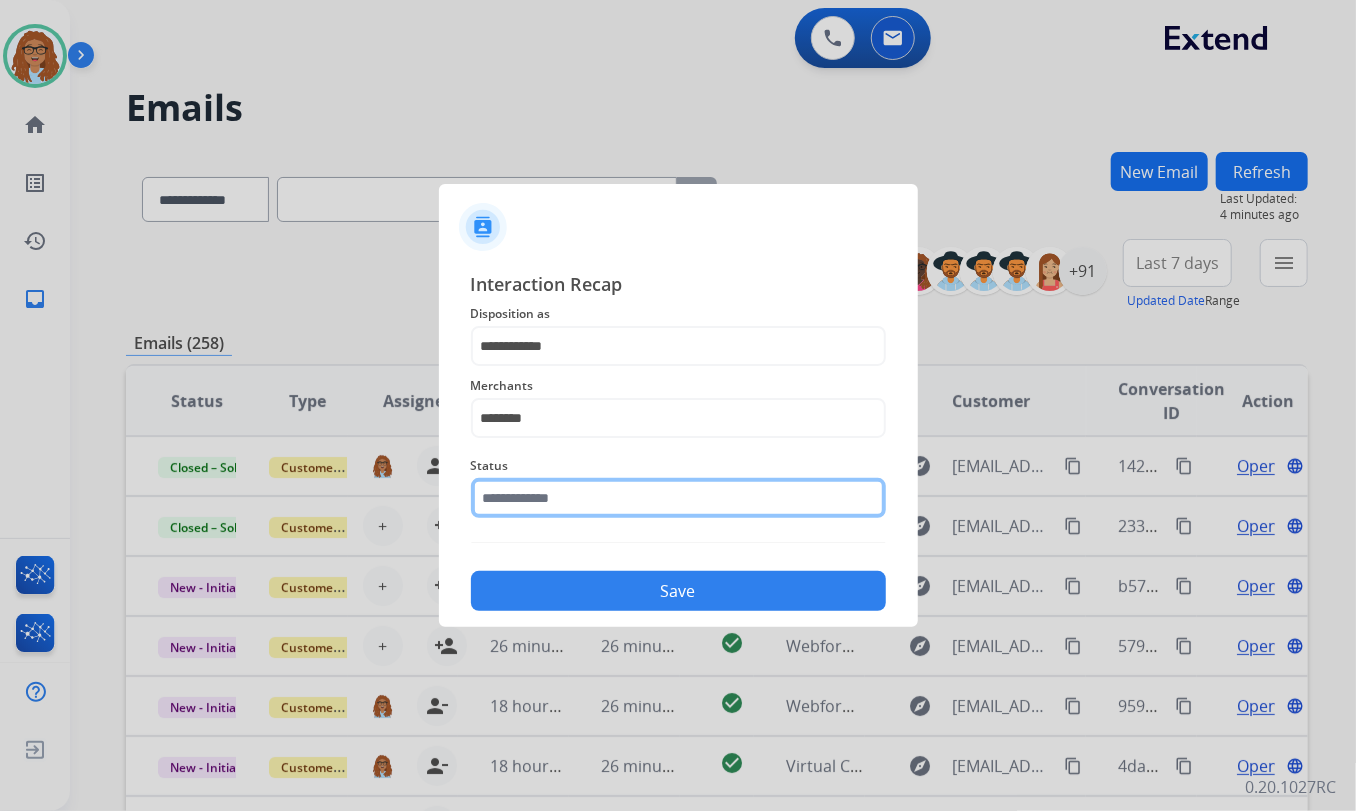 click 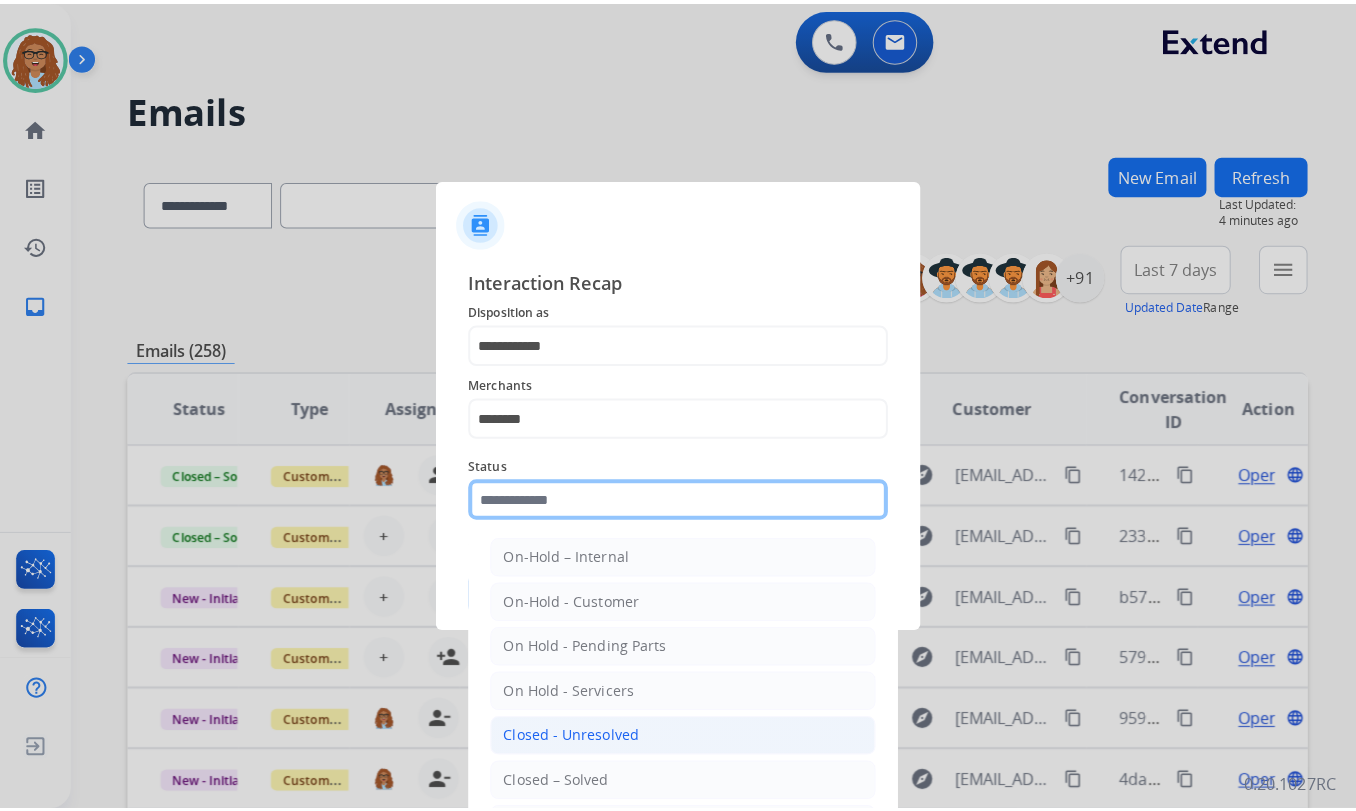 scroll, scrollTop: 90, scrollLeft: 0, axis: vertical 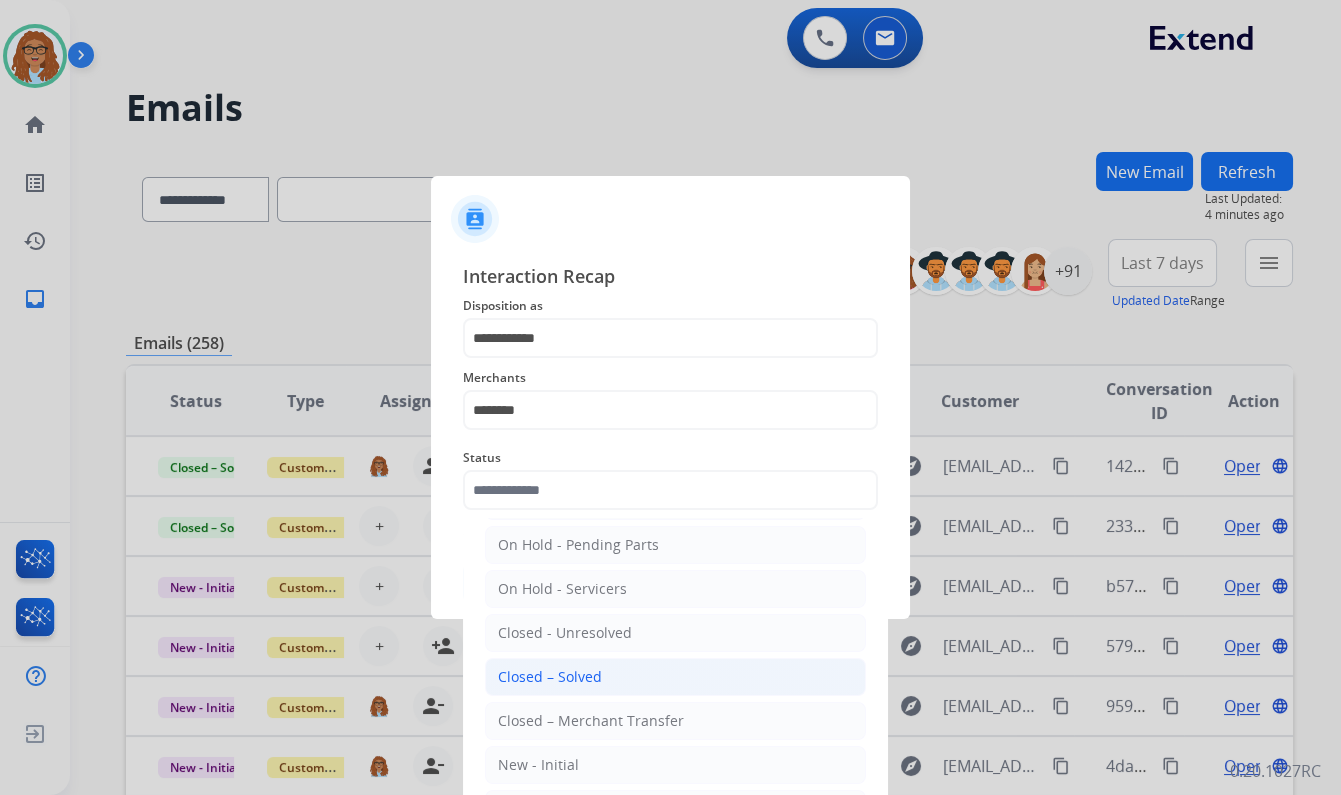 drag, startPoint x: 593, startPoint y: 683, endPoint x: 622, endPoint y: 640, distance: 51.86521 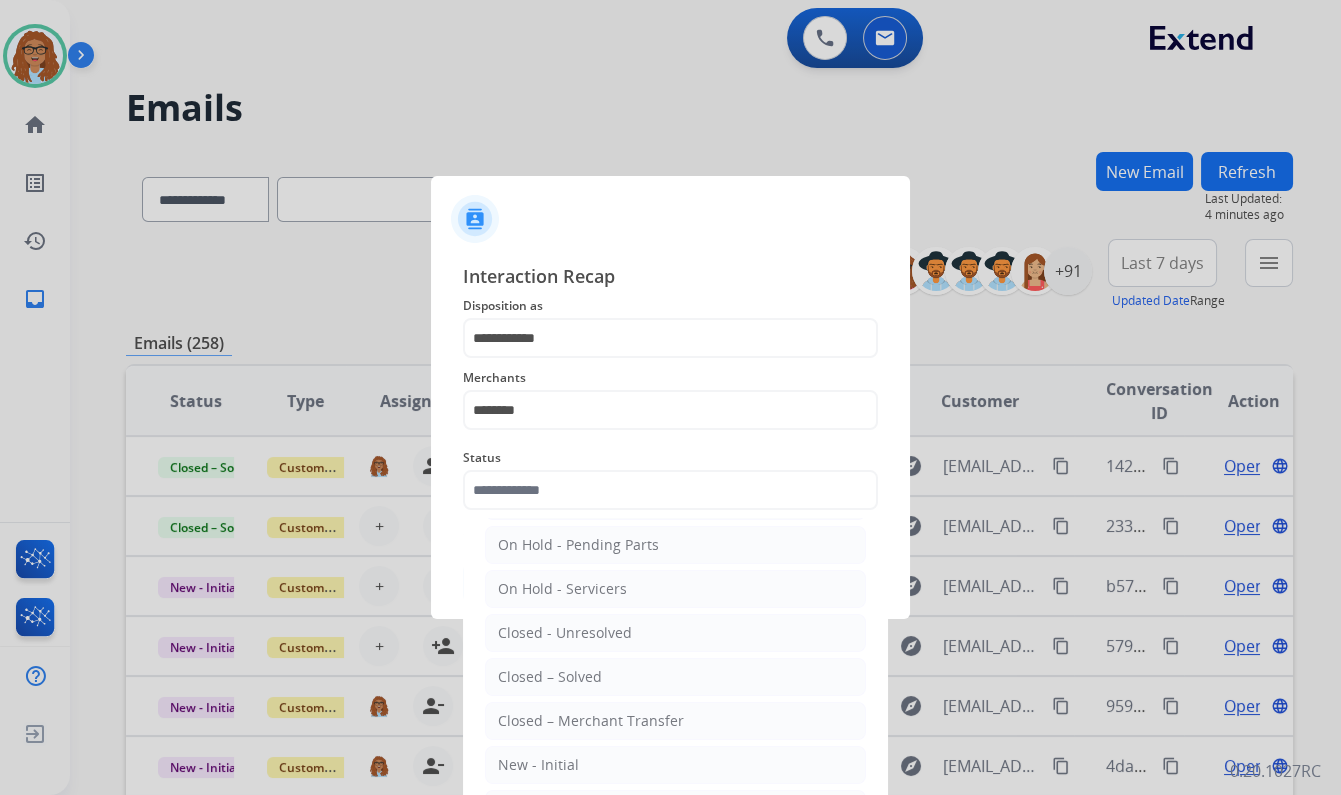type on "**********" 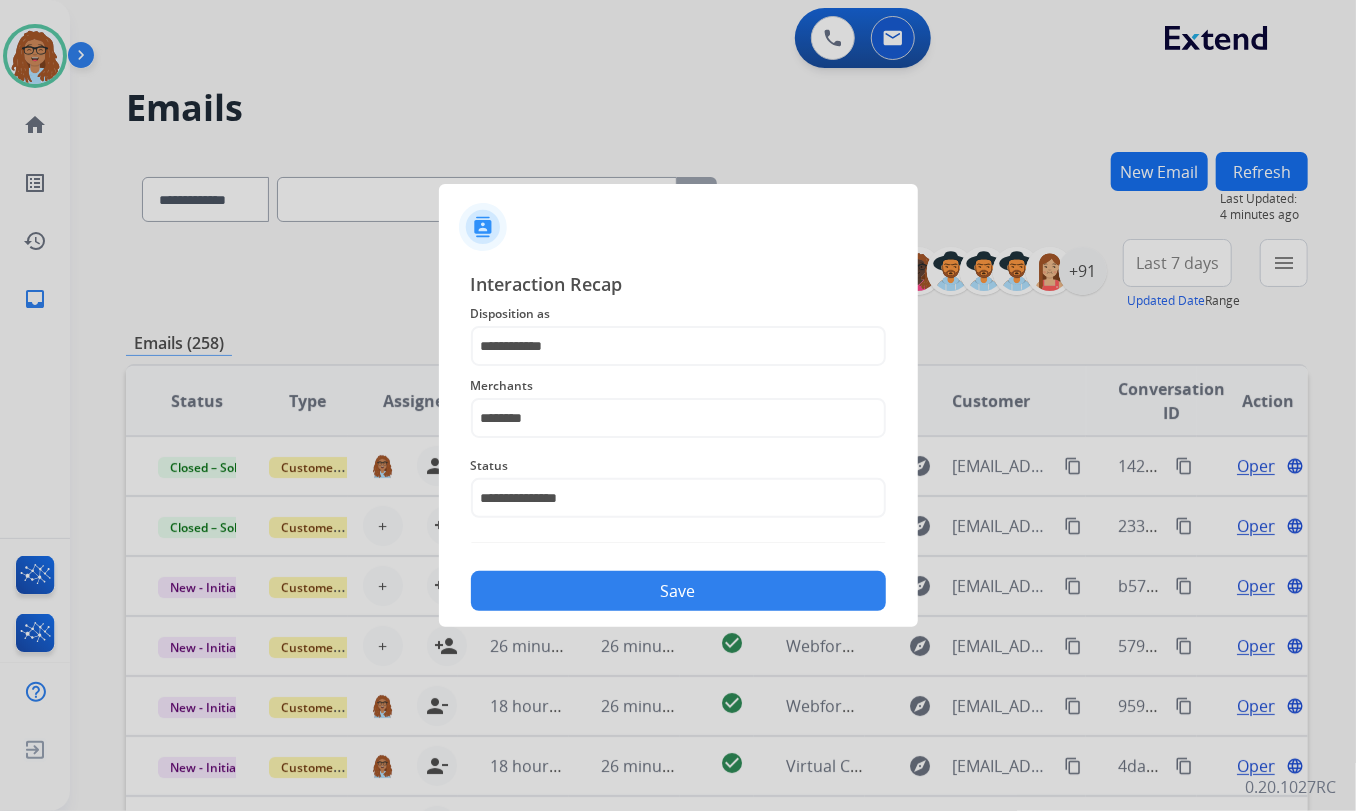 click on "Save" 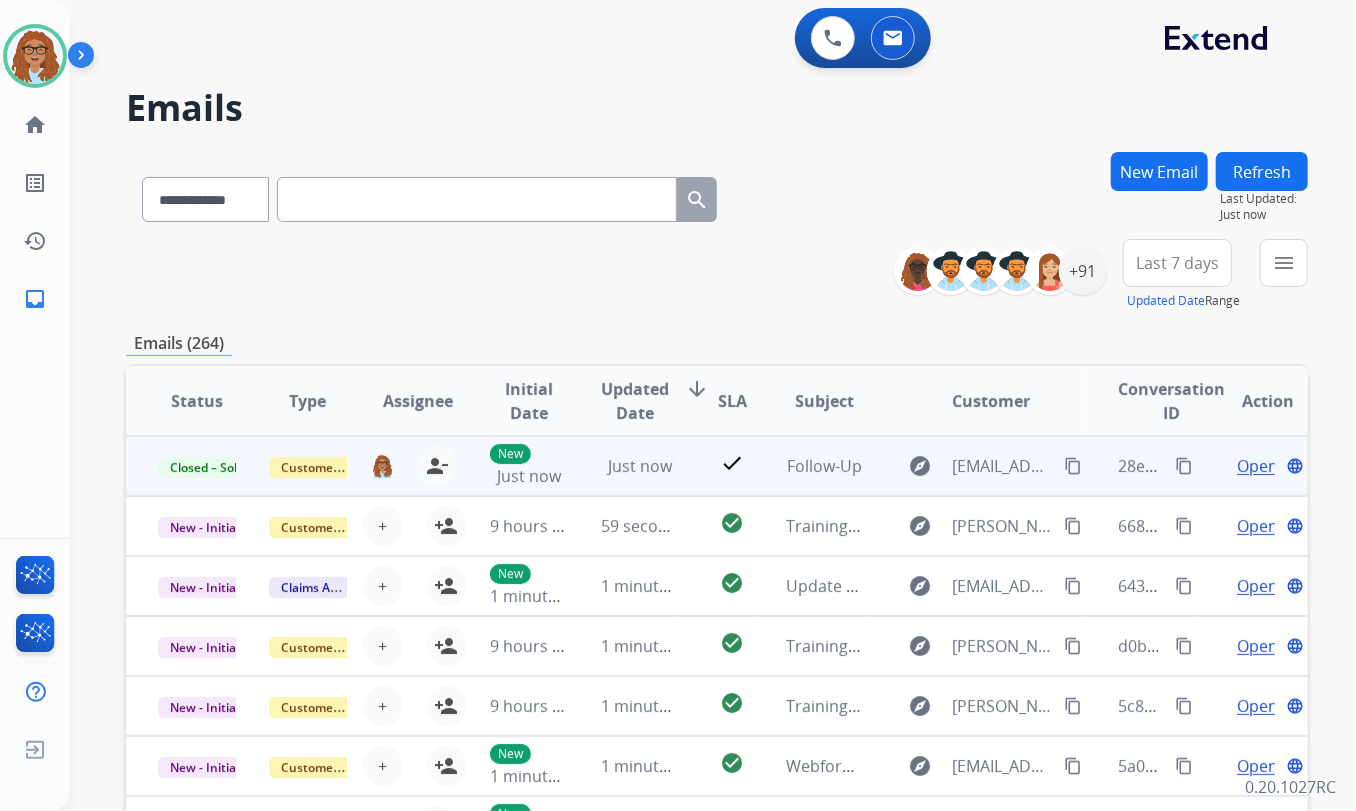 click on "content_copy" at bounding box center (1184, 466) 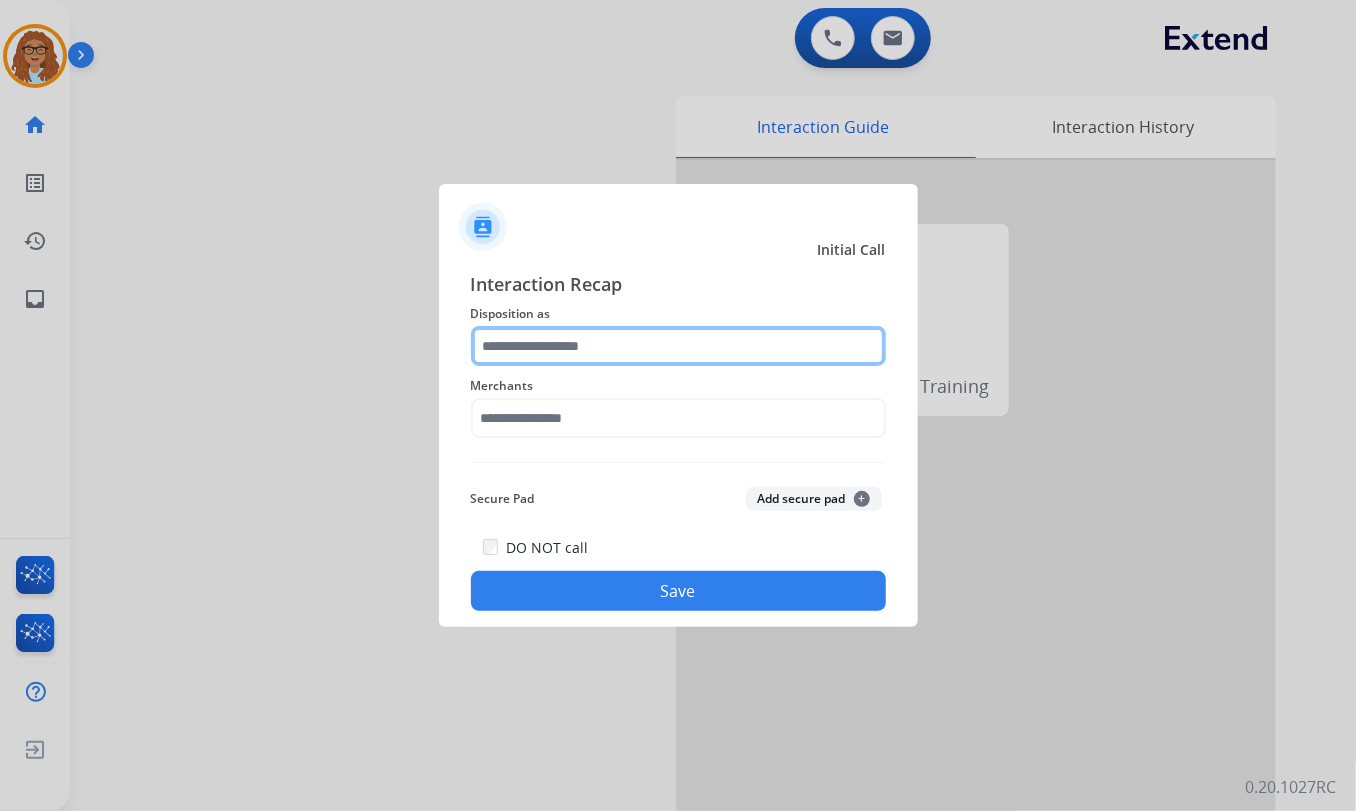 click 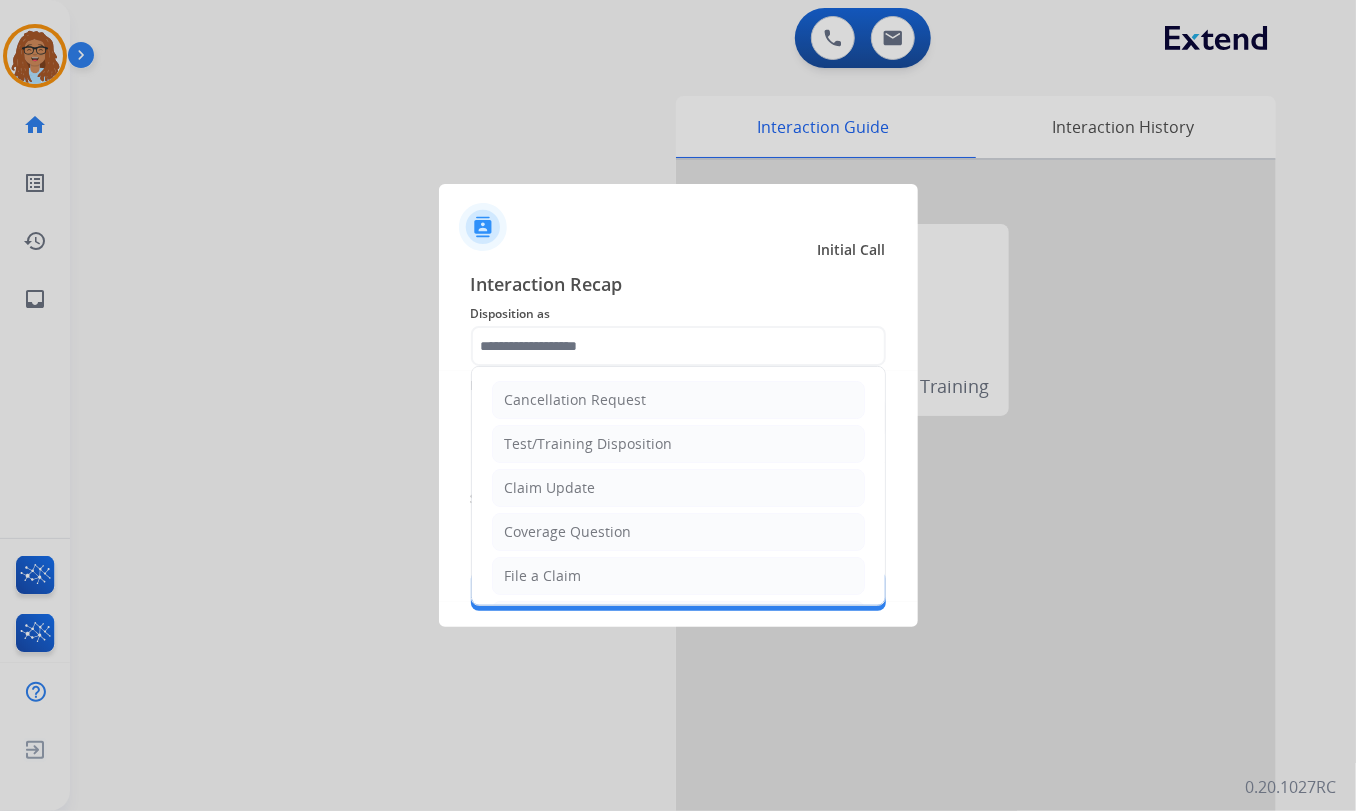 click on "Cancellation Request   Test/Training Disposition   Claim Update   Coverage Question   File a Claim   MyExtend Support   Virtual or Tremendous Card Support   Inquiring about Fraud   Account Update   Resend Contract or Shipping Label   Other   Service Support" 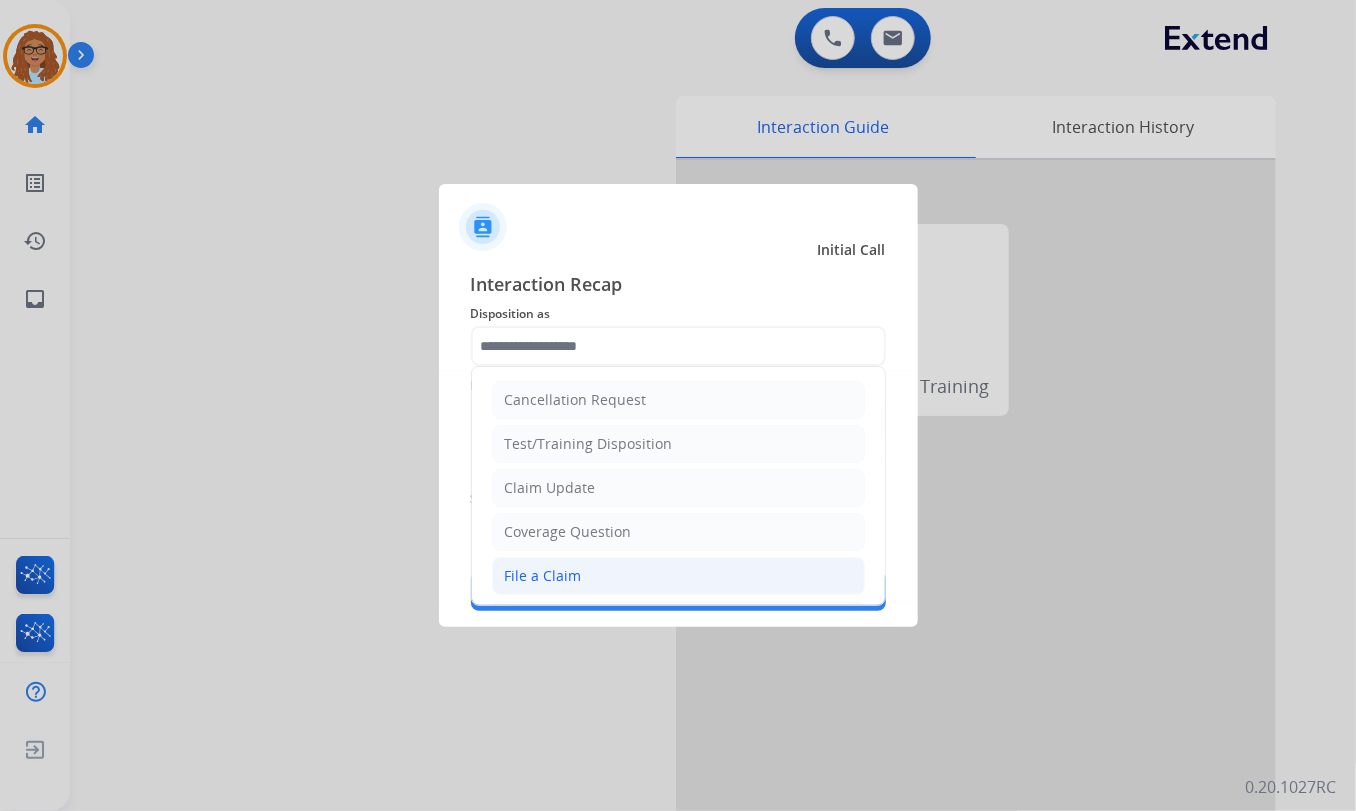 click on "File a Claim" 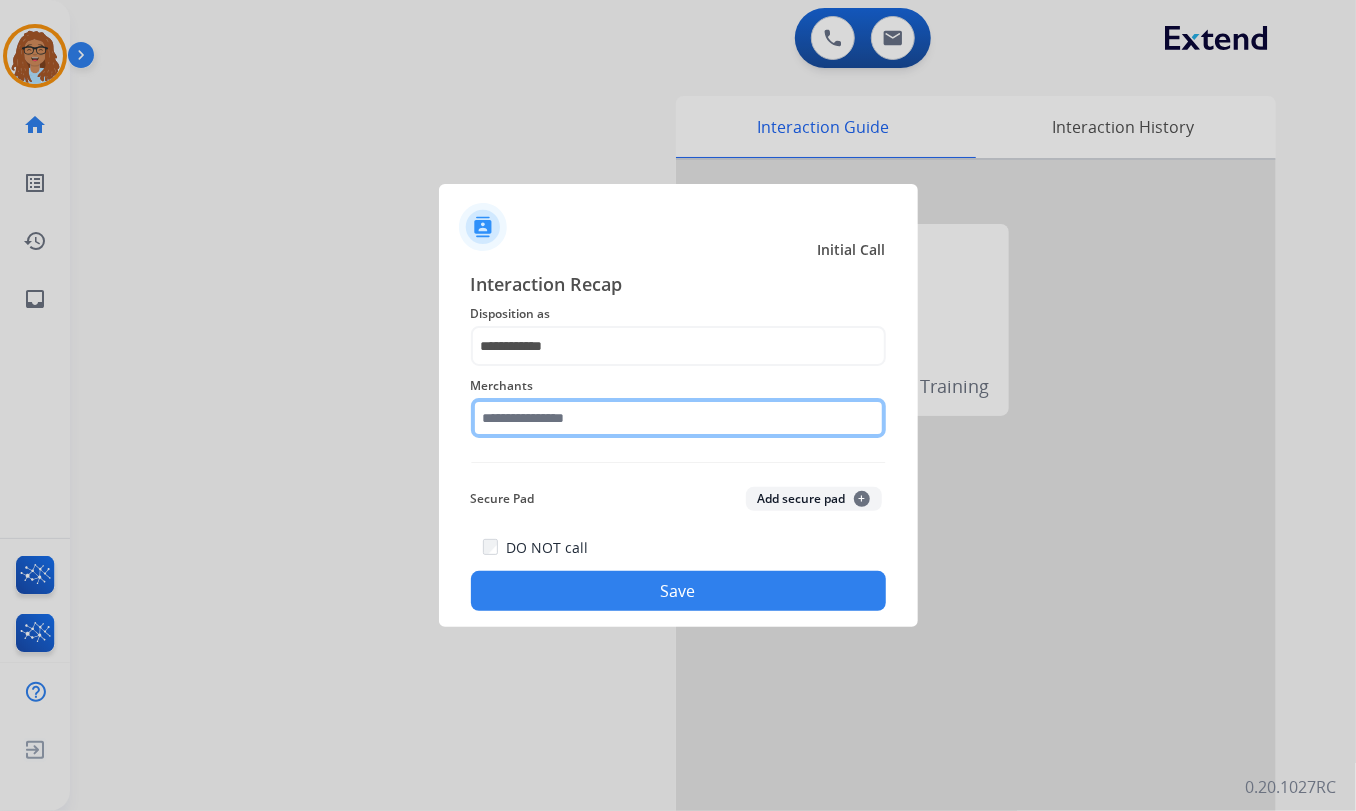 click 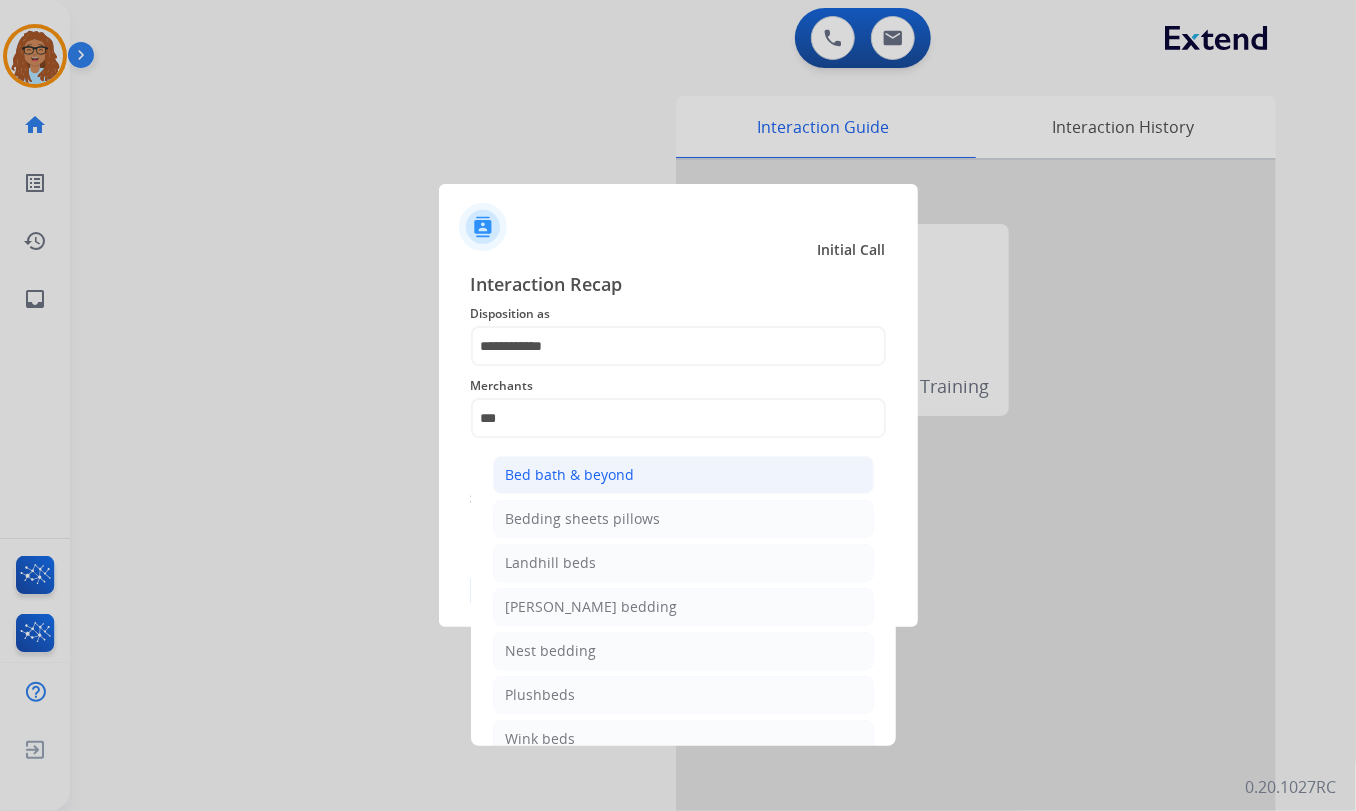 click on "Bed bath & beyond" 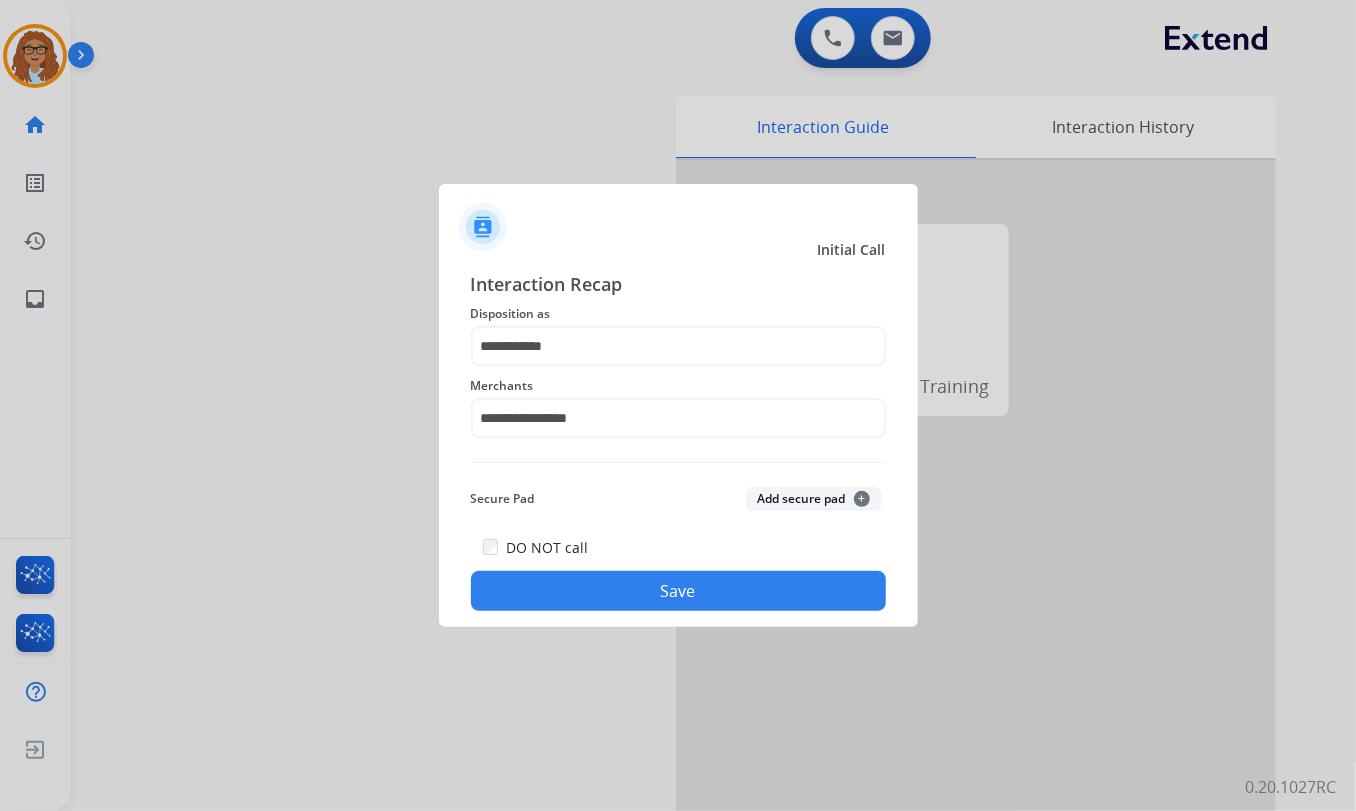 click on "Save" 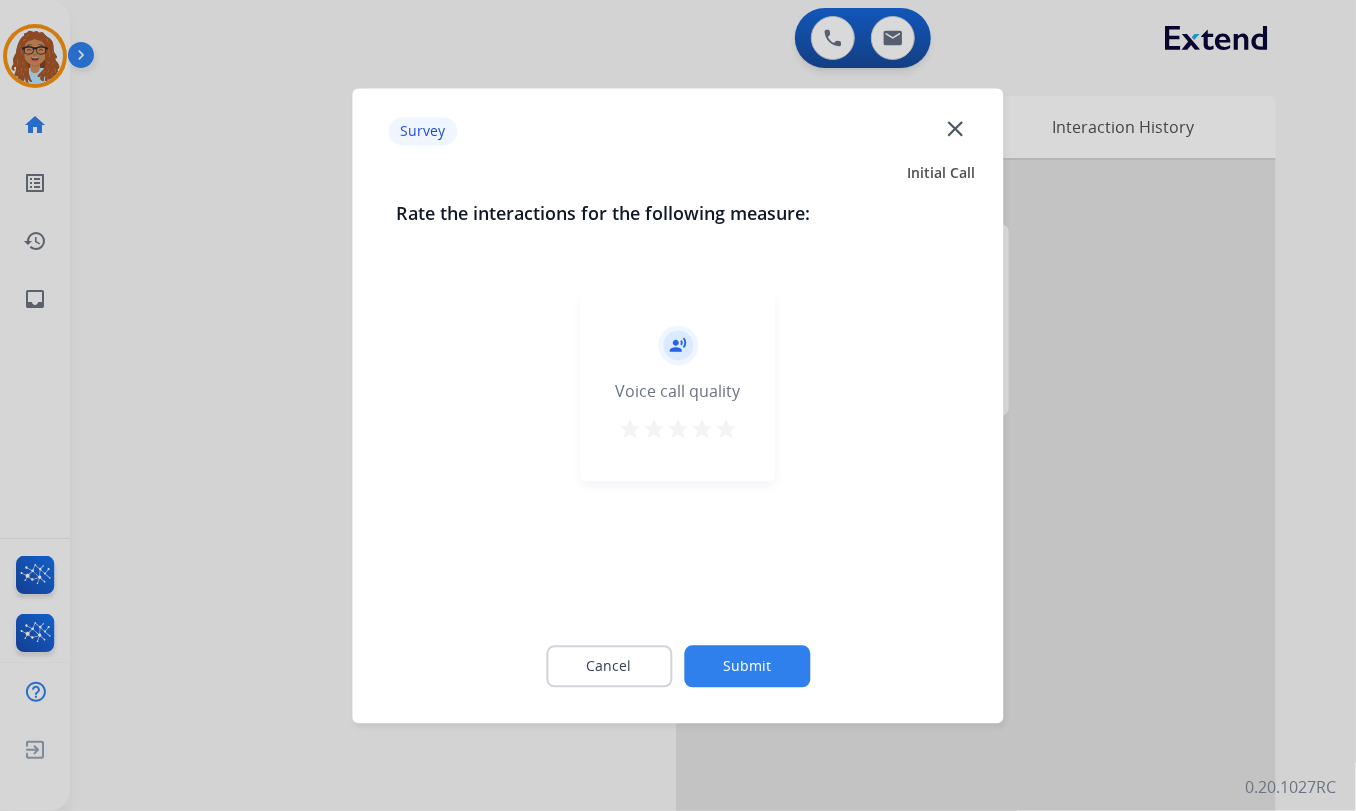 click on "close" 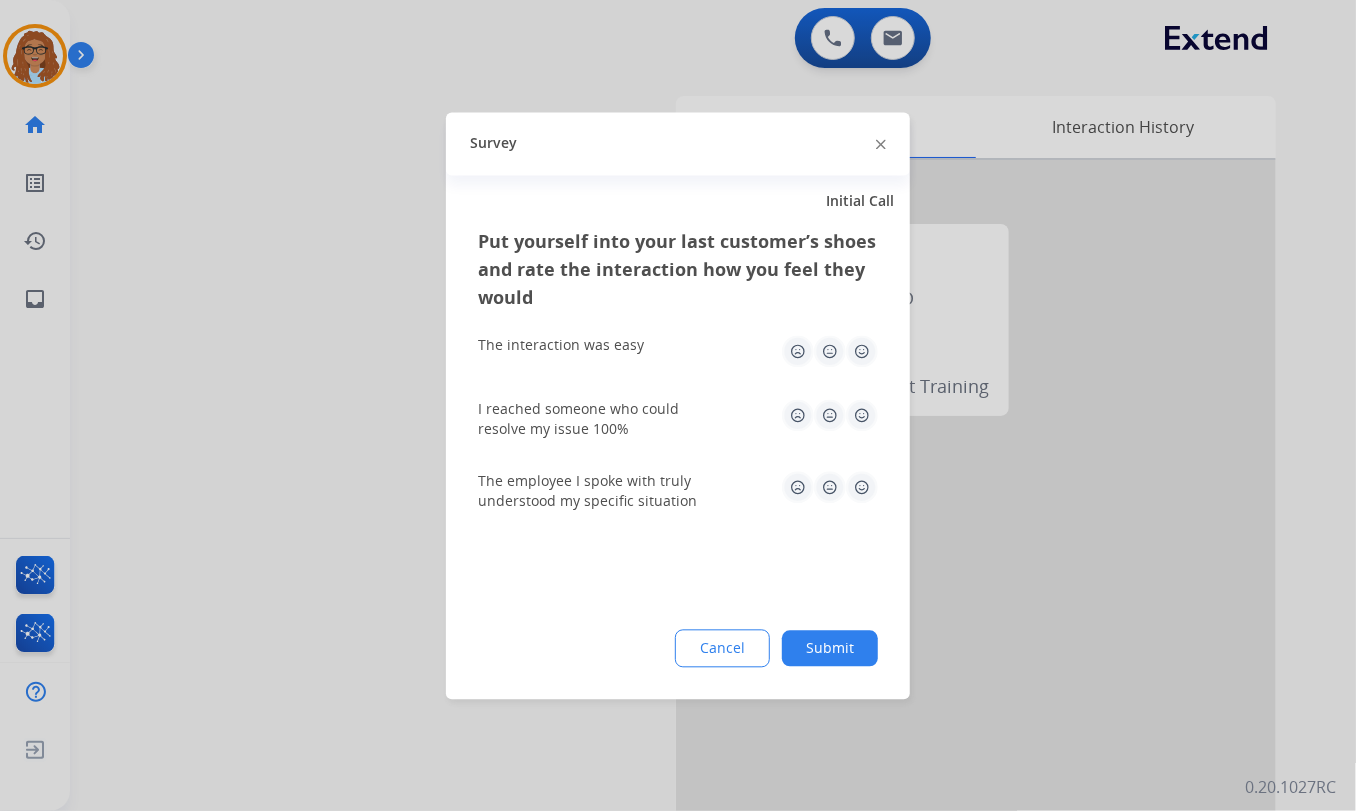 click 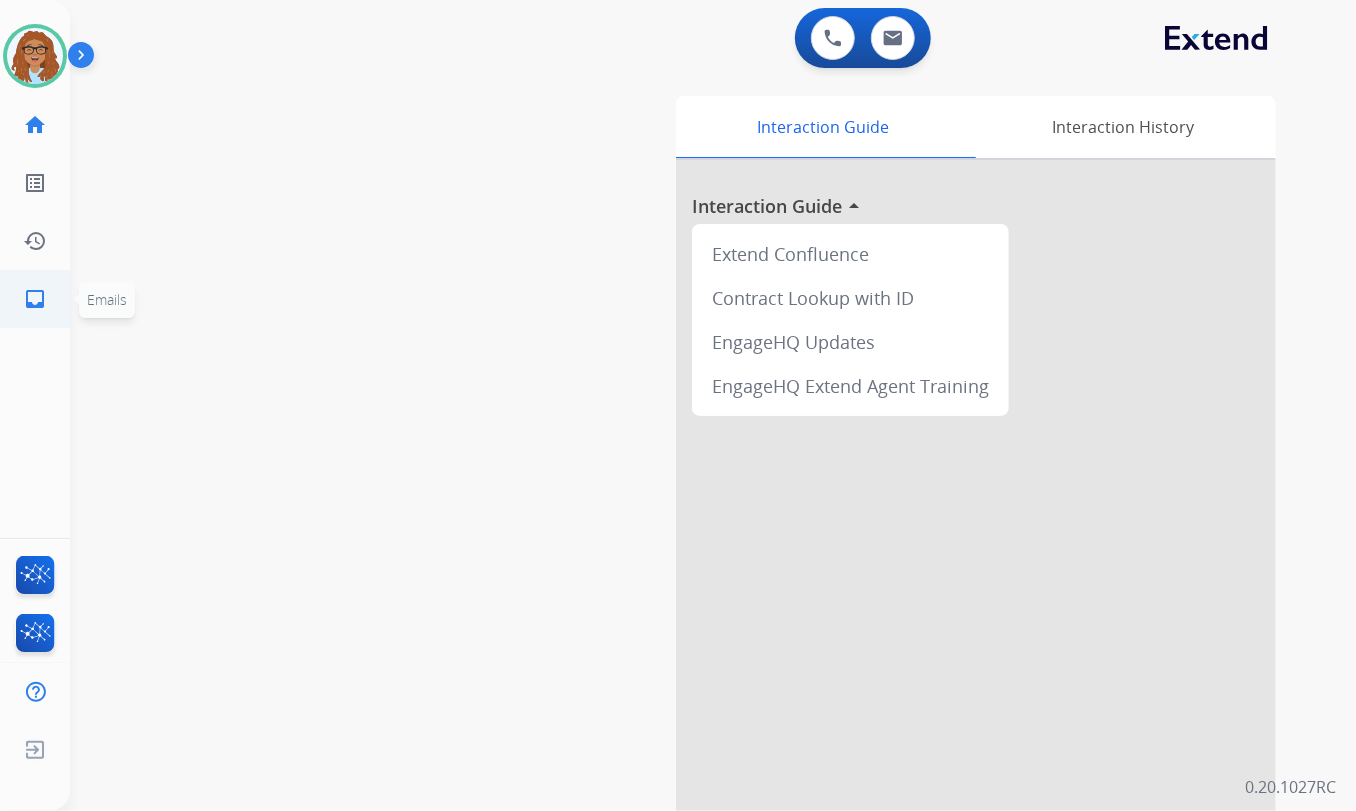 click on "inbox  Emails" 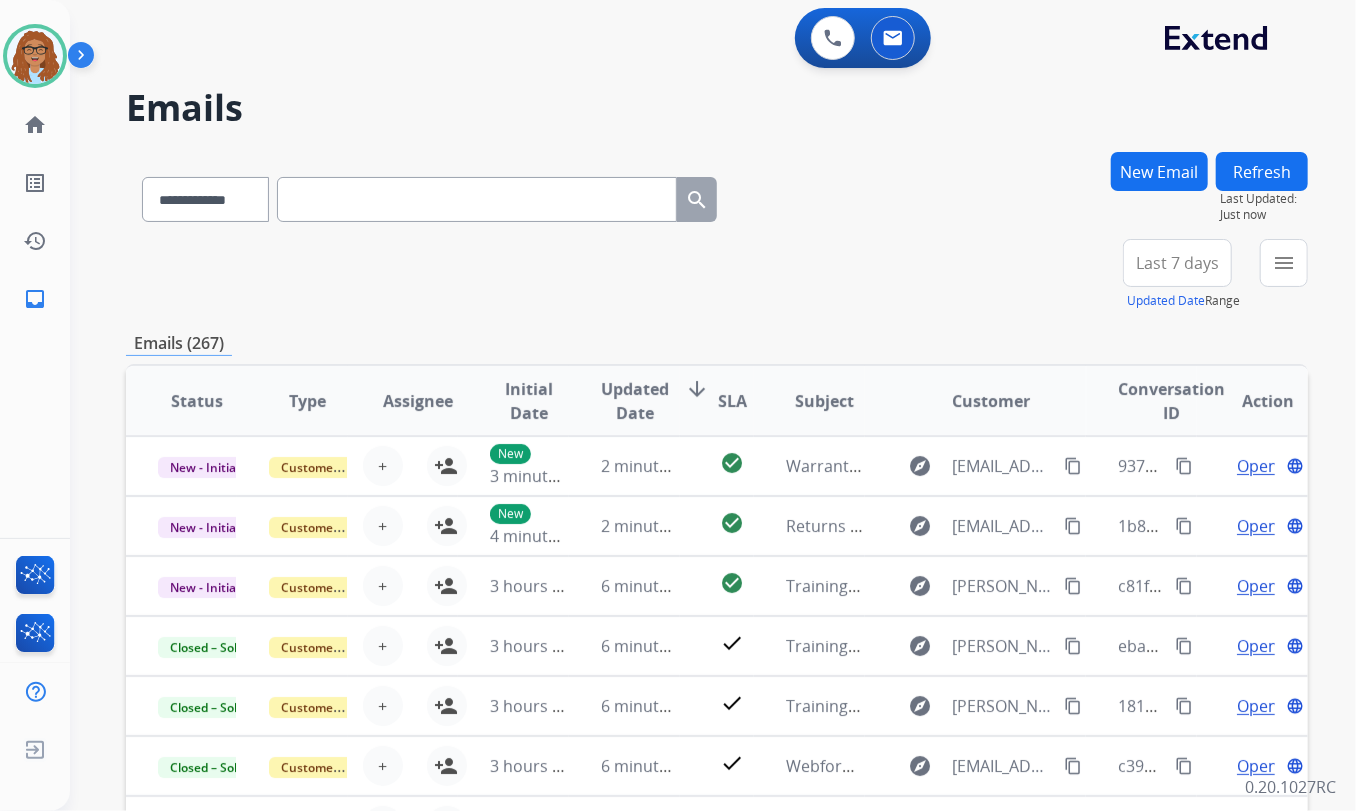 click on "New Email" at bounding box center [1159, 171] 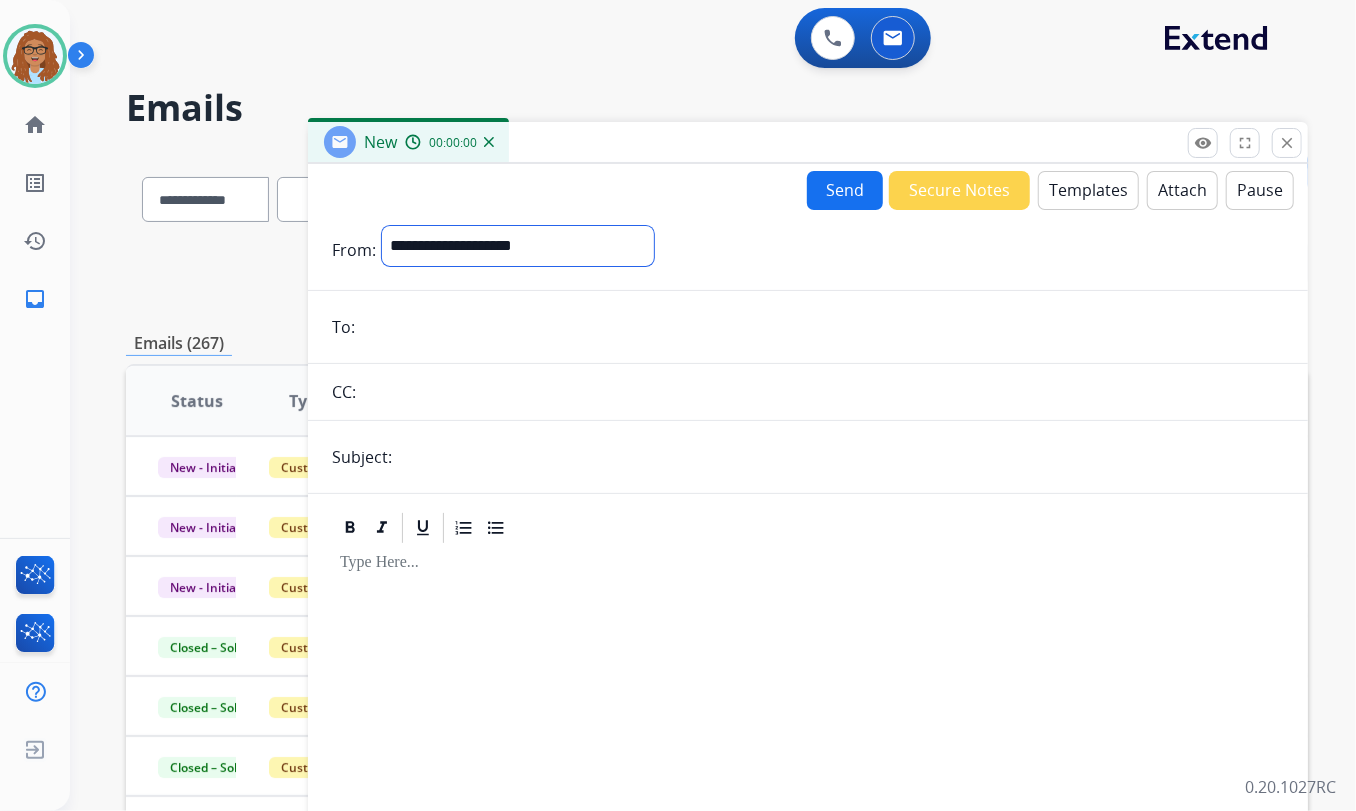 click on "**********" at bounding box center [518, 246] 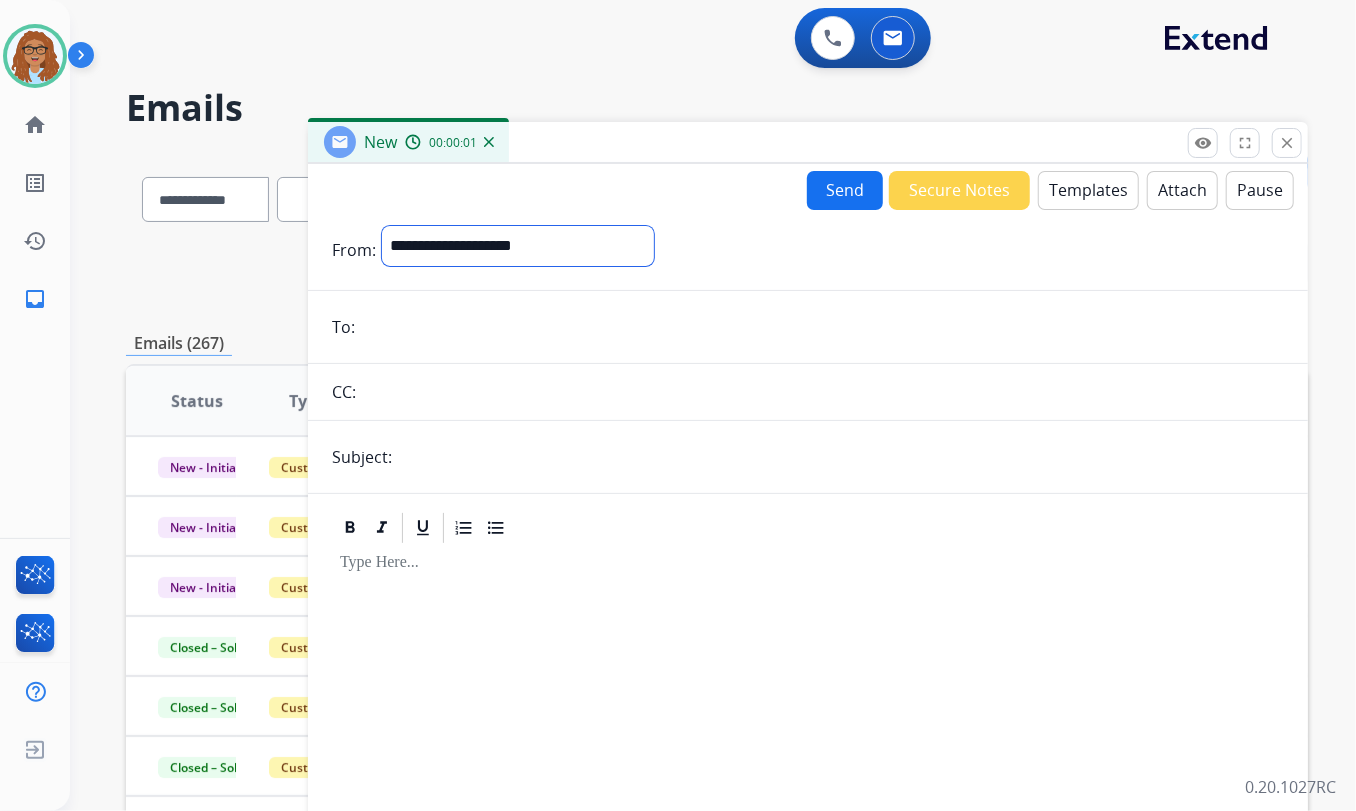 select on "**********" 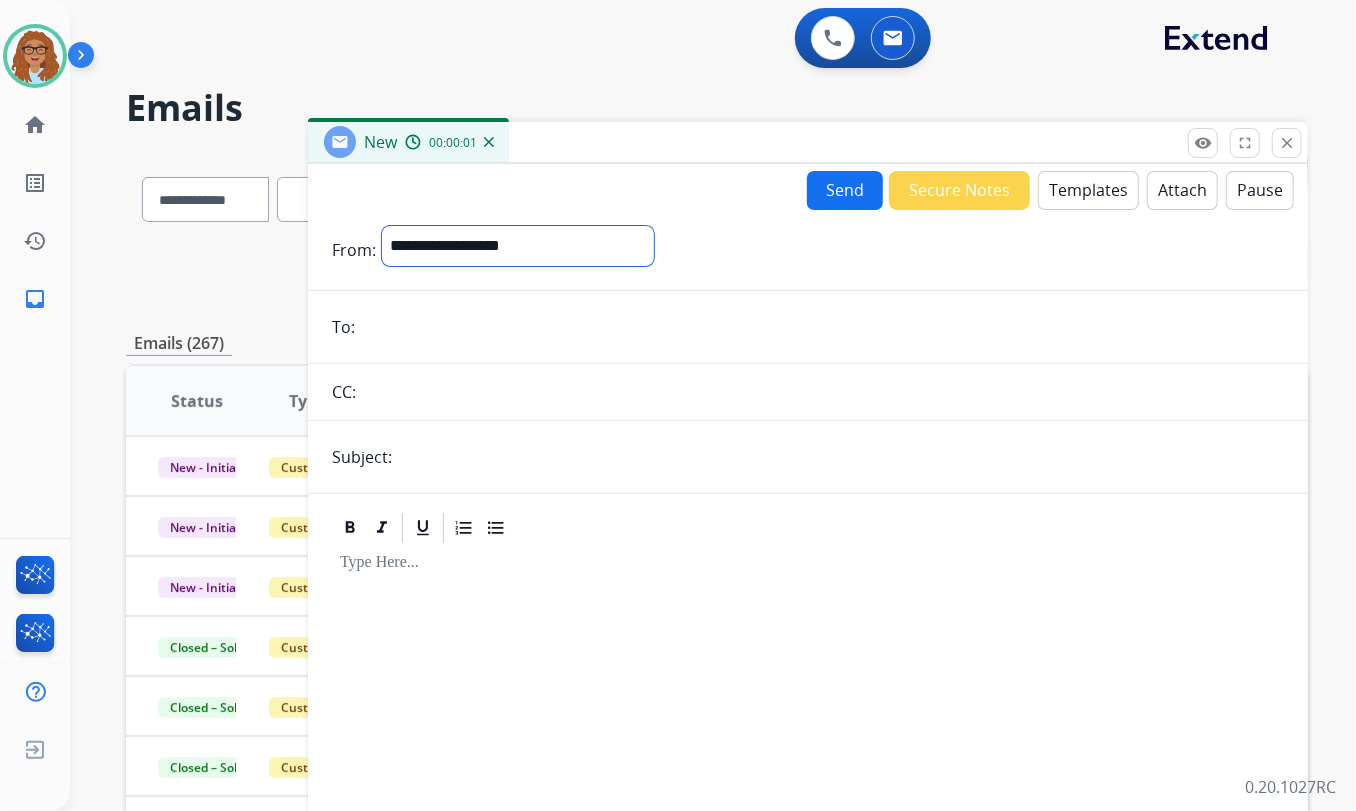 click on "**********" at bounding box center (518, 246) 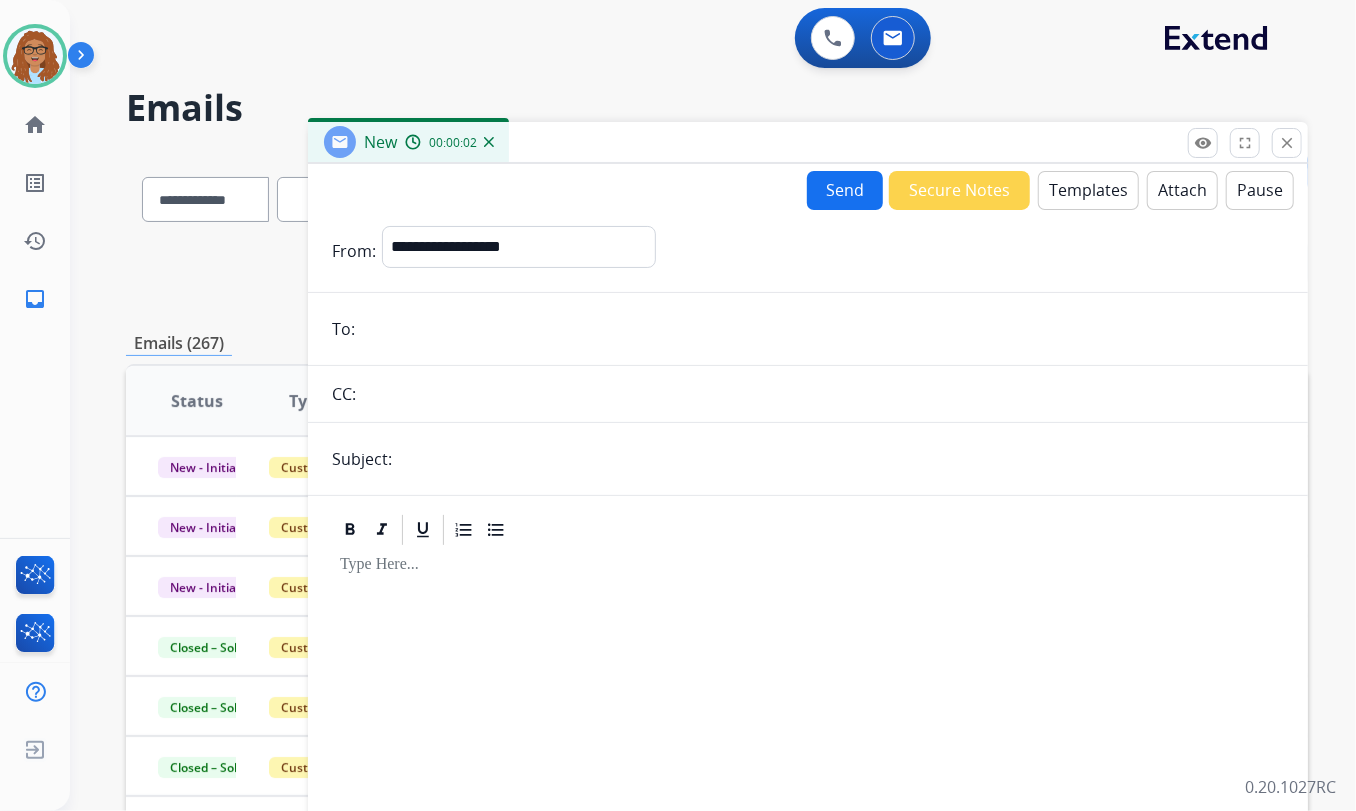click at bounding box center (822, 329) 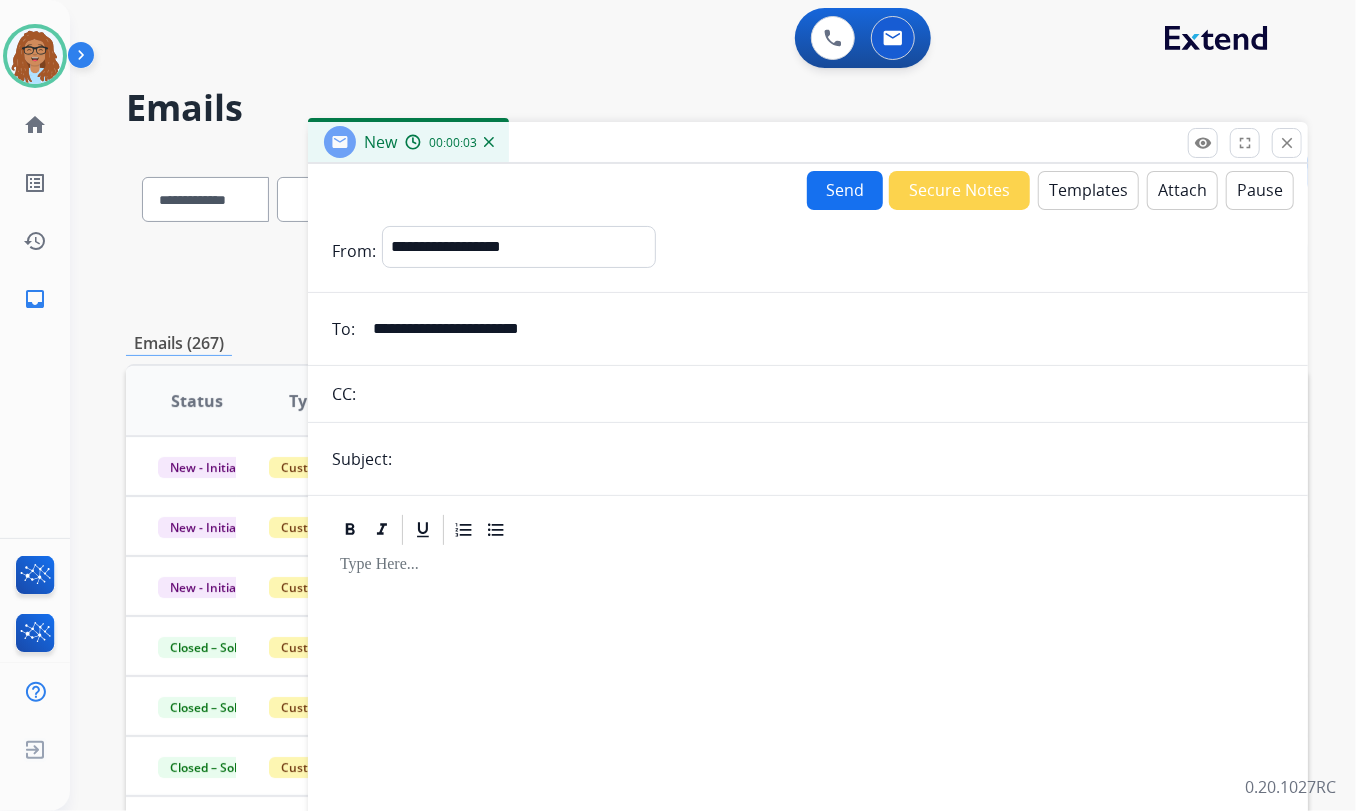 type on "**********" 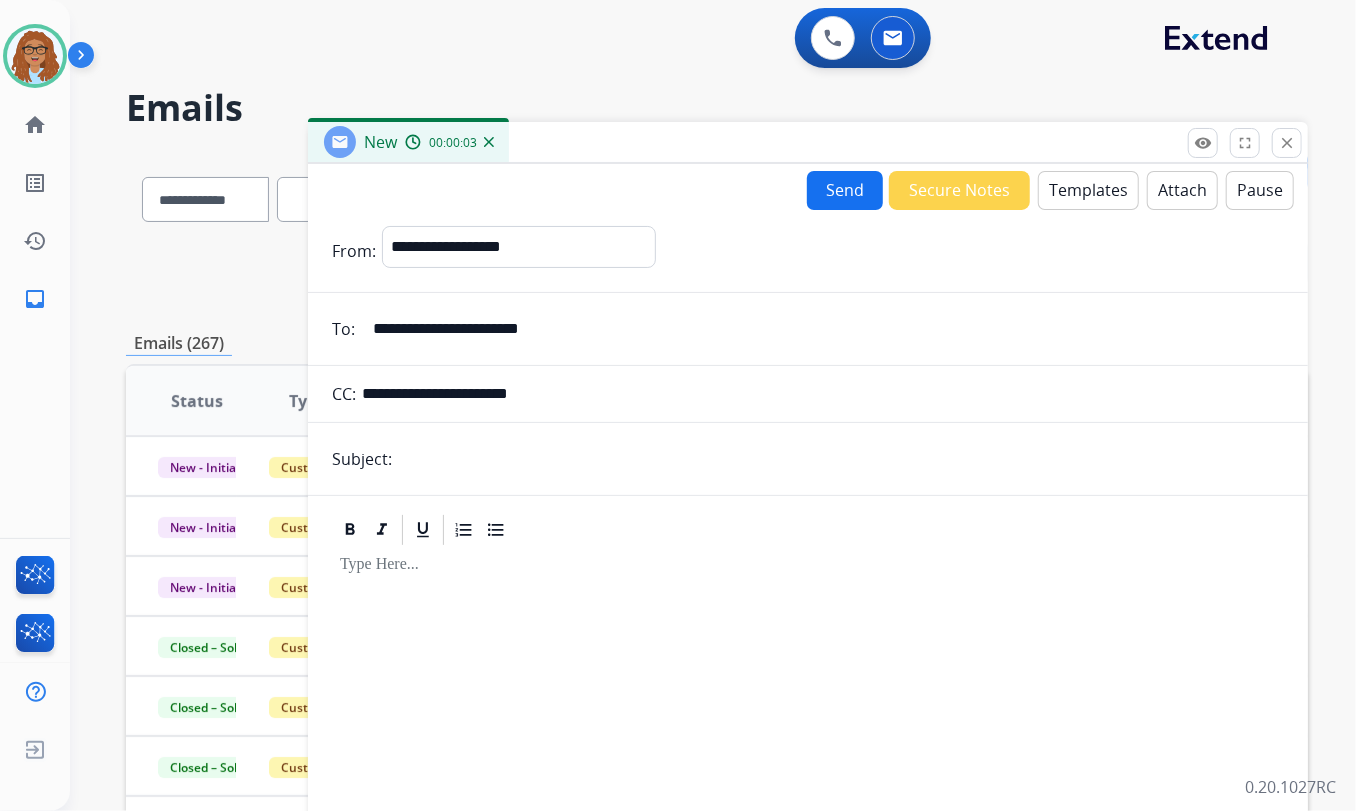 type on "**********" 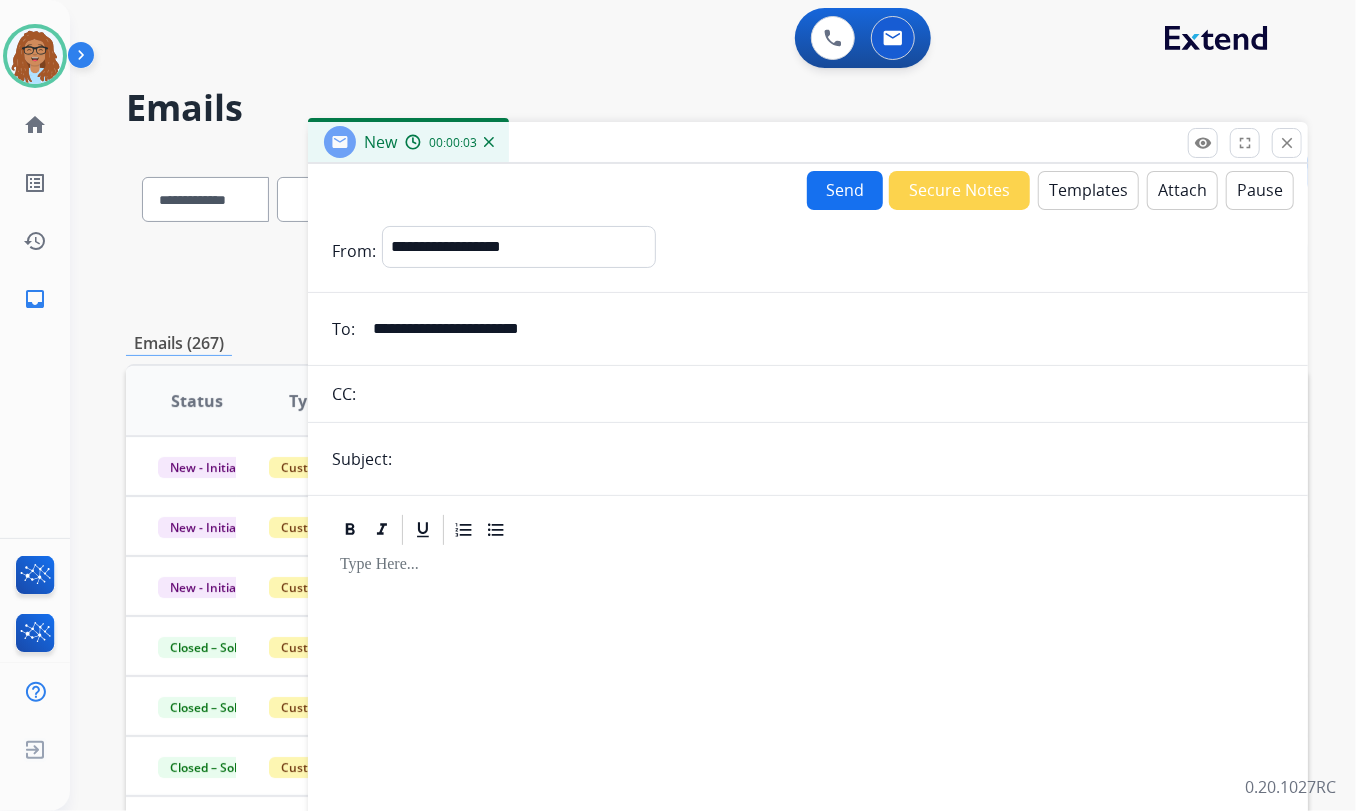 click on "**********" at bounding box center (808, 556) 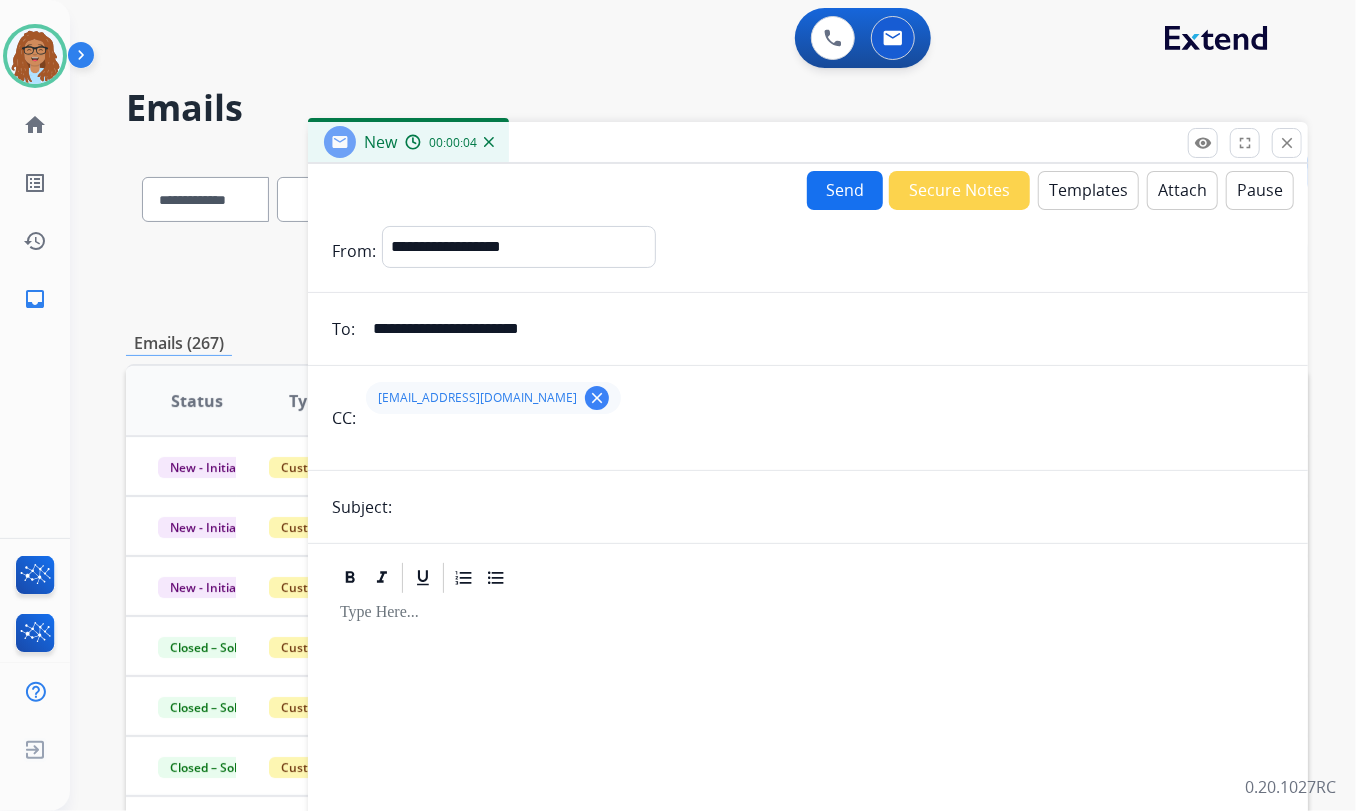 type on "*********" 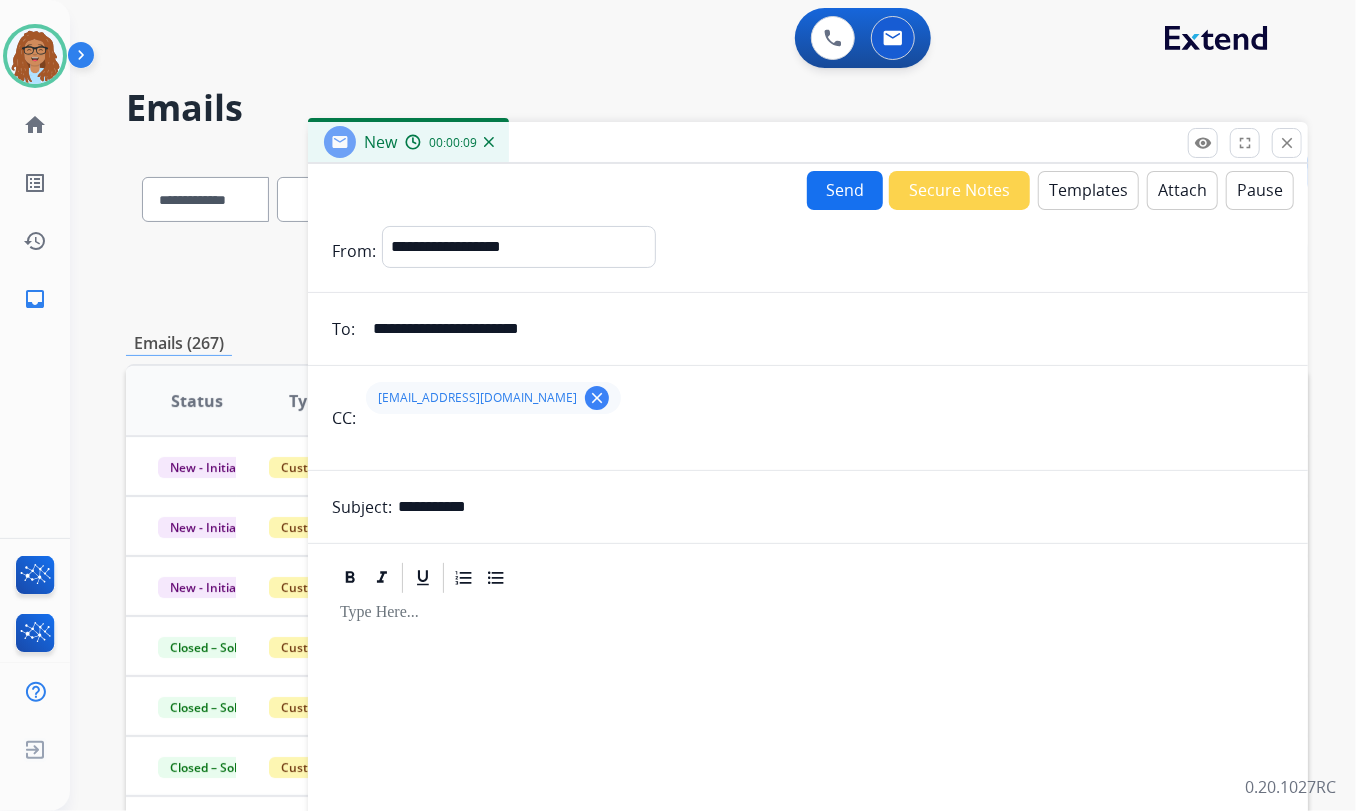 click on "Templates" at bounding box center [1088, 190] 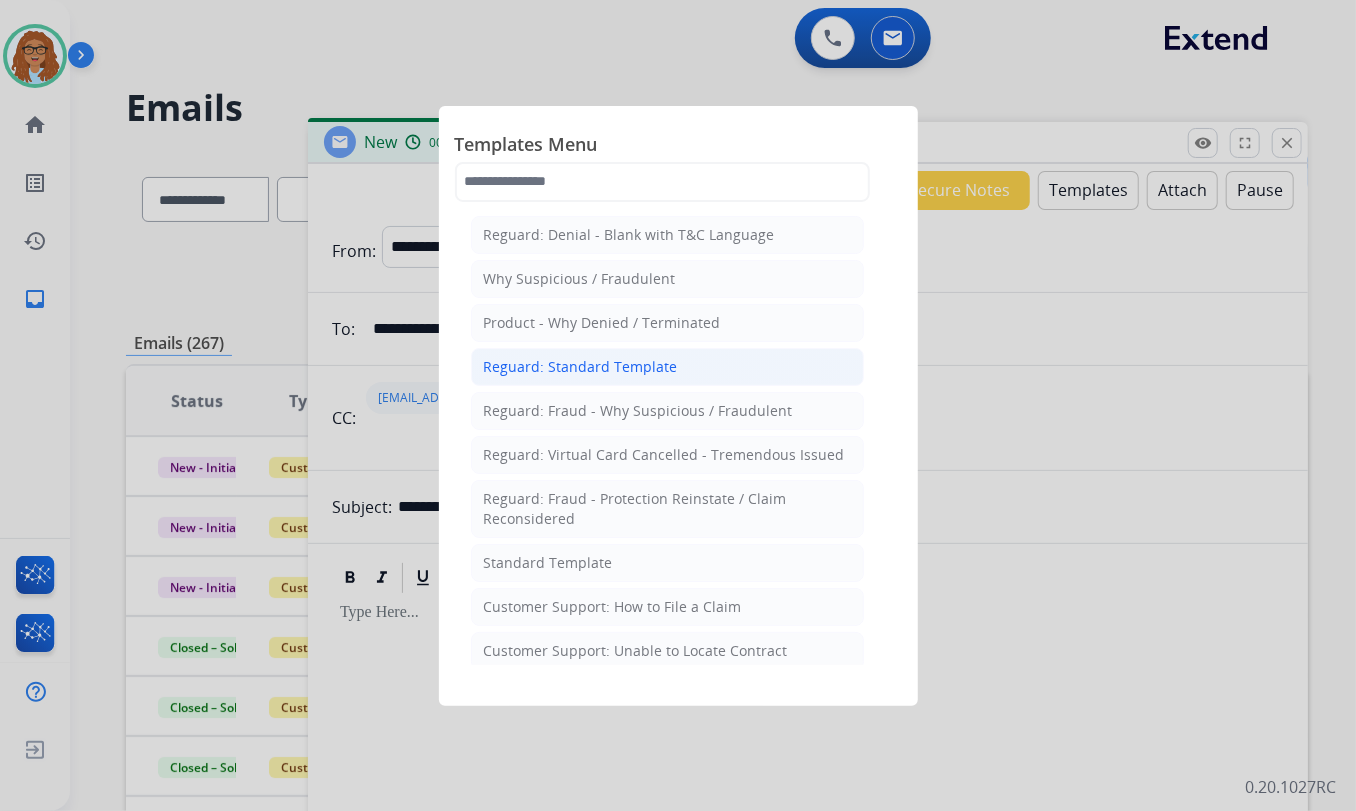 click on "Reguard: Standard Template" 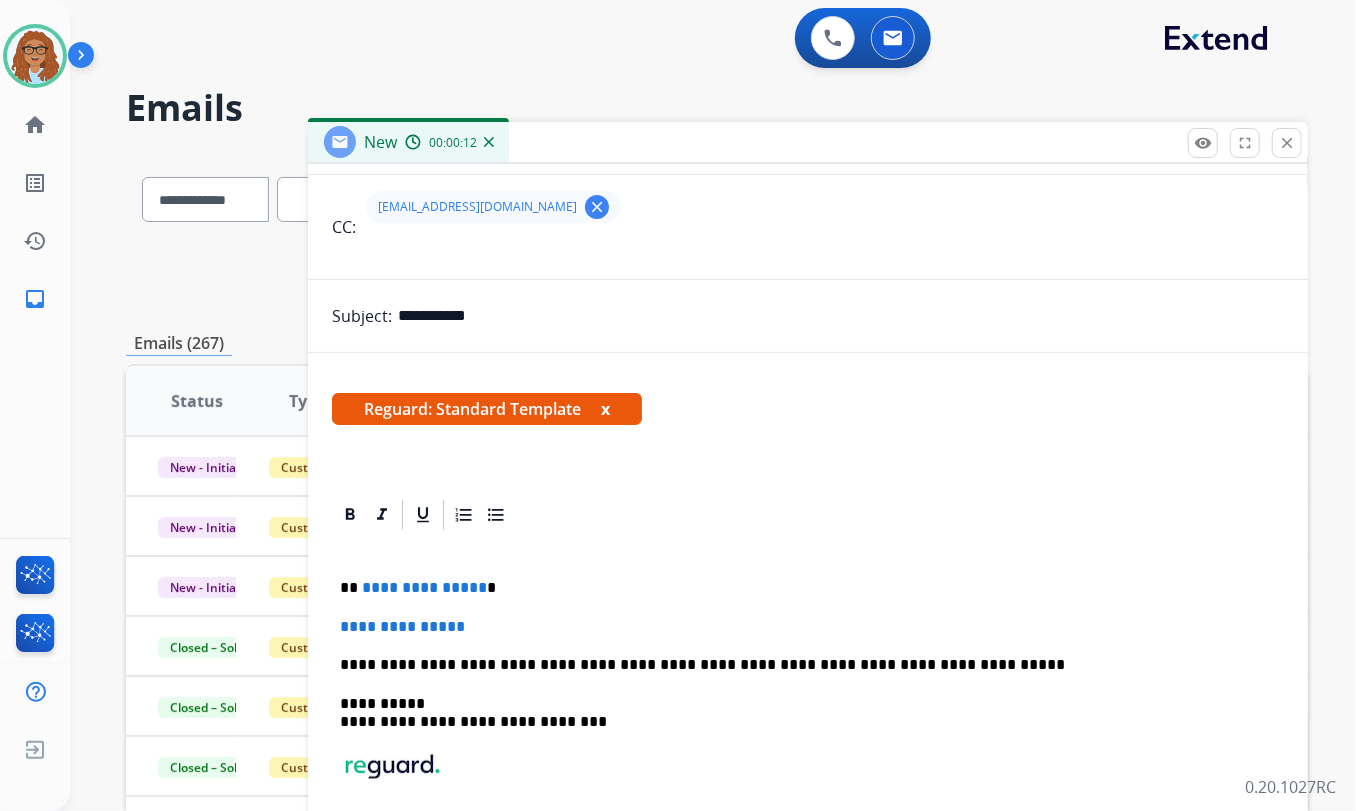 scroll, scrollTop: 216, scrollLeft: 0, axis: vertical 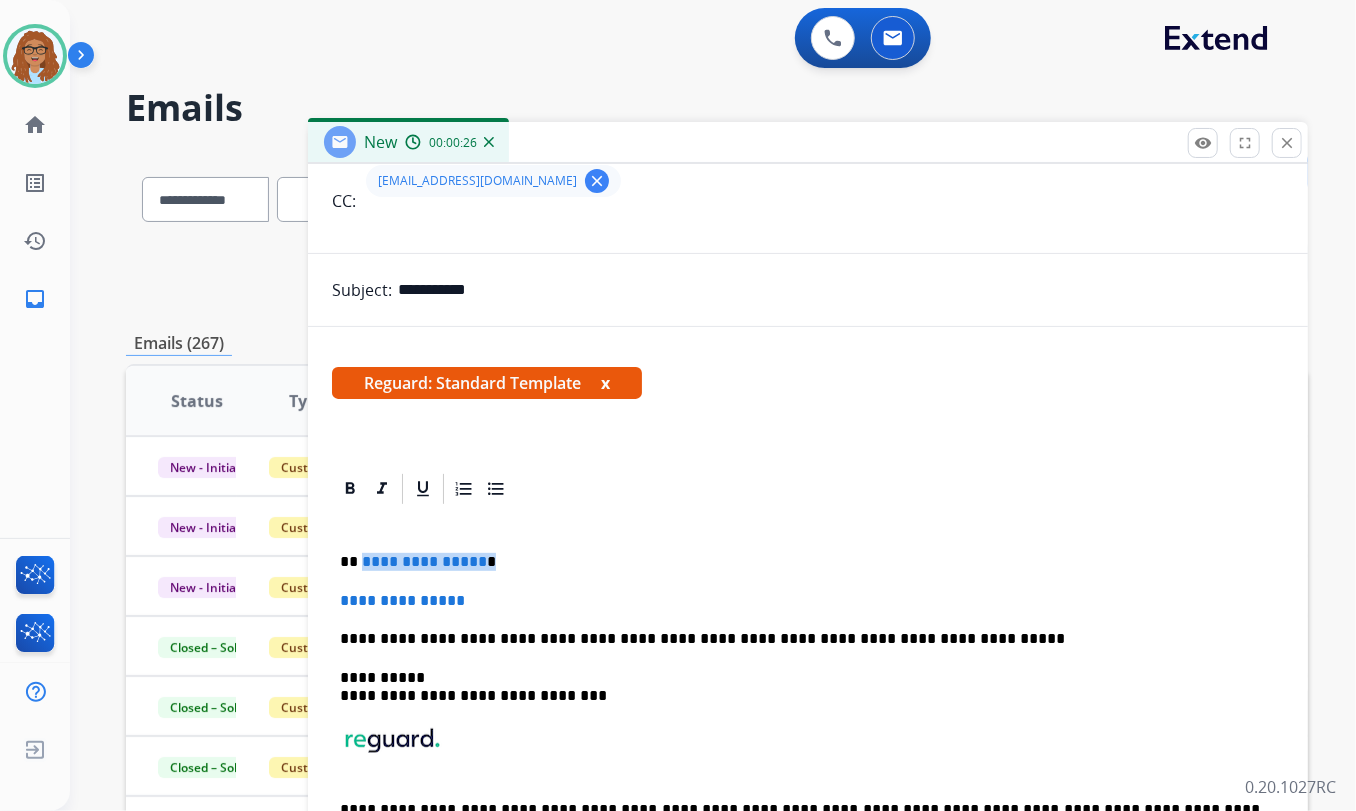 drag, startPoint x: 493, startPoint y: 565, endPoint x: 361, endPoint y: 564, distance: 132.00378 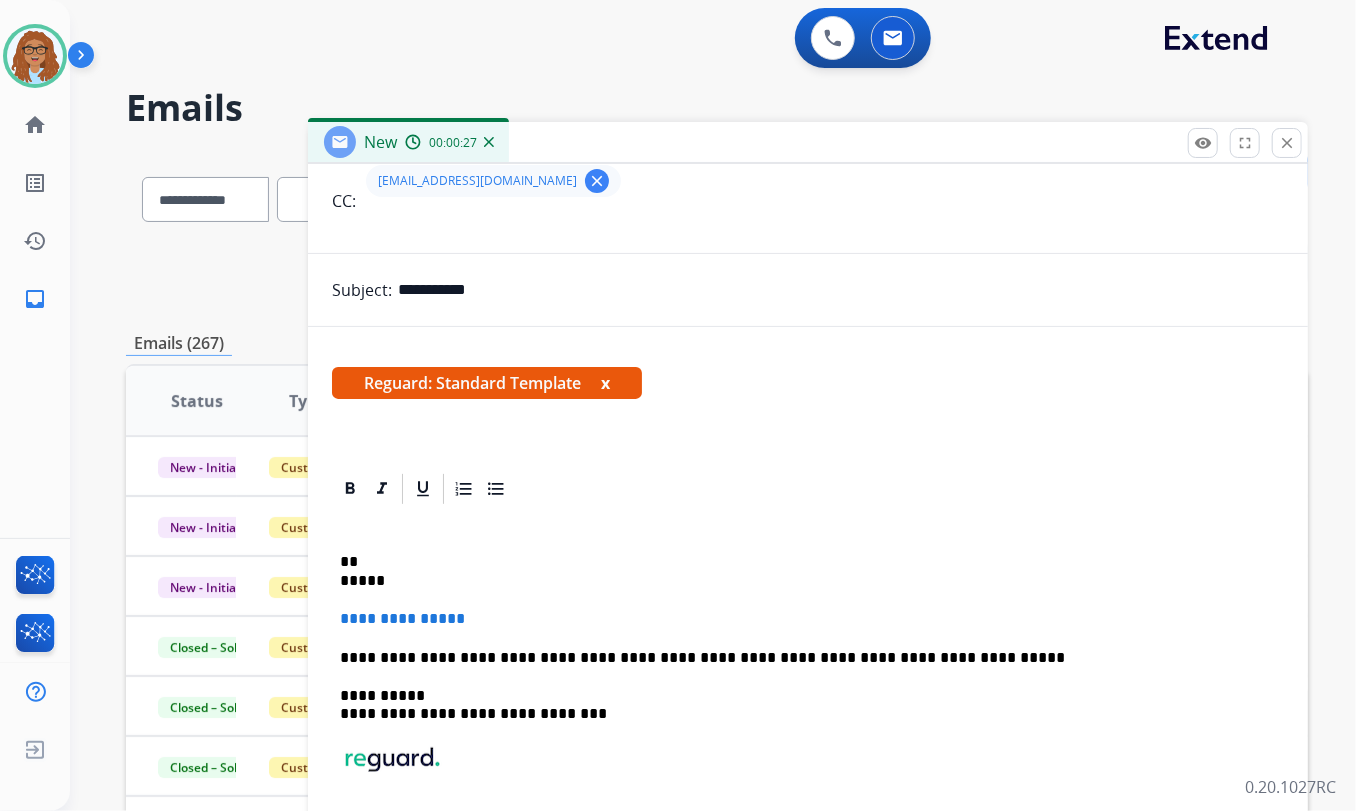 click on "** *****" at bounding box center [800, 571] 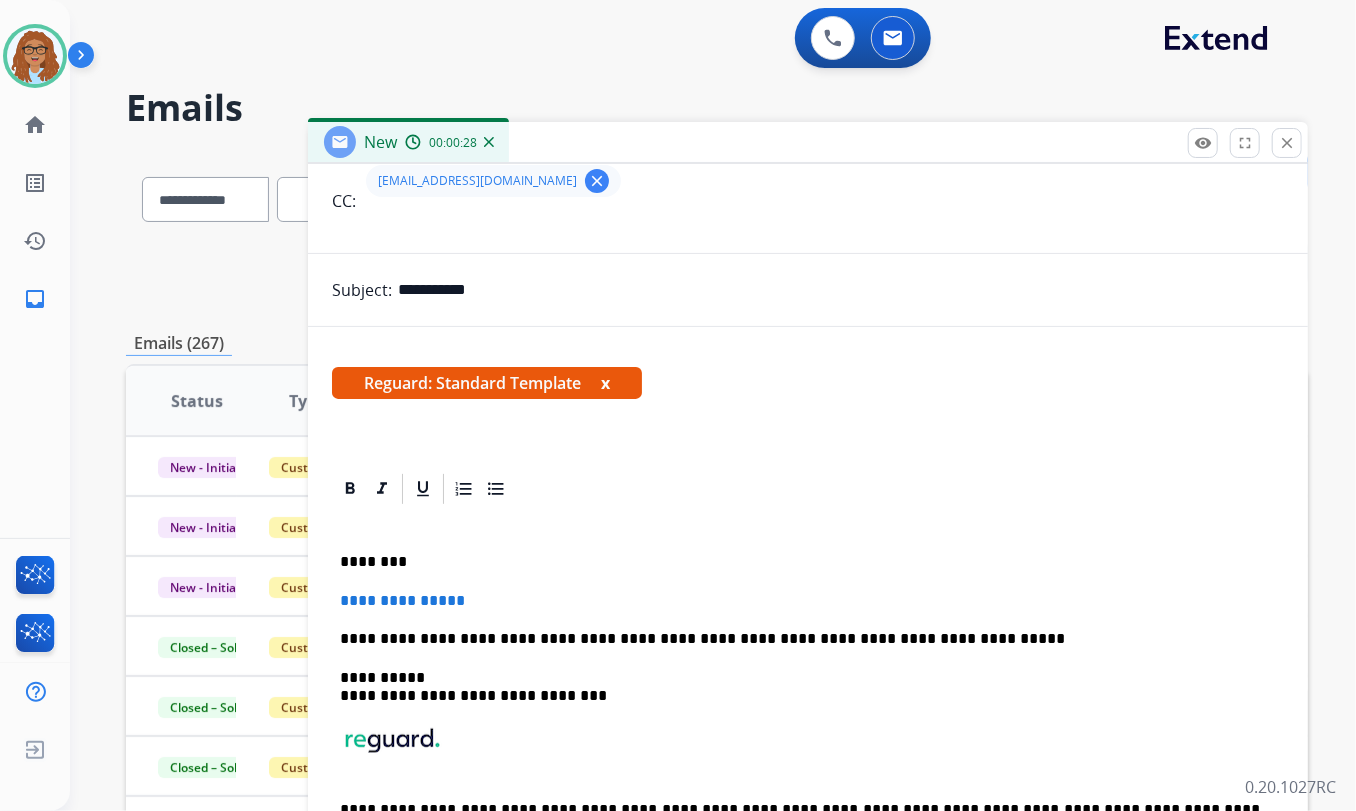 click on "********" at bounding box center [800, 562] 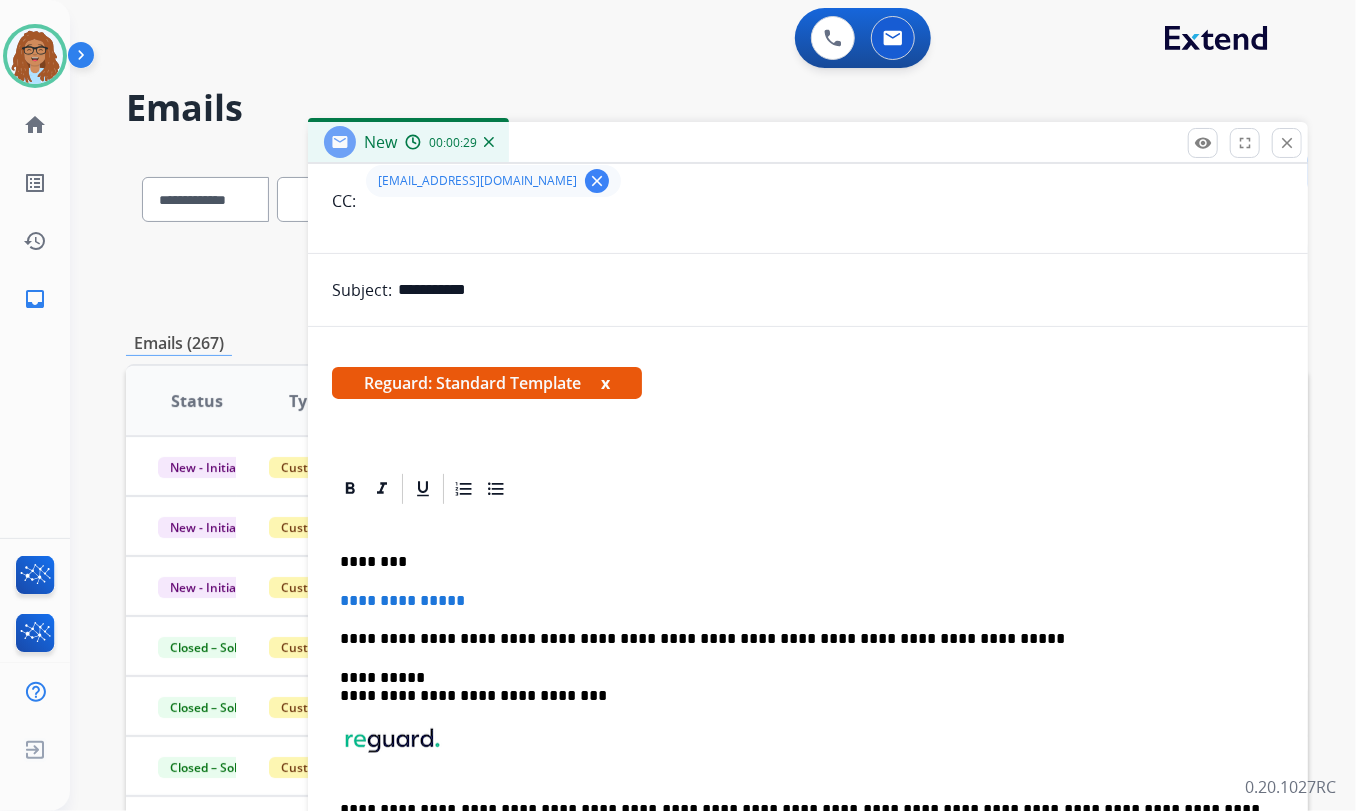 type 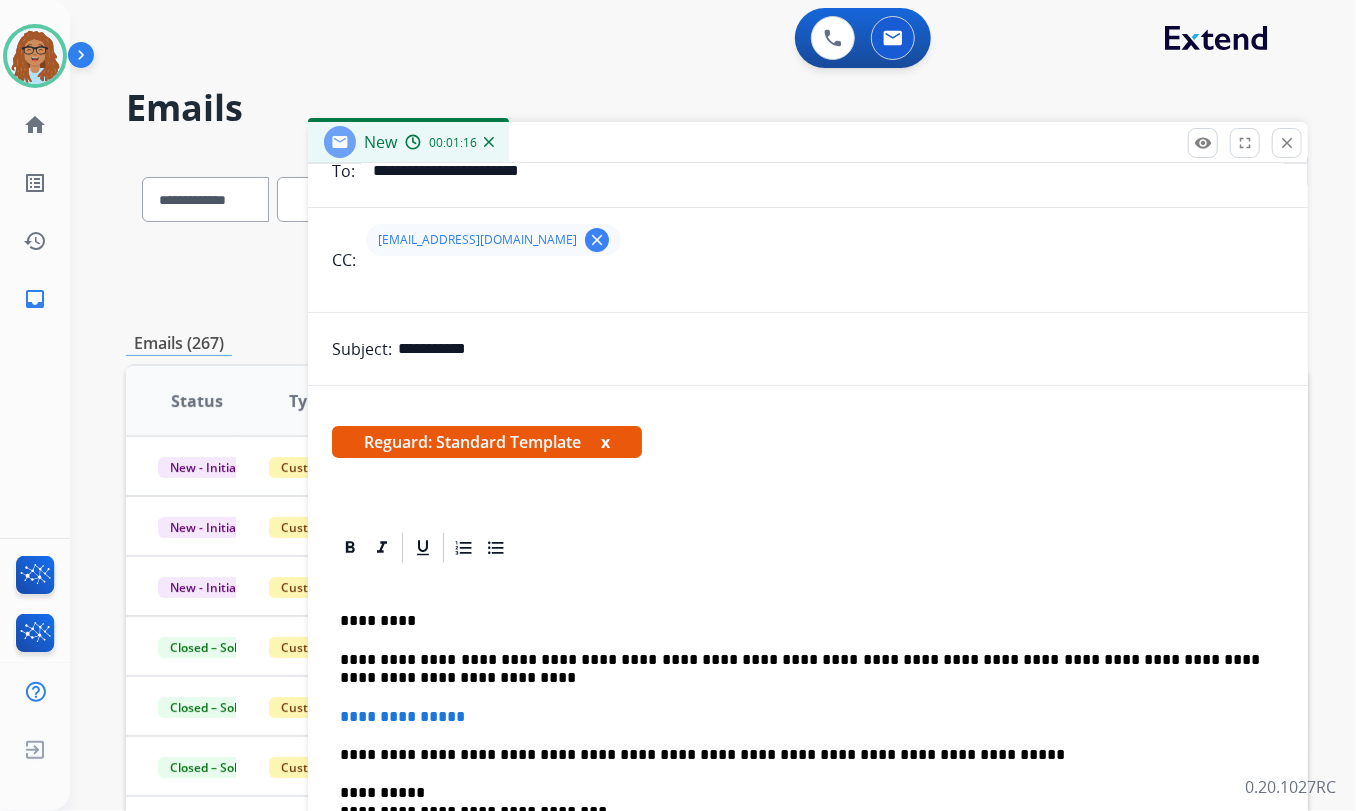 scroll, scrollTop: 125, scrollLeft: 0, axis: vertical 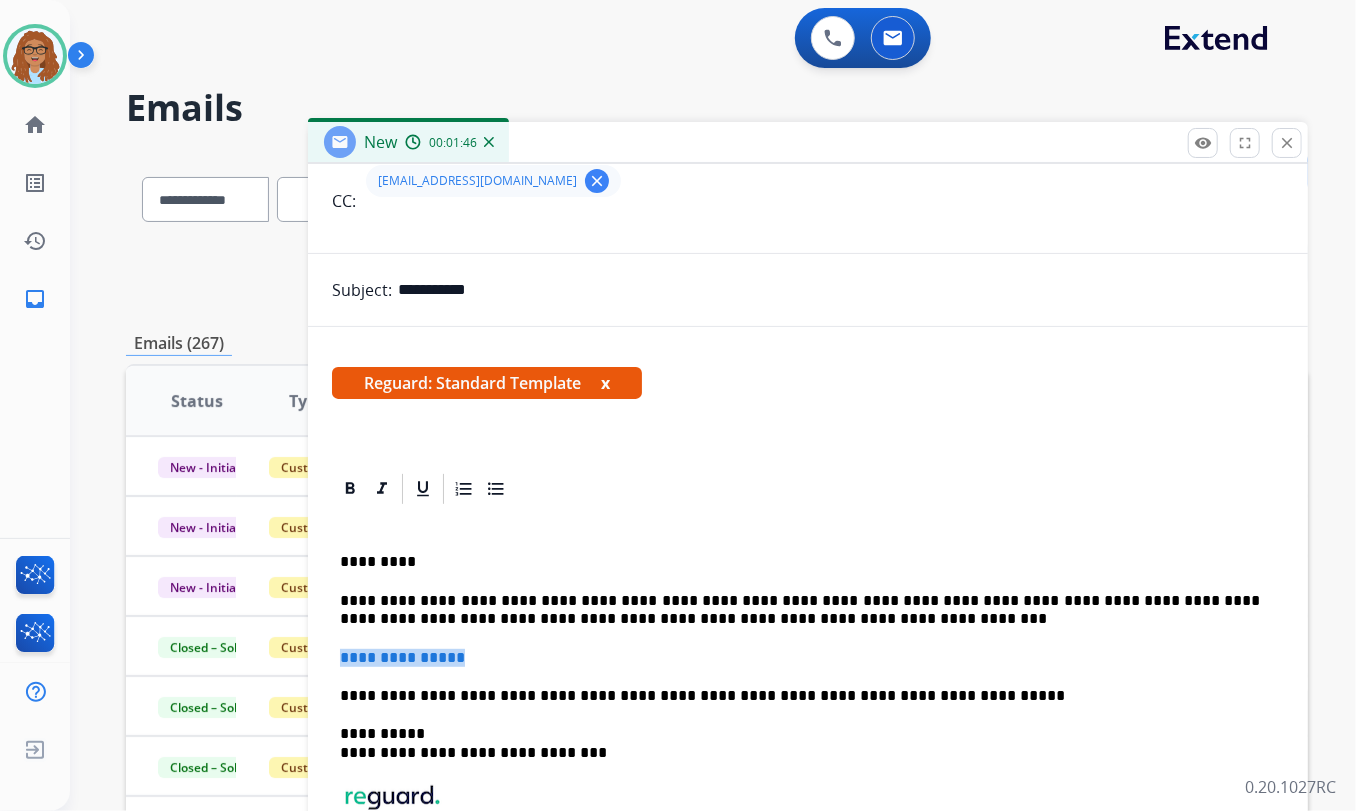 drag, startPoint x: 476, startPoint y: 660, endPoint x: 338, endPoint y: 657, distance: 138.03261 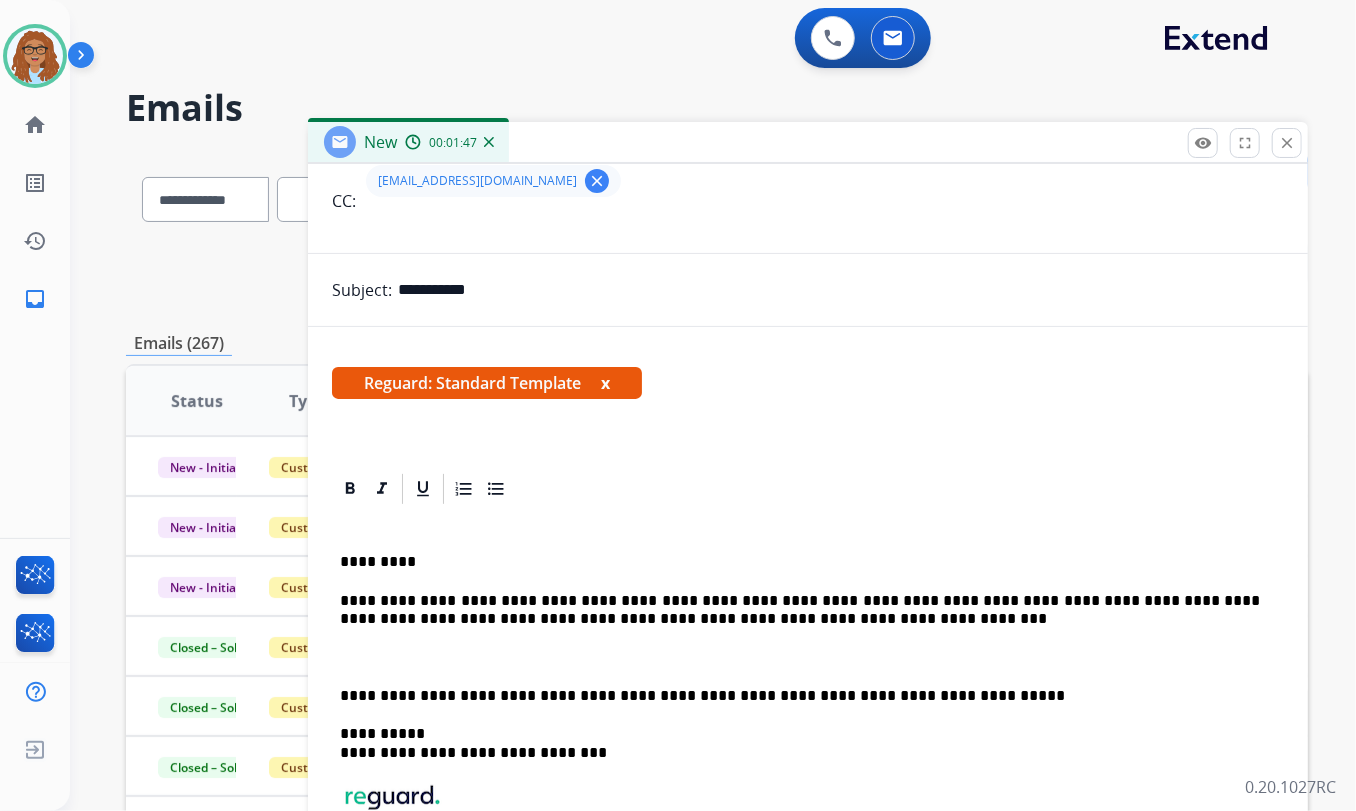 click on "**********" at bounding box center [808, 733] 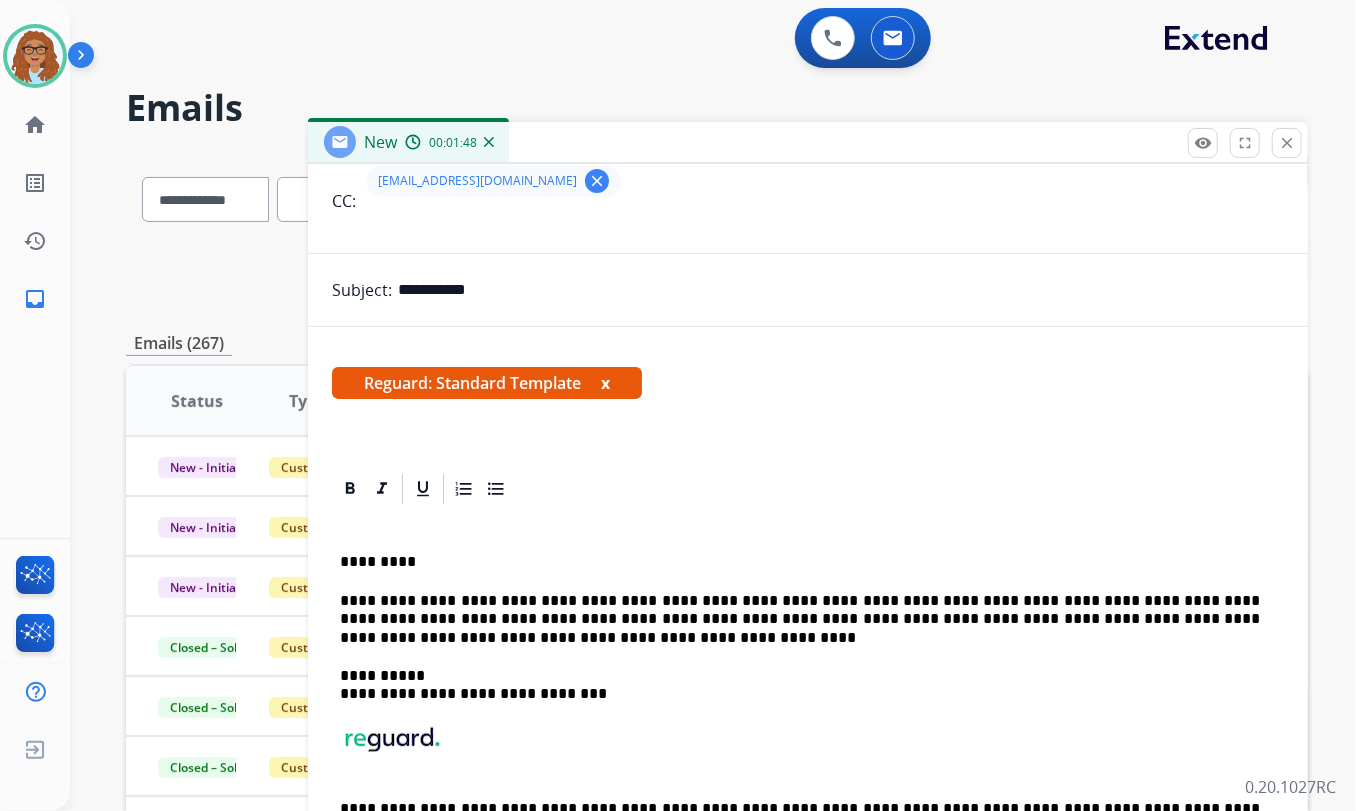 scroll, scrollTop: 214, scrollLeft: 0, axis: vertical 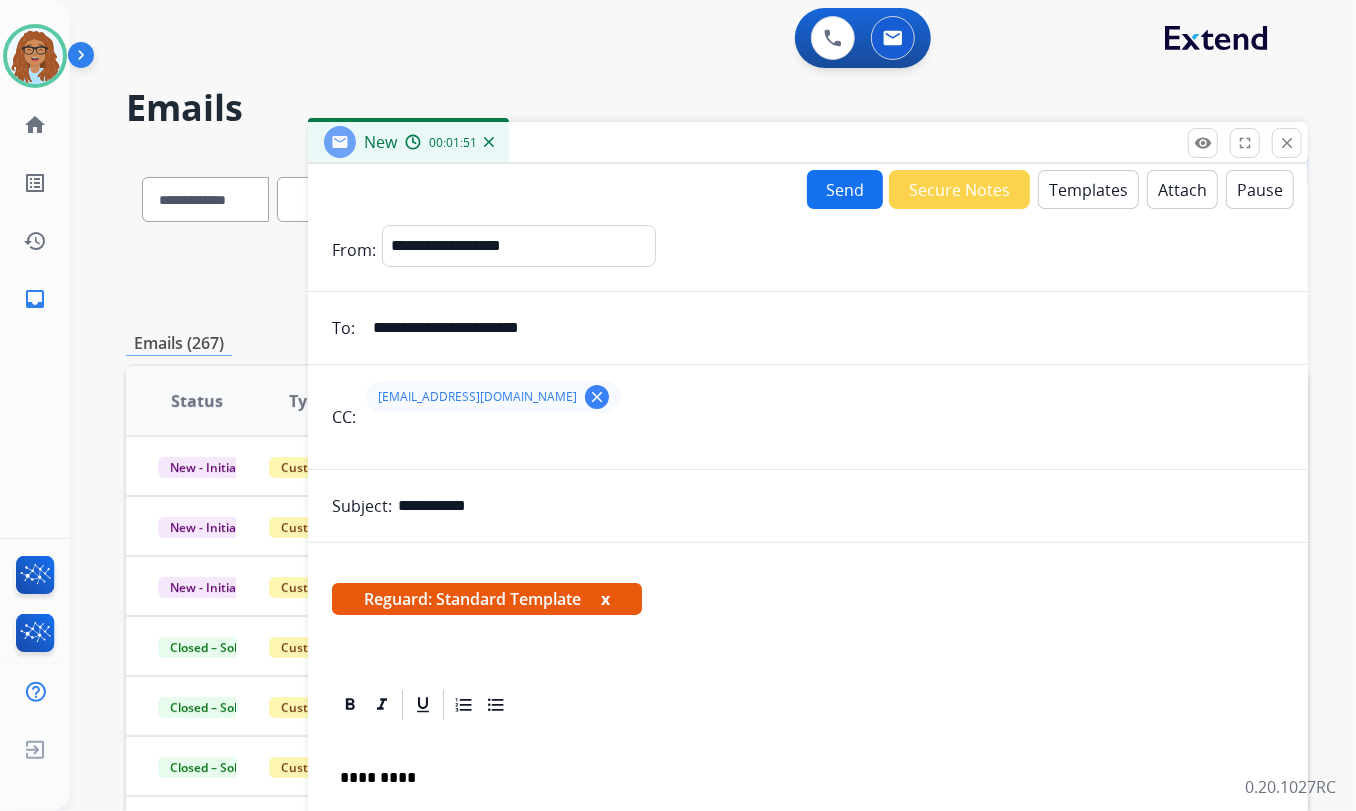 click on "Send" at bounding box center [845, 189] 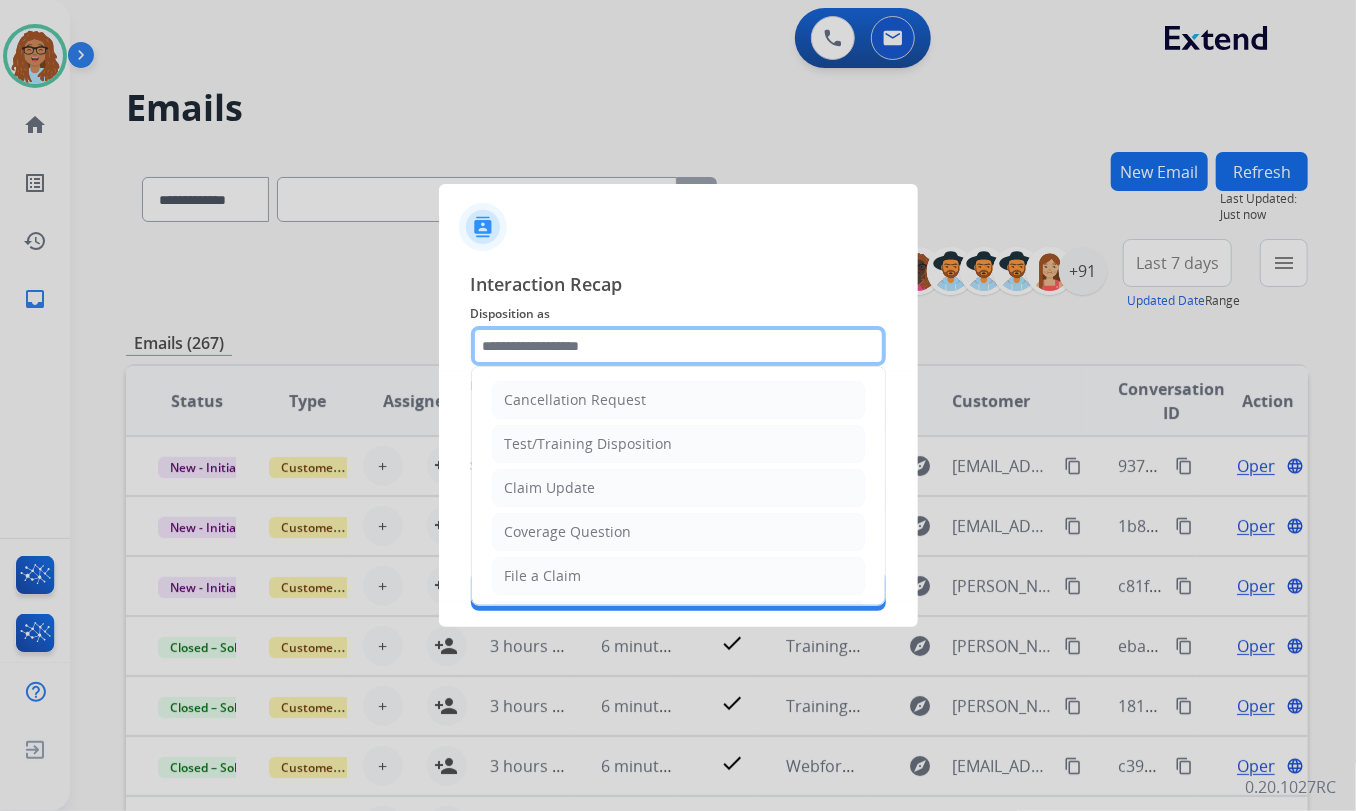 click 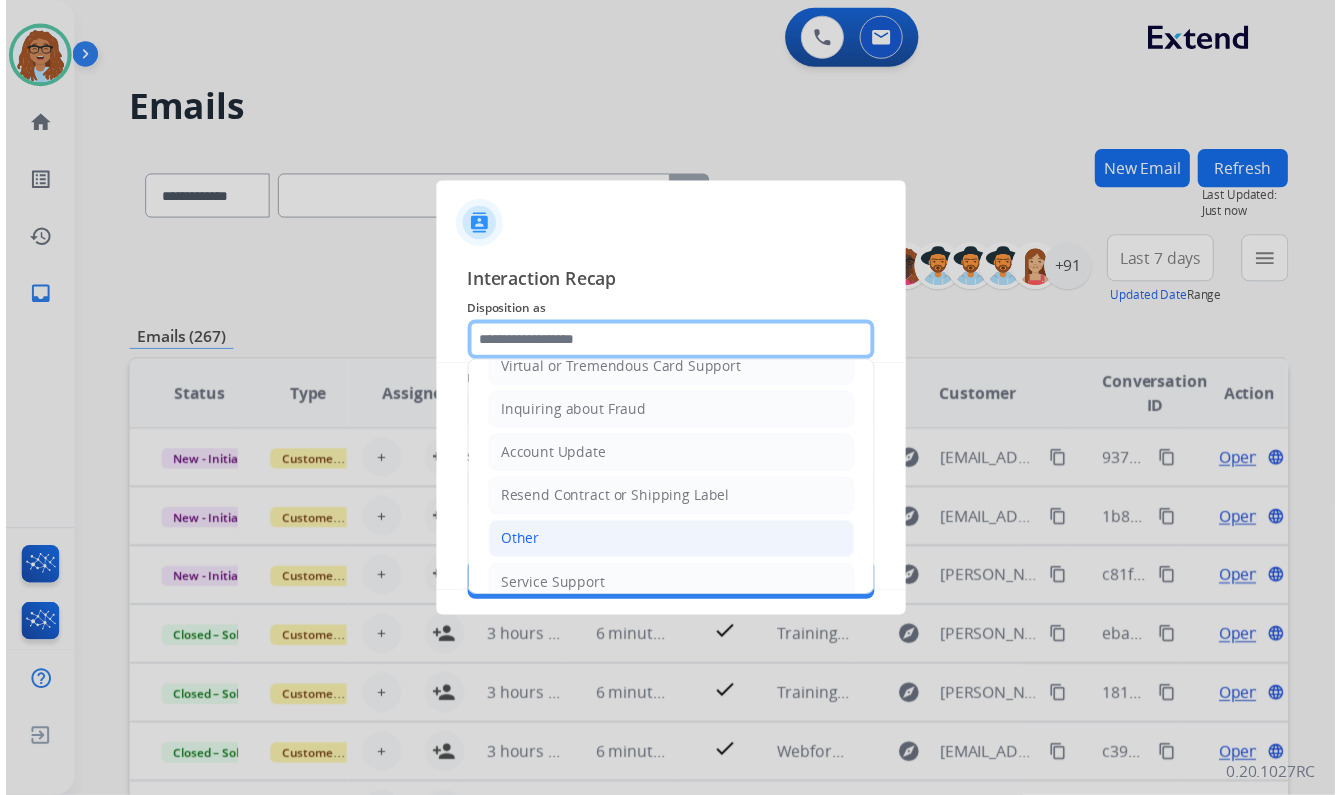 scroll, scrollTop: 309, scrollLeft: 0, axis: vertical 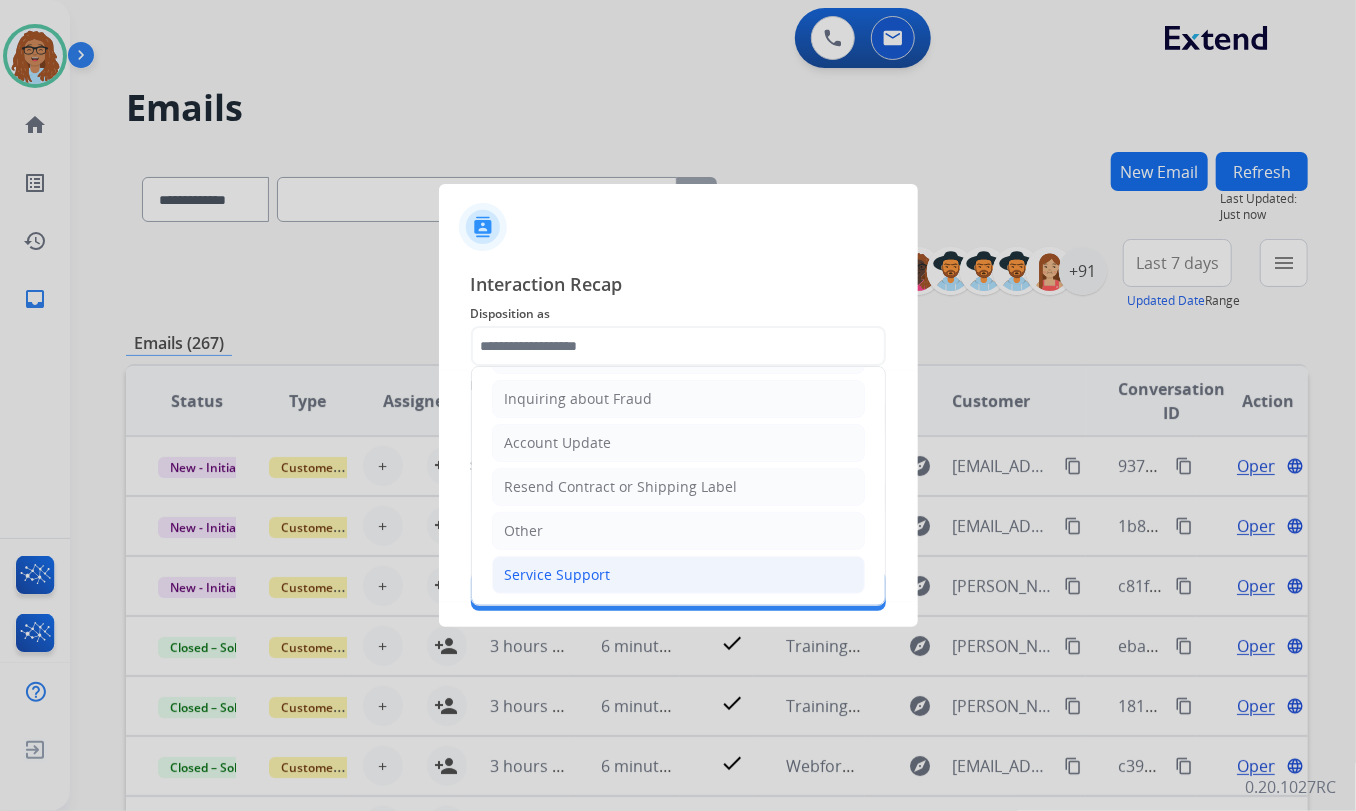click on "Service Support" 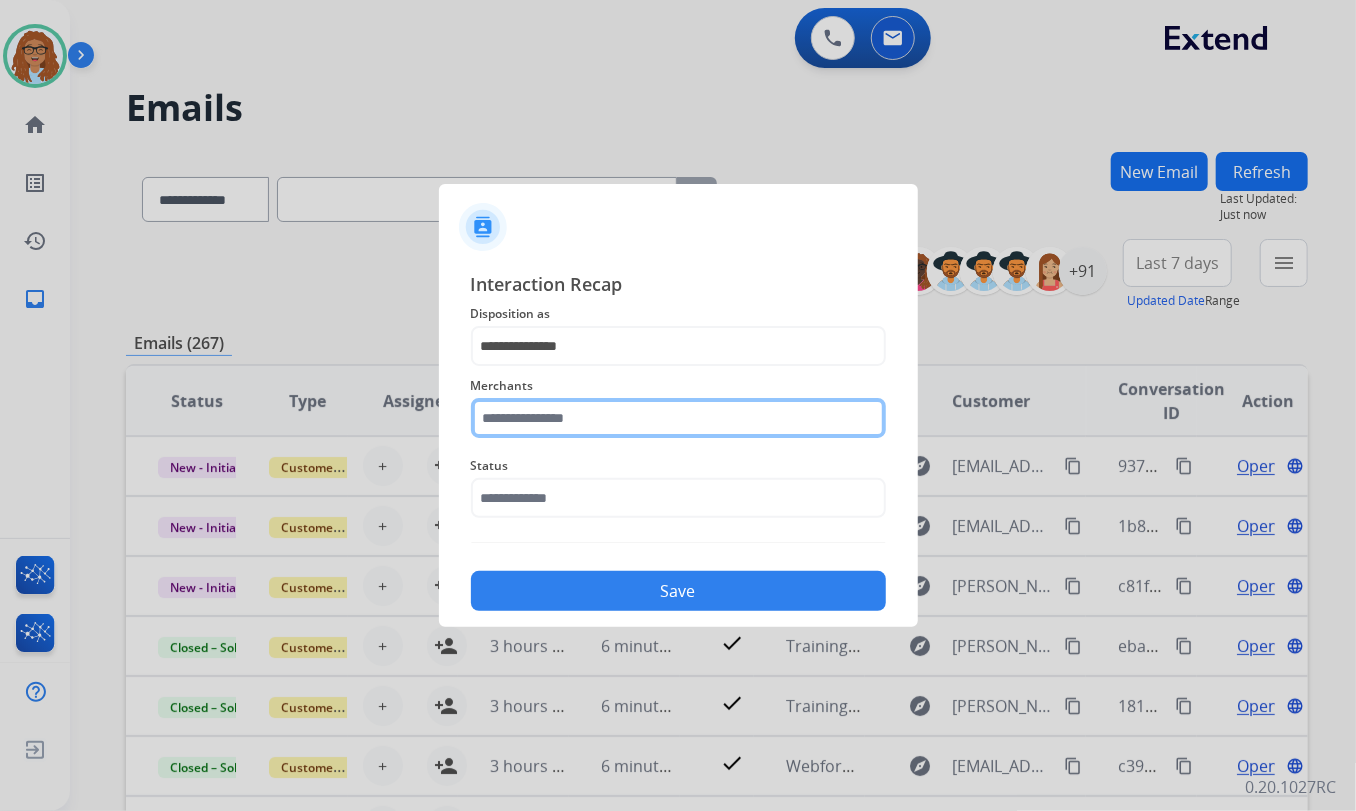 click 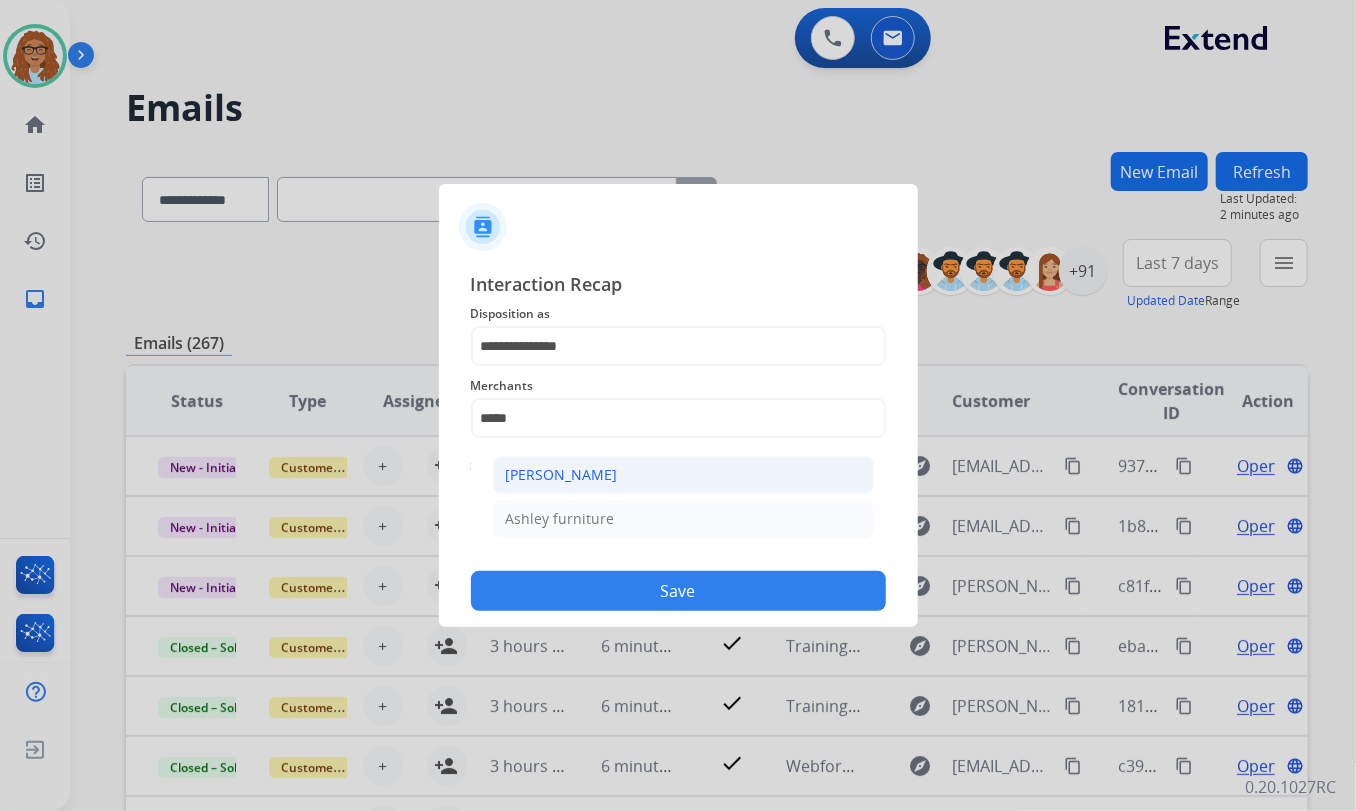 click on "[PERSON_NAME]" 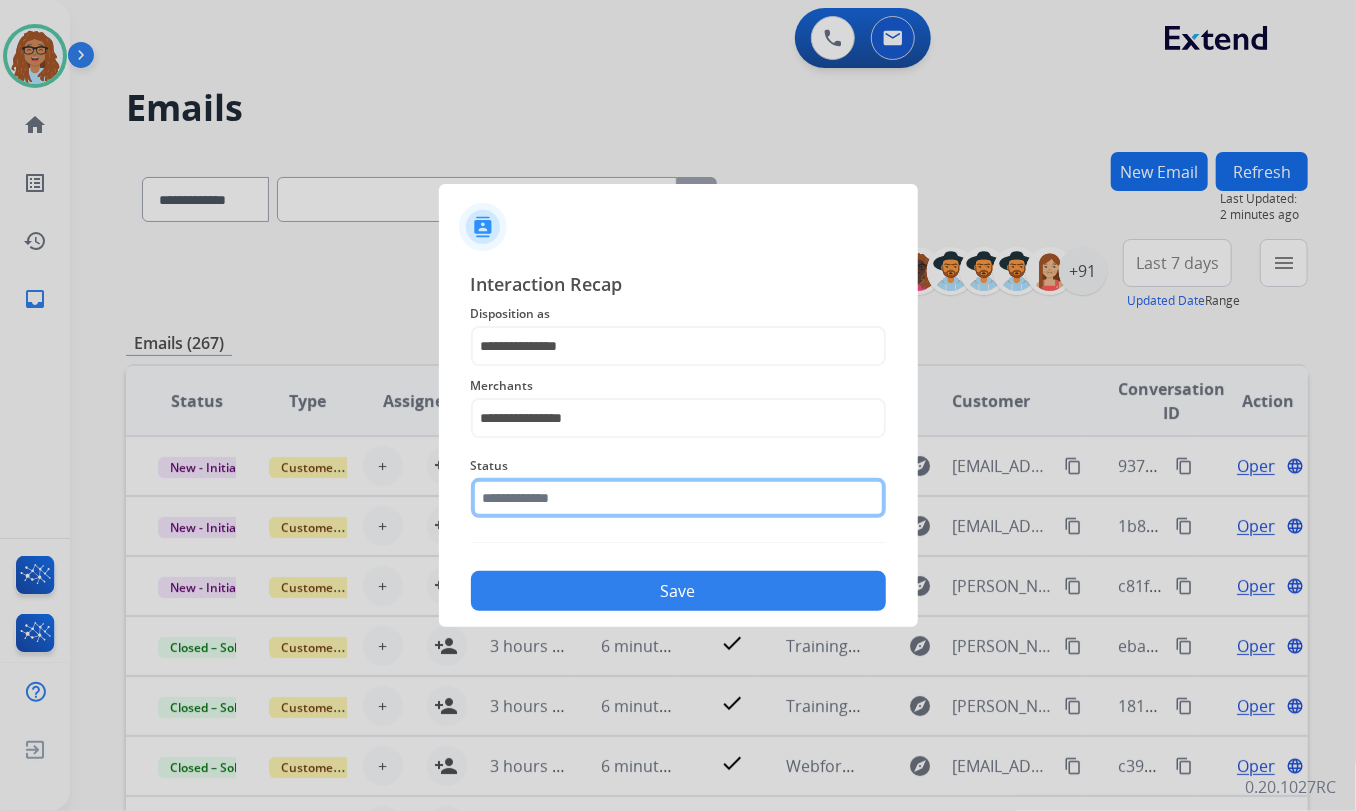 click 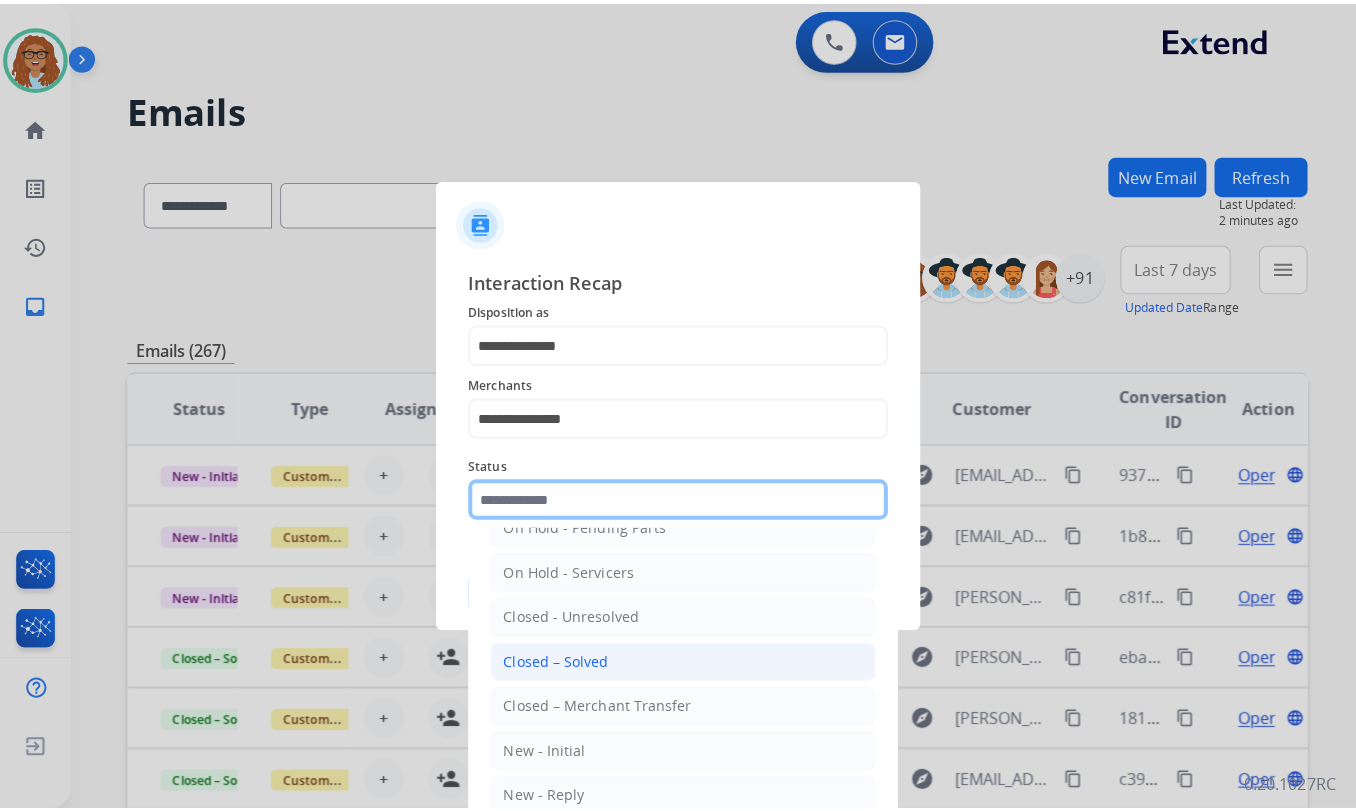 scroll, scrollTop: 118, scrollLeft: 0, axis: vertical 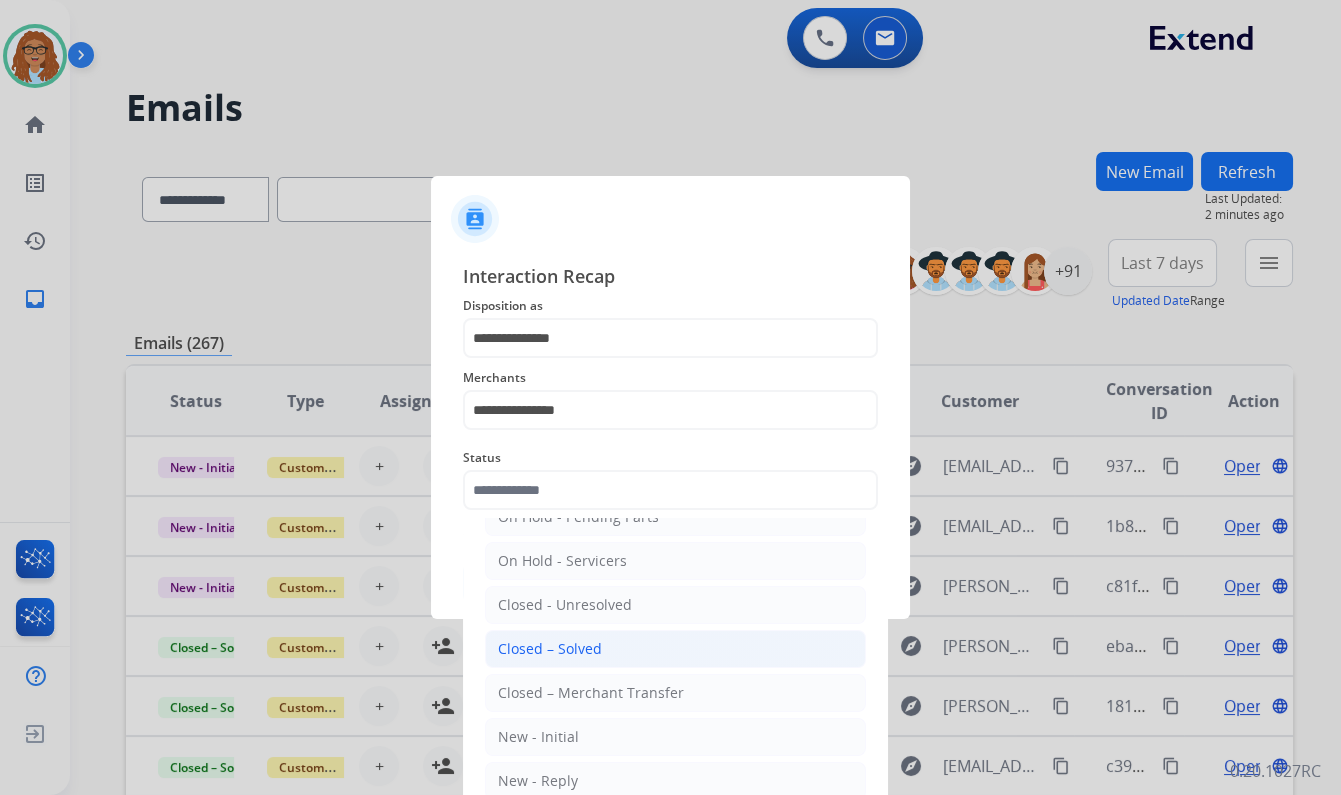 click on "Closed – Solved" 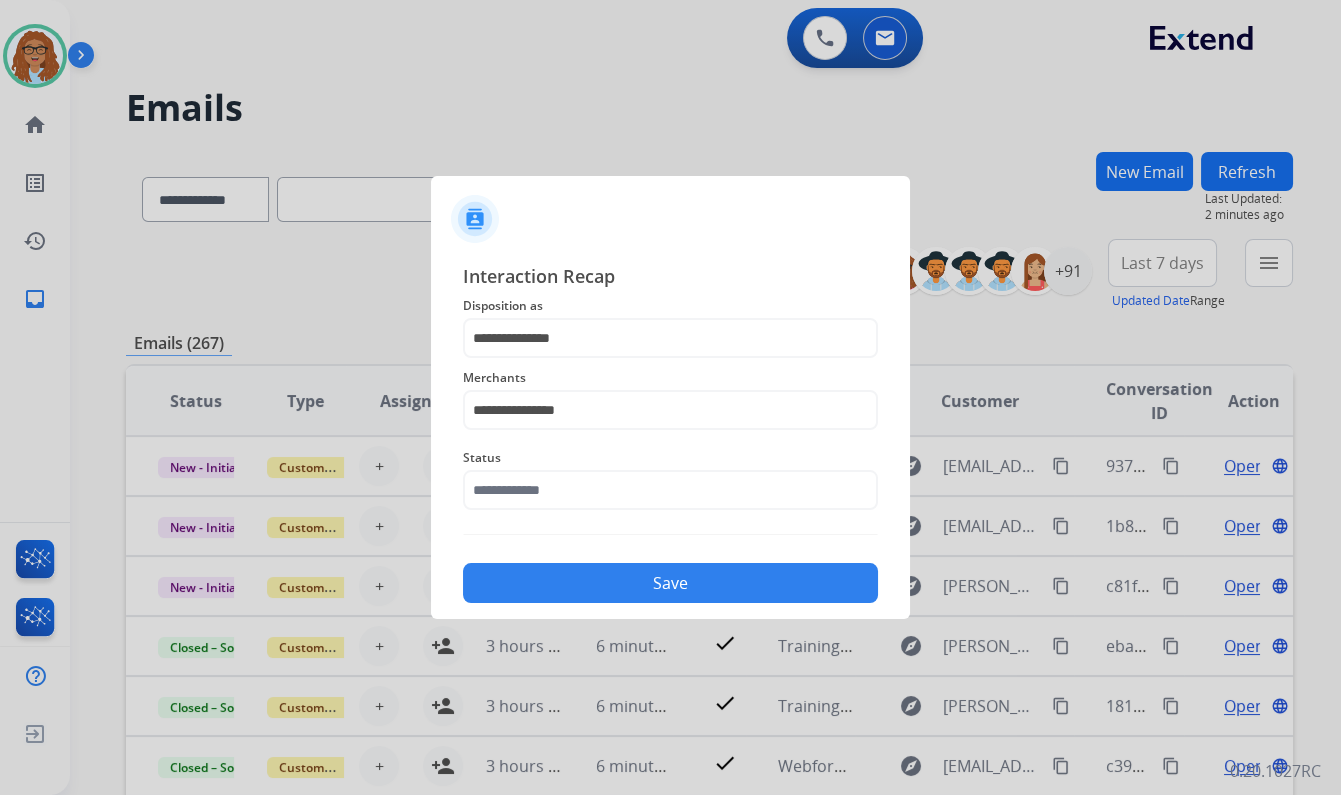 type on "**********" 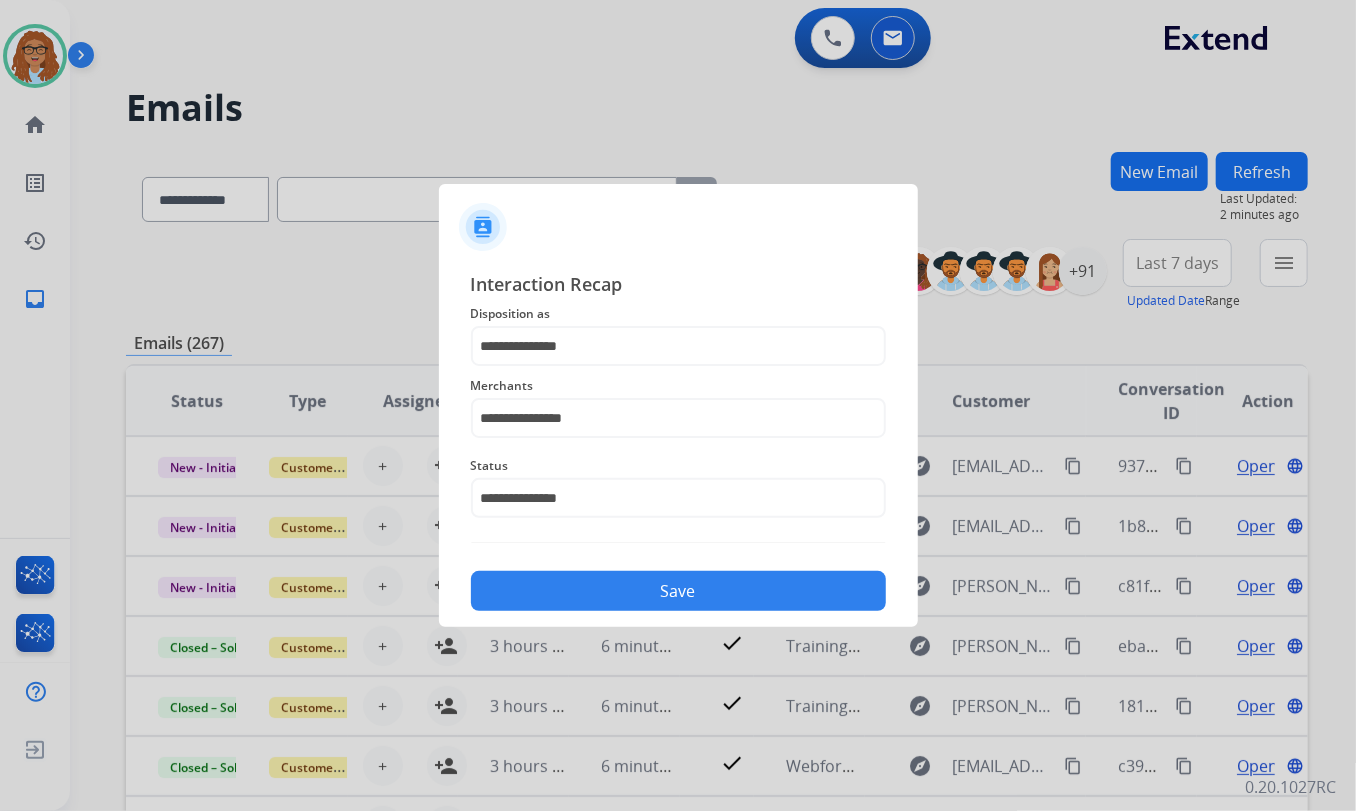 click on "Save" 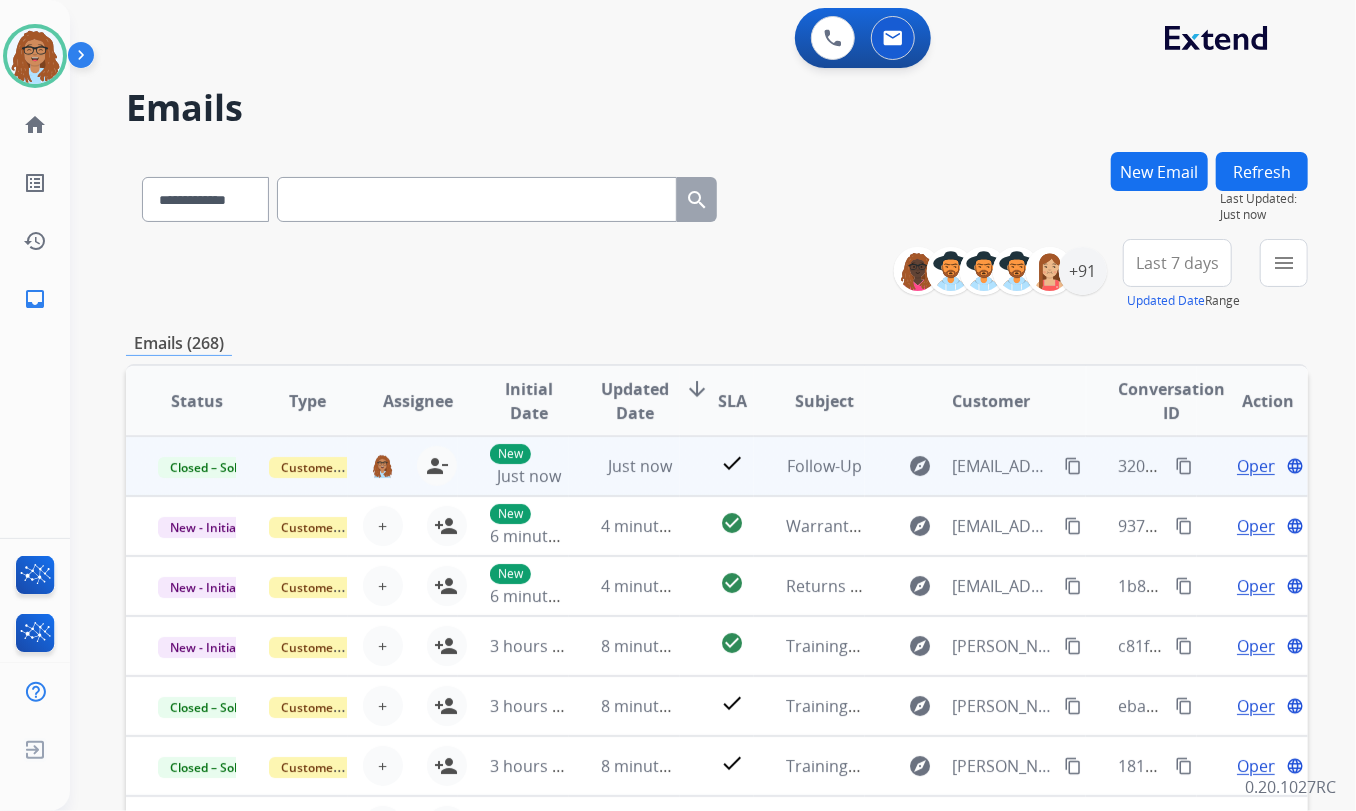 click on "content_copy" at bounding box center (1184, 466) 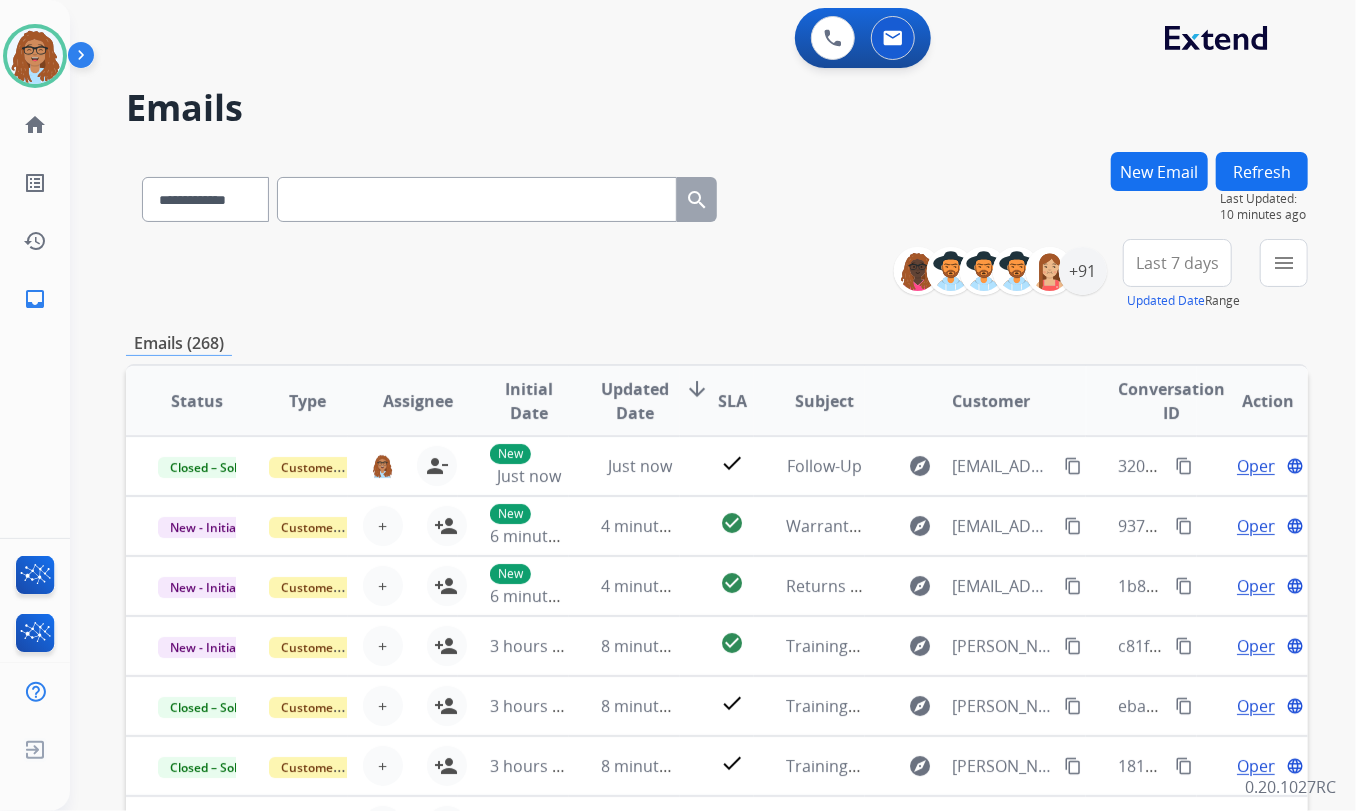 click on "New Email" at bounding box center [1159, 171] 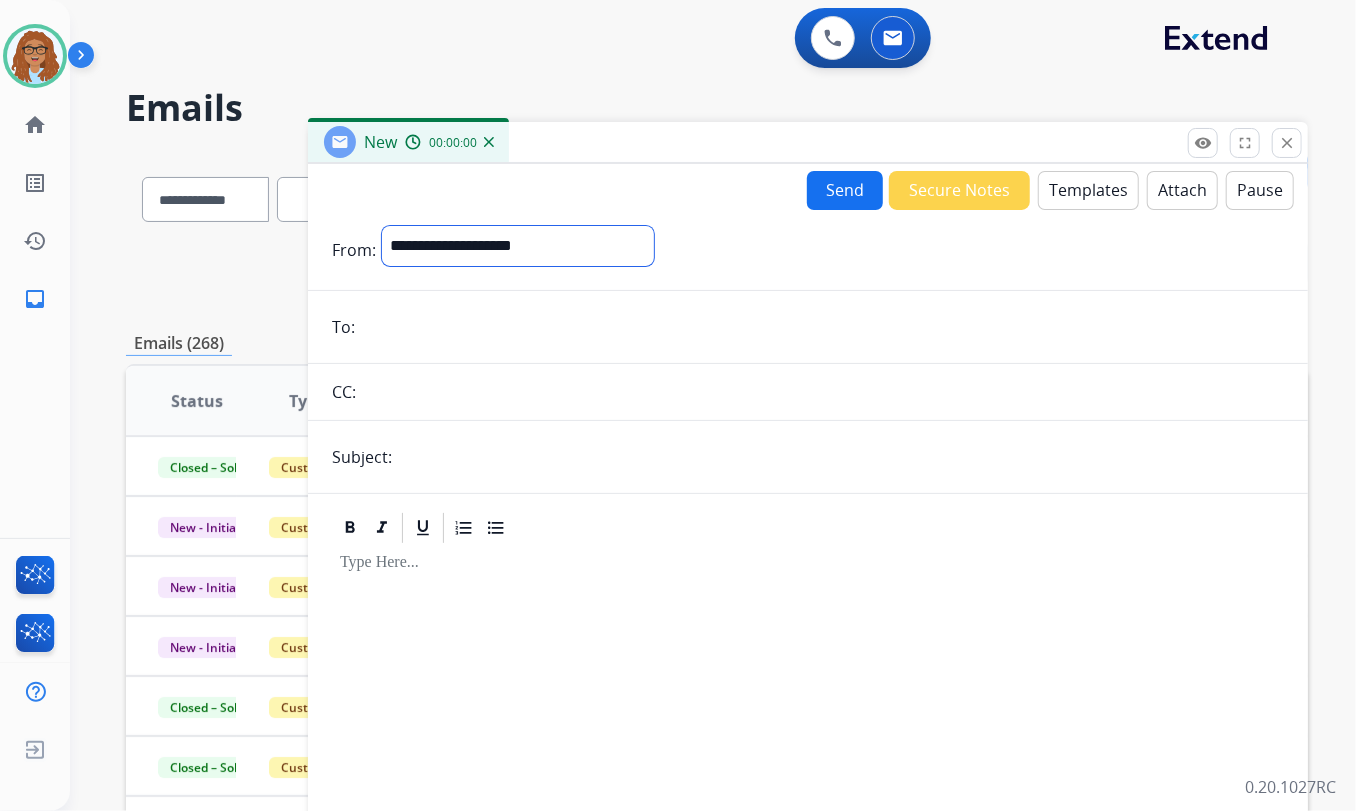 click on "**********" at bounding box center (518, 246) 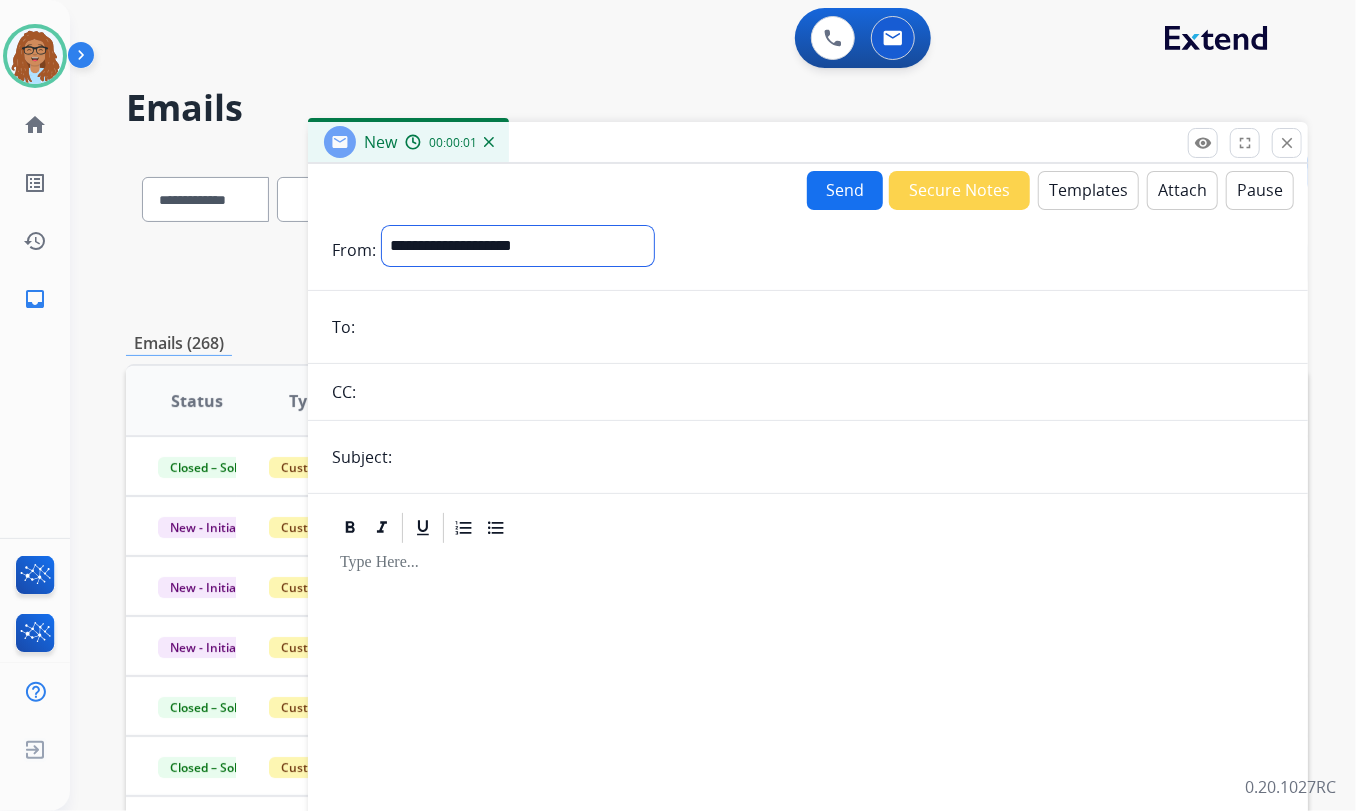 select on "**********" 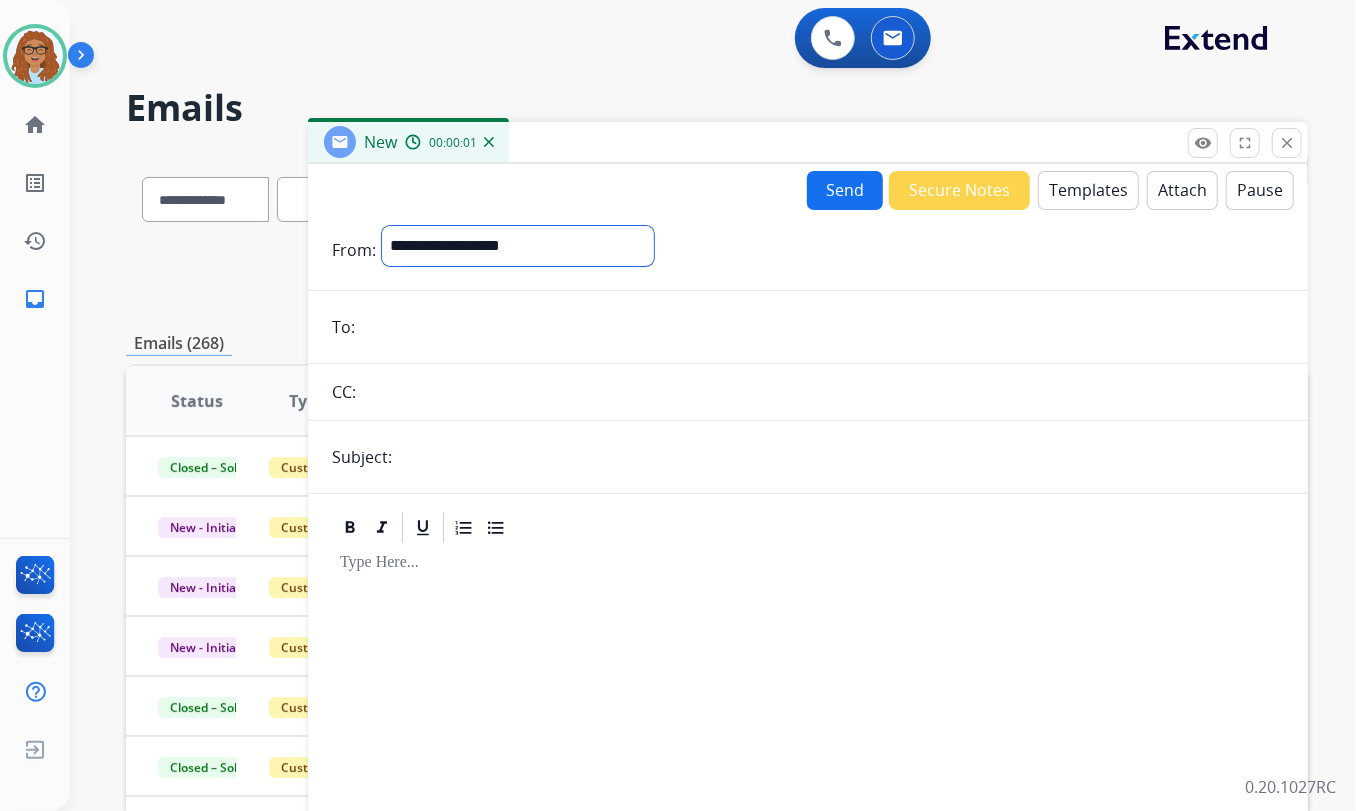 click on "**********" at bounding box center (518, 246) 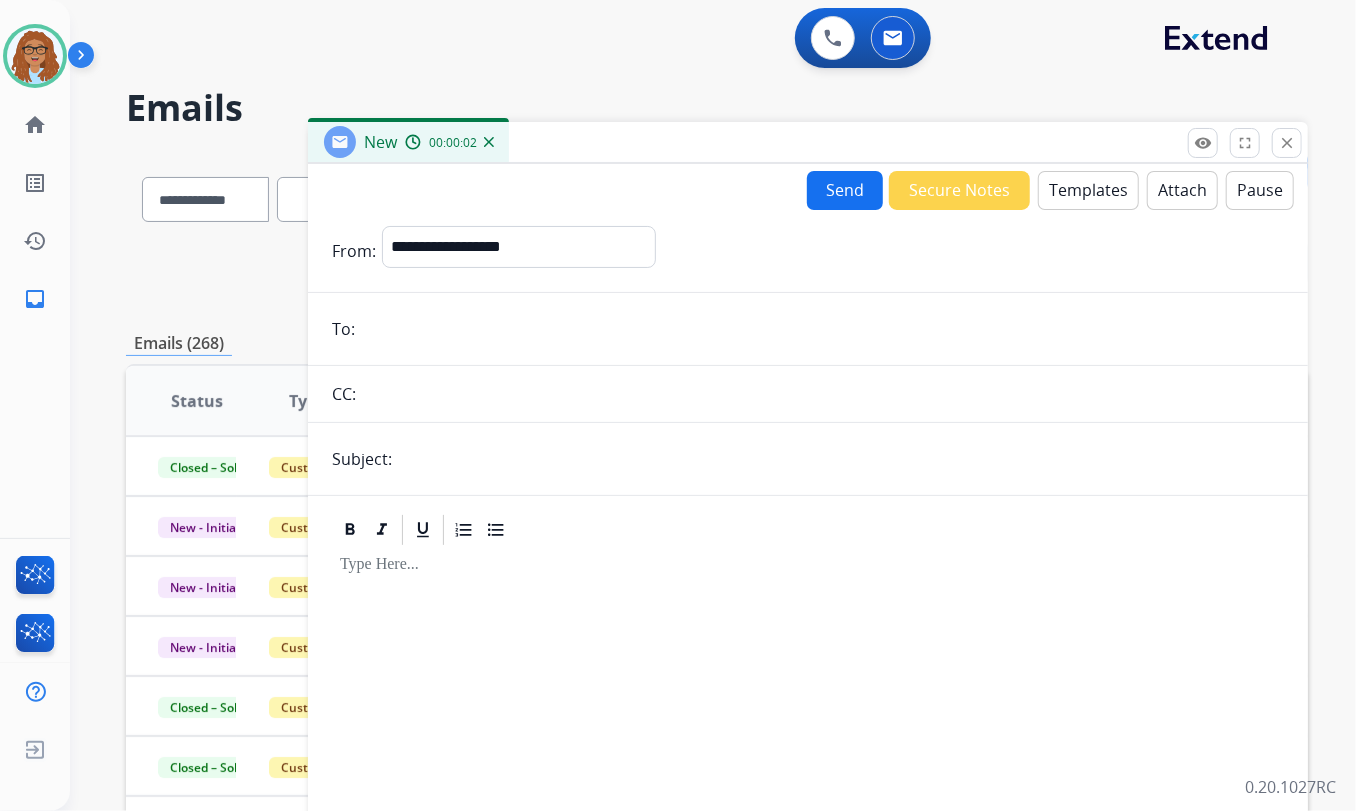 click at bounding box center (822, 329) 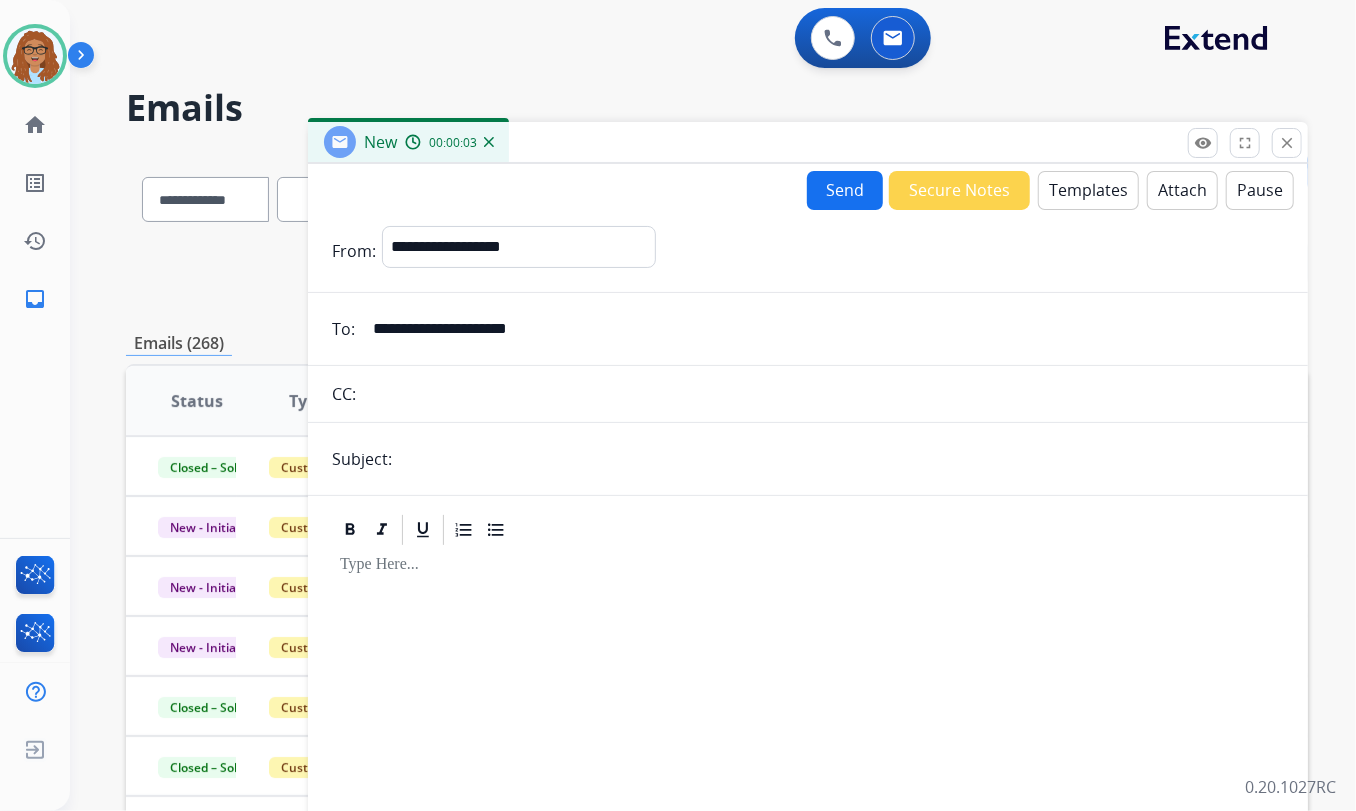 type on "**********" 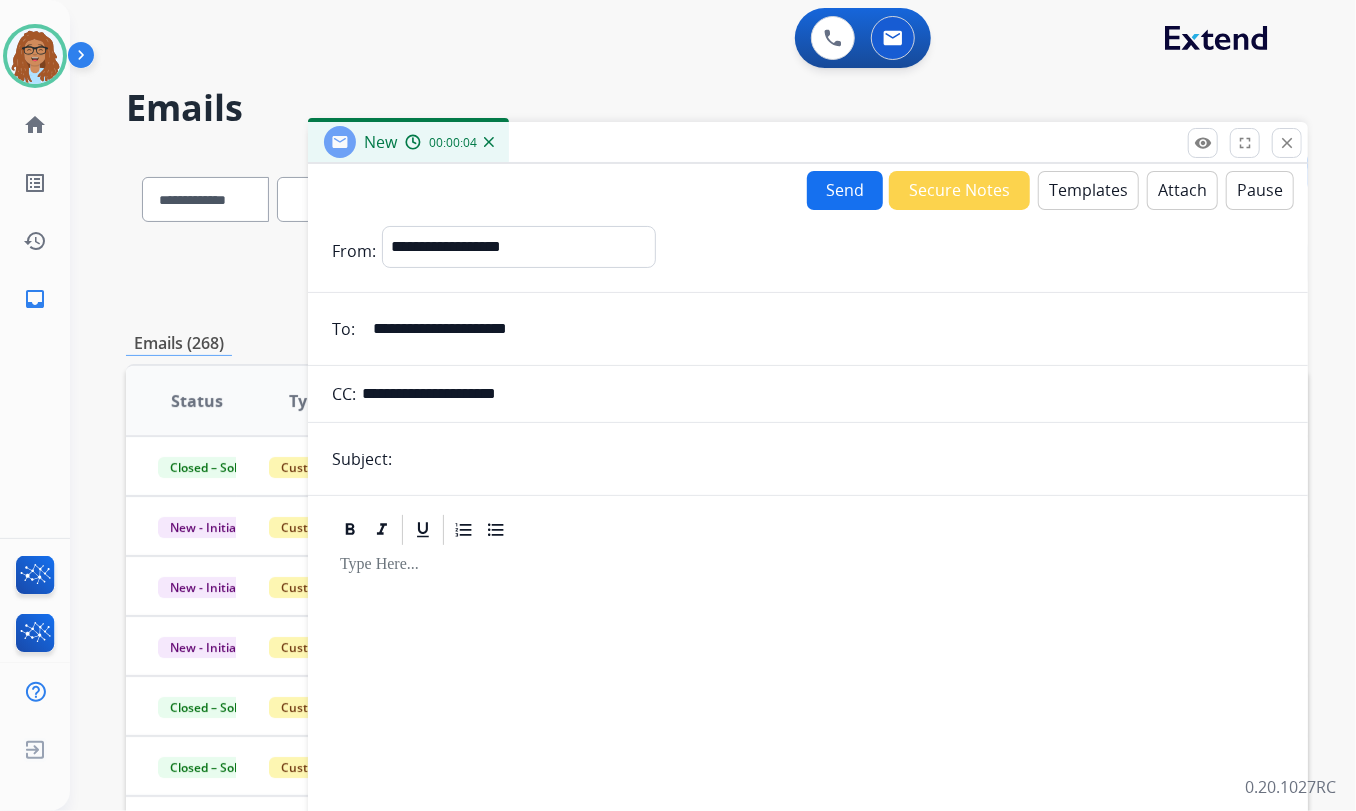 type on "**********" 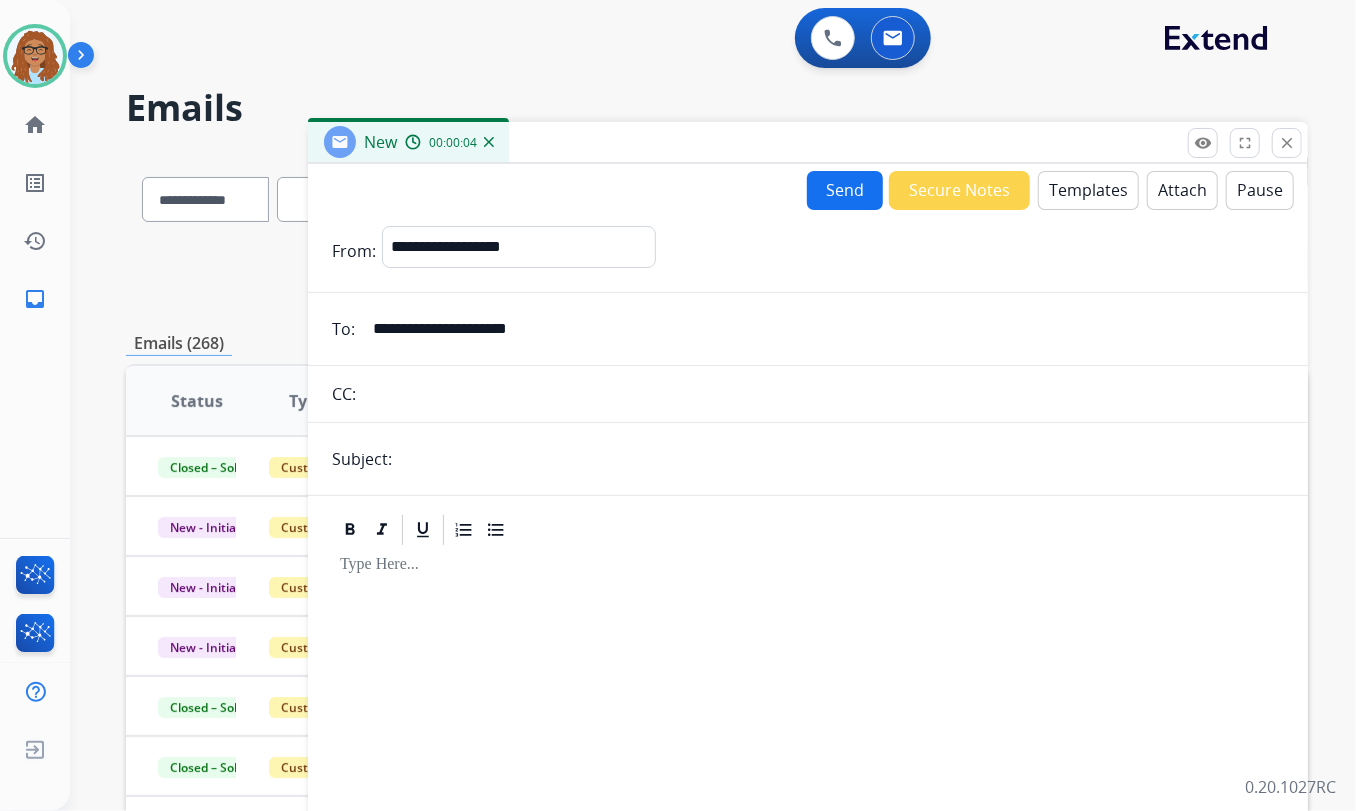 drag, startPoint x: 474, startPoint y: 465, endPoint x: 492, endPoint y: 474, distance: 20.12461 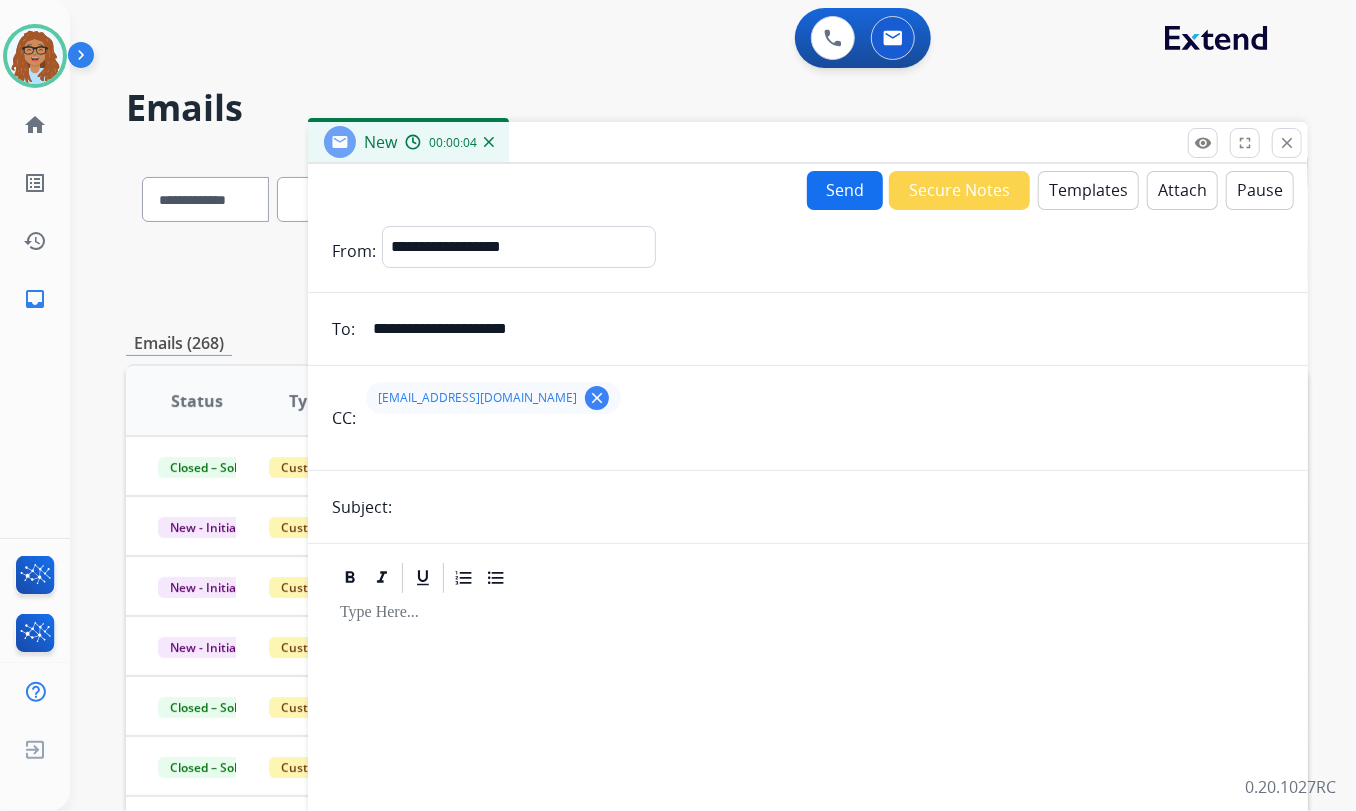 type on "*********" 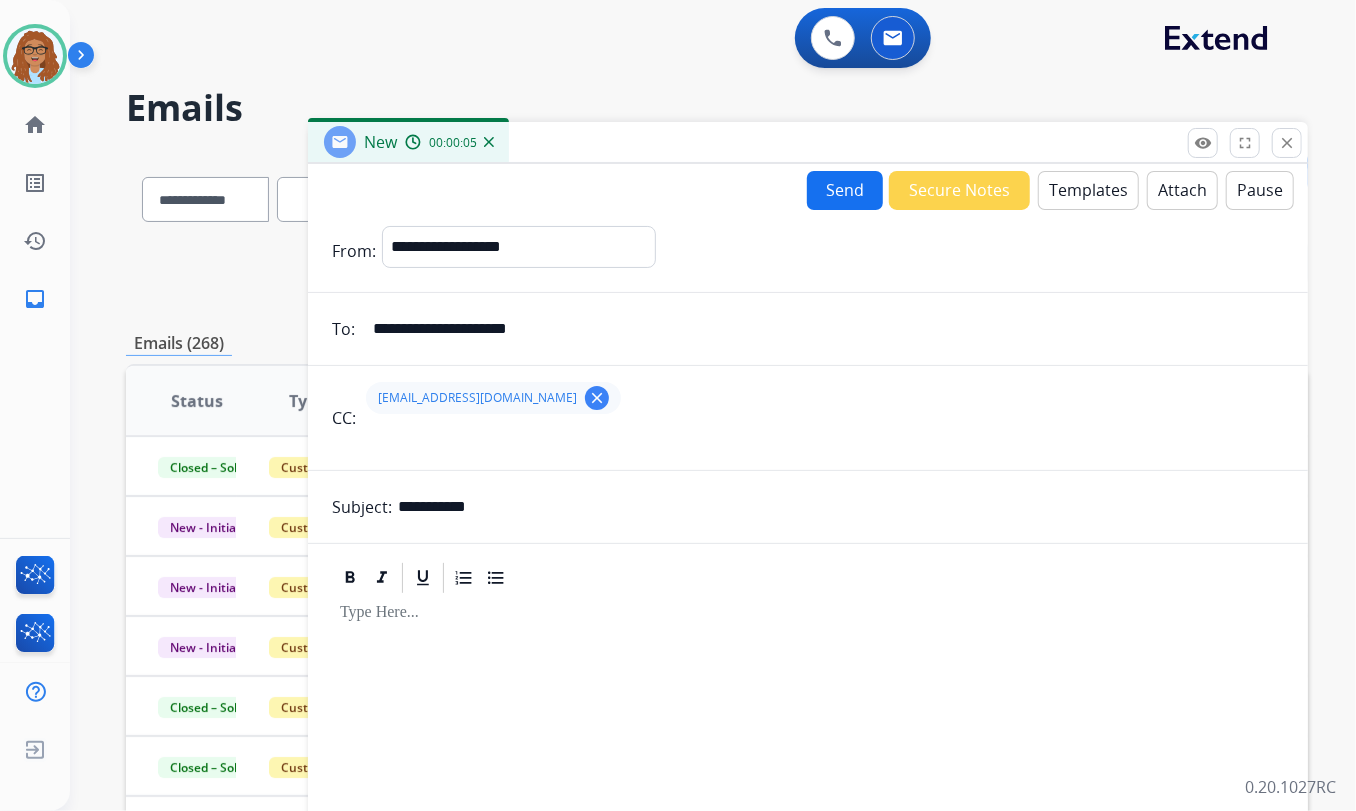click on "Templates" at bounding box center [1088, 190] 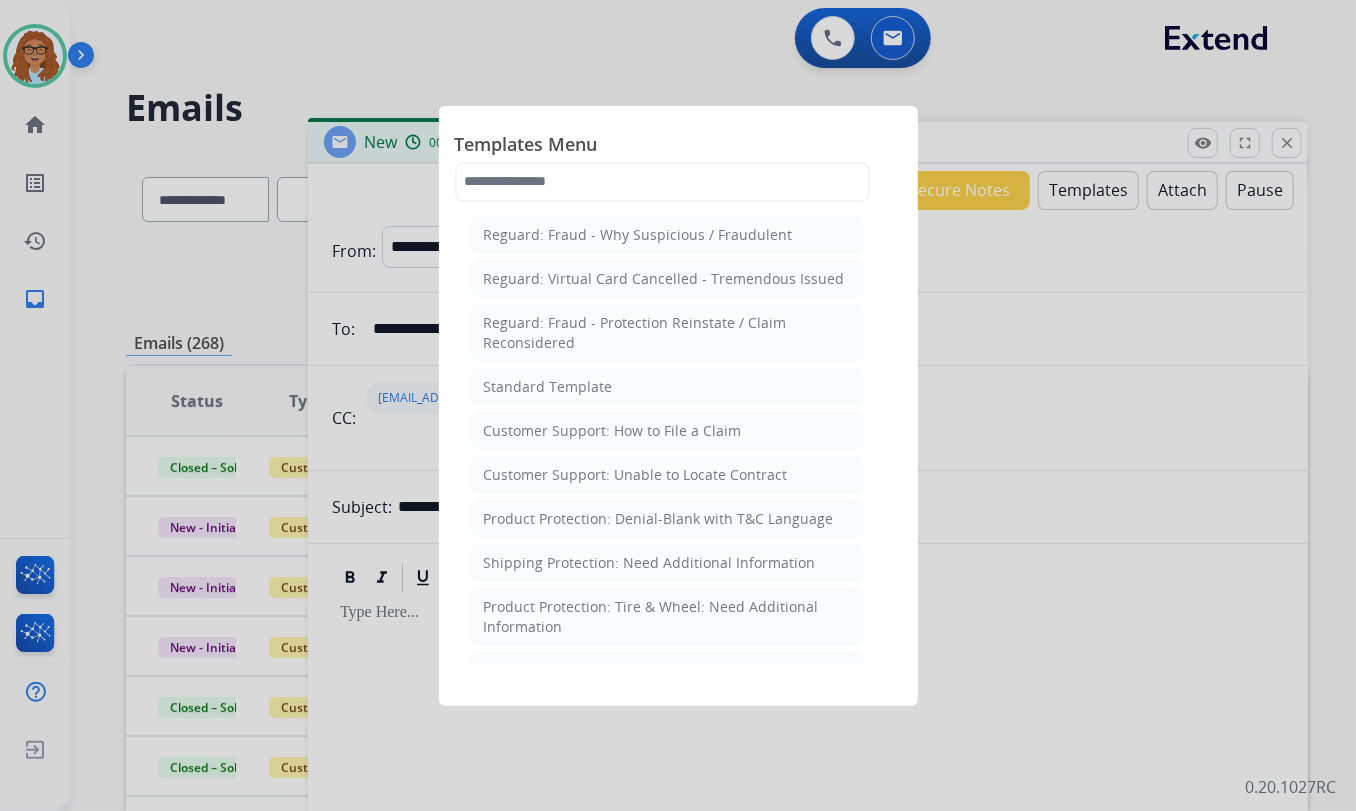 scroll, scrollTop: 272, scrollLeft: 0, axis: vertical 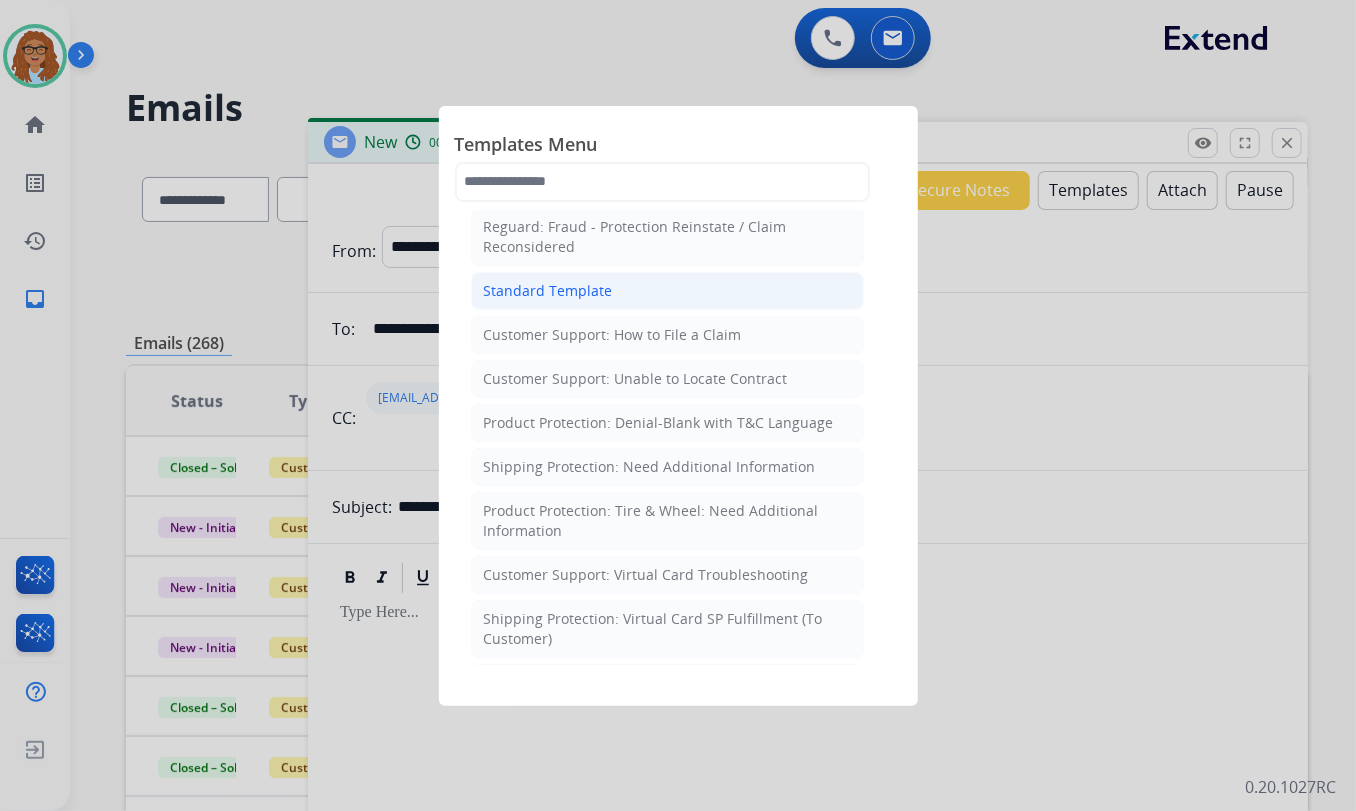 click on "Standard Template" 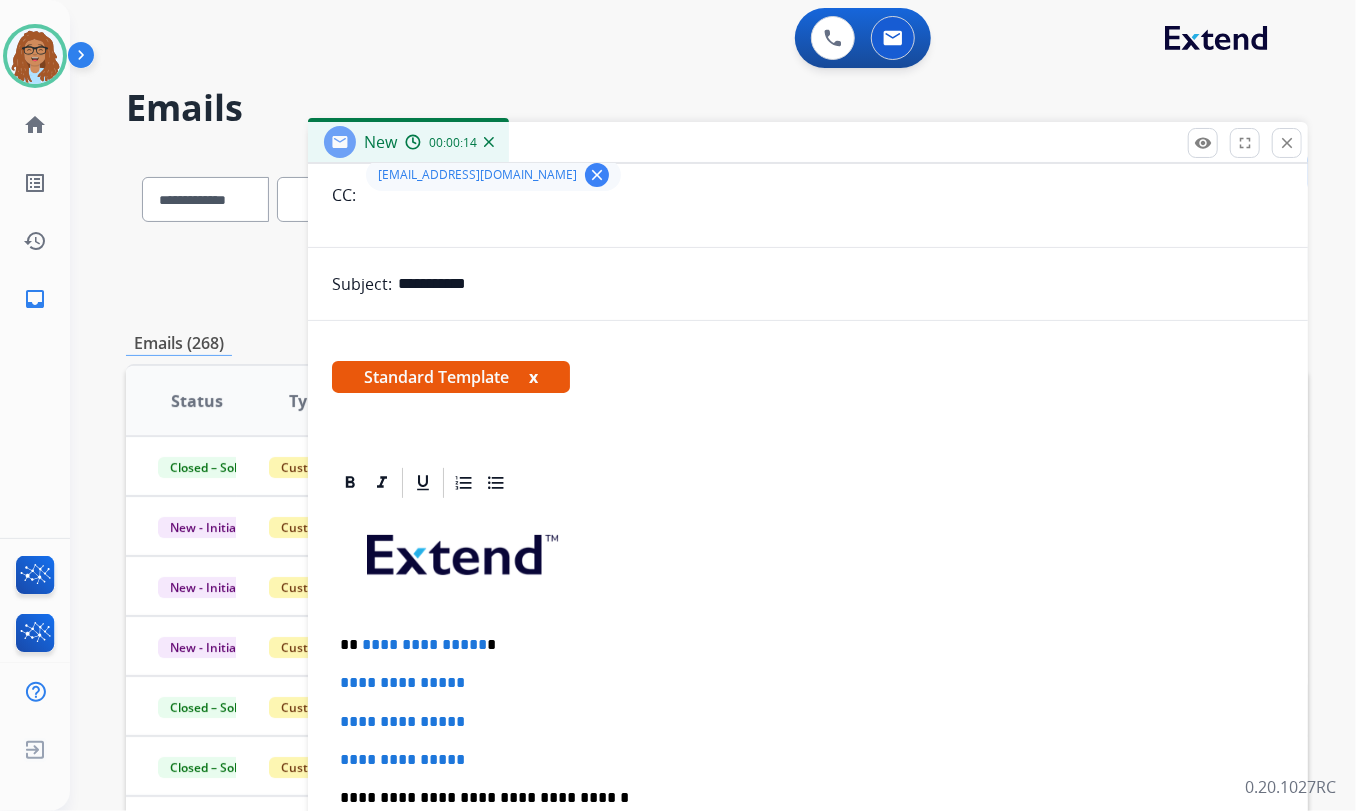 scroll, scrollTop: 272, scrollLeft: 0, axis: vertical 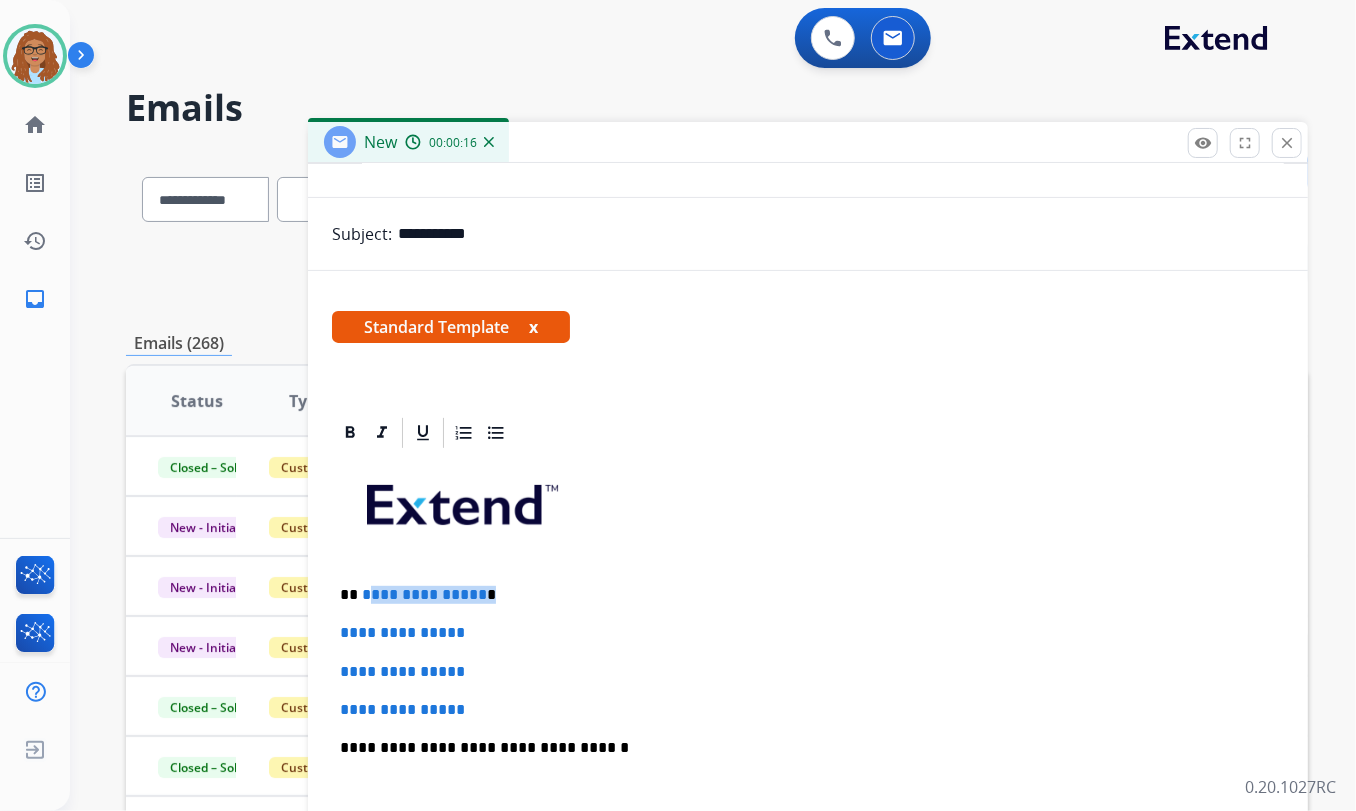 drag, startPoint x: 497, startPoint y: 599, endPoint x: 365, endPoint y: 594, distance: 132.09467 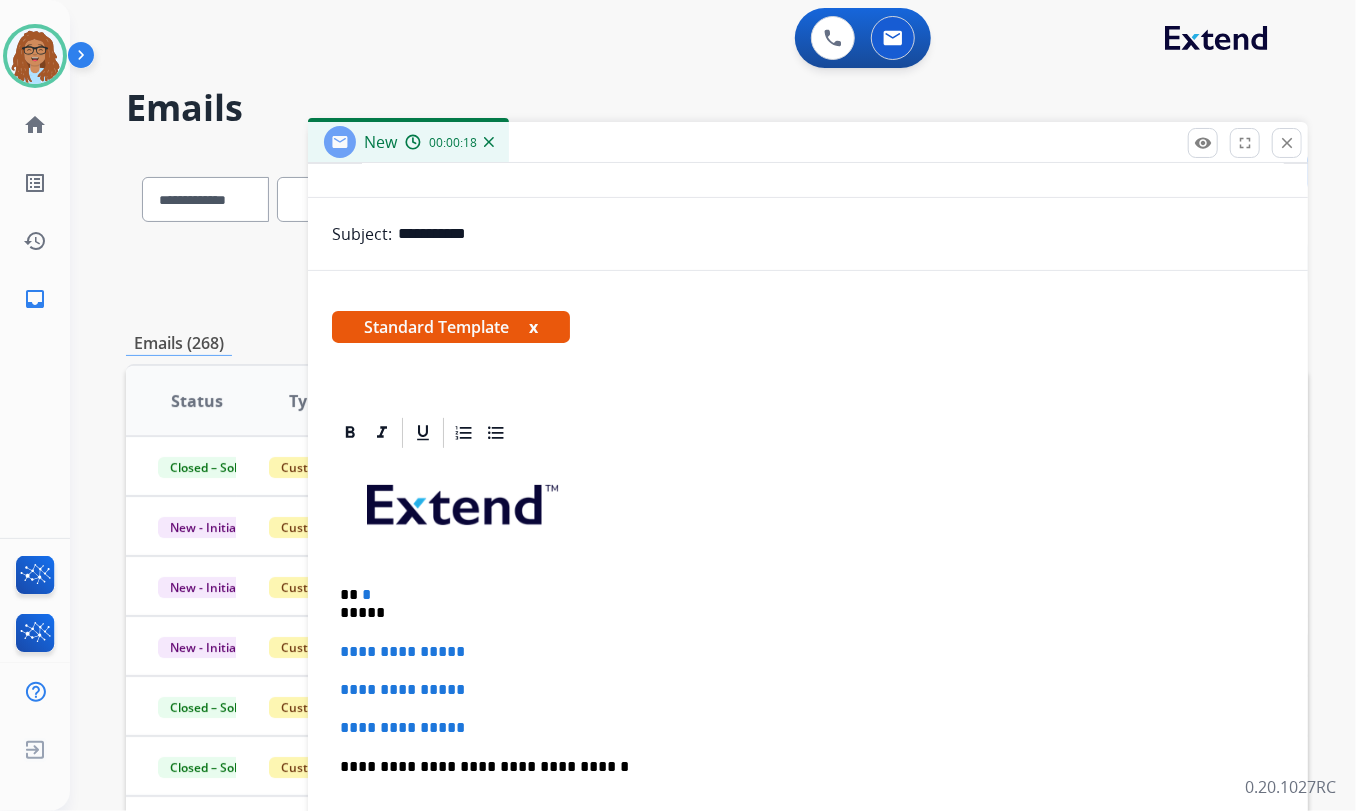 click on "** * *****" at bounding box center (800, 604) 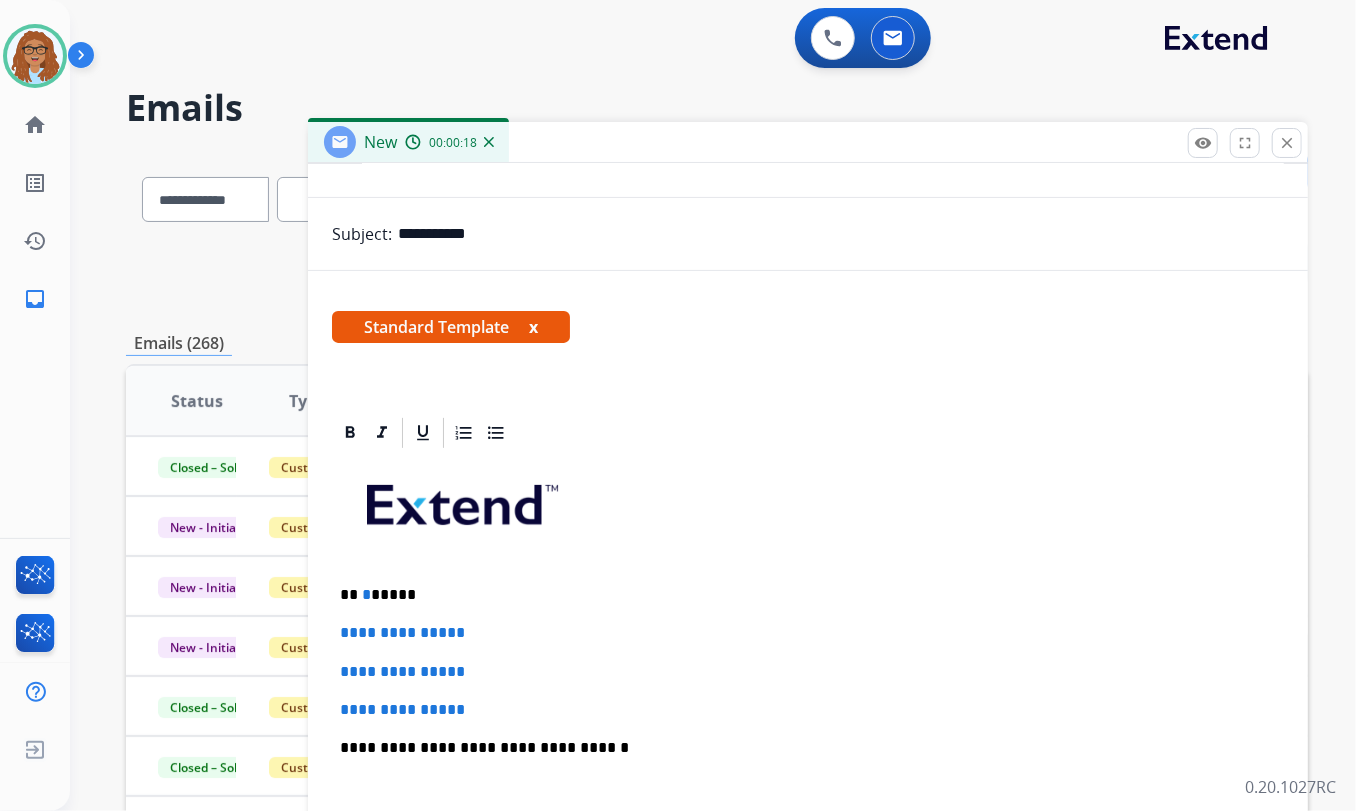 type 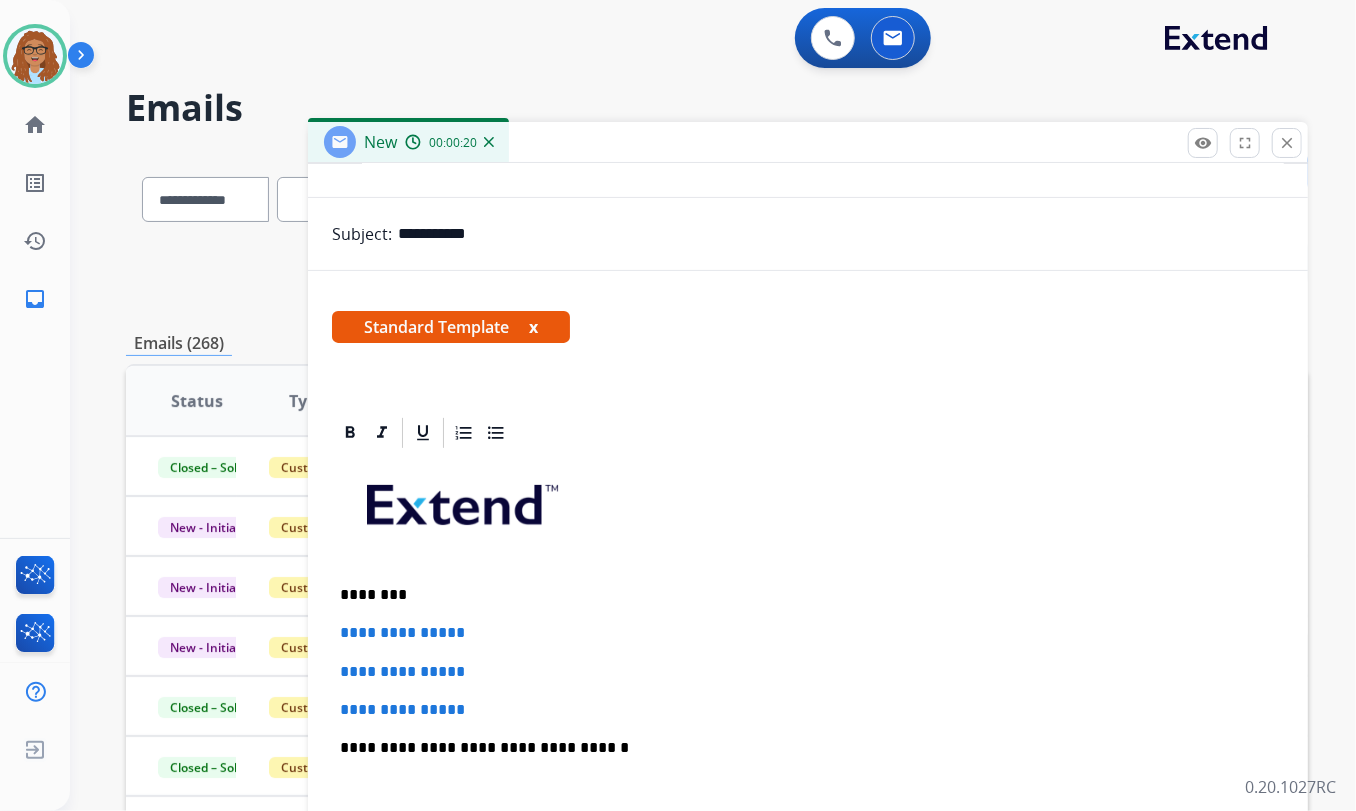 click on "********" at bounding box center [800, 595] 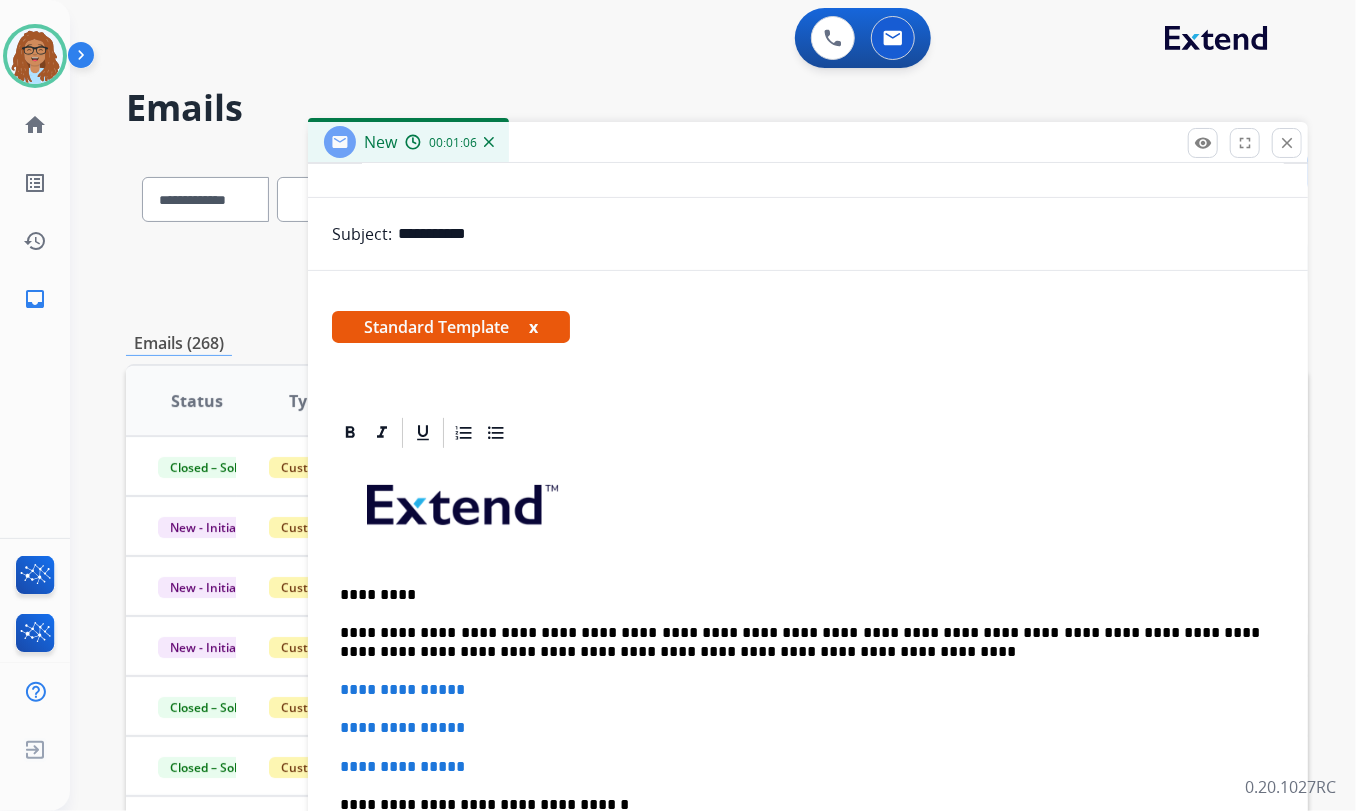 click on "**********" at bounding box center (800, 642) 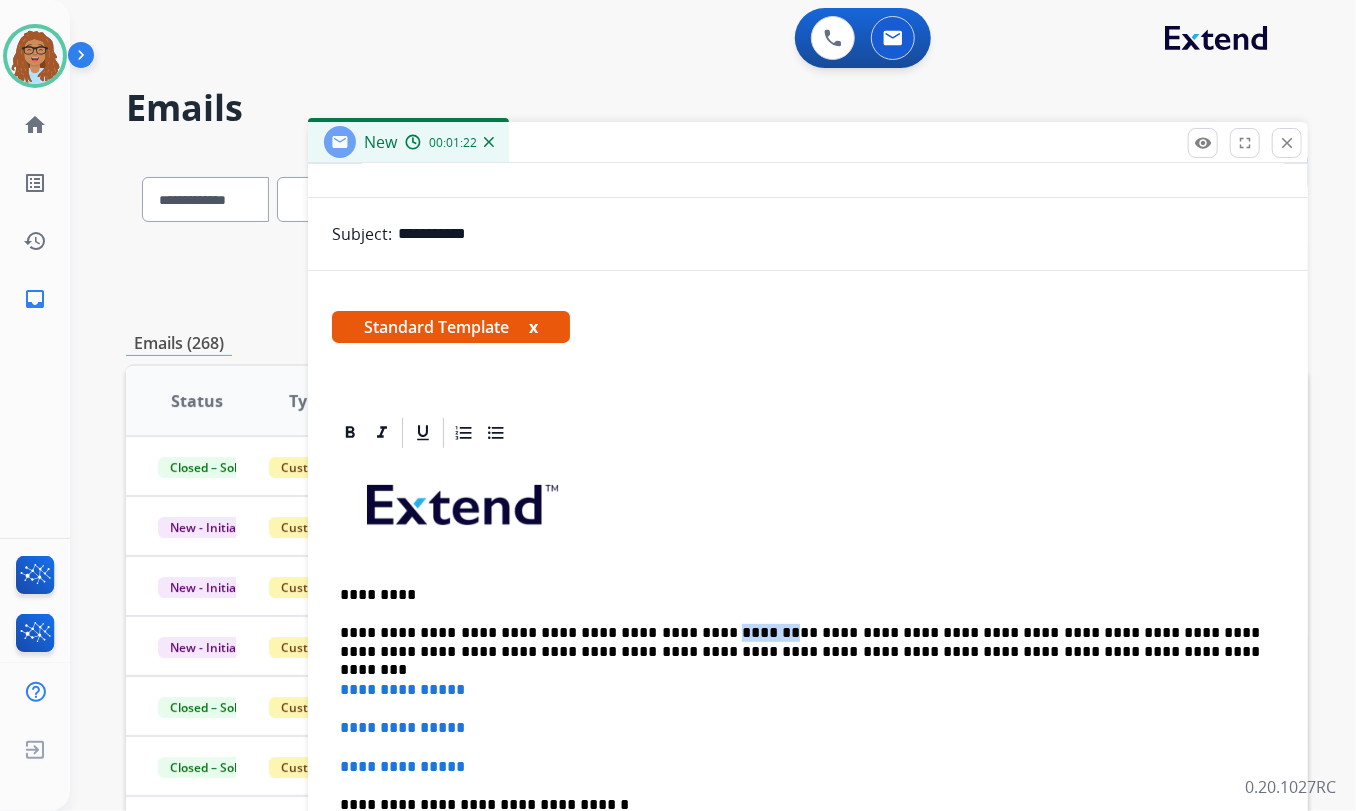 drag, startPoint x: 742, startPoint y: 624, endPoint x: 680, endPoint y: 628, distance: 62.1289 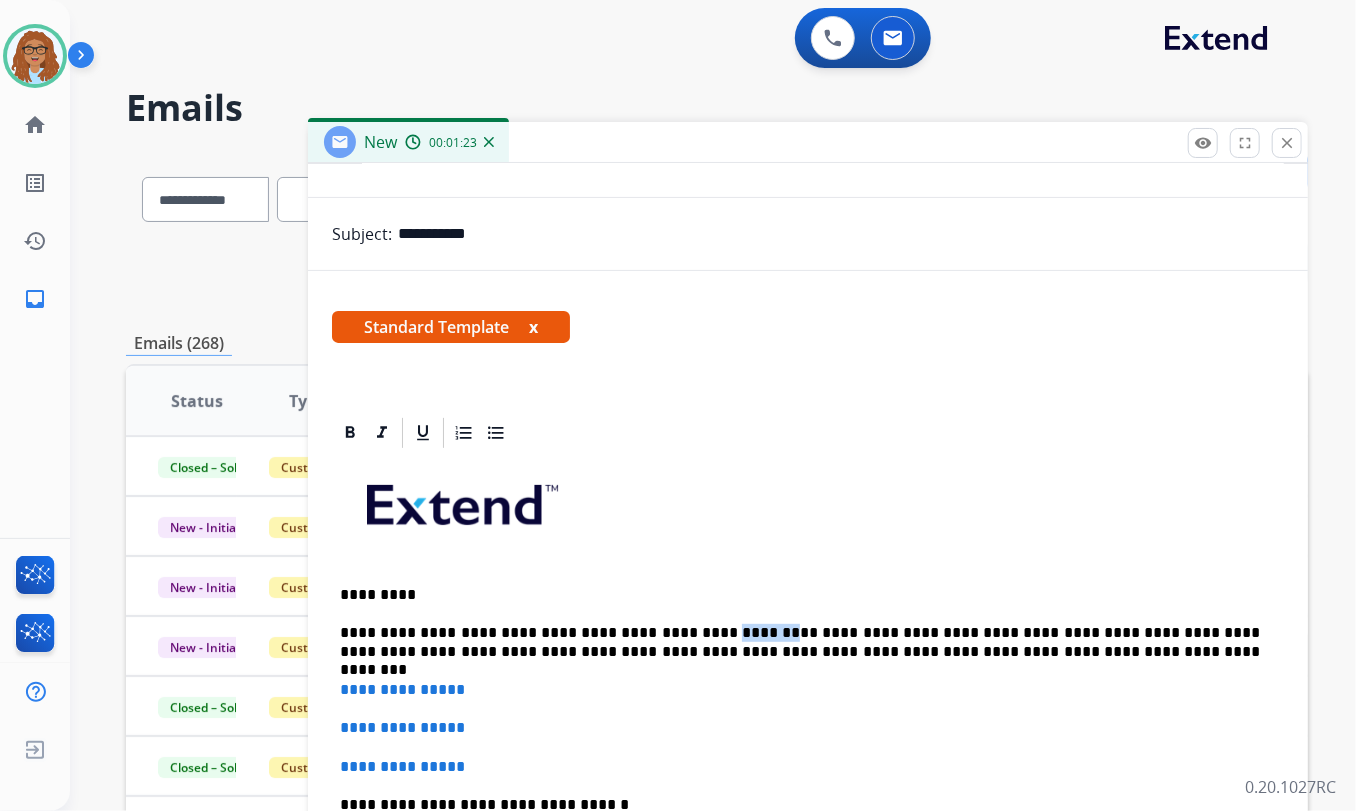 copy on "*******" 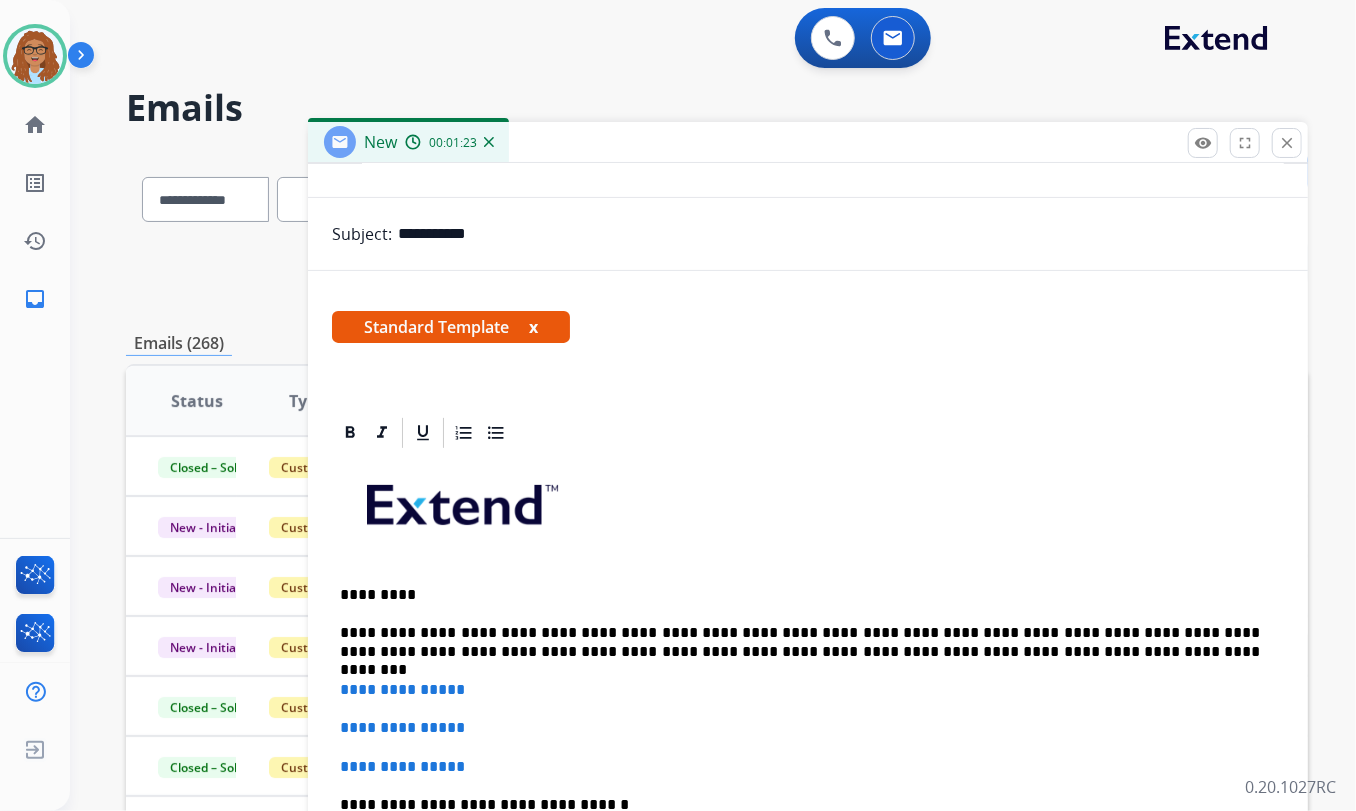 click on "**********" at bounding box center [800, 642] 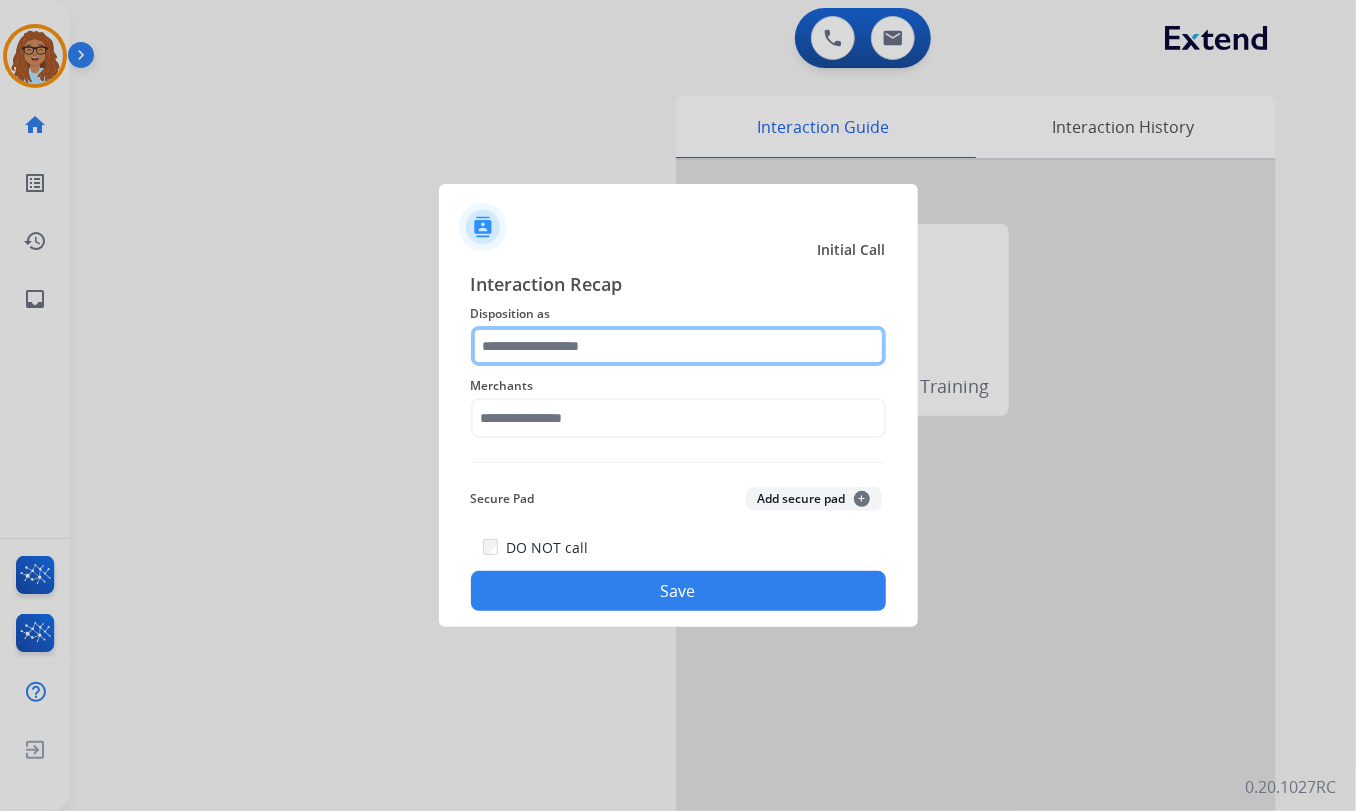 click 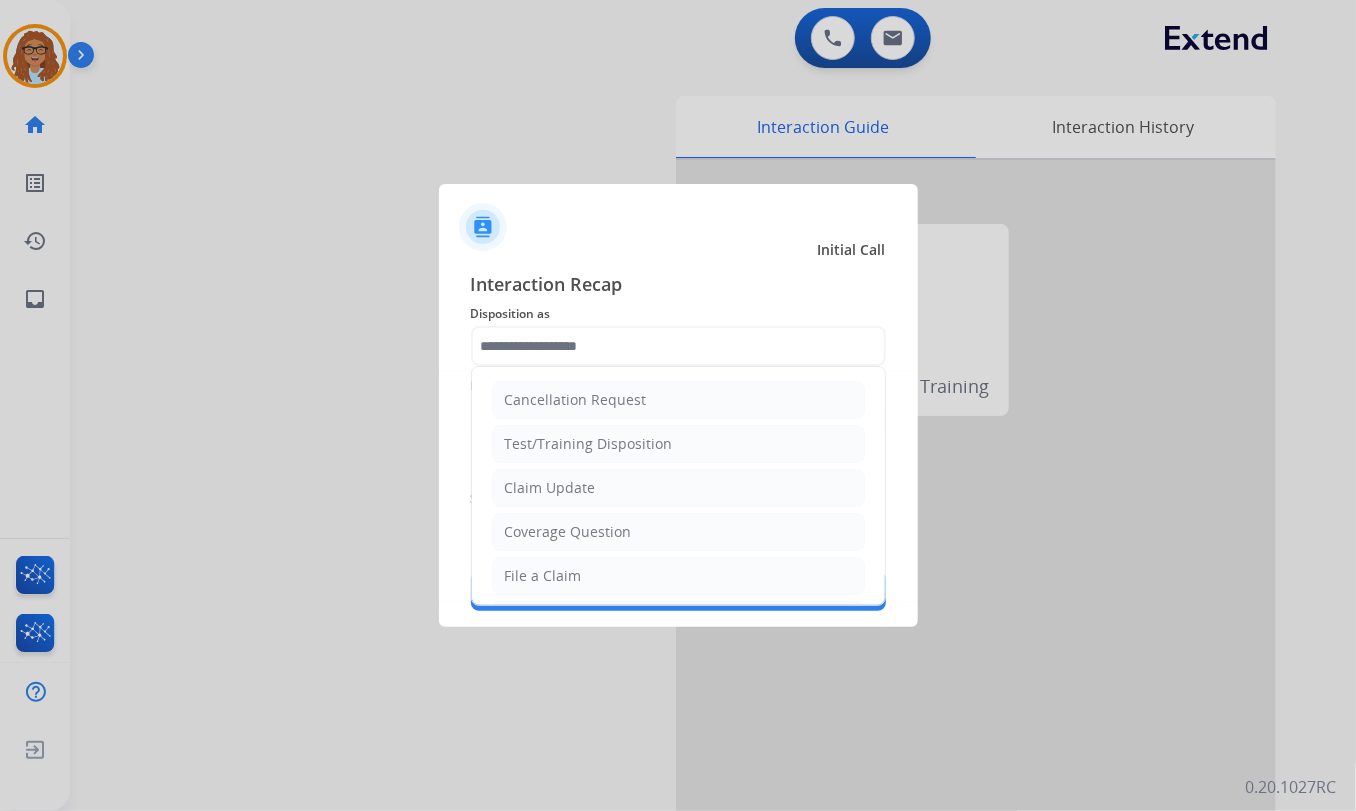 drag, startPoint x: 554, startPoint y: 575, endPoint x: 578, endPoint y: 514, distance: 65.551506 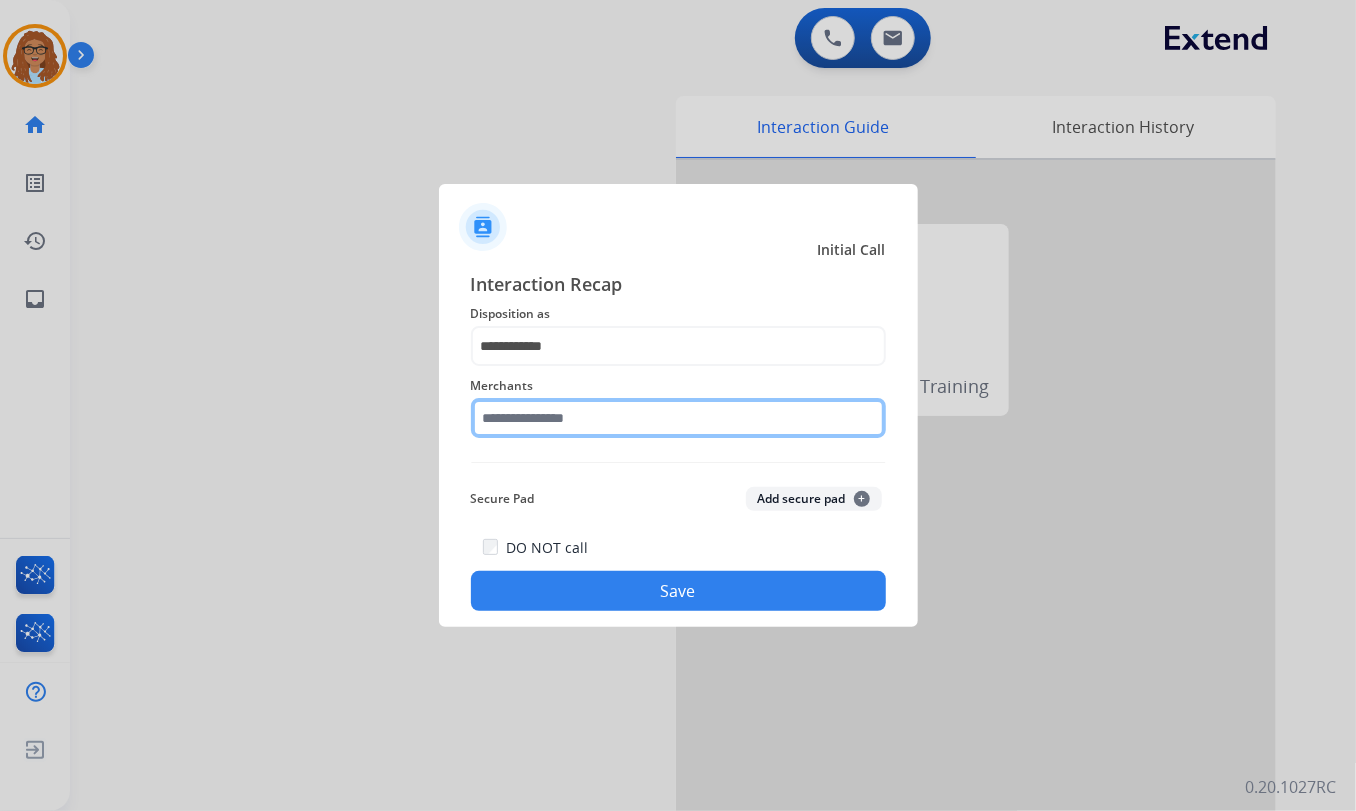 click 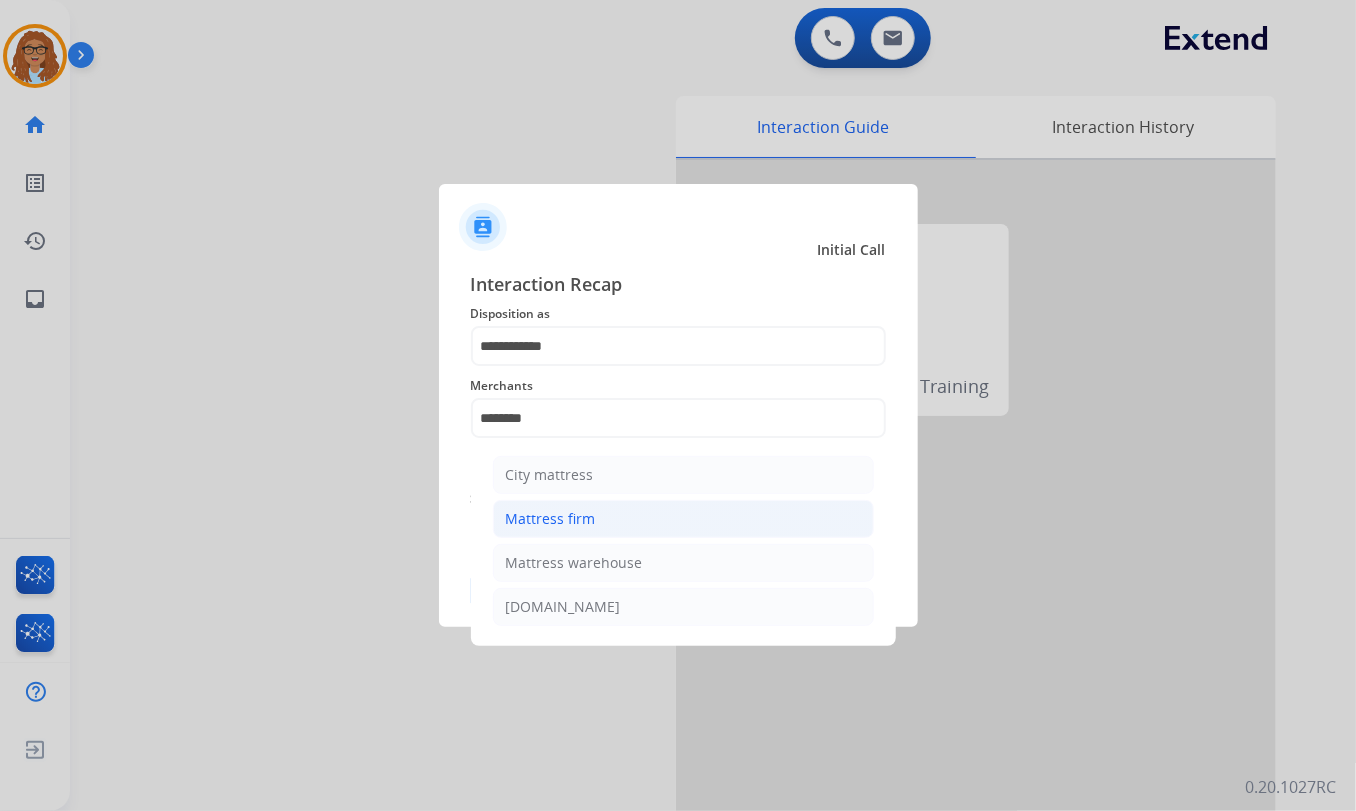 click on "Mattress firm" 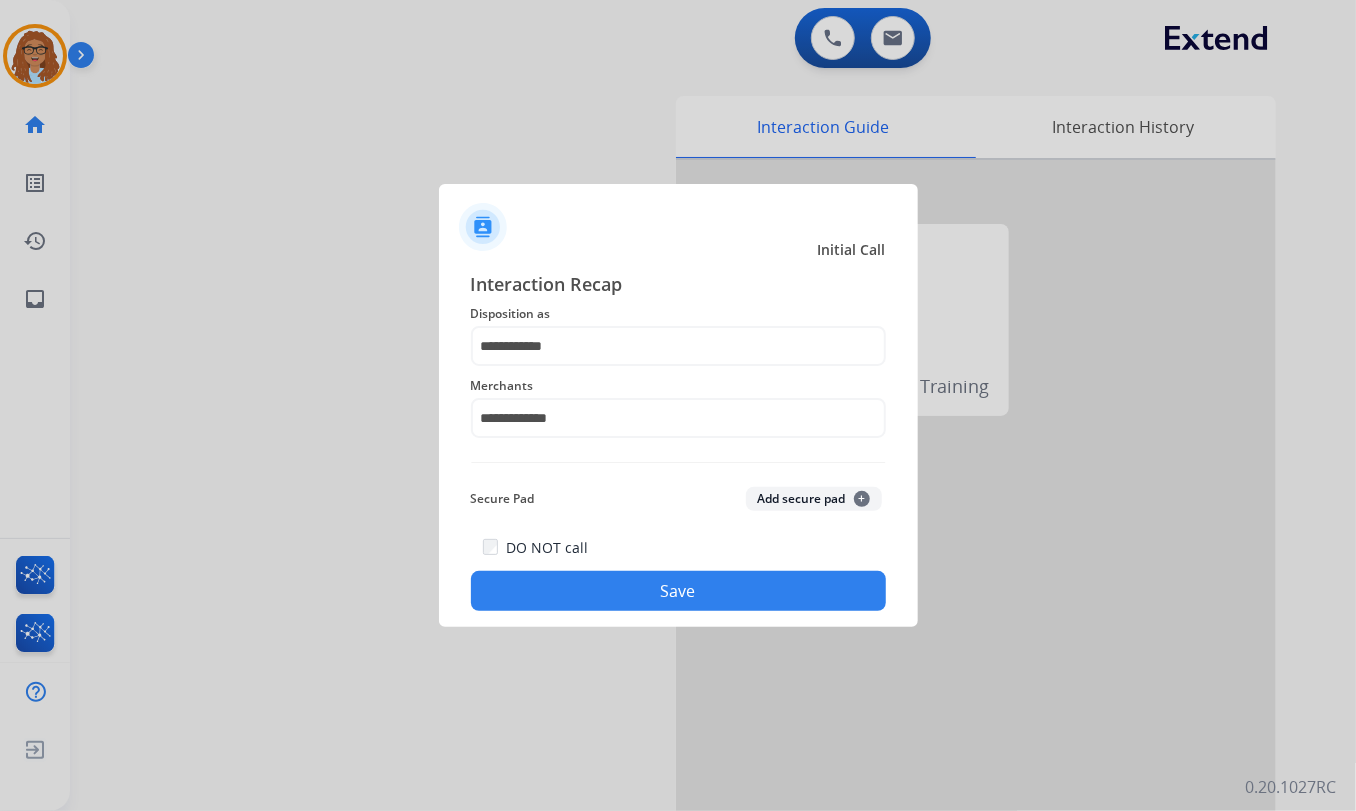 click on "Save" 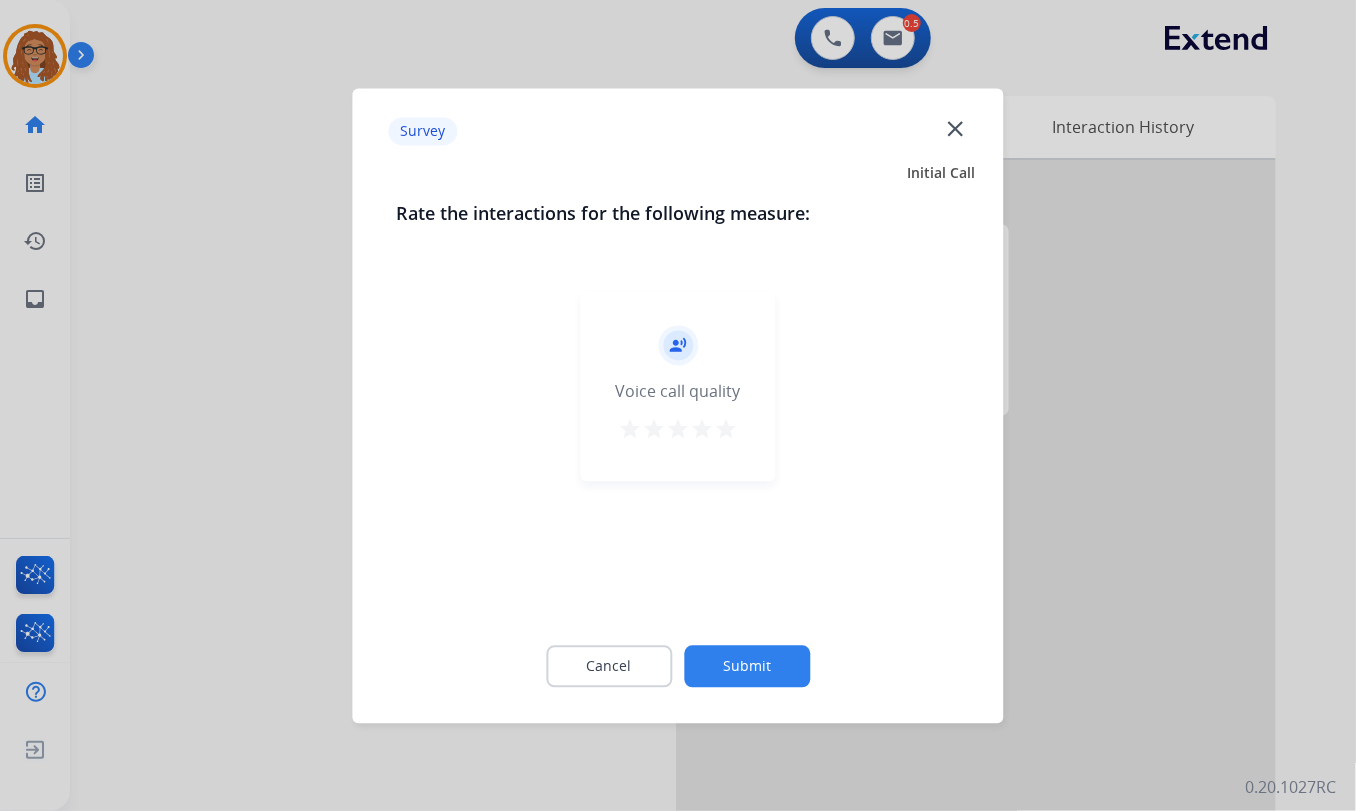 click on "close" 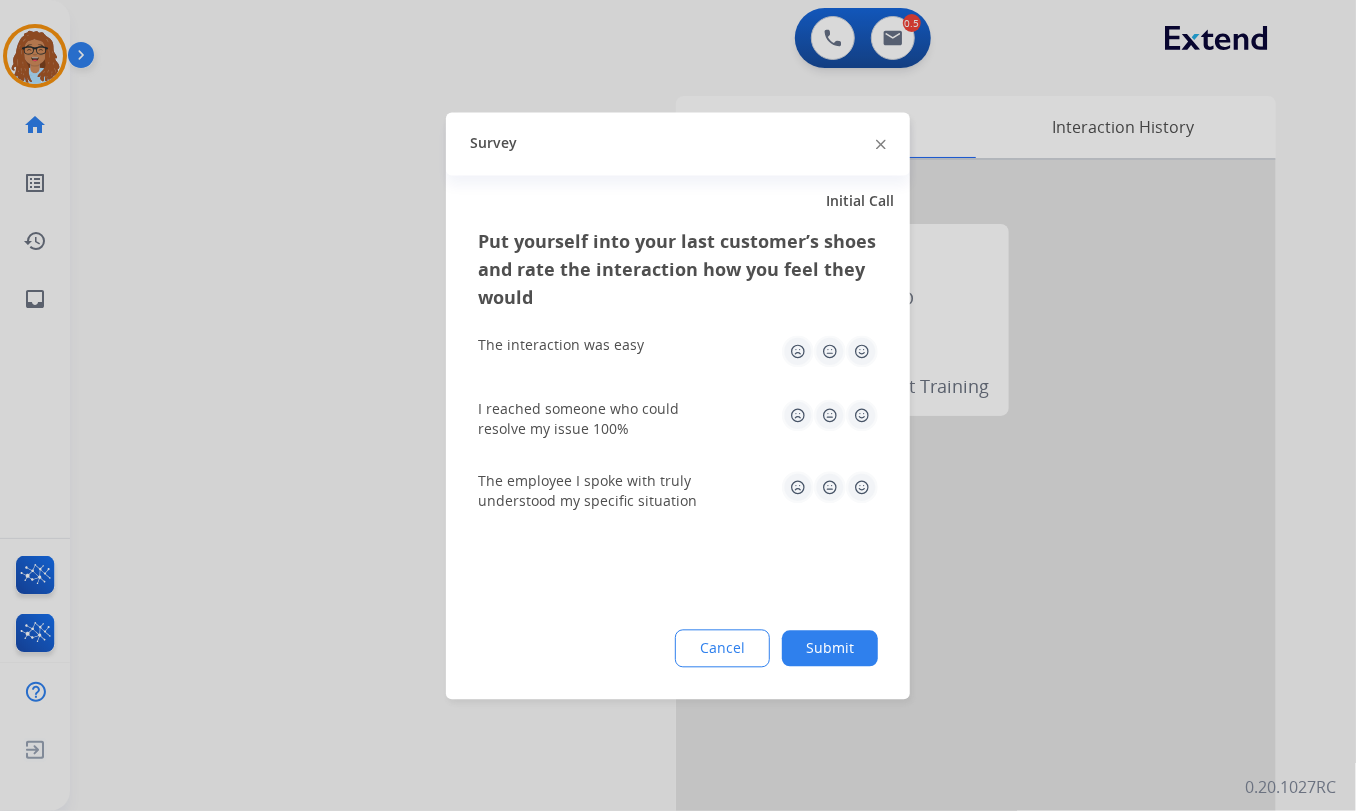 click 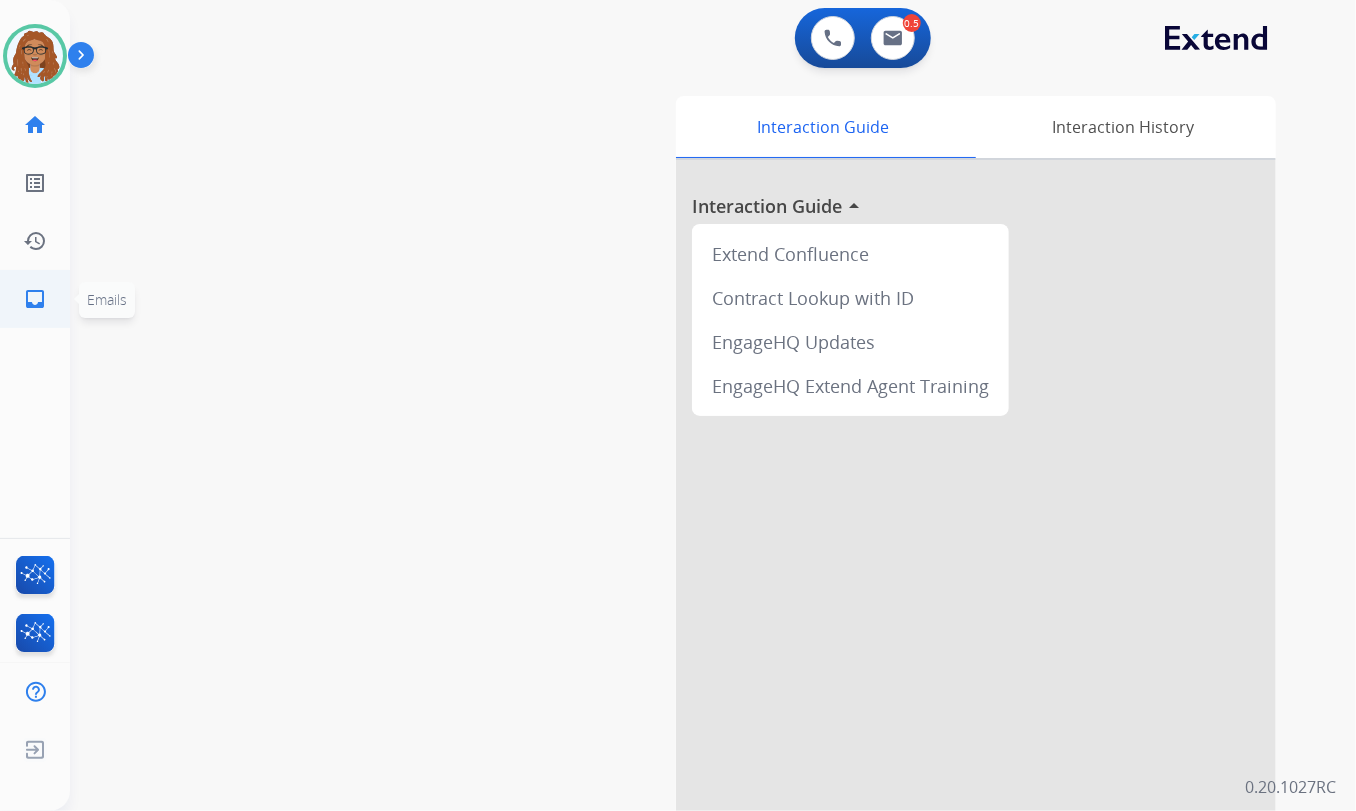 click on "inbox" 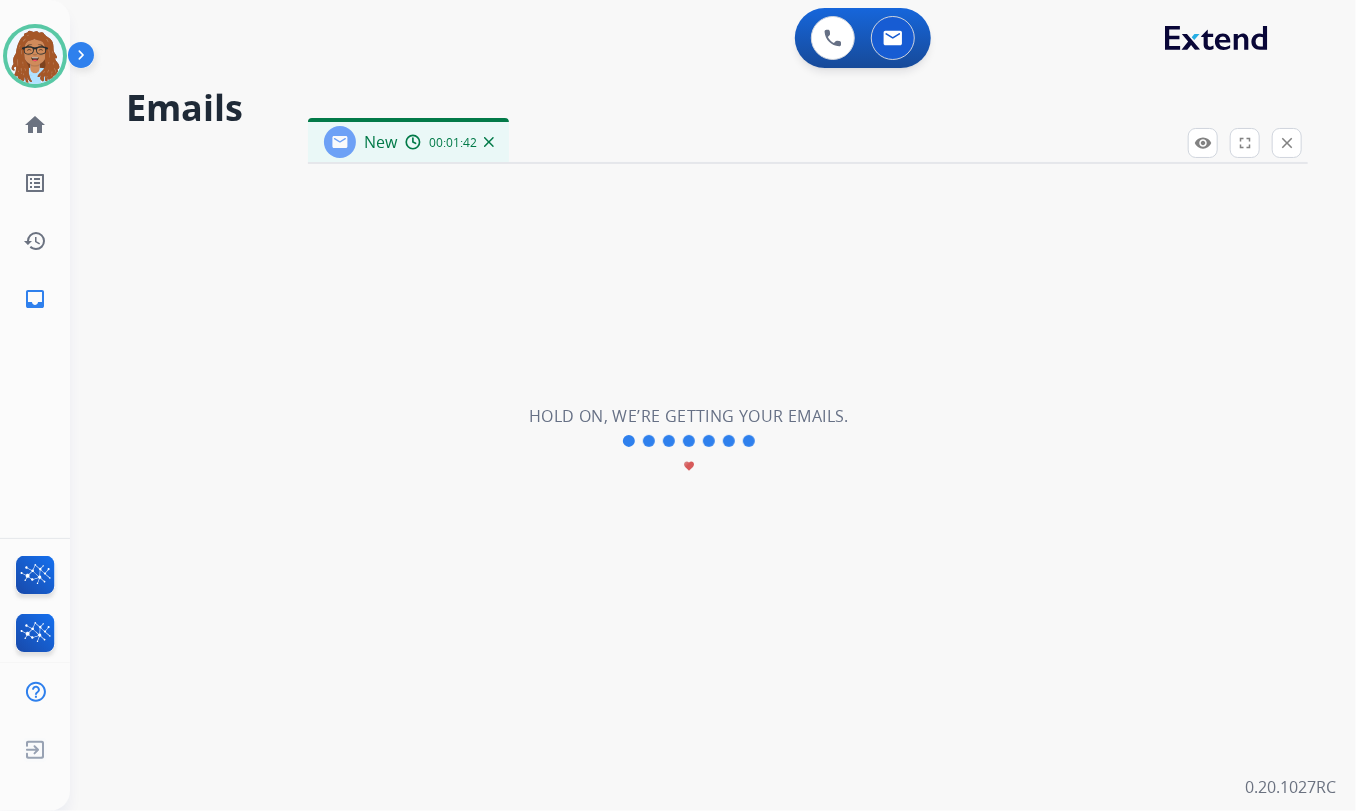 select on "**********" 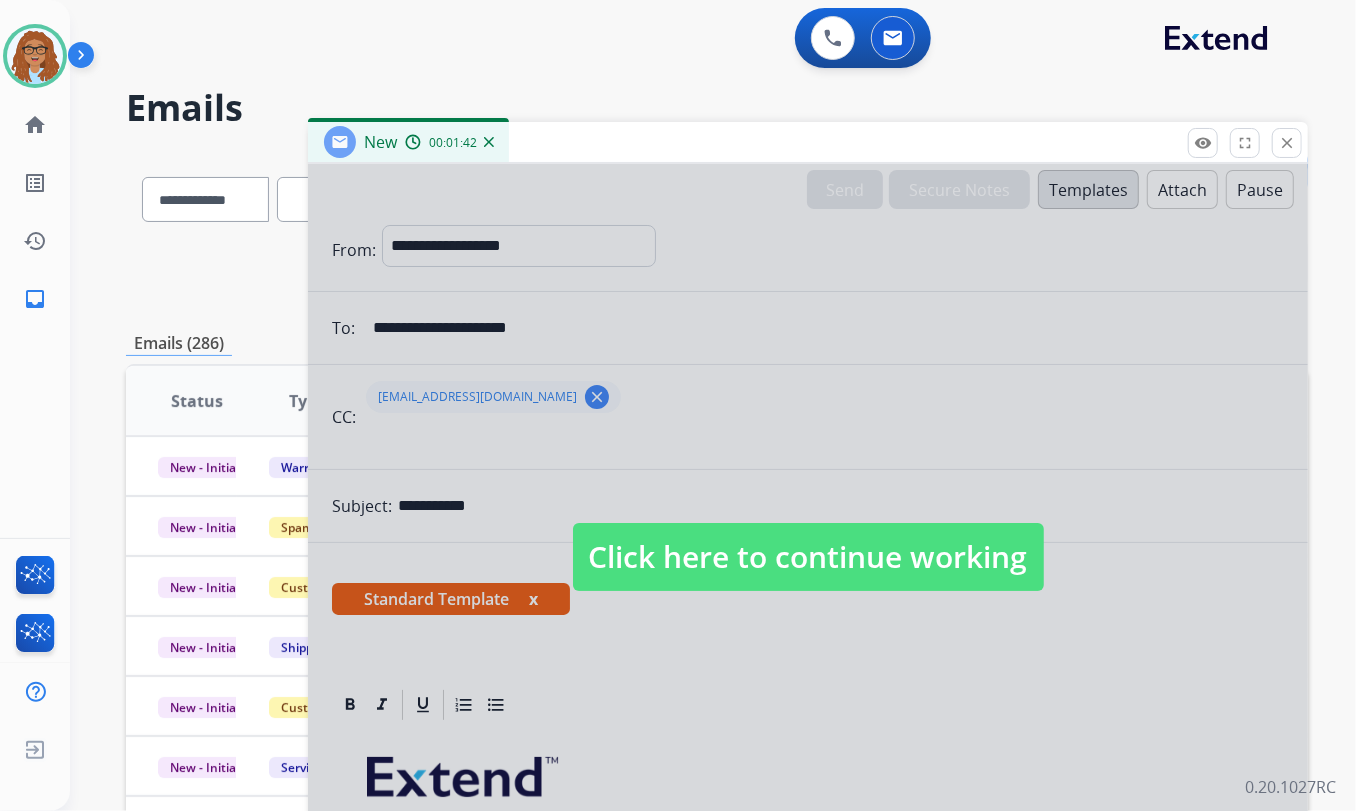 click on "Click here to continue working" at bounding box center (808, 557) 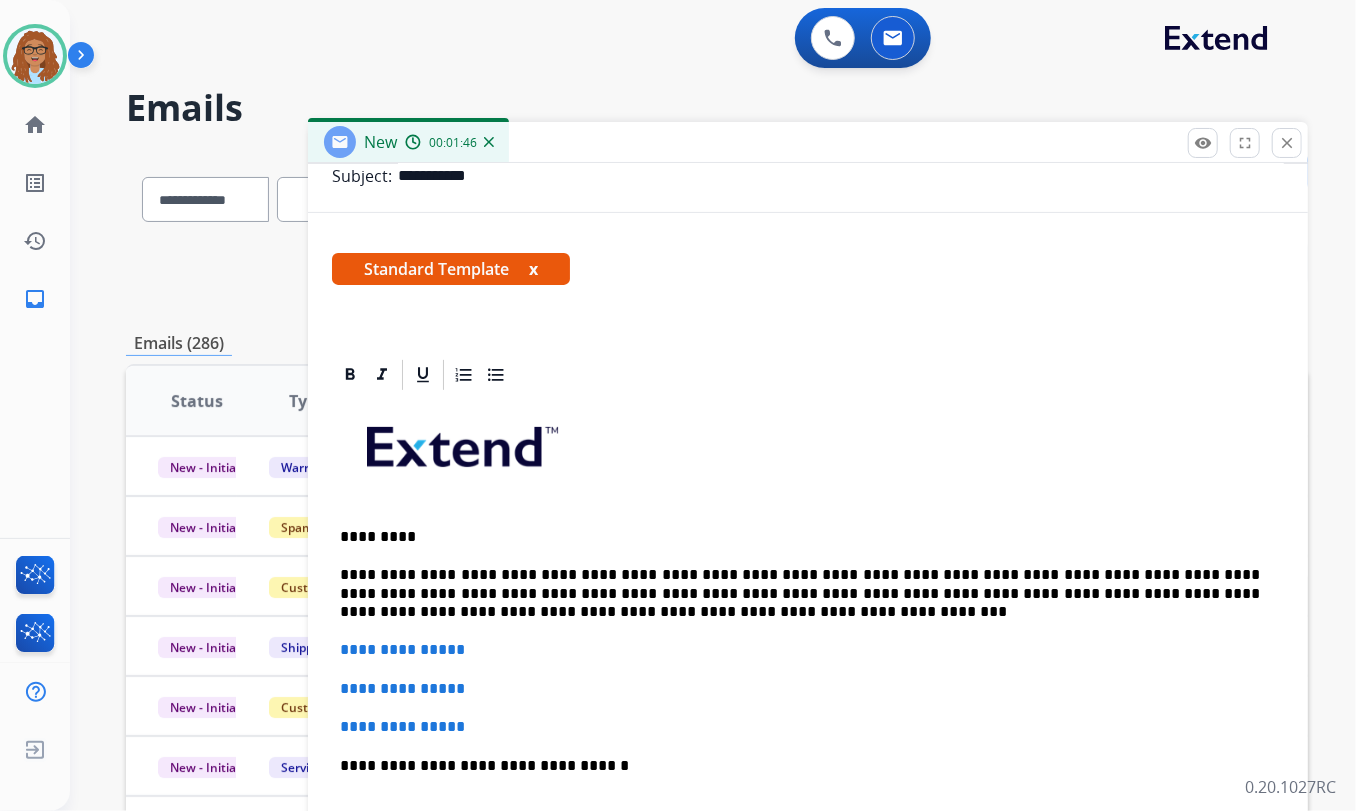 scroll, scrollTop: 363, scrollLeft: 0, axis: vertical 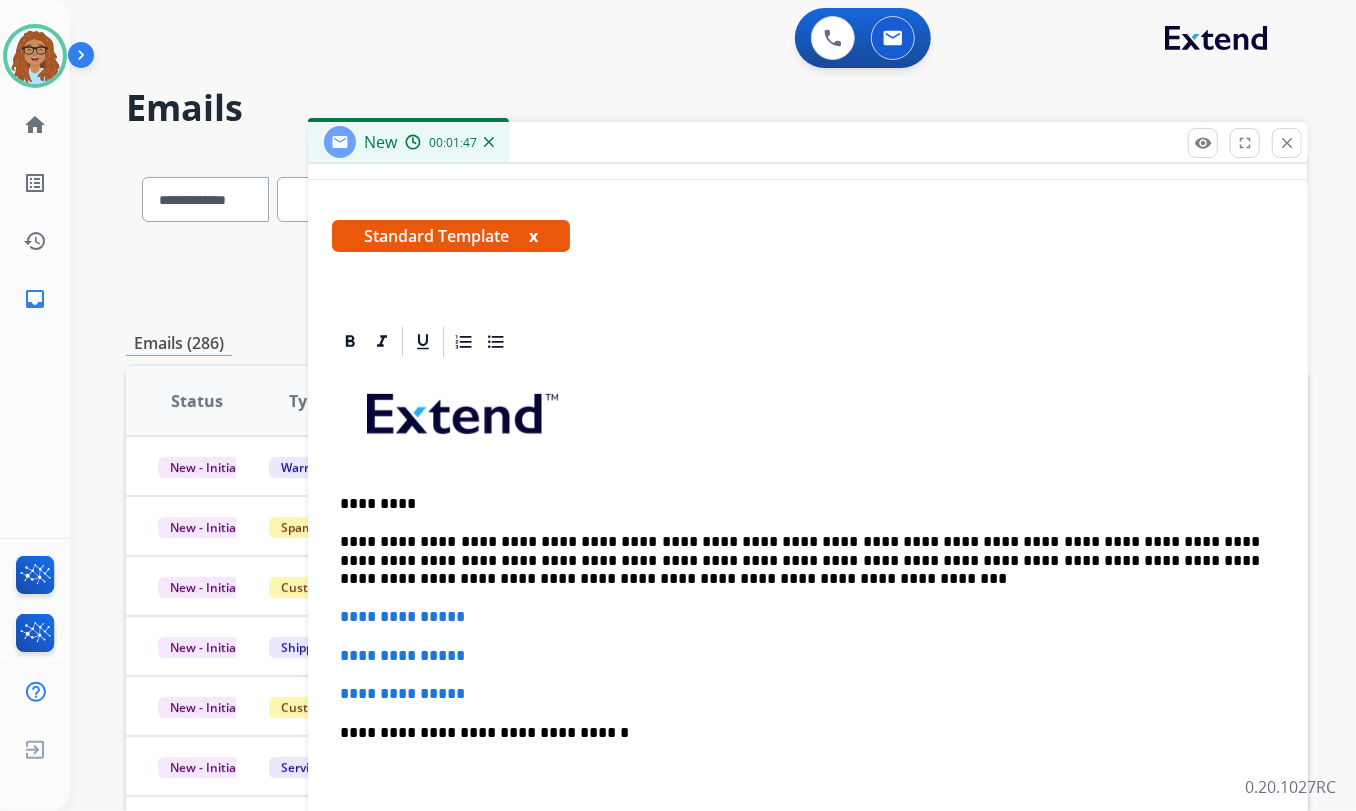 click on "**********" at bounding box center (800, 560) 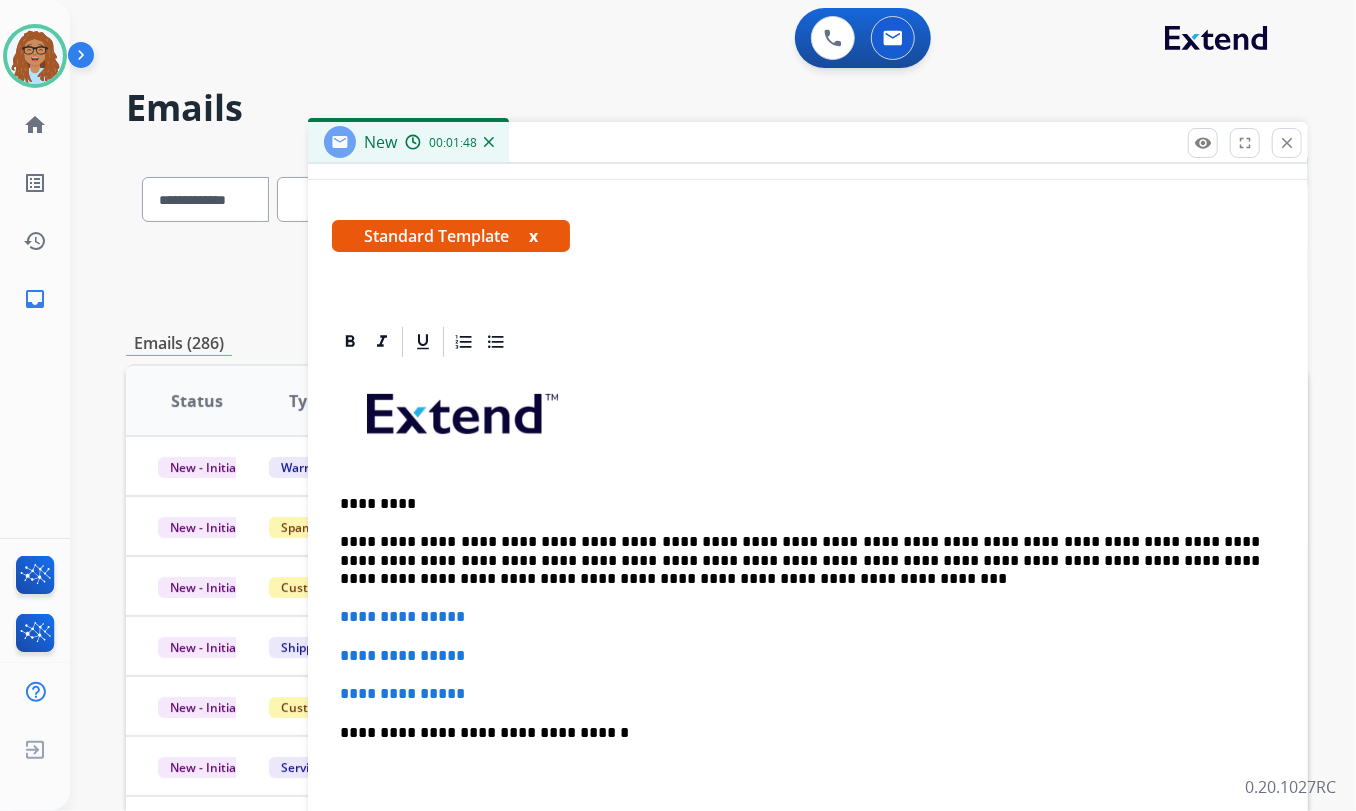 type 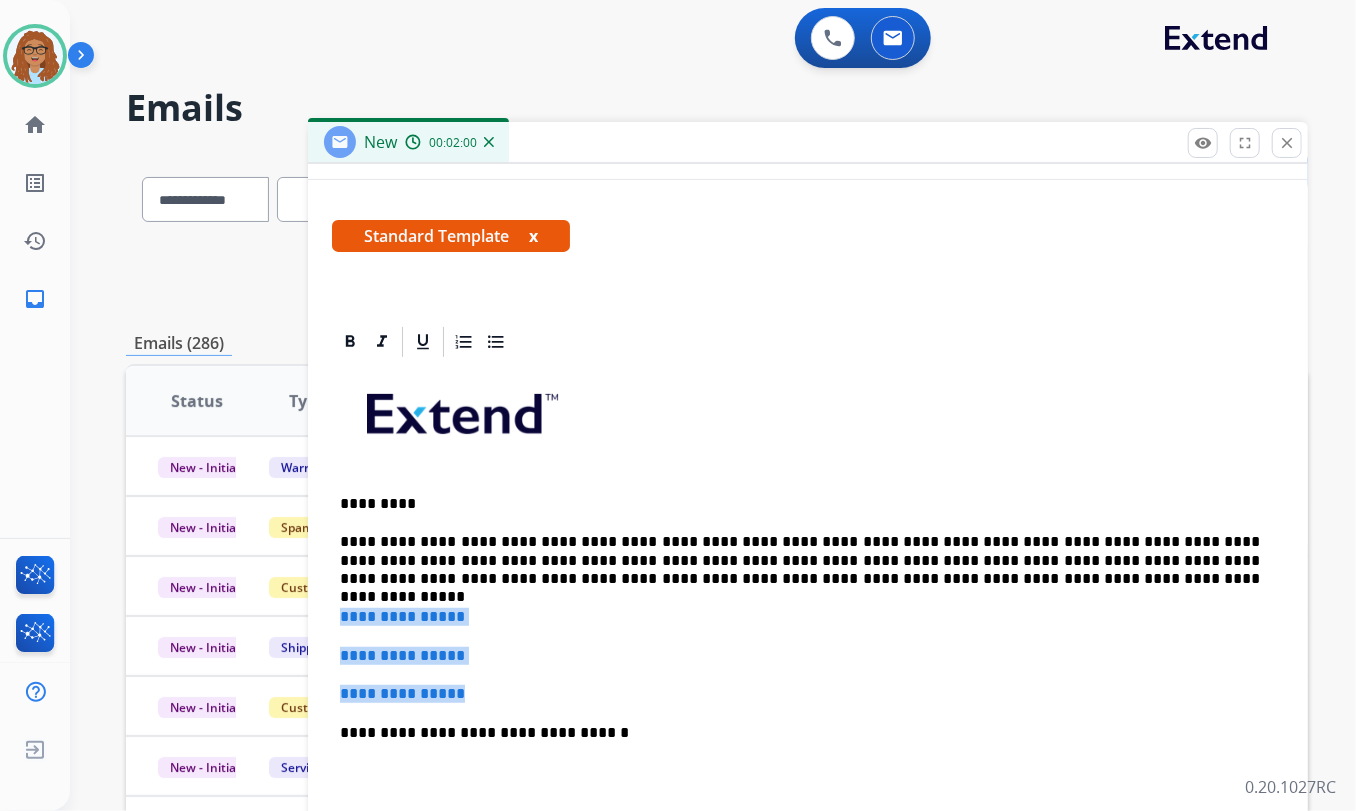 drag, startPoint x: 481, startPoint y: 690, endPoint x: 336, endPoint y: 612, distance: 164.64812 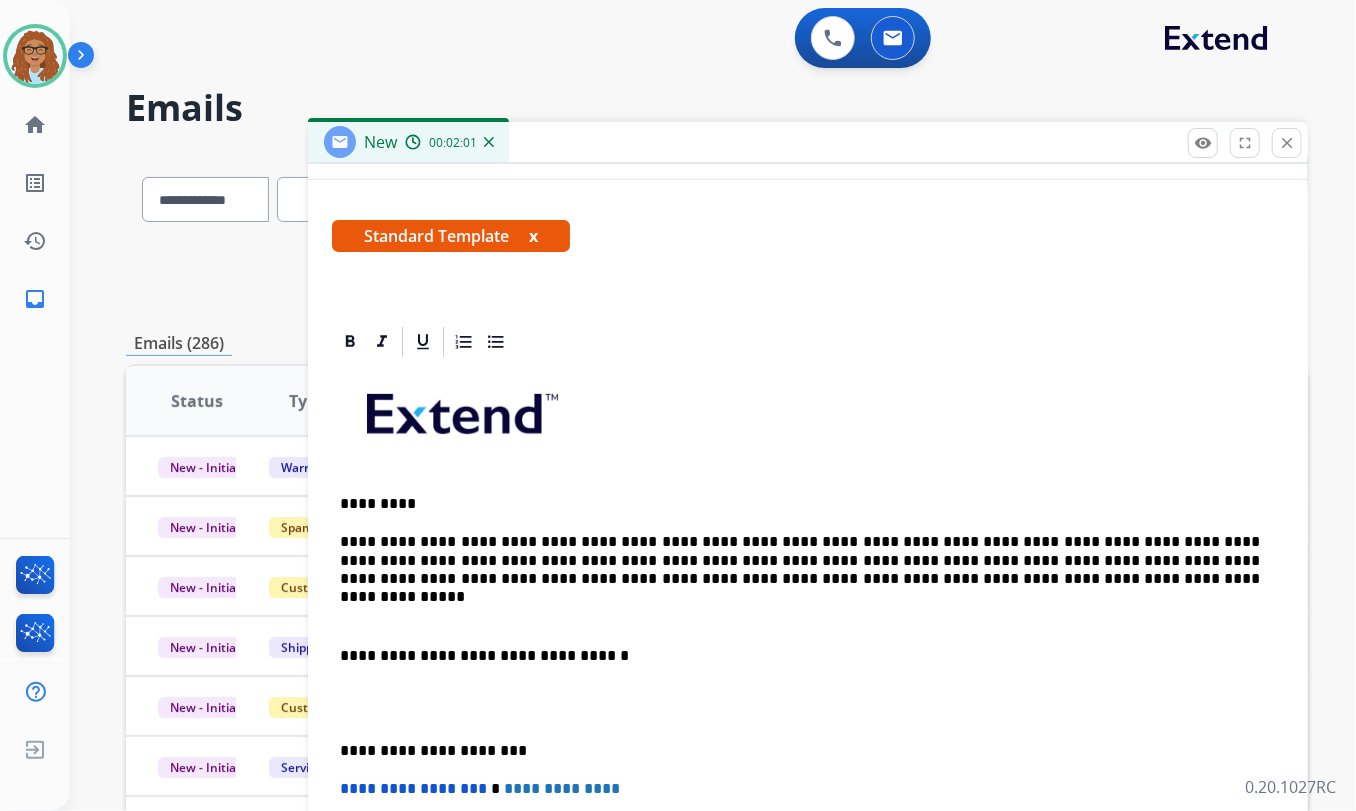 click on "**********" at bounding box center [800, 656] 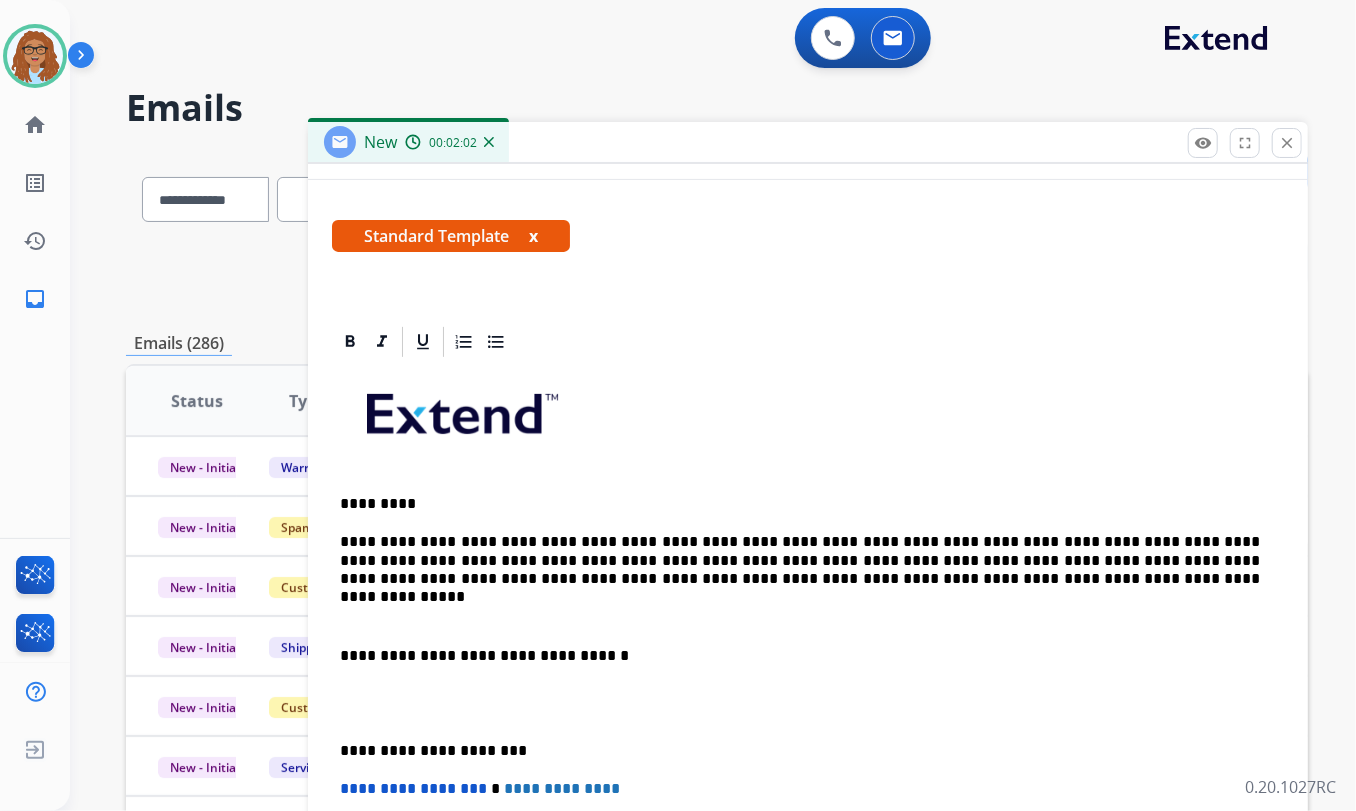 click on "**********" at bounding box center (808, 703) 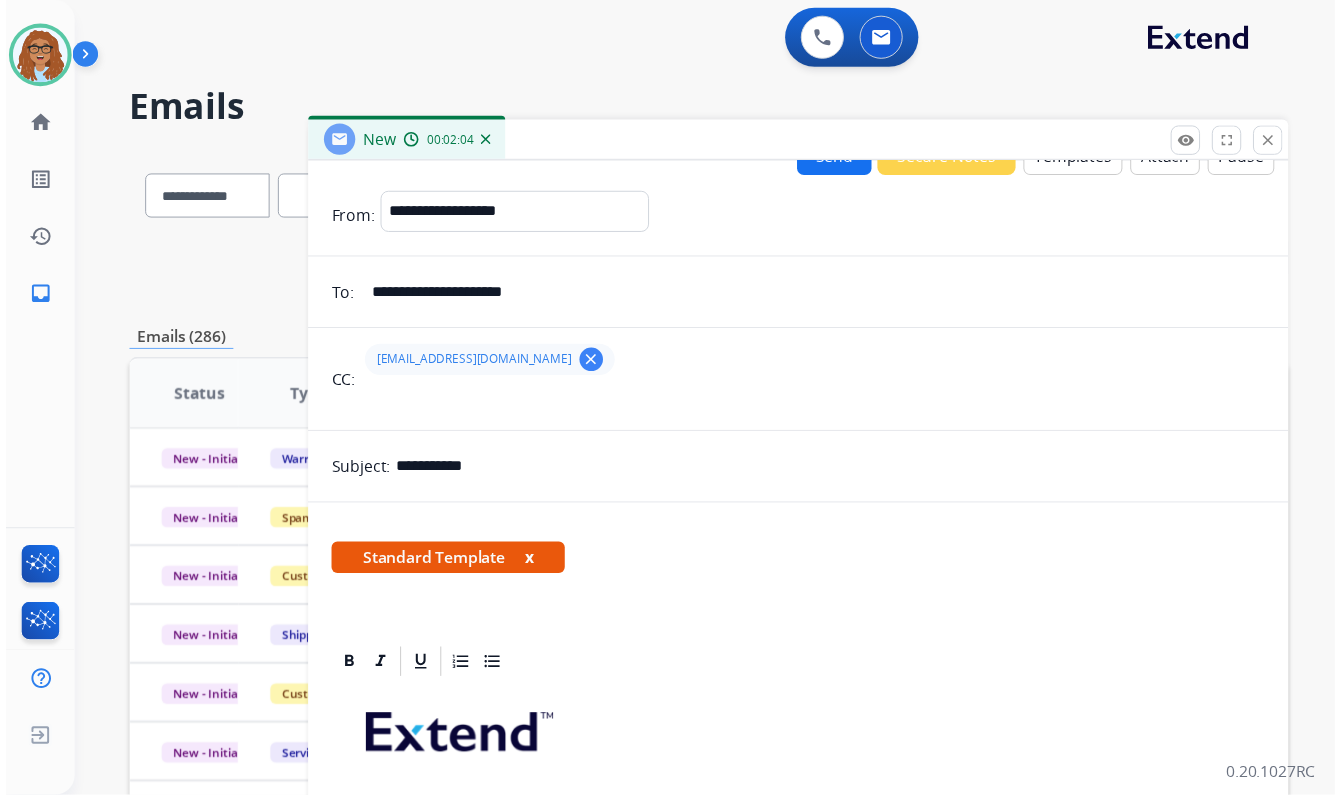 scroll, scrollTop: 0, scrollLeft: 0, axis: both 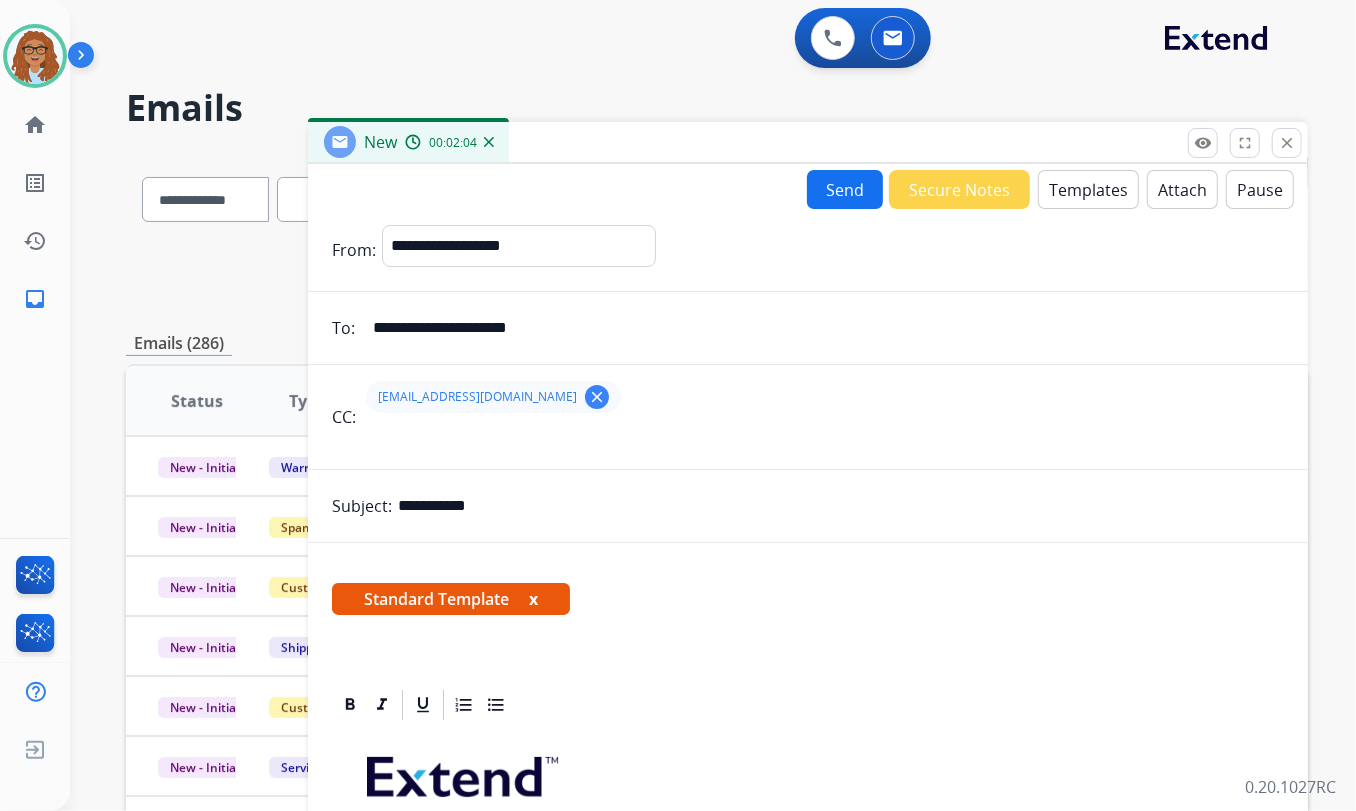 click on "Send" at bounding box center [845, 189] 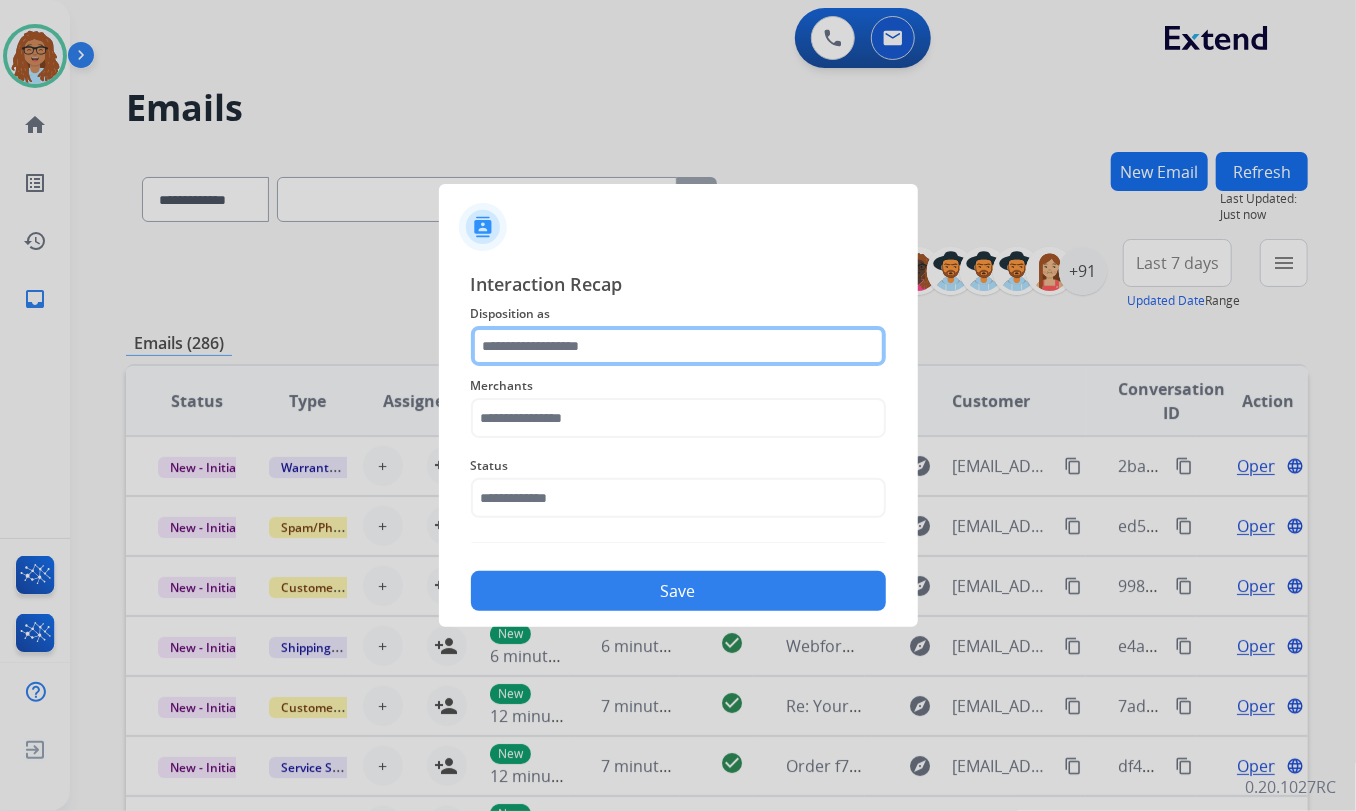 click 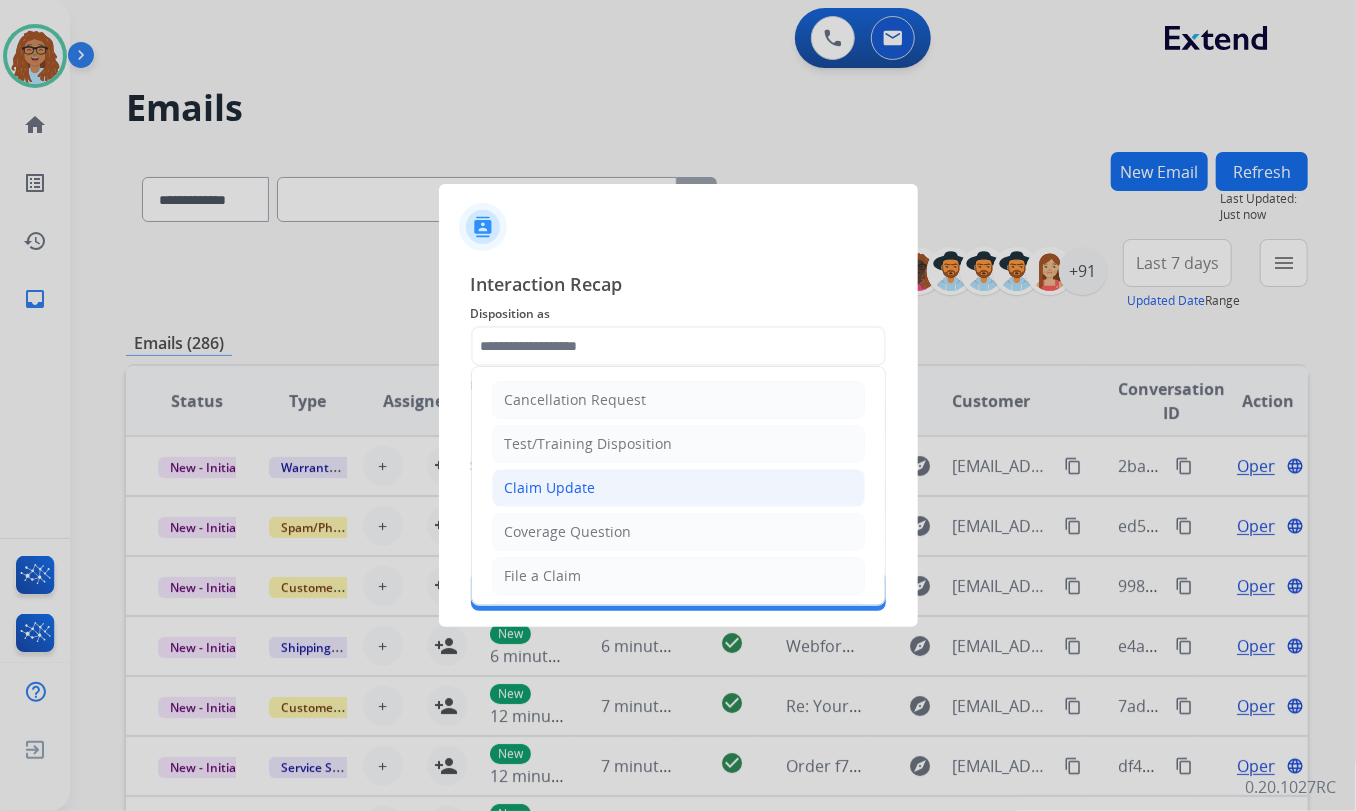 click on "Claim Update" 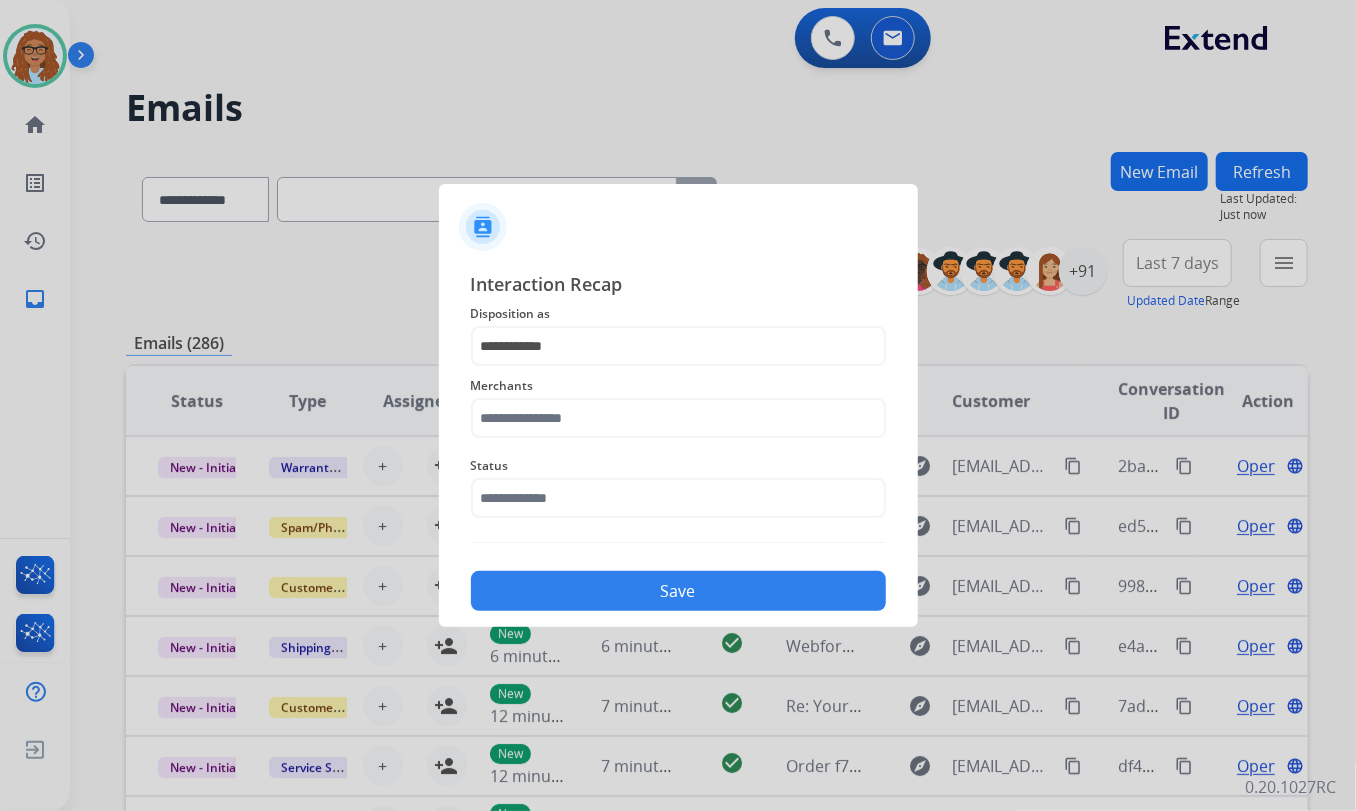 click on "Merchants" 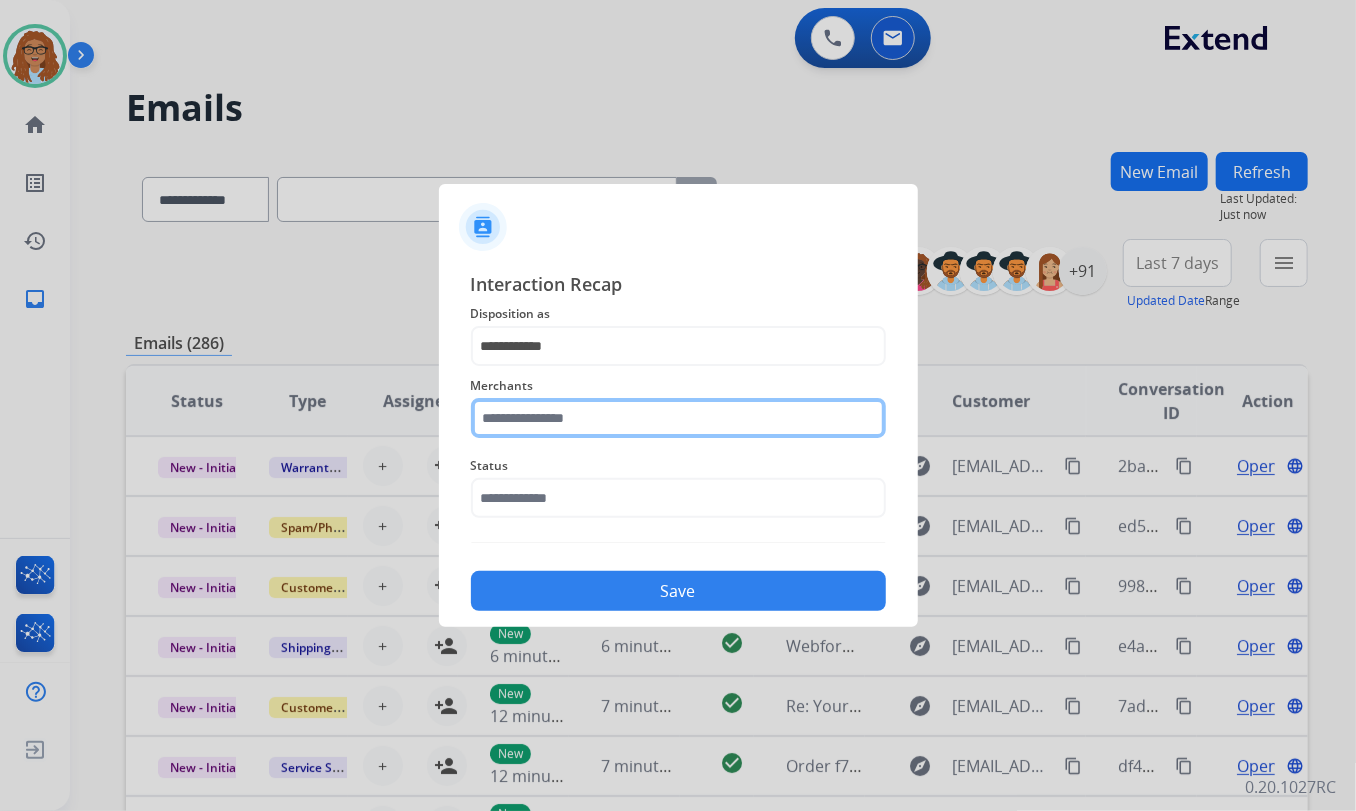click 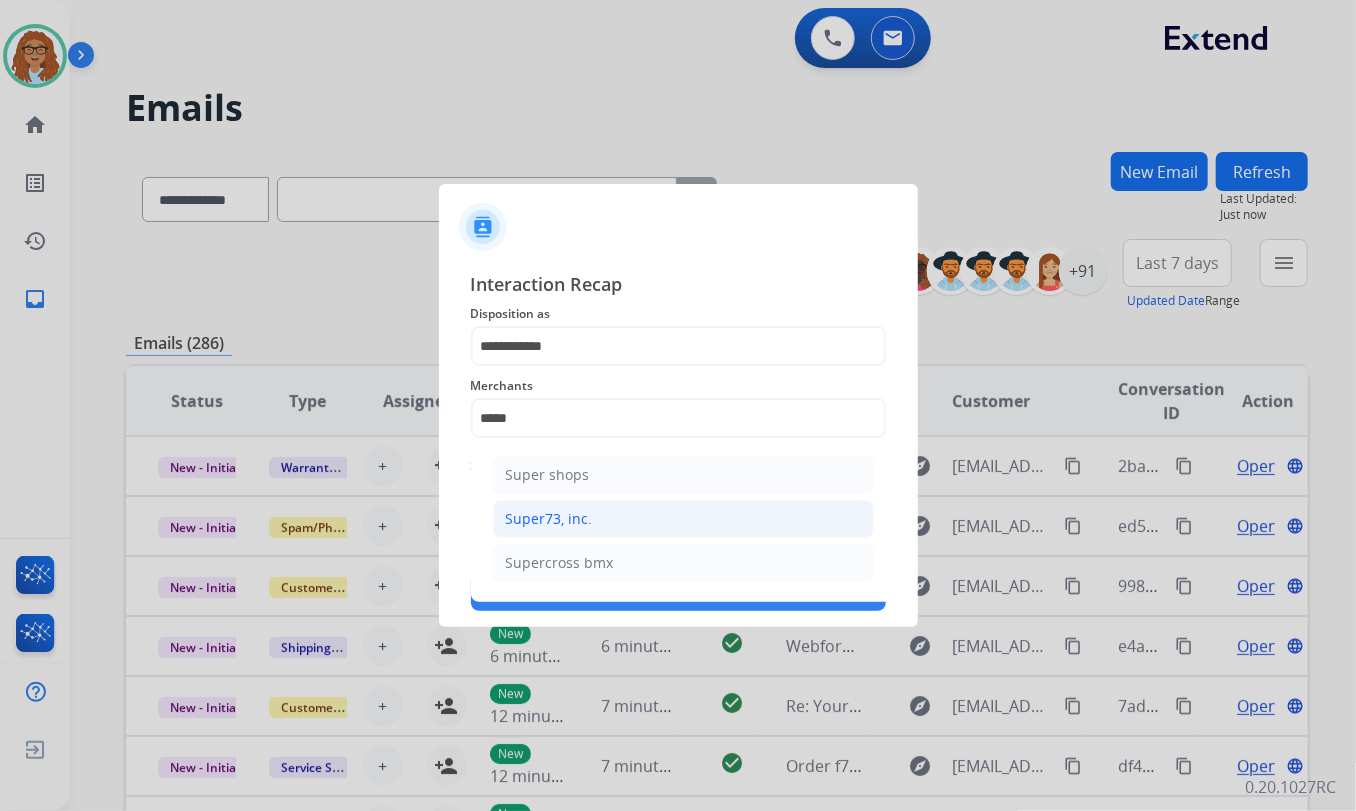 click on "Super73, inc." 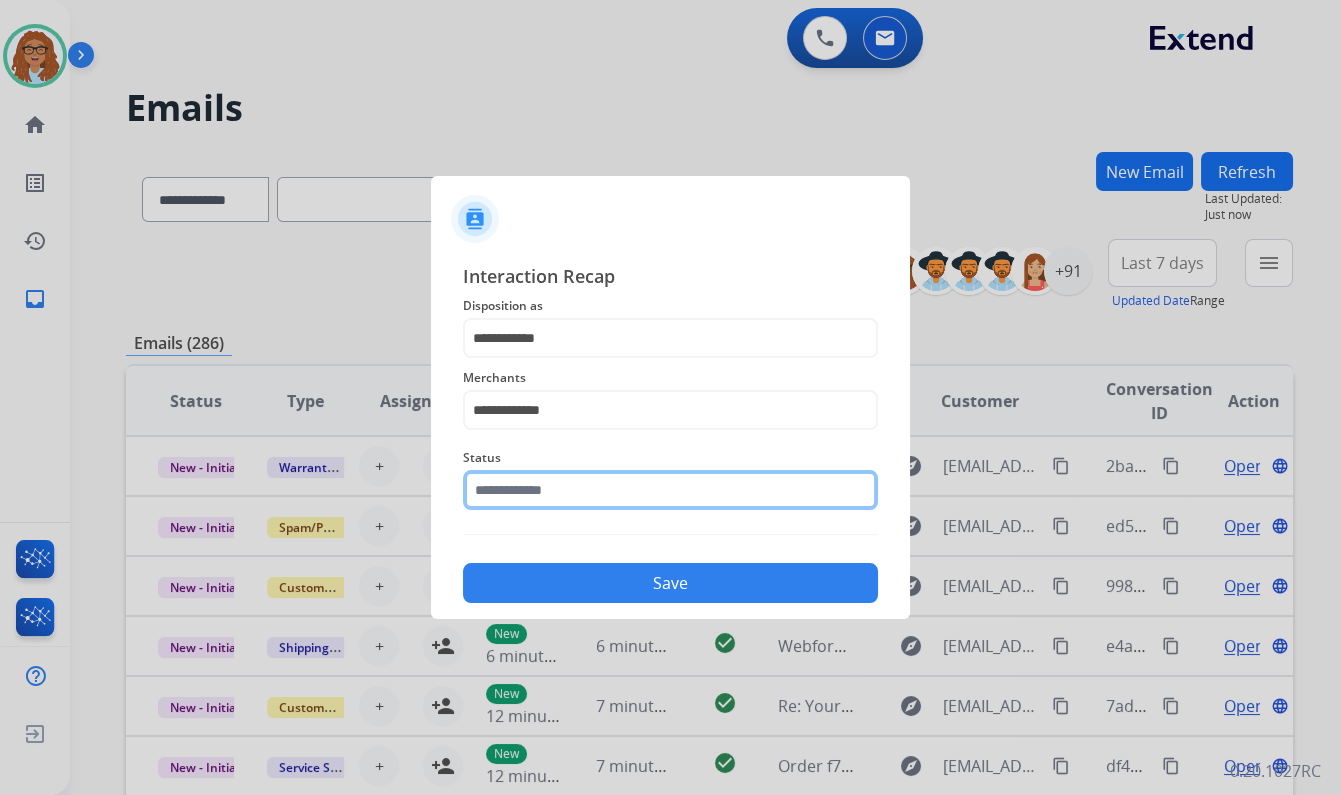 drag, startPoint x: 571, startPoint y: 505, endPoint x: 582, endPoint y: 502, distance: 11.401754 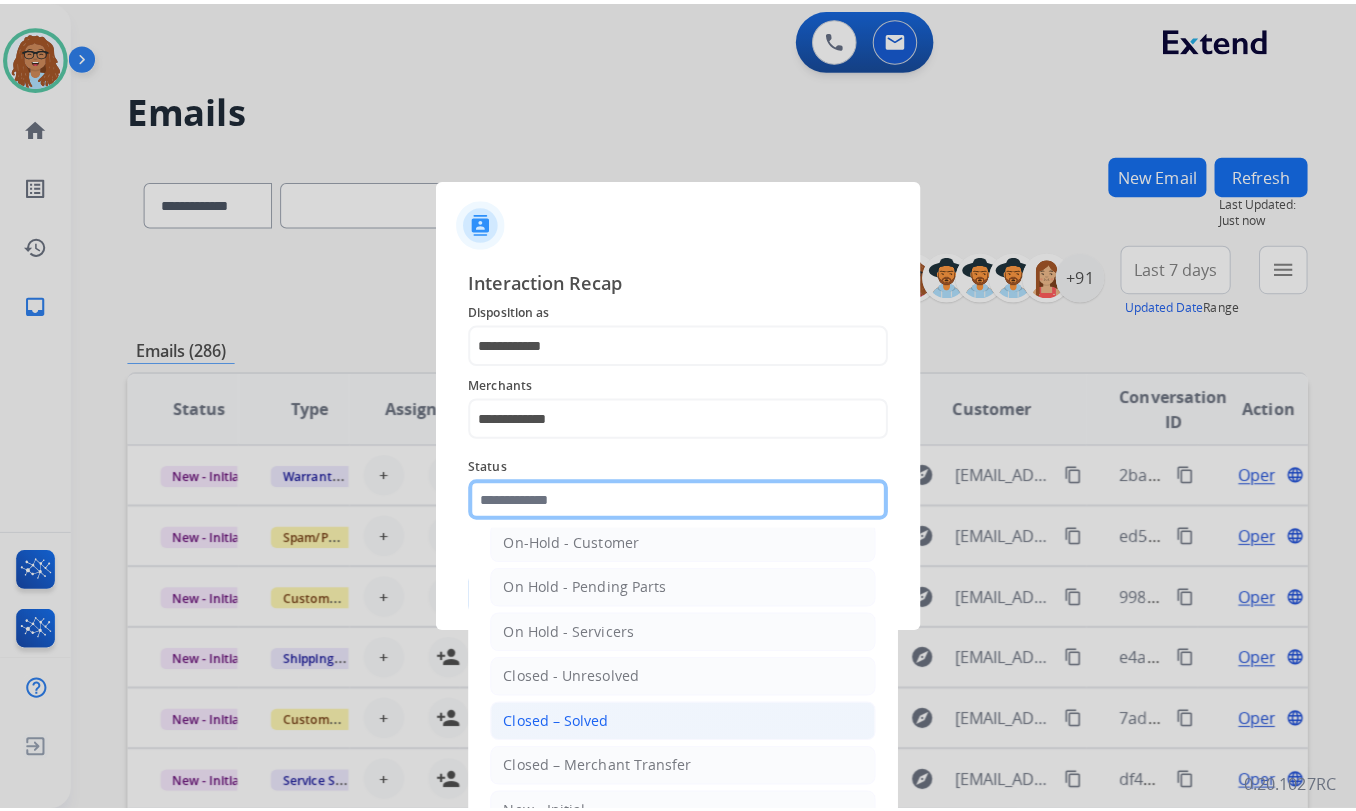 scroll, scrollTop: 118, scrollLeft: 0, axis: vertical 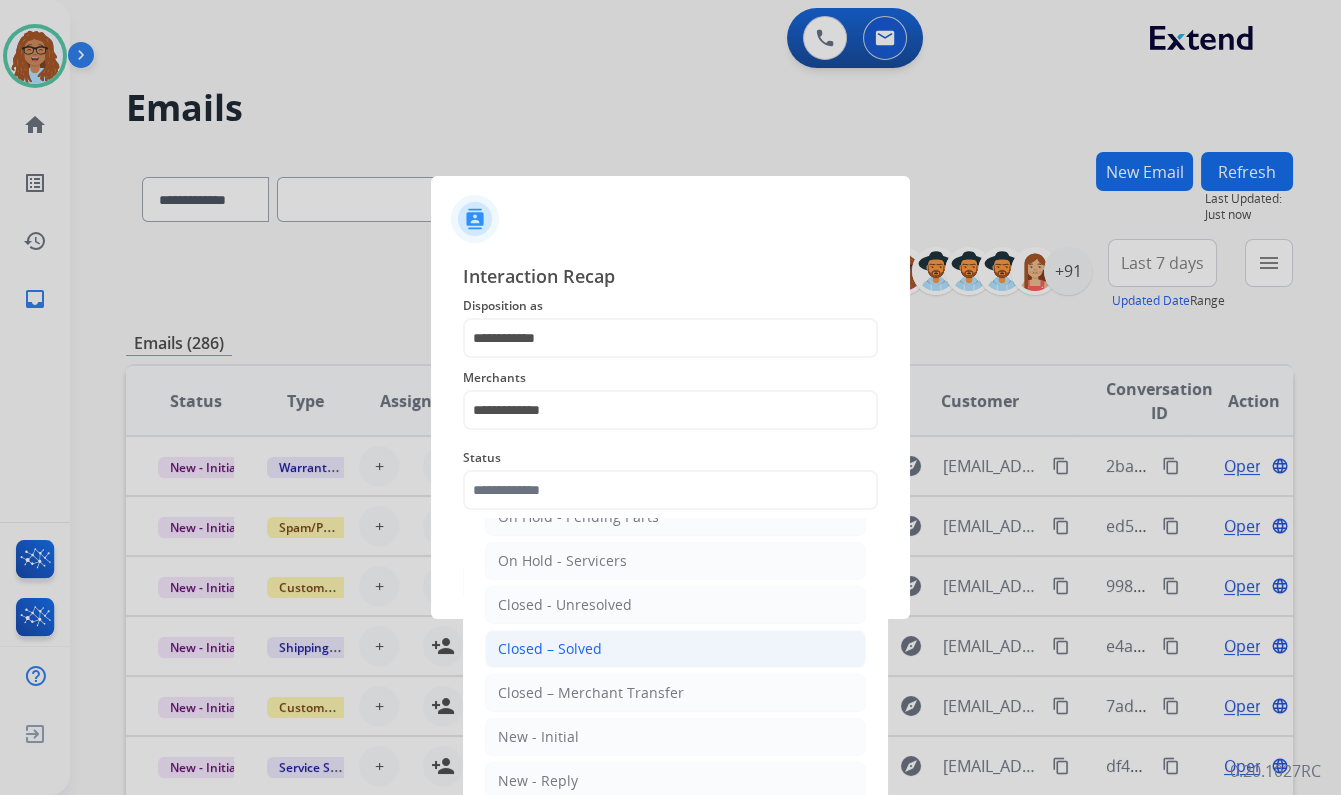 click on "Closed – Solved" 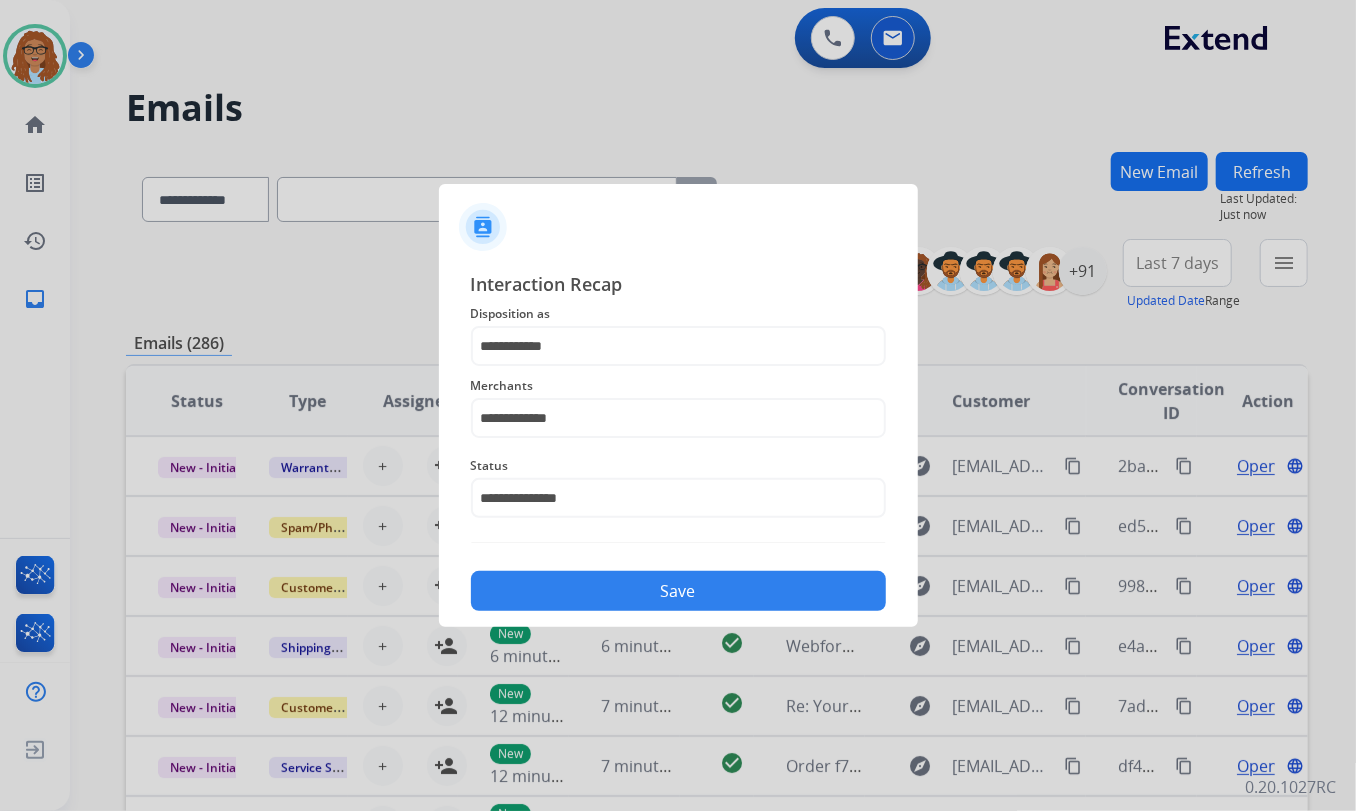 click on "Save" 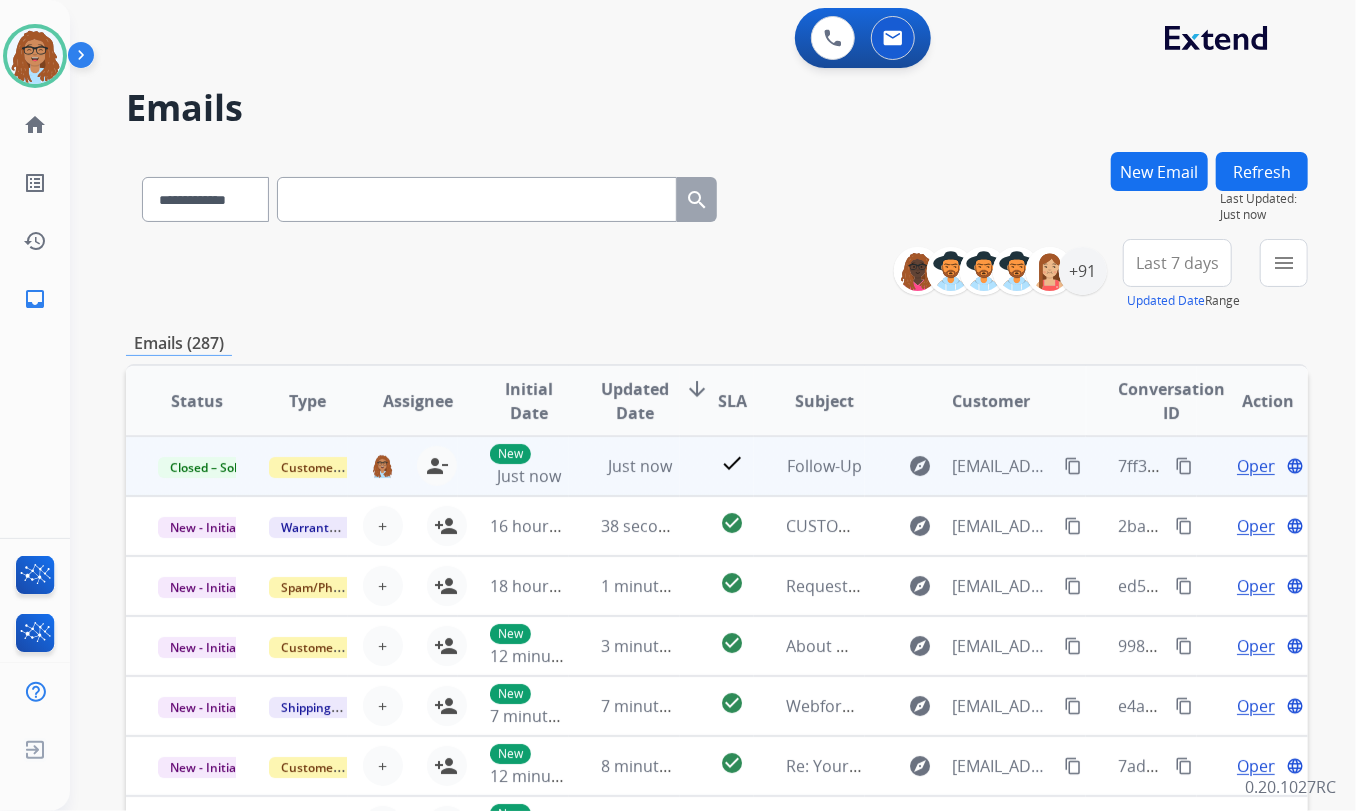 click on "content_copy" at bounding box center [1184, 466] 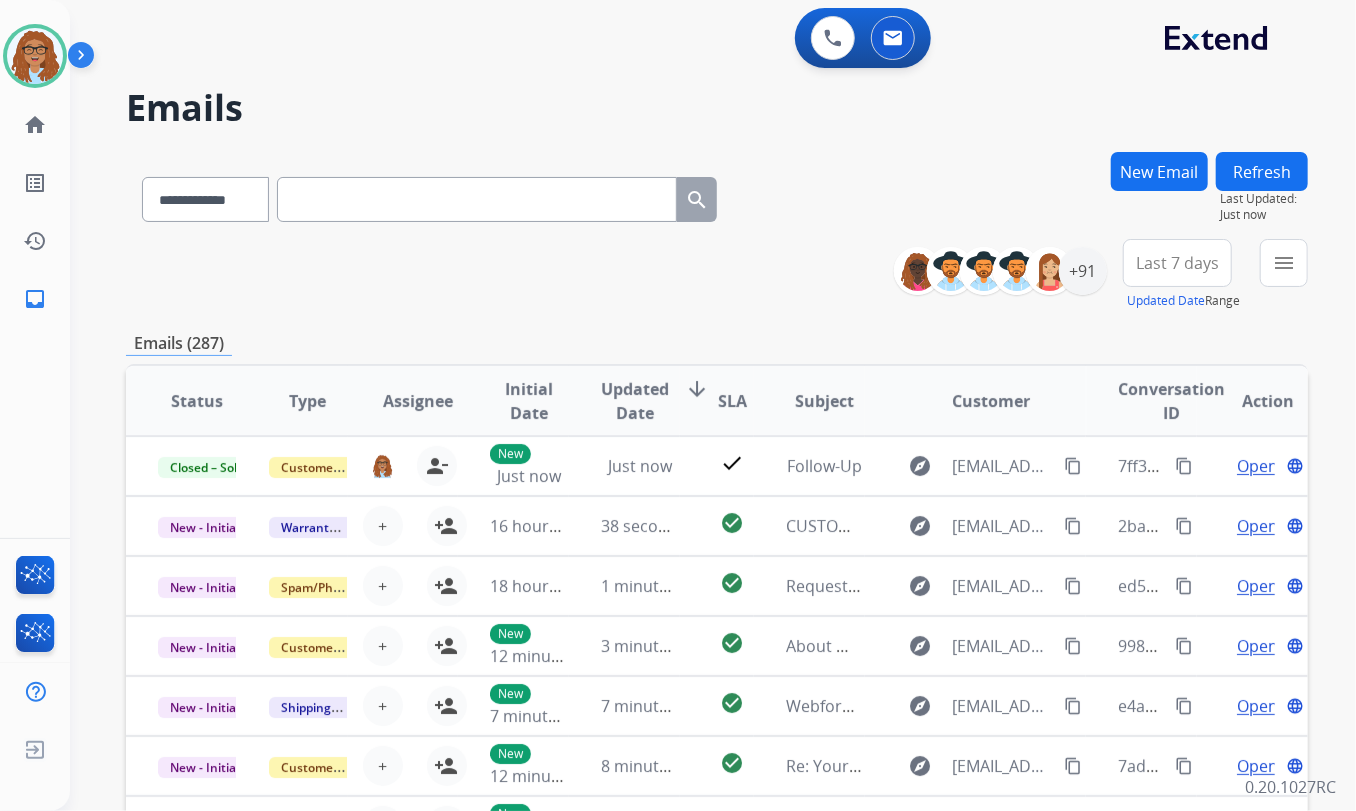 click on "**********" at bounding box center [1108, 275] 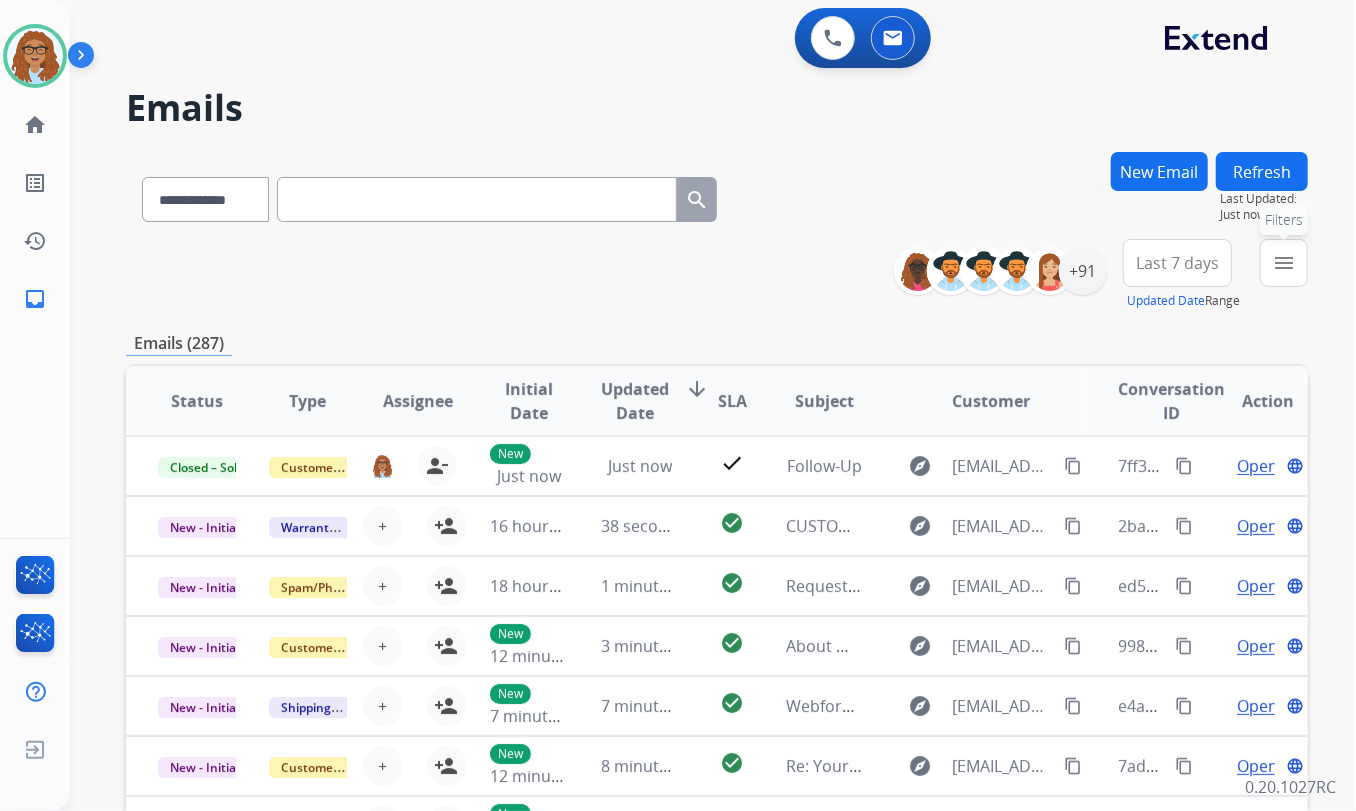 click on "menu" at bounding box center [1284, 263] 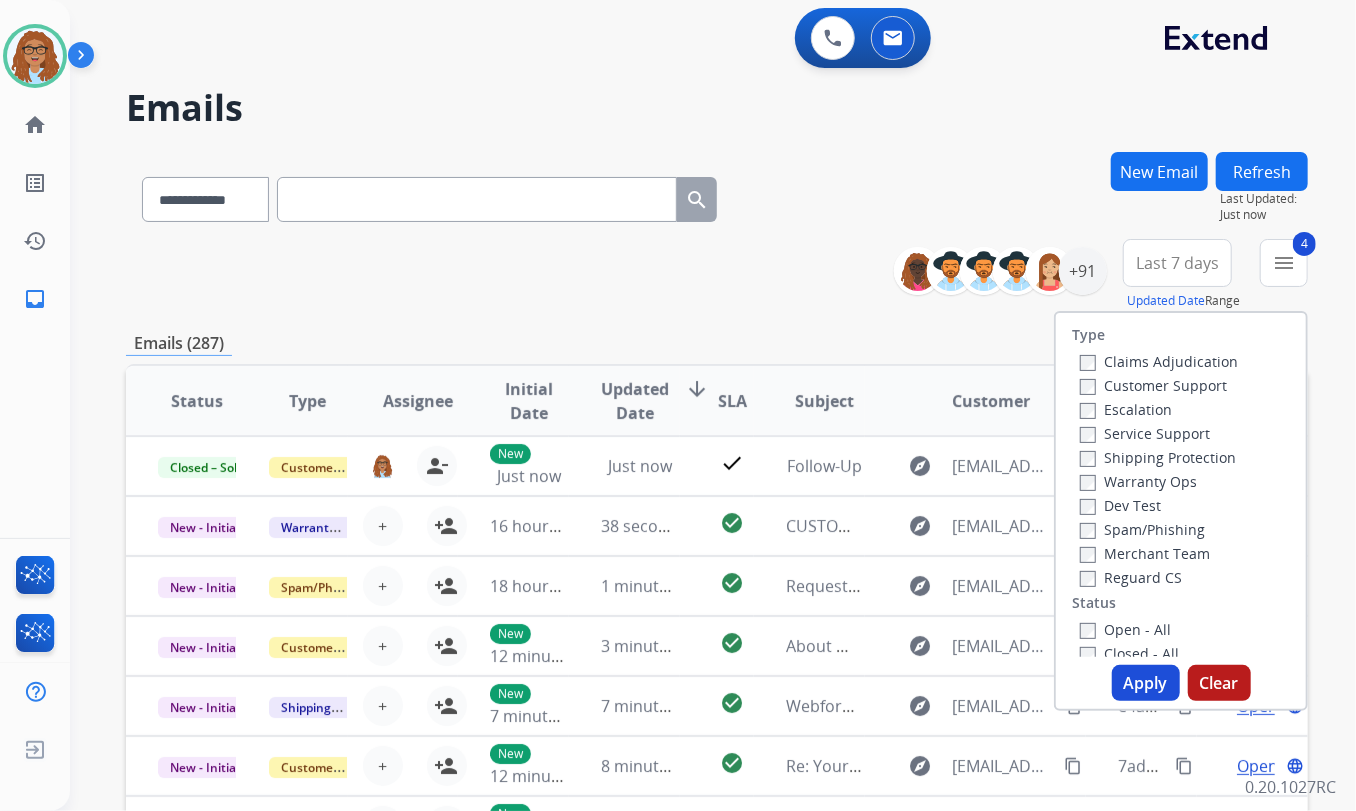 click on "Apply" at bounding box center [1146, 683] 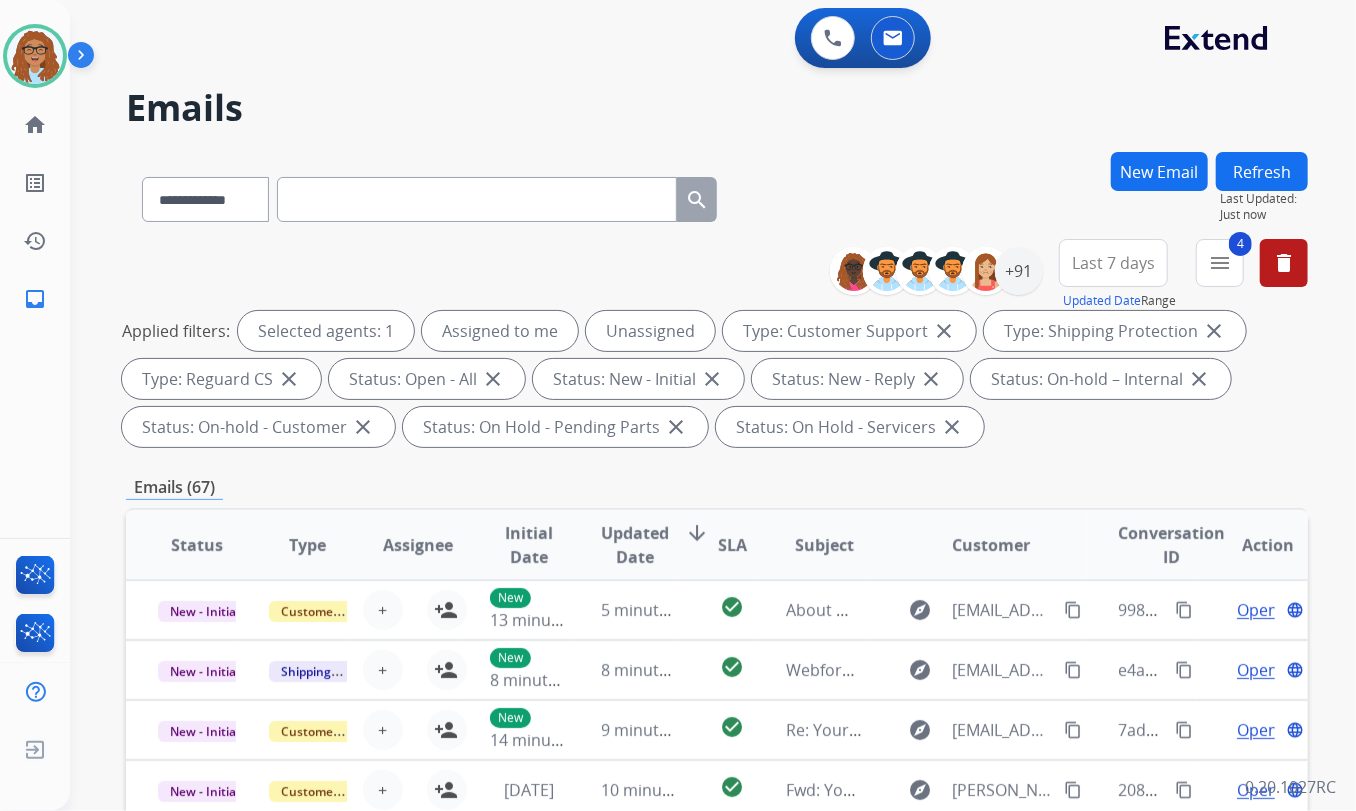drag, startPoint x: 1107, startPoint y: 273, endPoint x: 1103, endPoint y: 290, distance: 17.464249 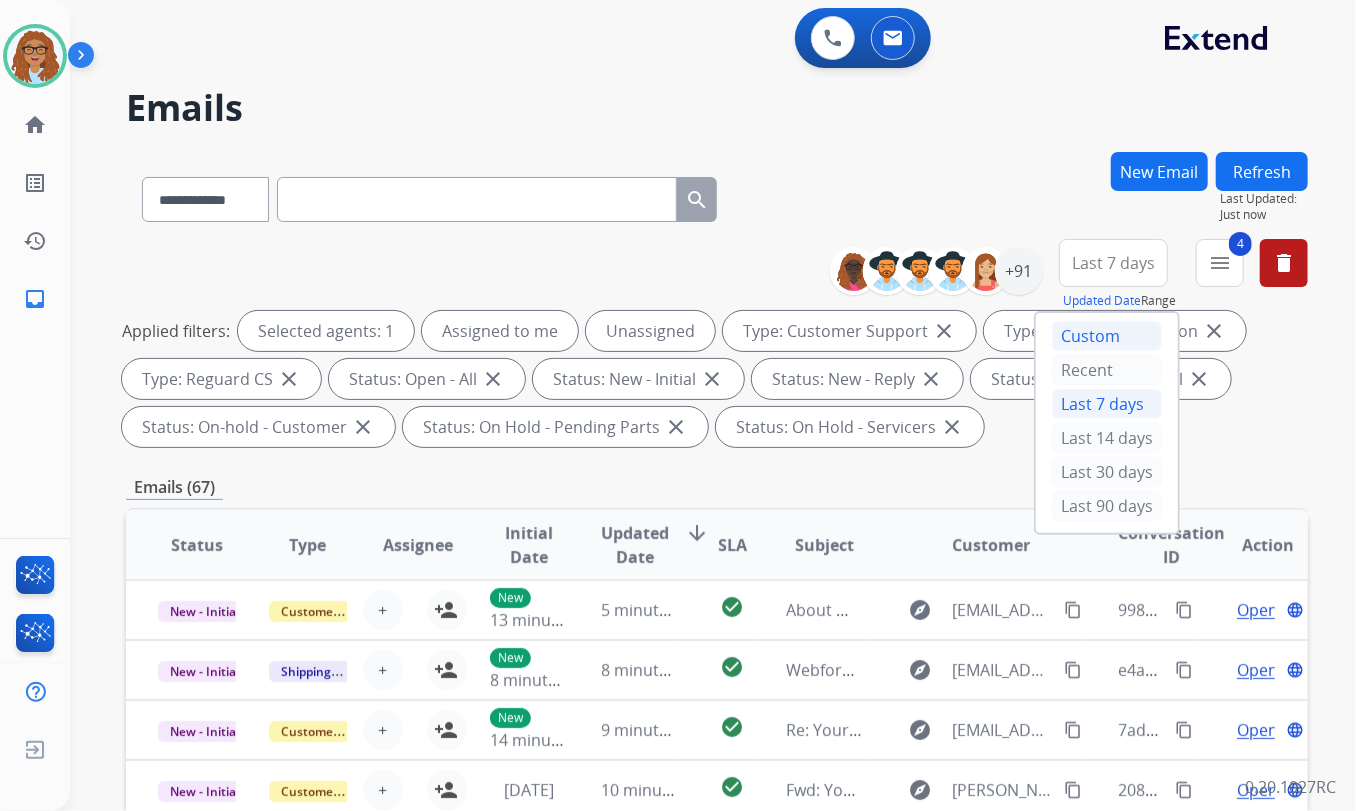 click on "Custom" at bounding box center [1107, 336] 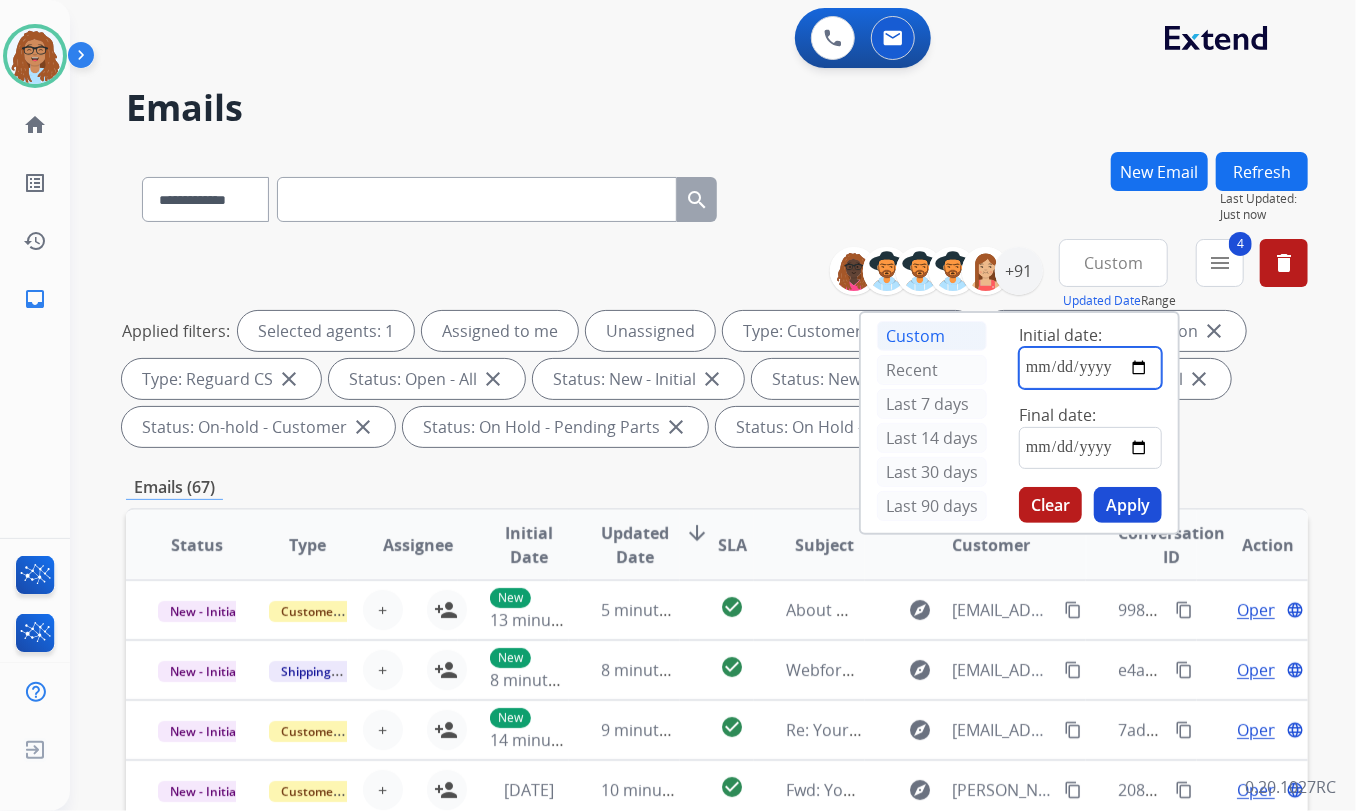 click at bounding box center [1090, 368] 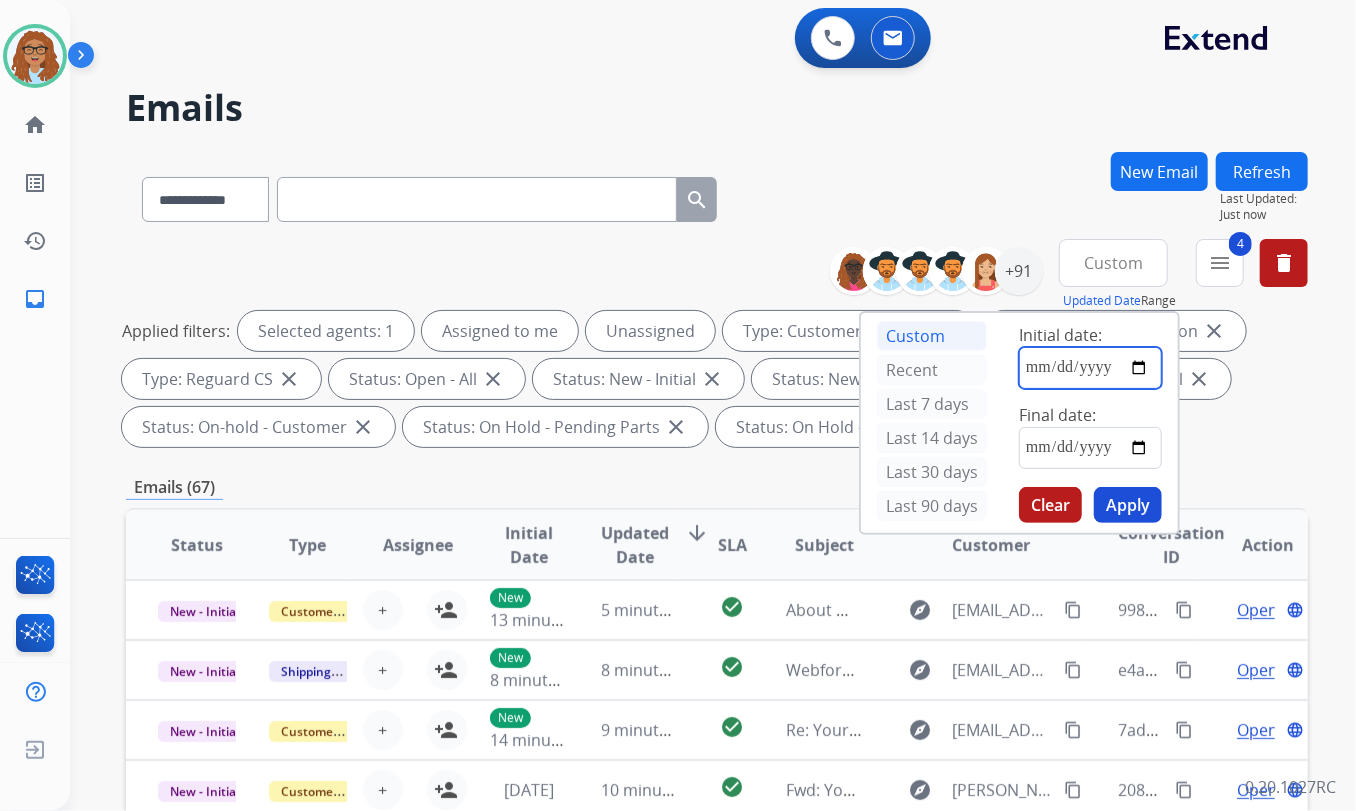 type on "**********" 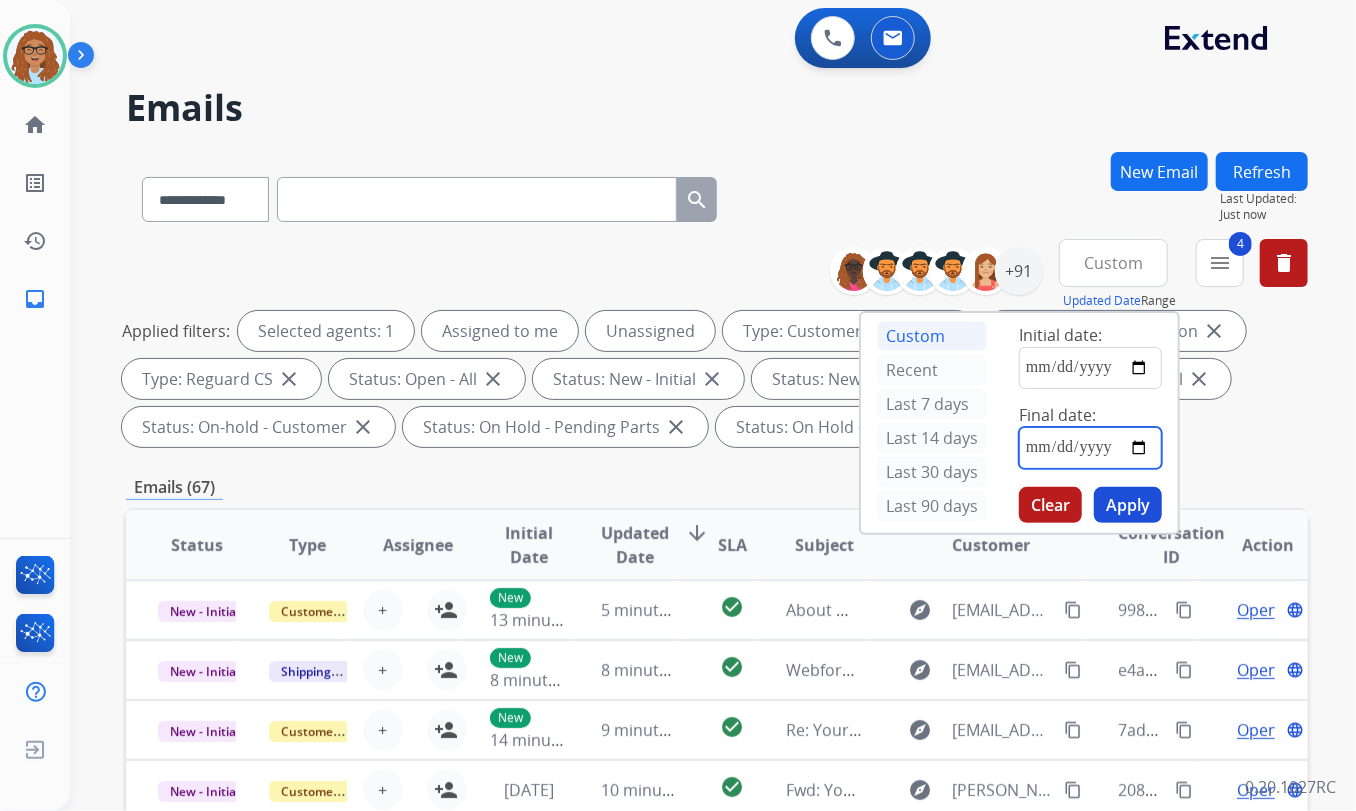 click at bounding box center (1090, 448) 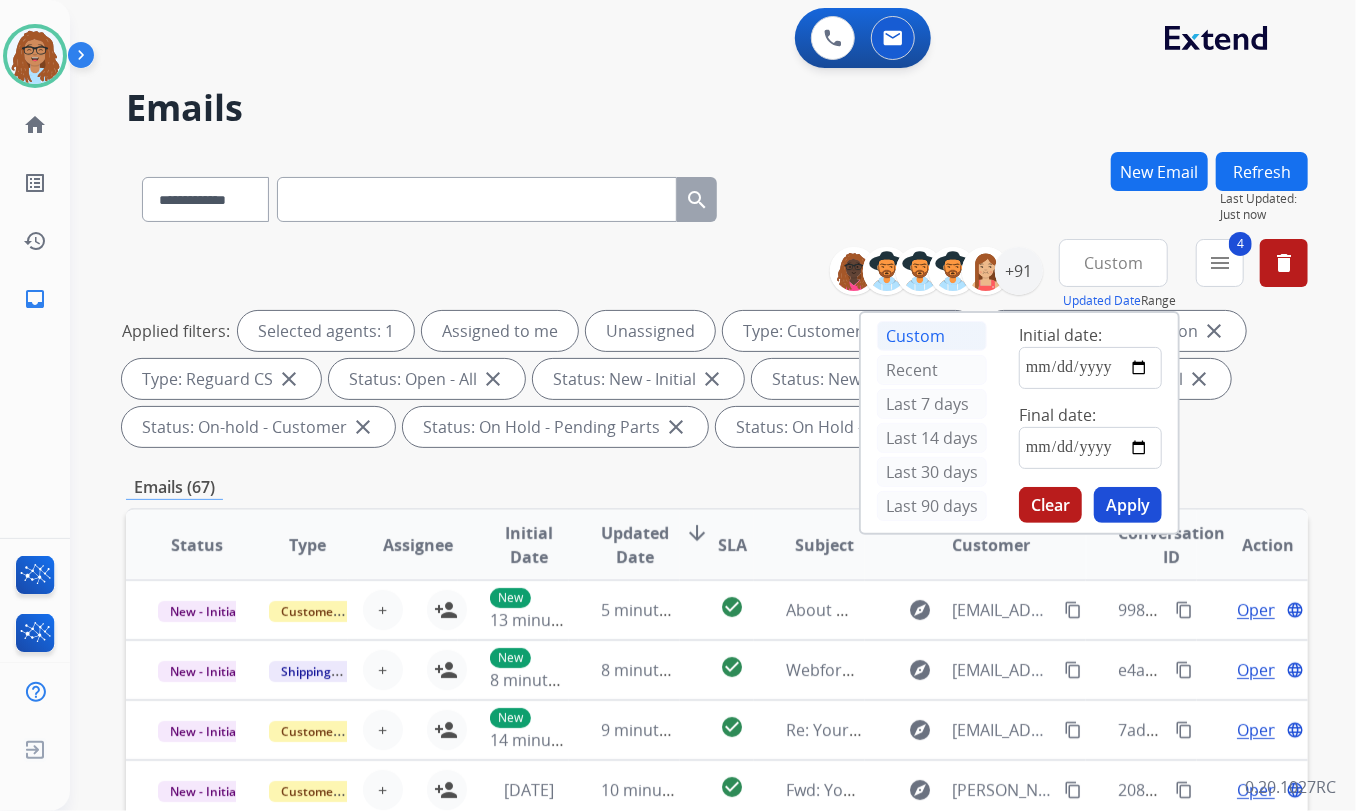click on "Apply" at bounding box center [1128, 505] 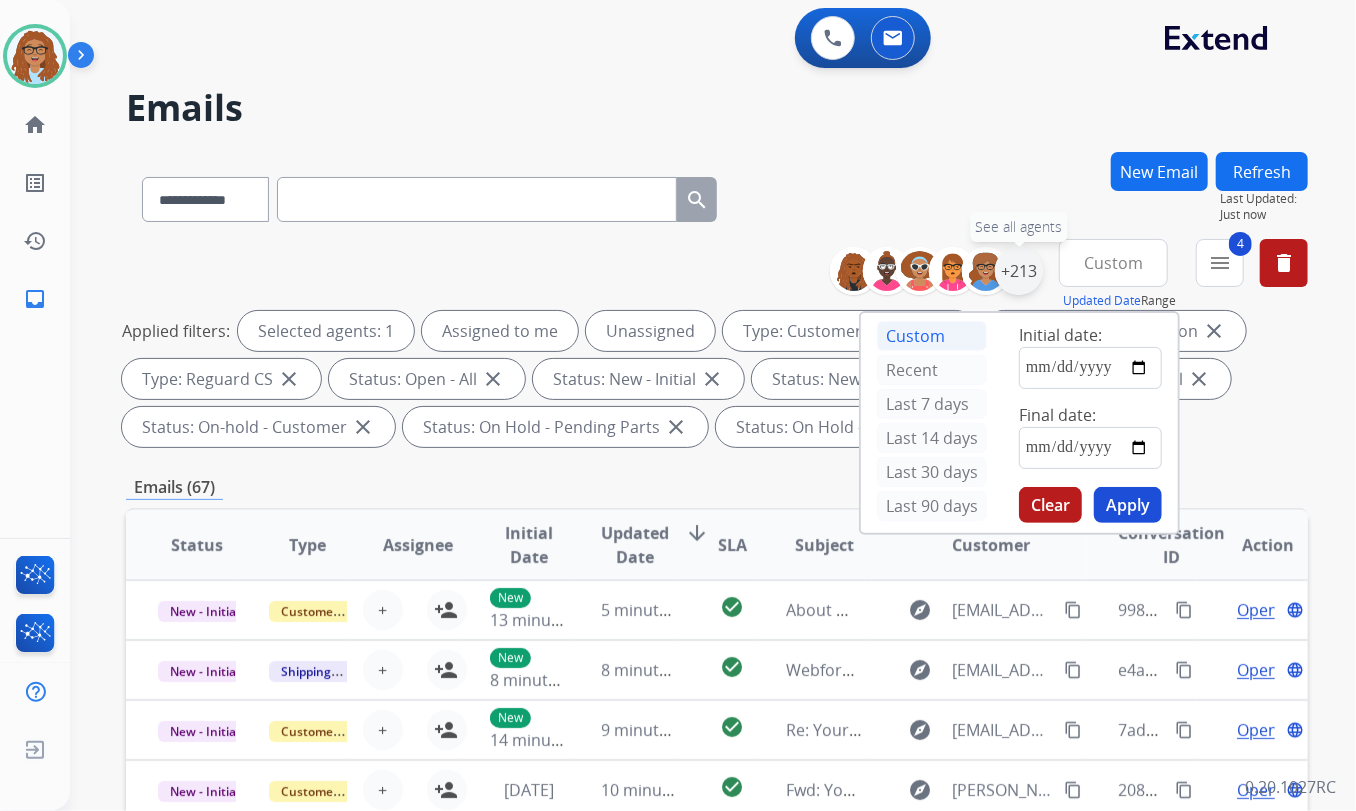 click on "+213" at bounding box center [1019, 271] 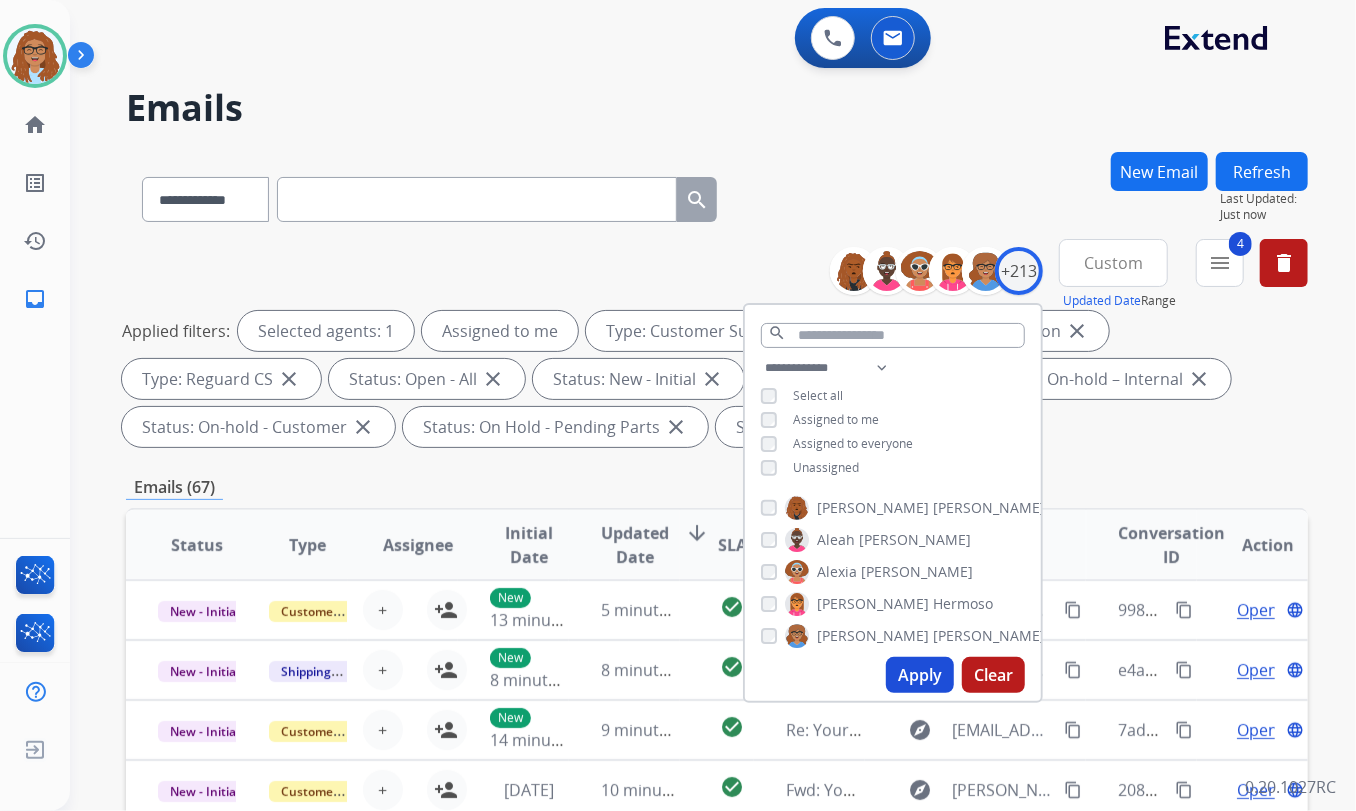 click on "Apply" at bounding box center (920, 675) 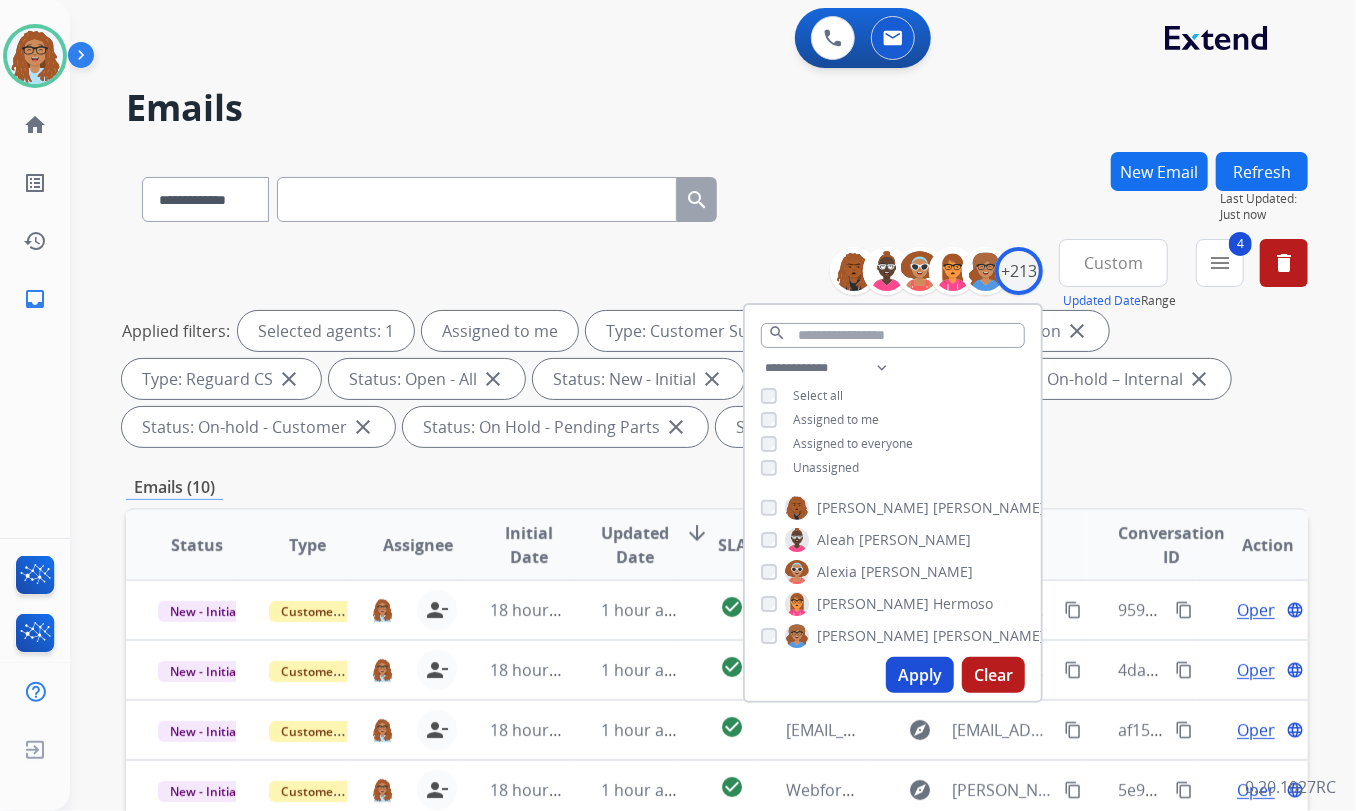 drag, startPoint x: 808, startPoint y: 121, endPoint x: 794, endPoint y: 155, distance: 36.769554 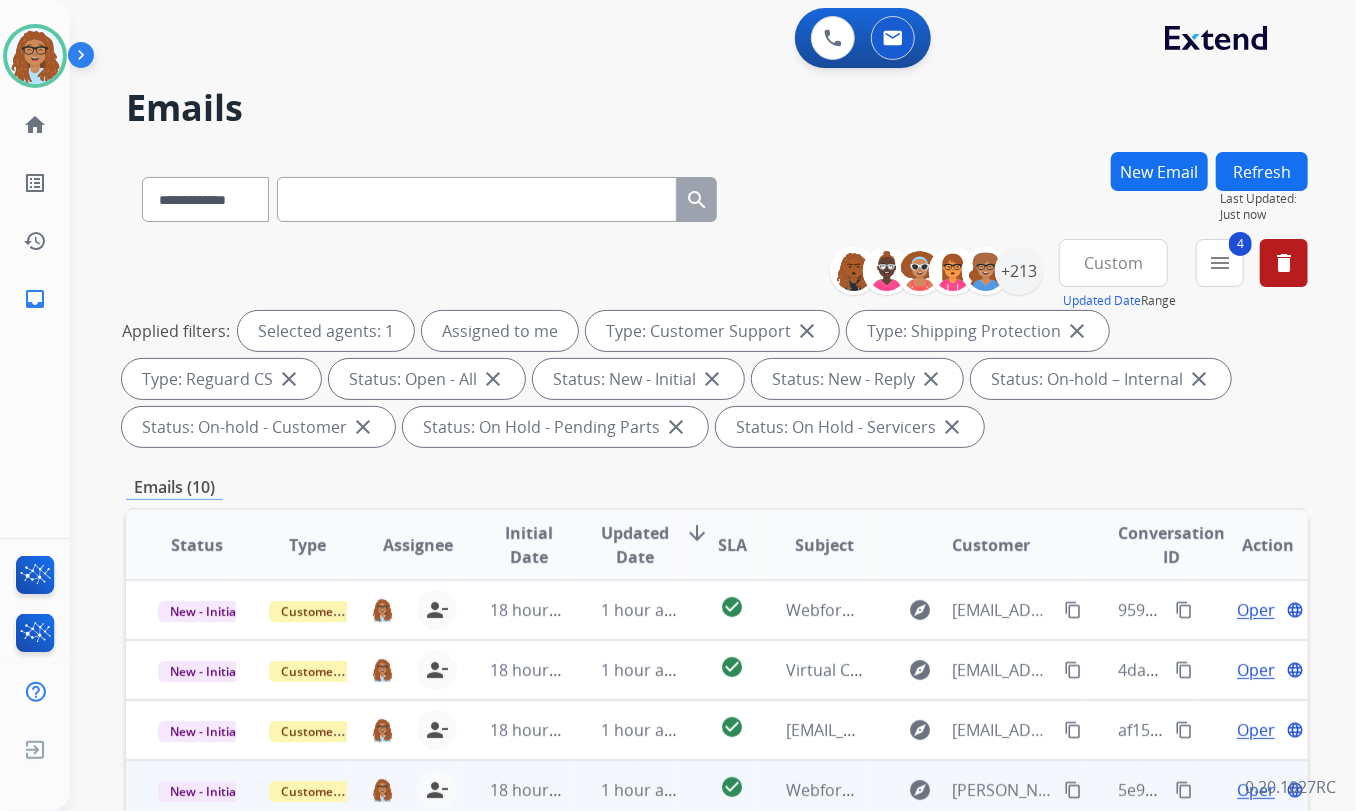 scroll, scrollTop: 1, scrollLeft: 0, axis: vertical 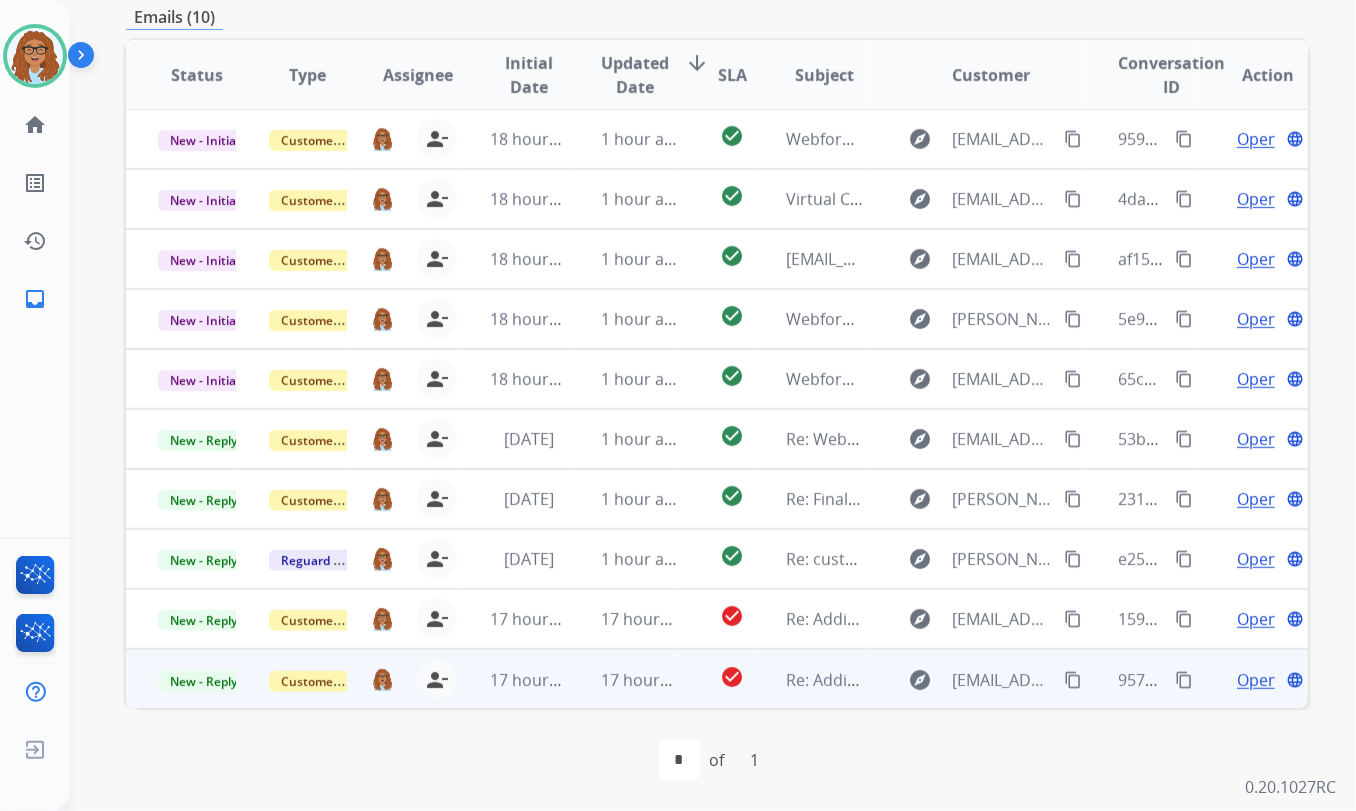 click on "content_copy" at bounding box center [1184, 680] 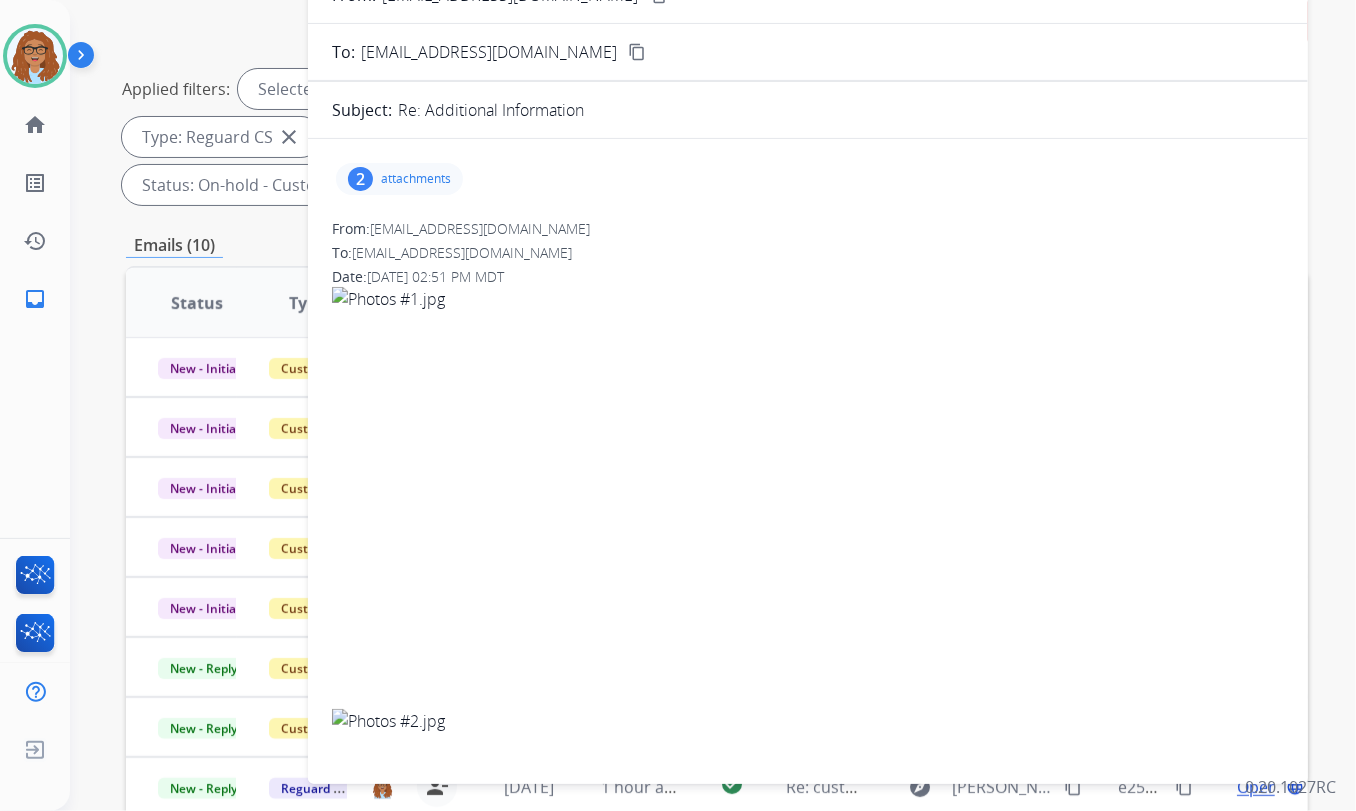 scroll, scrollTop: 107, scrollLeft: 0, axis: vertical 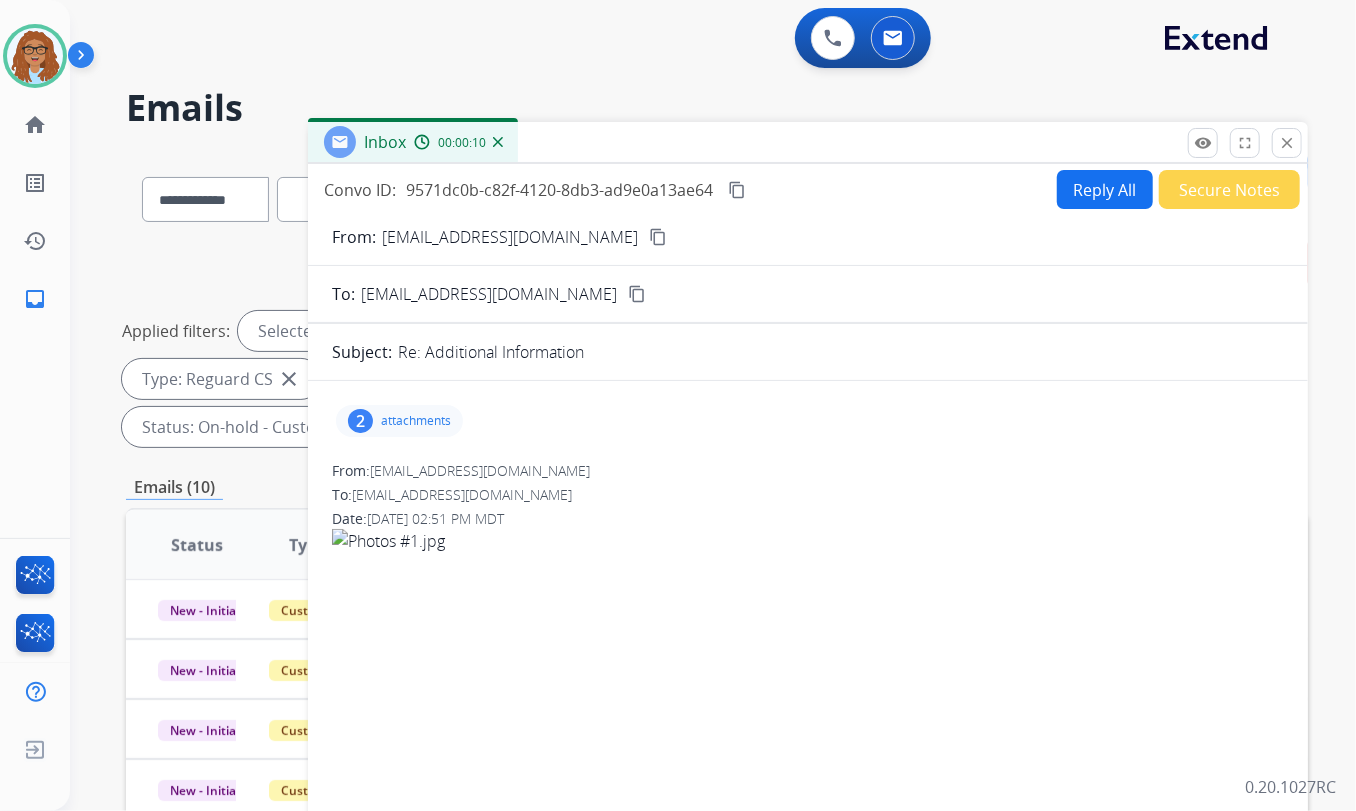 drag, startPoint x: 560, startPoint y: 236, endPoint x: 627, endPoint y: 239, distance: 67.06713 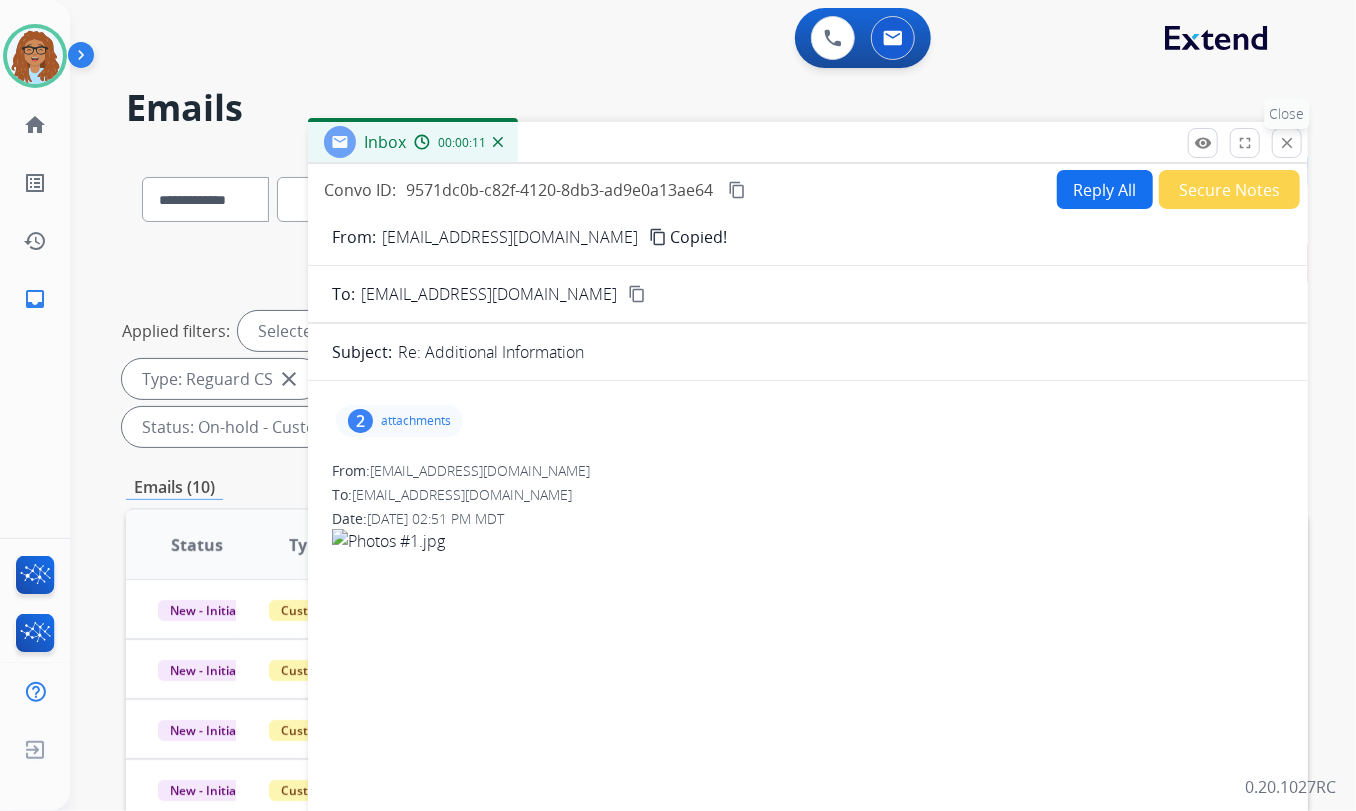 click on "close" at bounding box center (1287, 143) 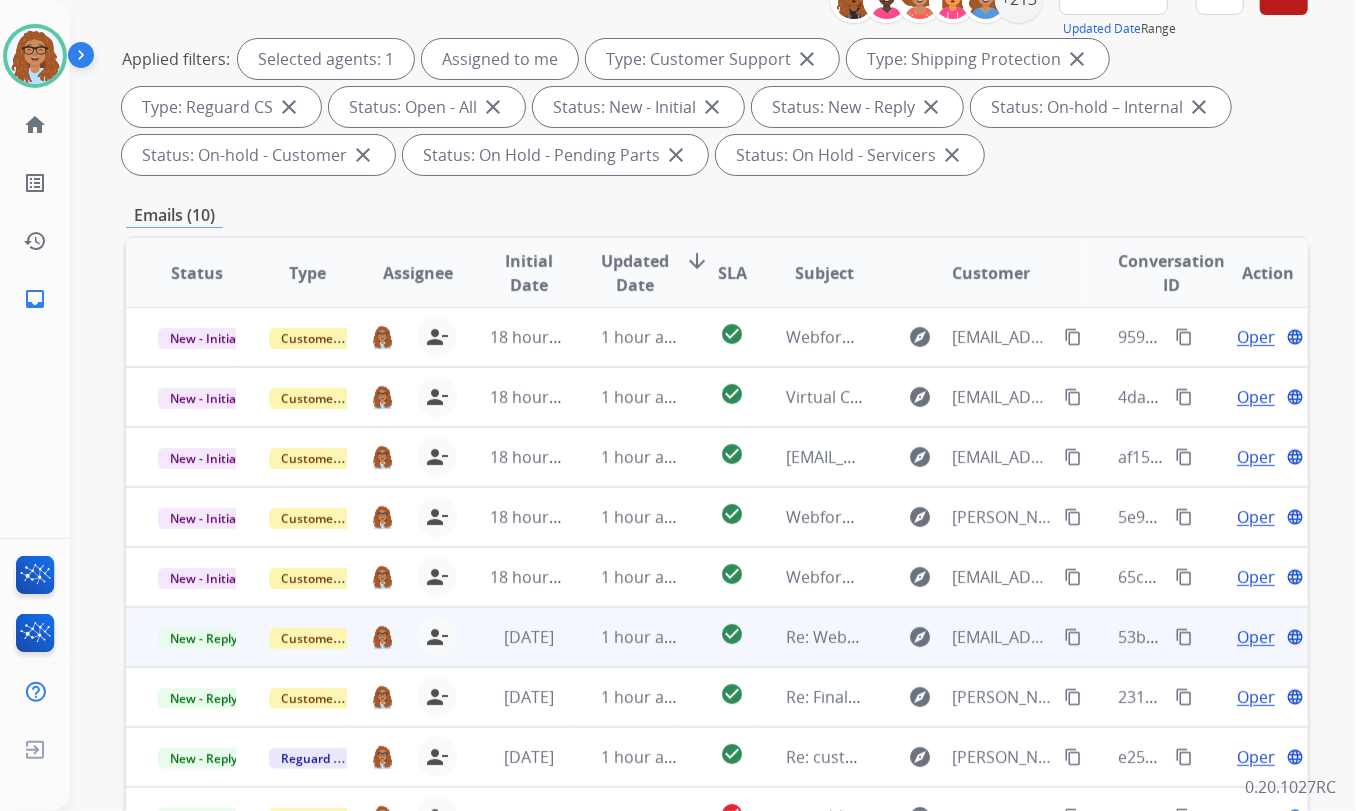 scroll, scrollTop: 470, scrollLeft: 0, axis: vertical 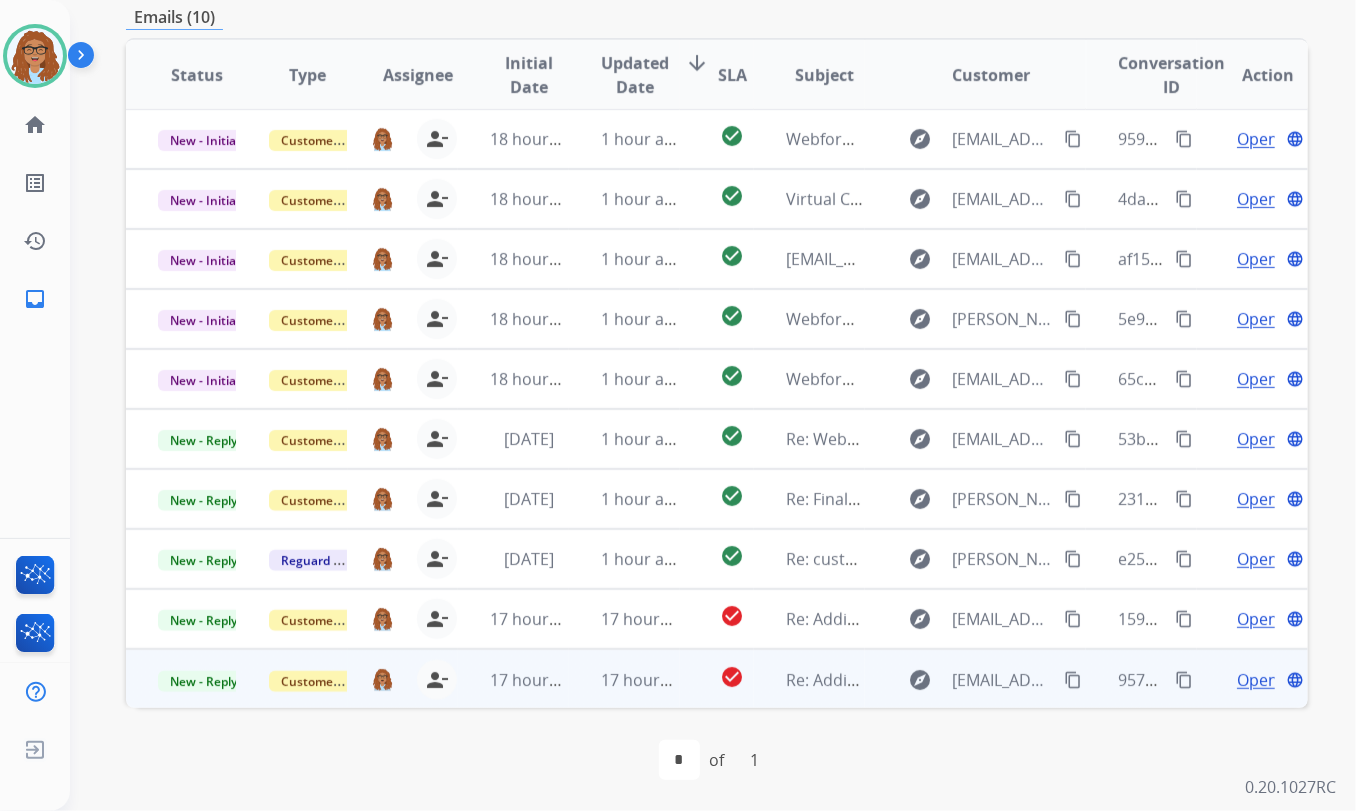 click on "Open" at bounding box center (1257, 680) 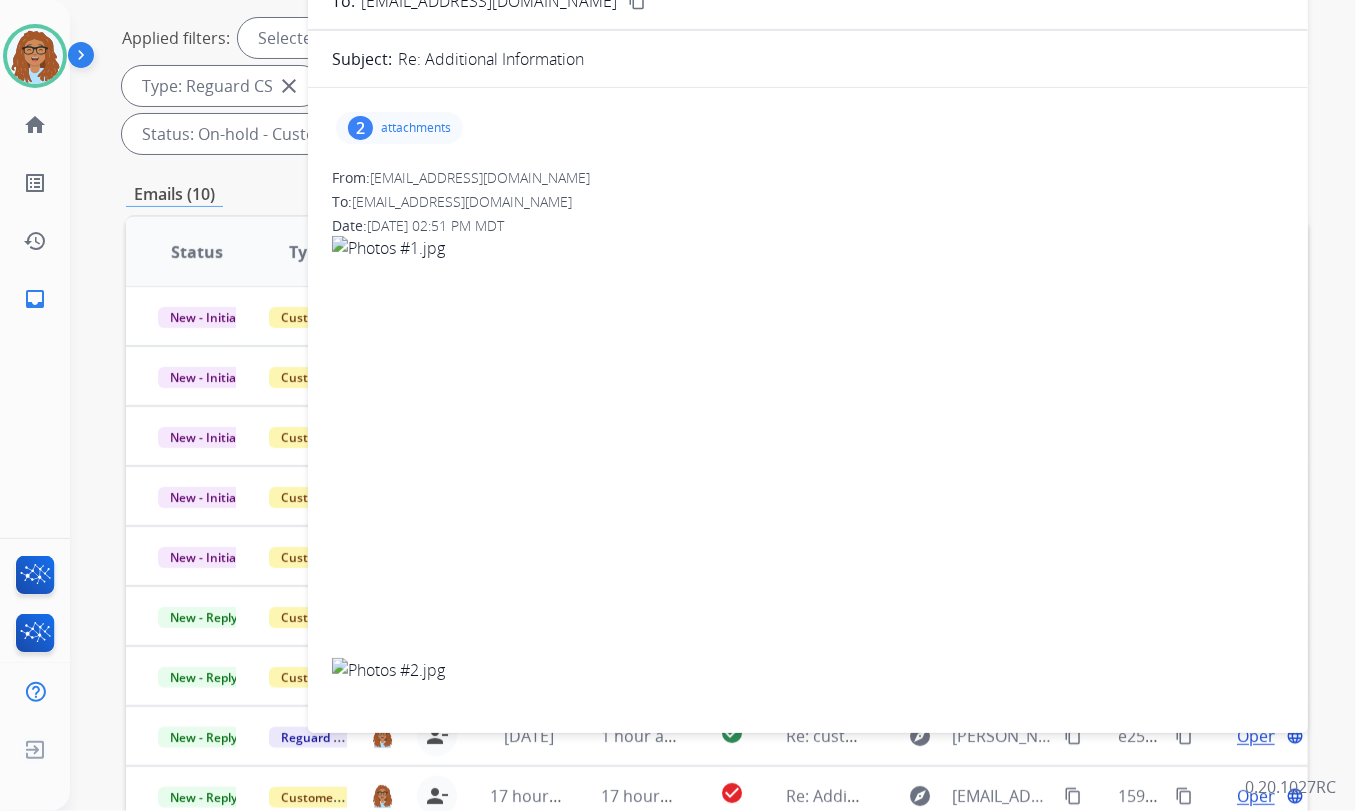 scroll, scrollTop: 289, scrollLeft: 0, axis: vertical 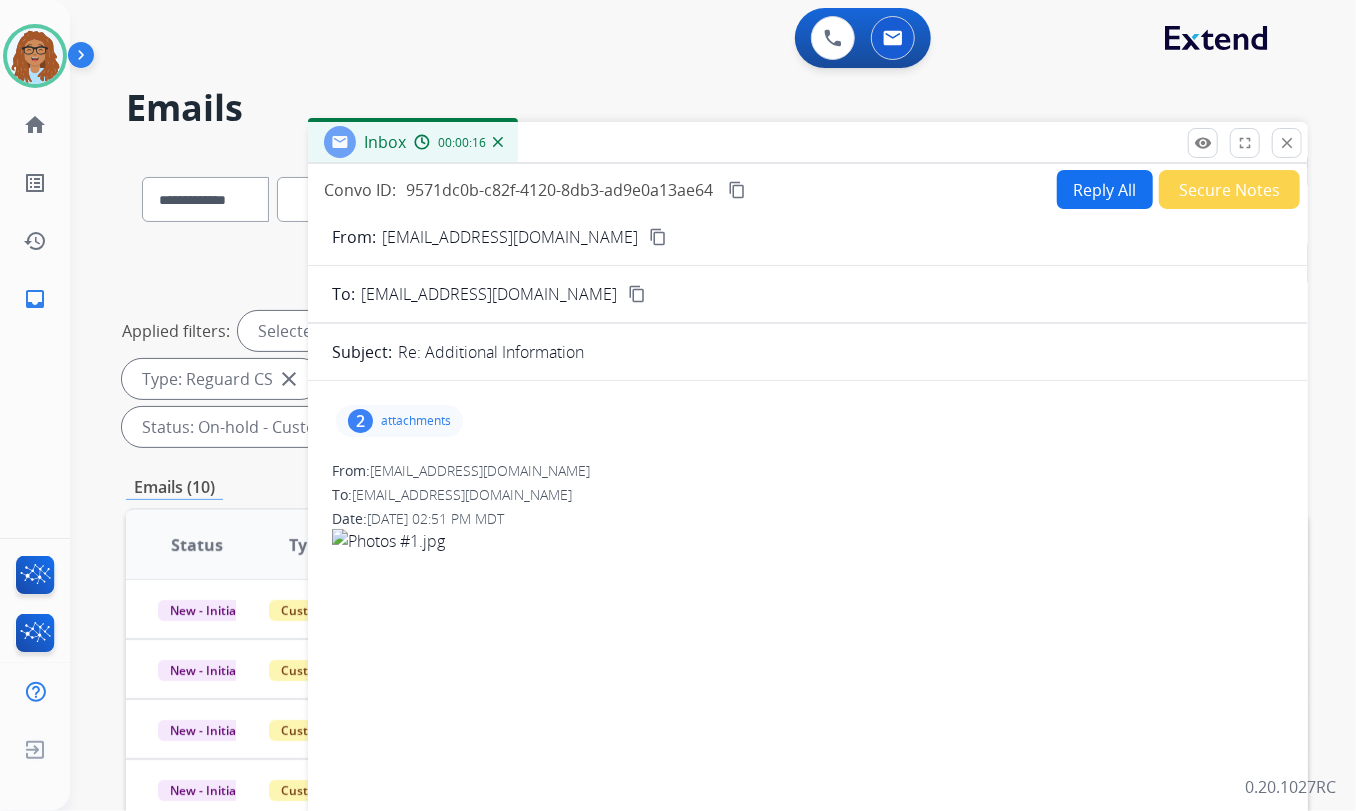 click on "Secure Notes" at bounding box center (1229, 189) 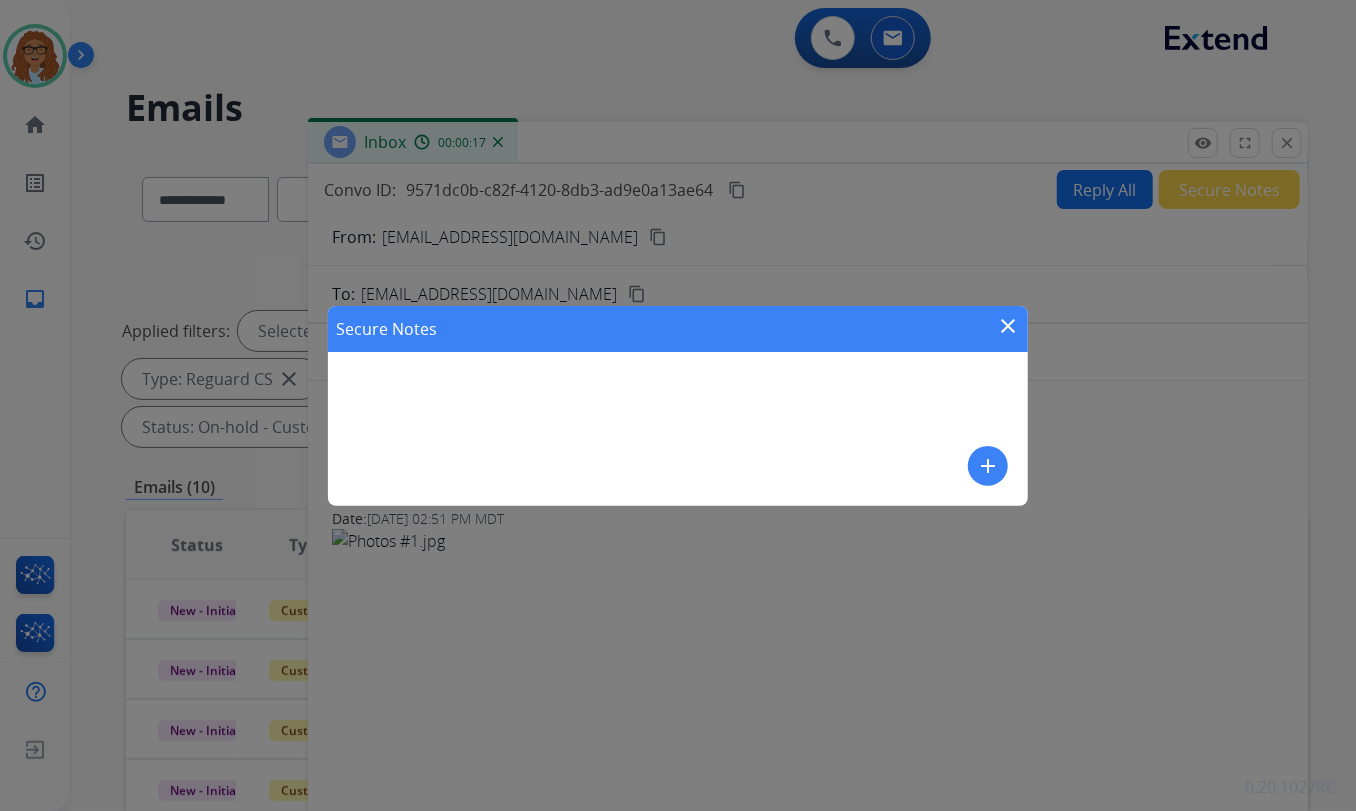 click on "add" at bounding box center [988, 466] 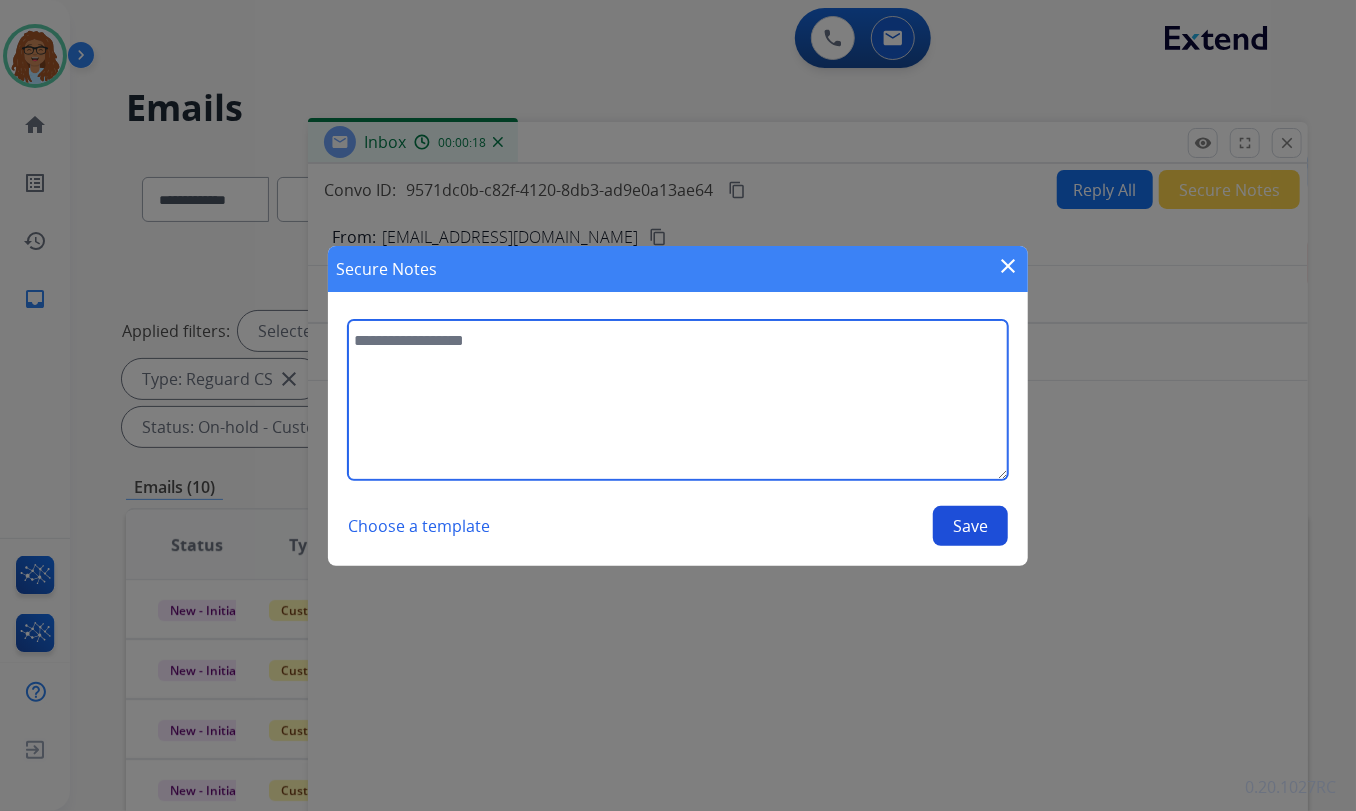 click at bounding box center (678, 400) 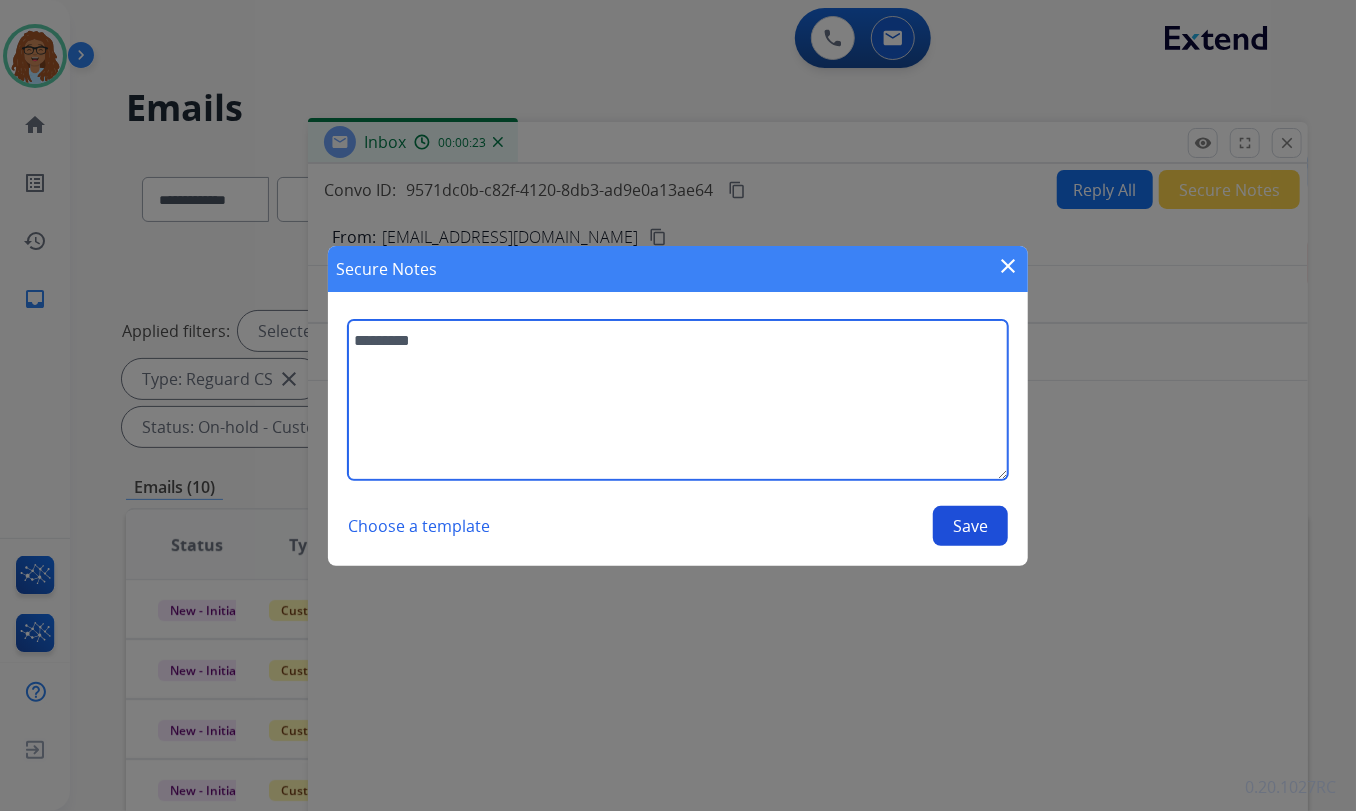 paste on "**********" 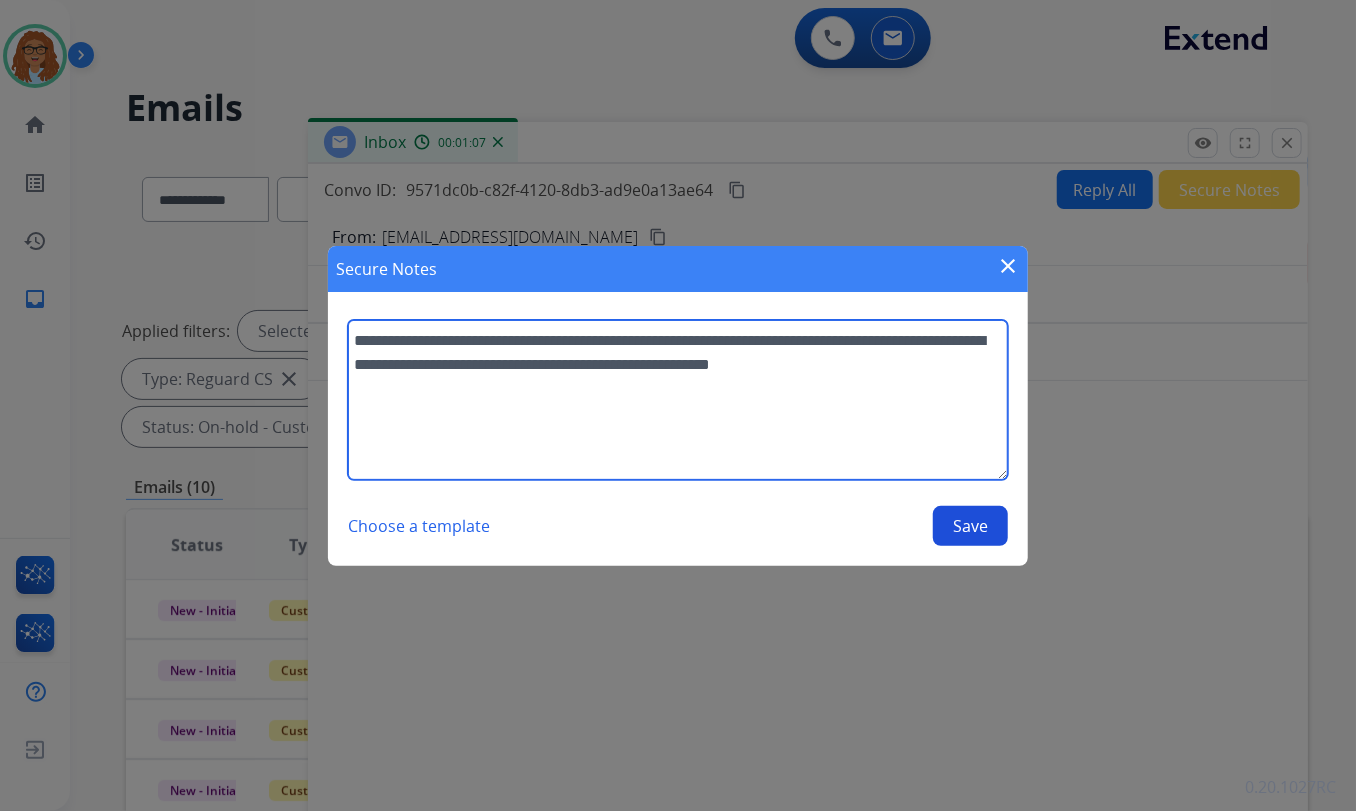 type on "**********" 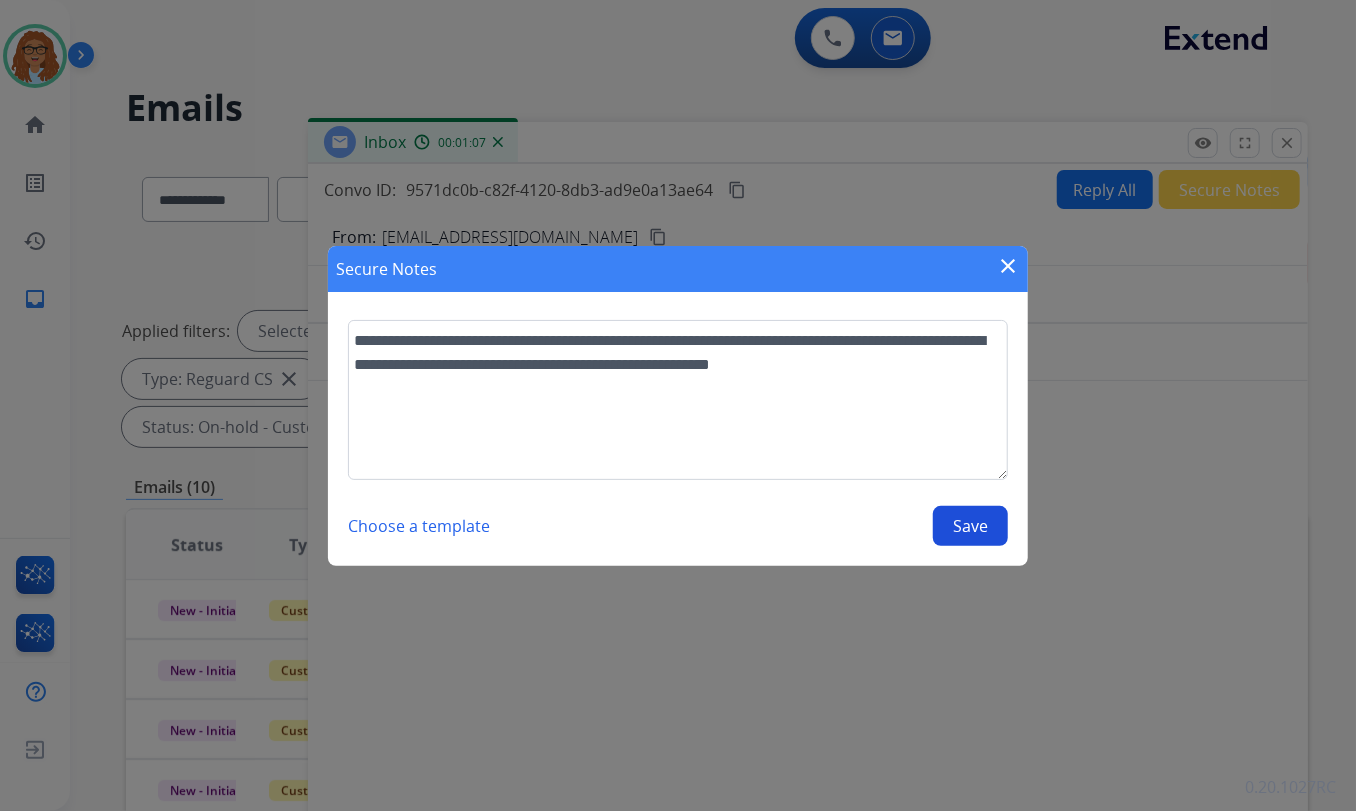 click on "Save" at bounding box center (970, 526) 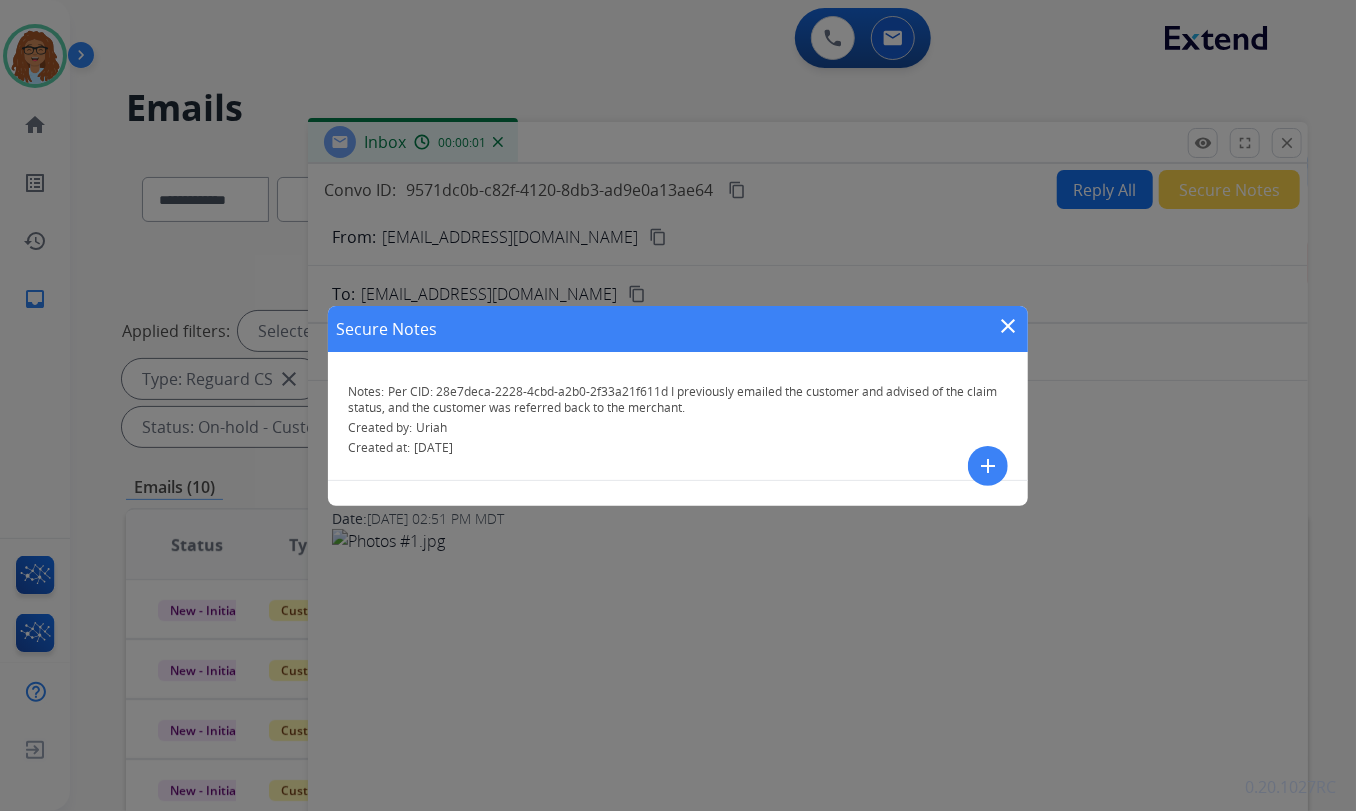 click on "close" at bounding box center [1008, 326] 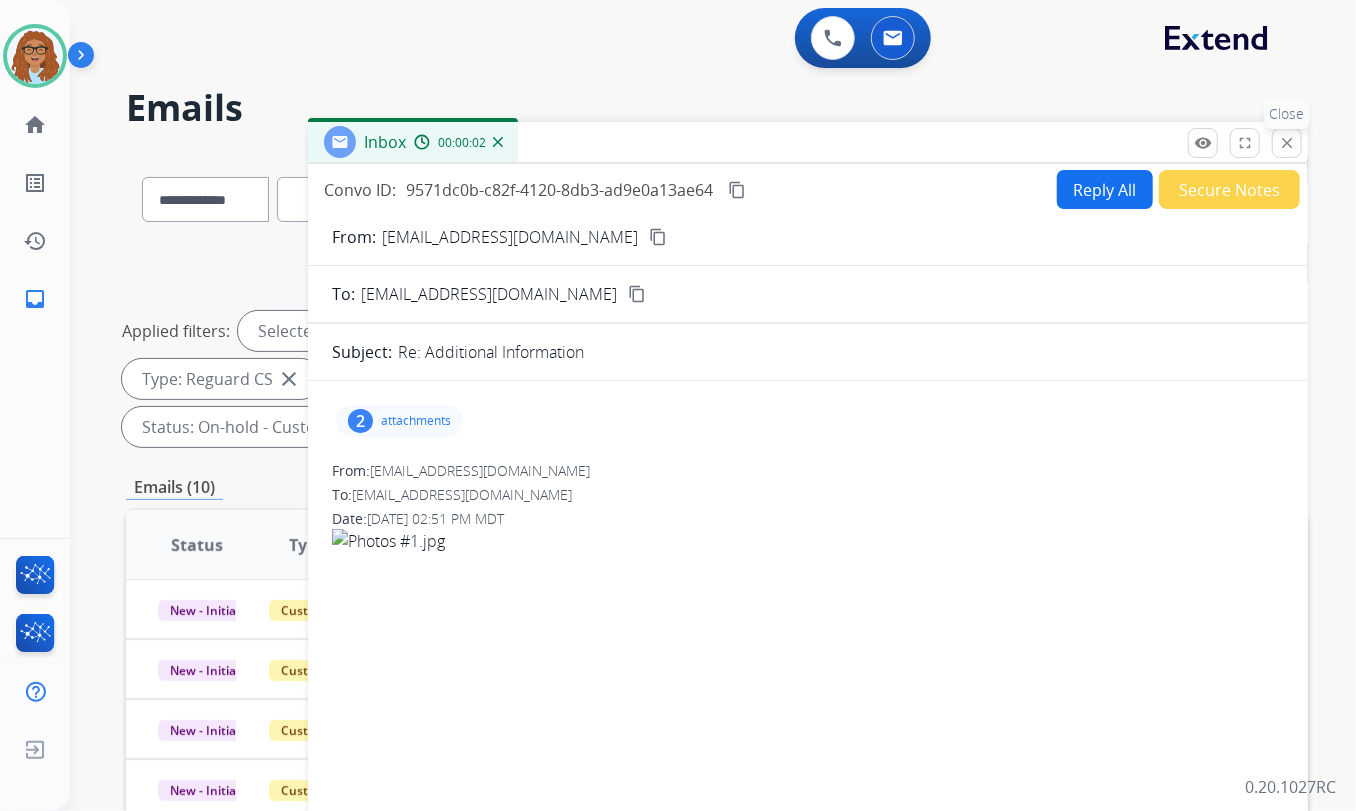 click on "close Close" at bounding box center (1287, 143) 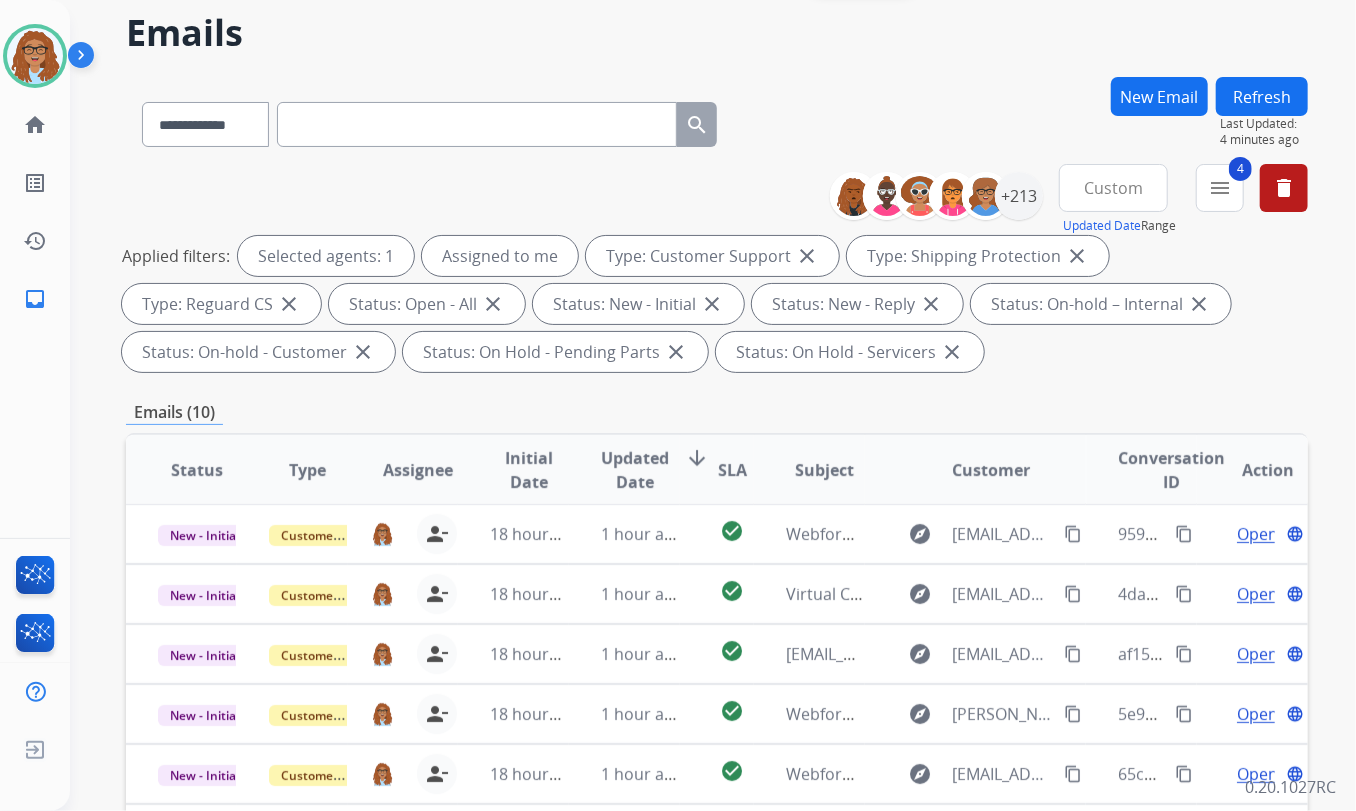 scroll, scrollTop: 454, scrollLeft: 0, axis: vertical 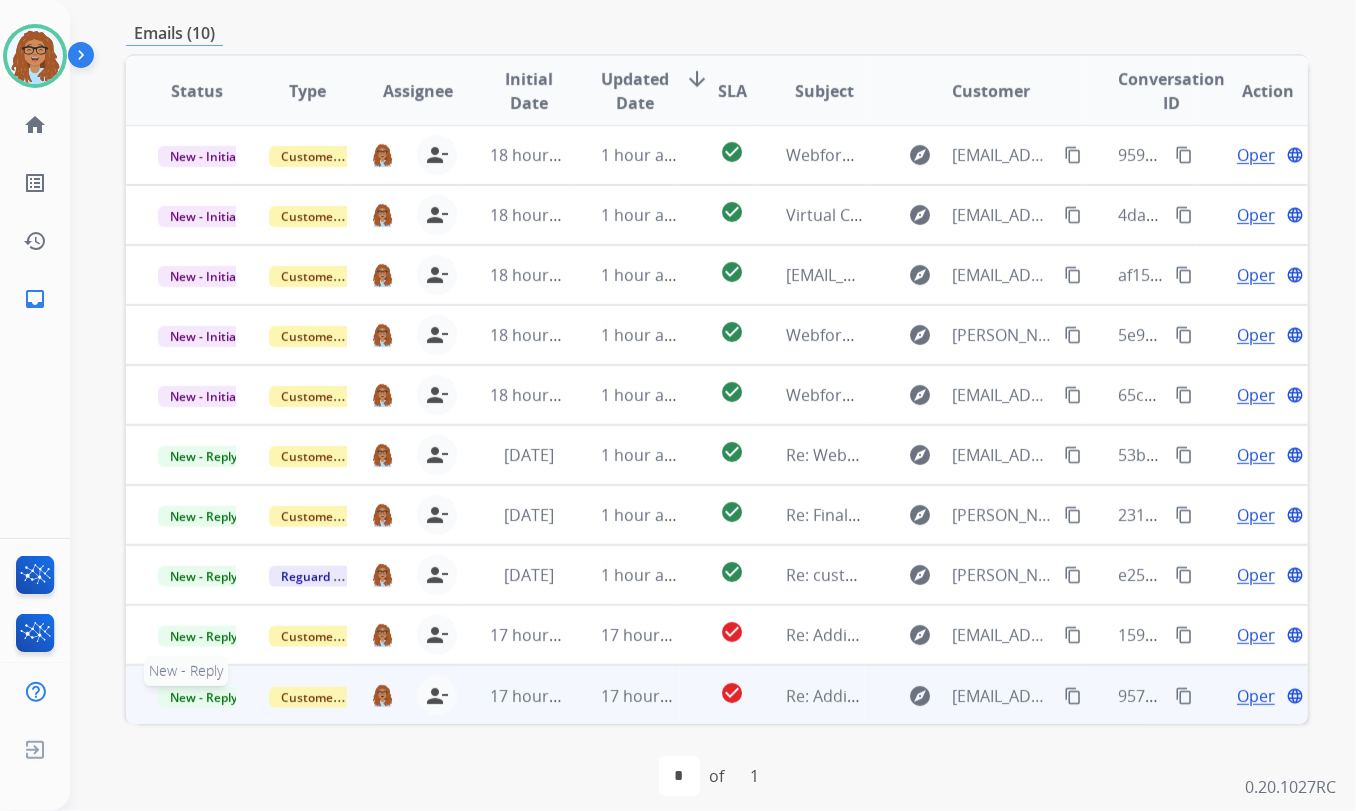 click on "New - Reply" at bounding box center [203, 697] 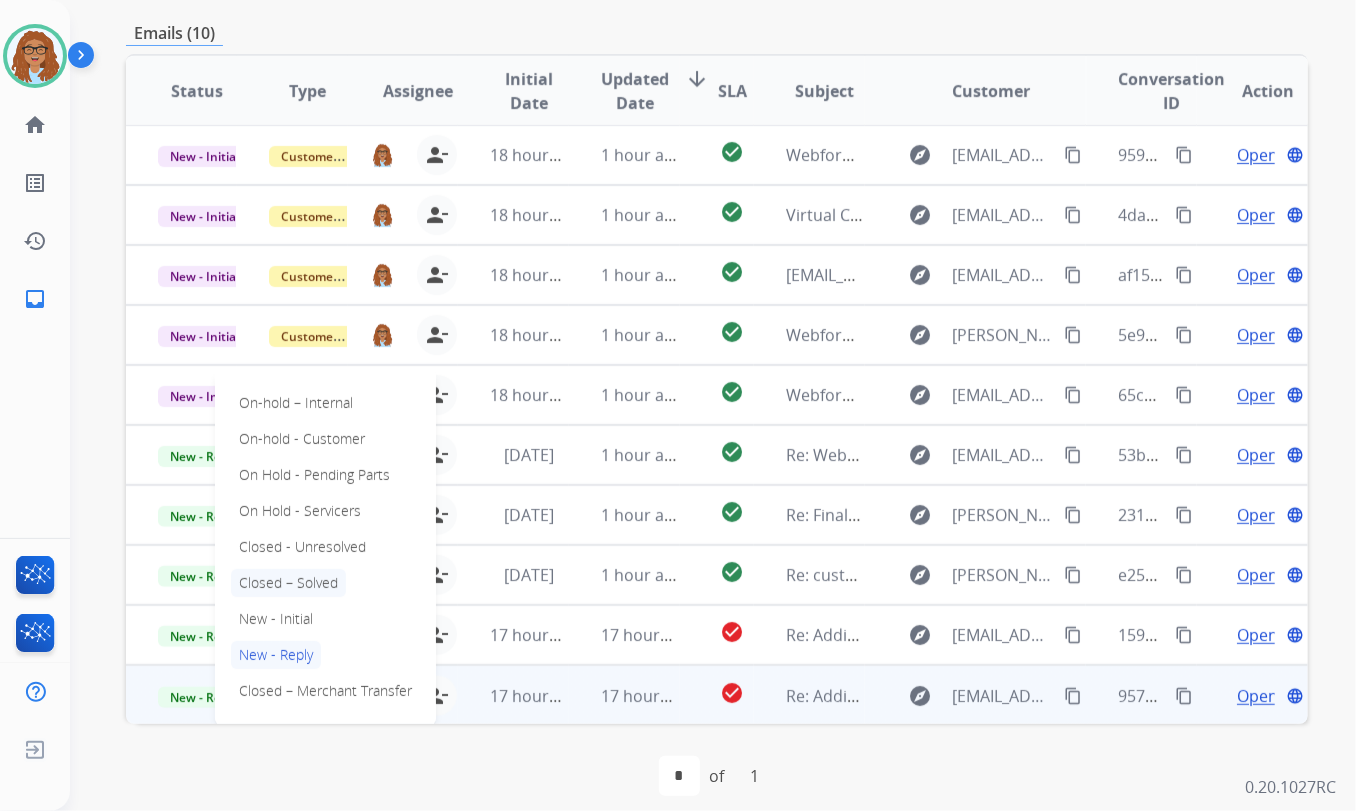 click on "Closed – Solved" at bounding box center [288, 583] 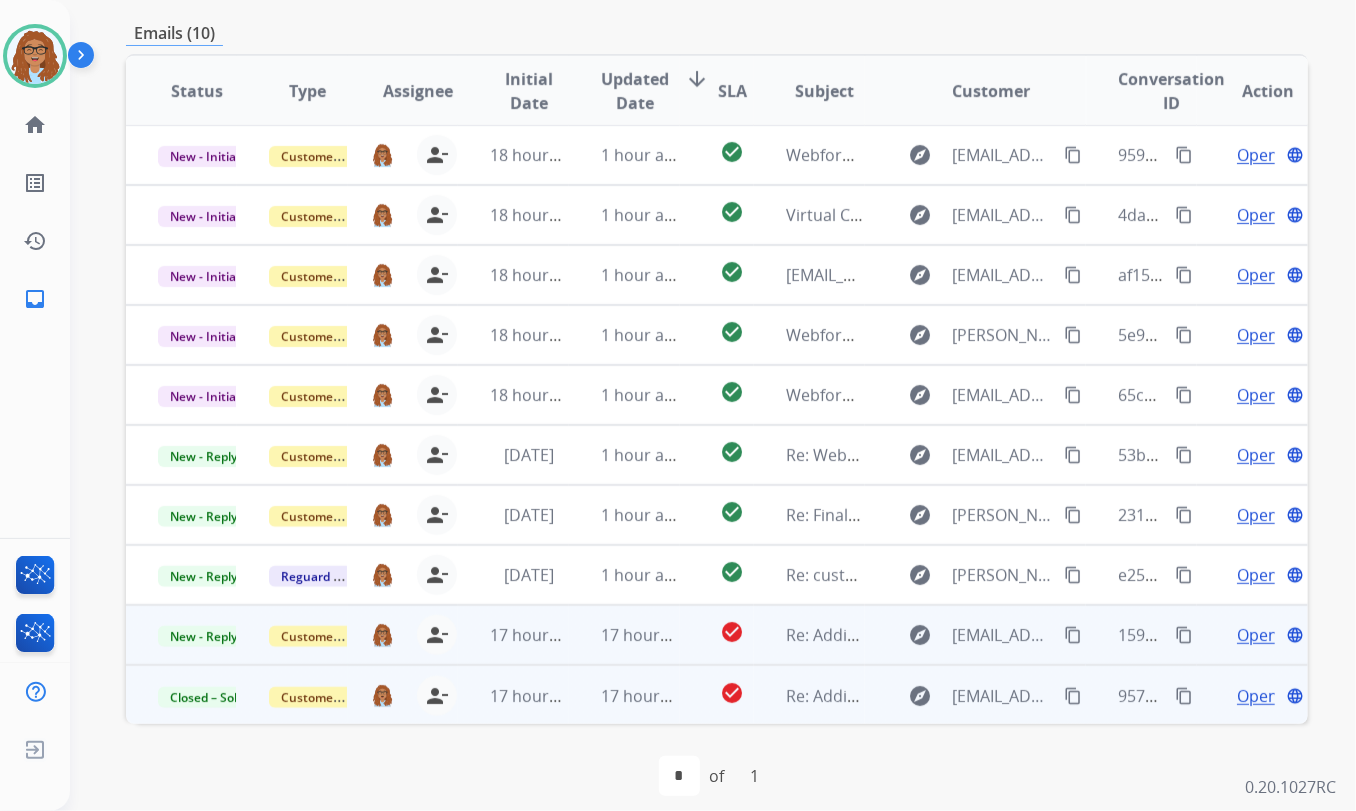 click on "content_copy" at bounding box center [1184, 635] 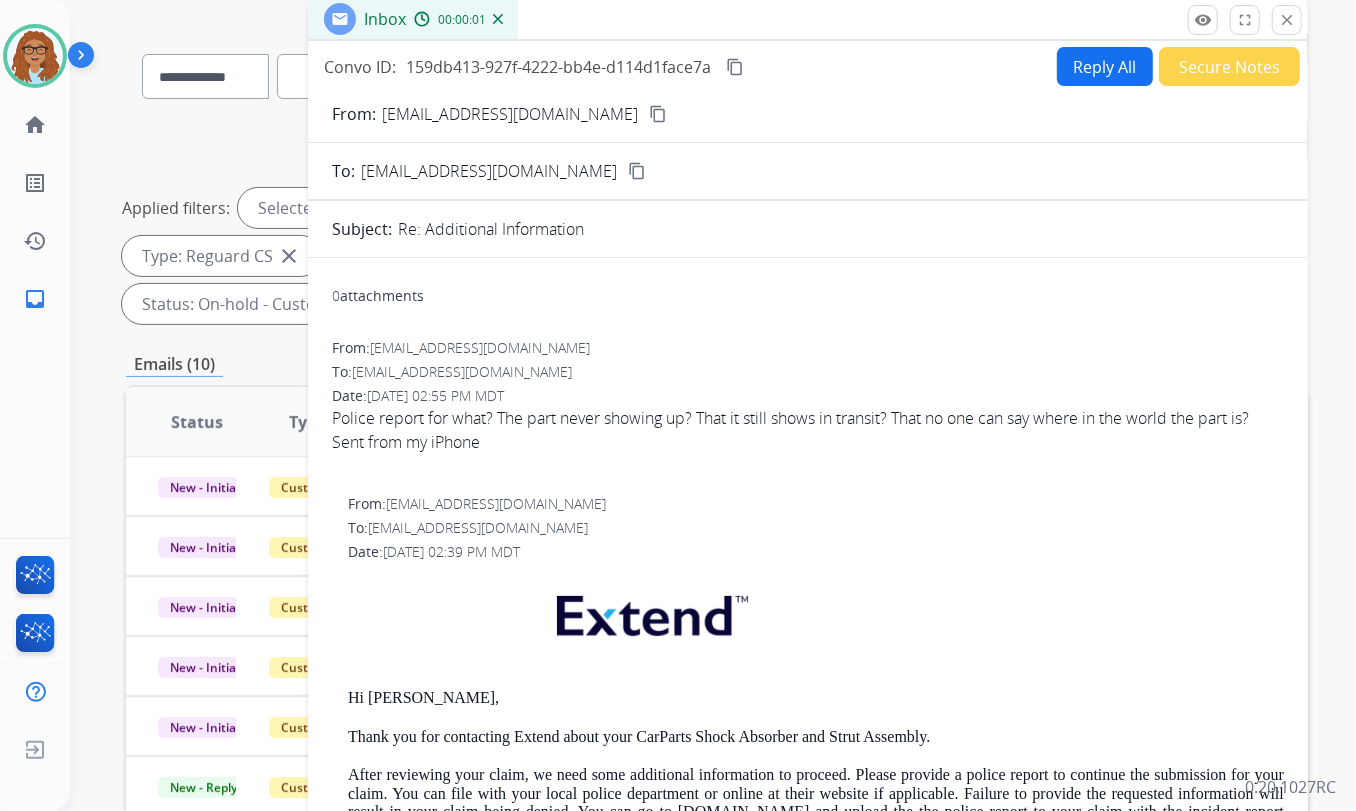 scroll, scrollTop: 90, scrollLeft: 0, axis: vertical 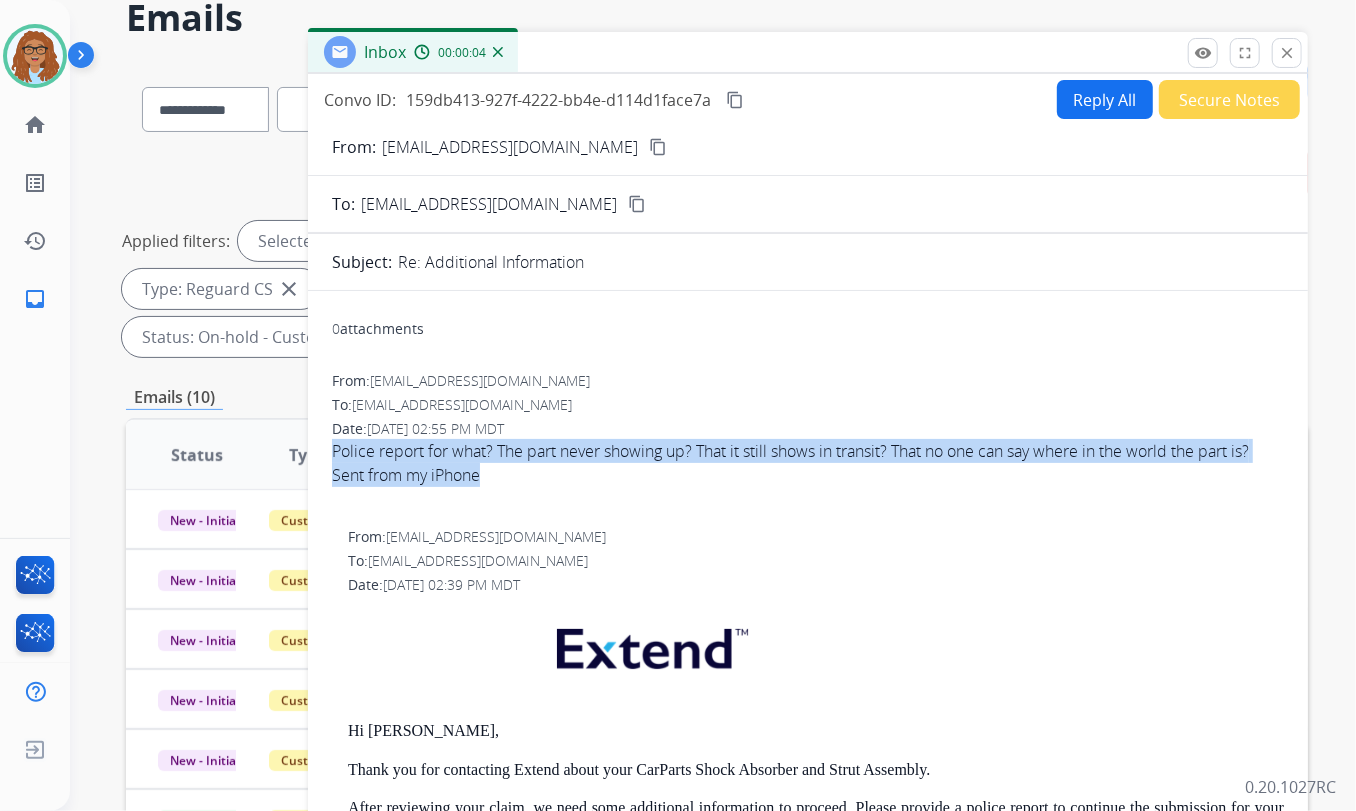 drag, startPoint x: 445, startPoint y: 474, endPoint x: 332, endPoint y: 455, distance: 114.58621 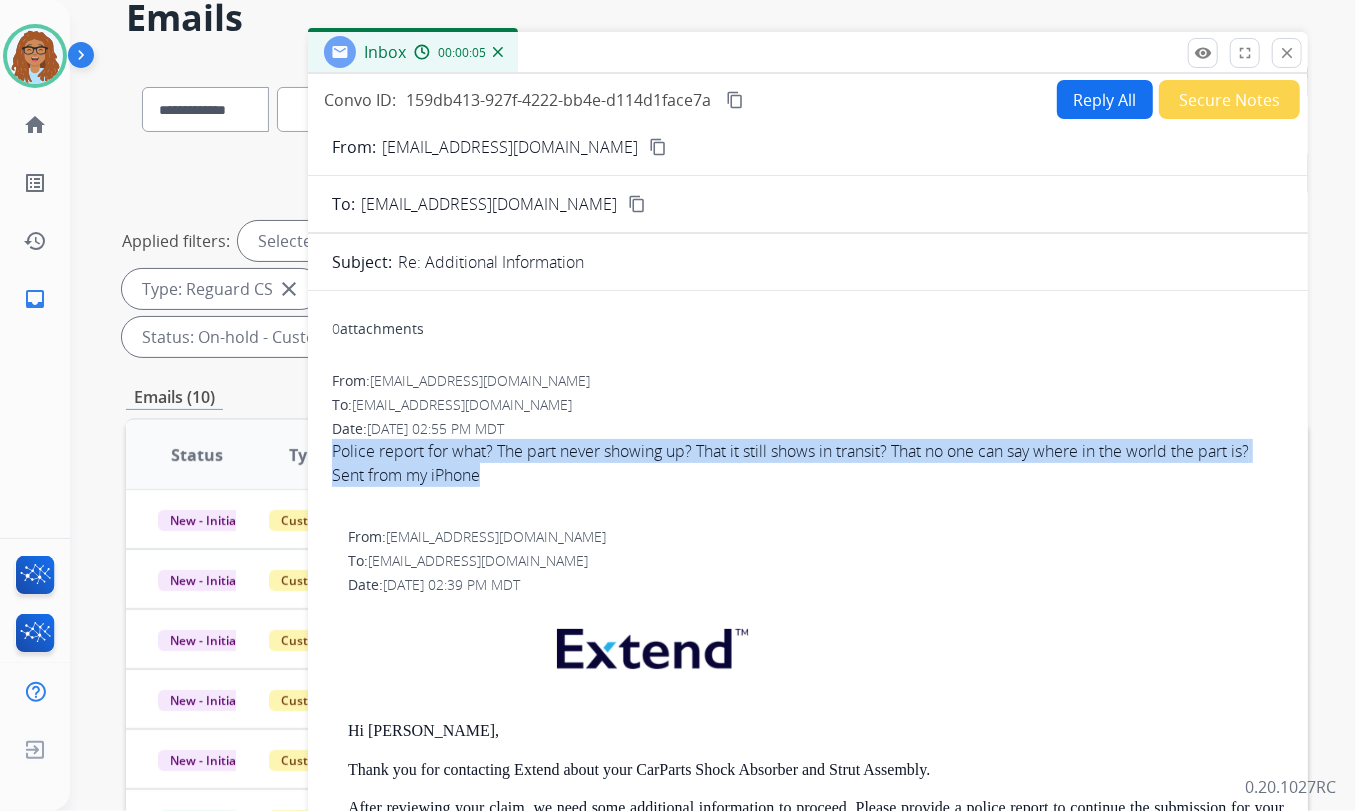 copy on "Police report for what? The part never showing up? That it still shows in transit? That no one can say where in the world the part is? Sent from my iPhone" 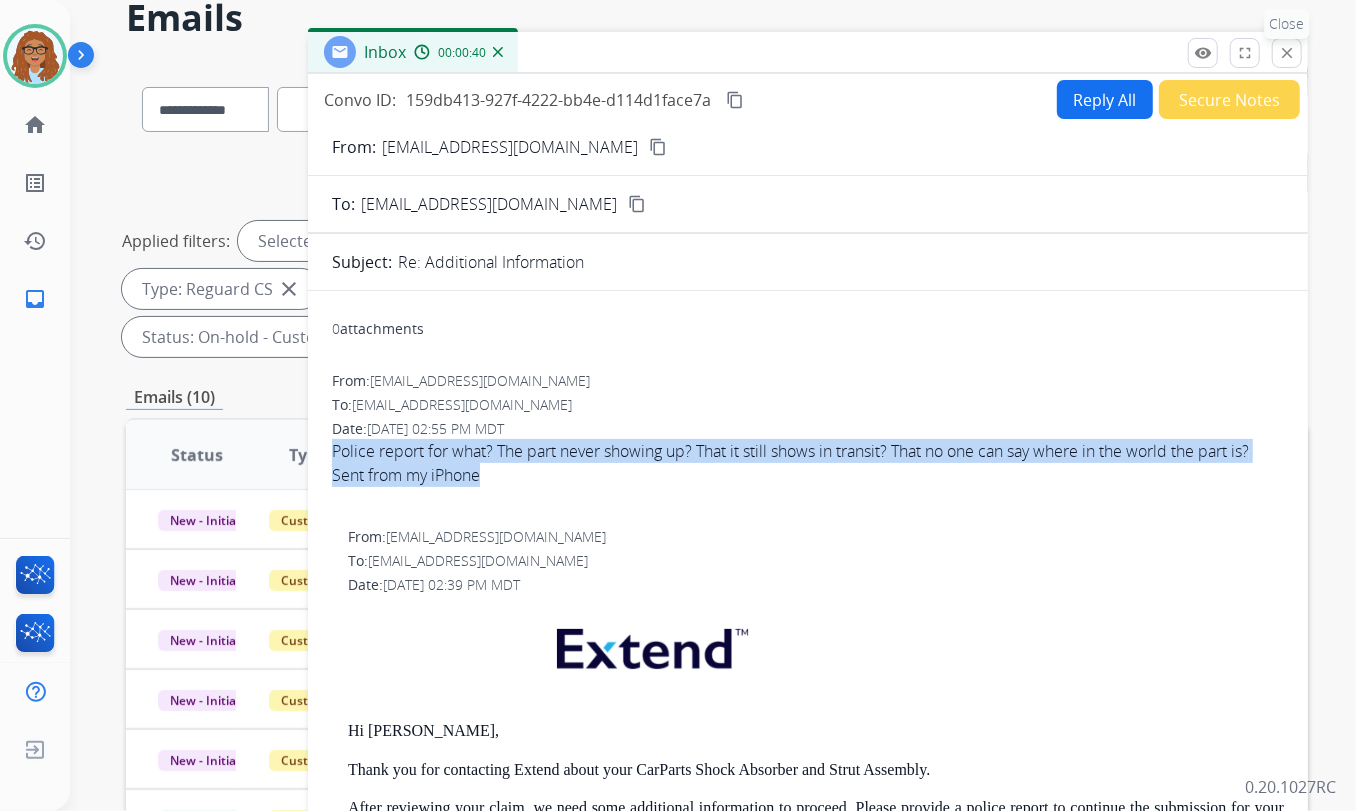 click on "close" at bounding box center (1287, 53) 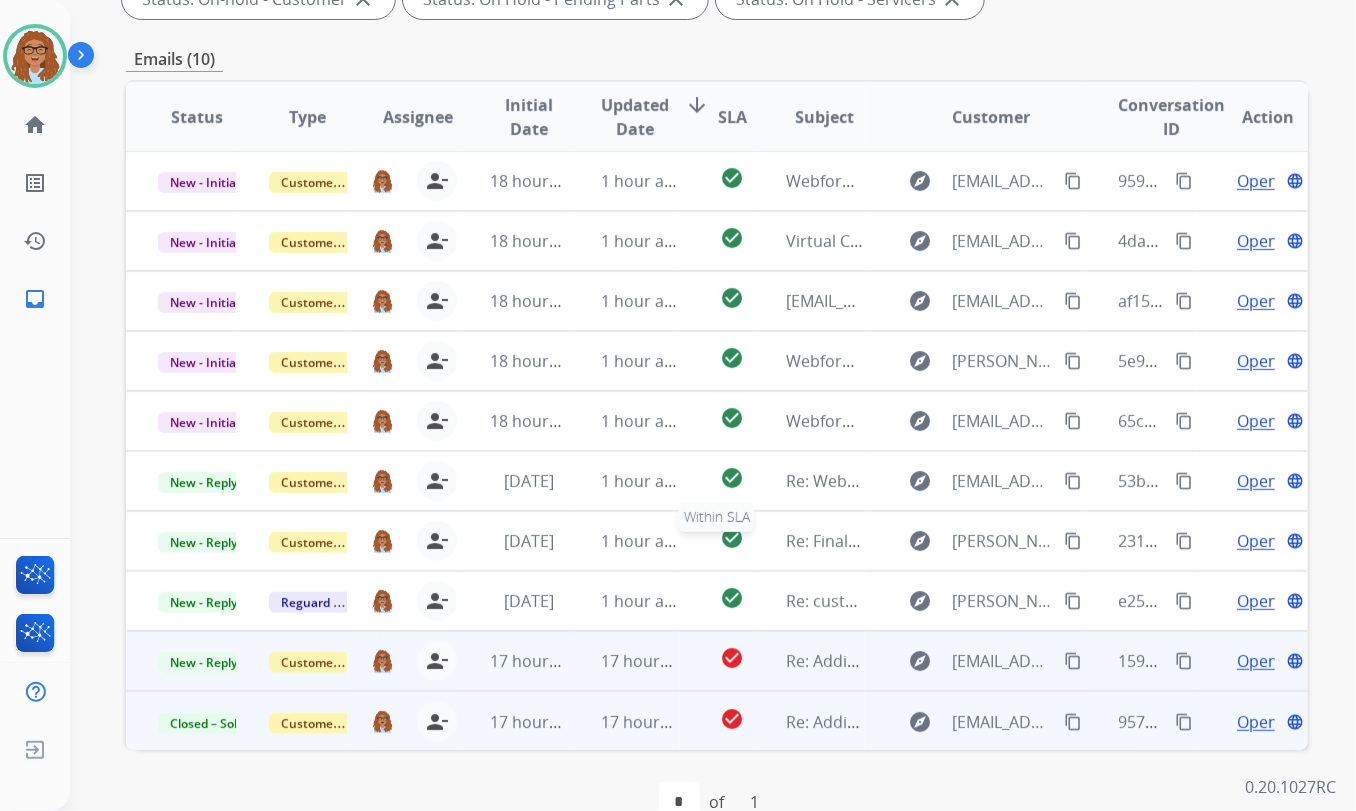 scroll, scrollTop: 470, scrollLeft: 0, axis: vertical 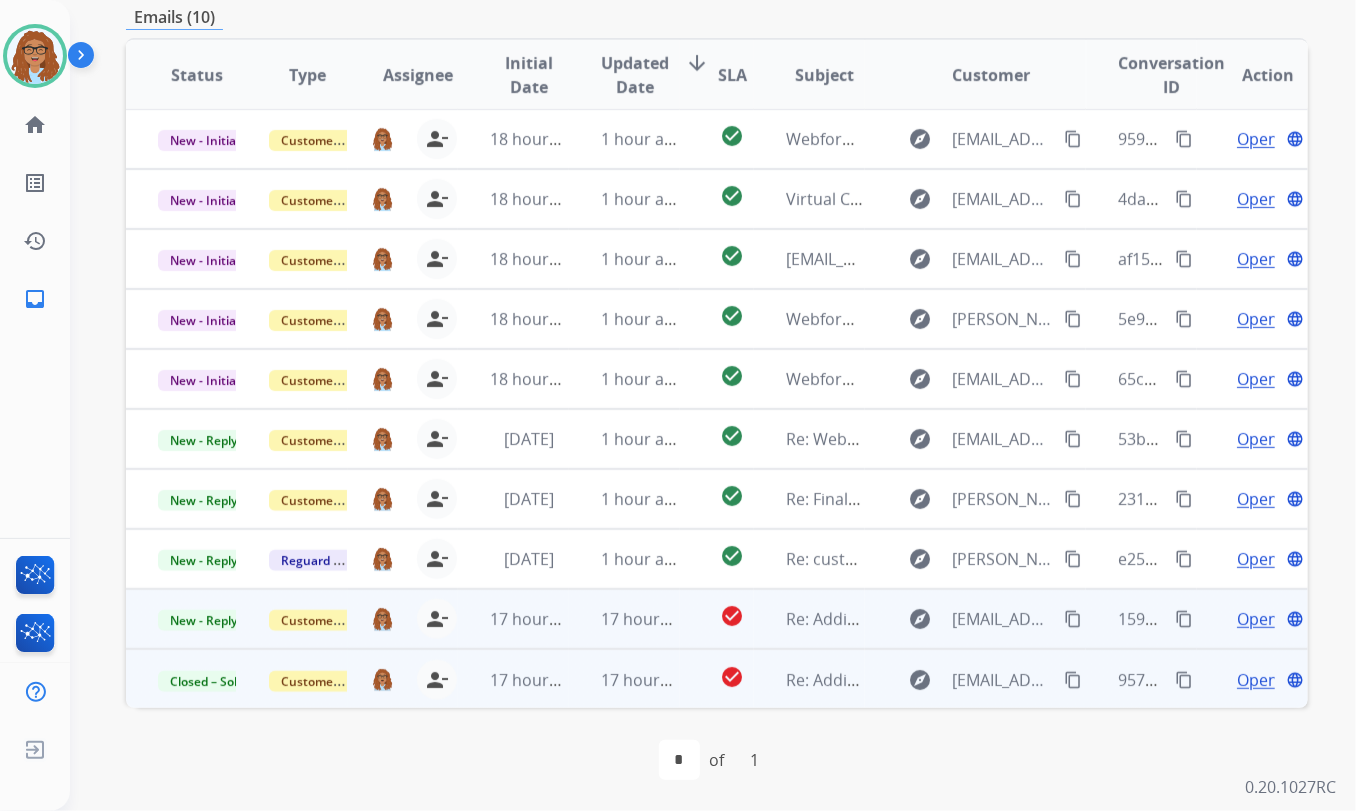 drag, startPoint x: 1230, startPoint y: 611, endPoint x: 1131, endPoint y: 617, distance: 99.18165 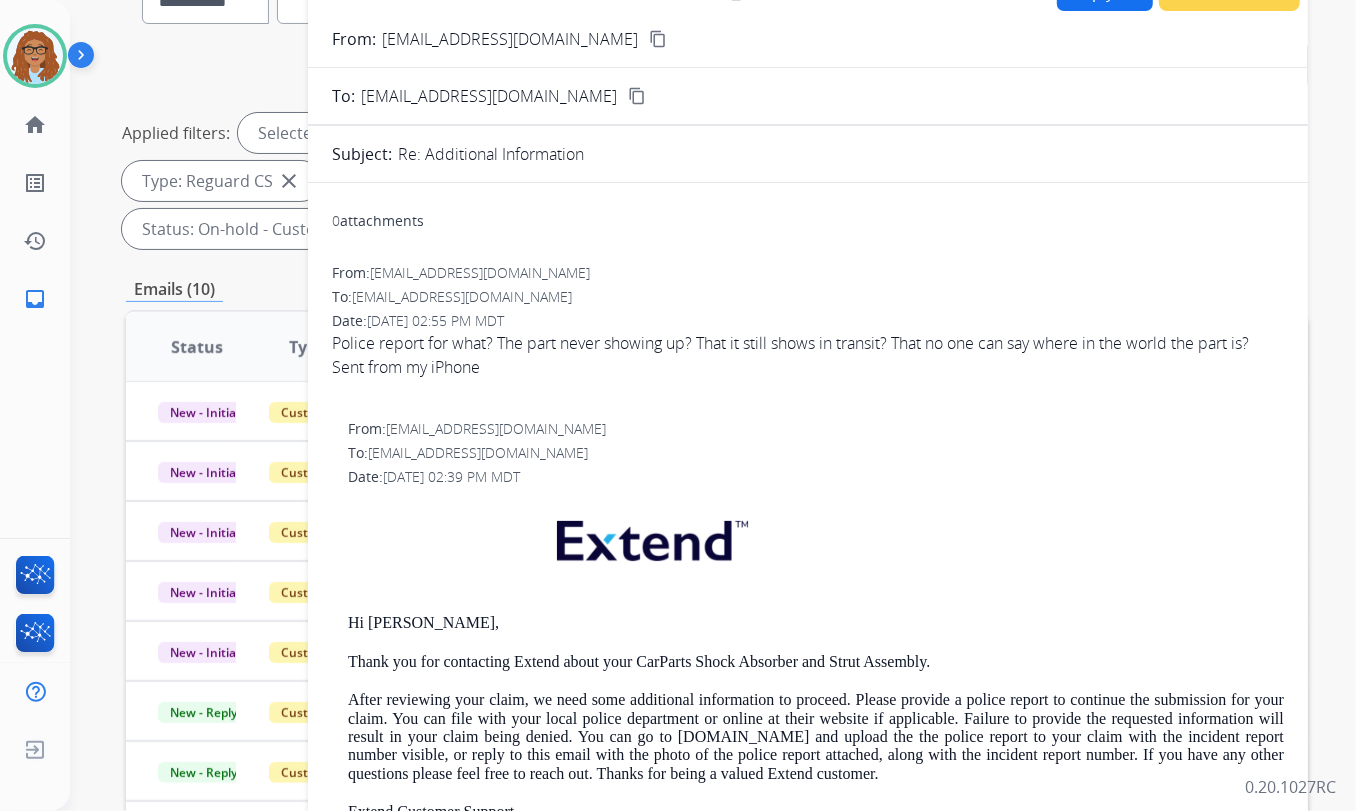 scroll, scrollTop: 107, scrollLeft: 0, axis: vertical 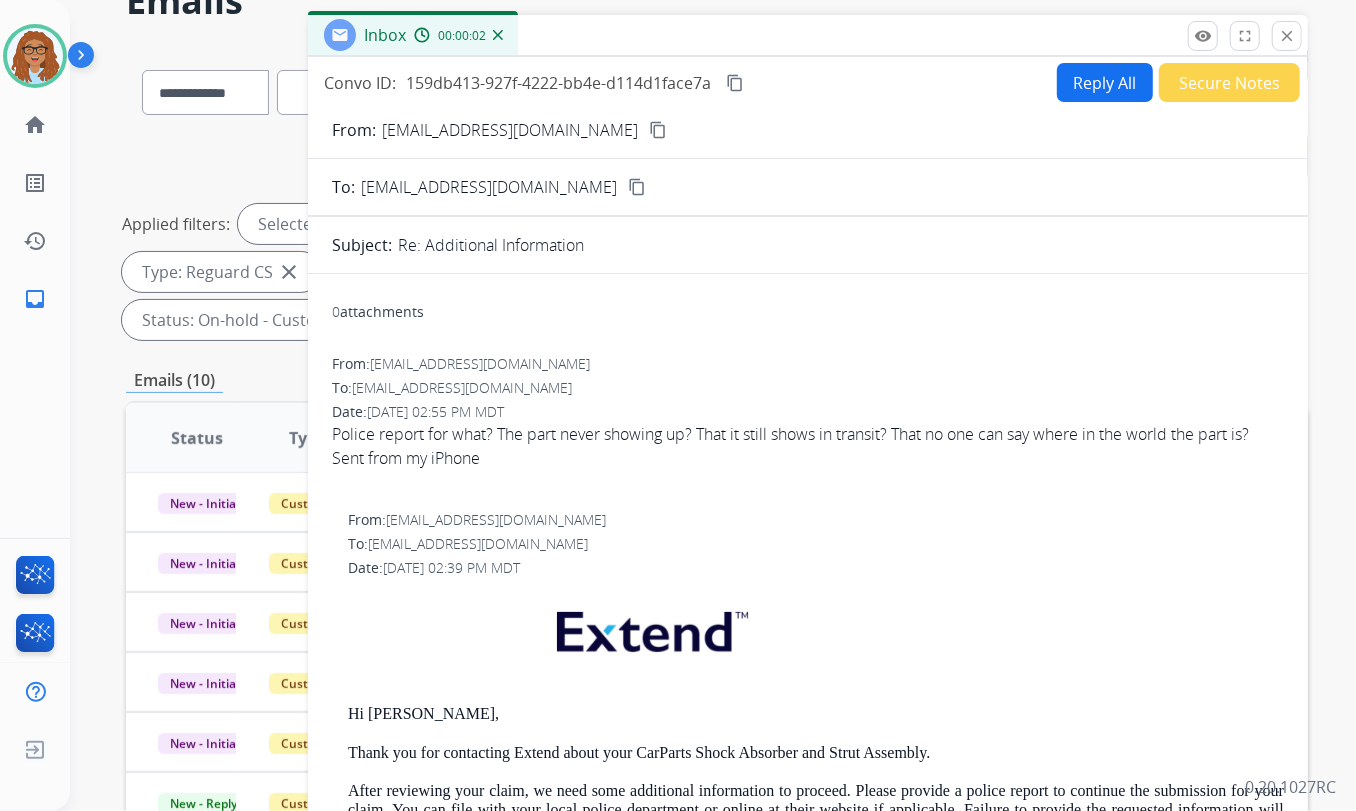 click on "Reply All" at bounding box center (1105, 82) 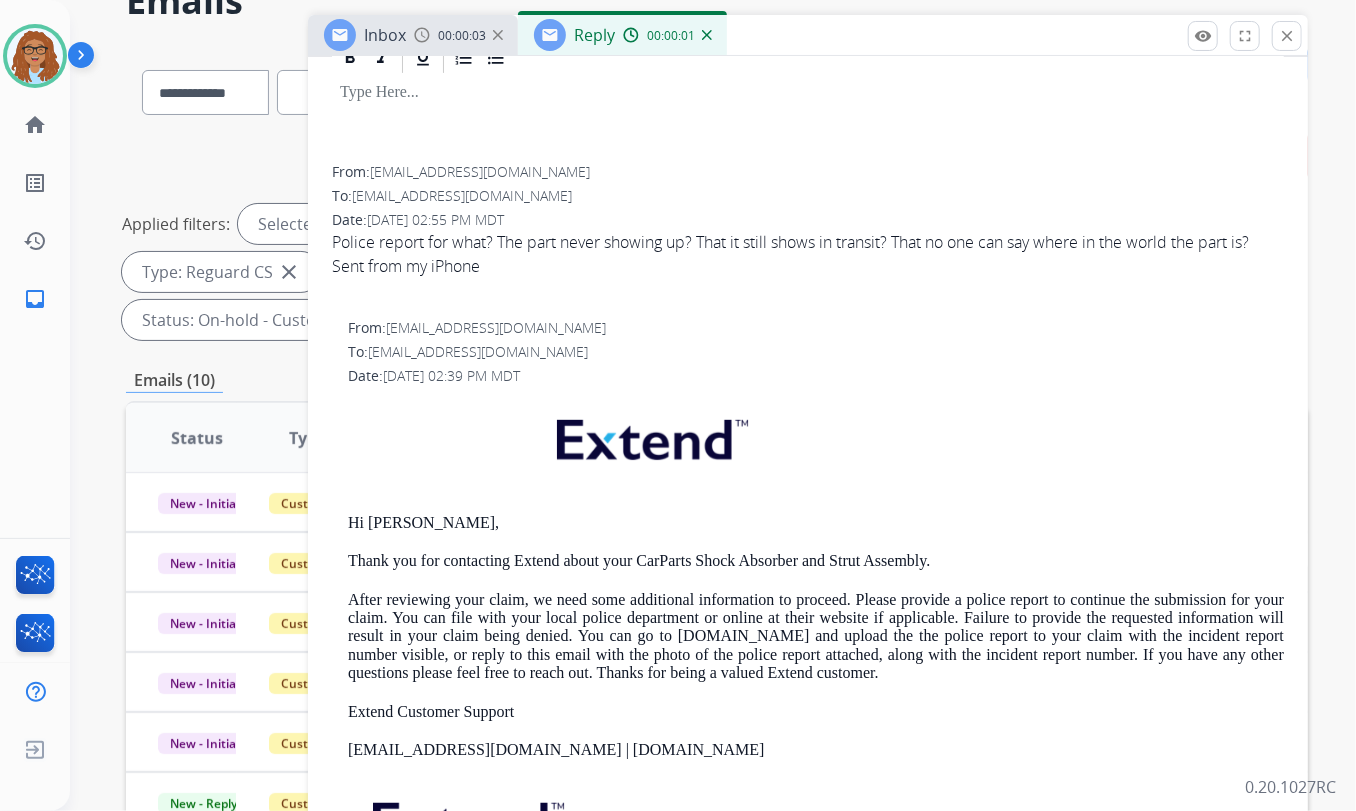 scroll, scrollTop: 363, scrollLeft: 0, axis: vertical 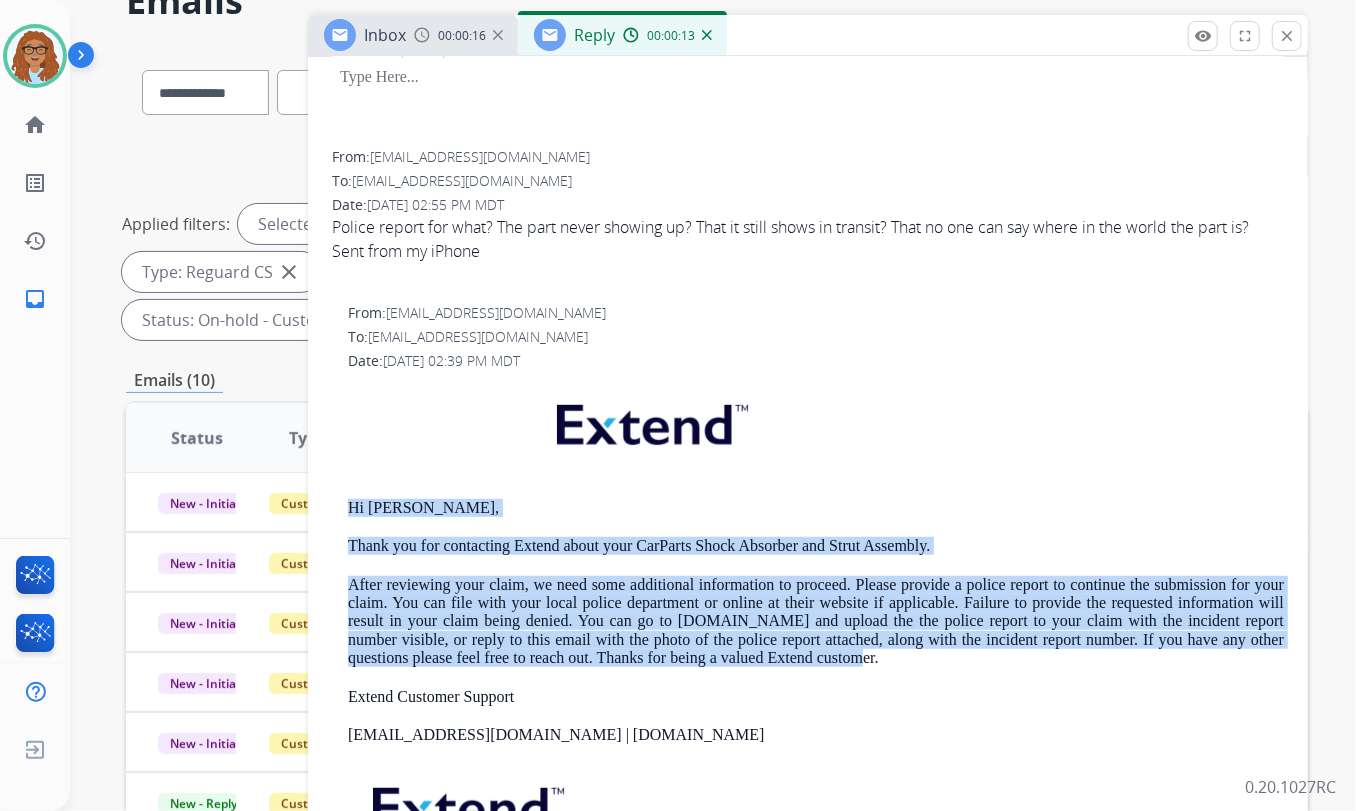 drag, startPoint x: 887, startPoint y: 660, endPoint x: 338, endPoint y: 509, distance: 569.3874 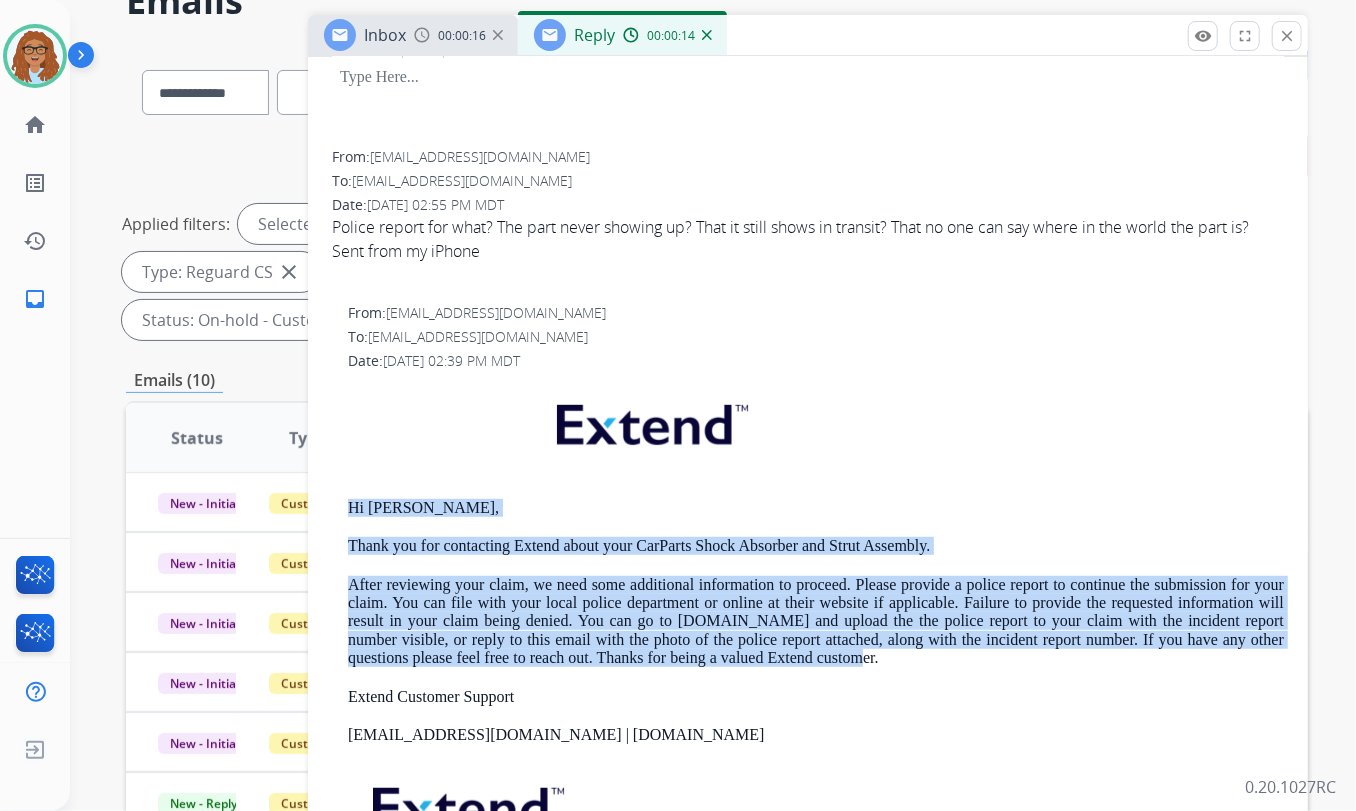 copy on "Hi [PERSON_NAME], Thank you for contacting Extend about your CarParts Shock Absorber and Strut Assembly. After reviewing your claim, we need some additional information to proceed. Please provide a police report to continue the submission for your claim. You can file with your local police department or online at their website if applicable. Failure to provide the requested information will result in your claim being denied. You can go to [DOMAIN_NAME] and upload the the police report to your claim with the incident report number visible, or reply to this email with the photo of the police report attached, along with the incident report number. If you have any other questions please feel free to reach out. Thanks for being a valued Extend customer." 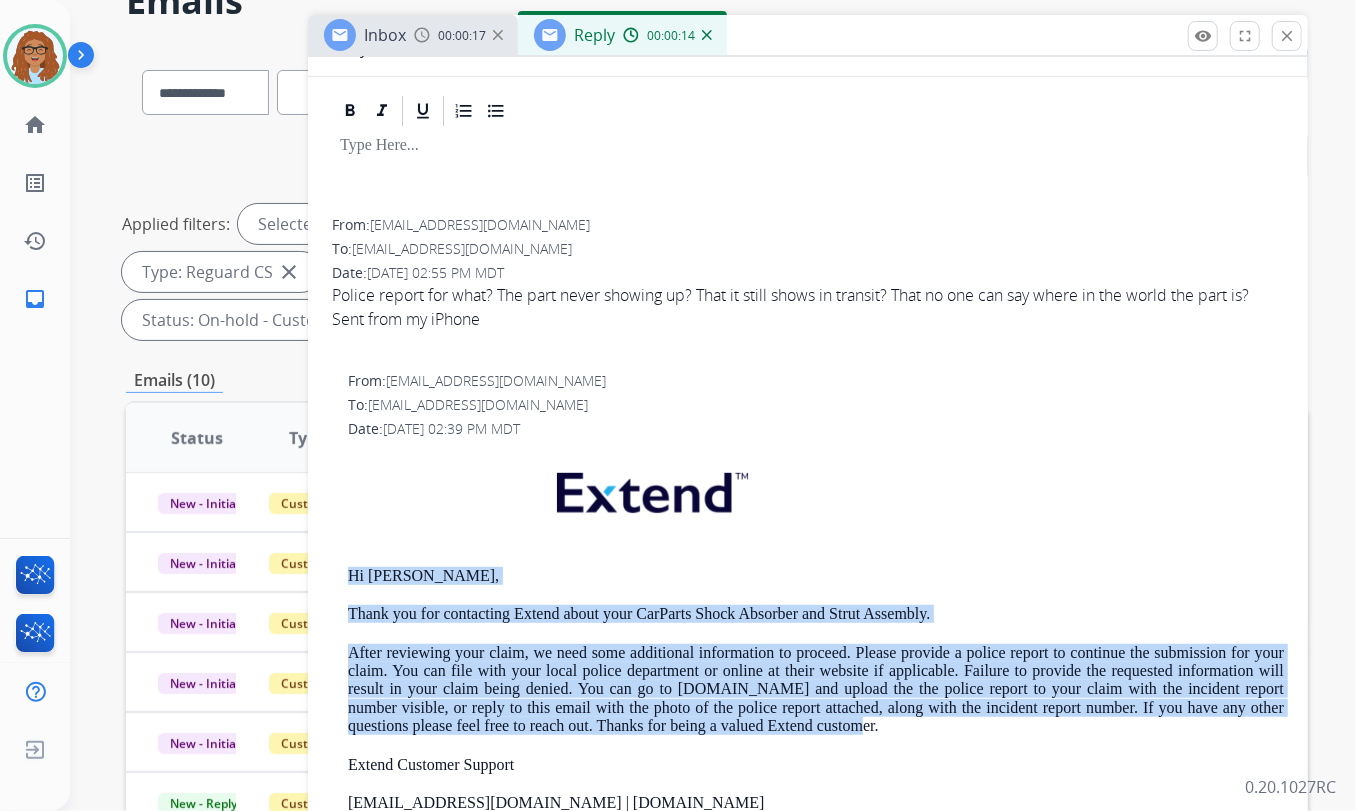 scroll, scrollTop: 0, scrollLeft: 0, axis: both 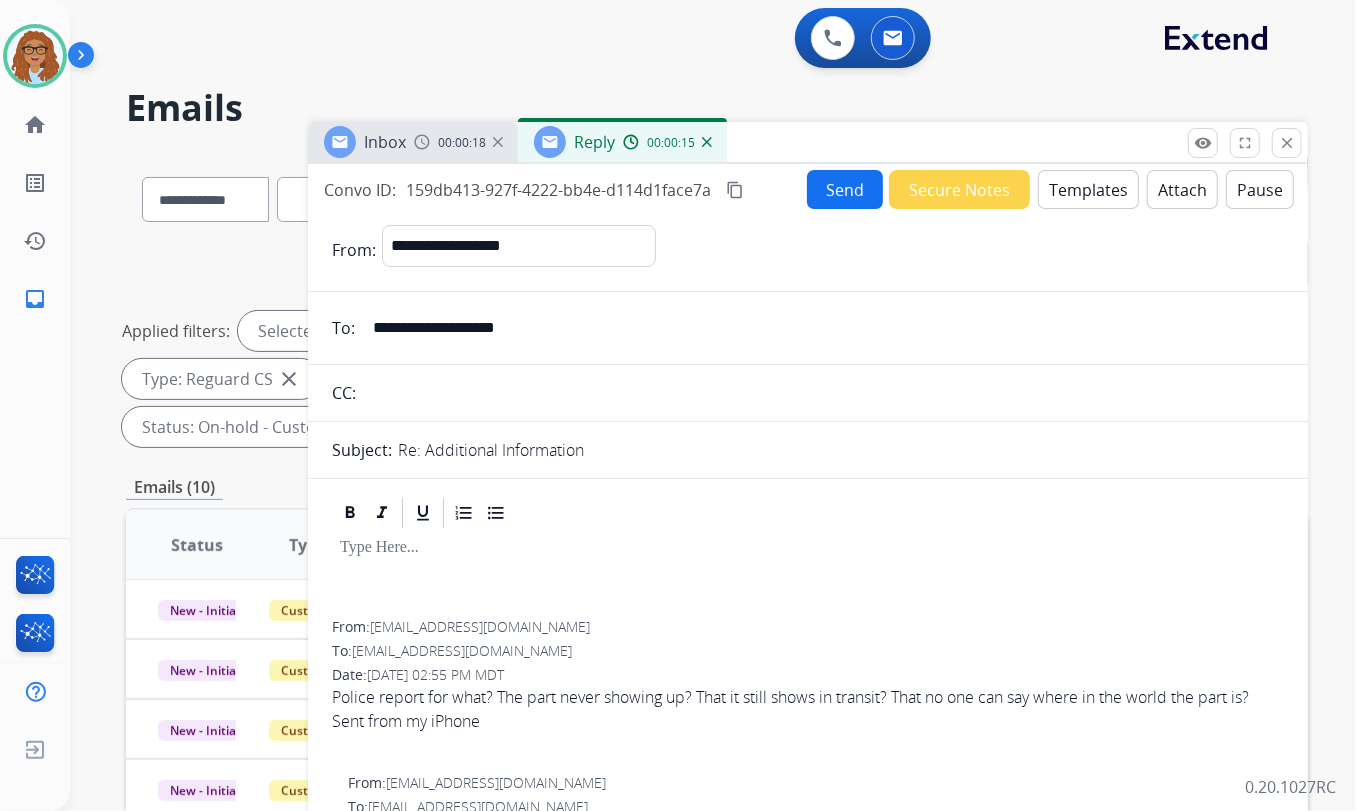 click on "Reply" at bounding box center (594, 142) 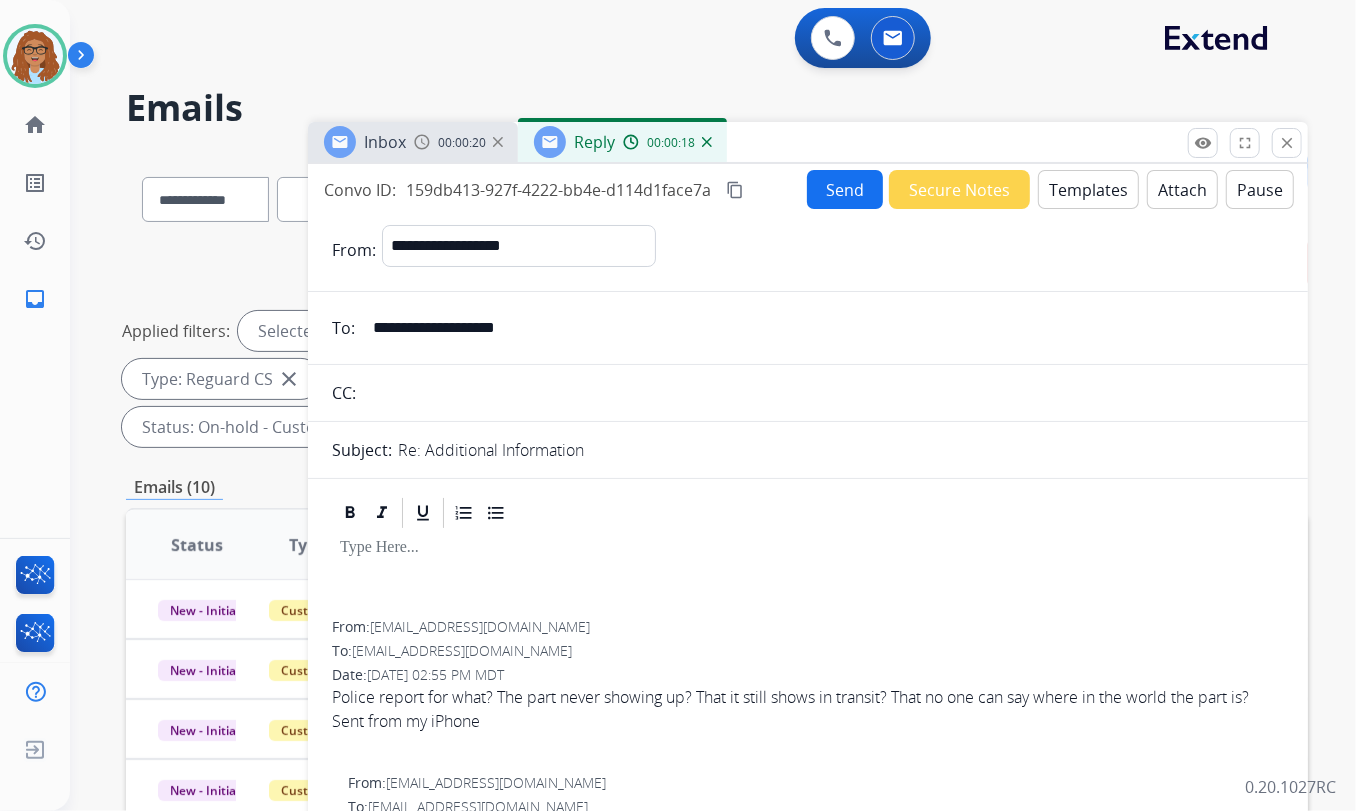 scroll, scrollTop: 0, scrollLeft: 0, axis: both 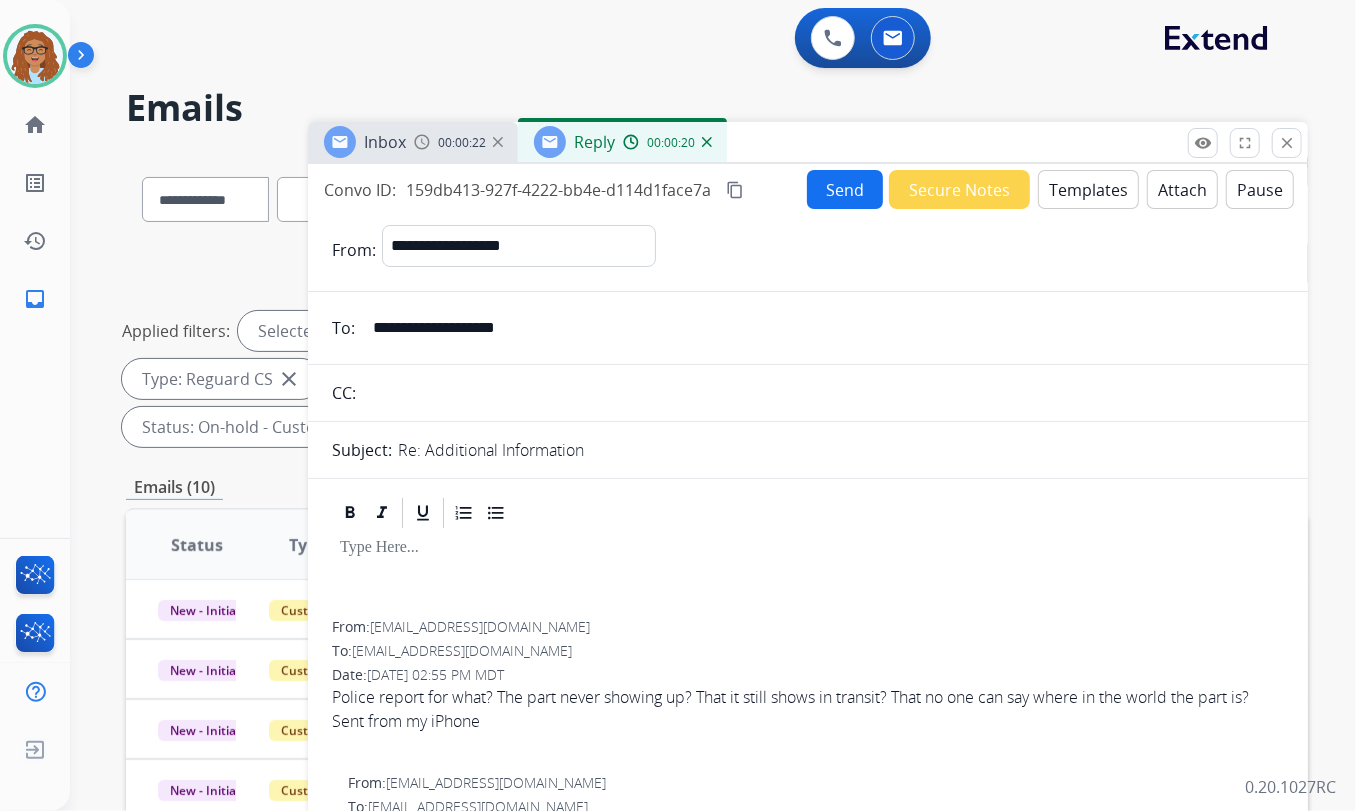 click on "Templates" at bounding box center (1088, 189) 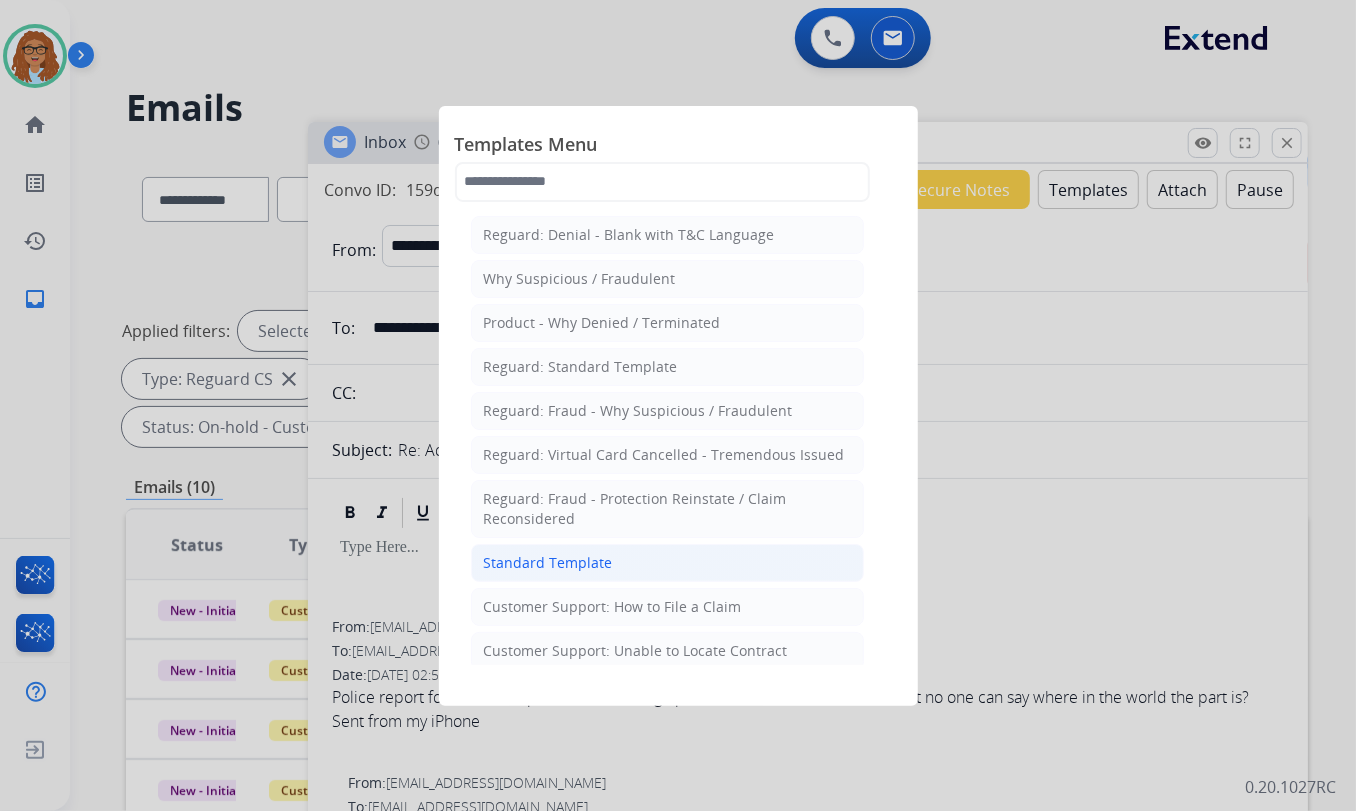click on "Standard Template" 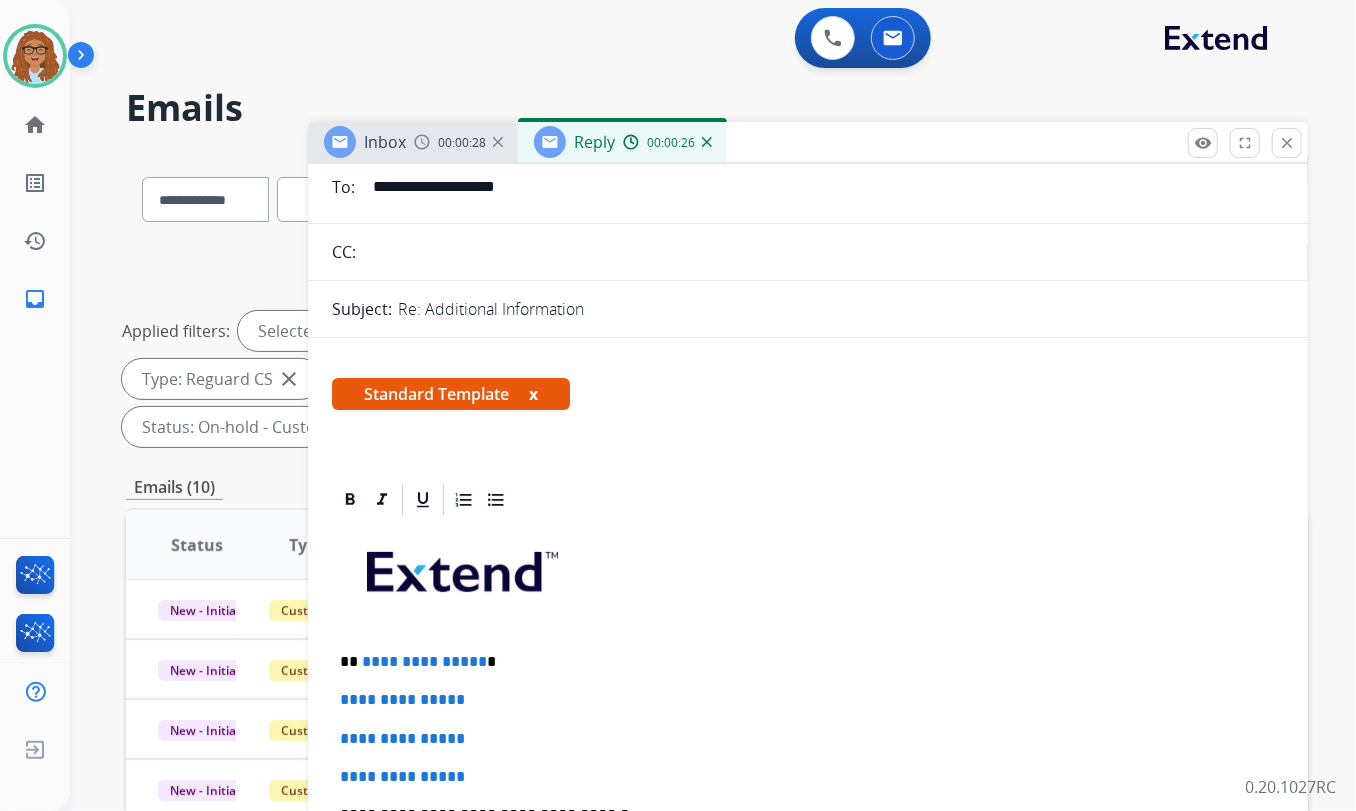 scroll, scrollTop: 272, scrollLeft: 0, axis: vertical 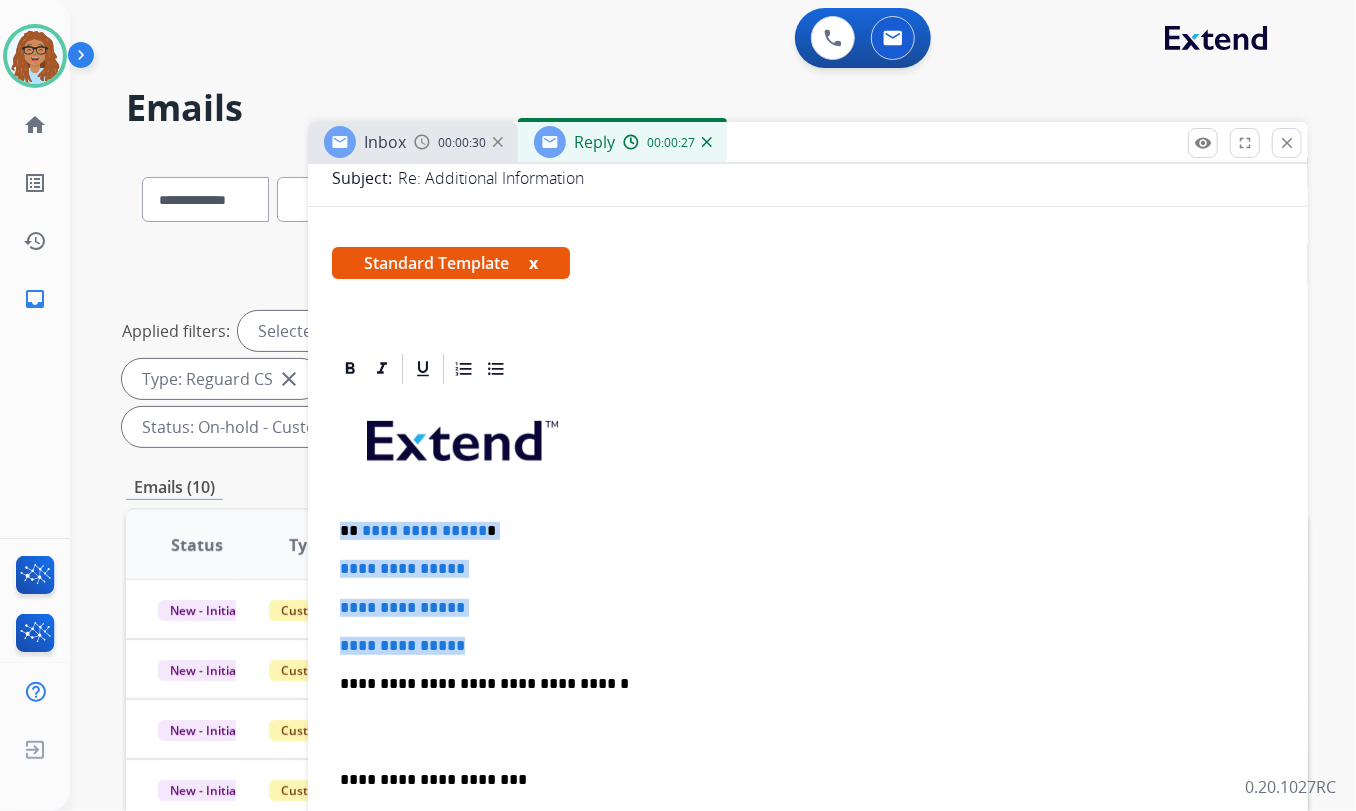 drag, startPoint x: 494, startPoint y: 645, endPoint x: 308, endPoint y: 508, distance: 231.00865 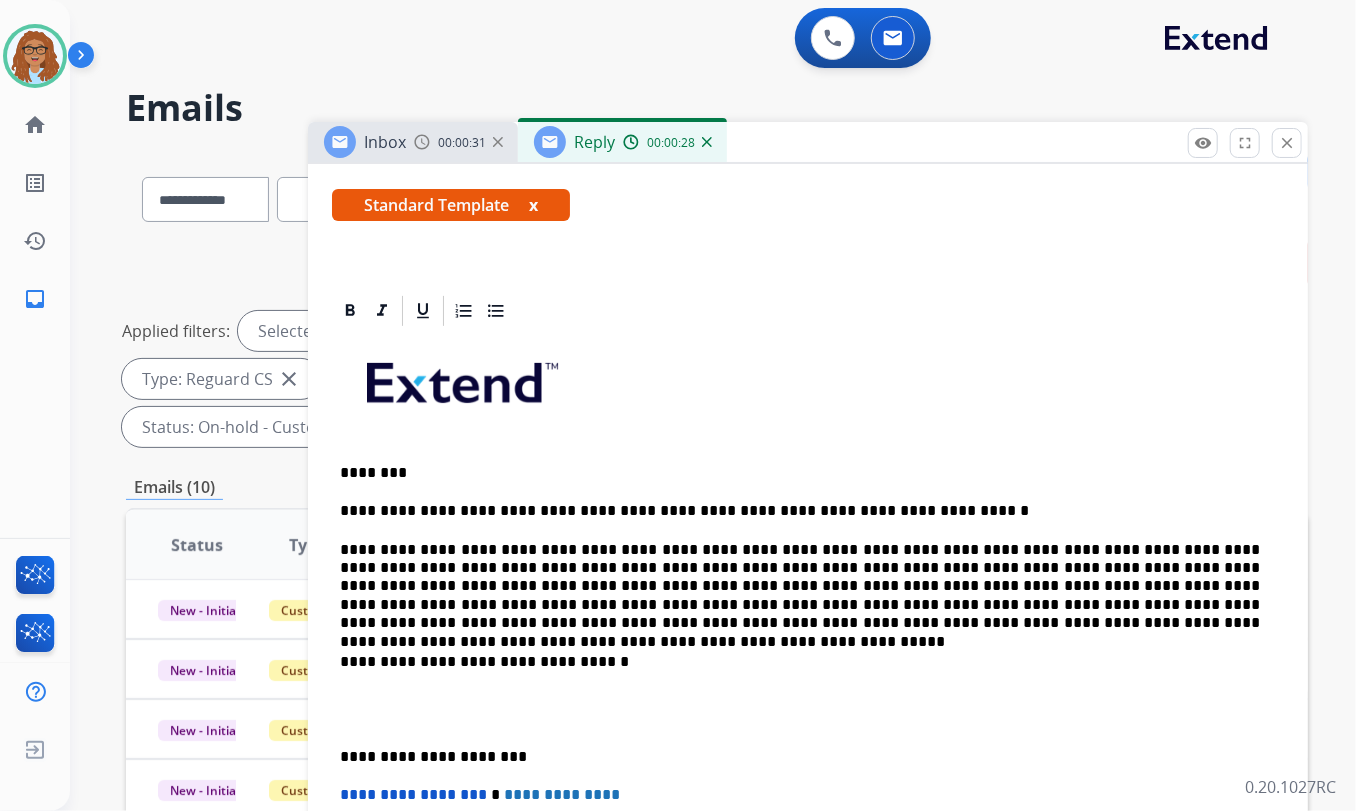 scroll, scrollTop: 363, scrollLeft: 0, axis: vertical 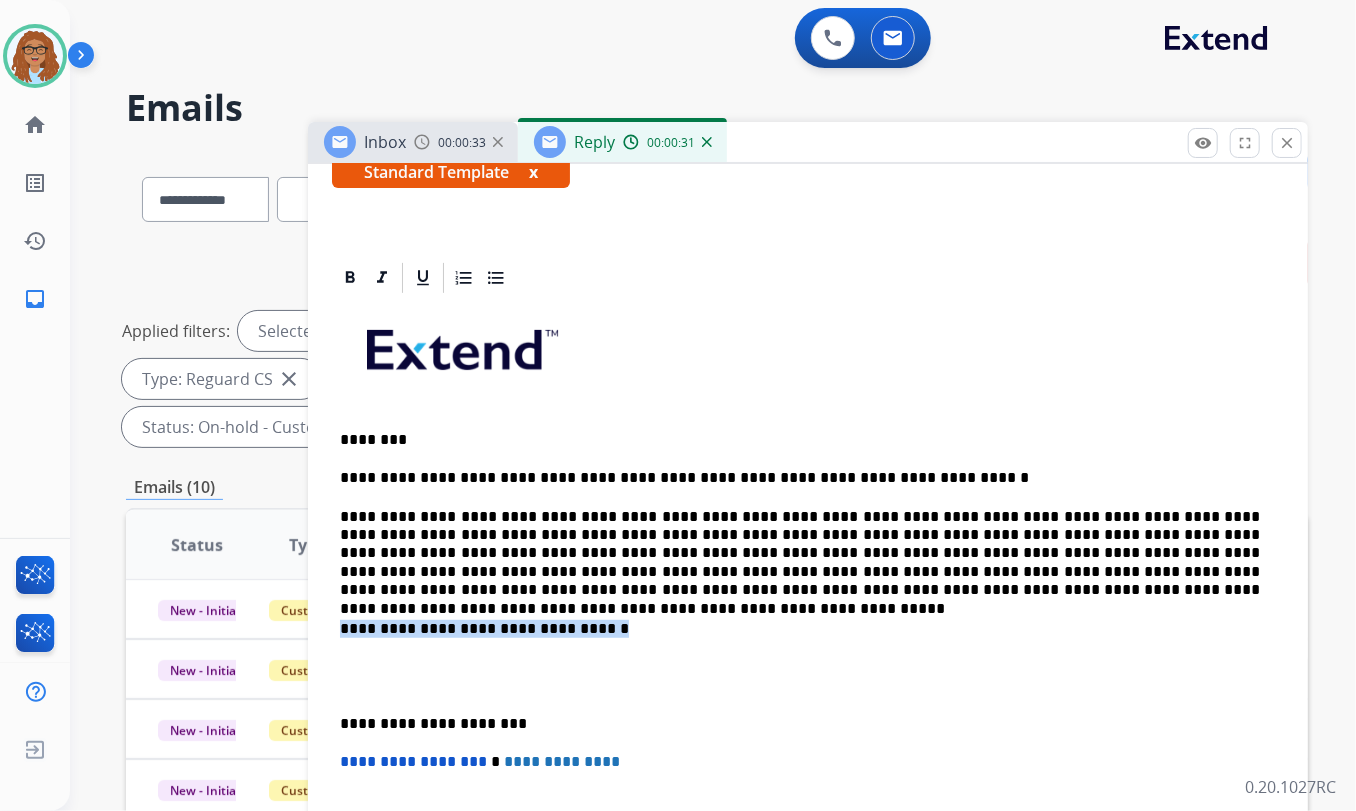 drag, startPoint x: 591, startPoint y: 628, endPoint x: 310, endPoint y: 619, distance: 281.1441 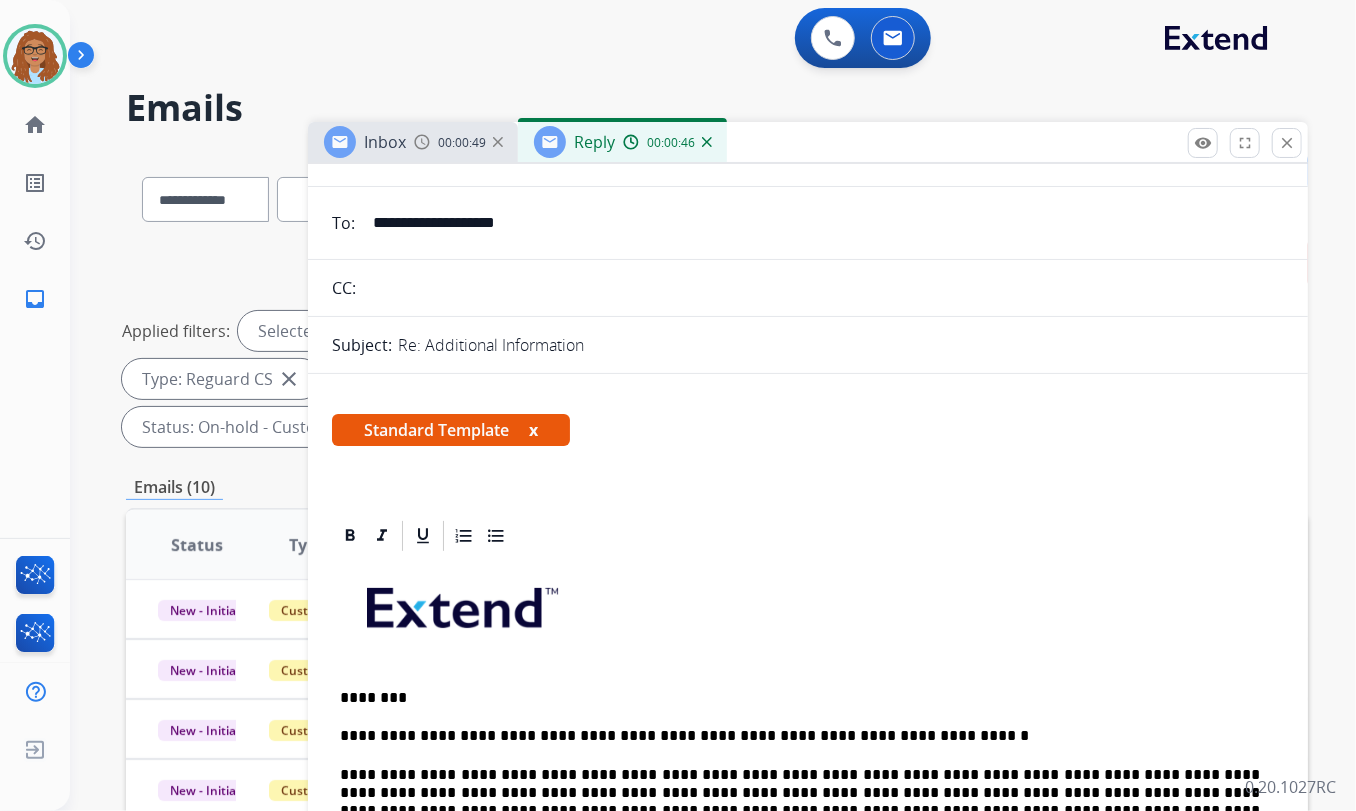 scroll, scrollTop: 0, scrollLeft: 0, axis: both 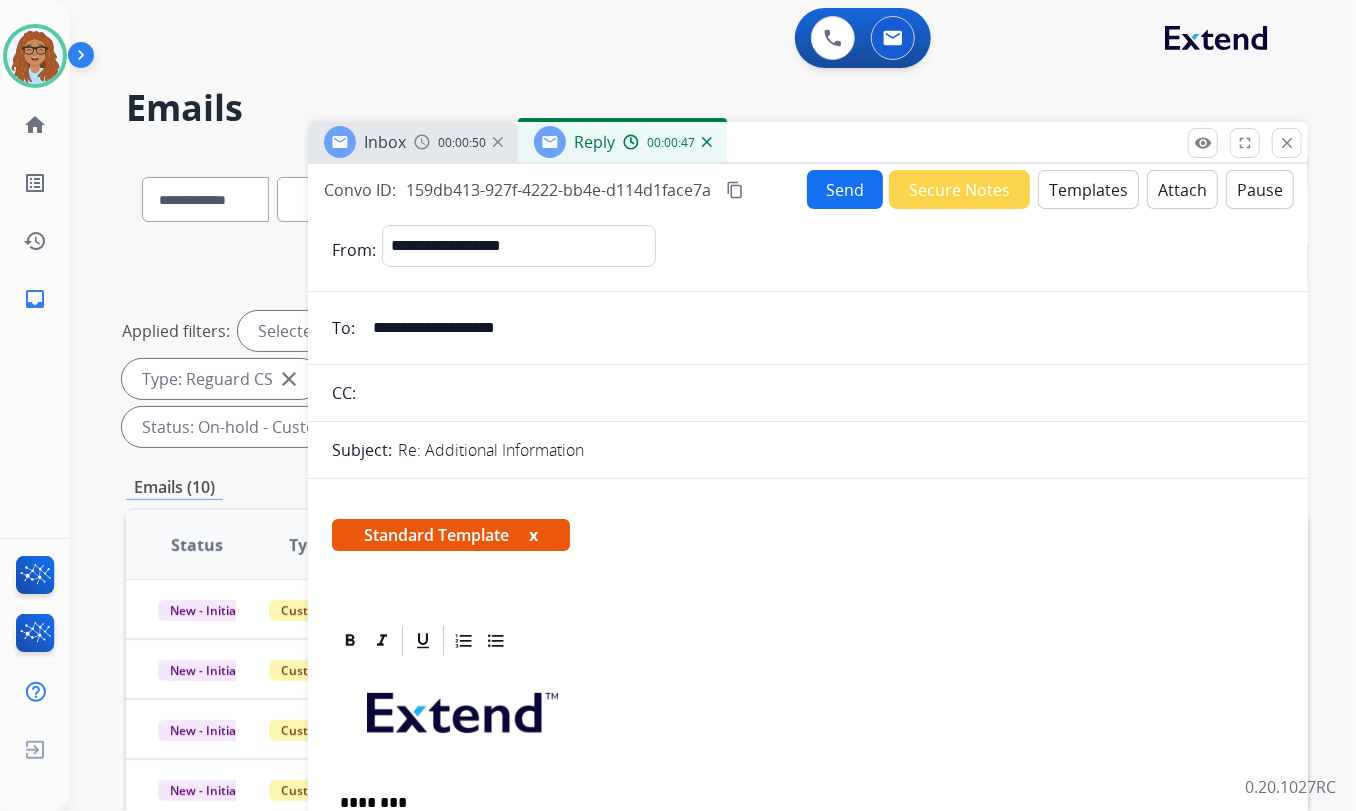 drag, startPoint x: 376, startPoint y: 325, endPoint x: 312, endPoint y: 326, distance: 64.00781 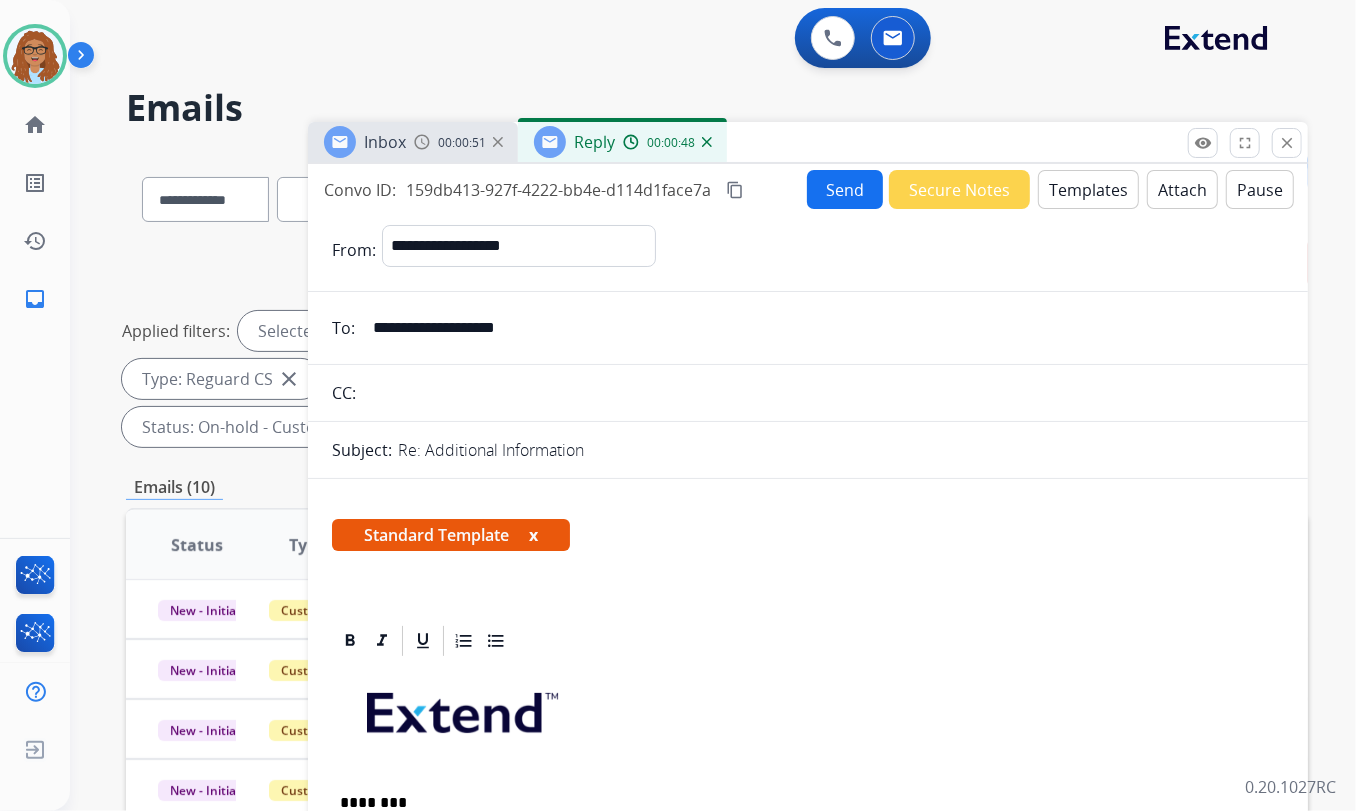click at bounding box center (823, 393) 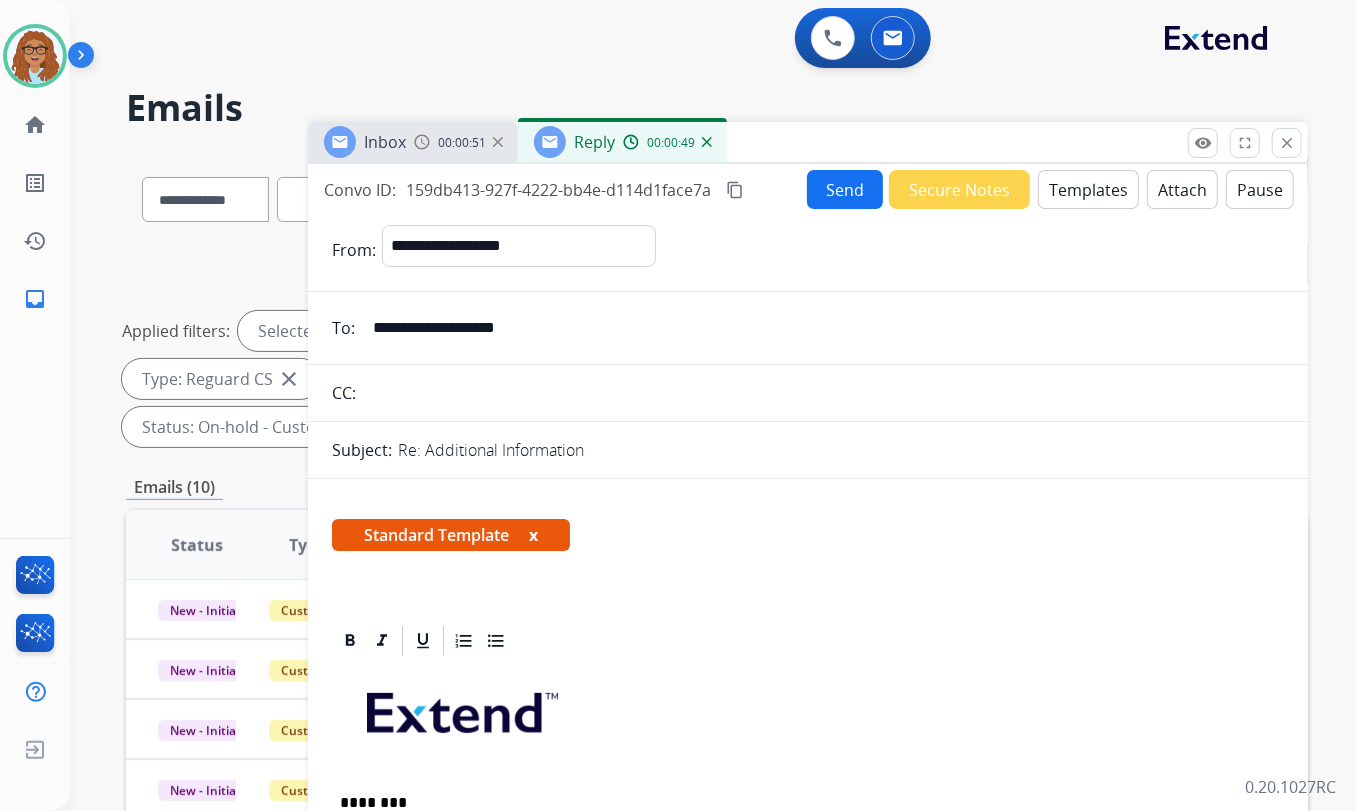 paste on "**********" 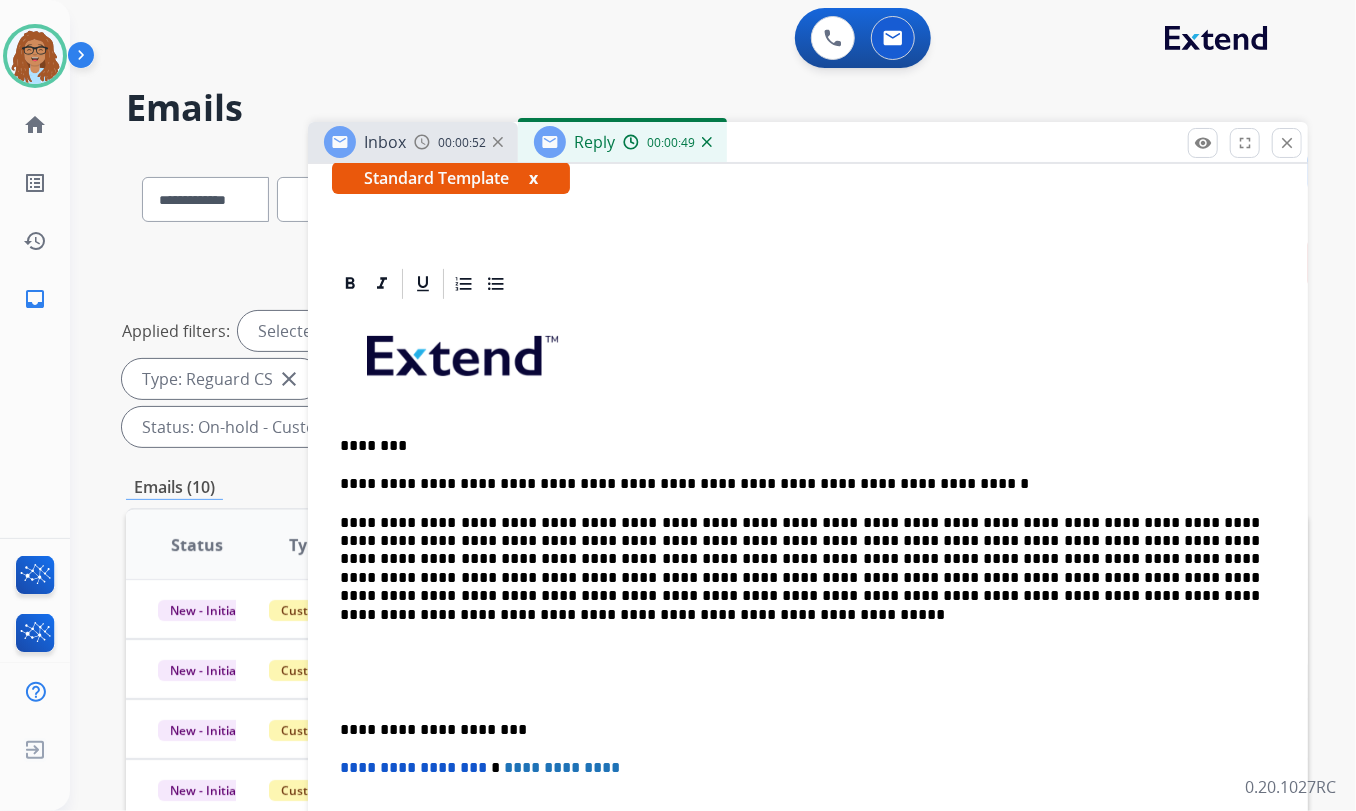 scroll, scrollTop: 363, scrollLeft: 0, axis: vertical 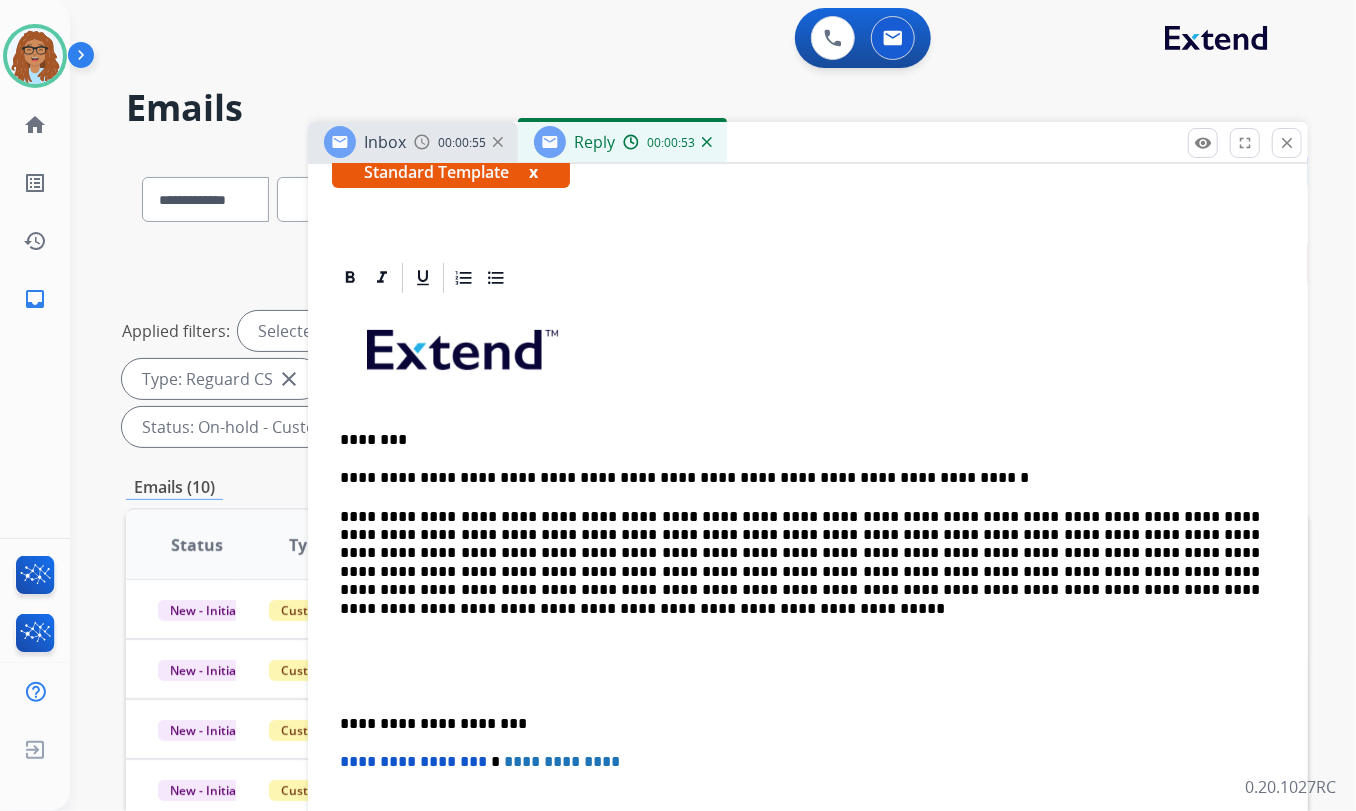 type on "**********" 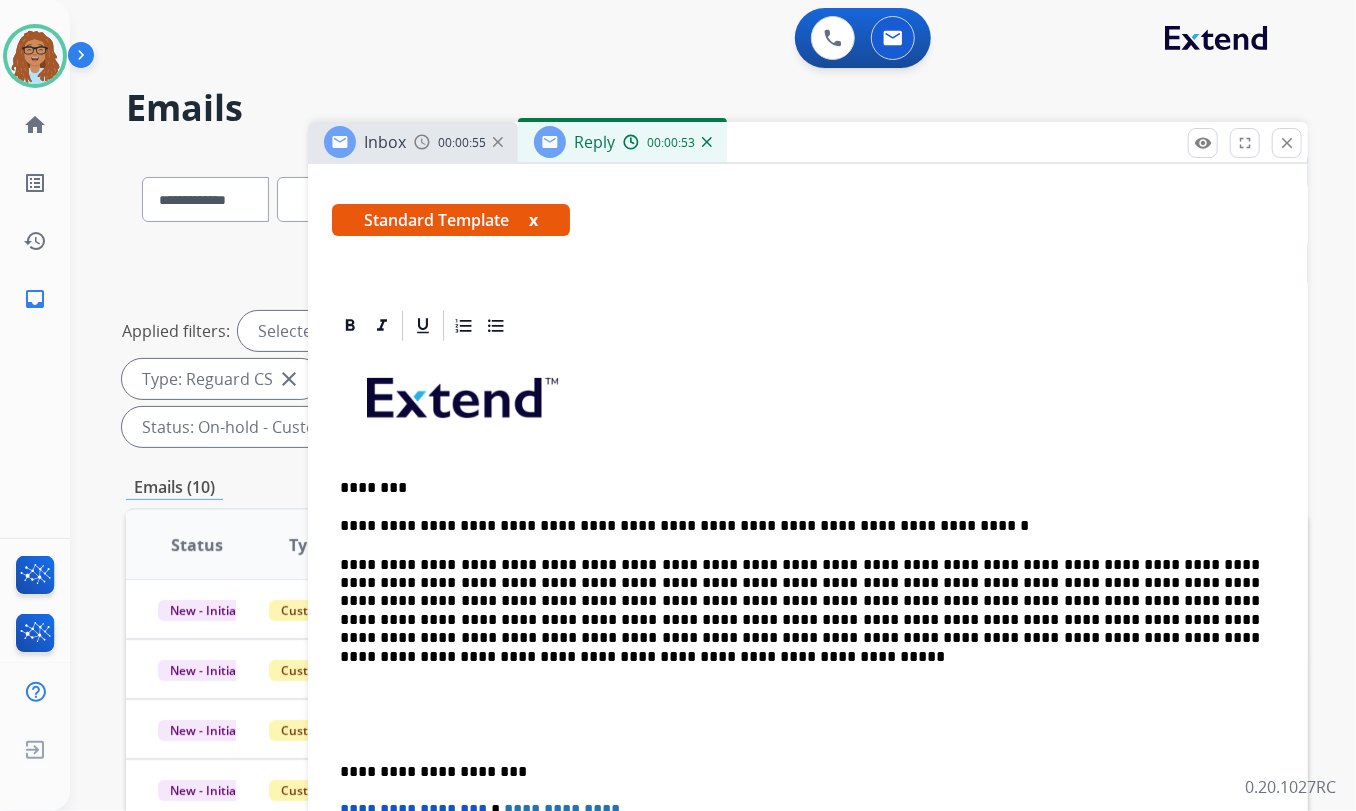 scroll, scrollTop: 410, scrollLeft: 0, axis: vertical 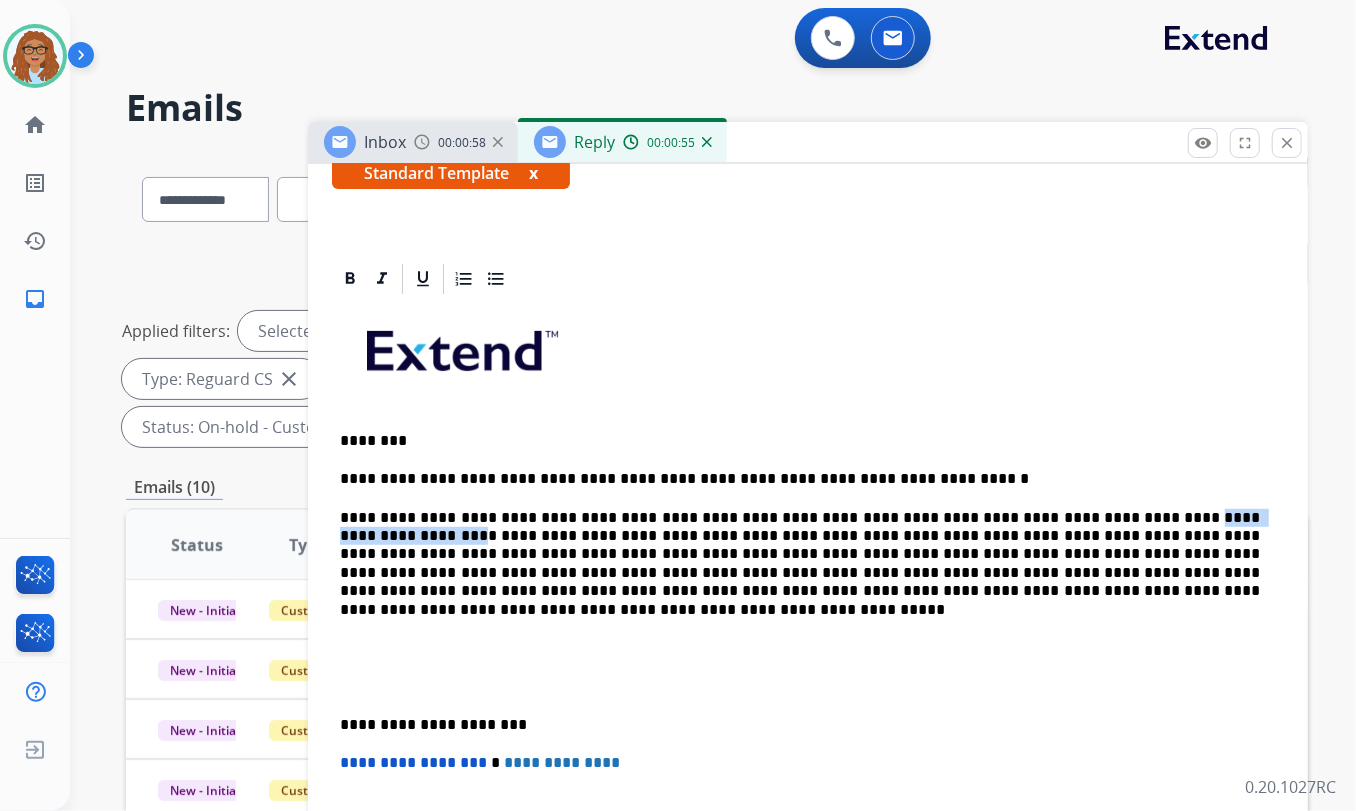 drag, startPoint x: 1079, startPoint y: 513, endPoint x: 1233, endPoint y: 516, distance: 154.02922 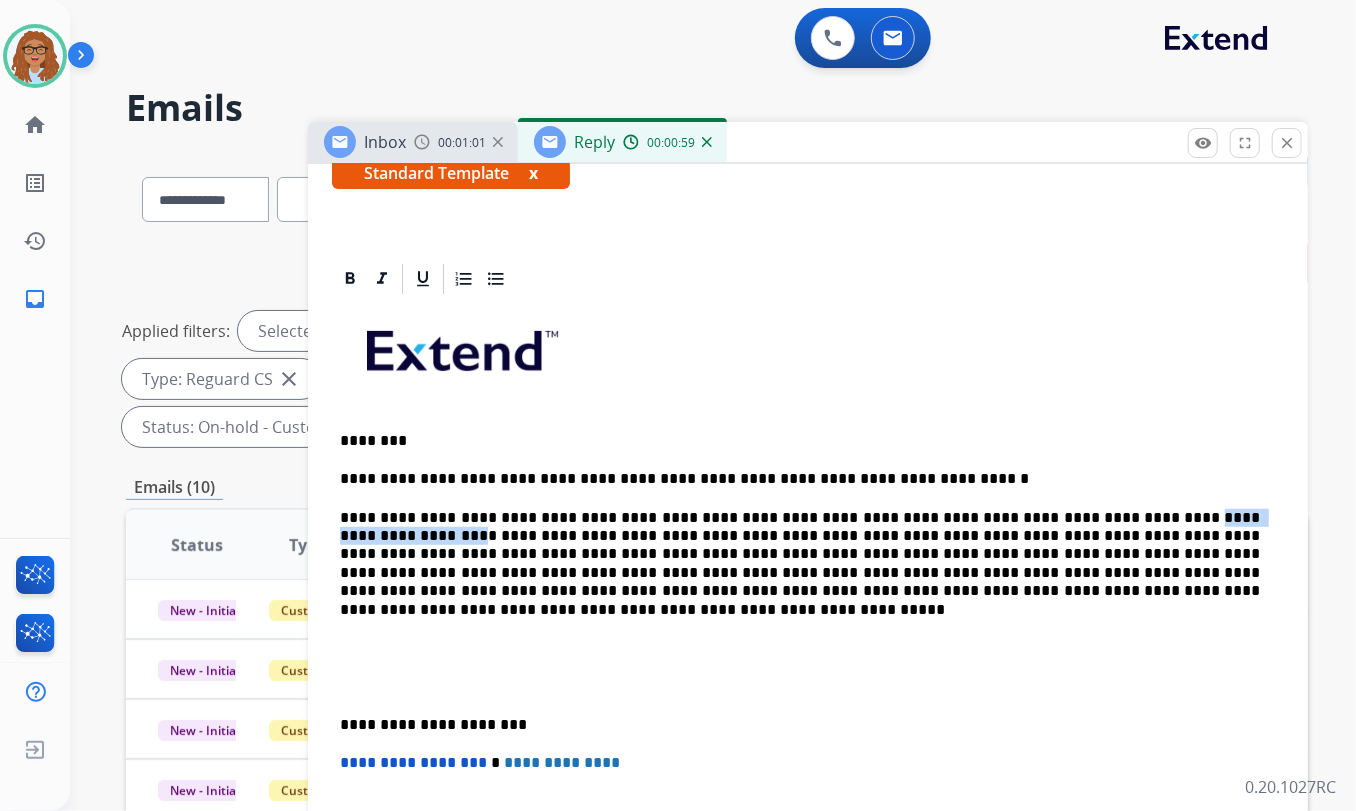 type 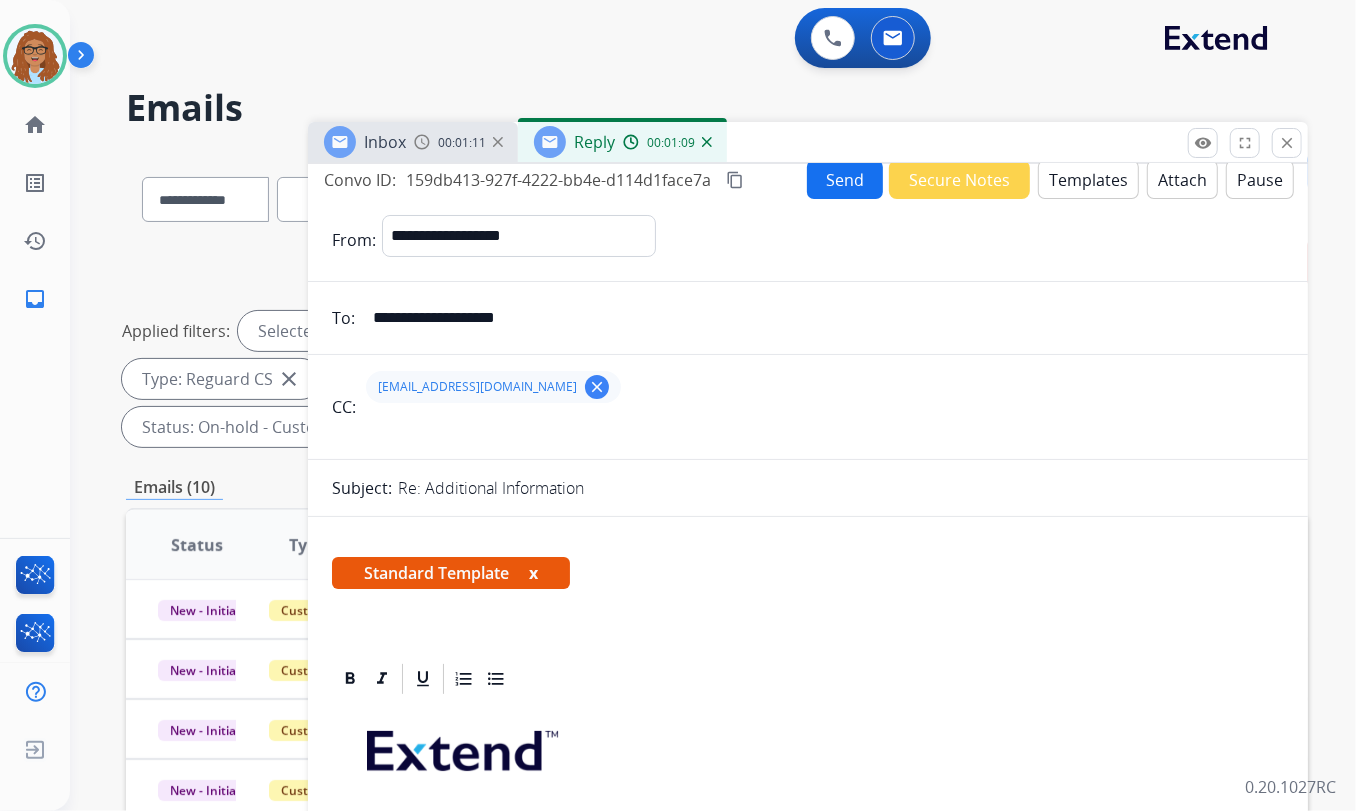 scroll, scrollTop: 0, scrollLeft: 0, axis: both 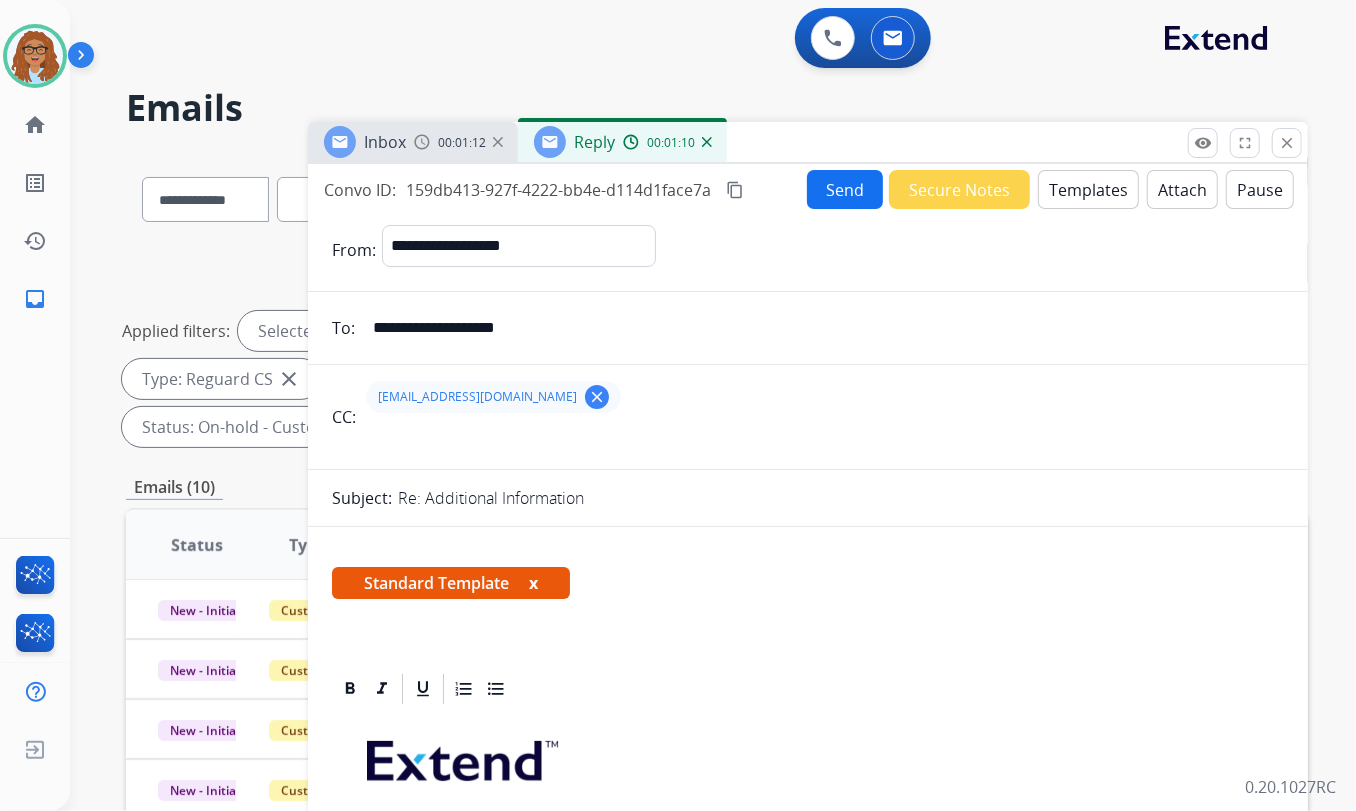 click on "Send" at bounding box center (845, 189) 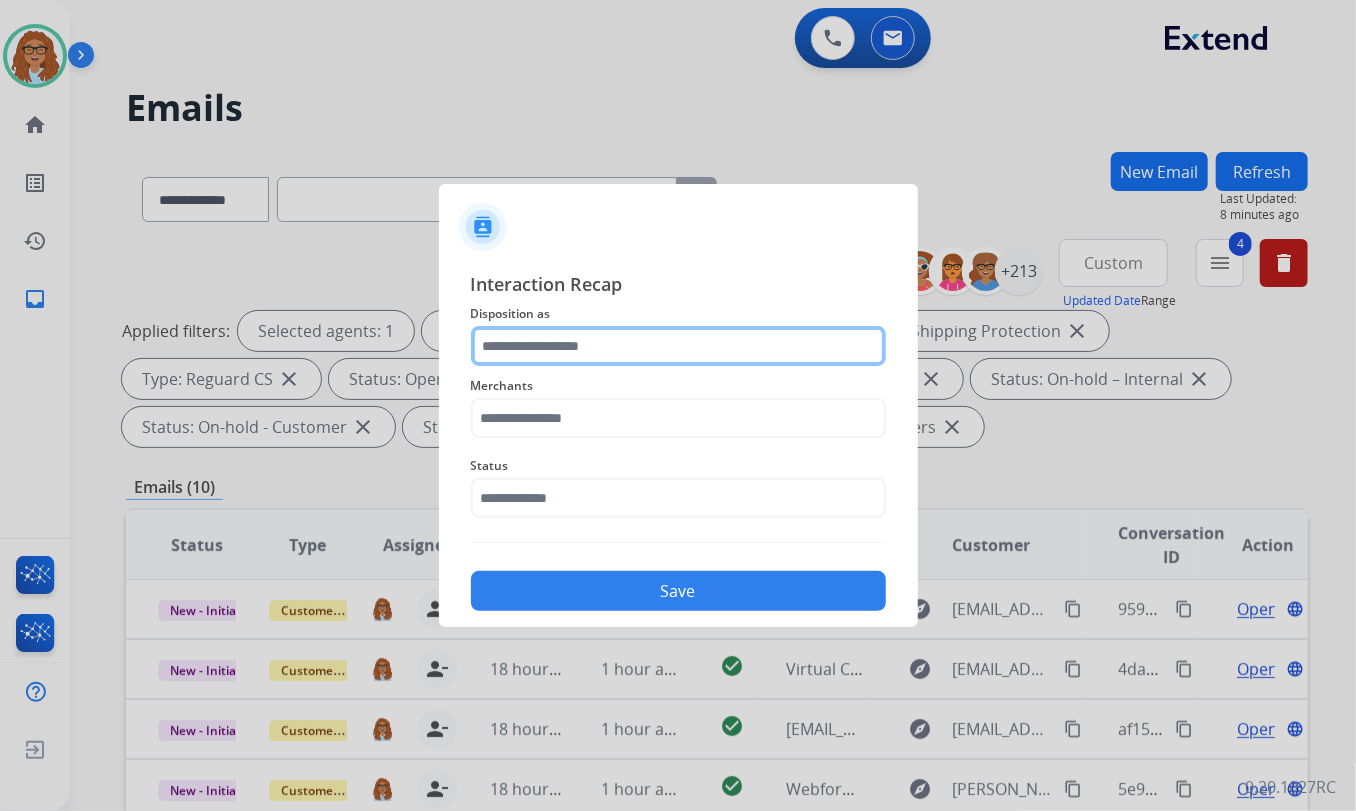 click 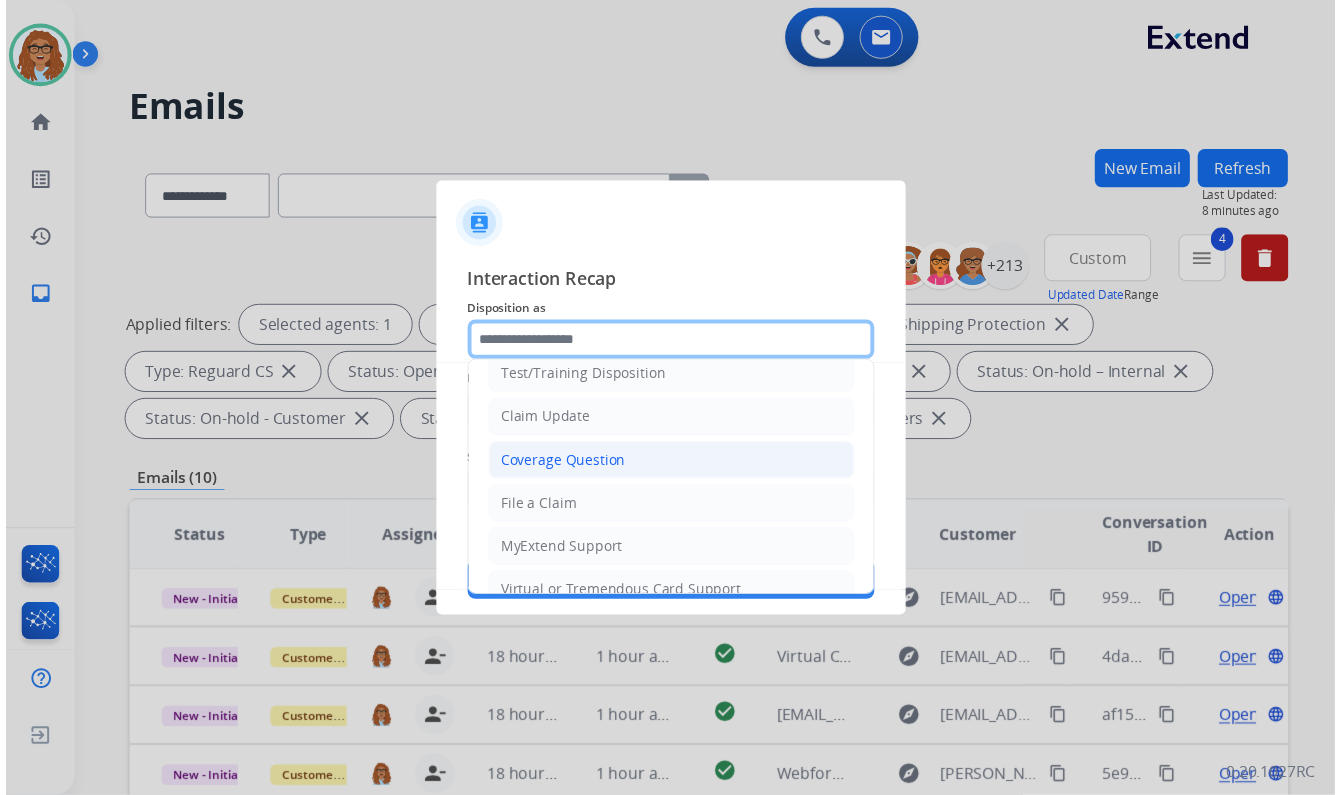 scroll, scrollTop: 90, scrollLeft: 0, axis: vertical 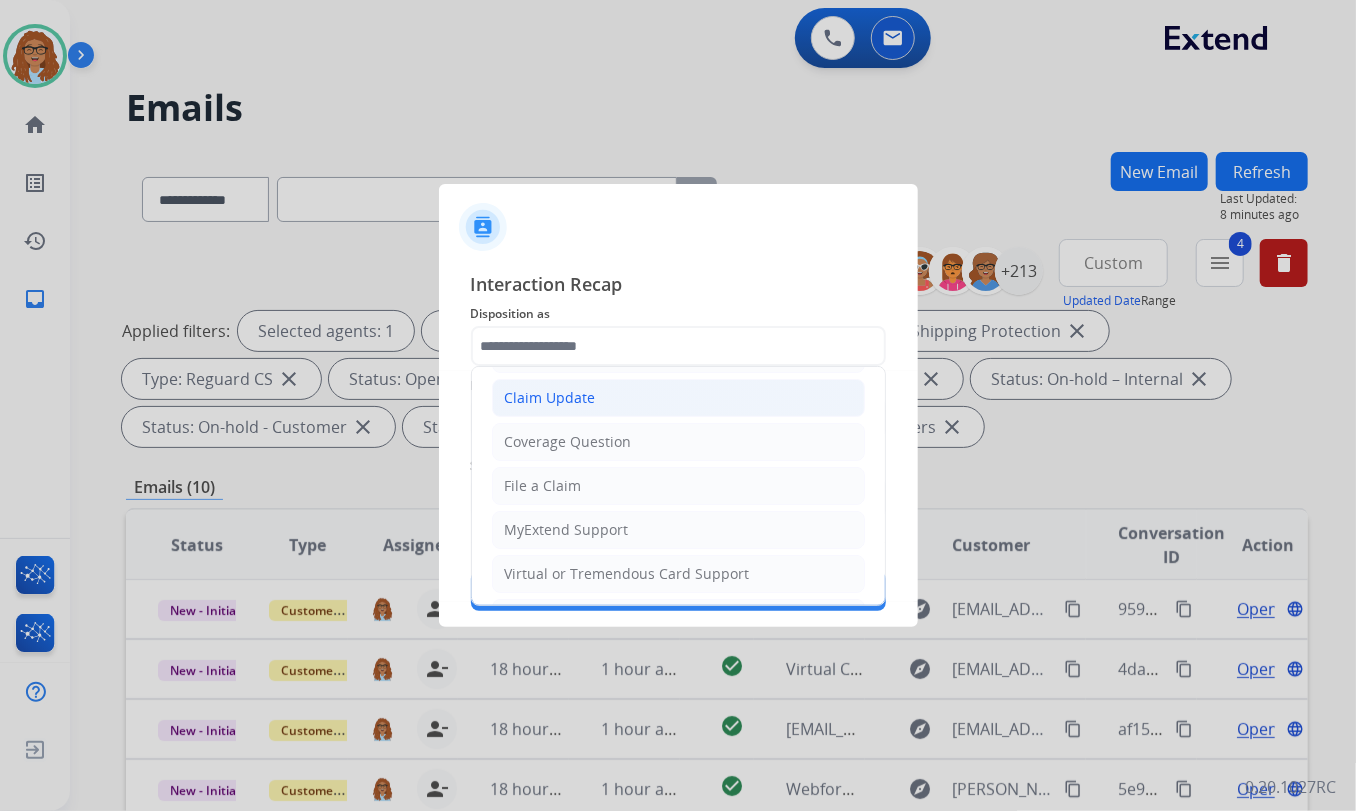 click on "Claim Update" 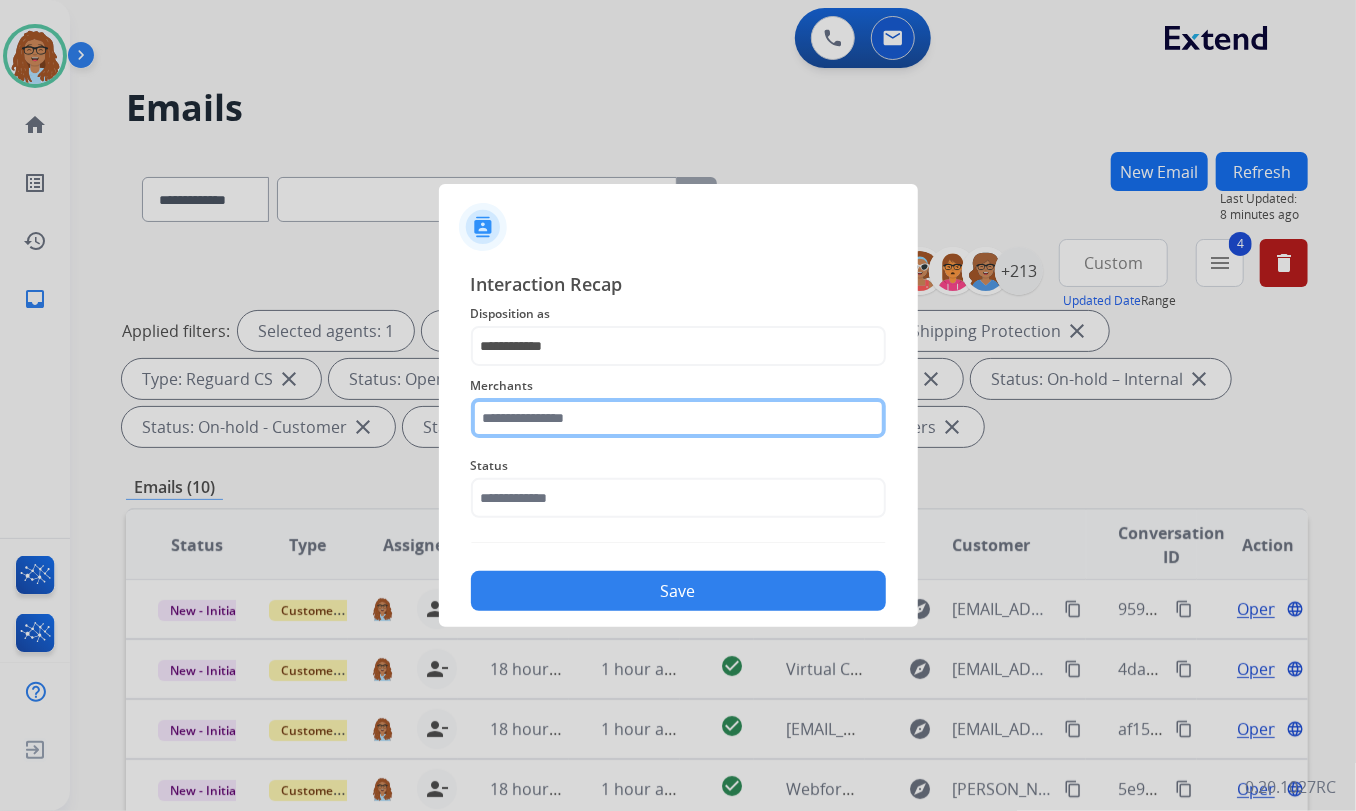 click 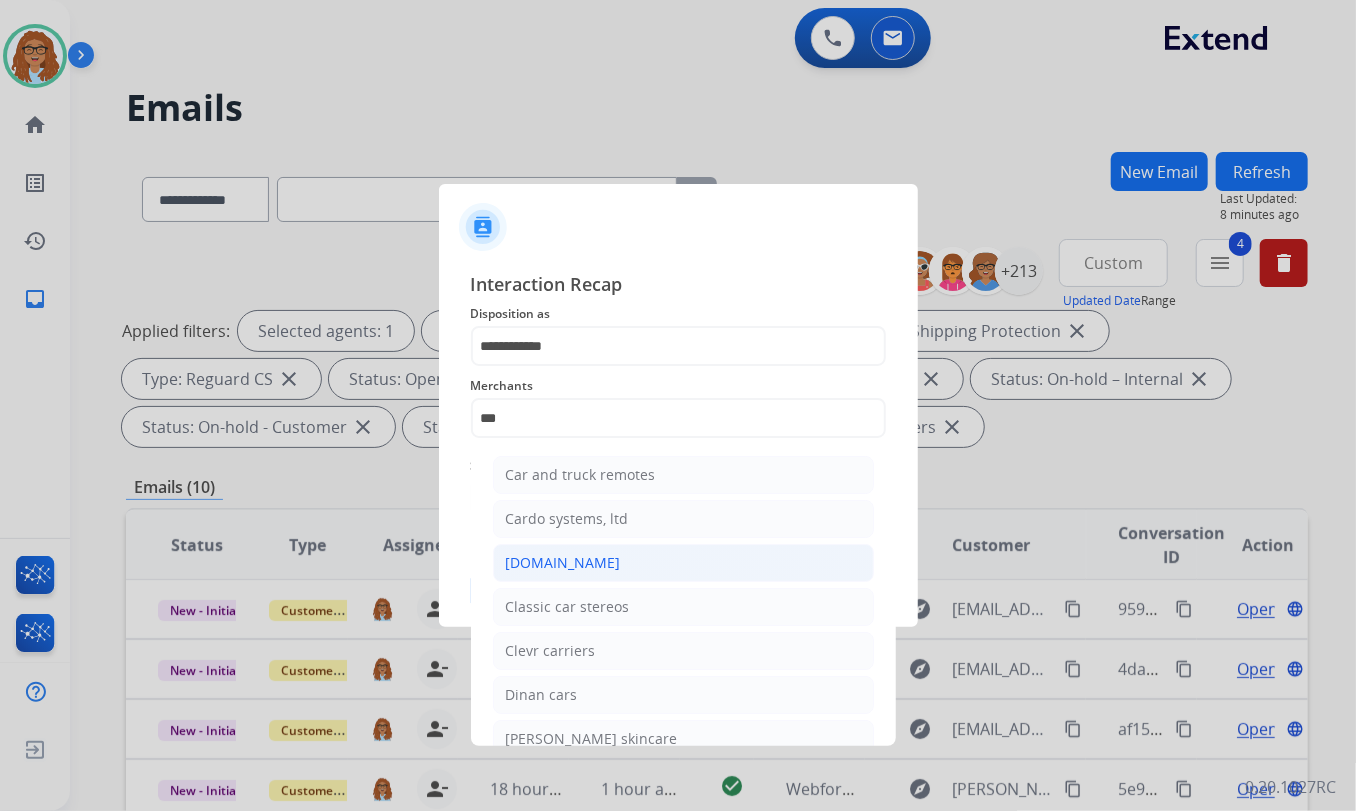 click on "[DOMAIN_NAME]" 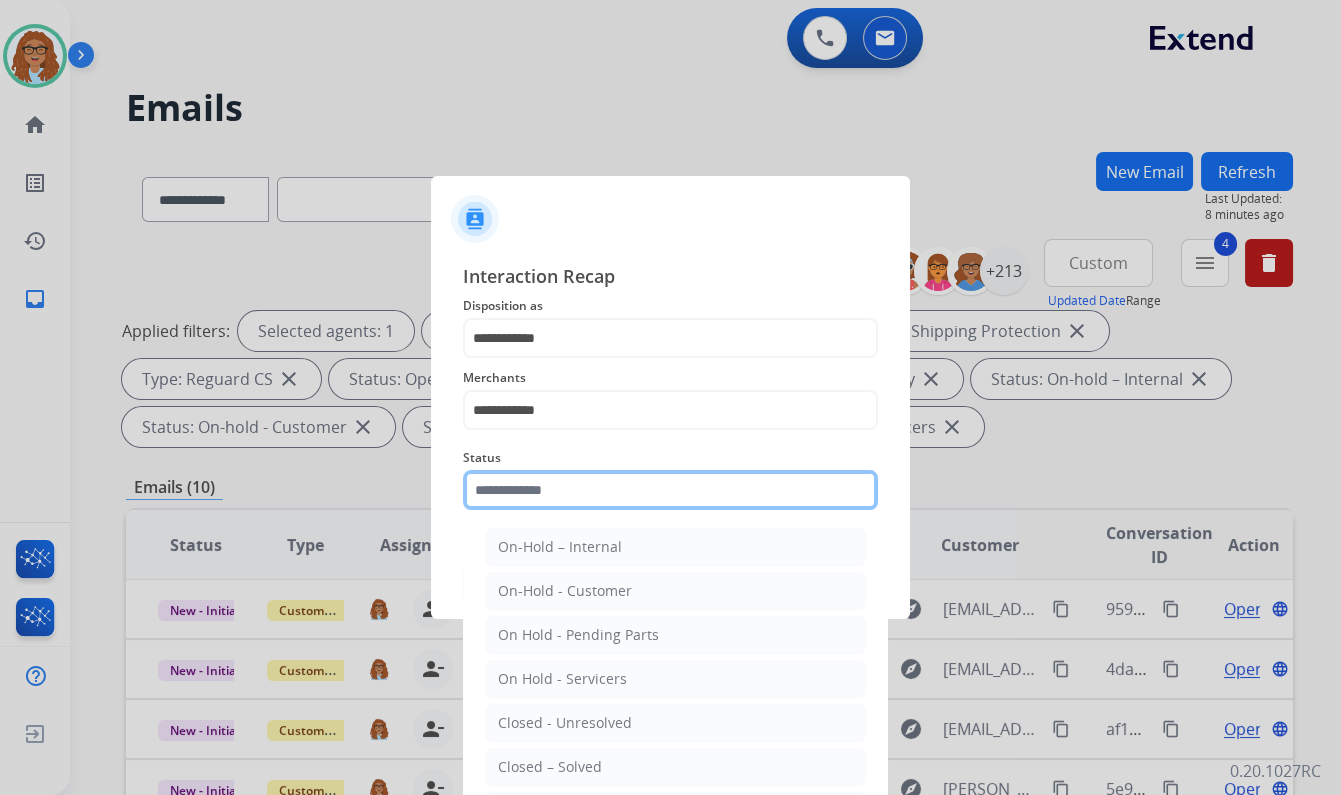 click 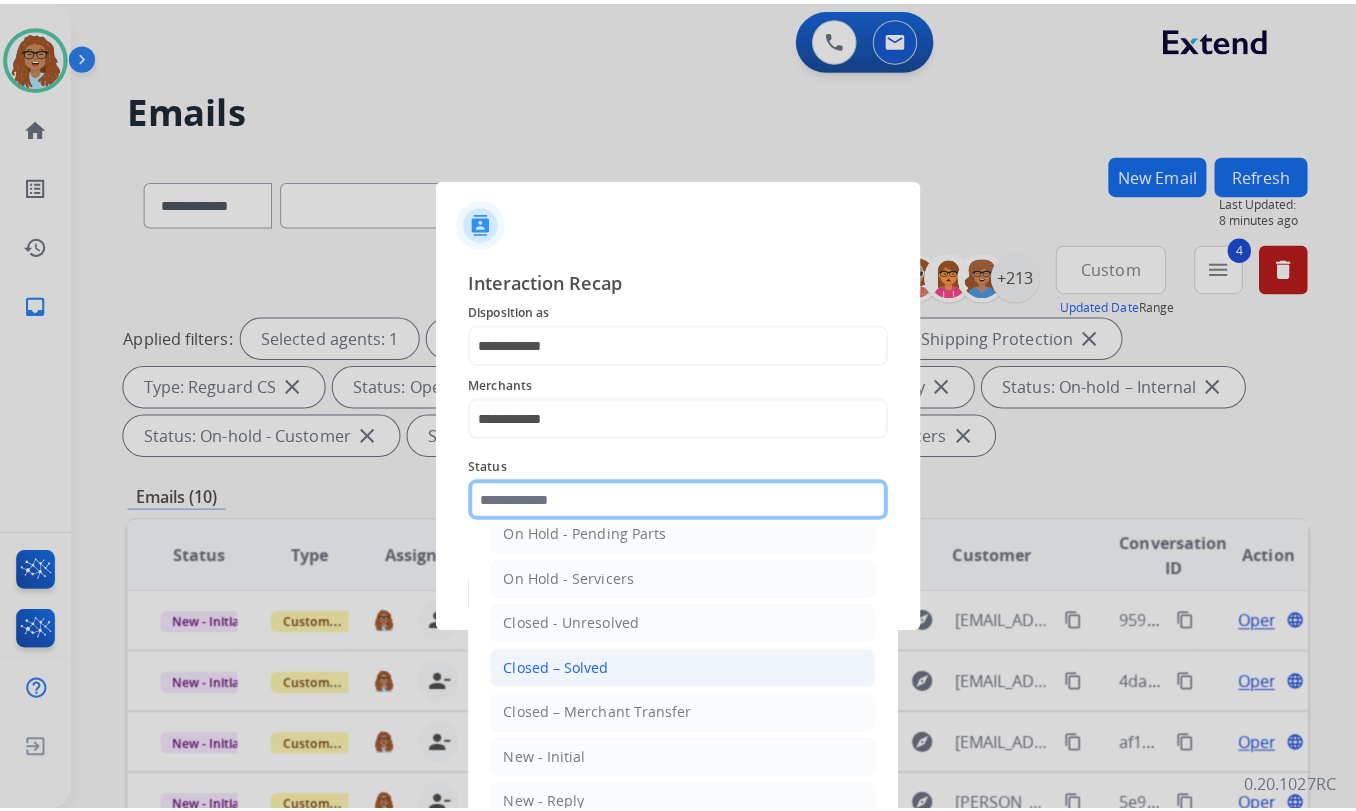 scroll, scrollTop: 118, scrollLeft: 0, axis: vertical 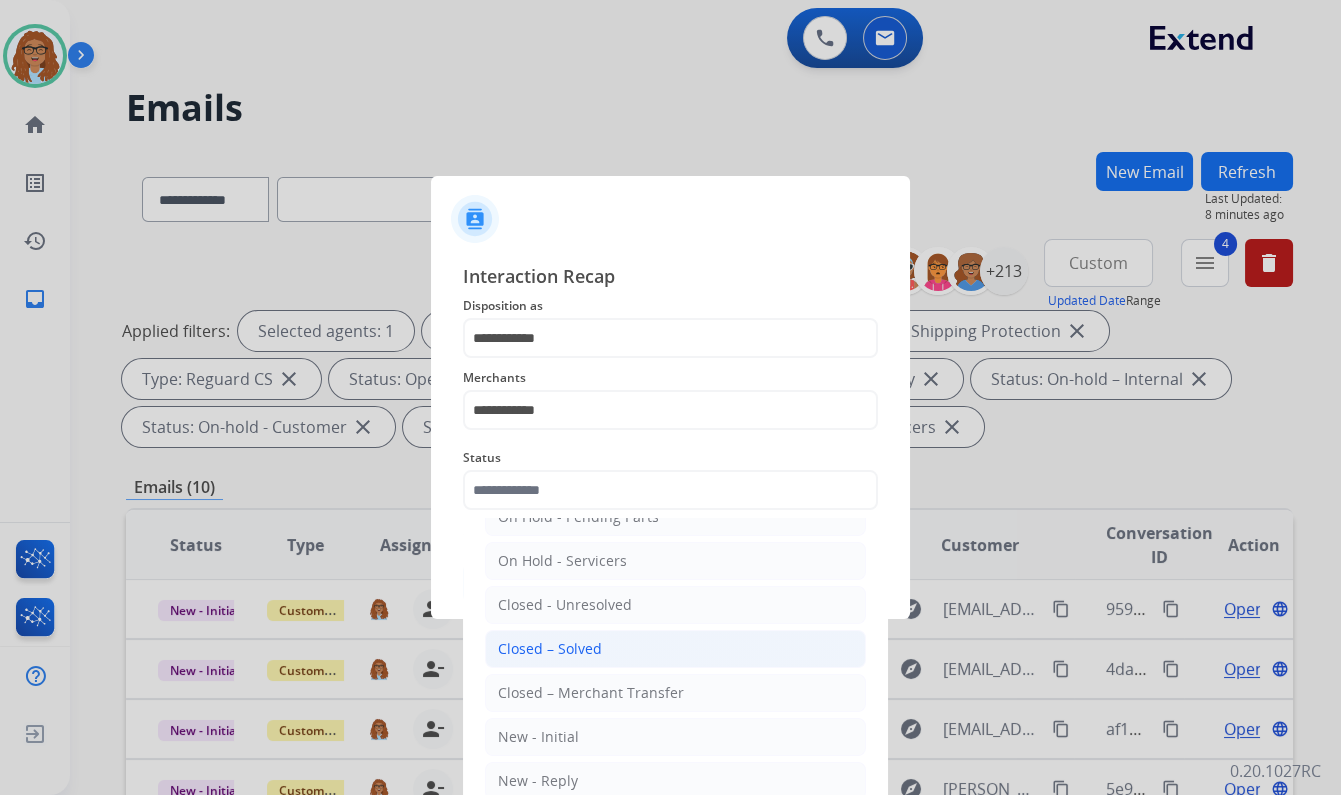 click on "Closed – Solved" 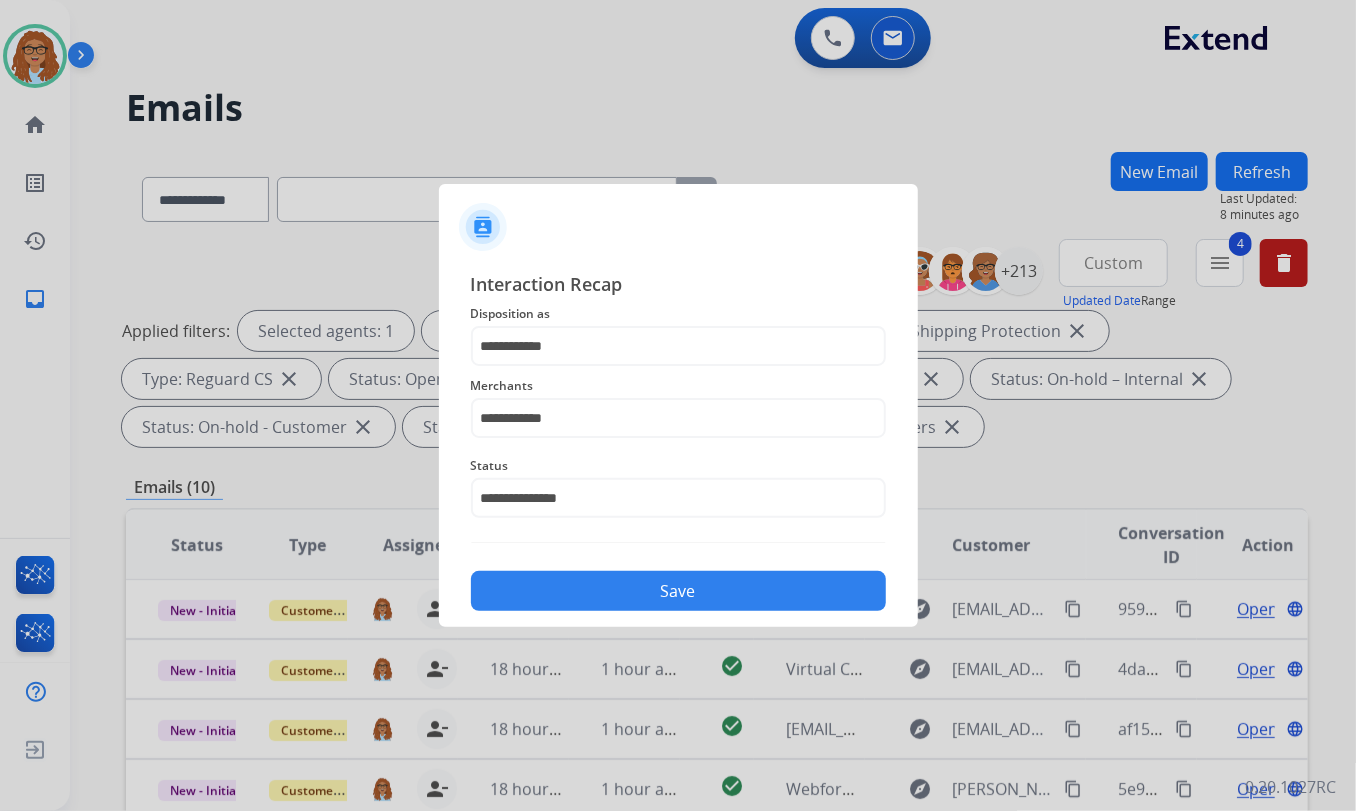 click on "Save" 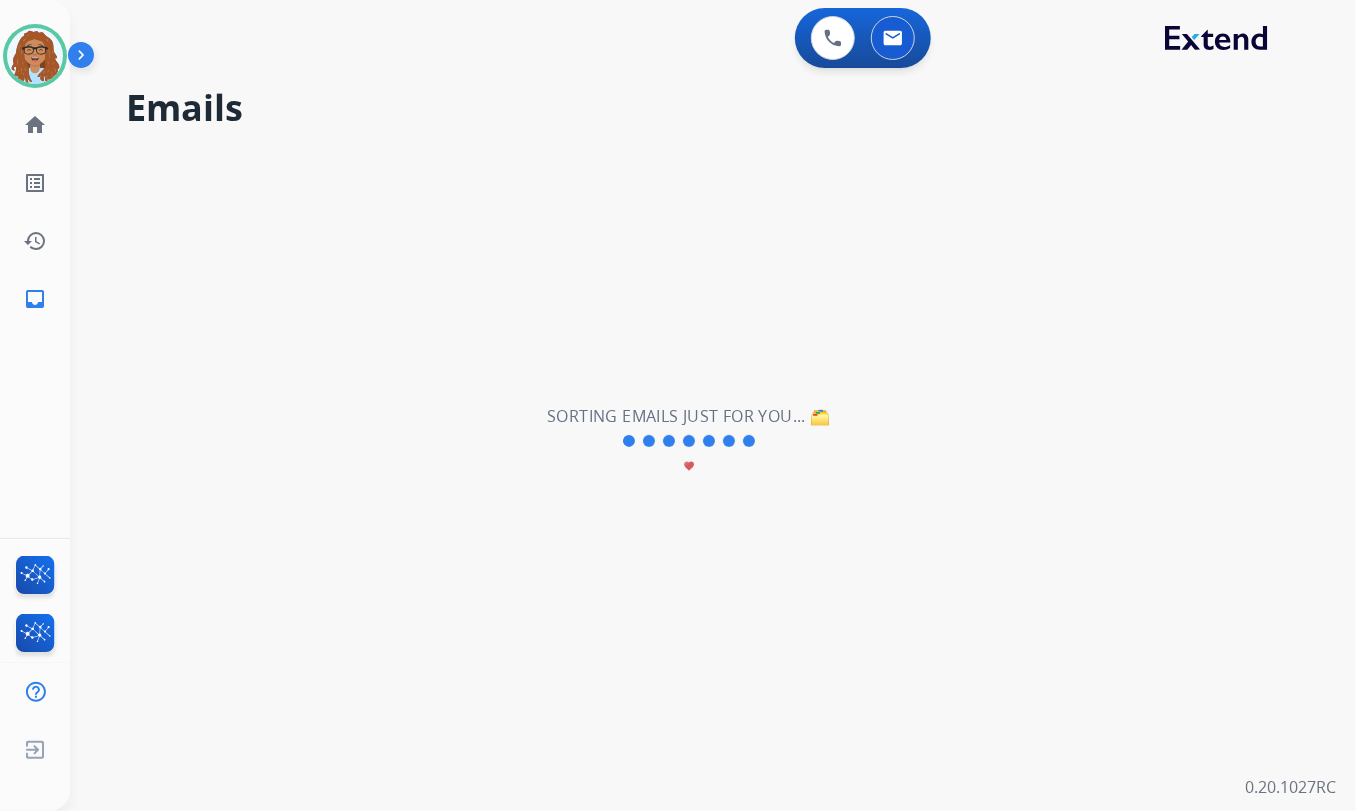 scroll, scrollTop: 0, scrollLeft: 0, axis: both 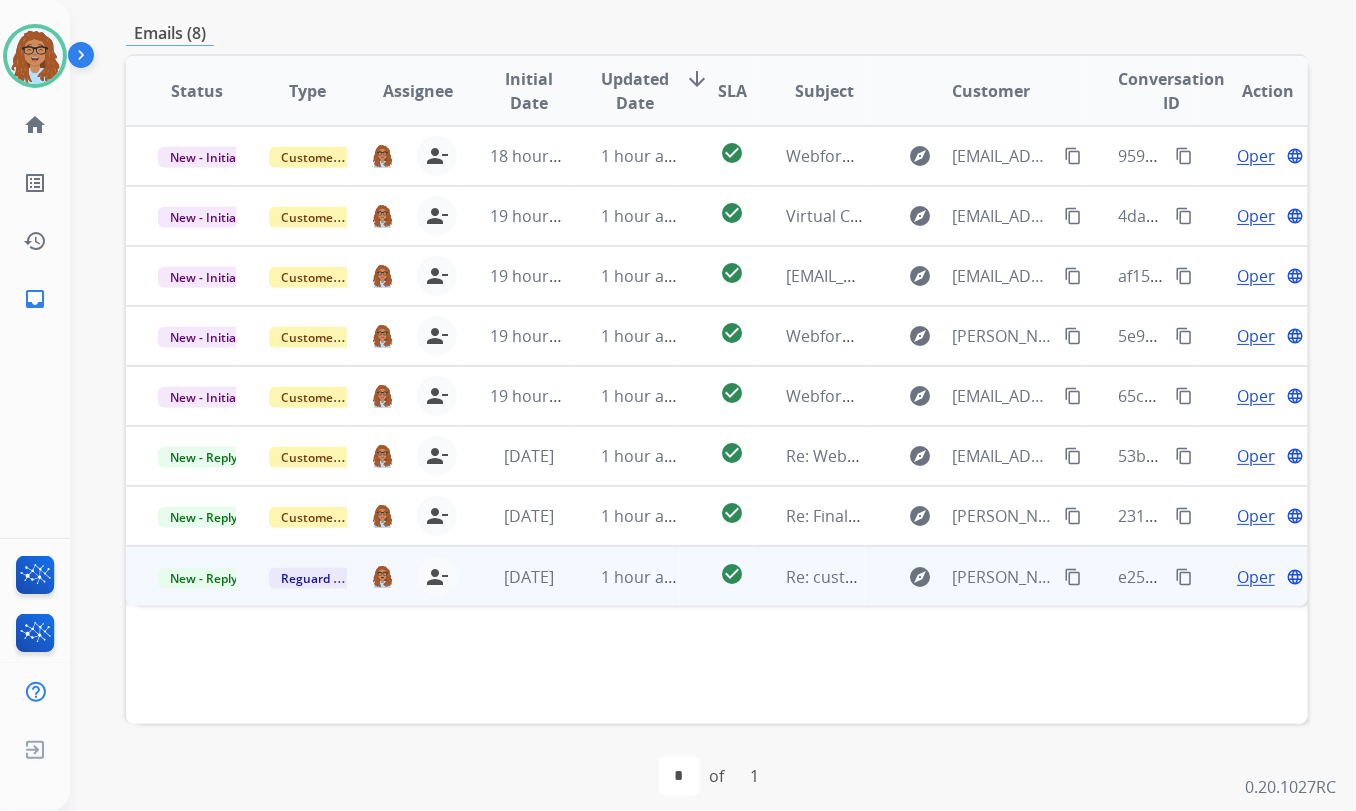 click on "content_copy" at bounding box center (1184, 577) 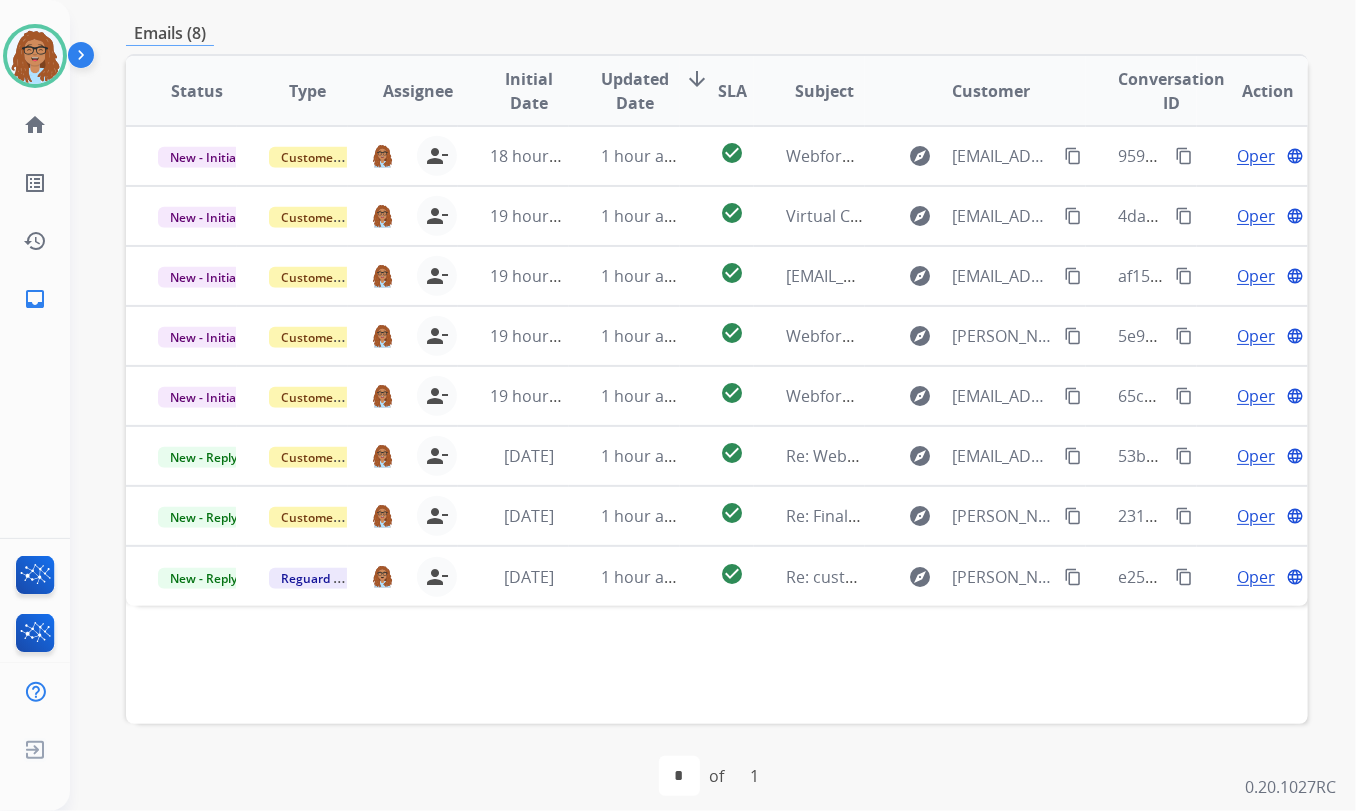 drag, startPoint x: 1064, startPoint y: 580, endPoint x: 877, endPoint y: 640, distance: 196.38992 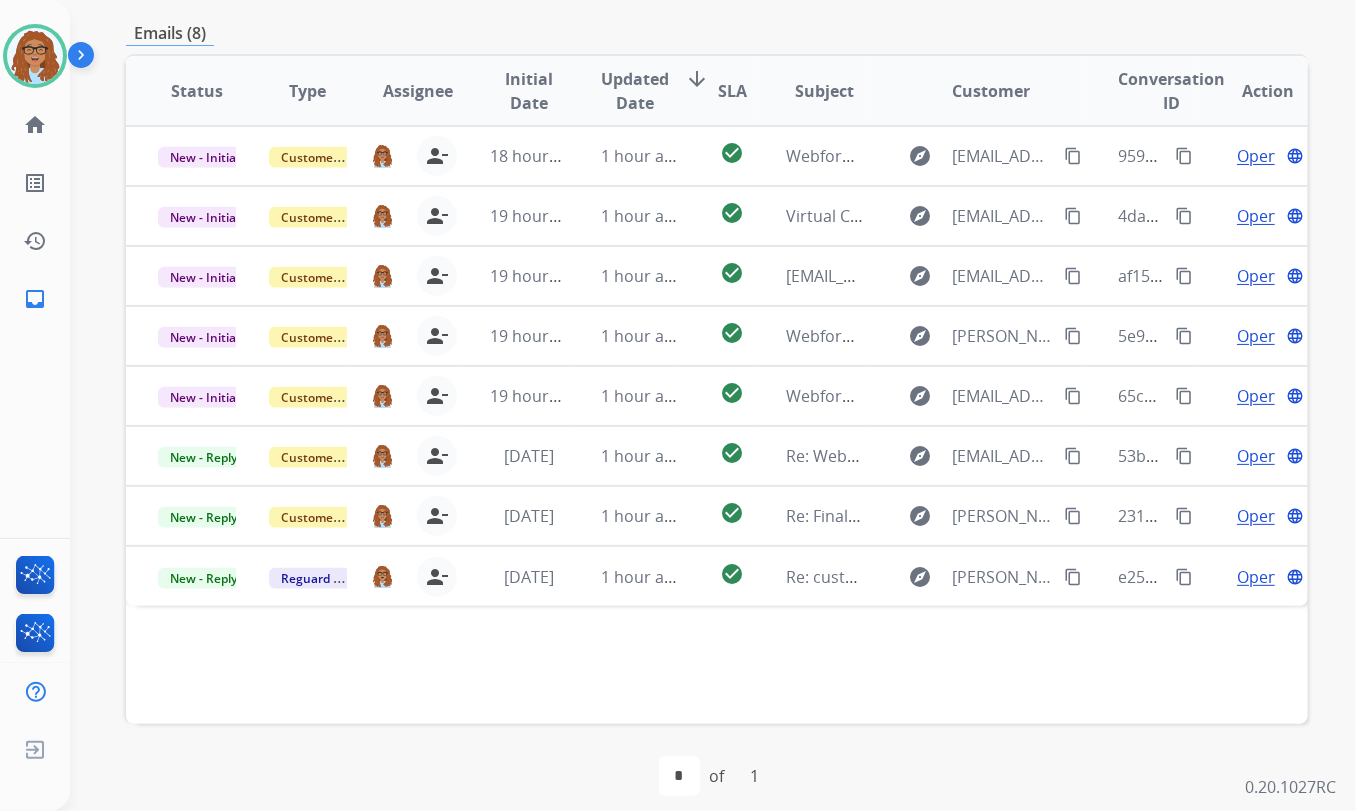 drag, startPoint x: 1239, startPoint y: 572, endPoint x: 1204, endPoint y: 632, distance: 69.46222 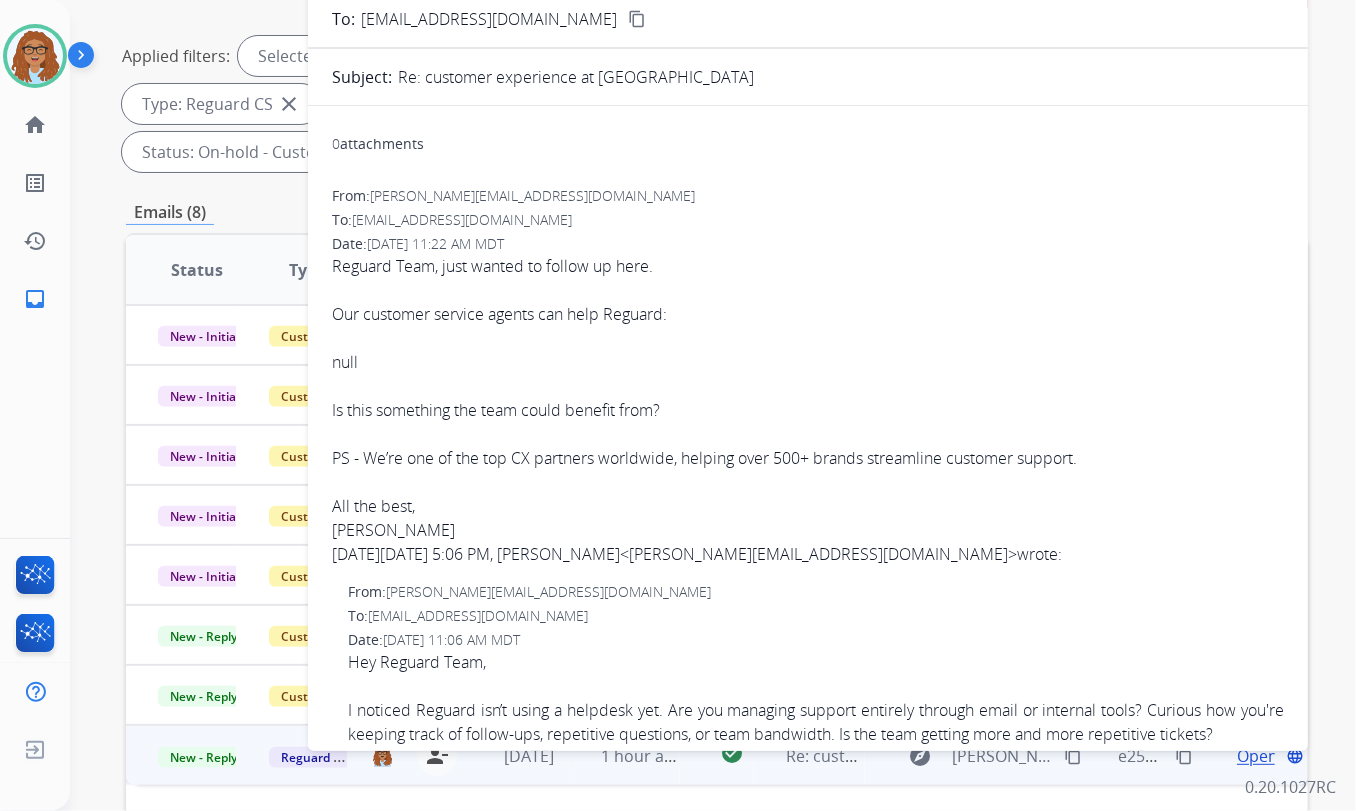 scroll, scrollTop: 272, scrollLeft: 0, axis: vertical 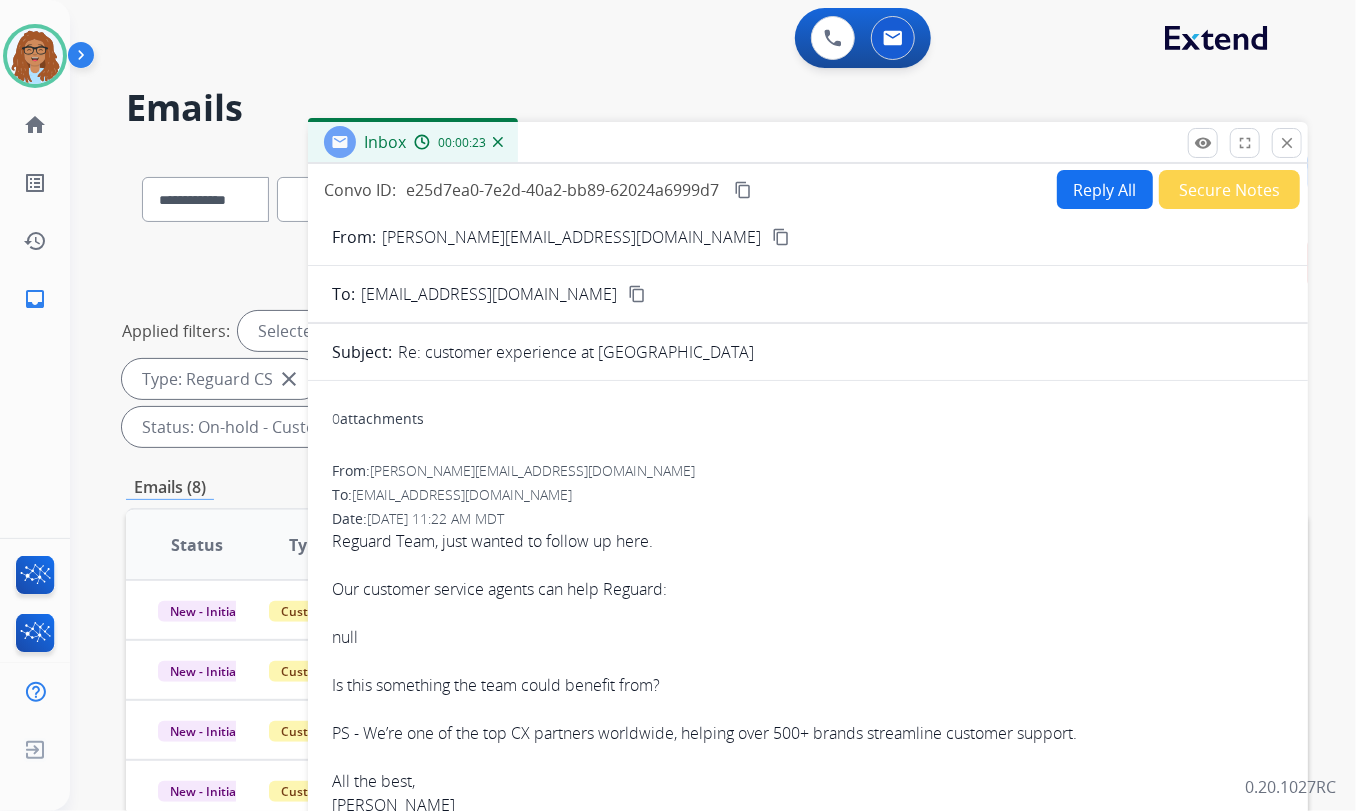 click on "Secure Notes" at bounding box center [1229, 189] 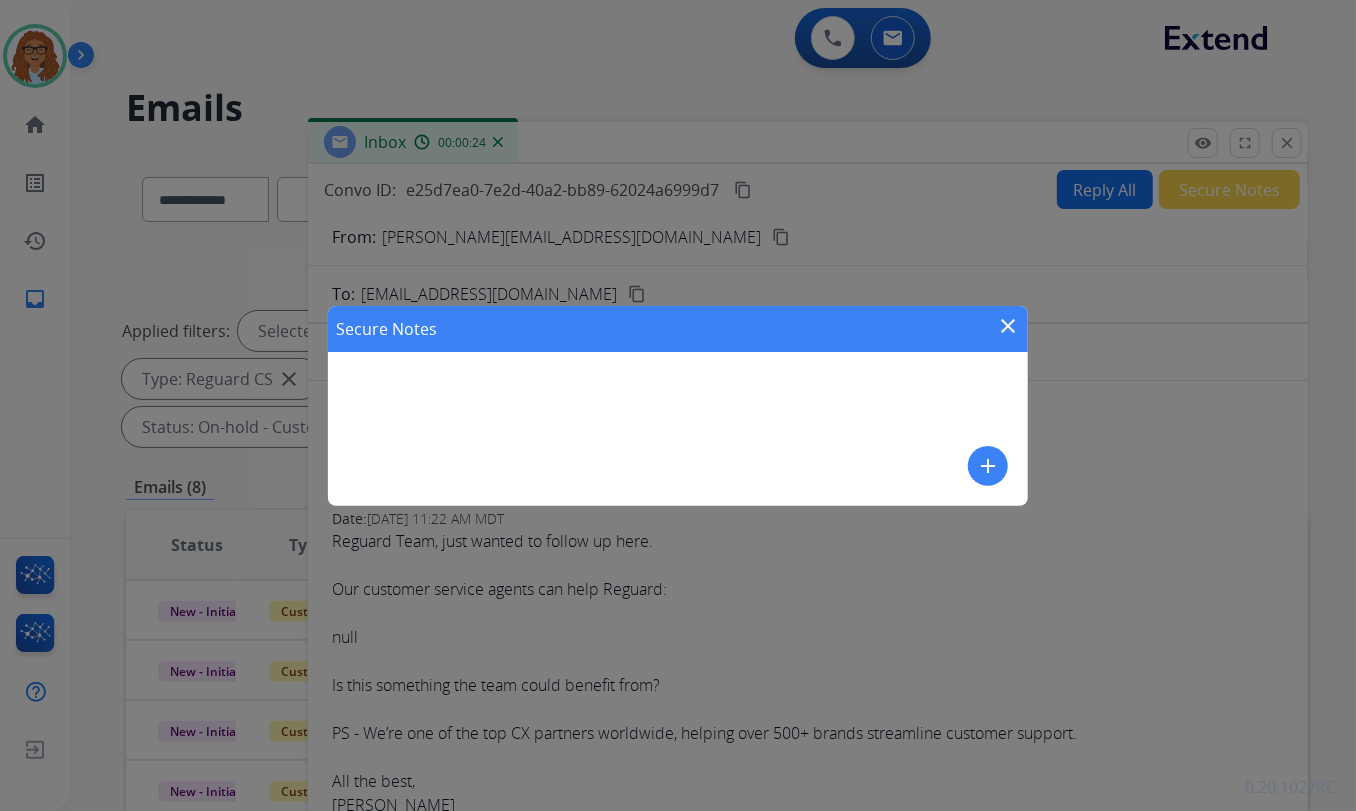 drag, startPoint x: 1014, startPoint y: 325, endPoint x: 979, endPoint y: 328, distance: 35.128338 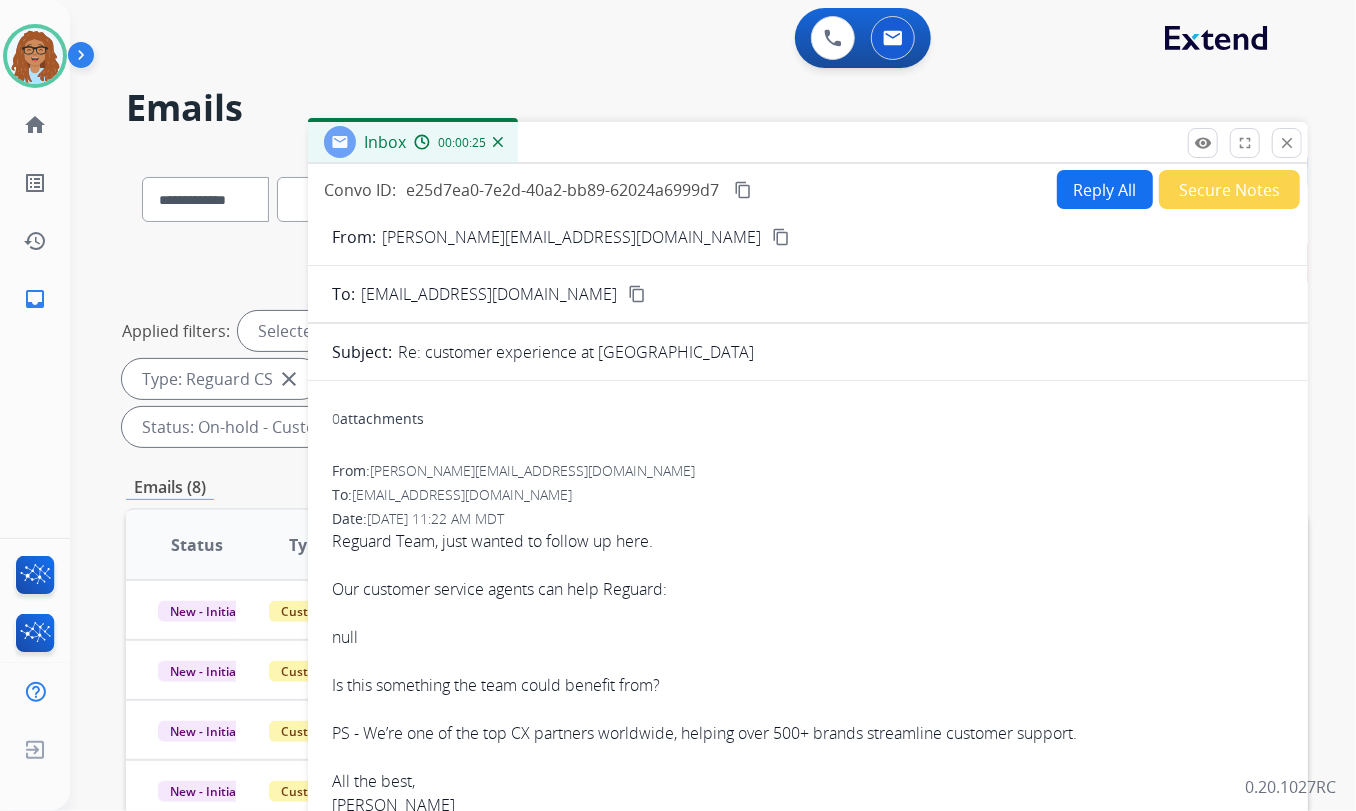 click on "content_copy" at bounding box center (781, 237) 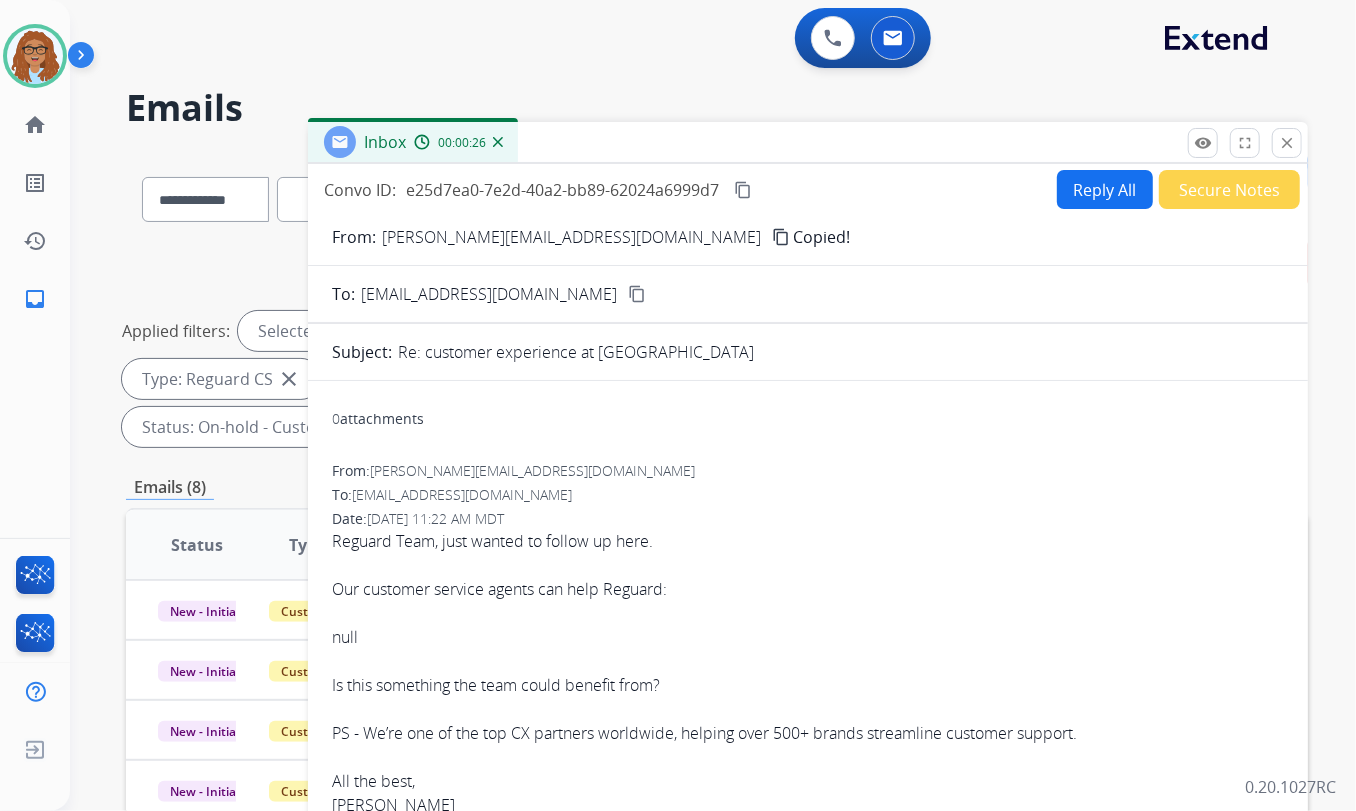 click on "Secure Notes" at bounding box center [1229, 189] 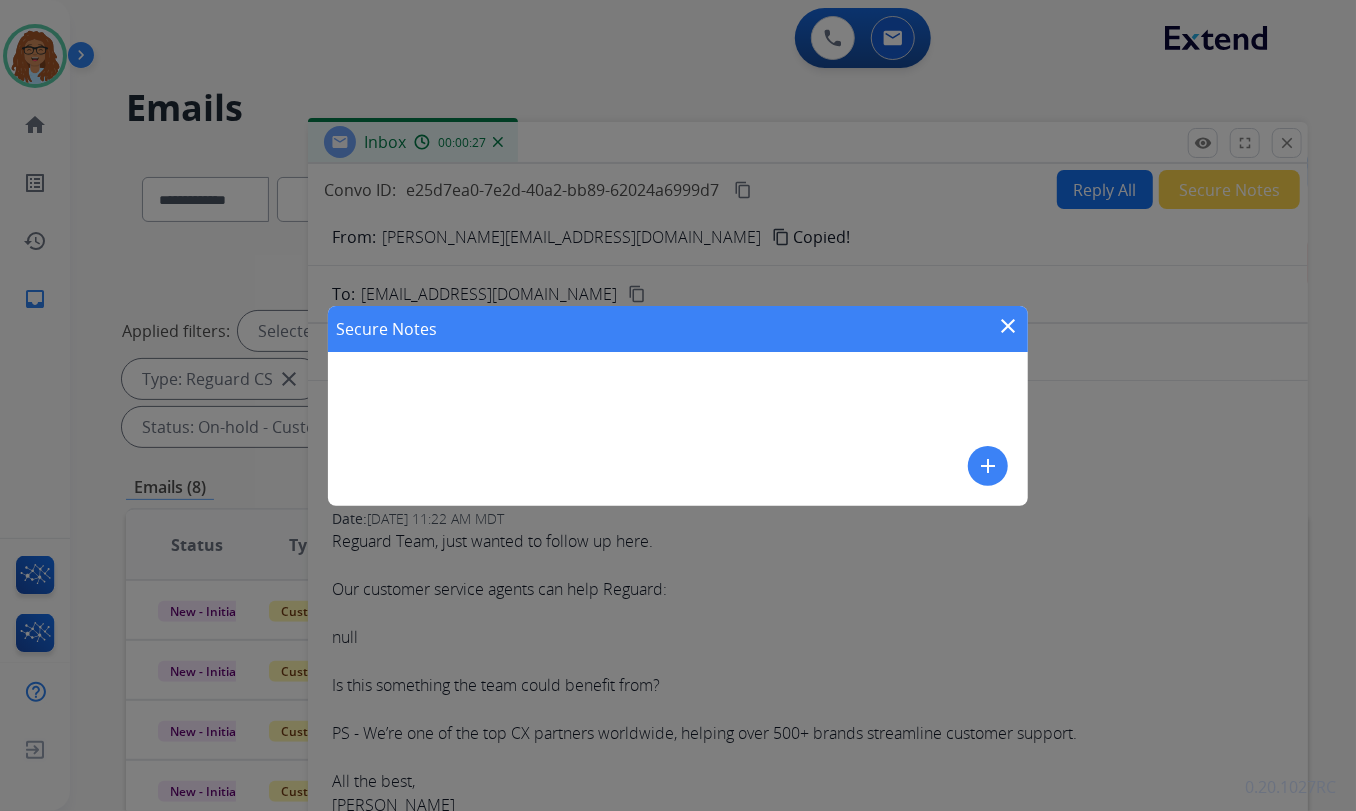 click on "add" at bounding box center [988, 466] 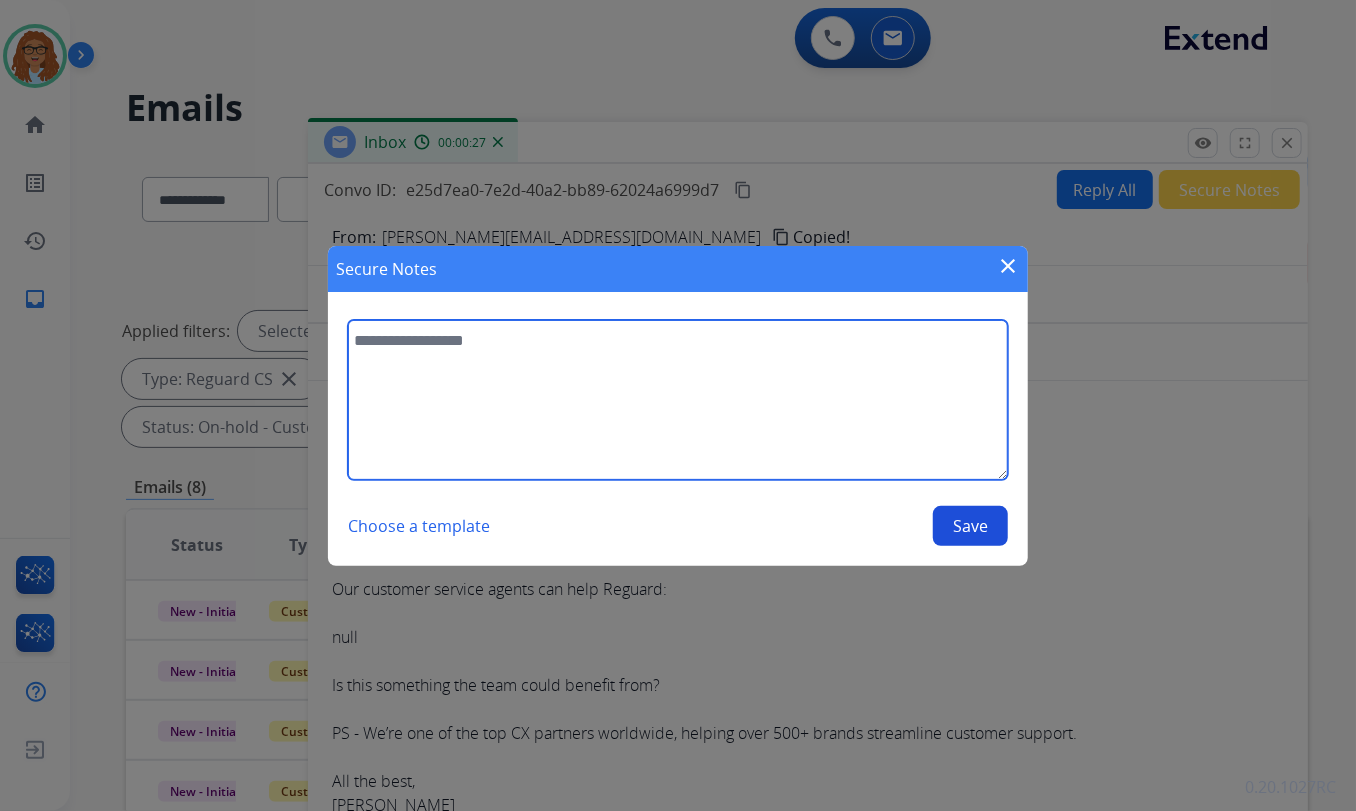 click at bounding box center (678, 400) 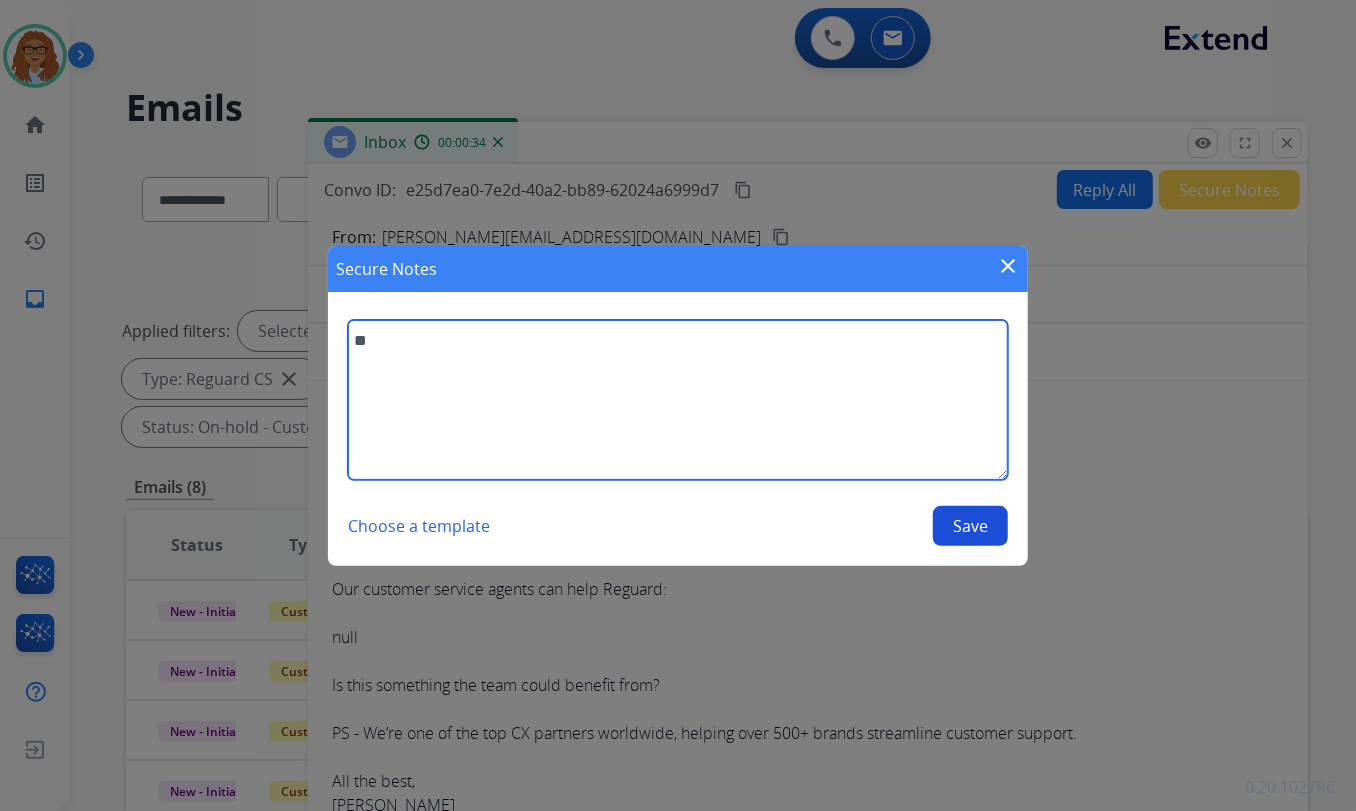 type on "*" 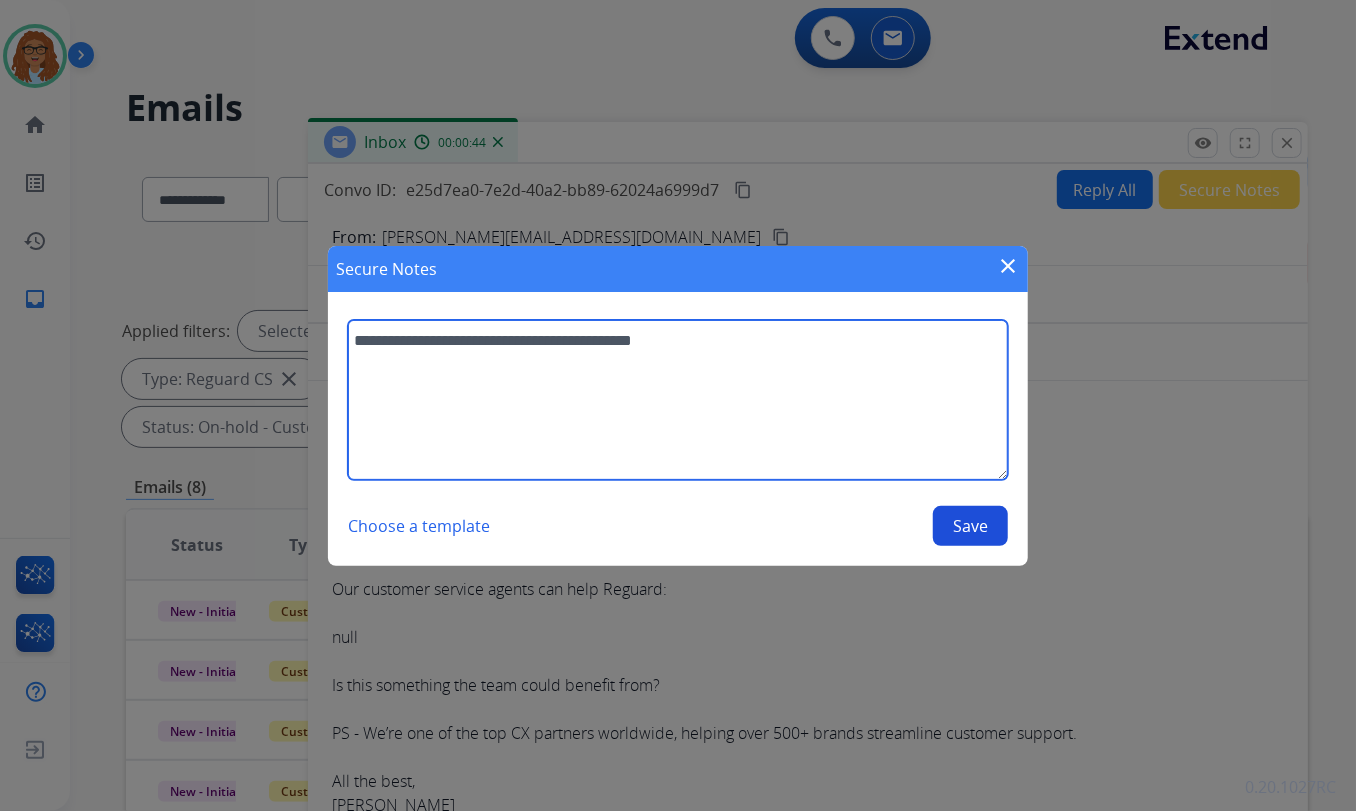 paste on "**********" 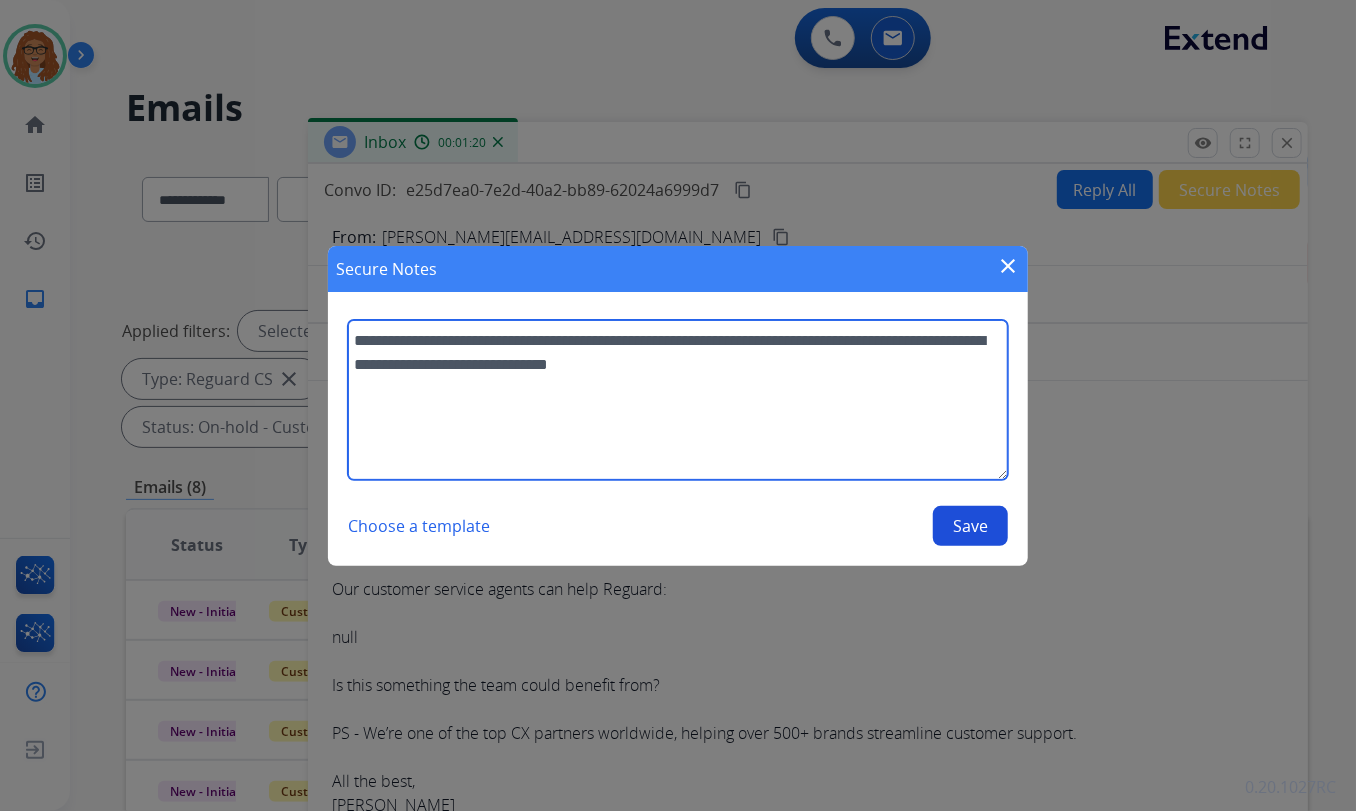 type on "**********" 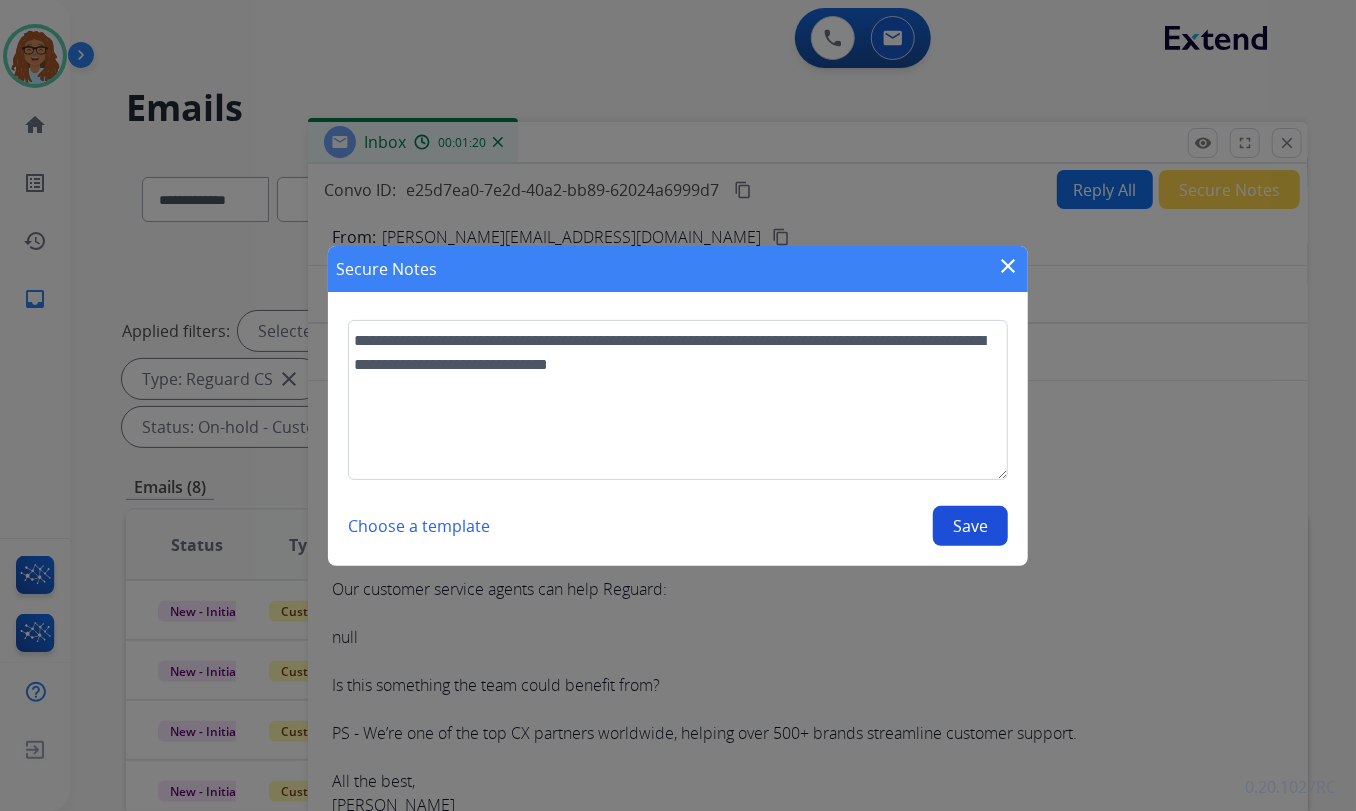 click on "Save" at bounding box center (970, 526) 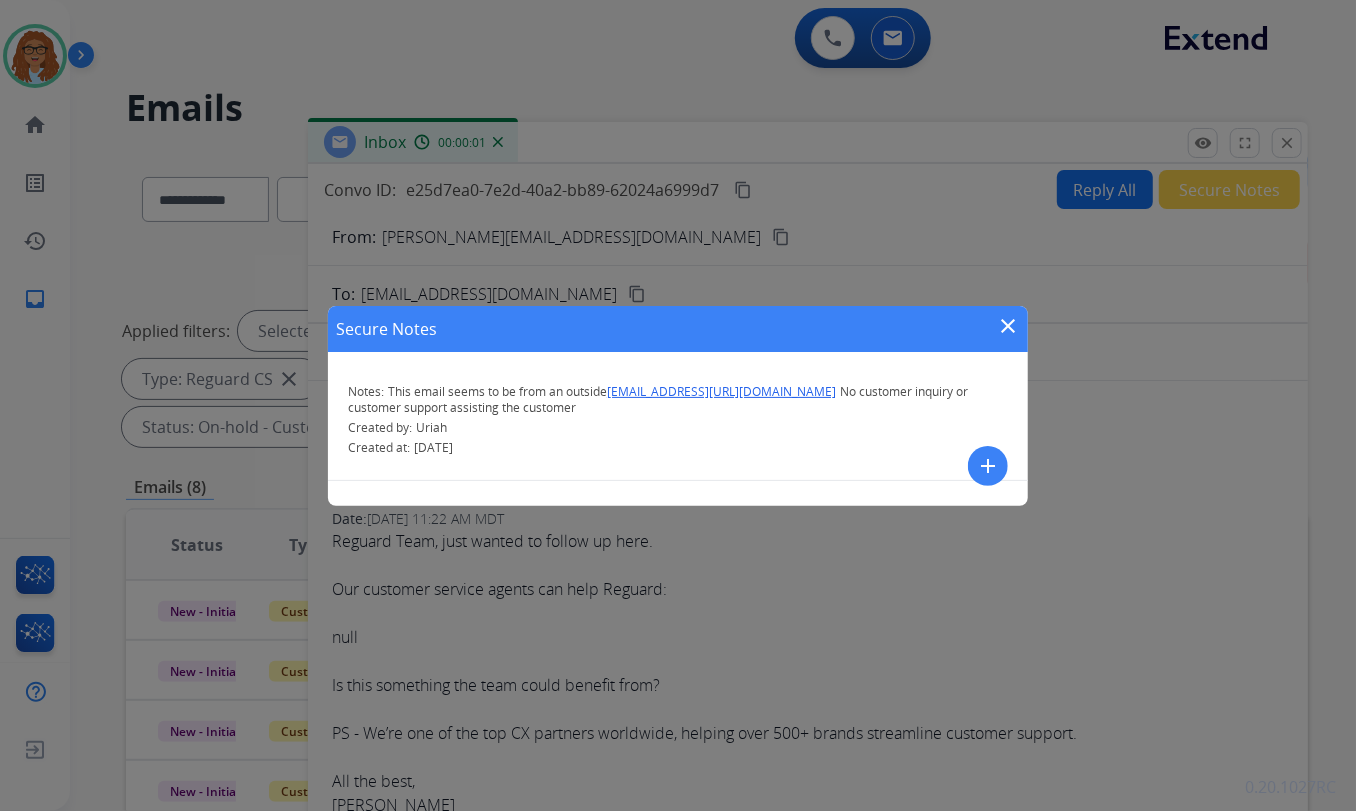 click on "close" at bounding box center (1008, 326) 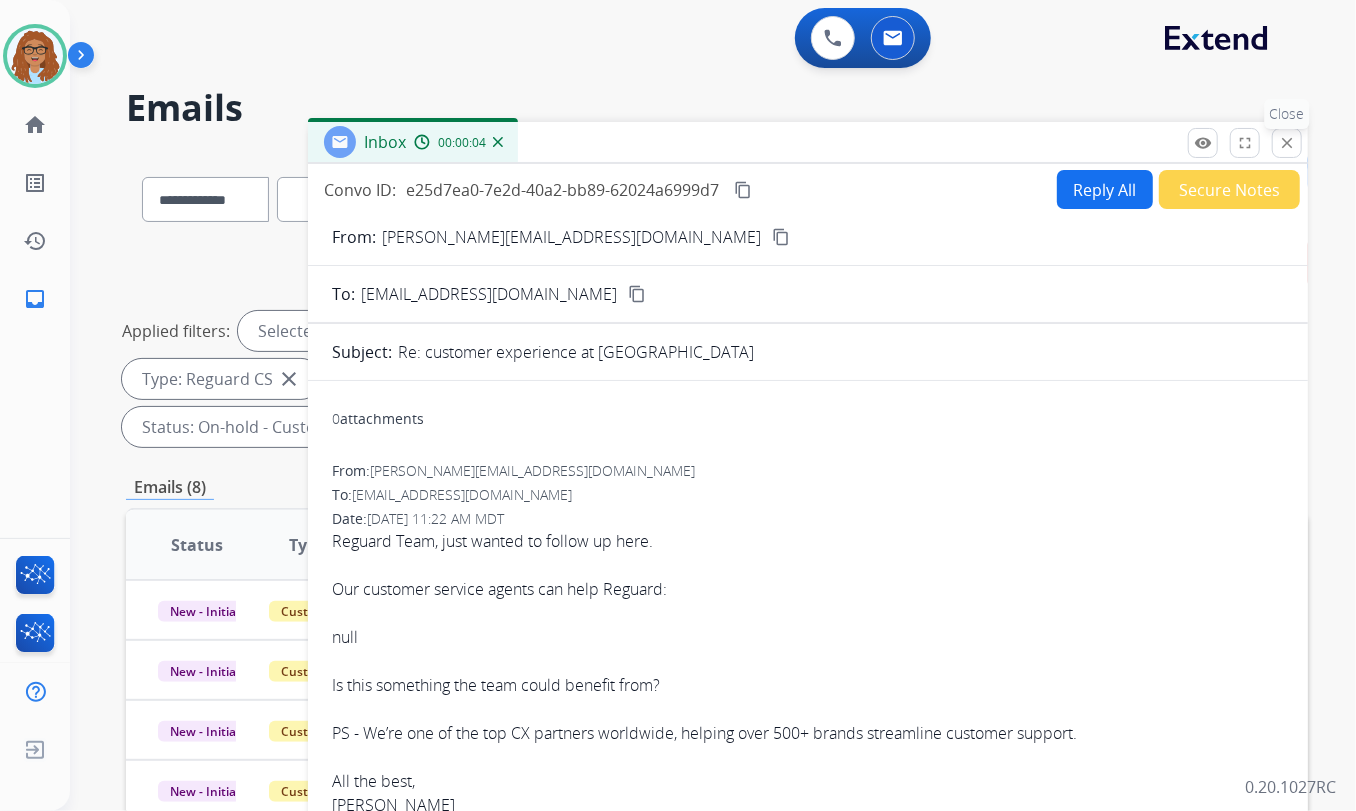 click on "close" at bounding box center [1287, 143] 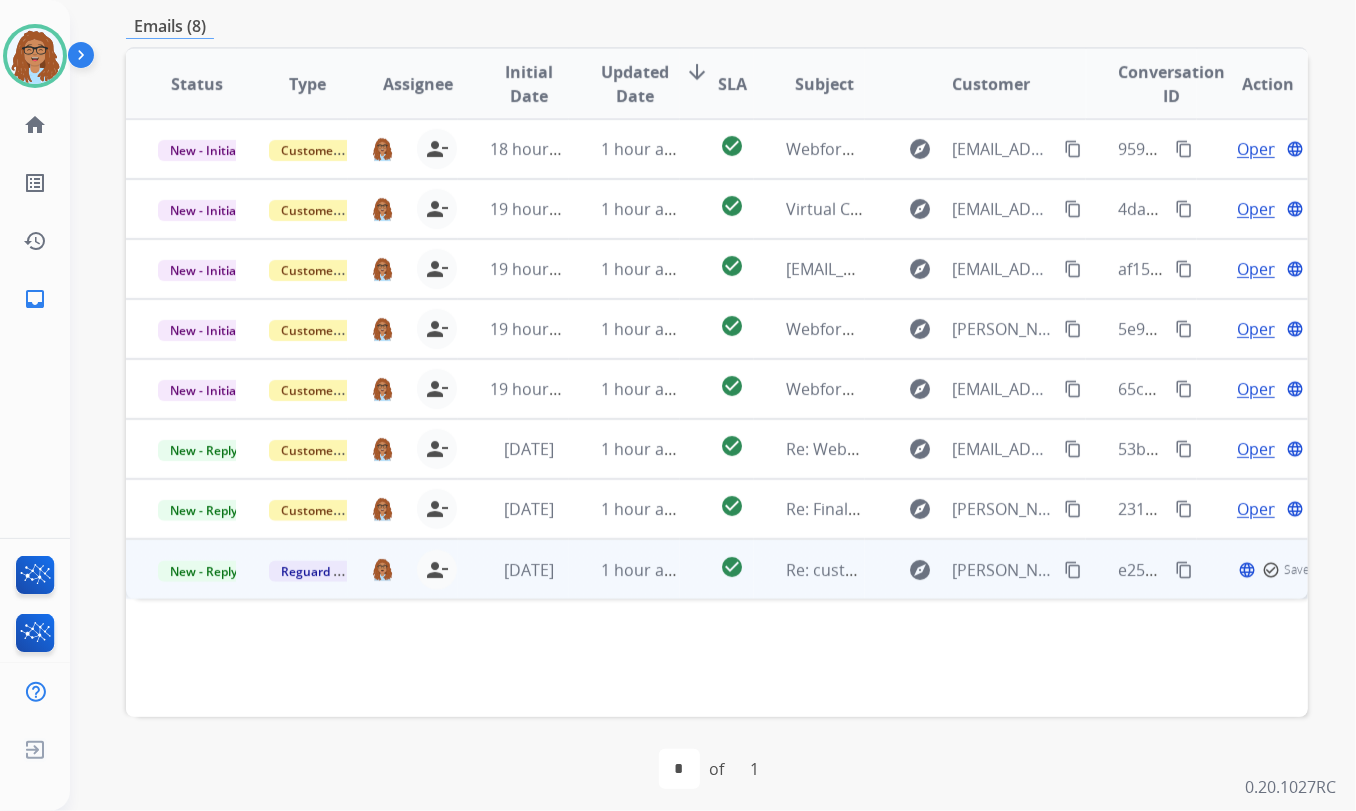 scroll, scrollTop: 470, scrollLeft: 0, axis: vertical 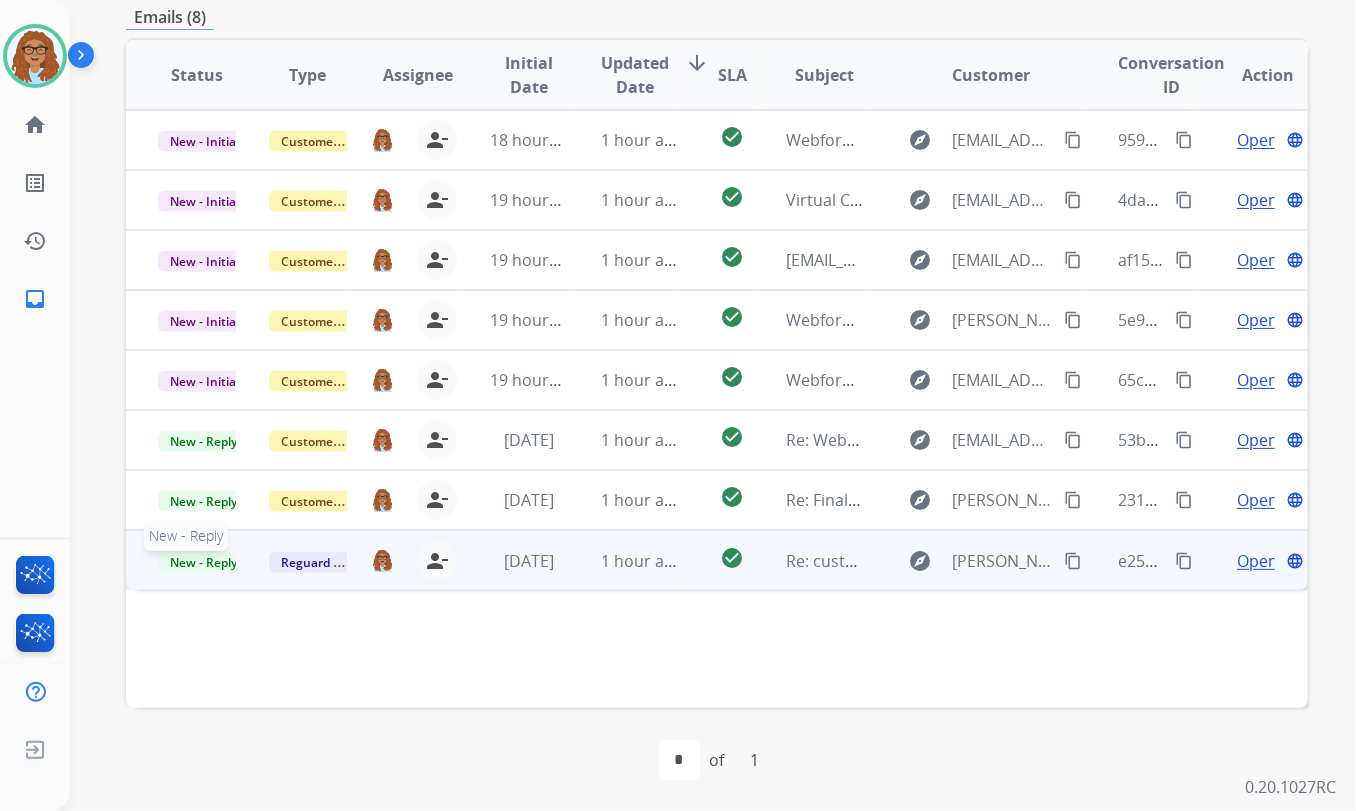 click on "New - Reply" at bounding box center [203, 562] 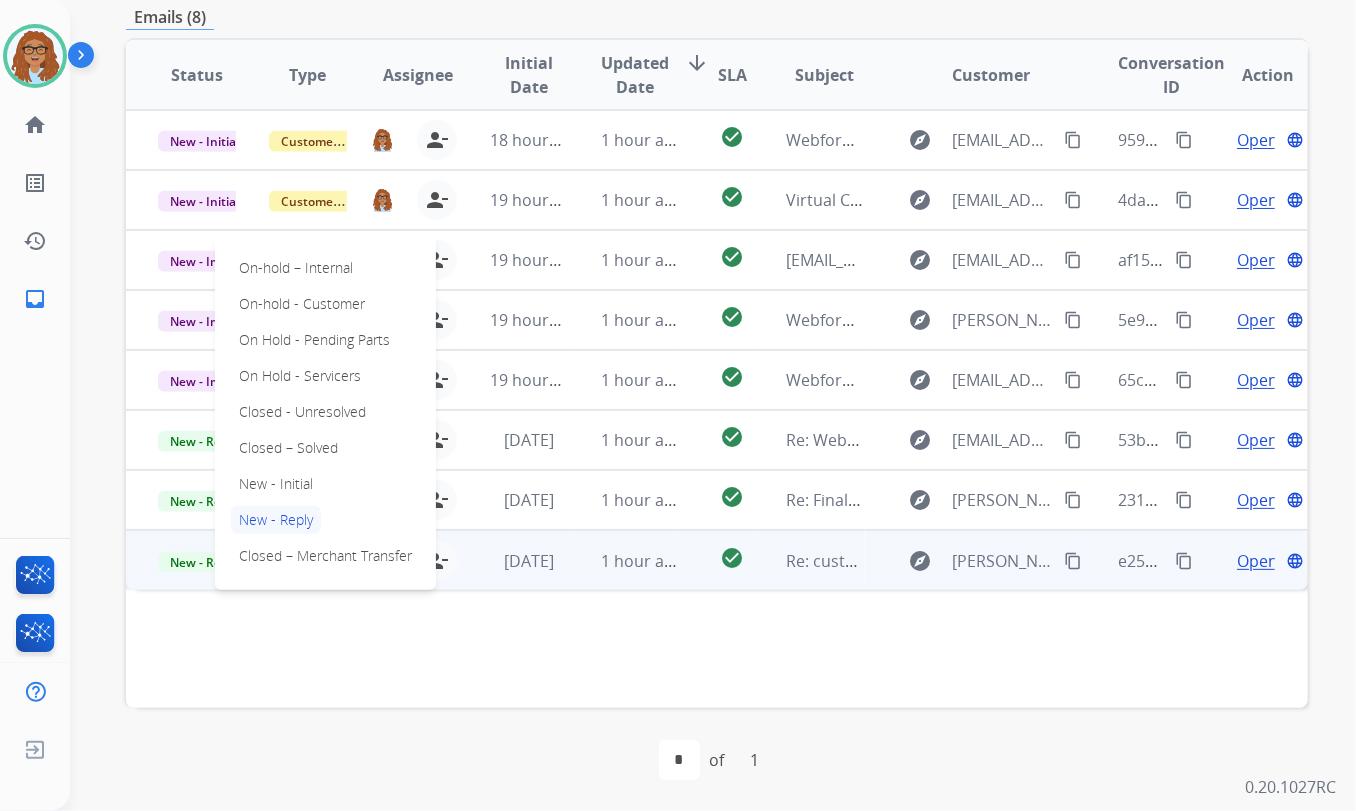 click on "Status Type Assignee Initial Date Updated Date arrow_downward SLA Subject Customer Conversation ID Action New - Initial Customer Support [EMAIL_ADDRESS][DOMAIN_NAME] person_remove Unassign to Me 18 hours ago 1 hour ago check_circle  Webform from [EMAIL_ADDRESS][DOMAIN_NAME] on [DATE]  explore [EMAIL_ADDRESS][DOMAIN_NAME] content_copy  9597bdcb-270c-4ea8-8ed2-8506f6373ec5  content_copy Open language New - Initial Customer Support [EMAIL_ADDRESS][DOMAIN_NAME] person_remove Unassign to Me 19 hours ago 1 hour ago check_circle  Virtual Card Error  explore [EMAIL_ADDRESS][DOMAIN_NAME] content_copy  4da8b66e-2e05-428c-b798-5a55a02907ed  content_copy Open language New - Initial Customer Support [EMAIL_ADDRESS][DOMAIN_NAME] person_remove Unassign to Me 19 hours ago 1 hour ago check_circle  [EMAIL_ADDRESS][DOMAIN_NAME]  explore [EMAIL_ADDRESS][DOMAIN_NAME] content_copy  af154be1-1d98-43dd-996c-a0376021e0e4  content_copy Open language New - Initial Customer Support [EMAIL_ADDRESS][DOMAIN_NAME] person_remove Unassign to Me 19 hours ago" at bounding box center [717, 373] 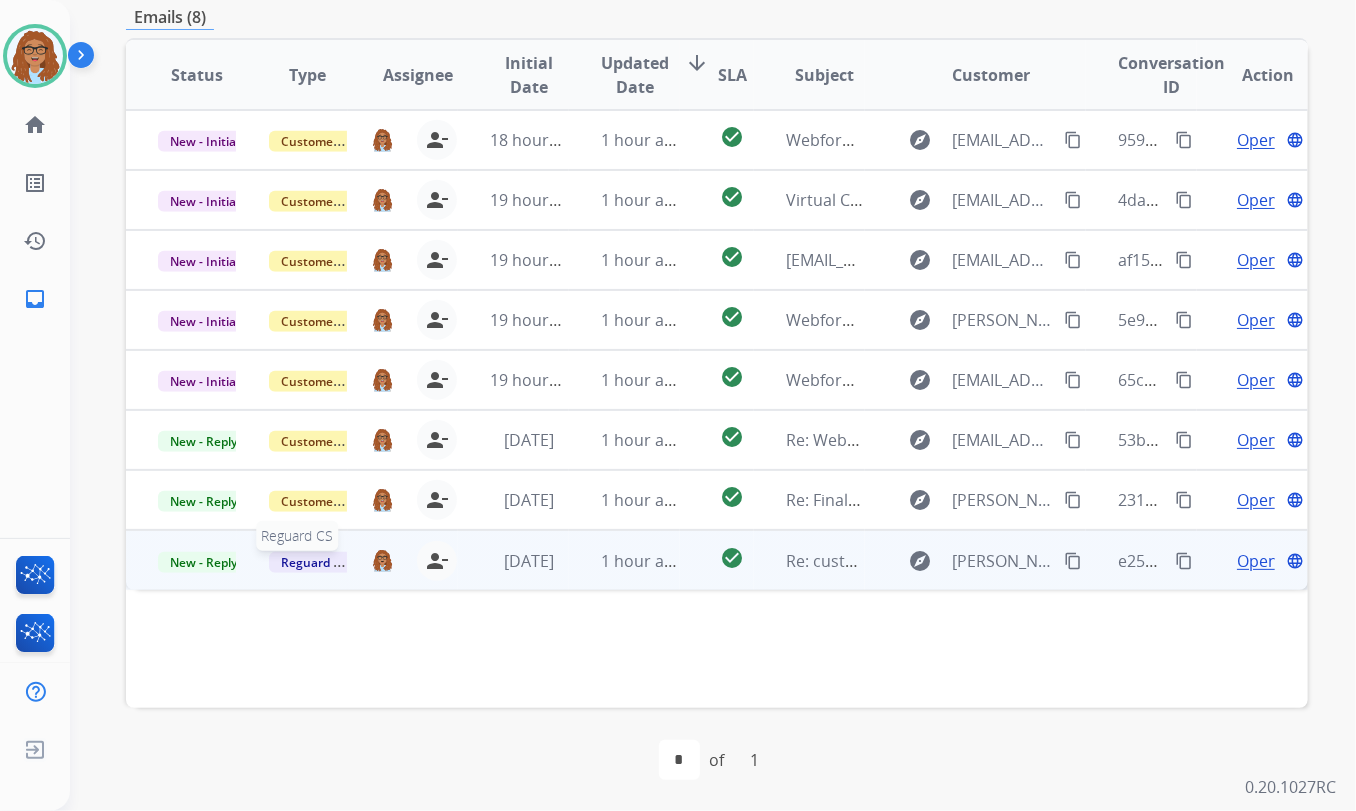 click on "Reguard CS" at bounding box center (314, 562) 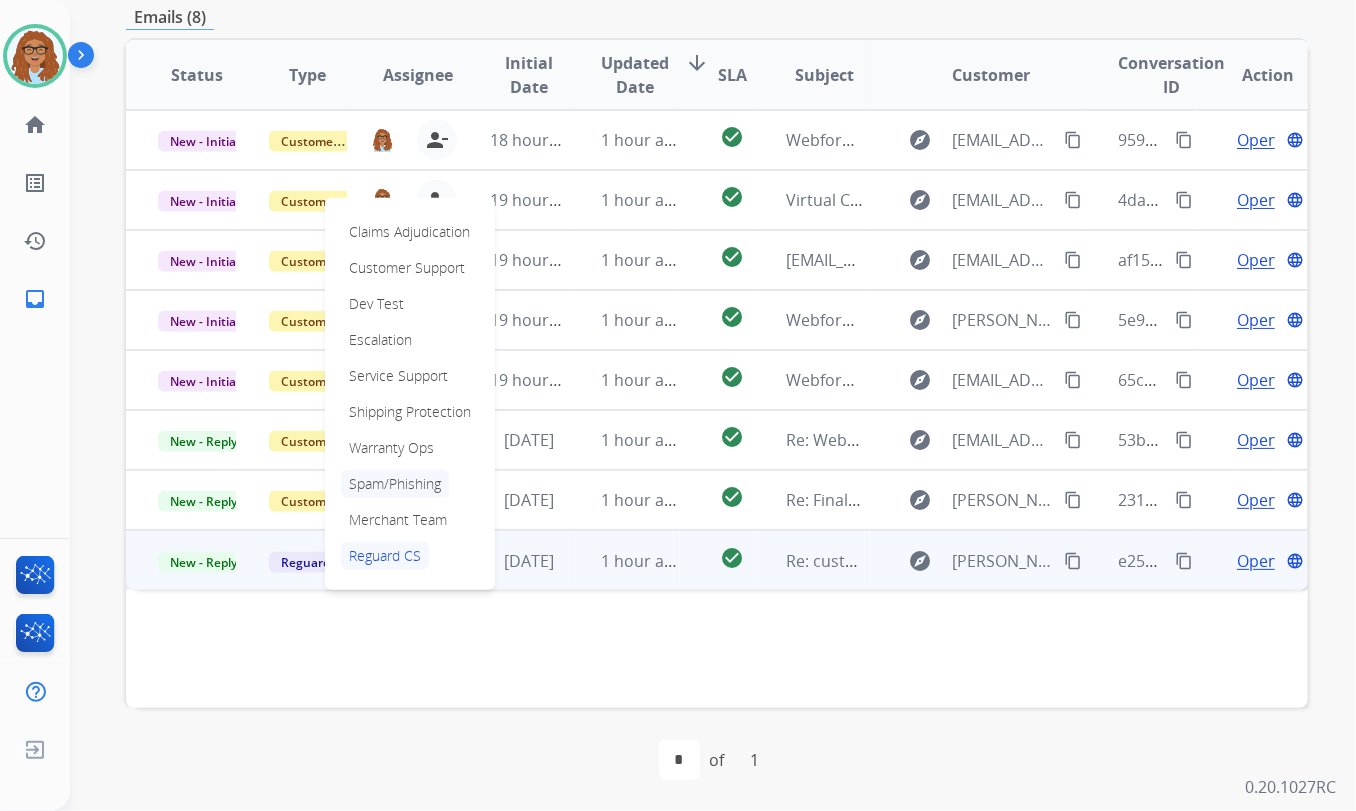 click on "Spam/Phishing" at bounding box center (395, 484) 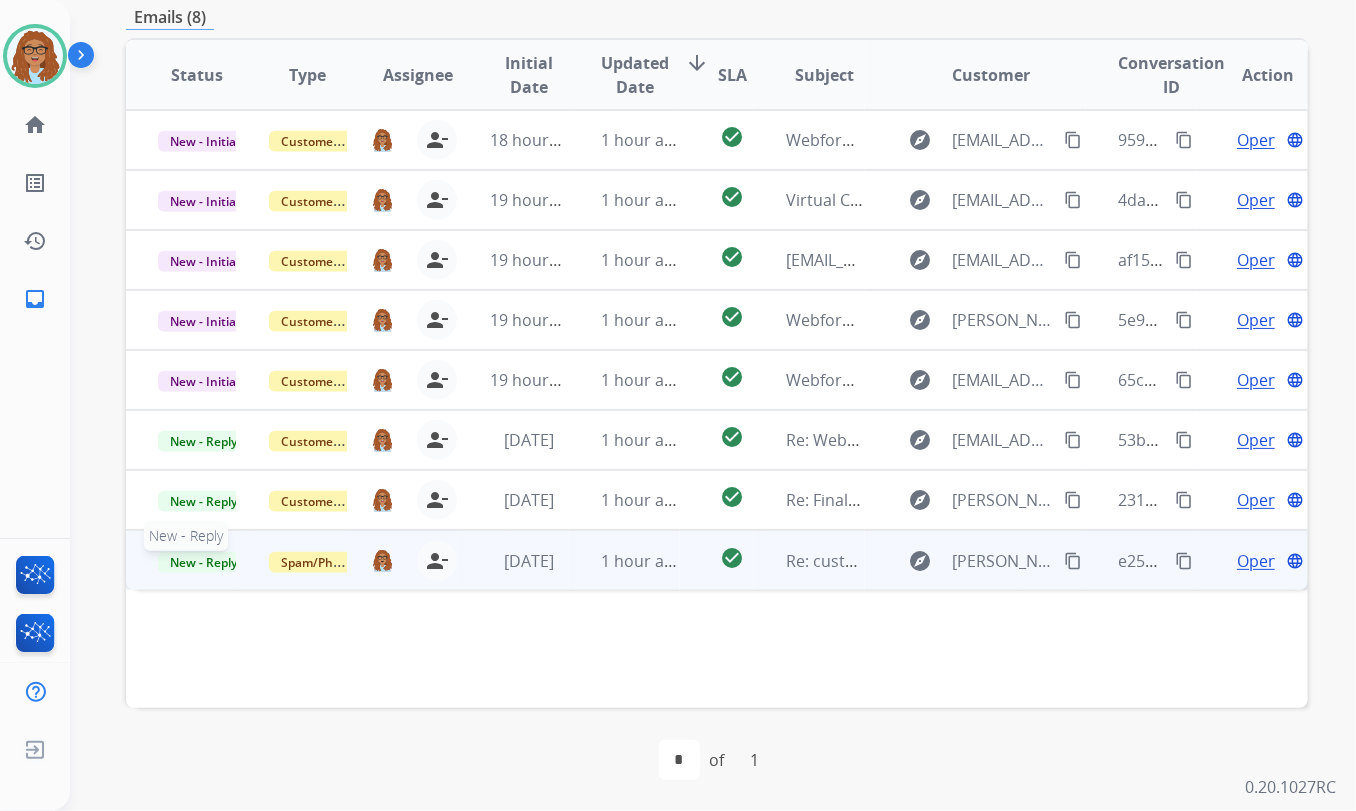 click on "New - Reply" at bounding box center [203, 562] 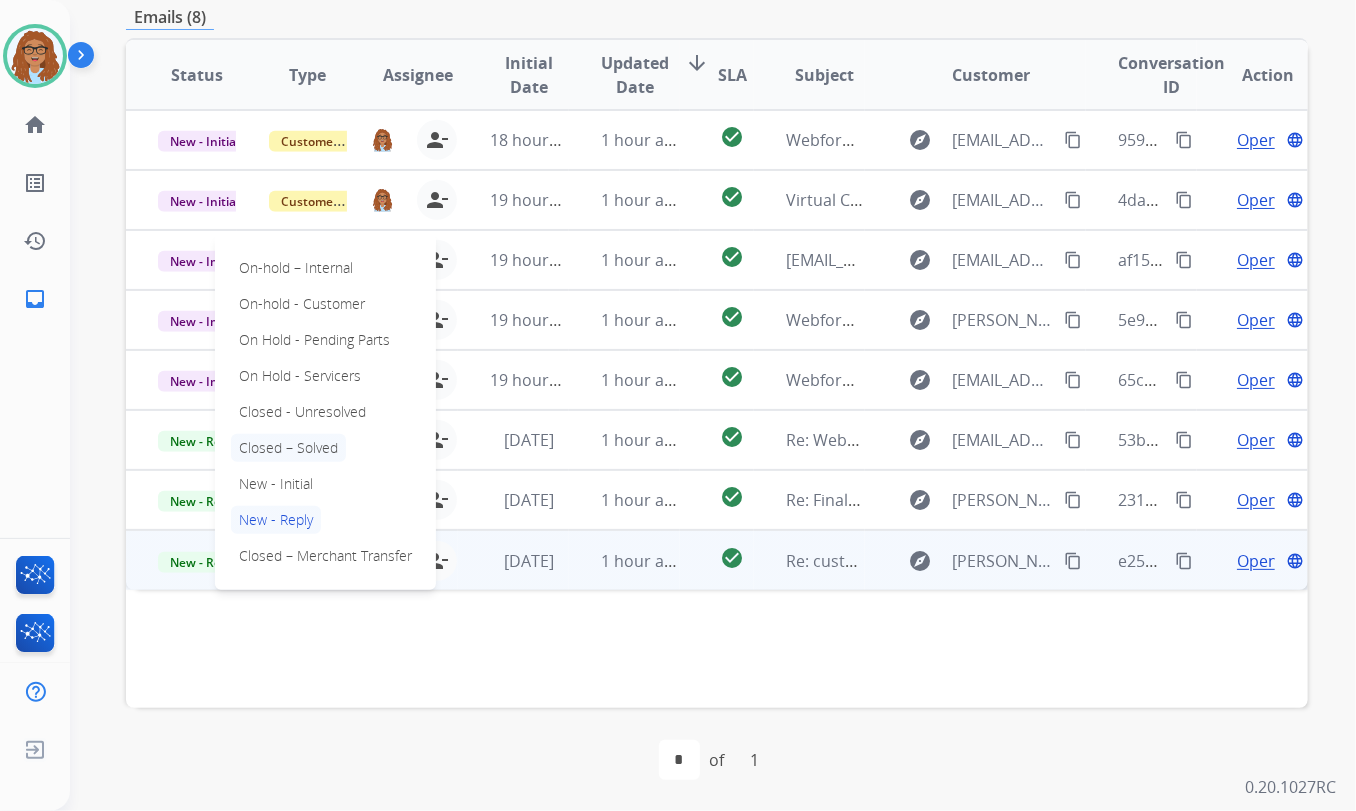 click on "Closed – Solved" at bounding box center (288, 448) 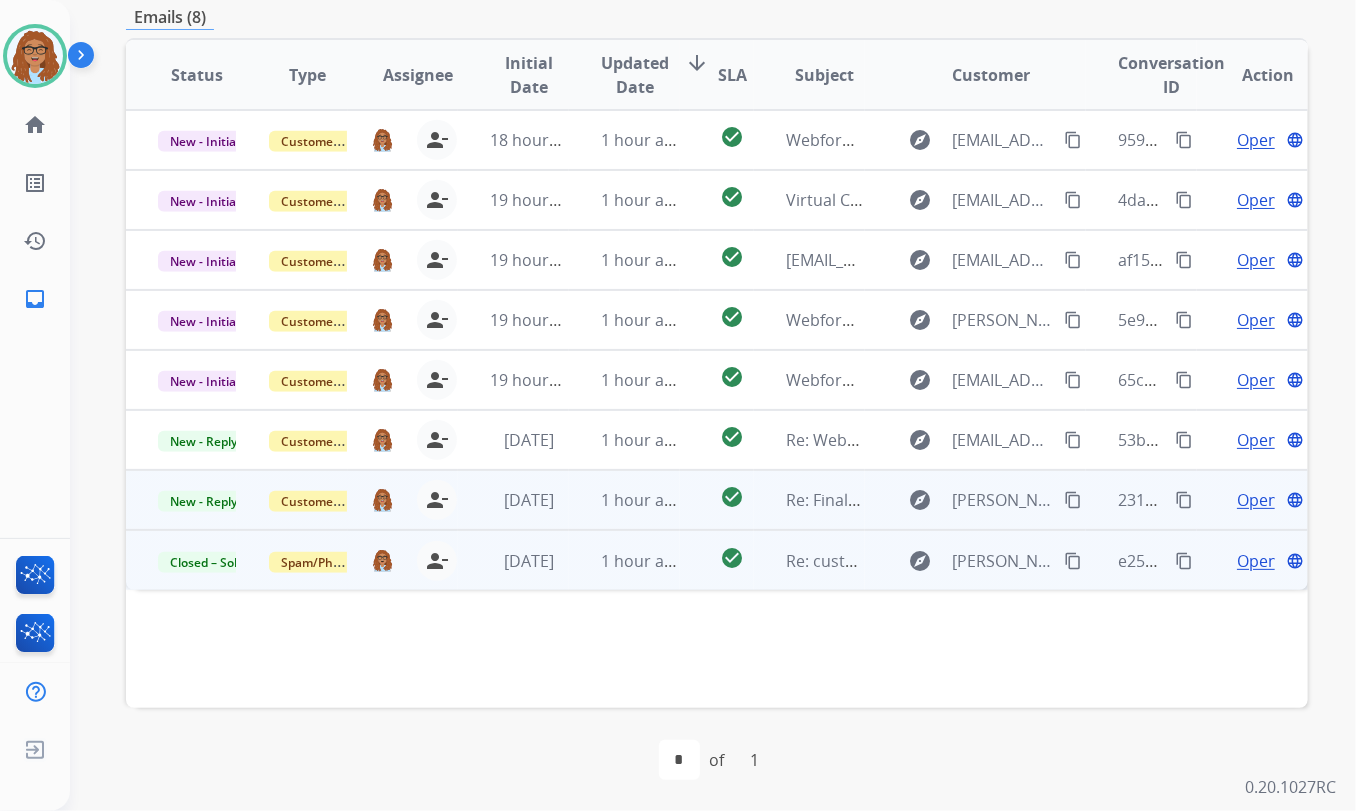 click on "content_copy" at bounding box center [1184, 500] 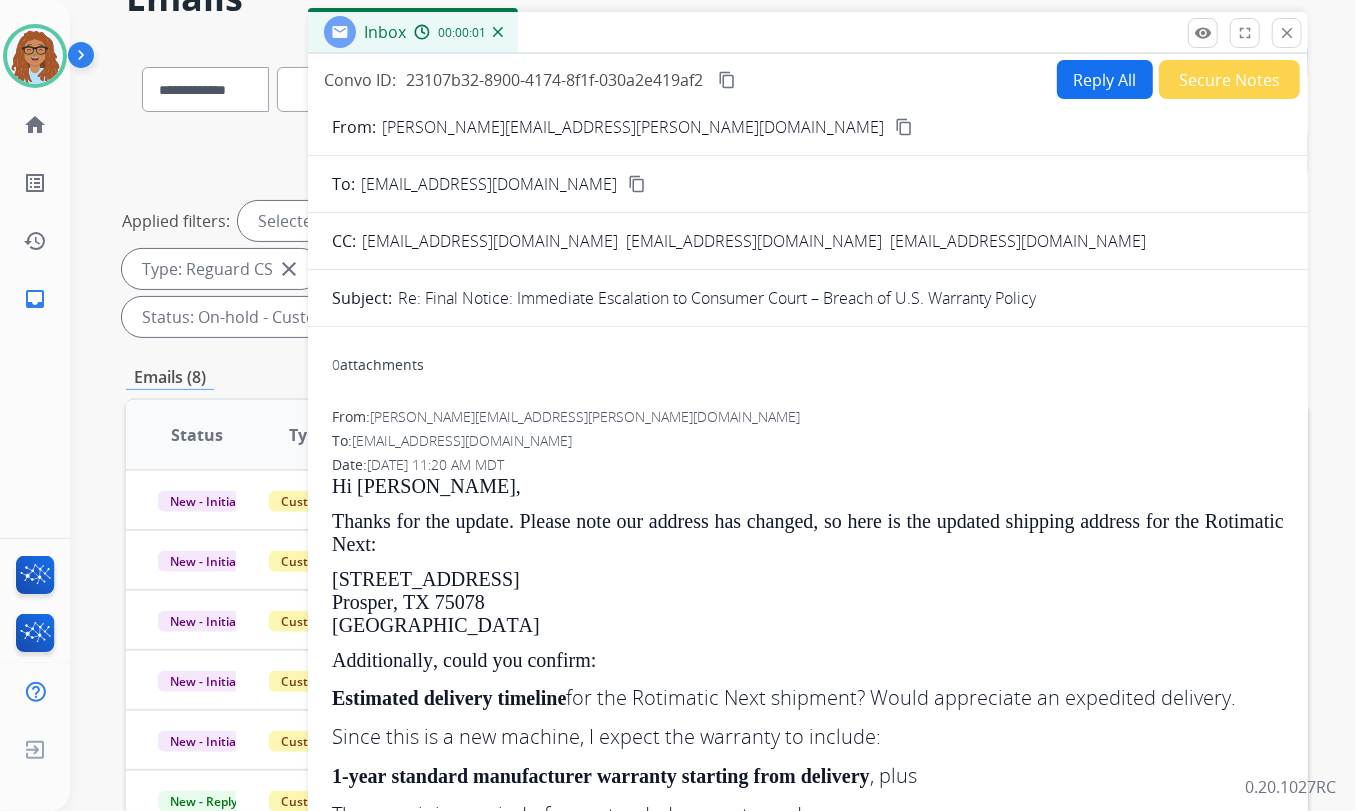 scroll, scrollTop: 107, scrollLeft: 0, axis: vertical 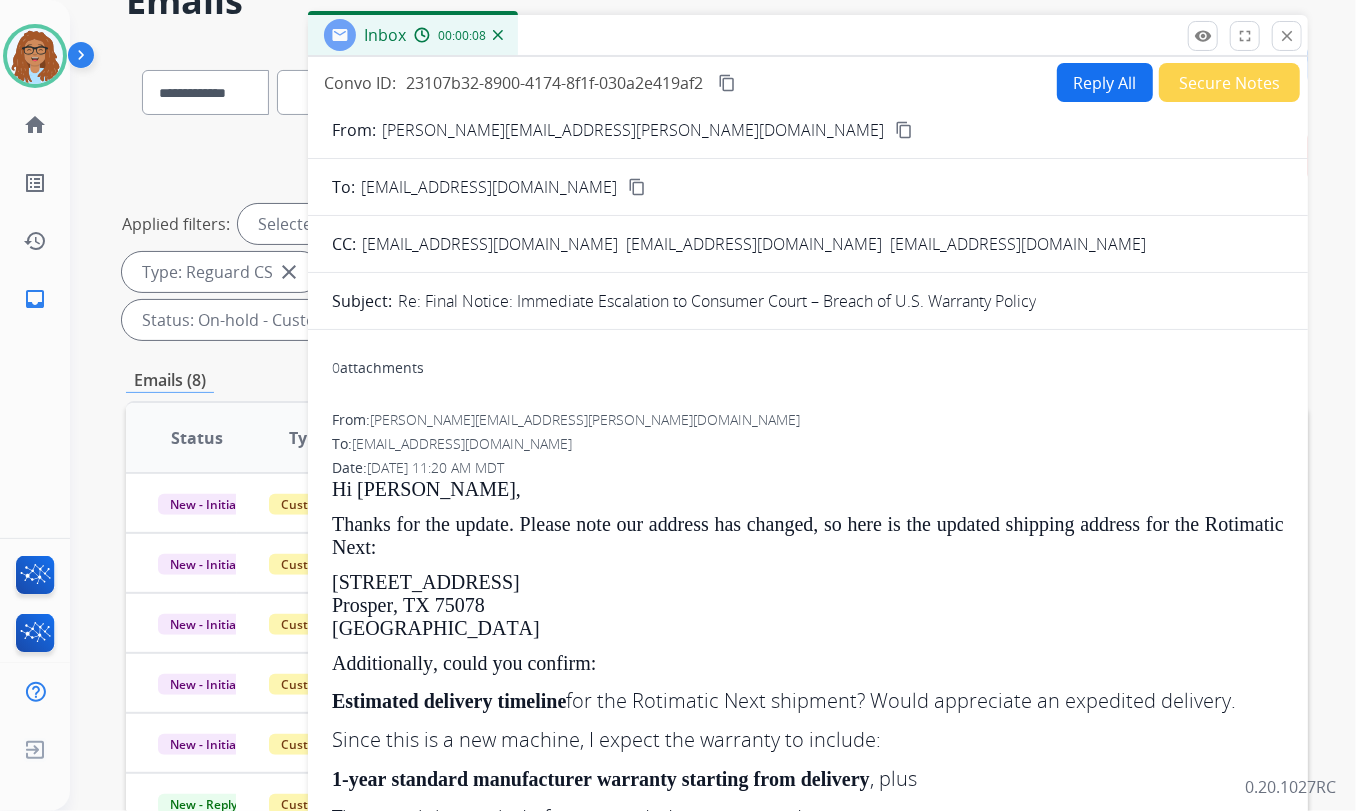 click on "Secure Notes" at bounding box center (1229, 82) 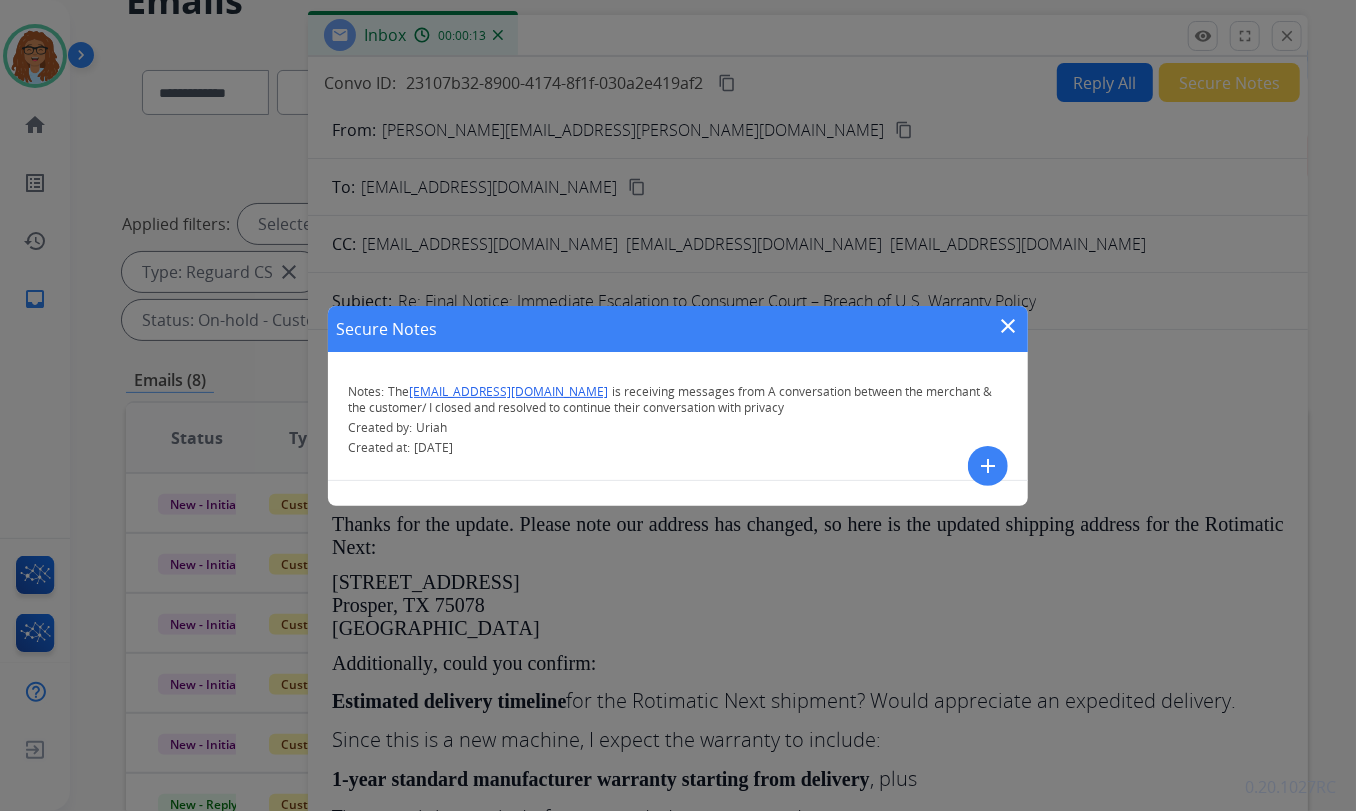 click on "close" at bounding box center [1008, 326] 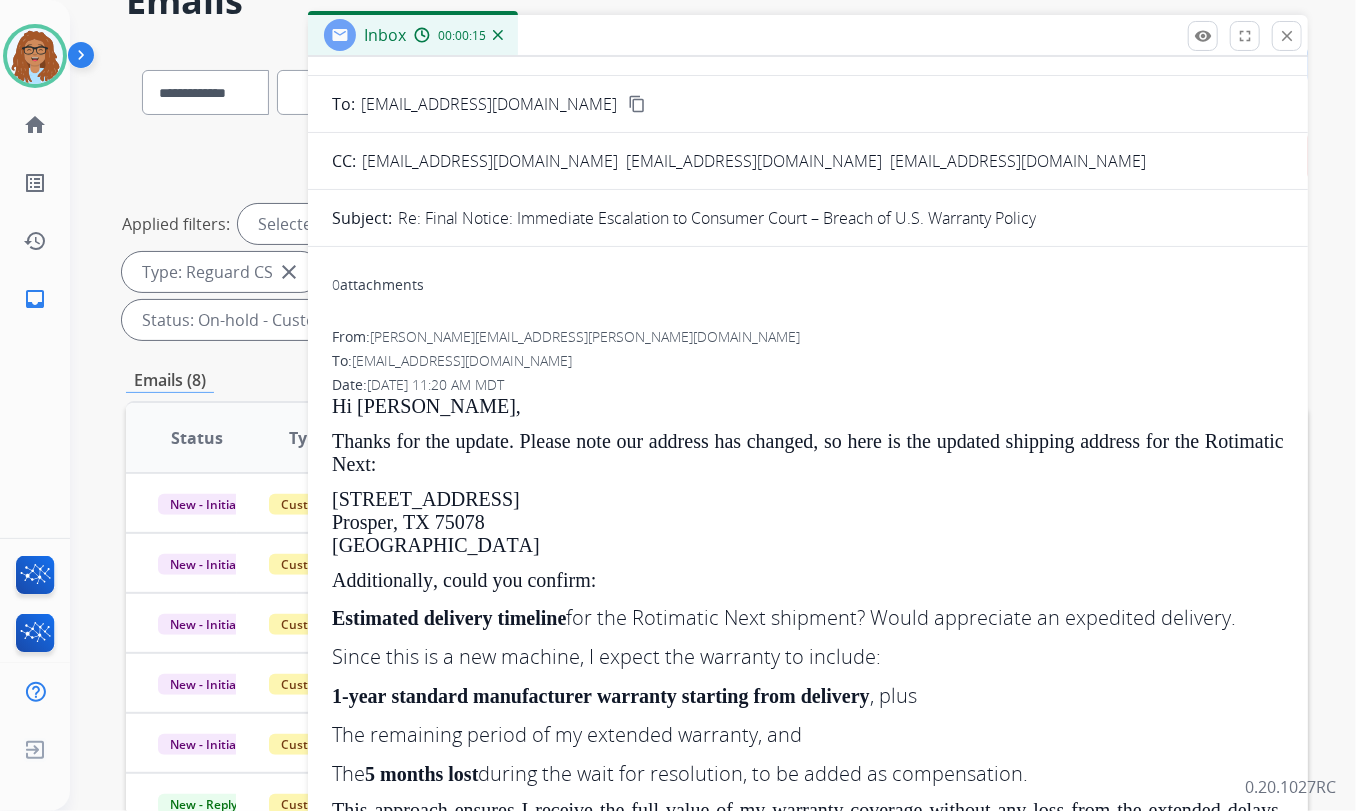scroll, scrollTop: 0, scrollLeft: 0, axis: both 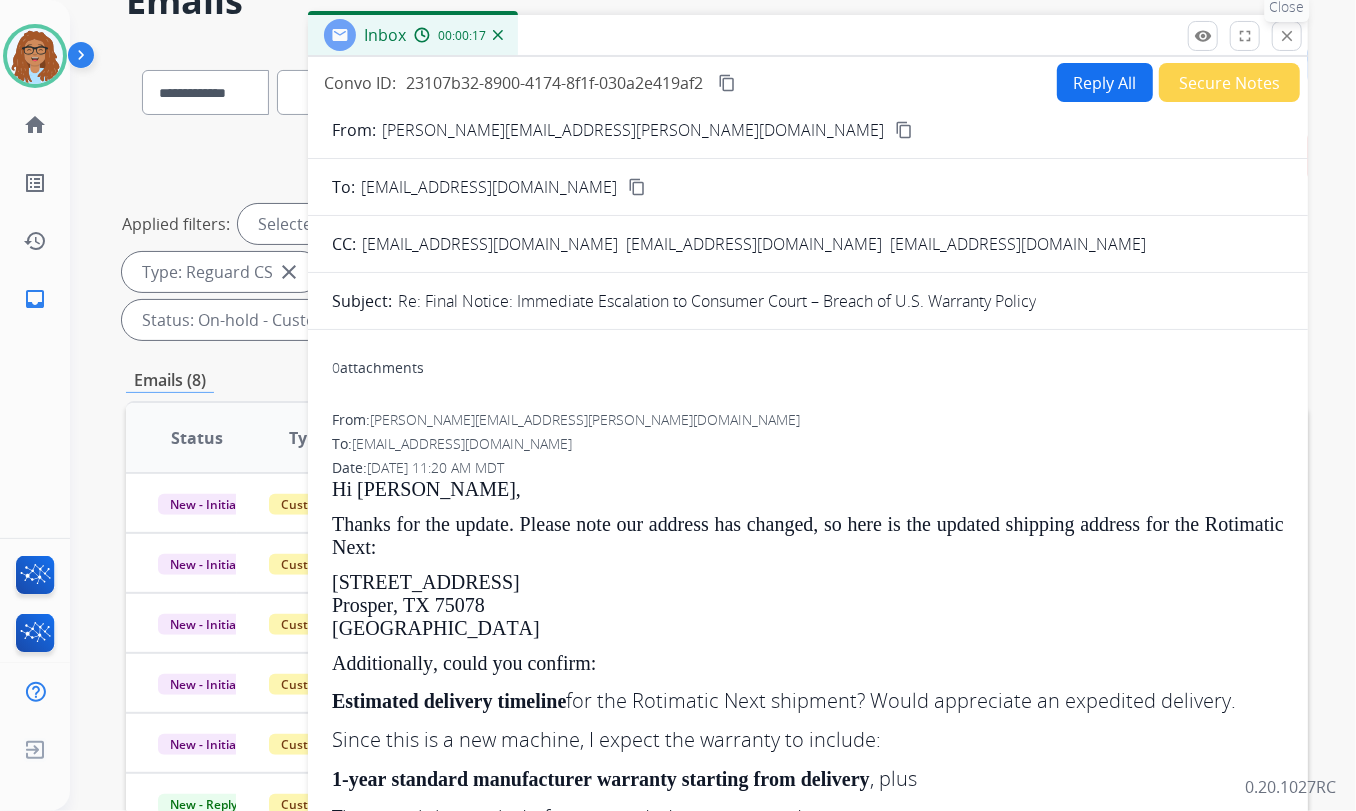 click on "close Close" at bounding box center [1287, 36] 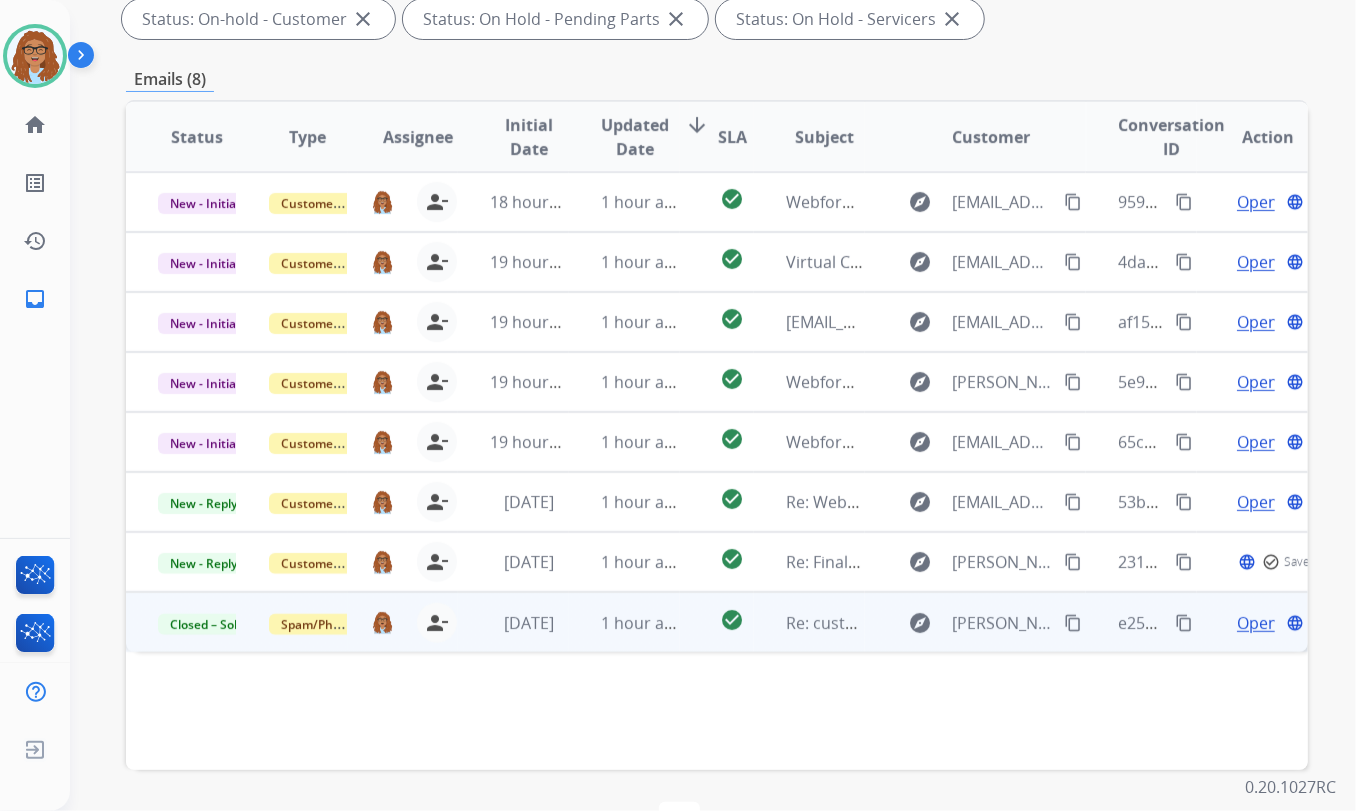 scroll, scrollTop: 470, scrollLeft: 0, axis: vertical 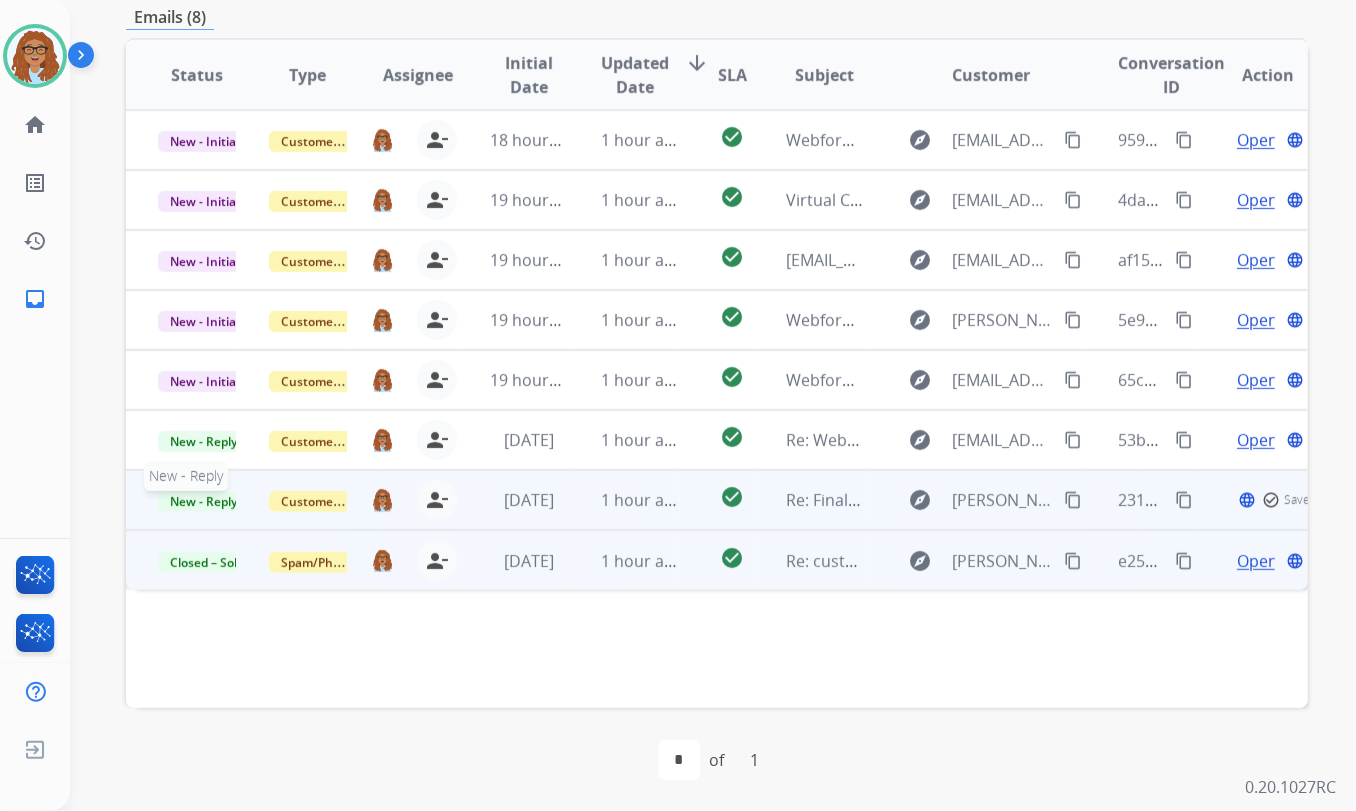 click on "New - Reply" at bounding box center [203, 501] 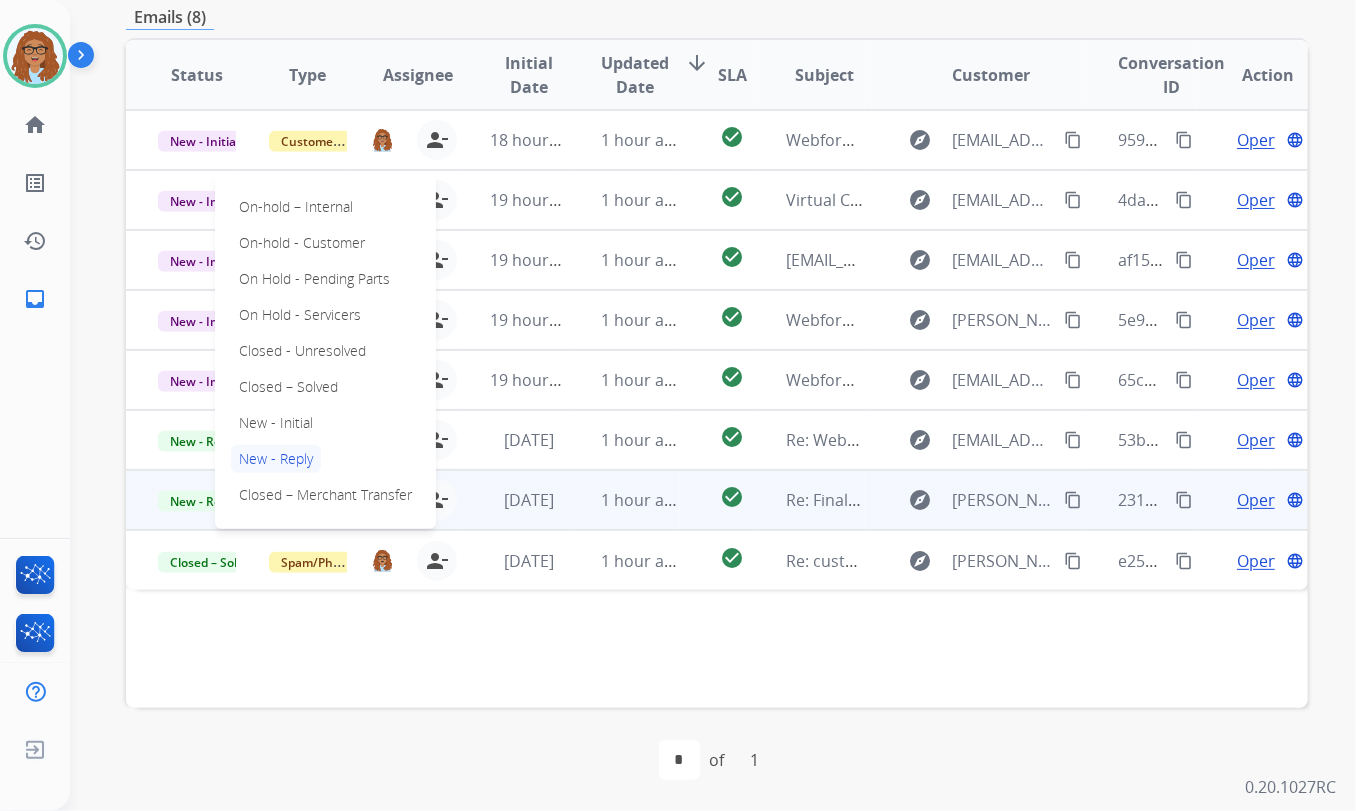 click on "On-hold – Internal   On-hold - Customer   On Hold - Pending Parts   On Hold - Servicers   Closed - Unresolved   Closed – Solved   New - Initial   New - Reply   Closed – Merchant Transfer" at bounding box center (325, 351) 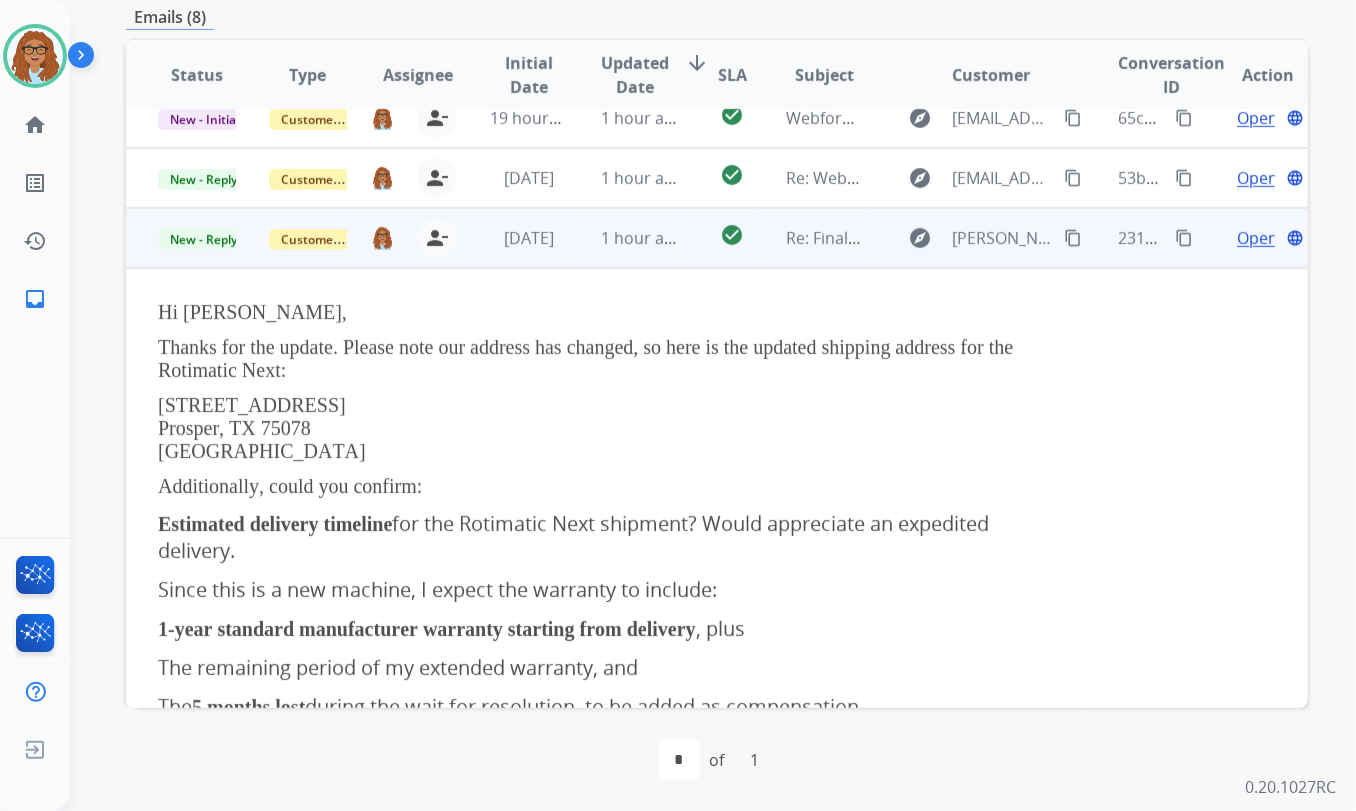 scroll, scrollTop: 87, scrollLeft: 0, axis: vertical 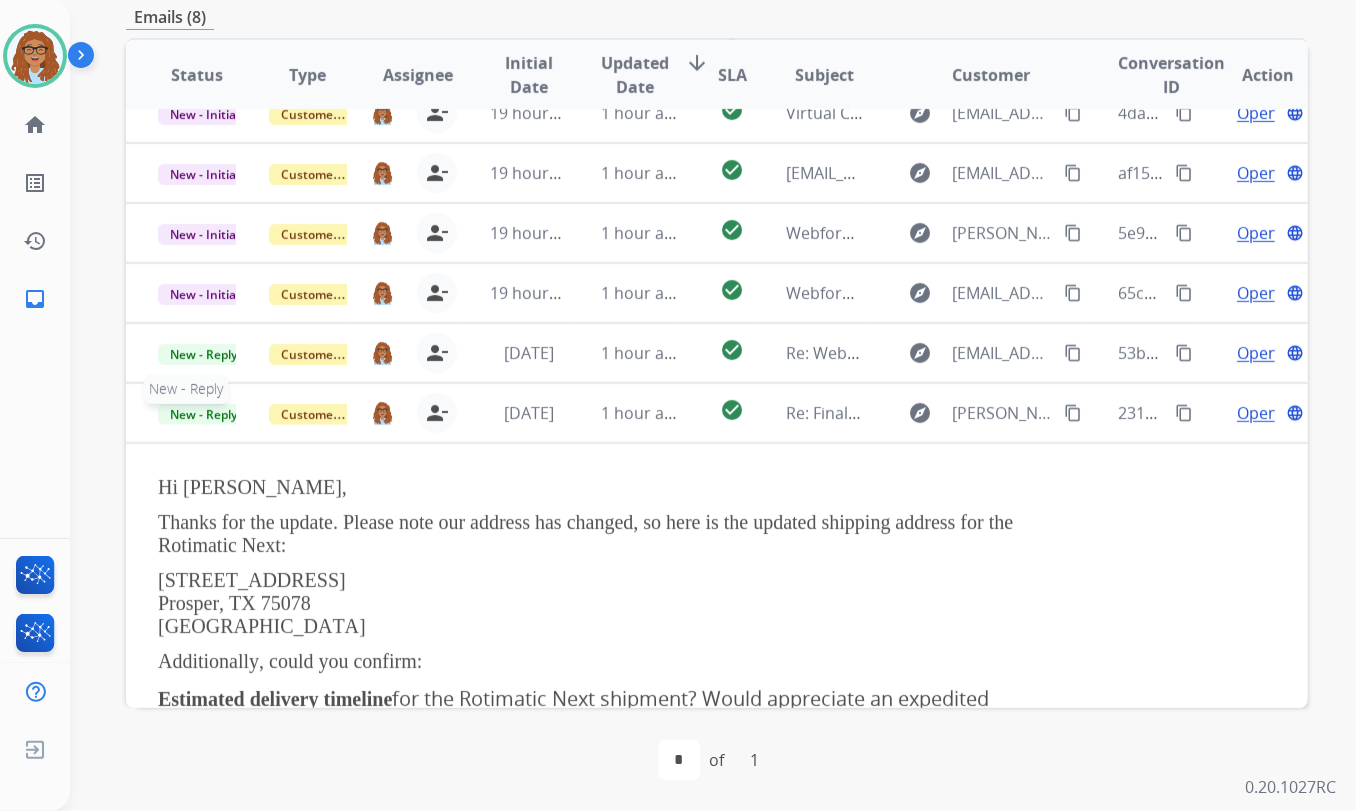 click on "New - Reply" at bounding box center [203, 414] 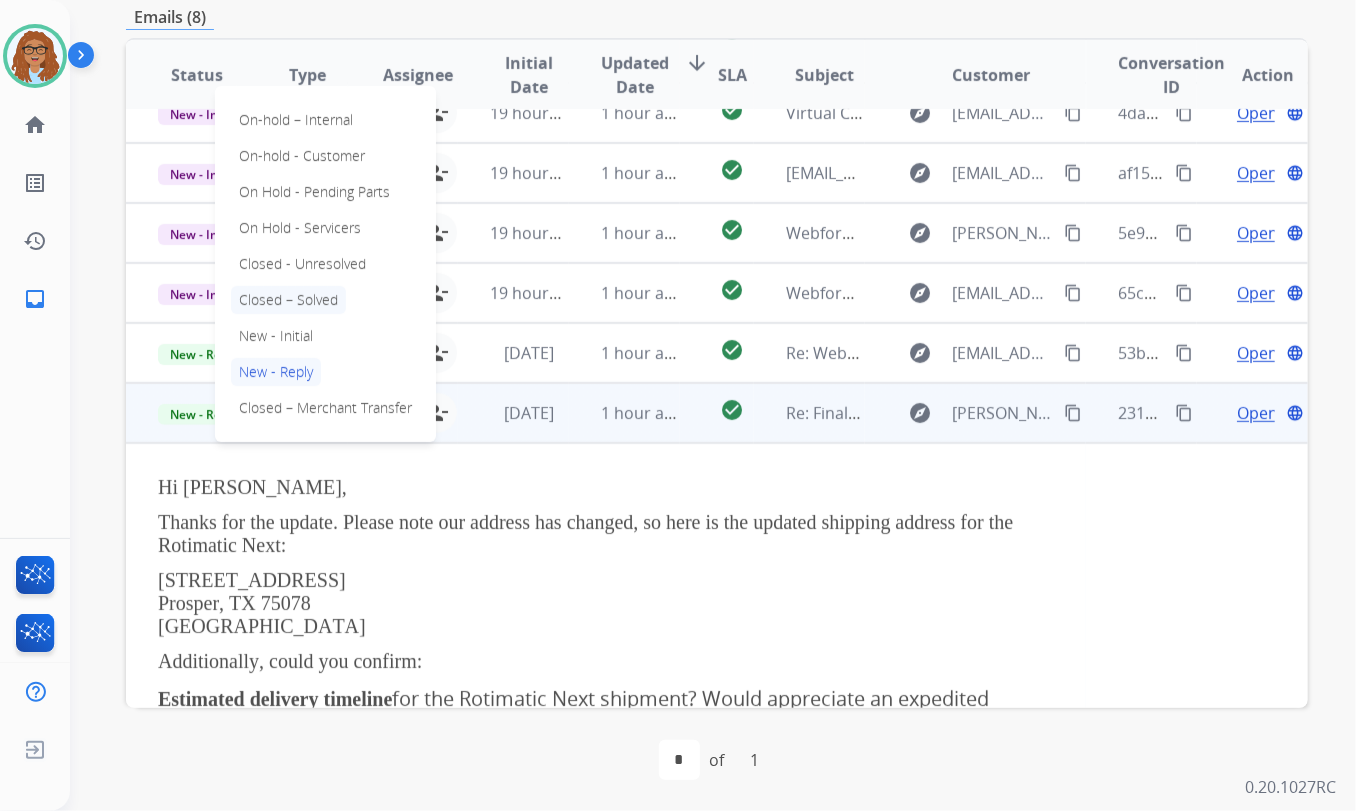 click on "Closed – Solved" at bounding box center (288, 300) 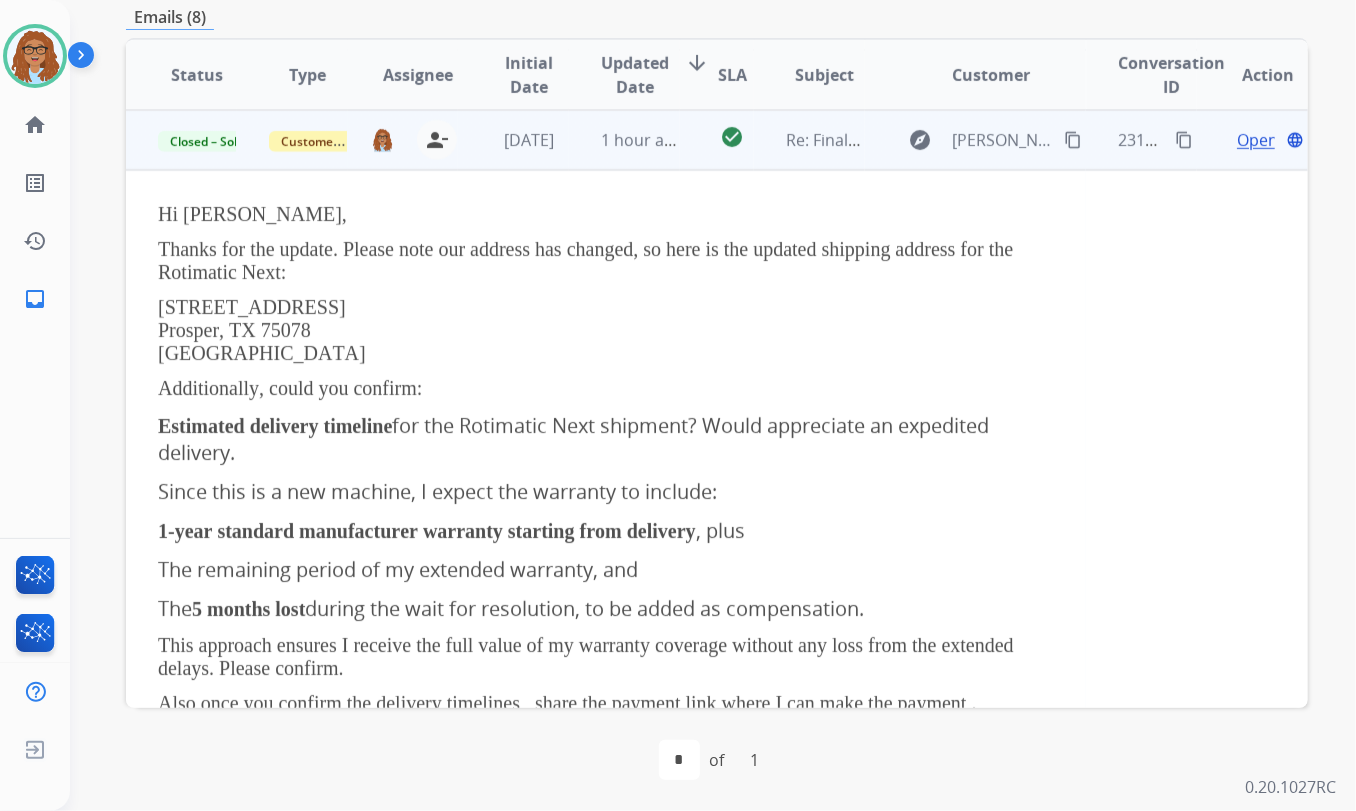 scroll, scrollTop: 178, scrollLeft: 0, axis: vertical 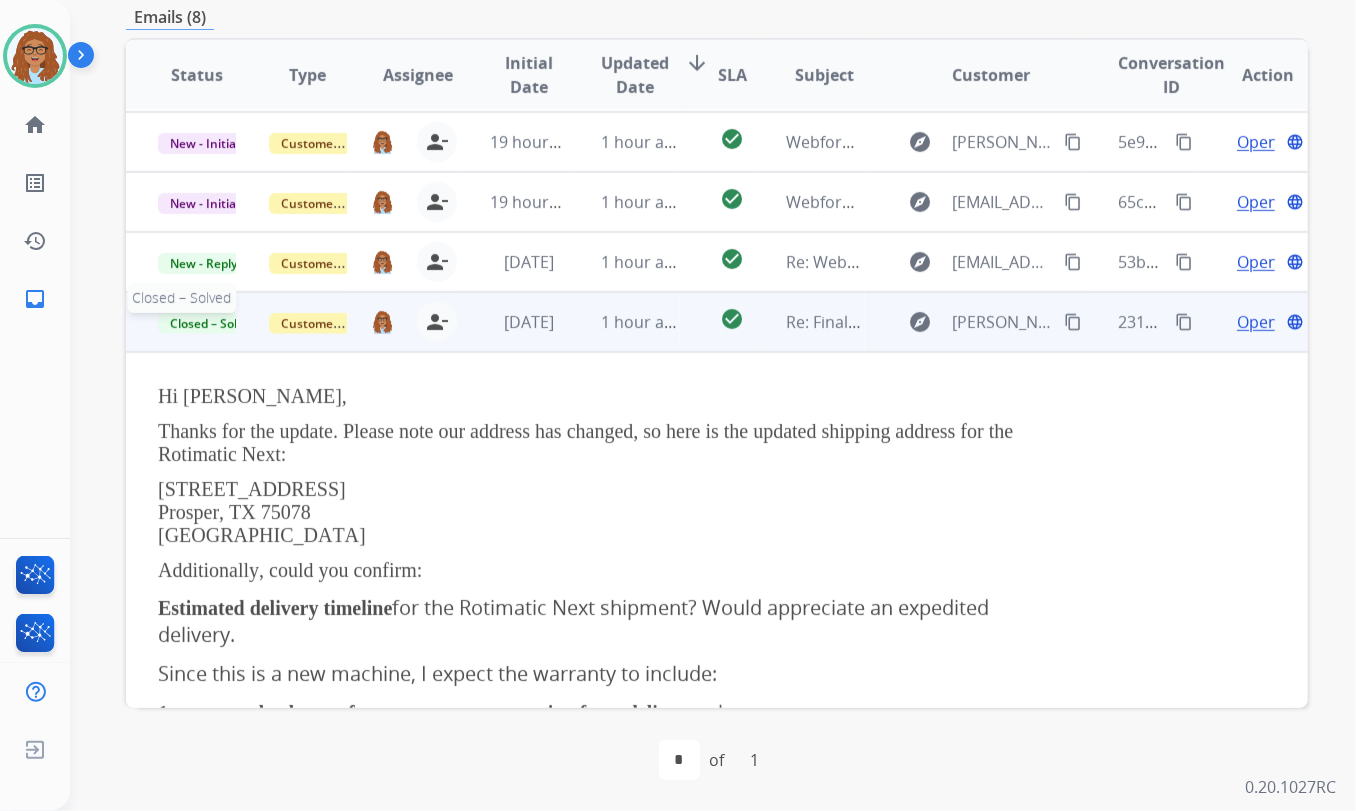 click on "Closed – Solved" at bounding box center (213, 323) 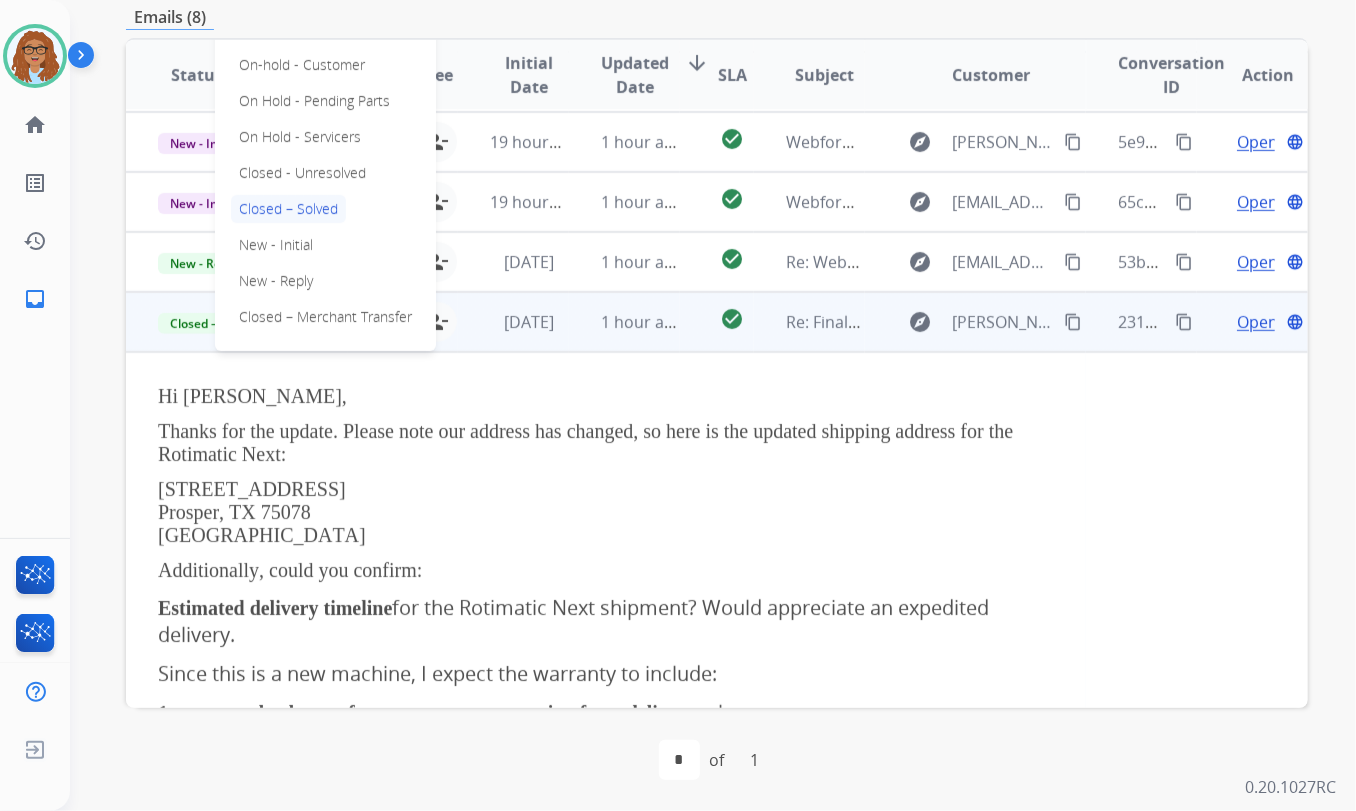 click on "Hi [PERSON_NAME],
Thanks for the update. Please note our address has changed, so here is the updated shipping address for the Rotimatic Next:
[STREET_ADDRESS][PERSON_NAME]
Additionally, could you confirm:
Estimated delivery timeline  for the Rotimatic Next shipment? Would appreciate an expedited delivery.
Since this is a new machine, I expect the warranty to include:
1-year standard manufacturer warranty starting from delivery , plus
The remaining period of my extended warranty, and
The  5 months lost  during the wait for resolution, to be added as compensation.
This approach ensures I receive the full value of my warranty coverage without any loss from the extended delays. Please confirm. Also once you confirm the delivery timelines , share the payment link where I can make the payment .
Best regards,
[PERSON_NAME]" at bounding box center [606, 688] 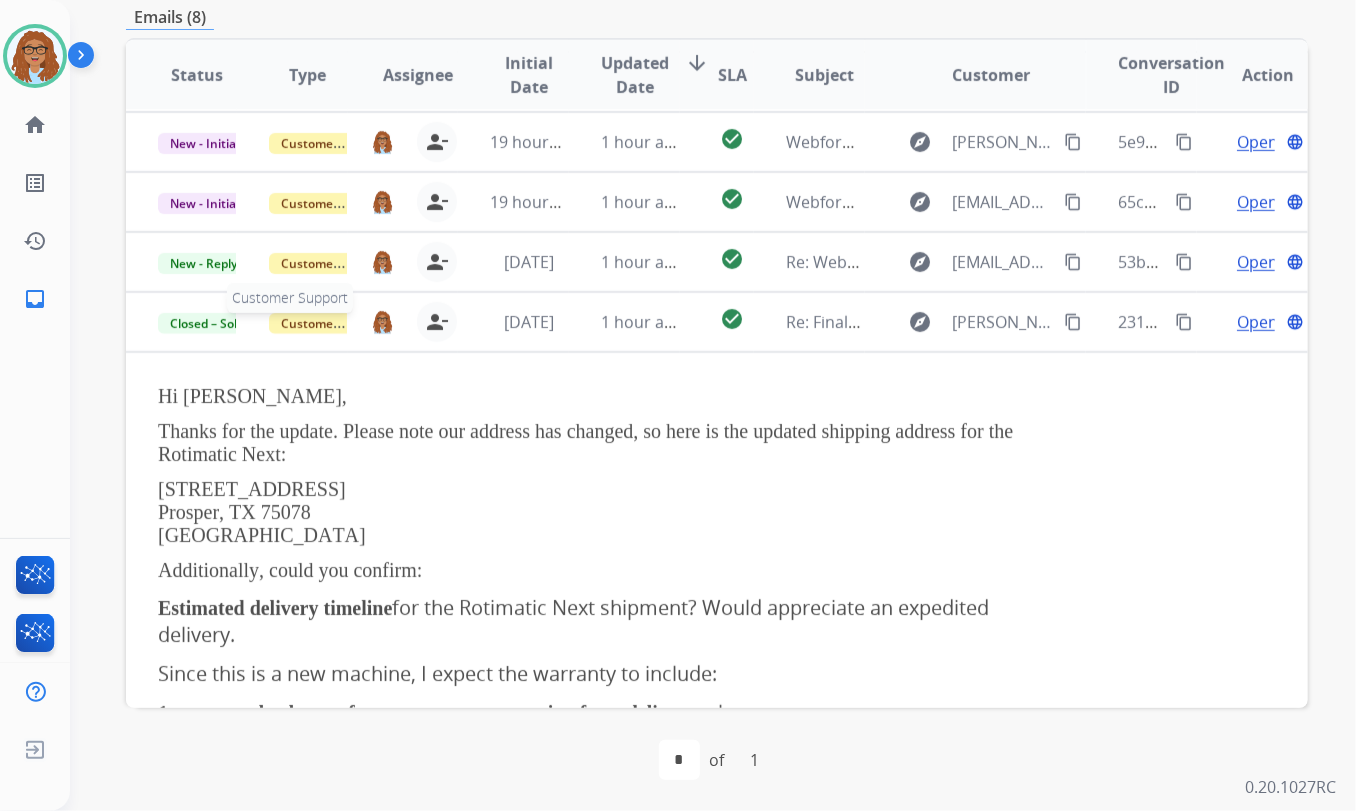 click on "Customer Support" at bounding box center (334, 323) 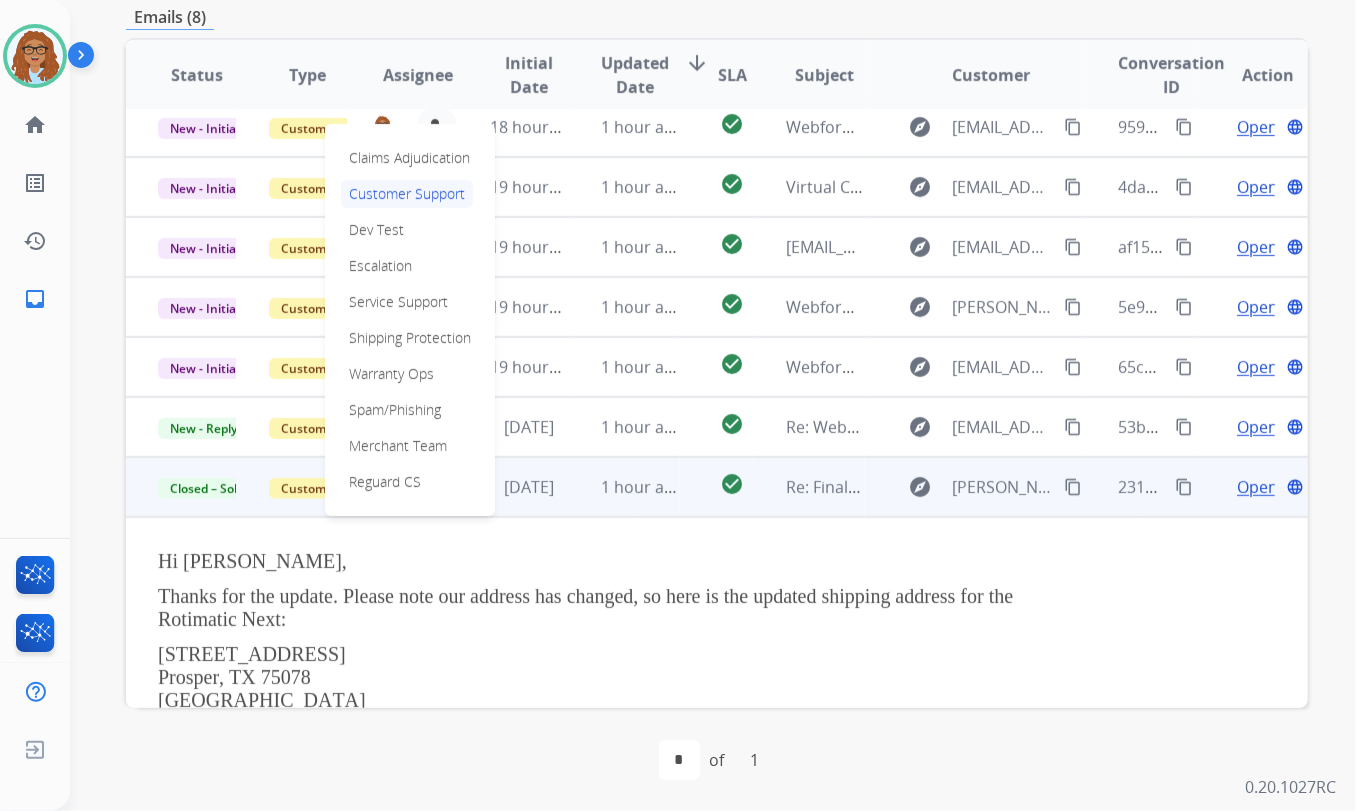 scroll, scrollTop: 0, scrollLeft: 0, axis: both 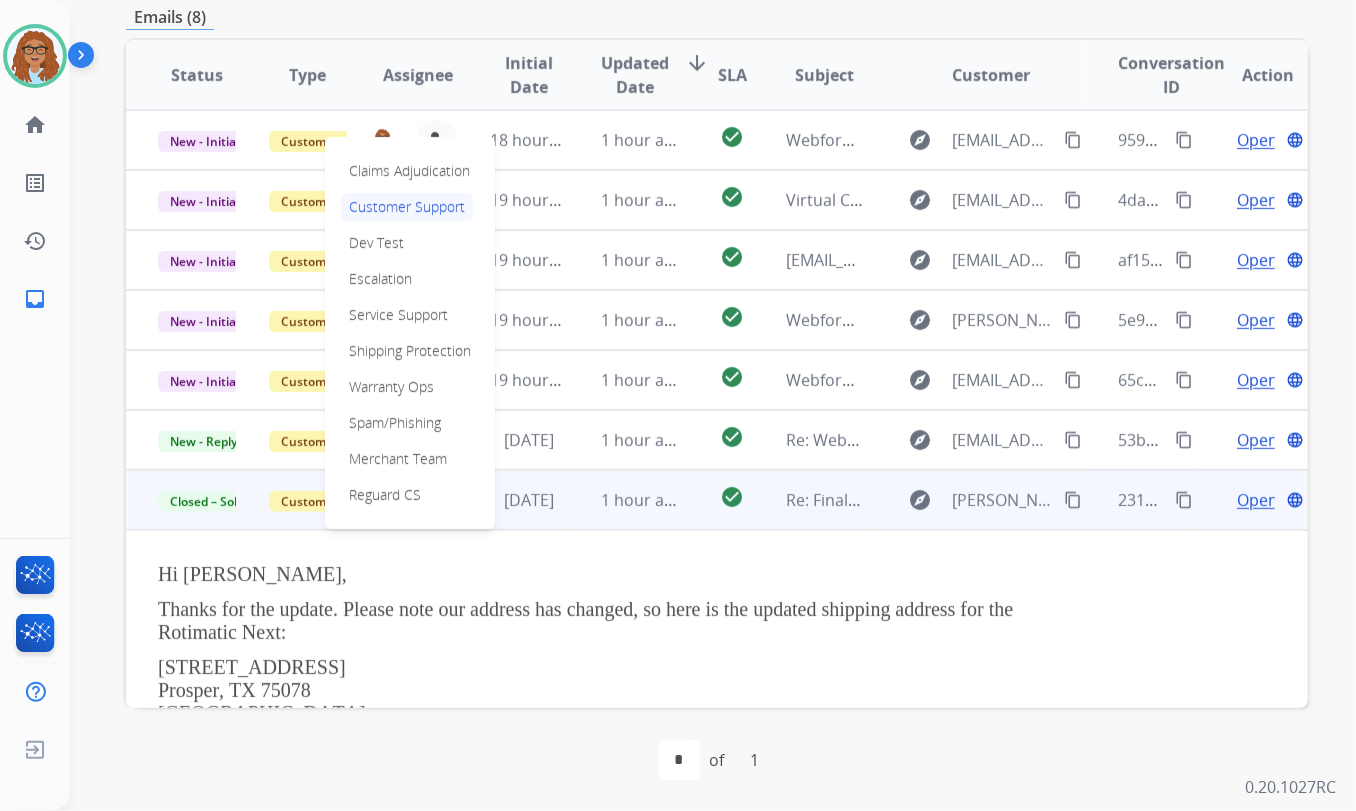 click on "**********" at bounding box center (713, 405) 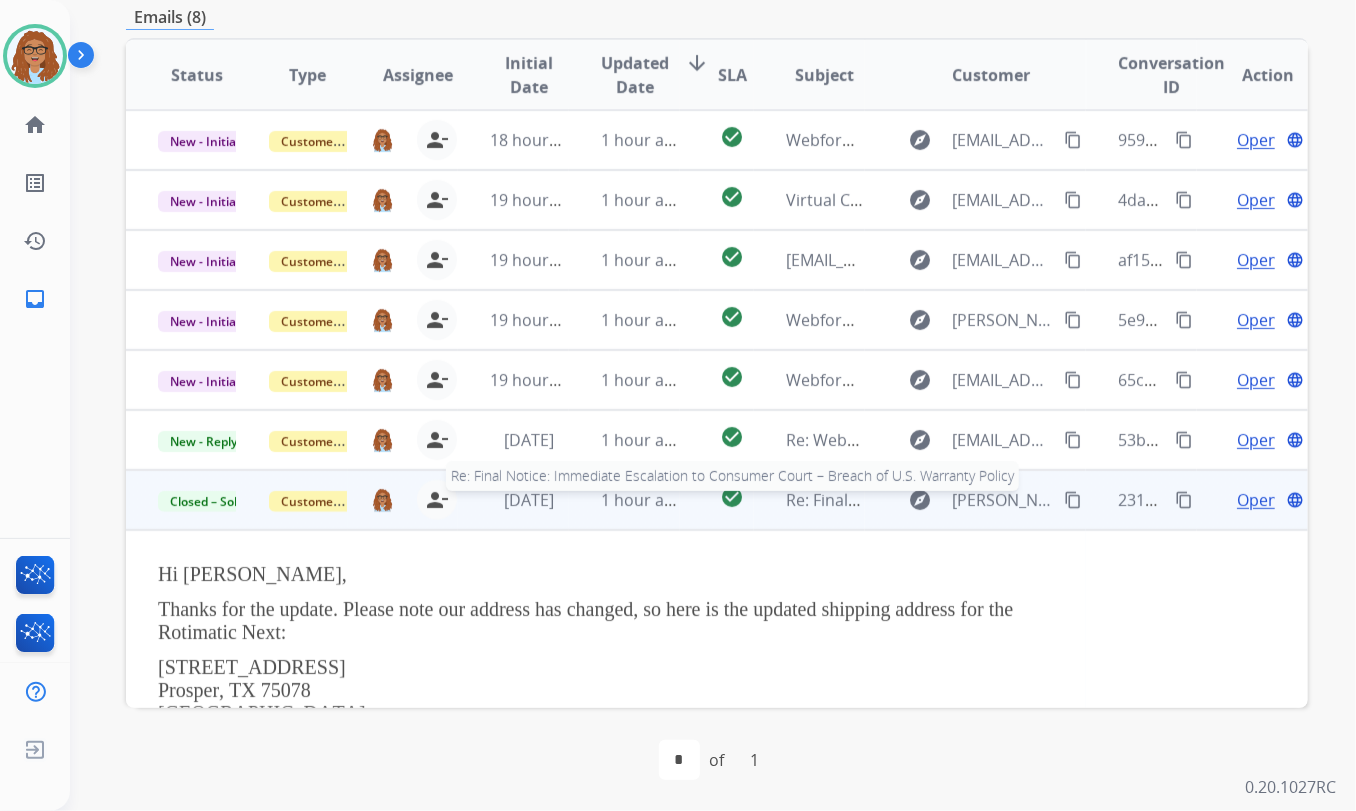 click on "Re: Final Notice: Immediate Escalation to Consumer Court – Breach of U.S. Warranty Policy" at bounding box center (1125, 500) 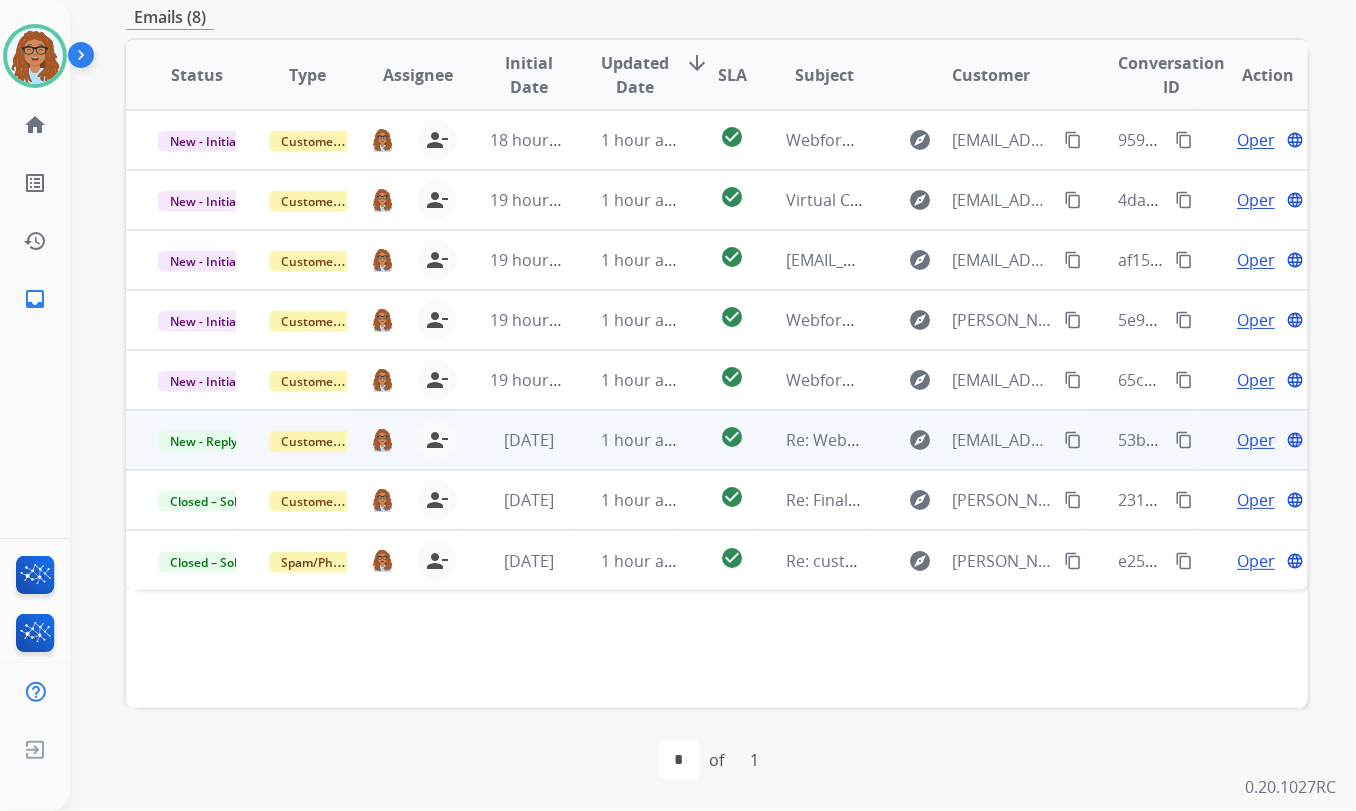 click on "content_copy" at bounding box center [1184, 440] 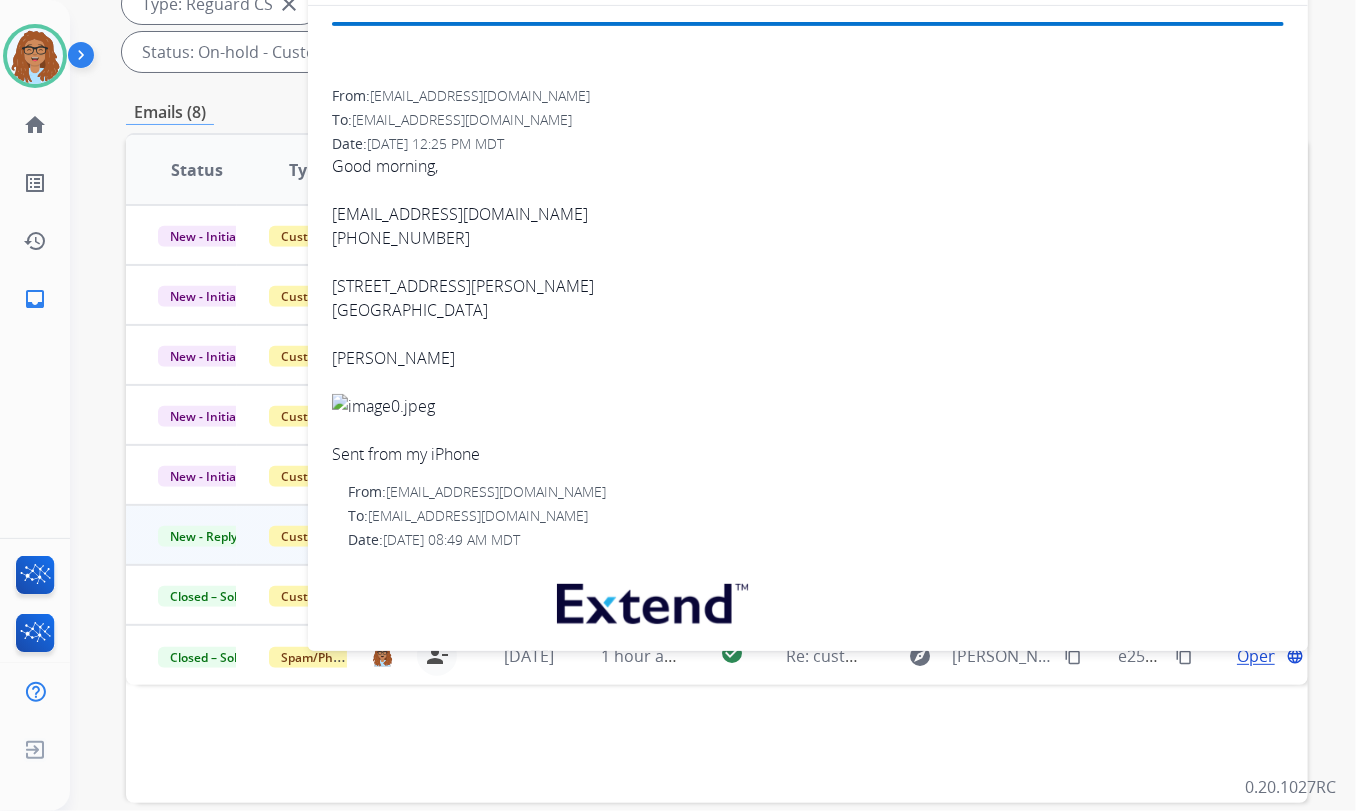 scroll, scrollTop: 289, scrollLeft: 0, axis: vertical 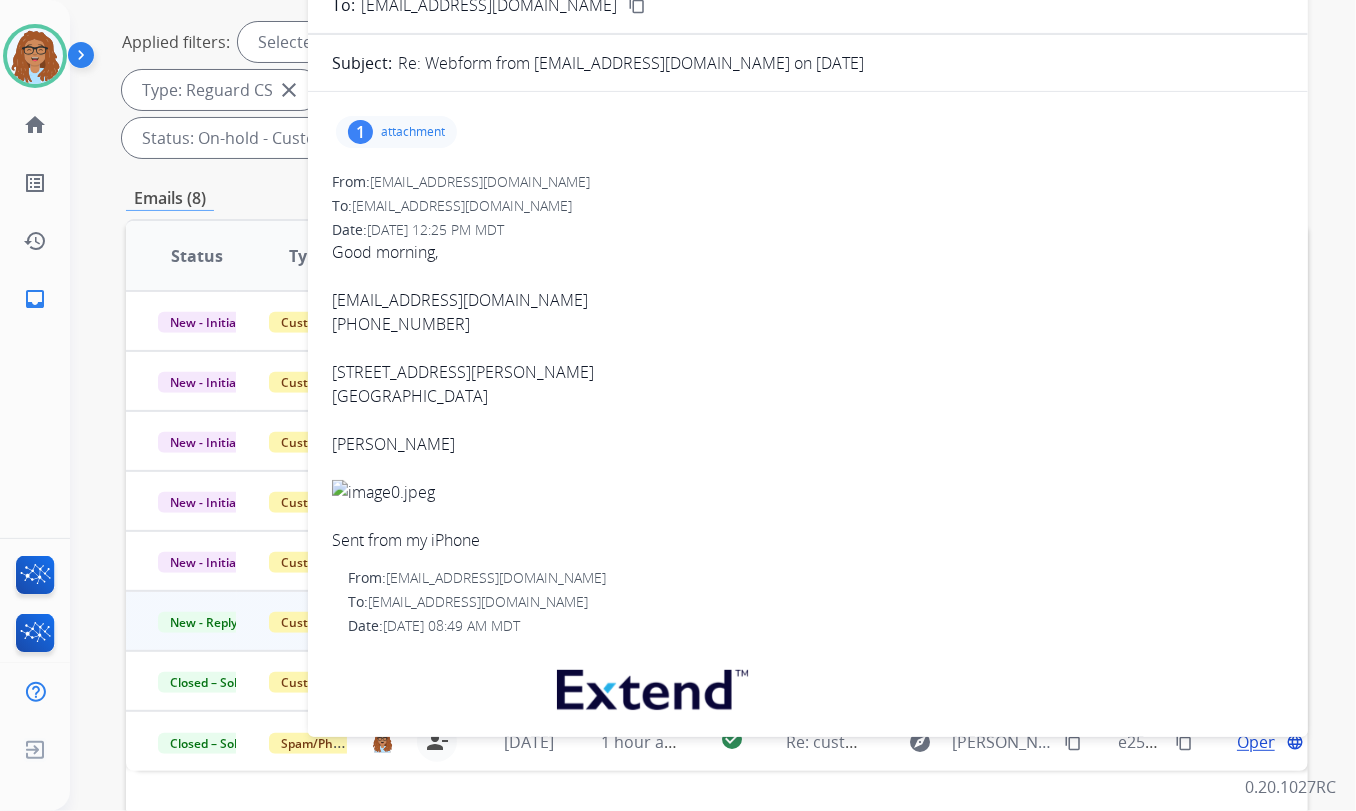 click on "1 attachment" at bounding box center (396, 132) 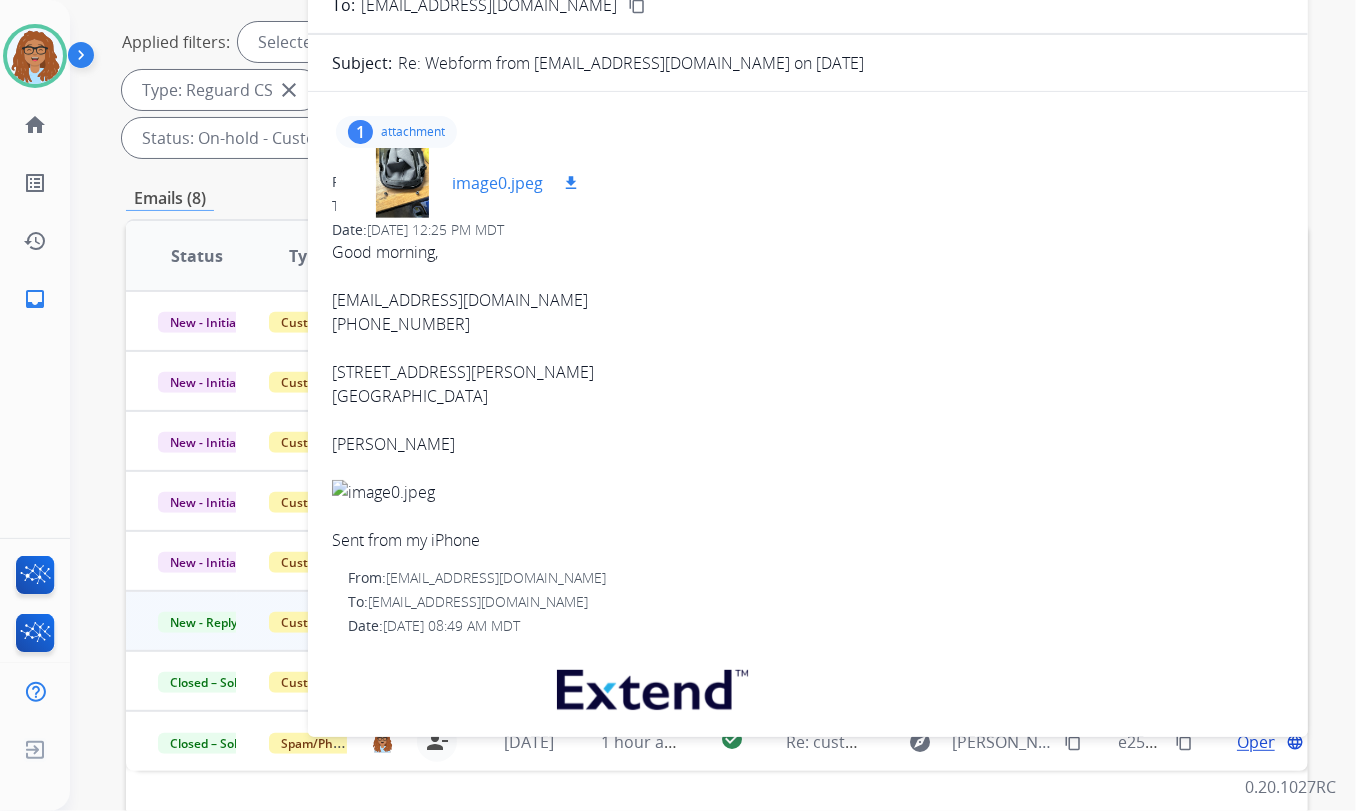 click at bounding box center (402, 183) 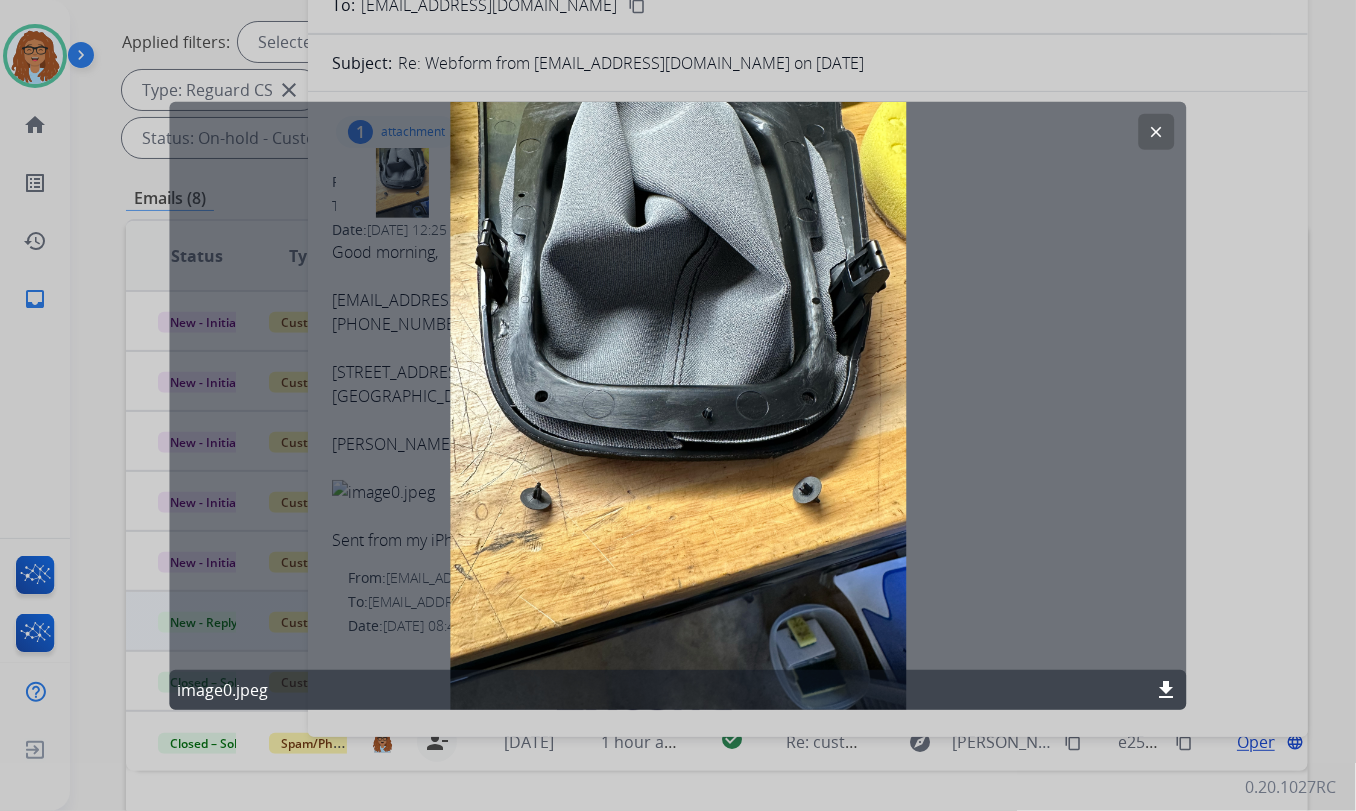 click on "clear" 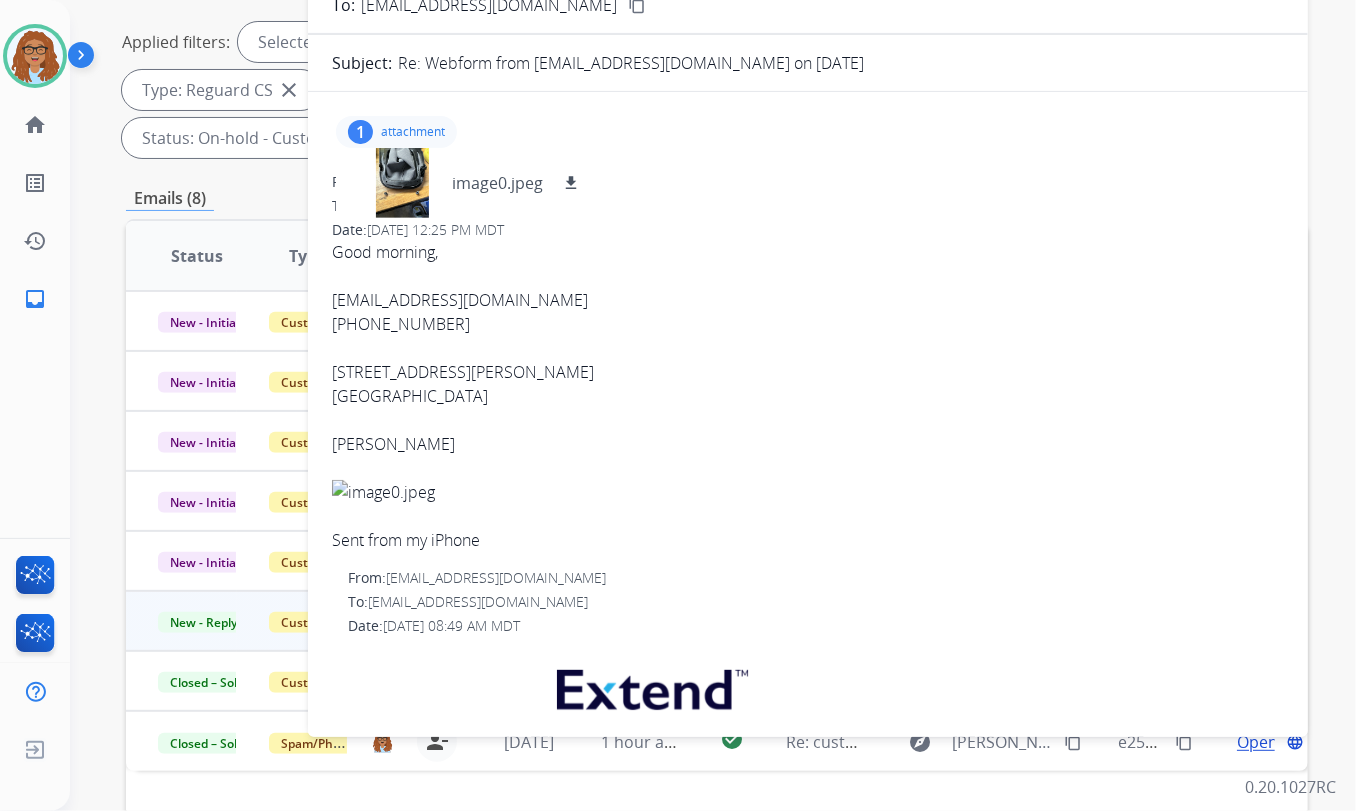 click on "1" at bounding box center [360, 132] 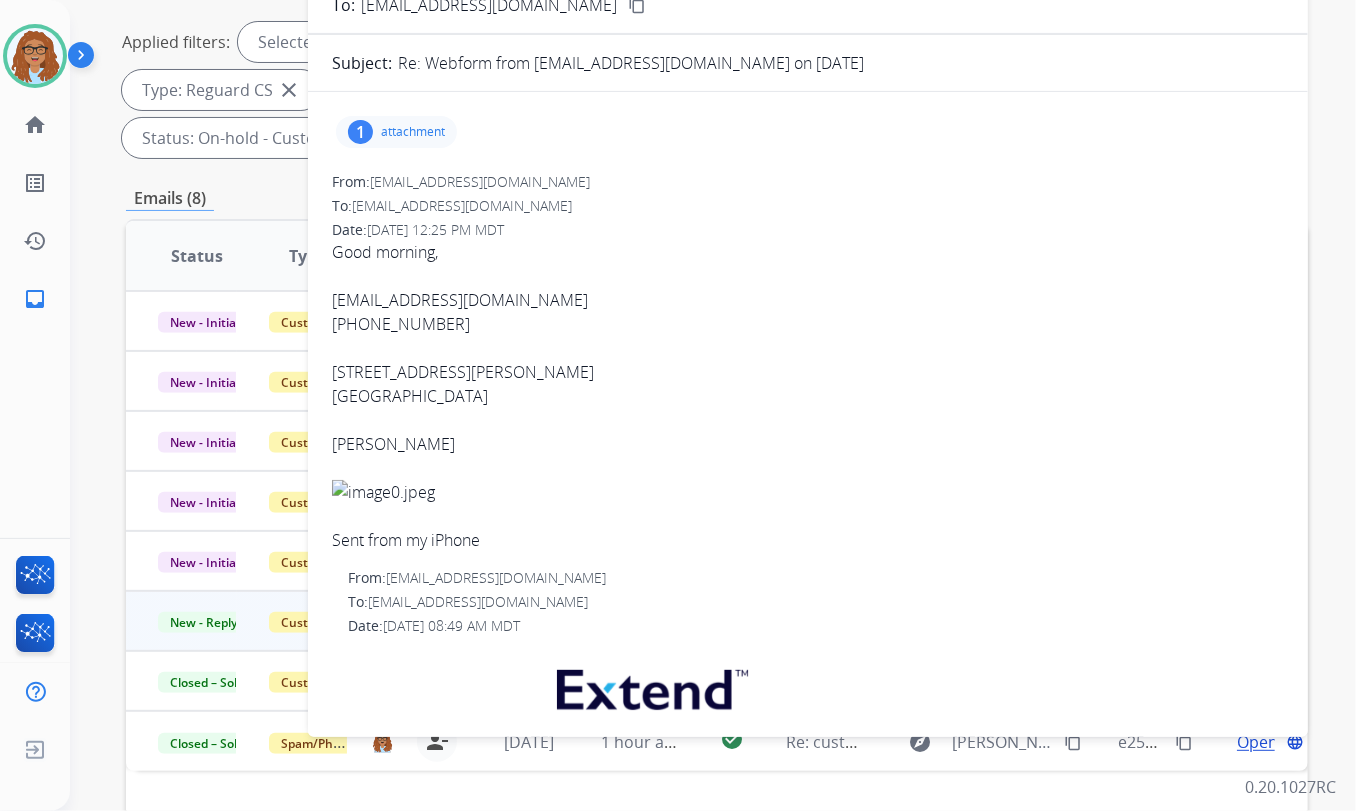 click on "1" at bounding box center (360, 132) 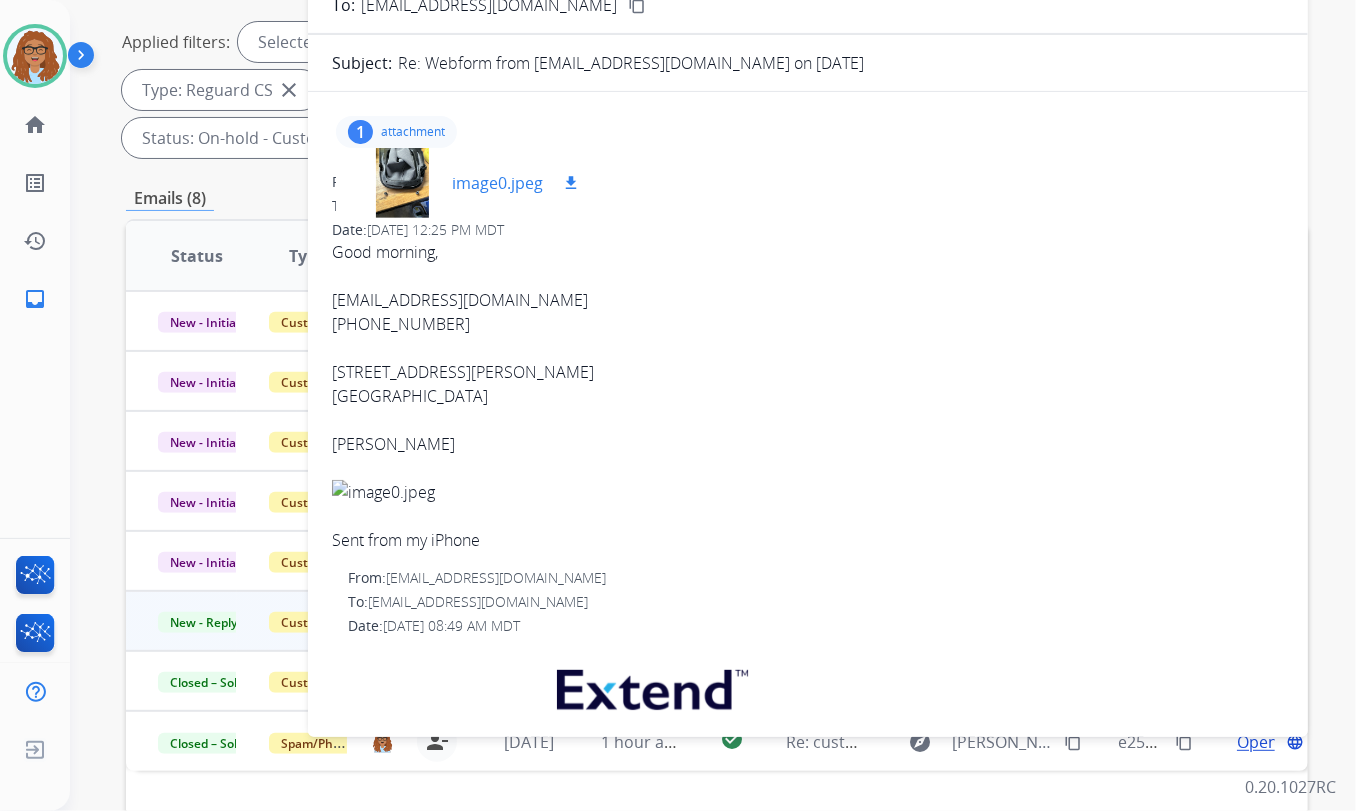 click on "download" at bounding box center [571, 183] 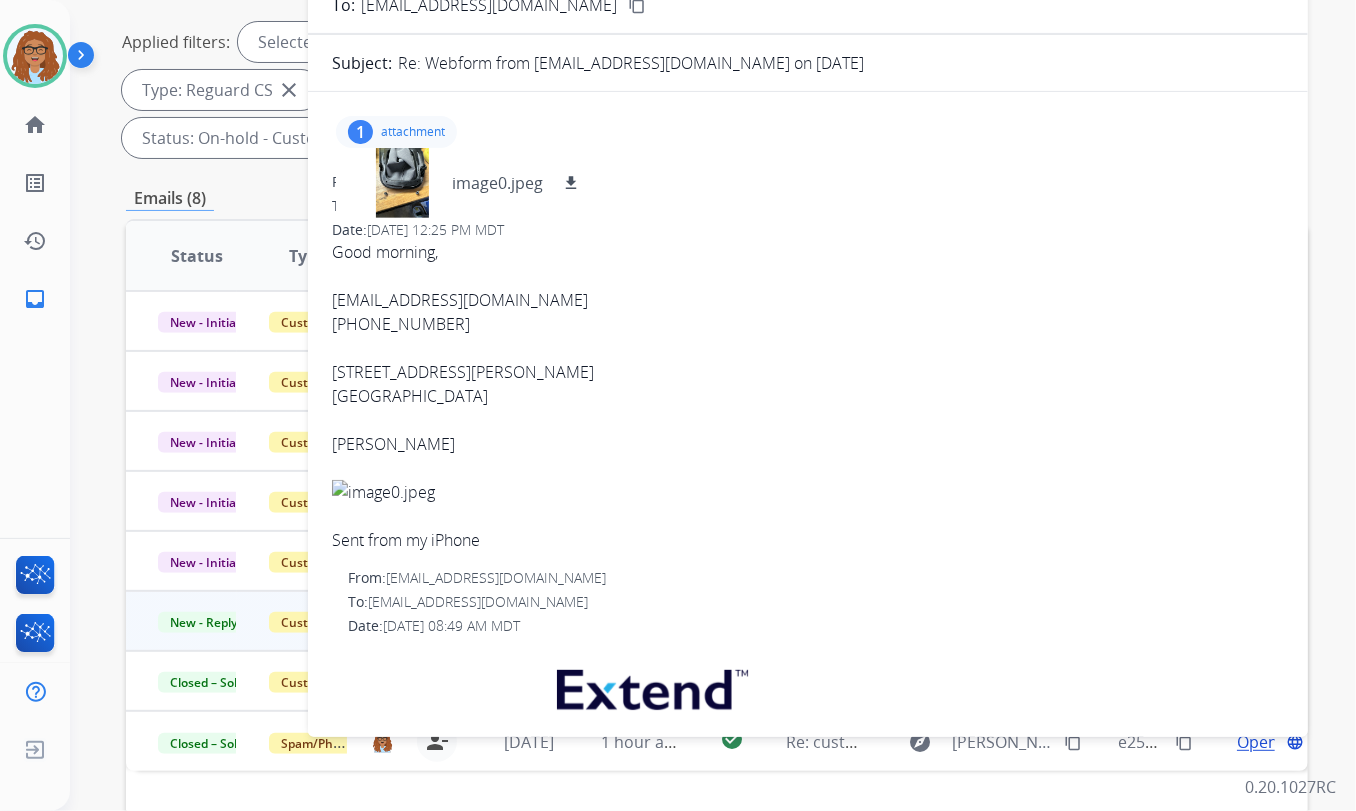 click on "1" at bounding box center (360, 132) 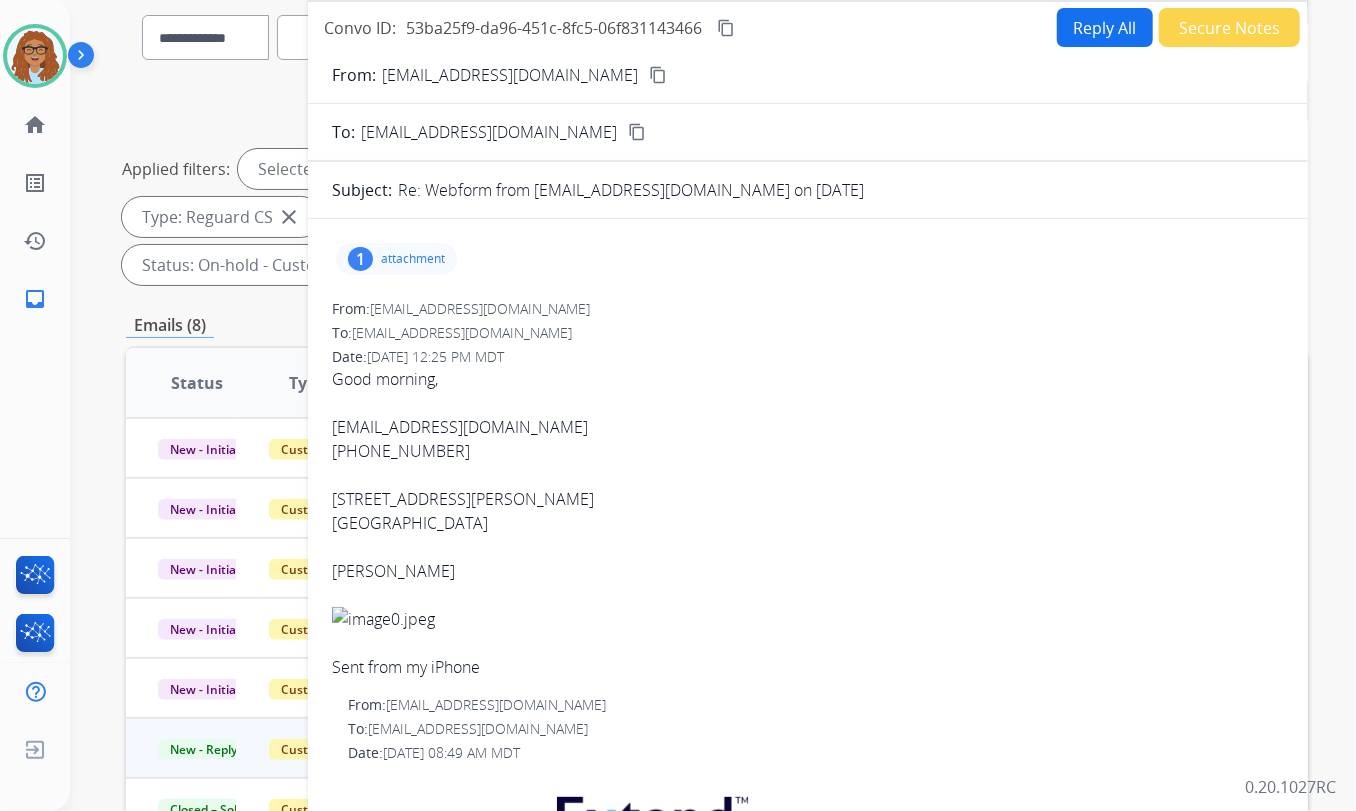scroll, scrollTop: 107, scrollLeft: 0, axis: vertical 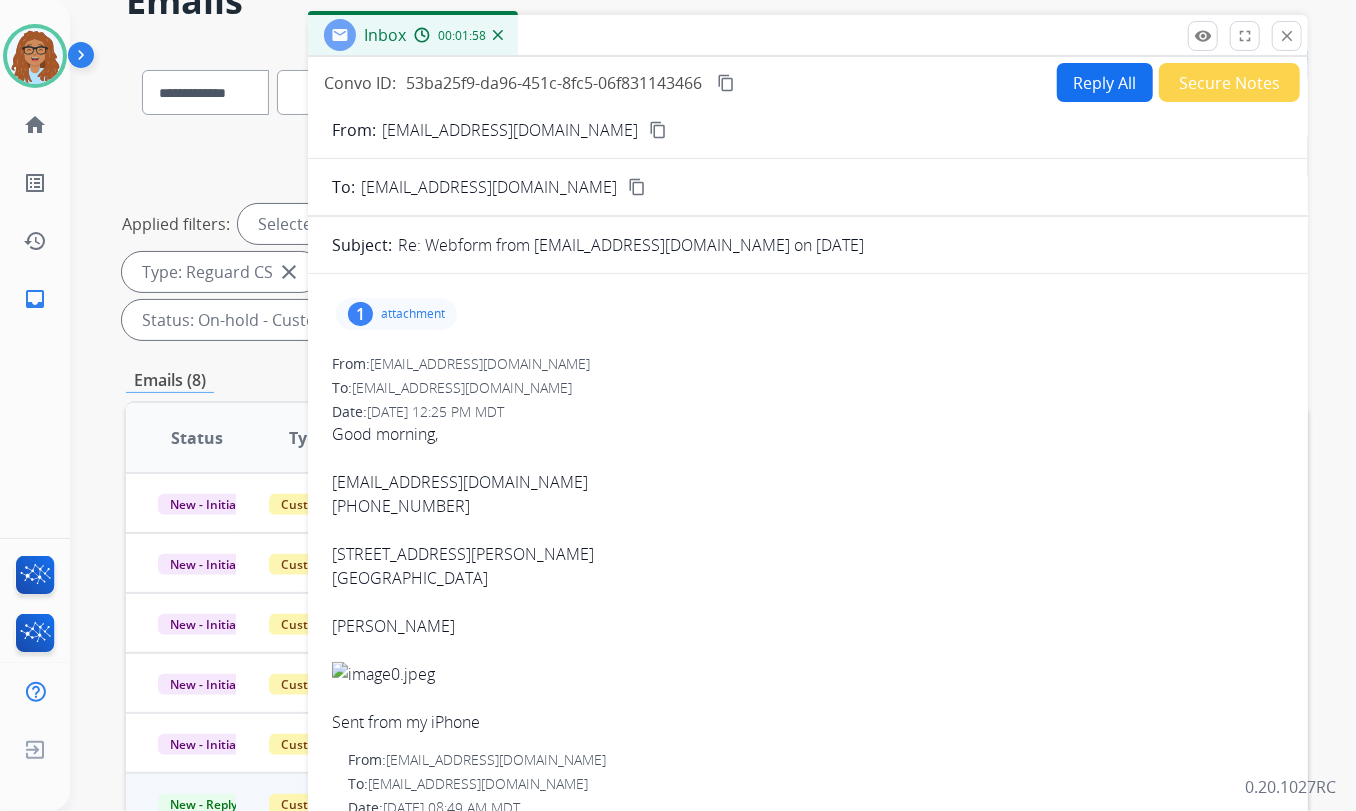 click on "Reply All" at bounding box center [1105, 82] 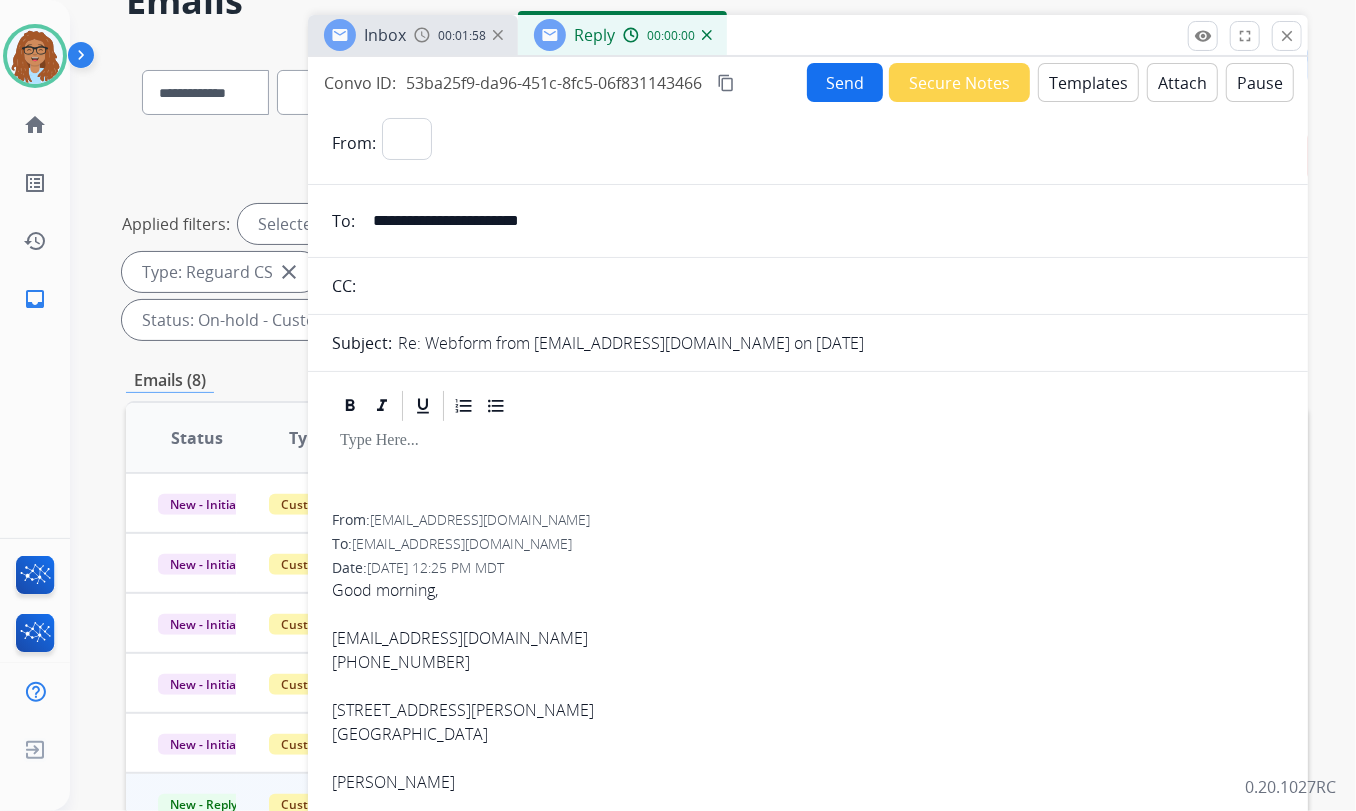 select on "**********" 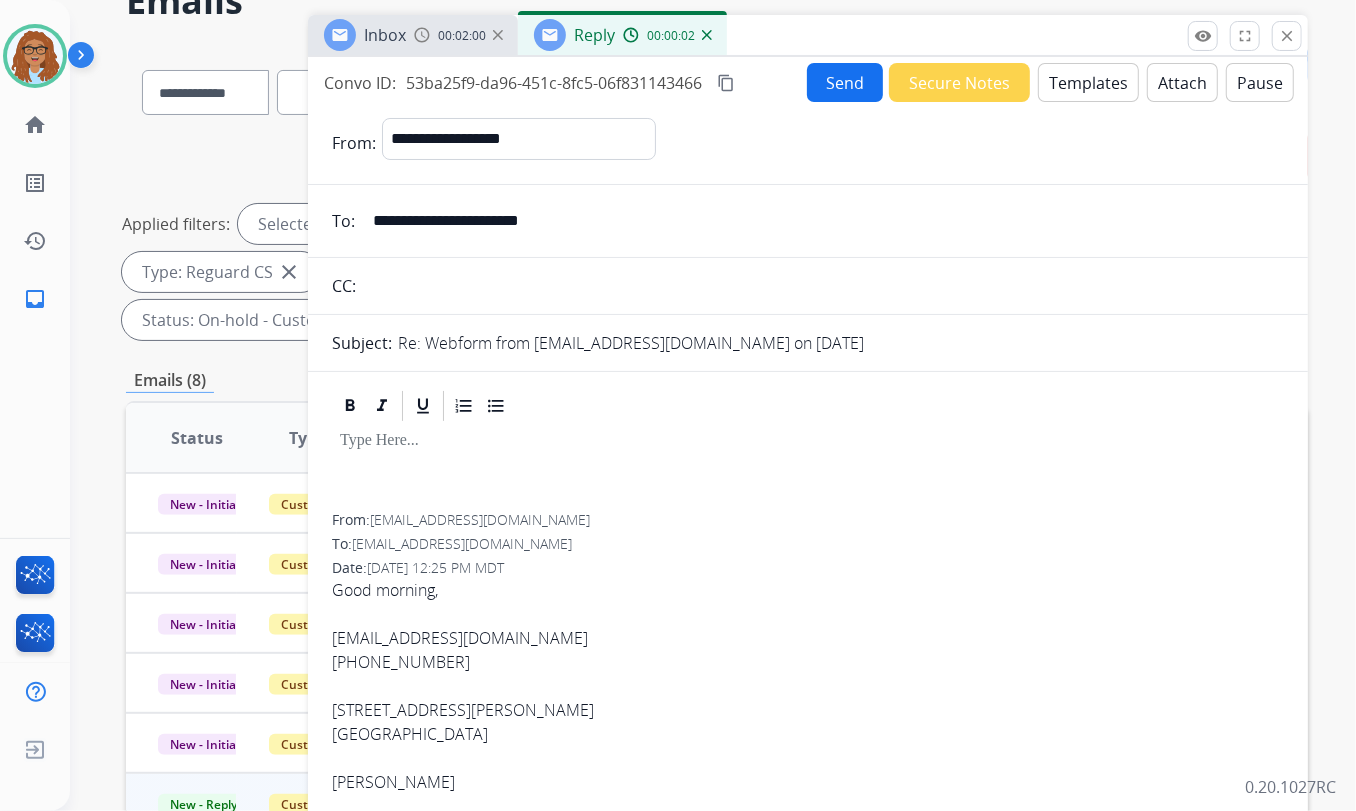 click on "Templates" at bounding box center [1088, 82] 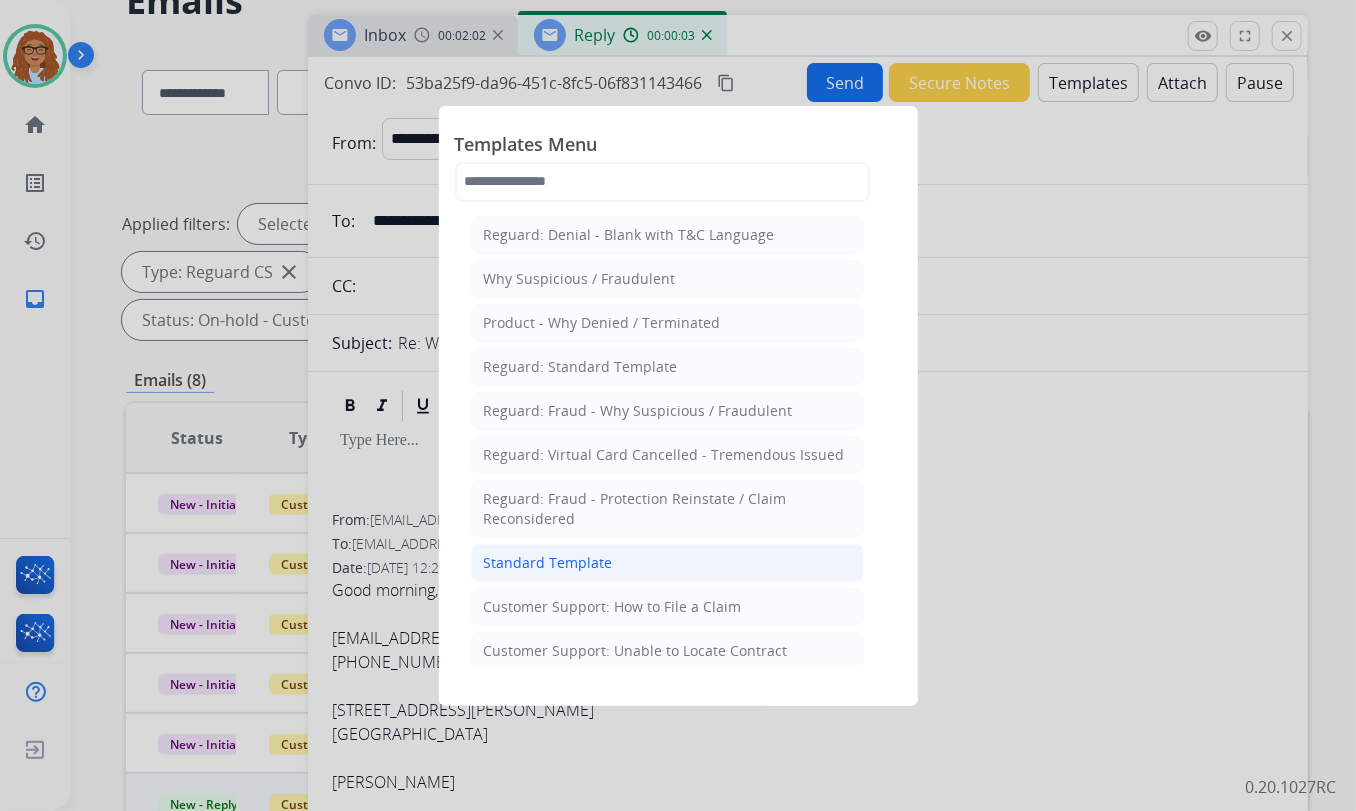 click on "Standard Template" 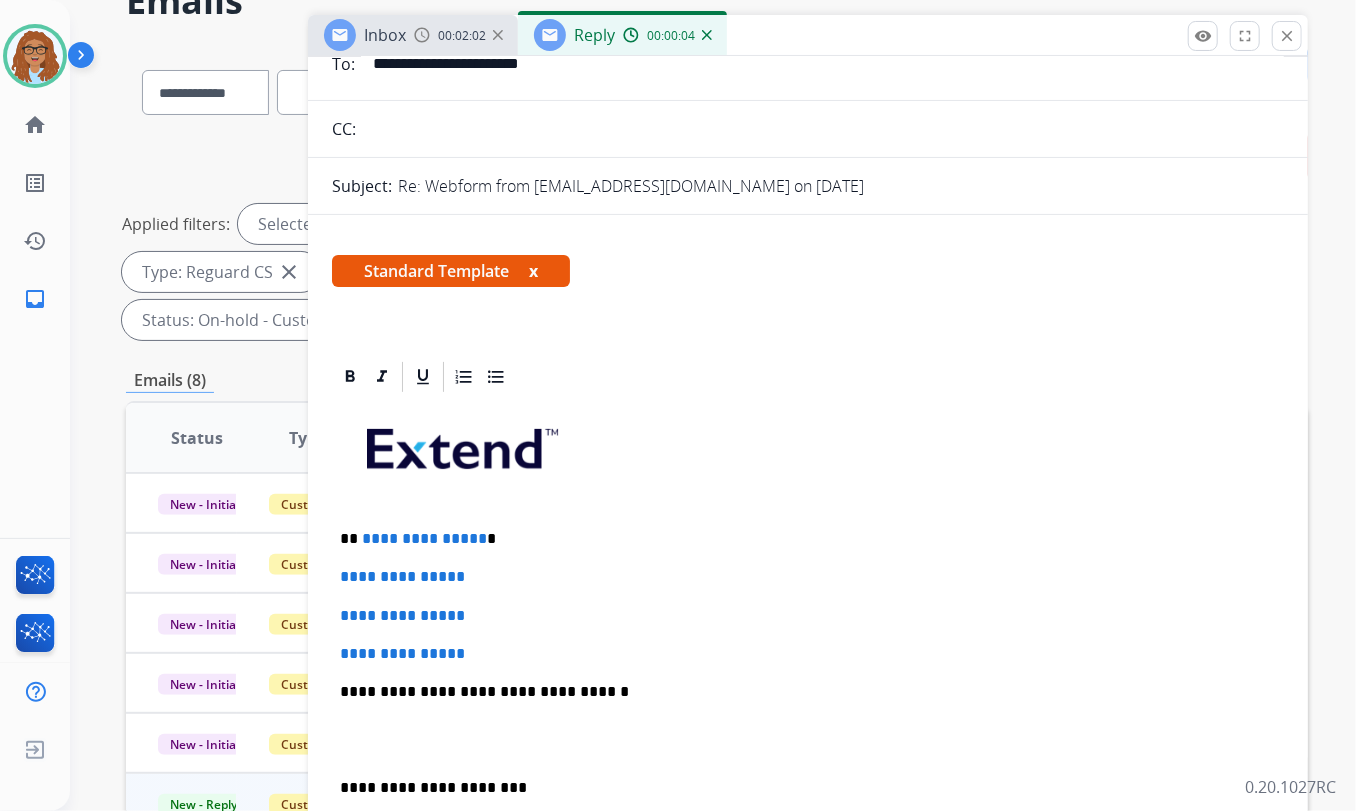 scroll, scrollTop: 181, scrollLeft: 0, axis: vertical 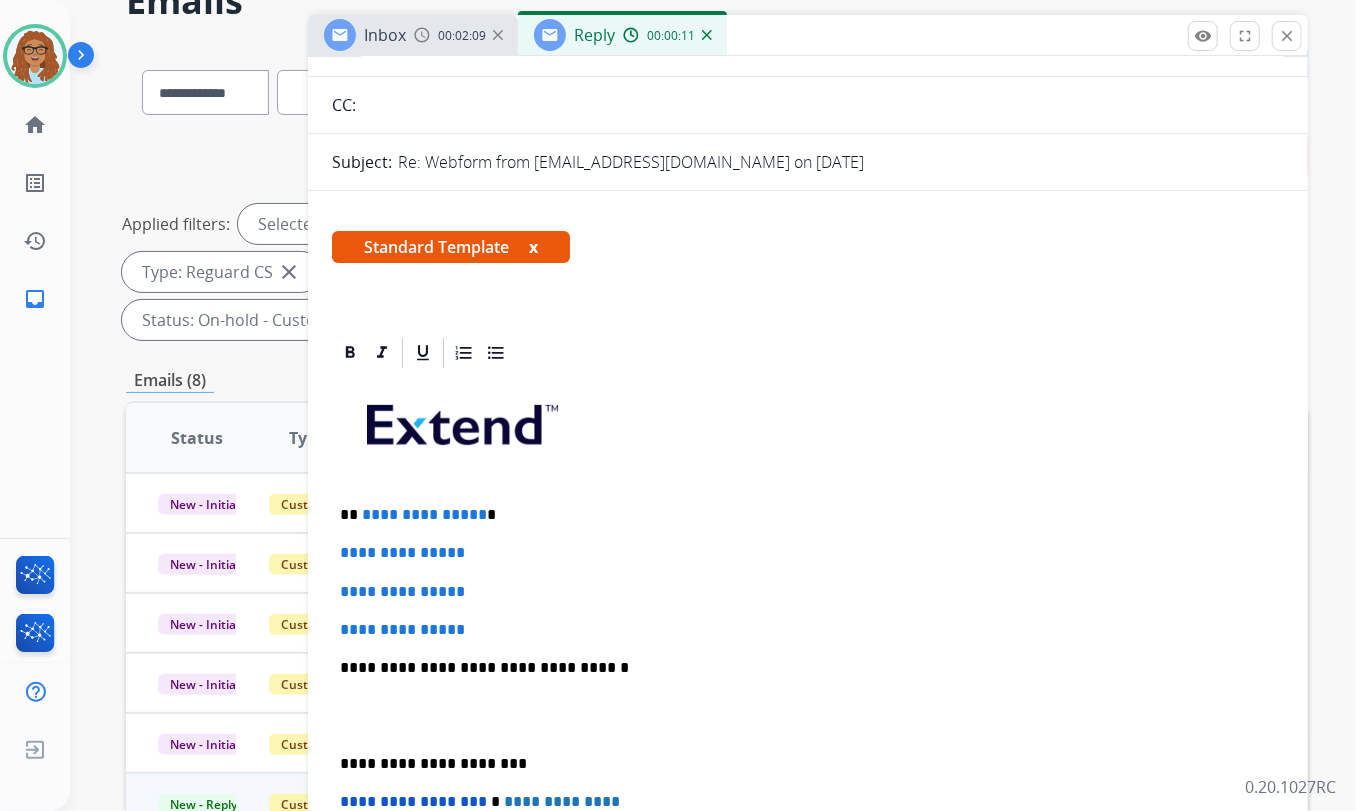 click on "**********" at bounding box center [800, 515] 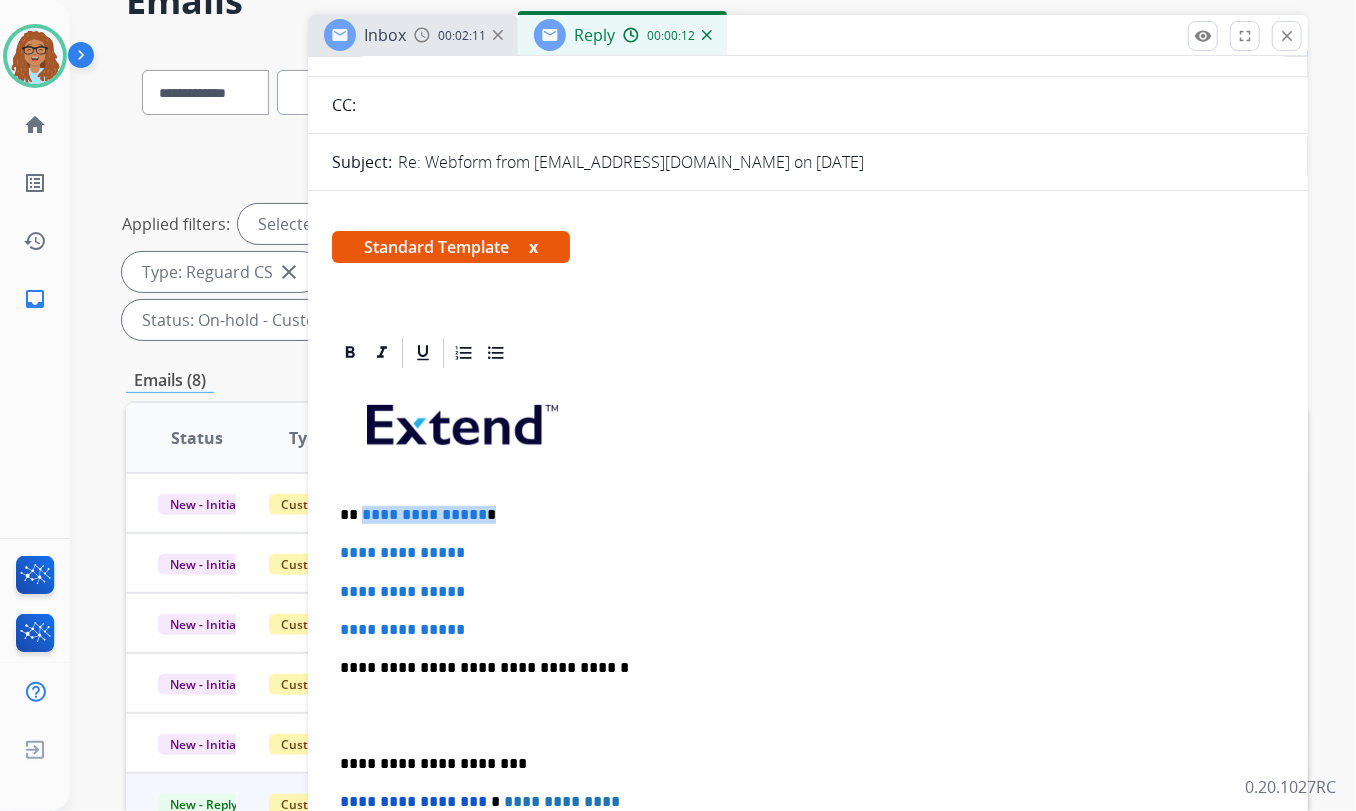 drag, startPoint x: 410, startPoint y: 512, endPoint x: 359, endPoint y: 516, distance: 51.156624 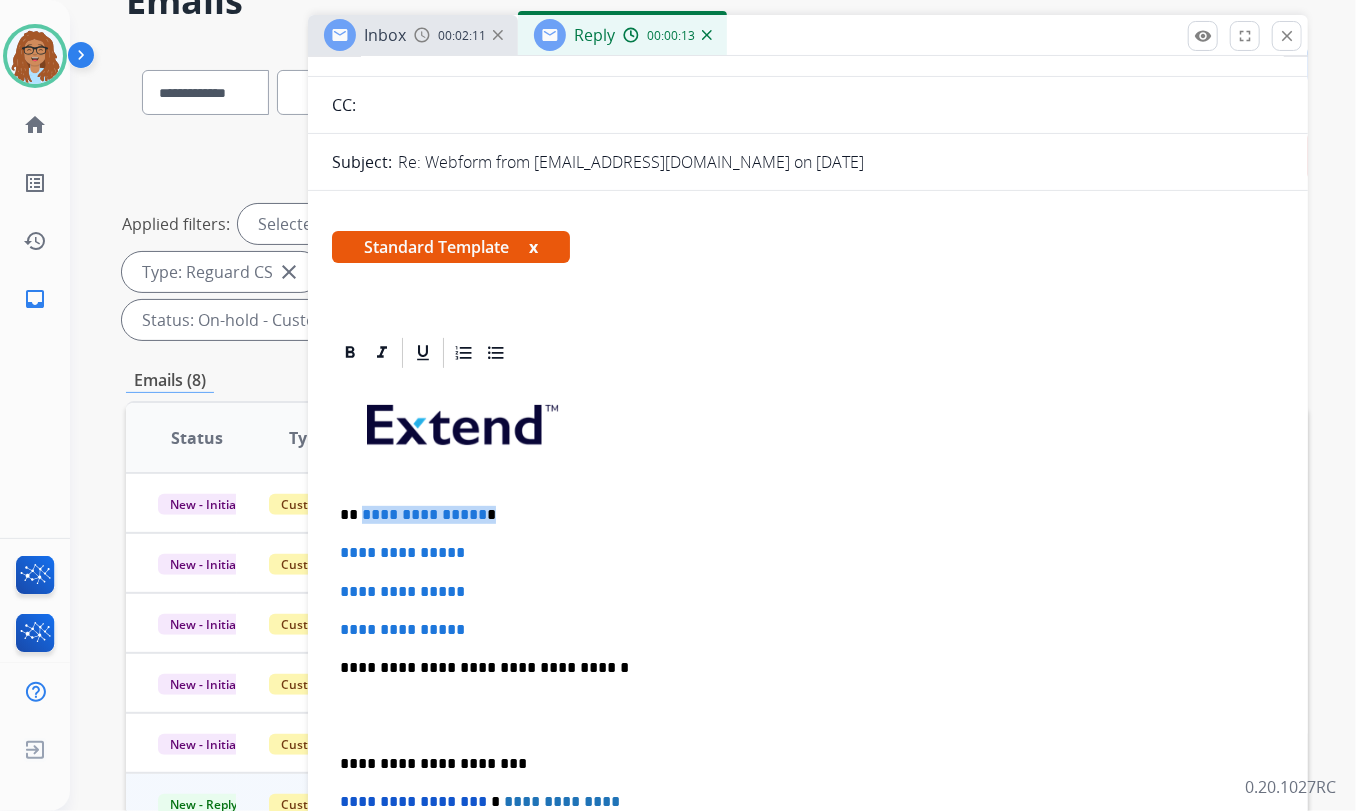 paste 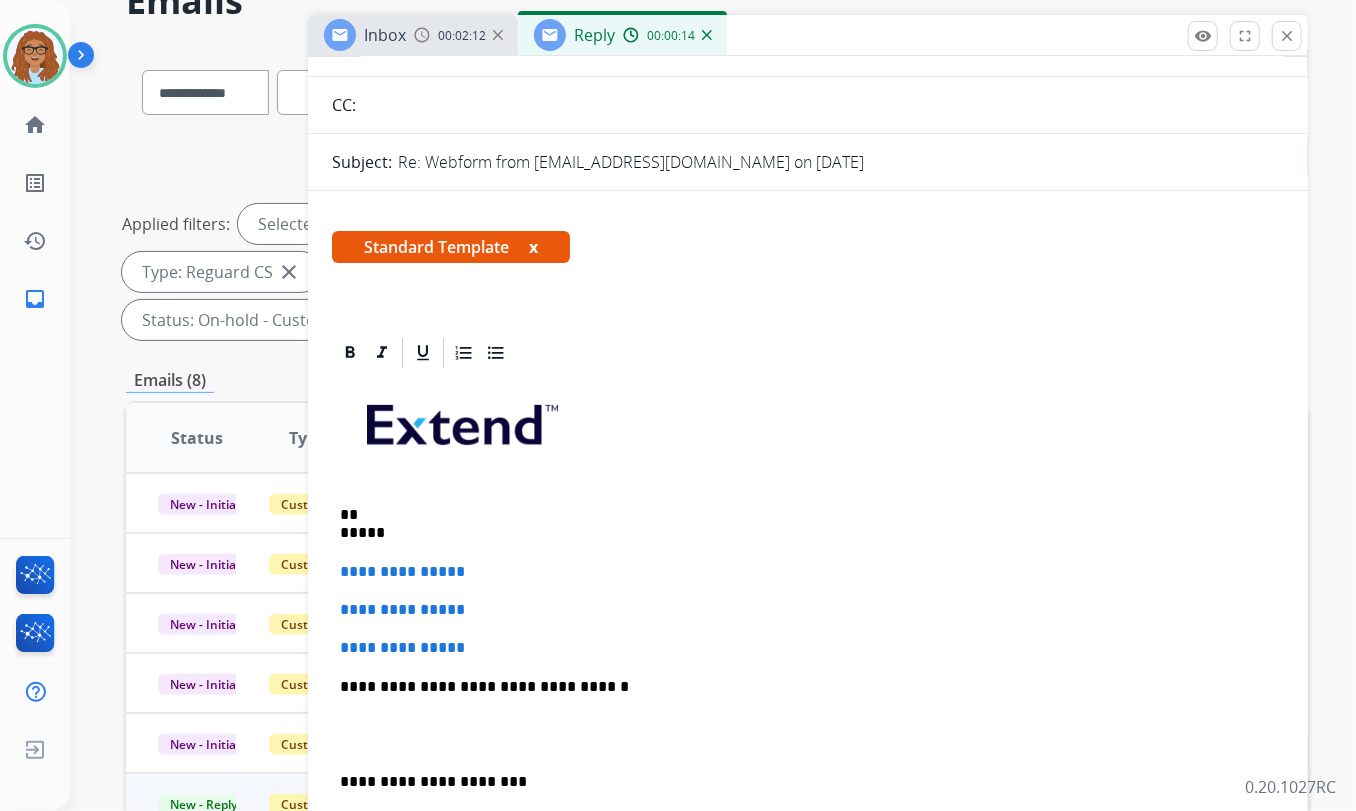 click on "** *****" at bounding box center (800, 524) 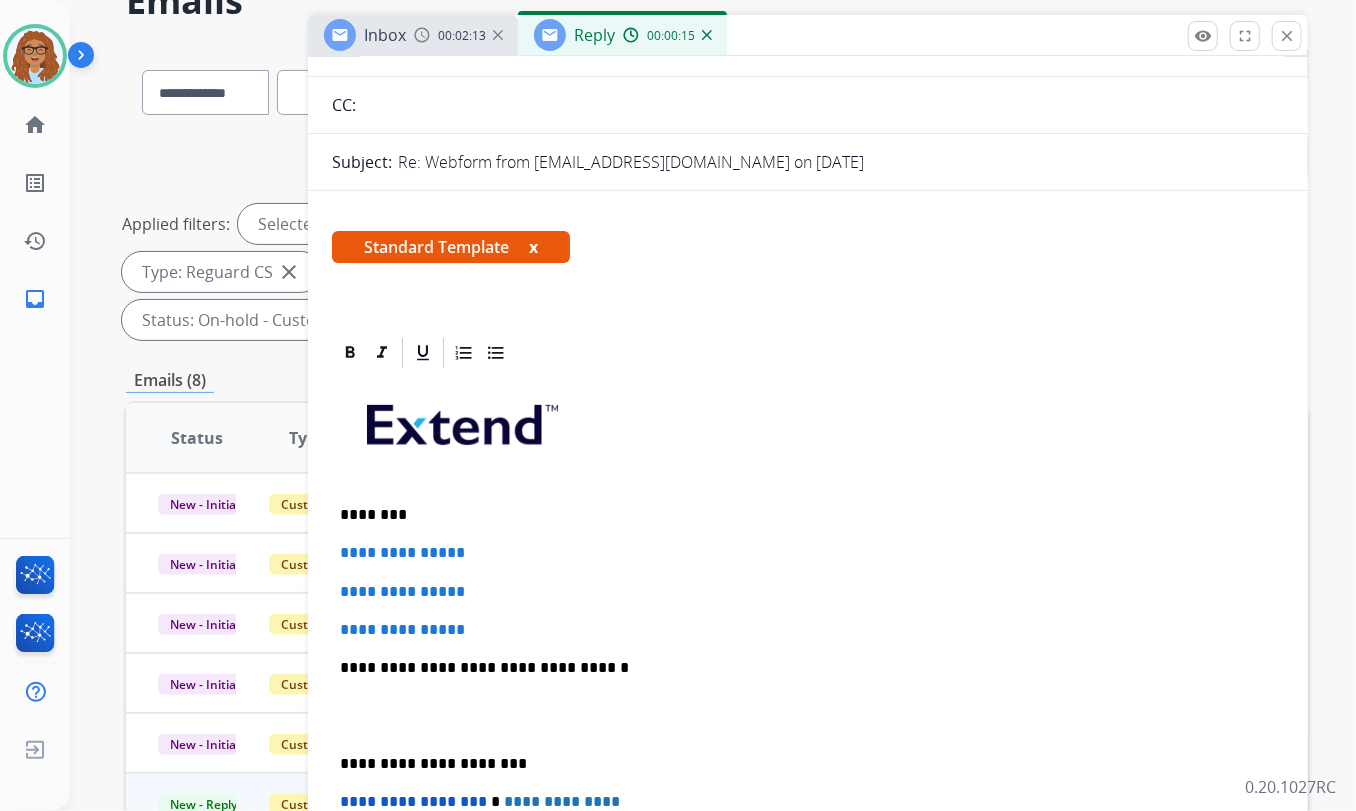 click on "********" at bounding box center [800, 515] 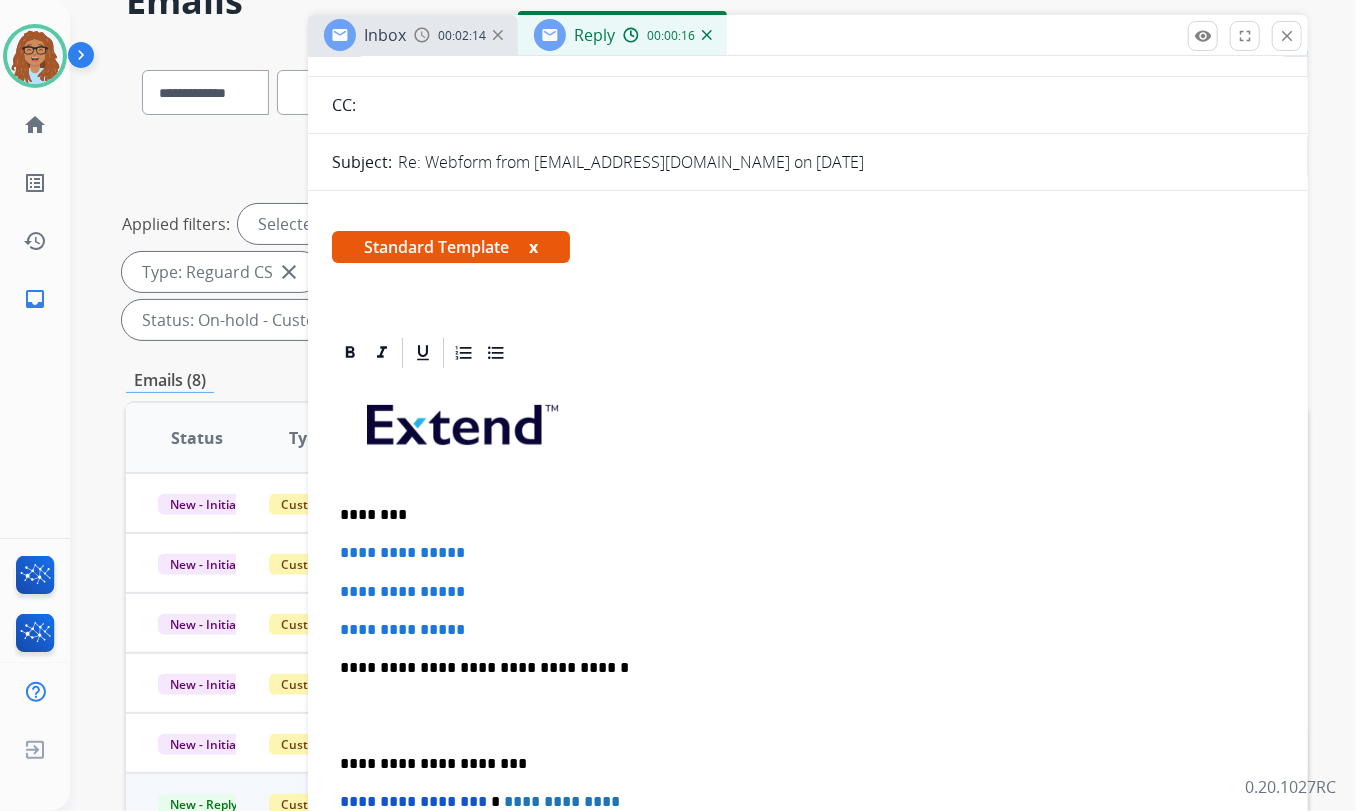 type 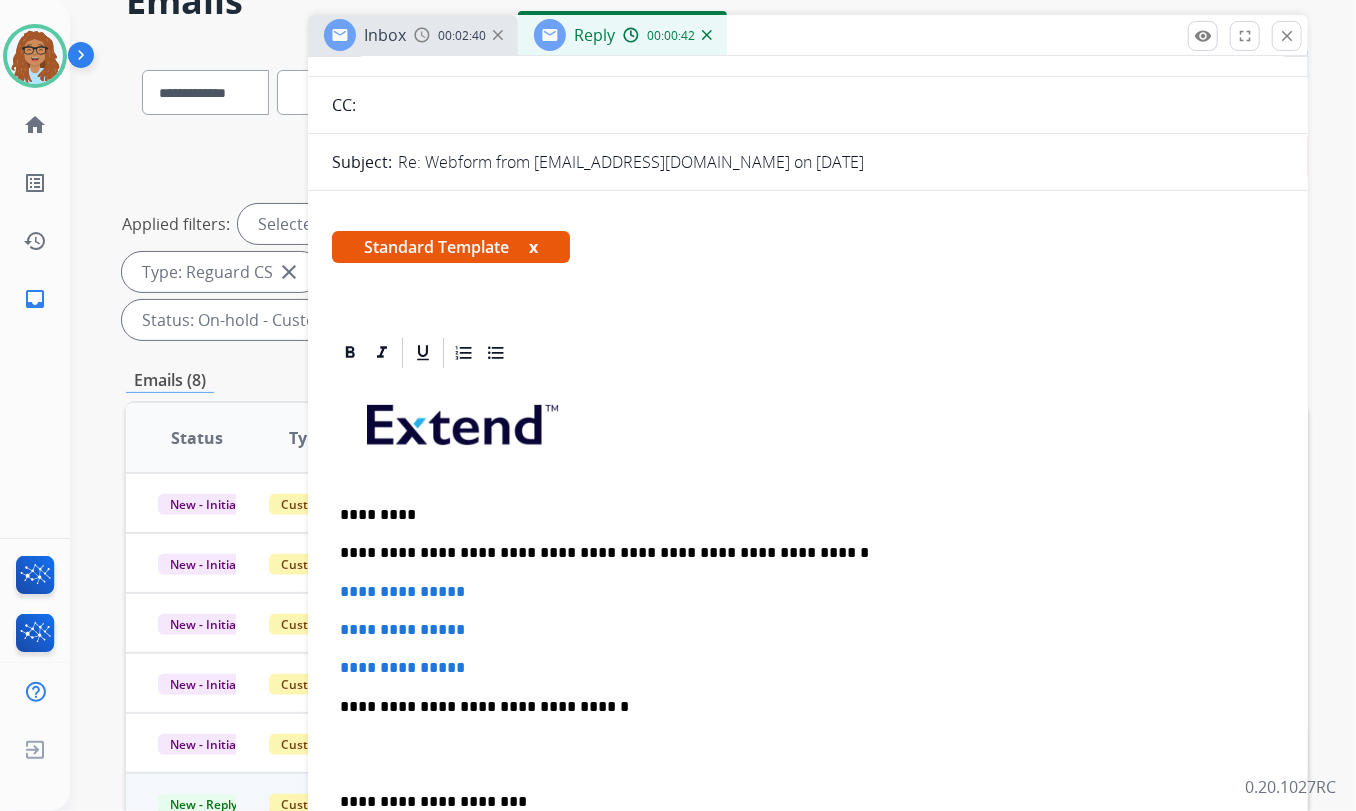 click on "**********" at bounding box center (800, 553) 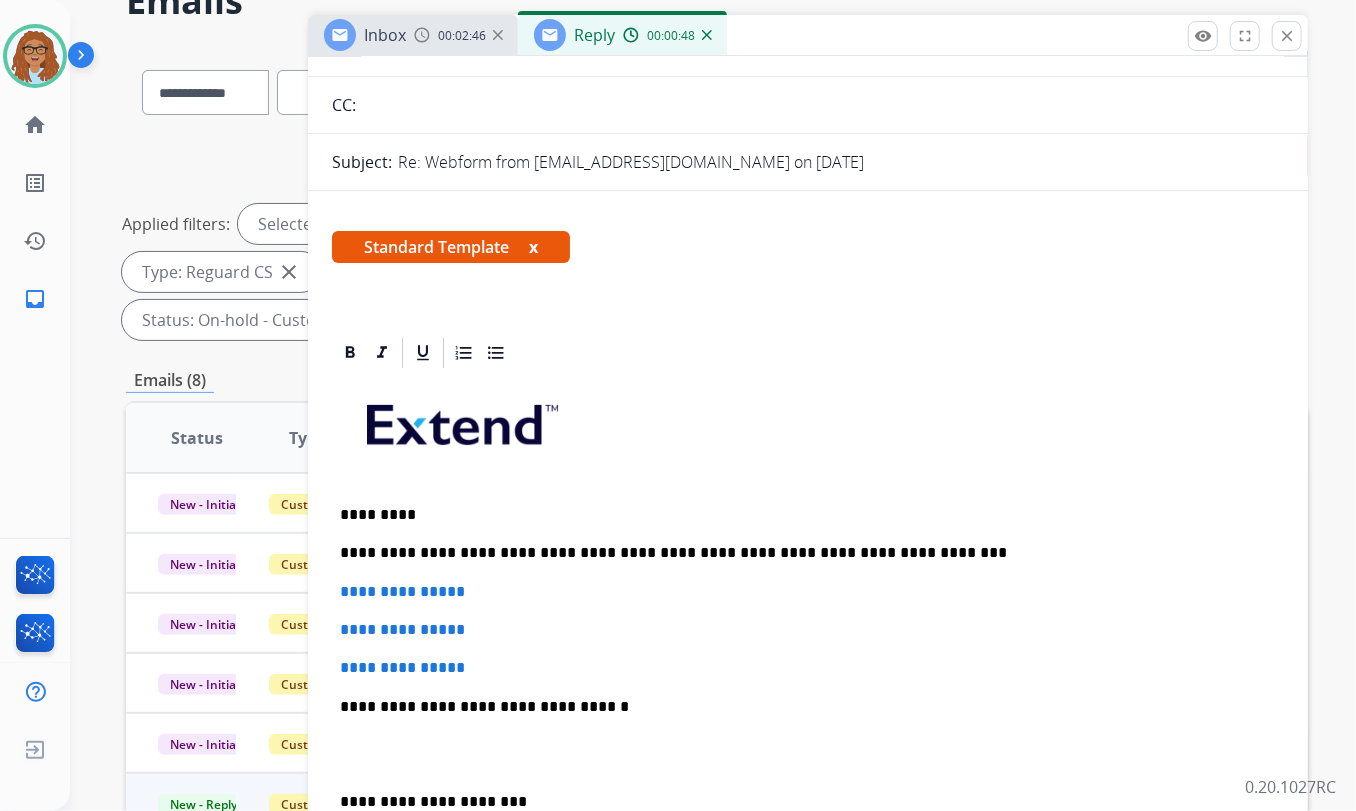 click on "**********" at bounding box center (800, 553) 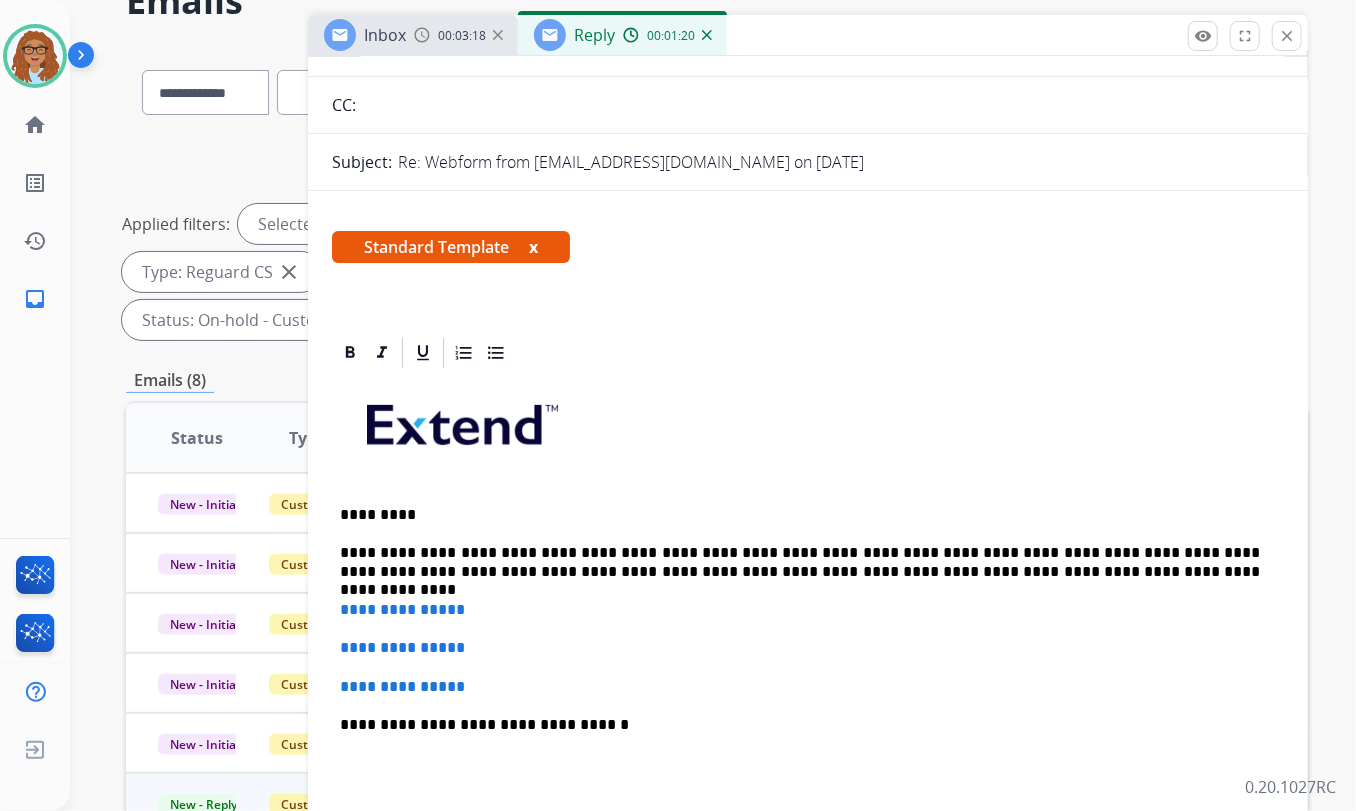 click on "**********" at bounding box center [800, 562] 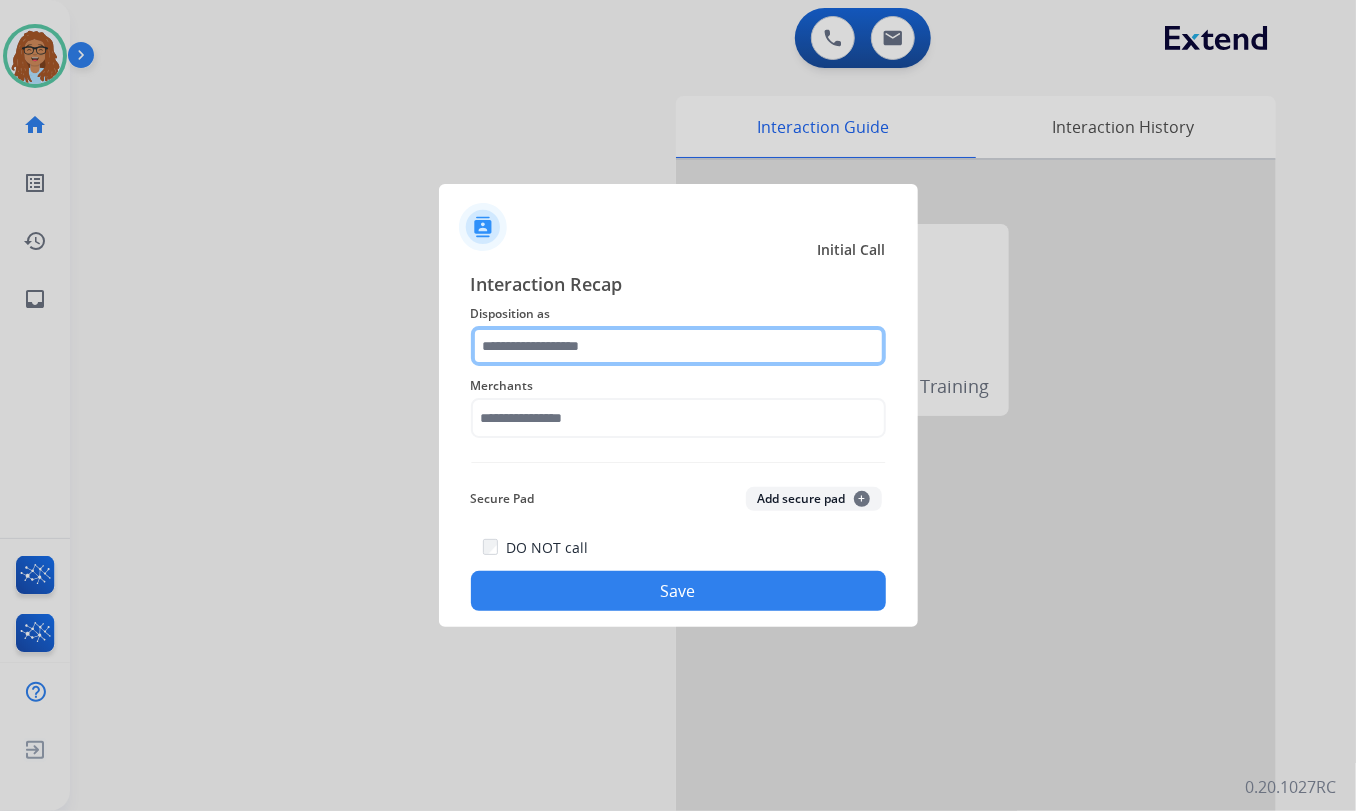 click 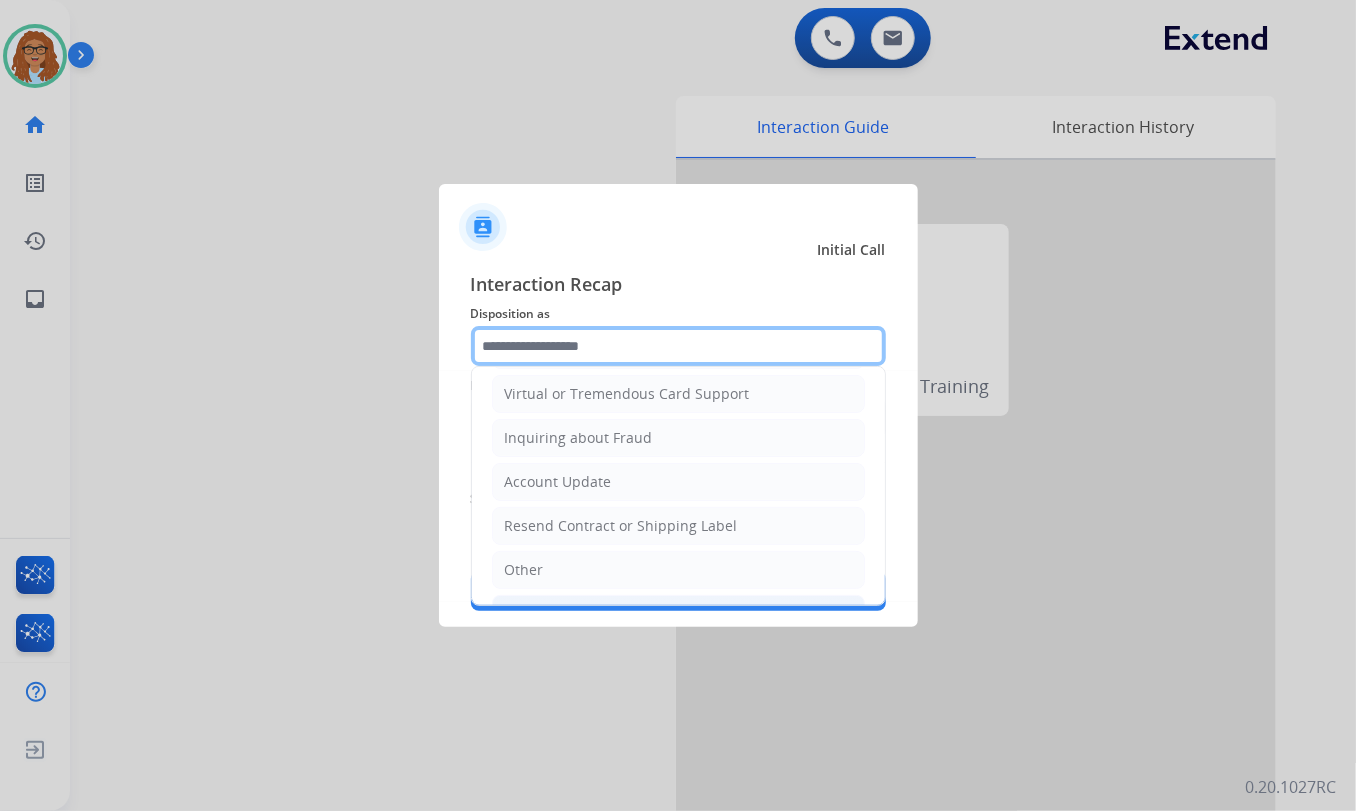 scroll, scrollTop: 309, scrollLeft: 0, axis: vertical 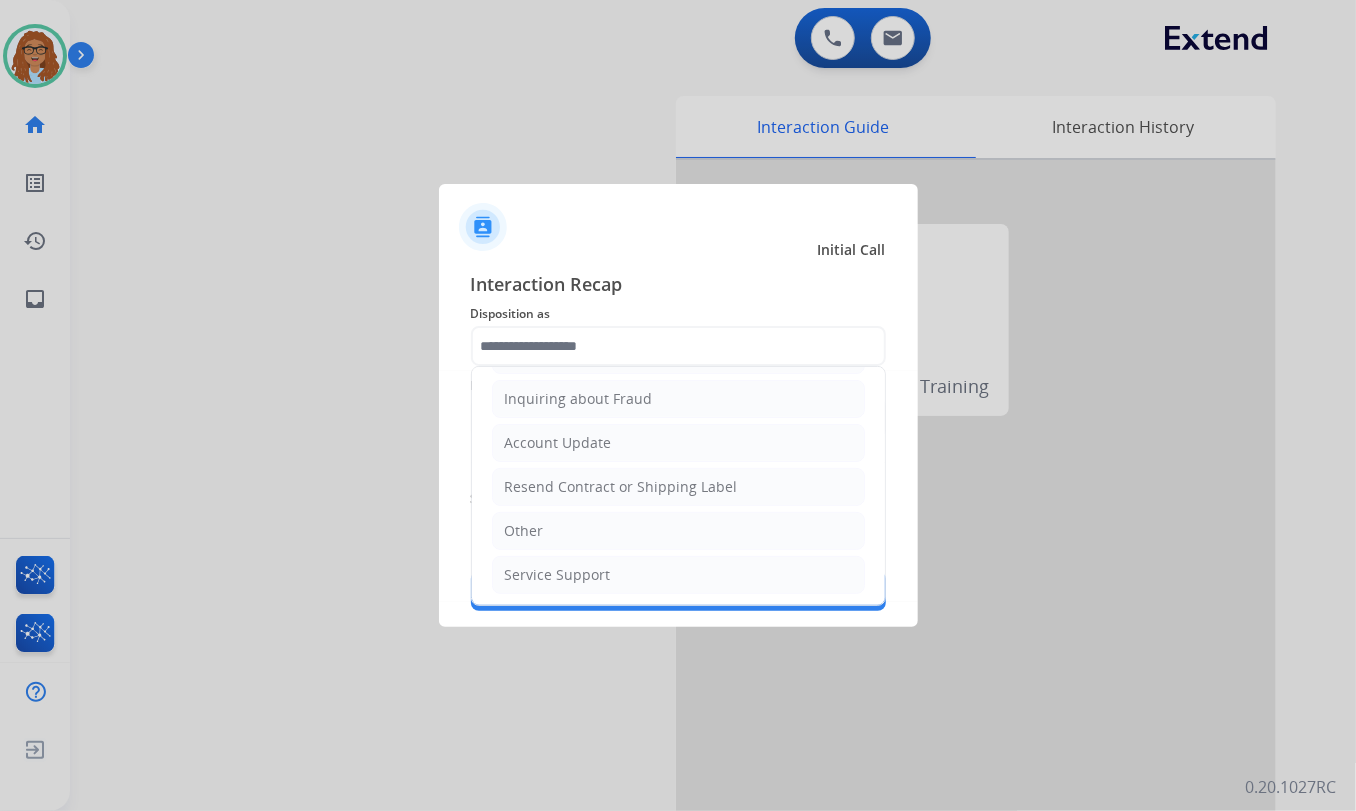 click on "Service Support" 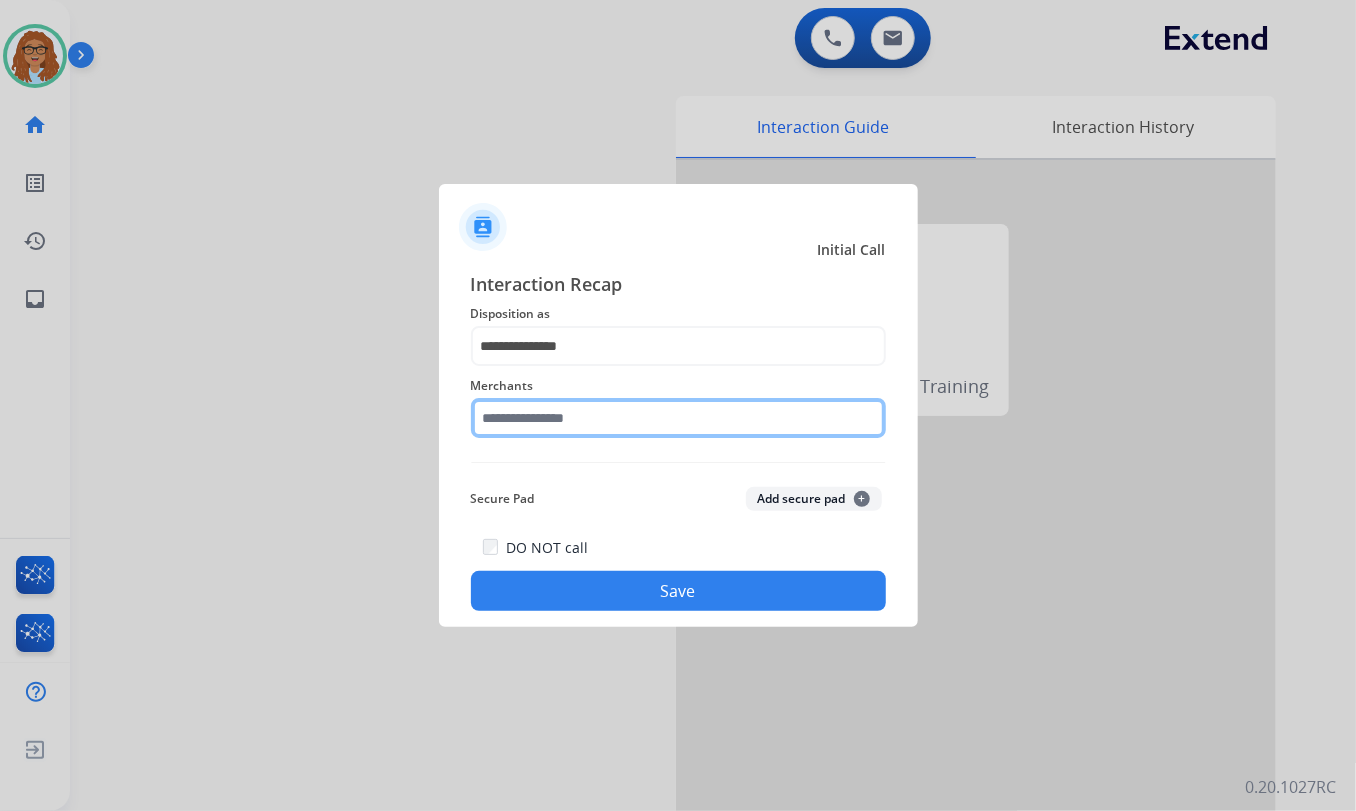 click 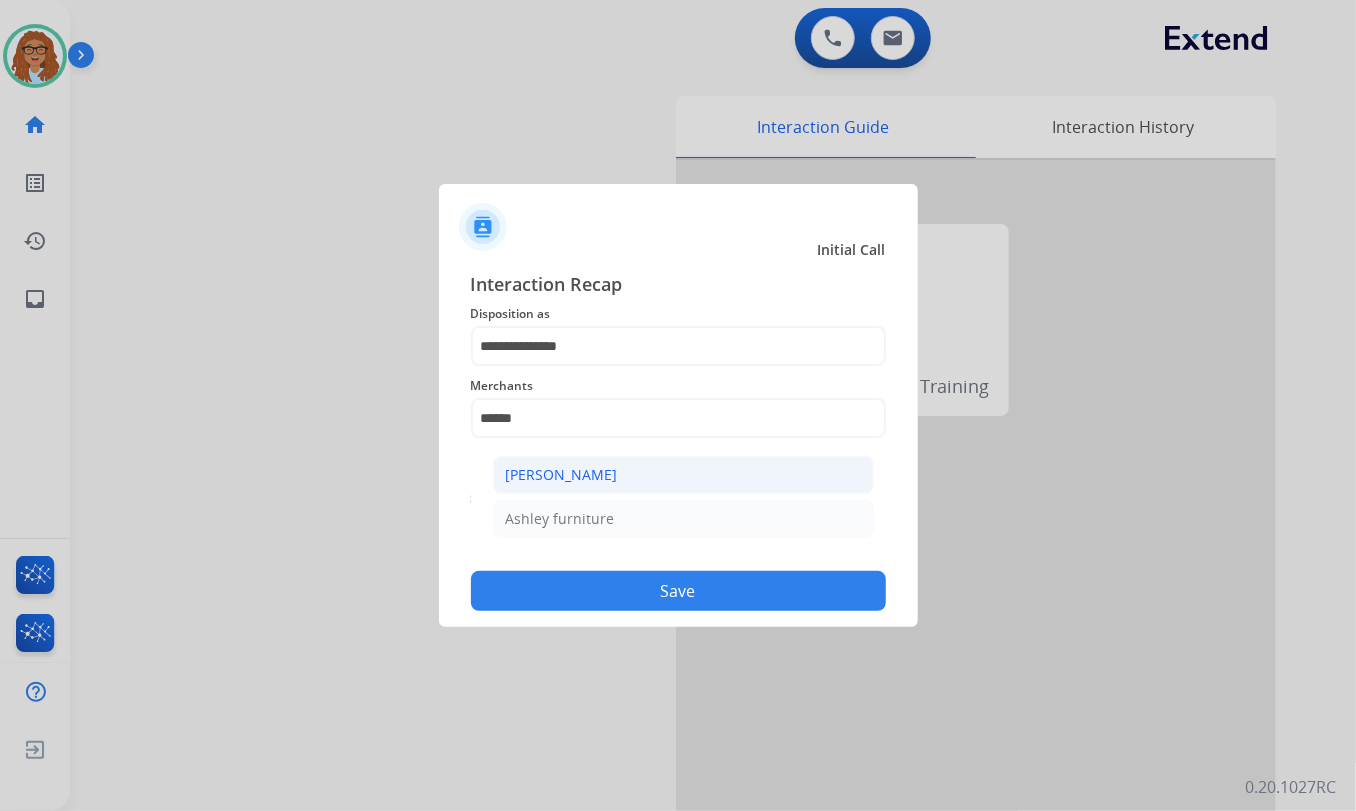 click on "[PERSON_NAME]" 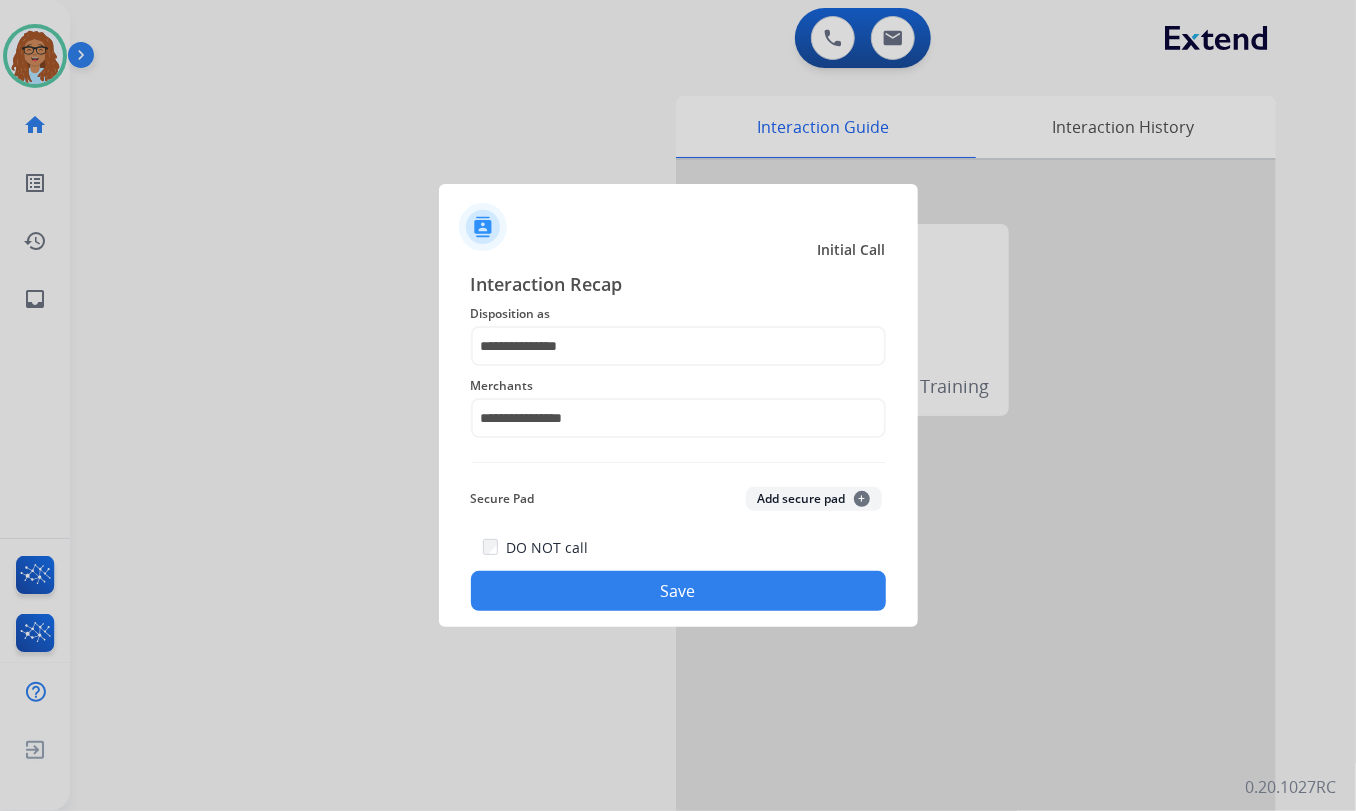 click on "Save" 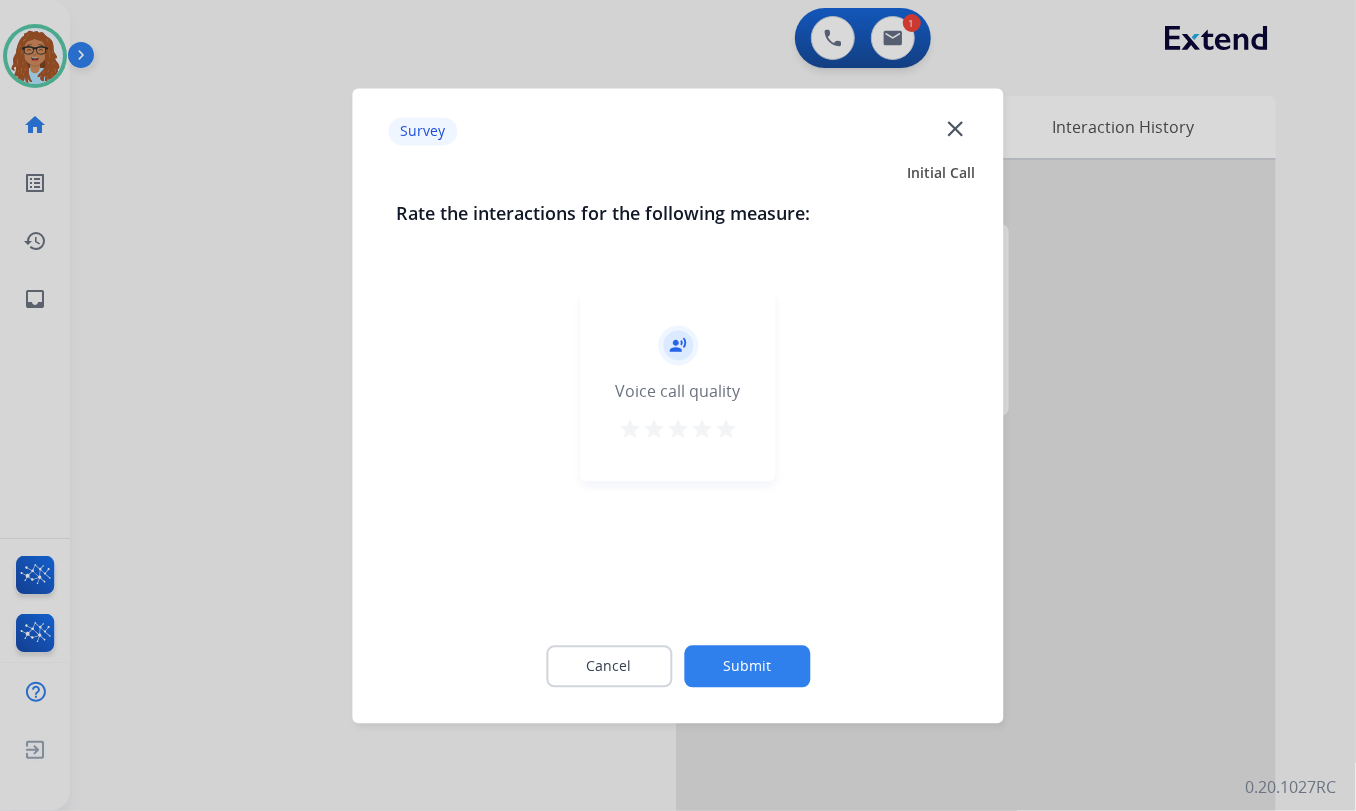 click on "close" 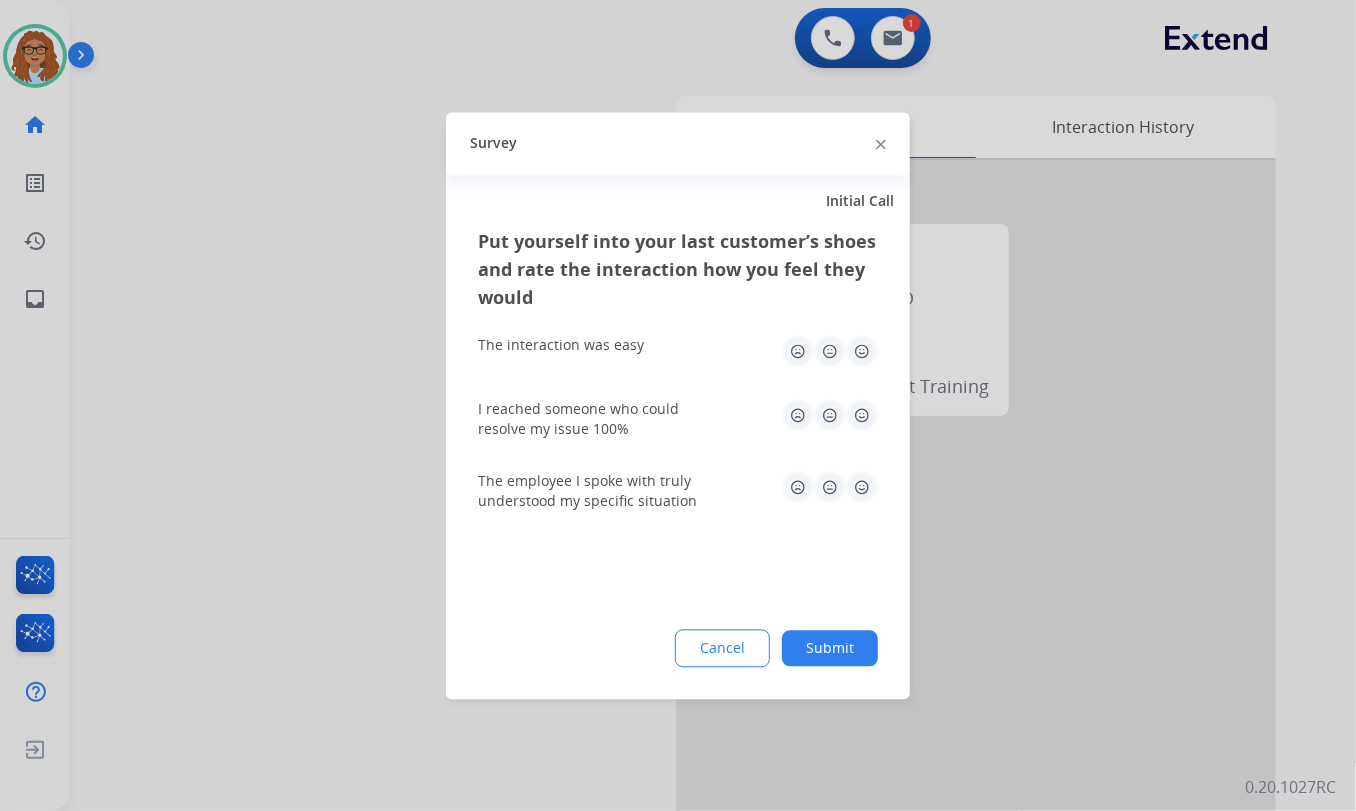 click 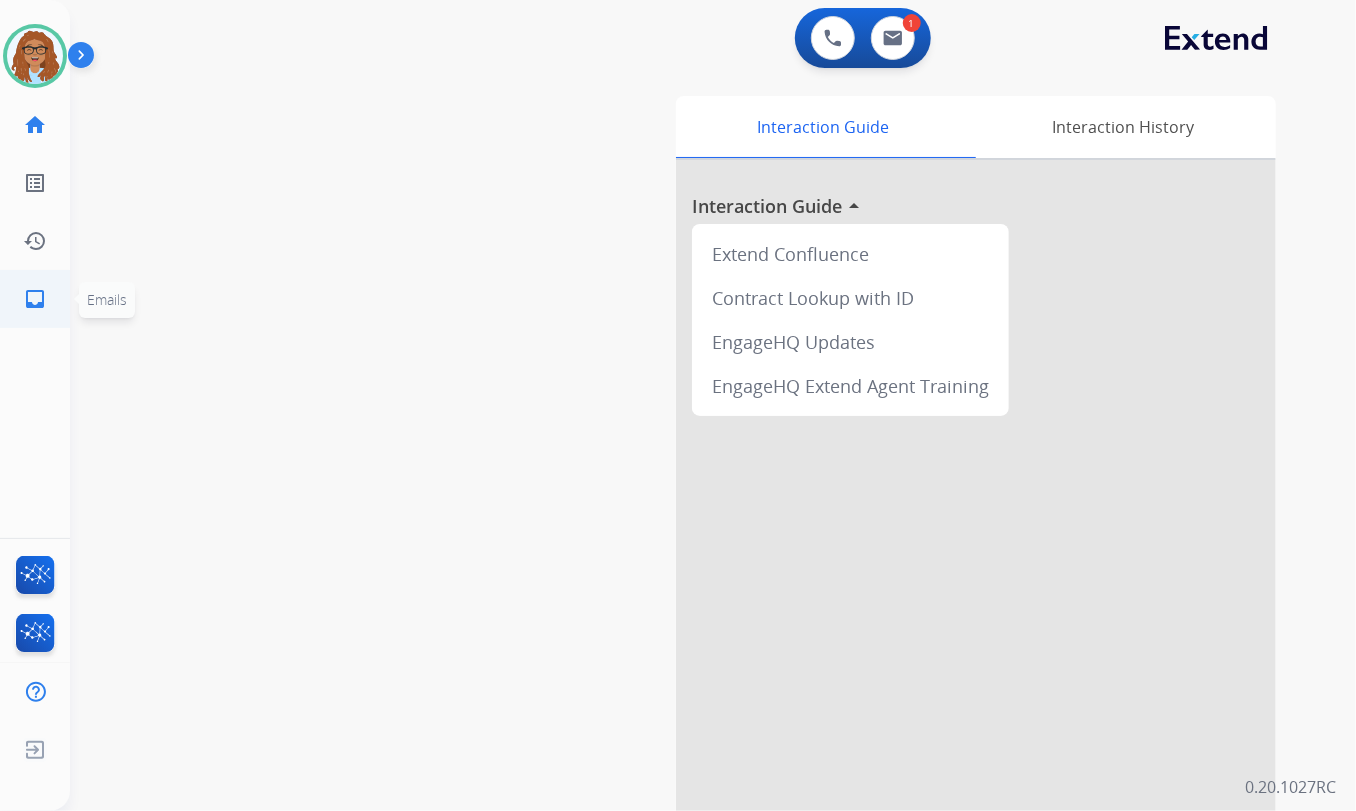 click on "inbox  Emails" 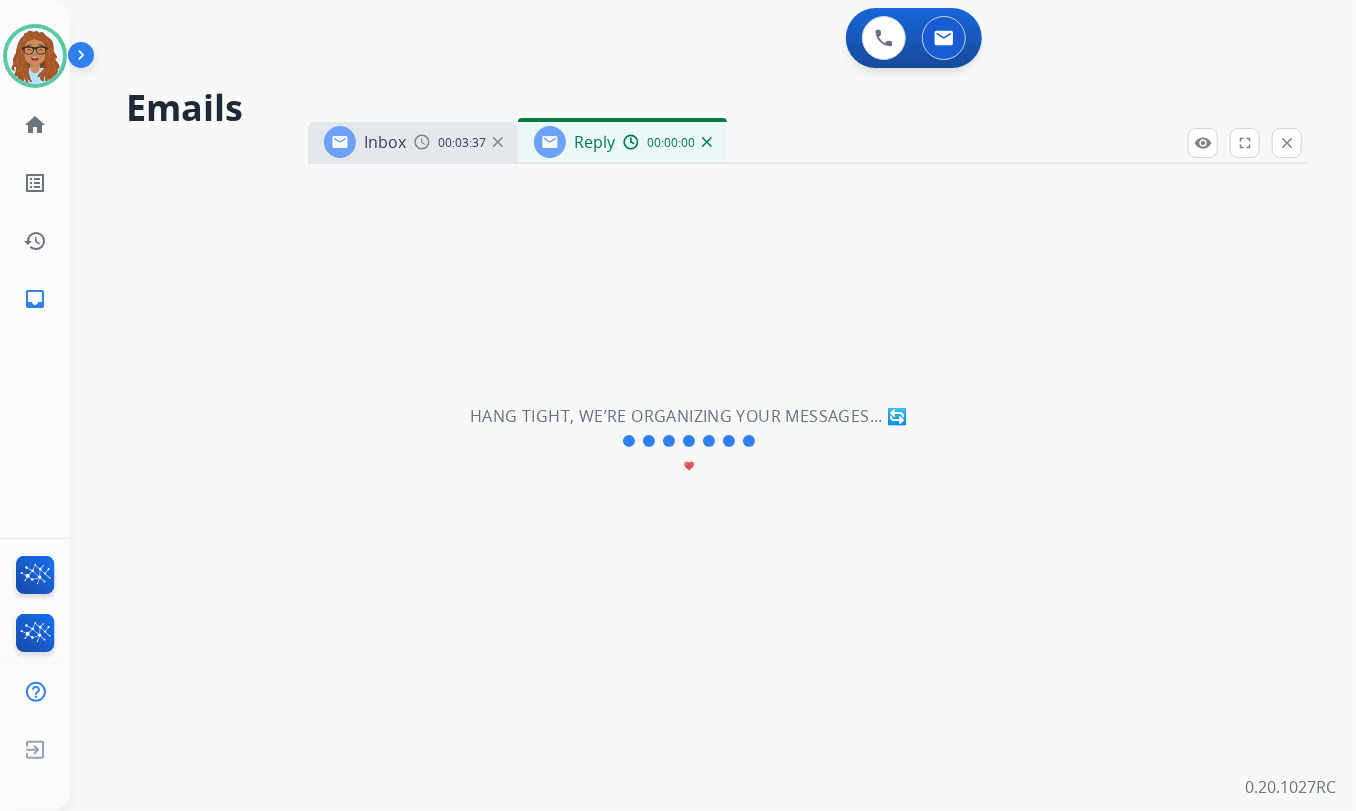 select on "**********" 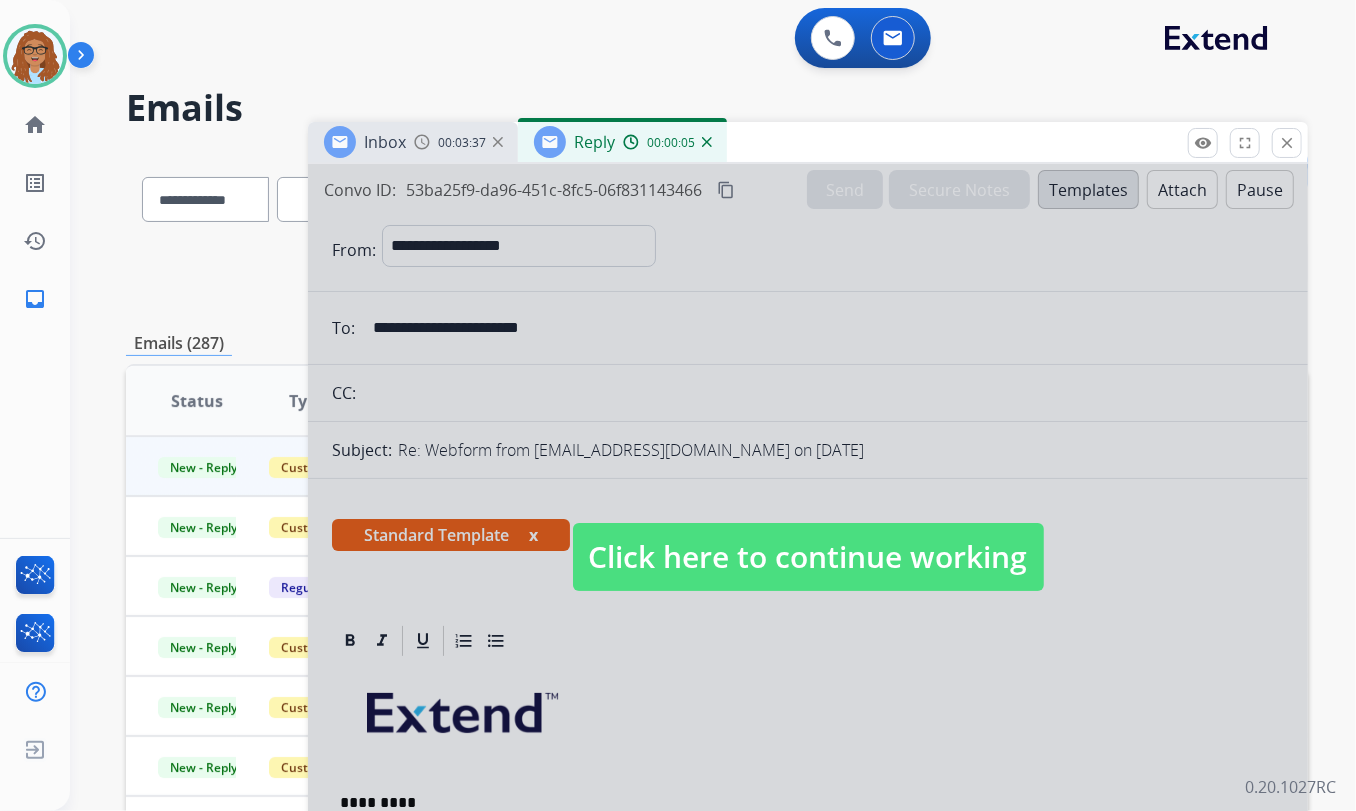 click on "Click here to continue working" at bounding box center [808, 557] 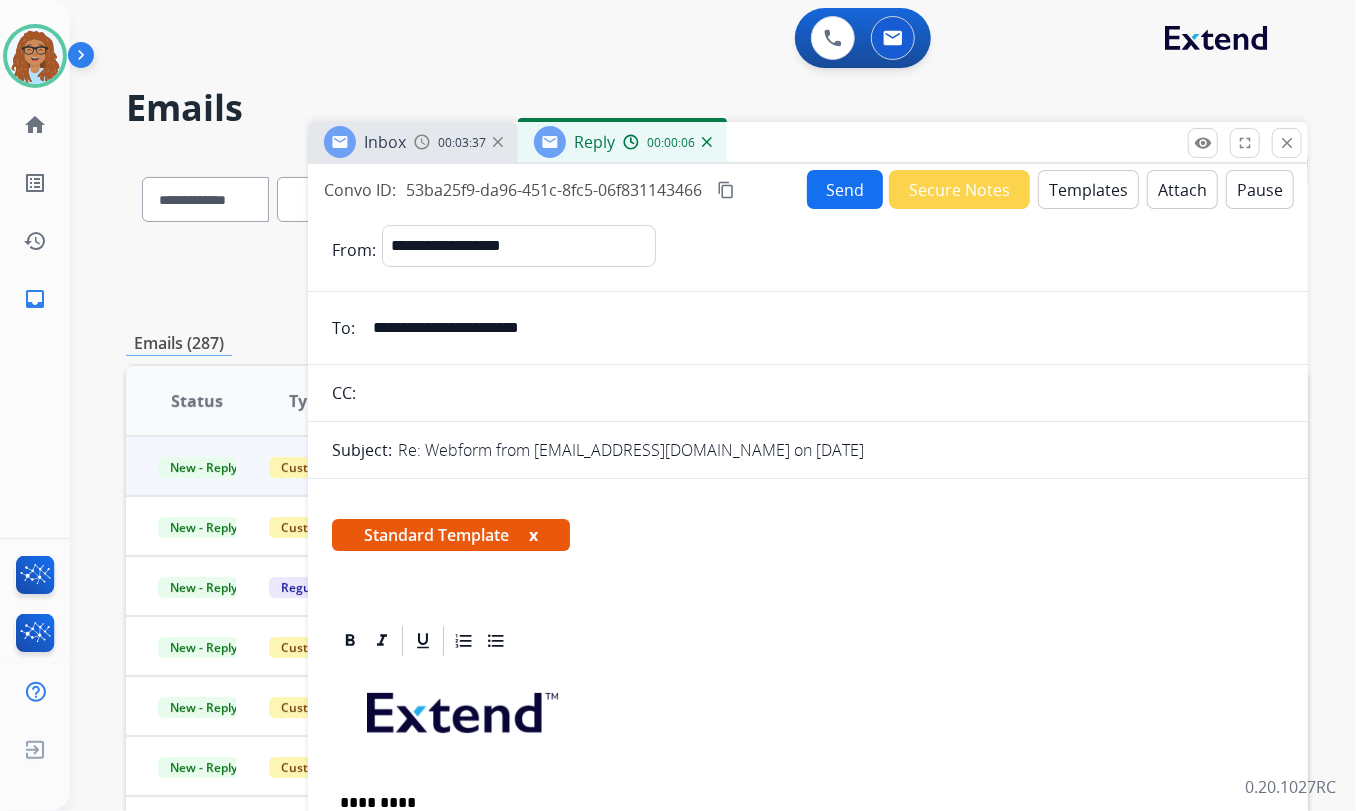 drag, startPoint x: 622, startPoint y: 340, endPoint x: 351, endPoint y: 344, distance: 271.0295 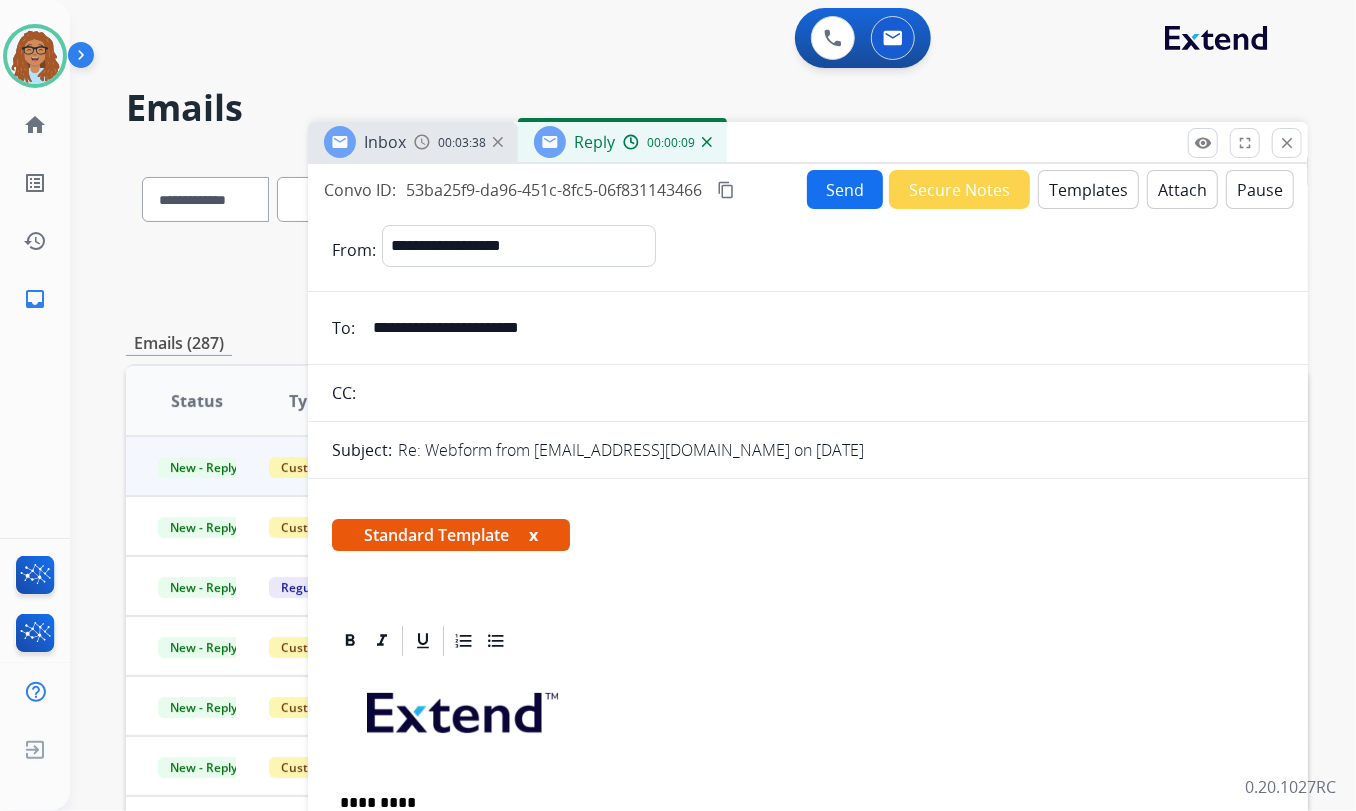 drag, startPoint x: 443, startPoint y: 402, endPoint x: 449, endPoint y: 393, distance: 10.816654 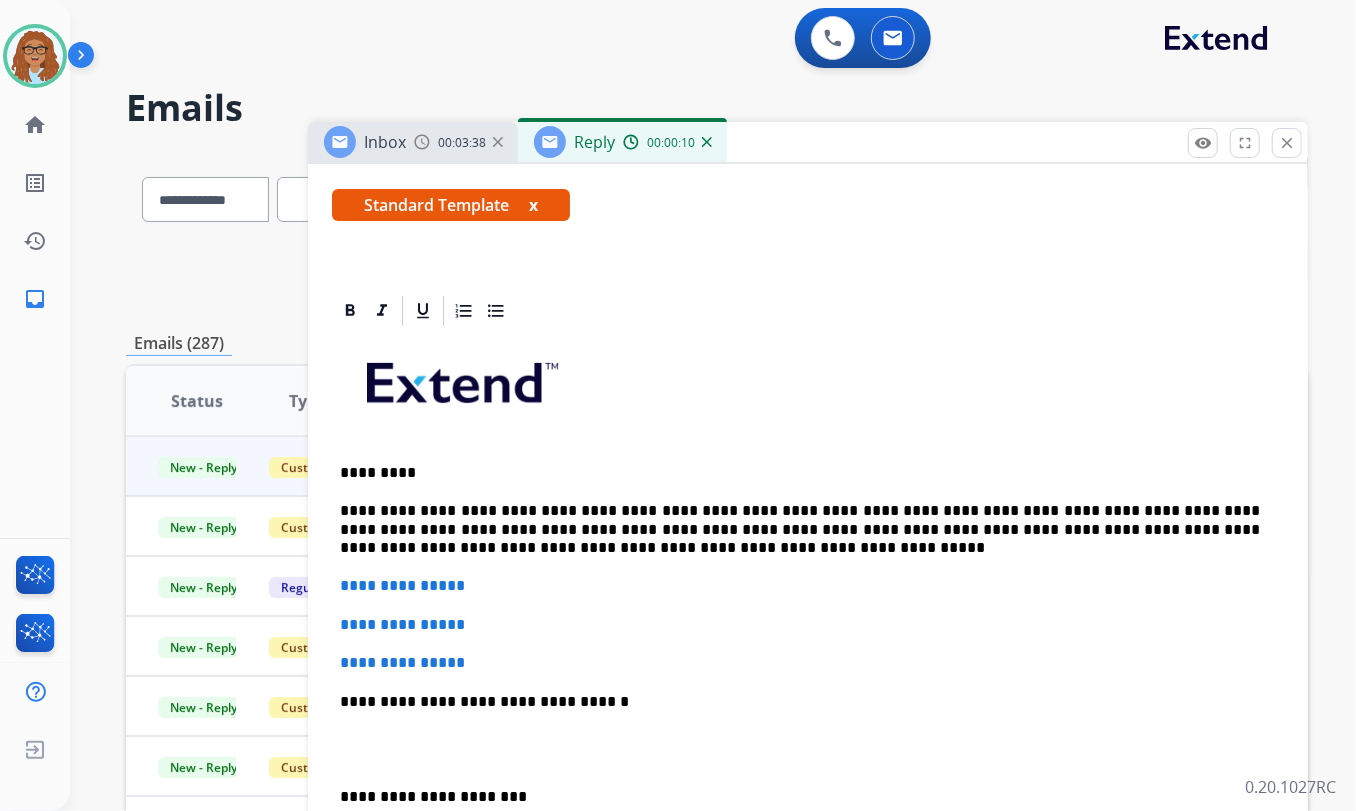 scroll, scrollTop: 363, scrollLeft: 0, axis: vertical 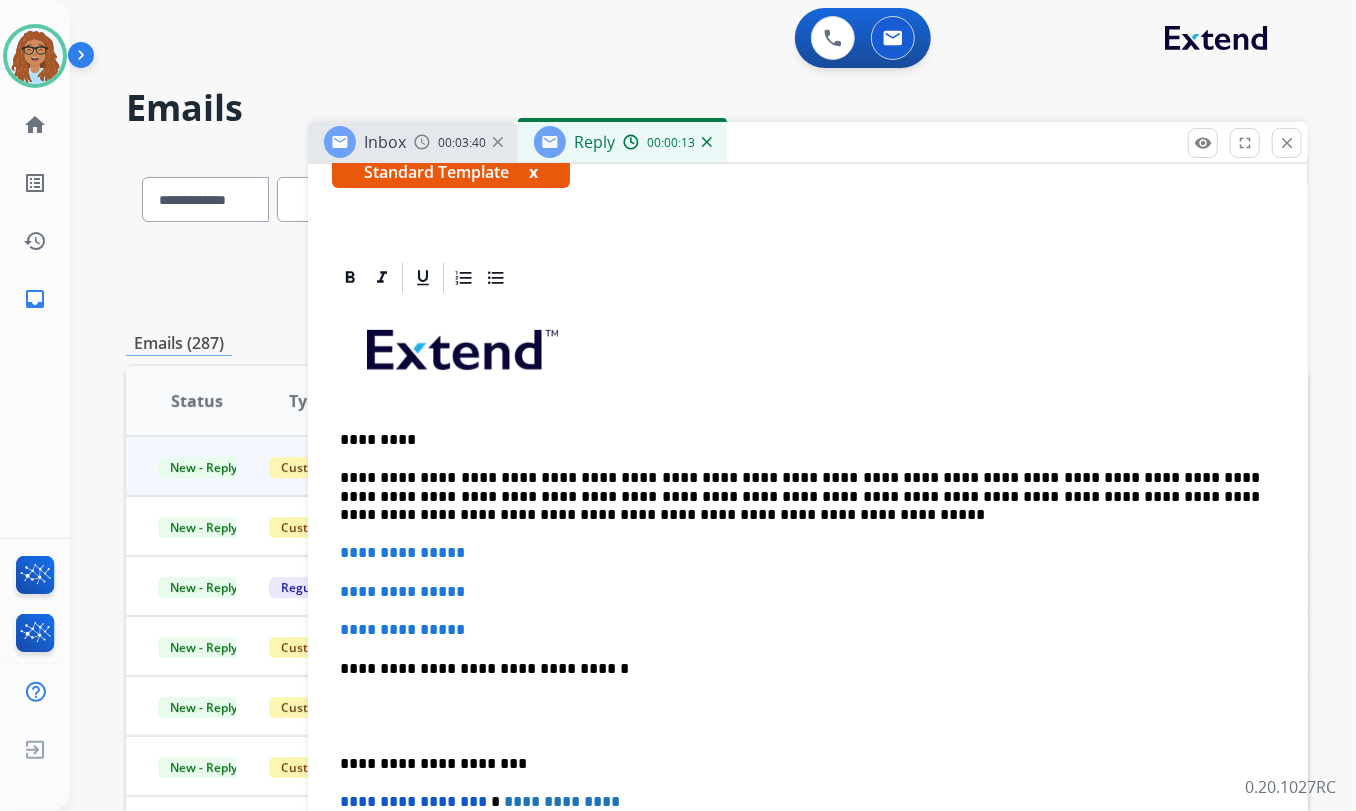 type on "**********" 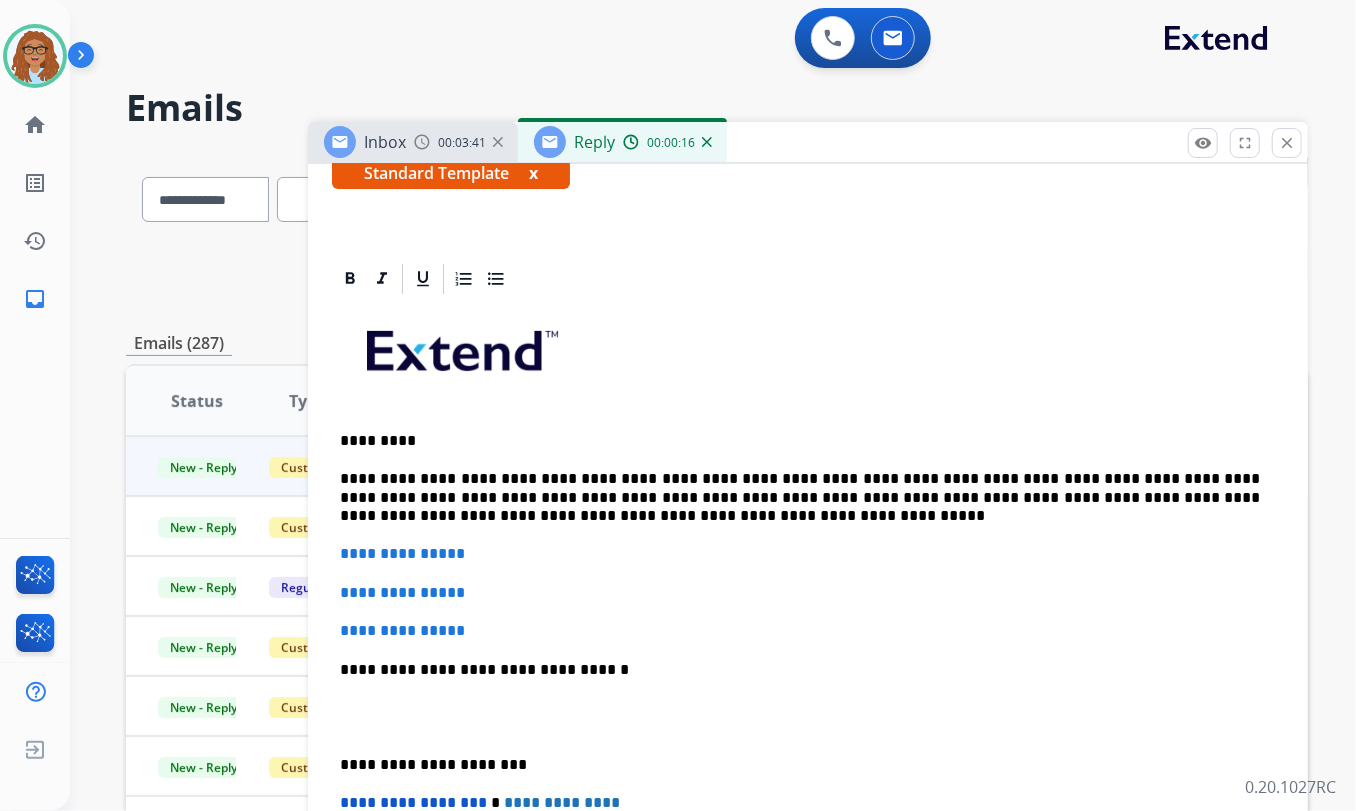 type 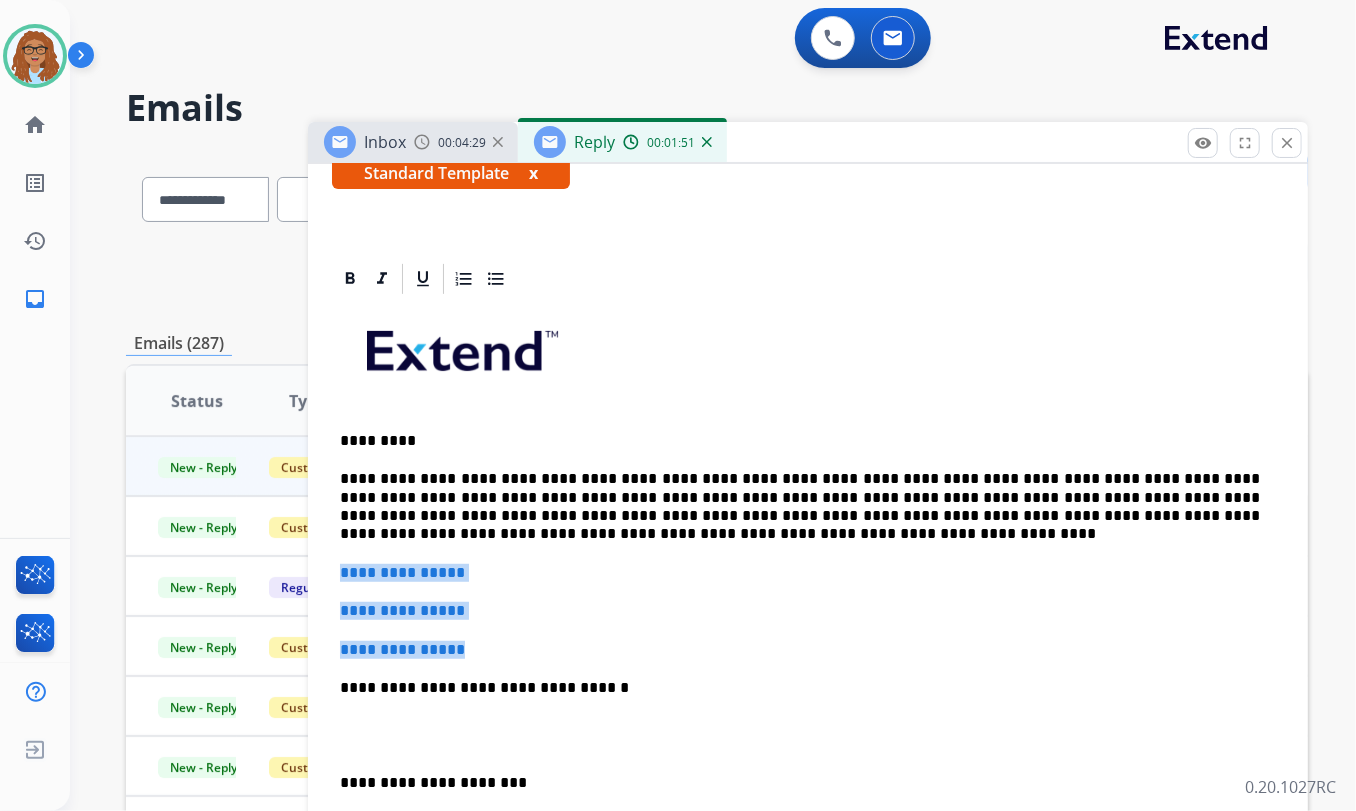 drag, startPoint x: 491, startPoint y: 650, endPoint x: 335, endPoint y: 568, distance: 176.23848 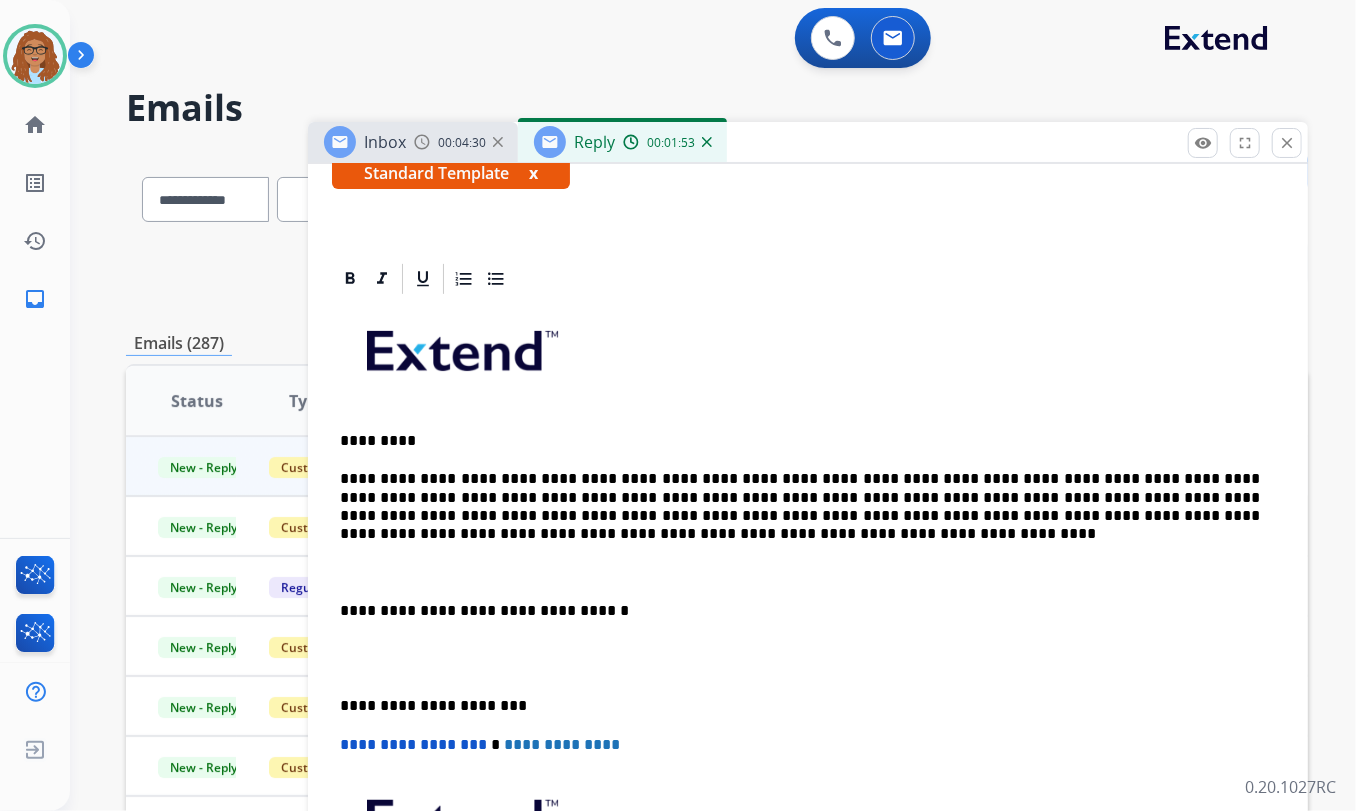 click on "**********" at bounding box center (808, 1349) 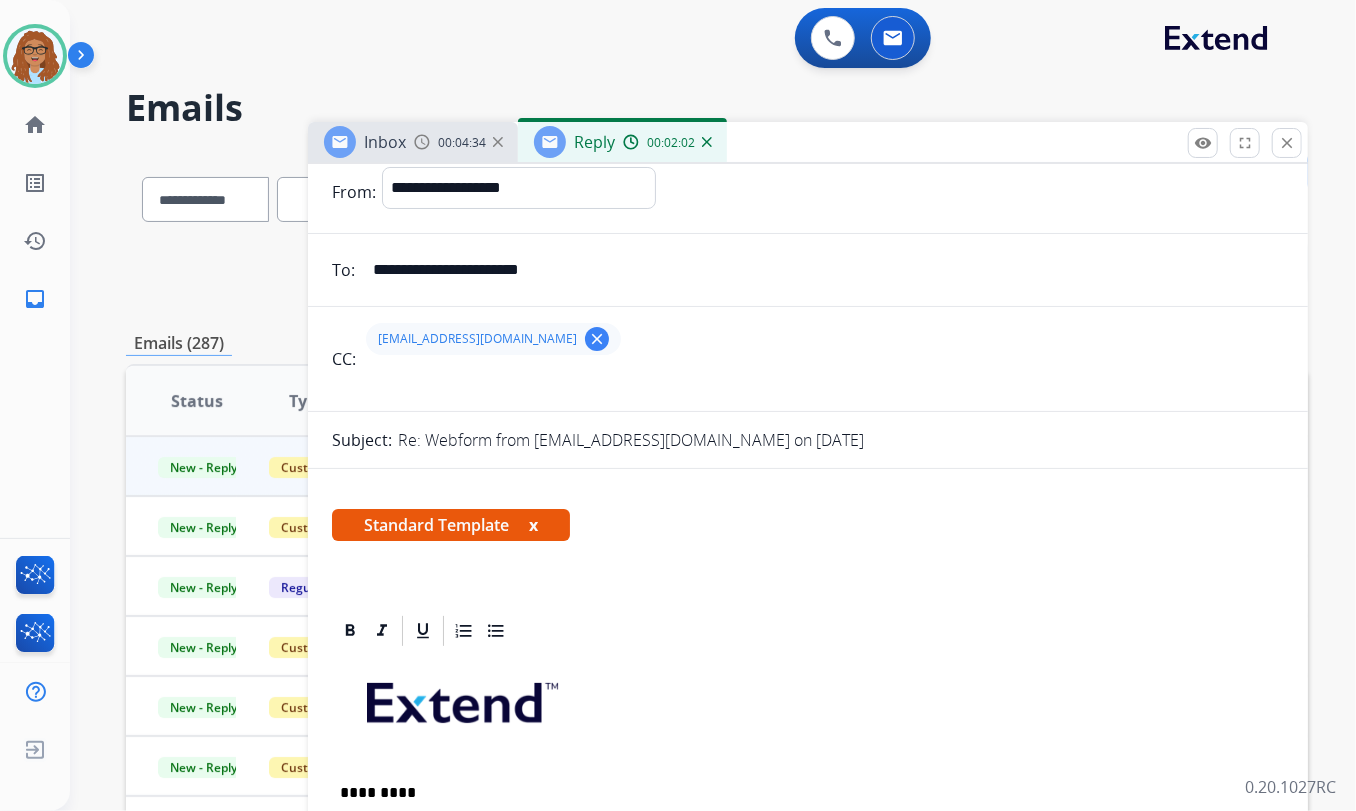scroll, scrollTop: 0, scrollLeft: 0, axis: both 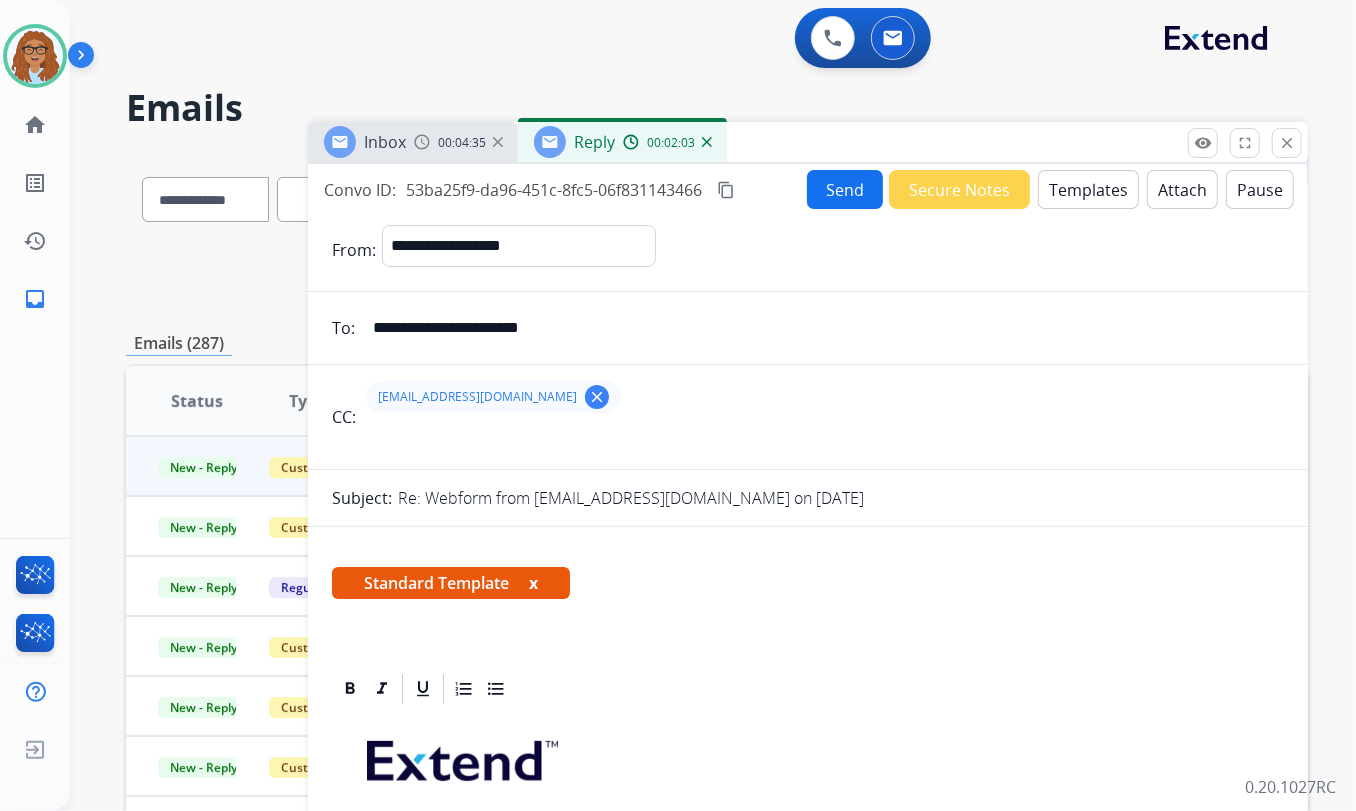 click on "Send" at bounding box center (845, 189) 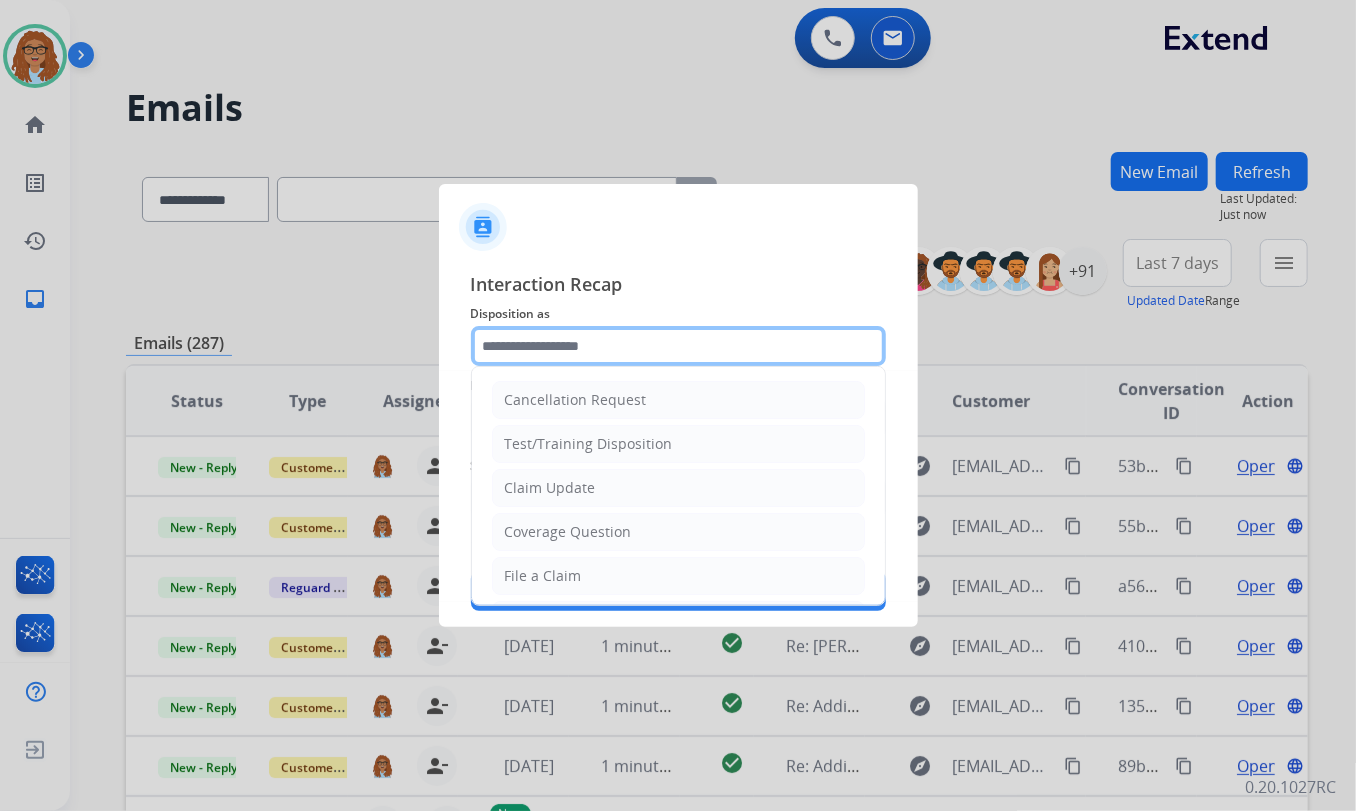 click 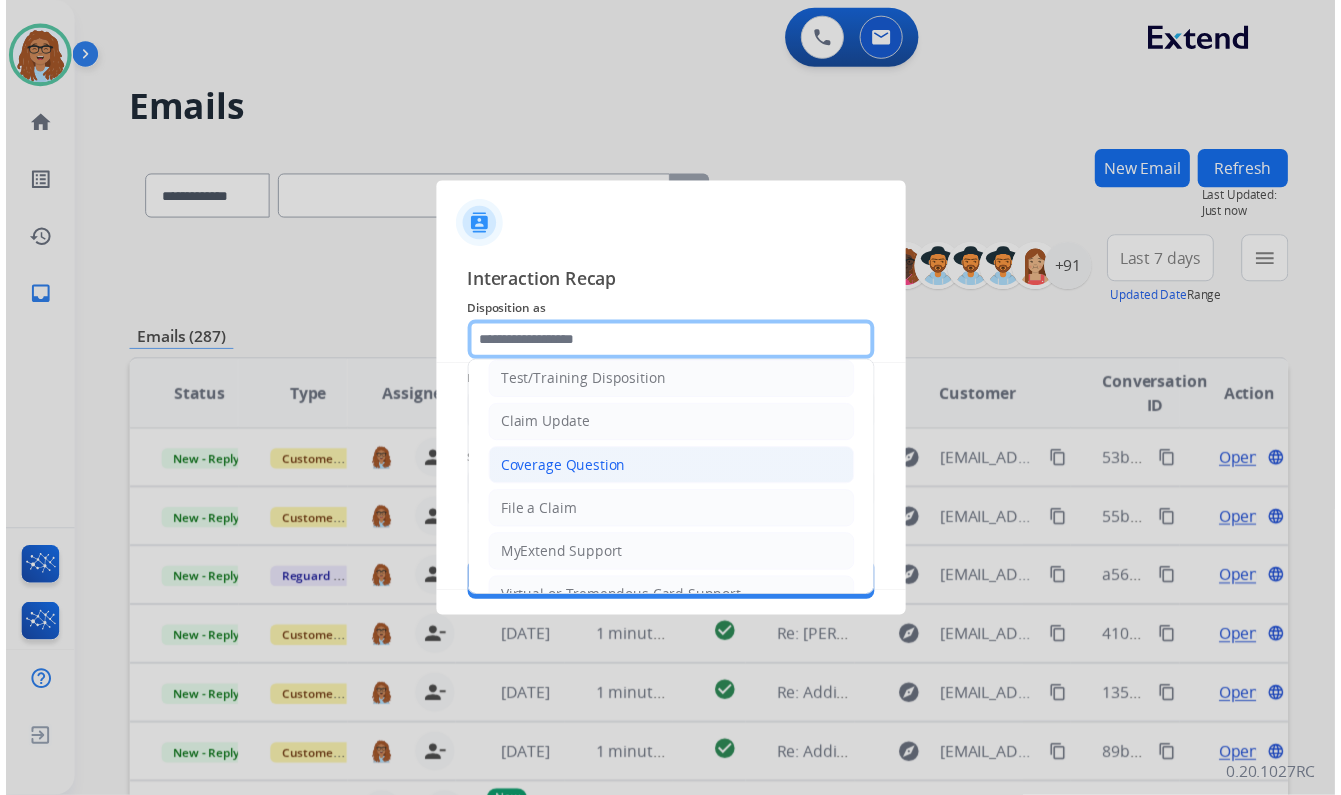 scroll, scrollTop: 90, scrollLeft: 0, axis: vertical 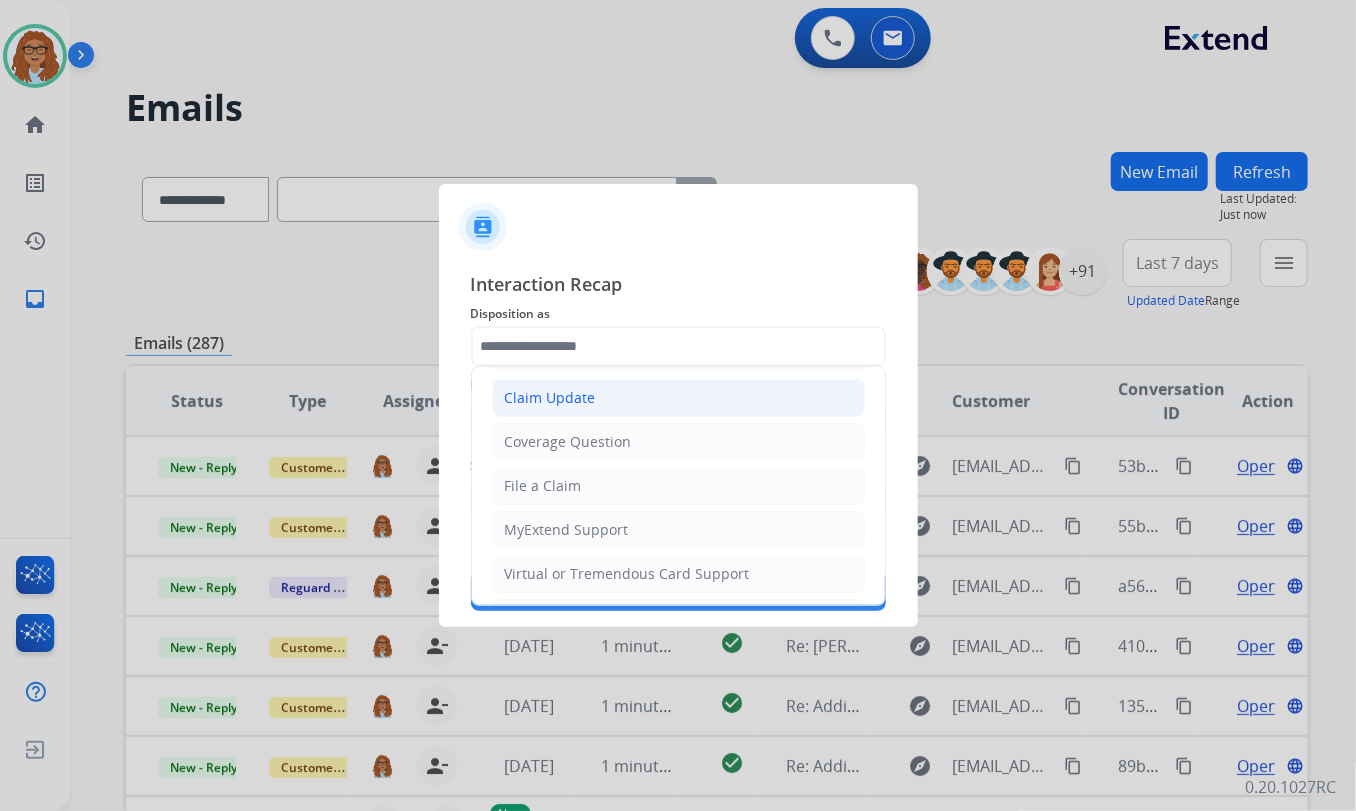click on "Claim Update" 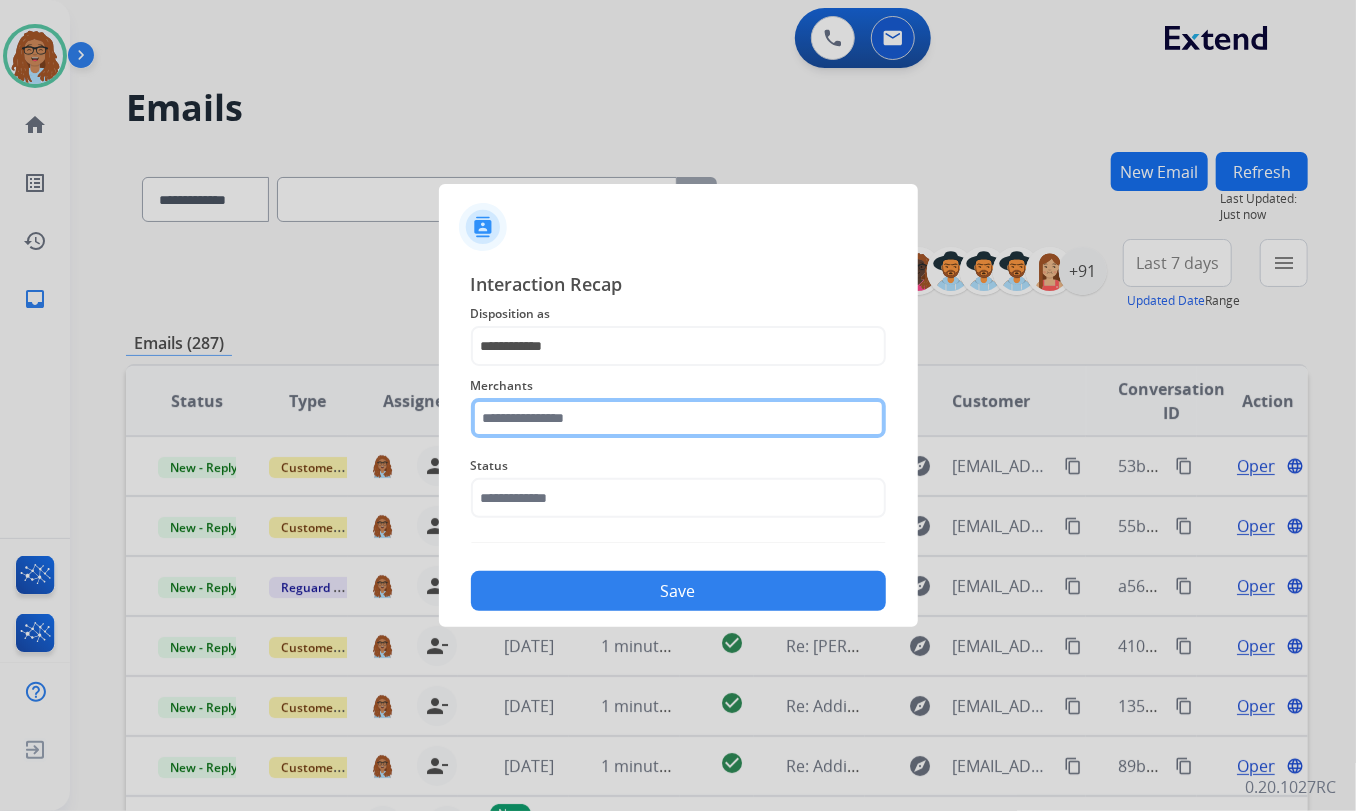 click 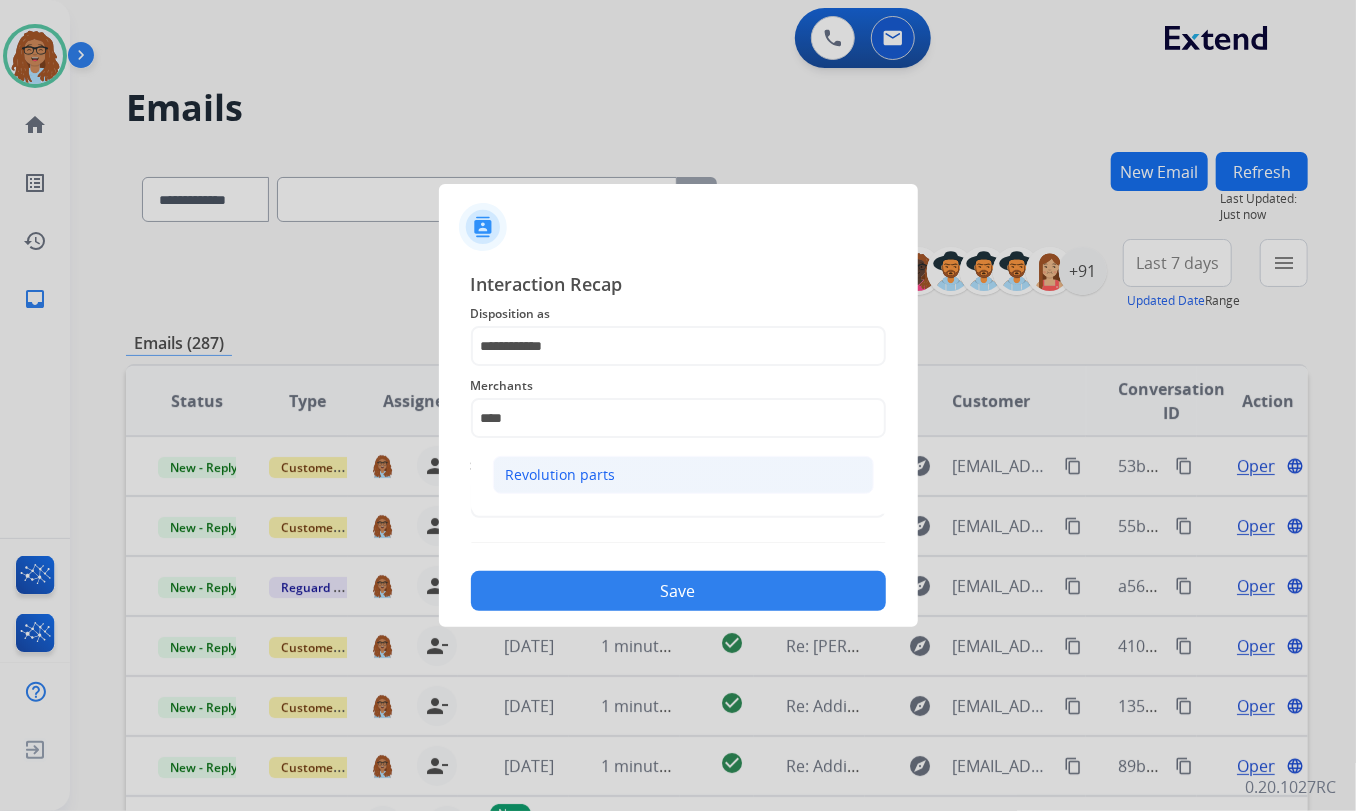 click on "Revolution parts" 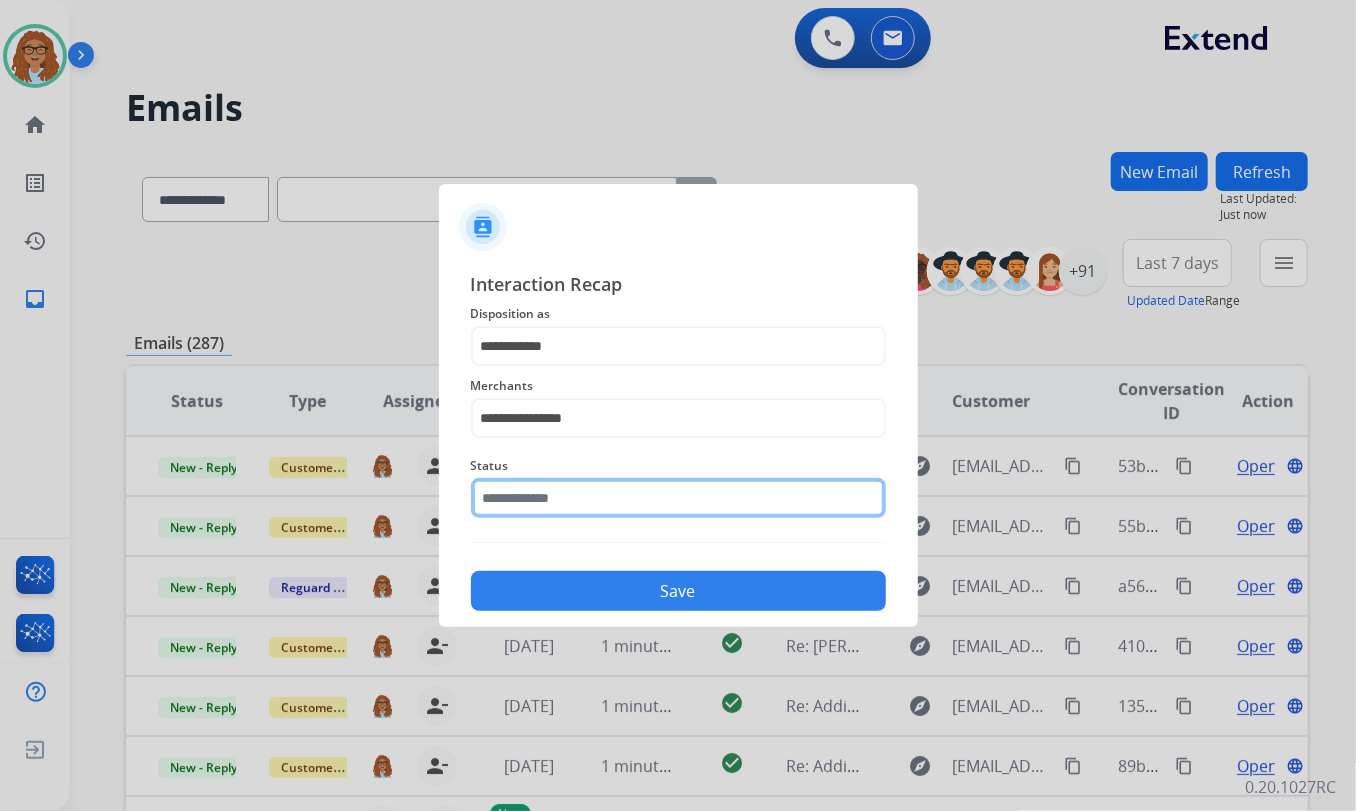 drag, startPoint x: 598, startPoint y: 490, endPoint x: 600, endPoint y: 513, distance: 23.086792 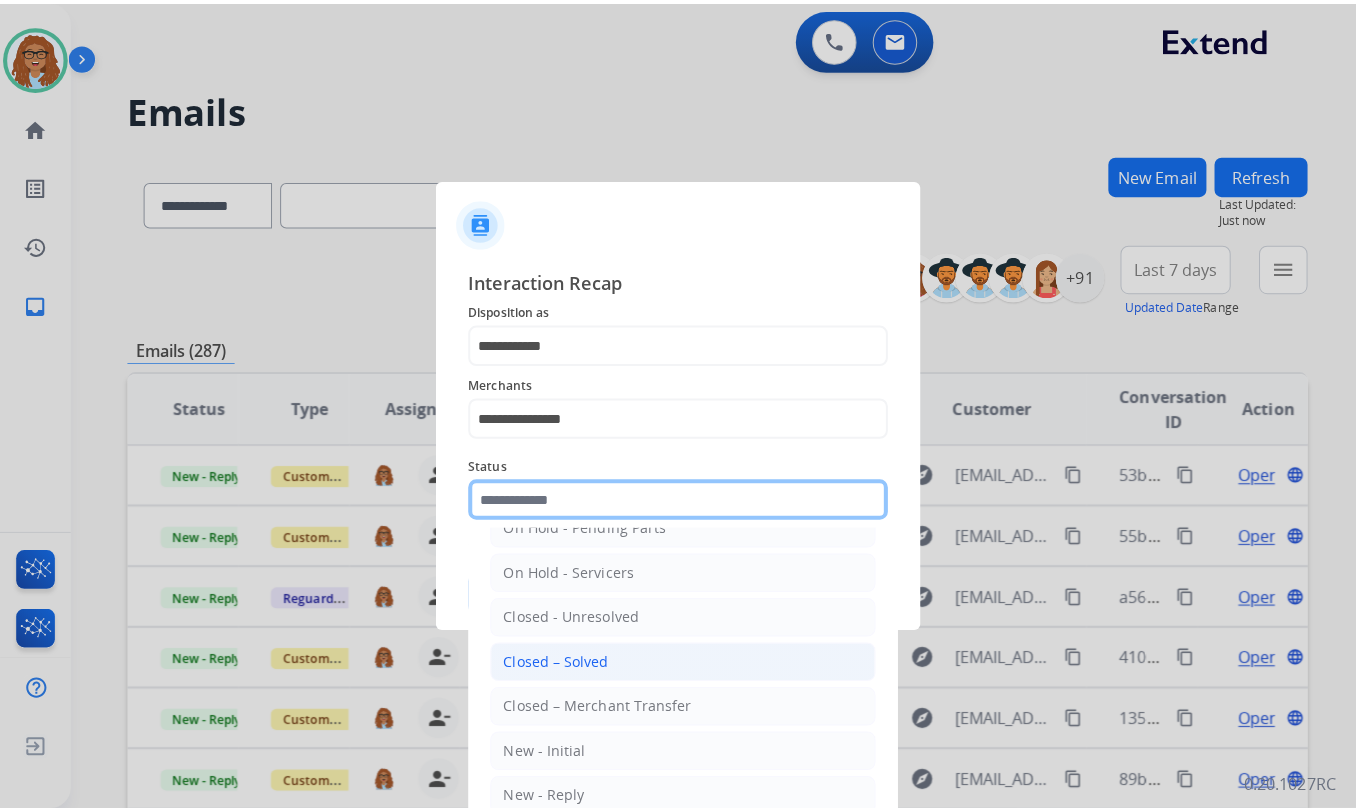 scroll, scrollTop: 118, scrollLeft: 0, axis: vertical 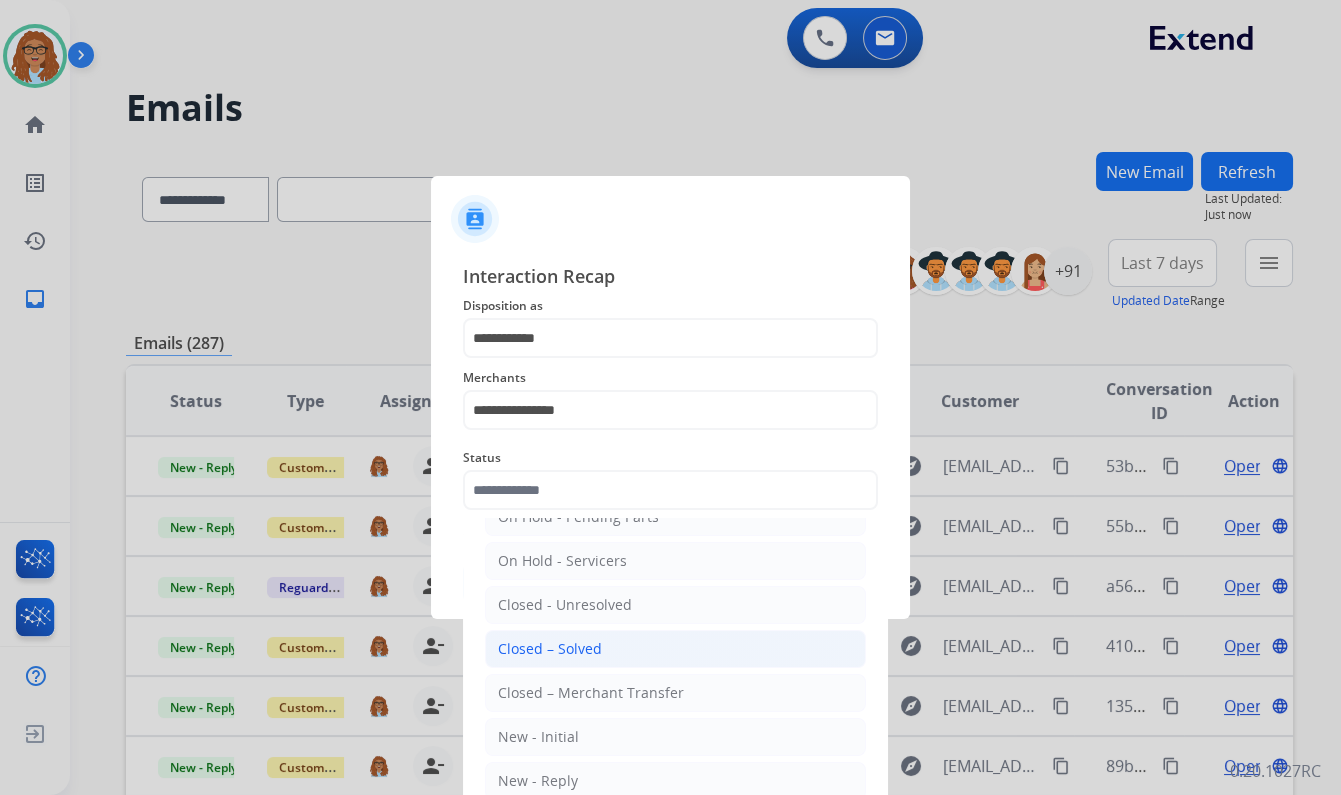 click on "Closed – Solved" 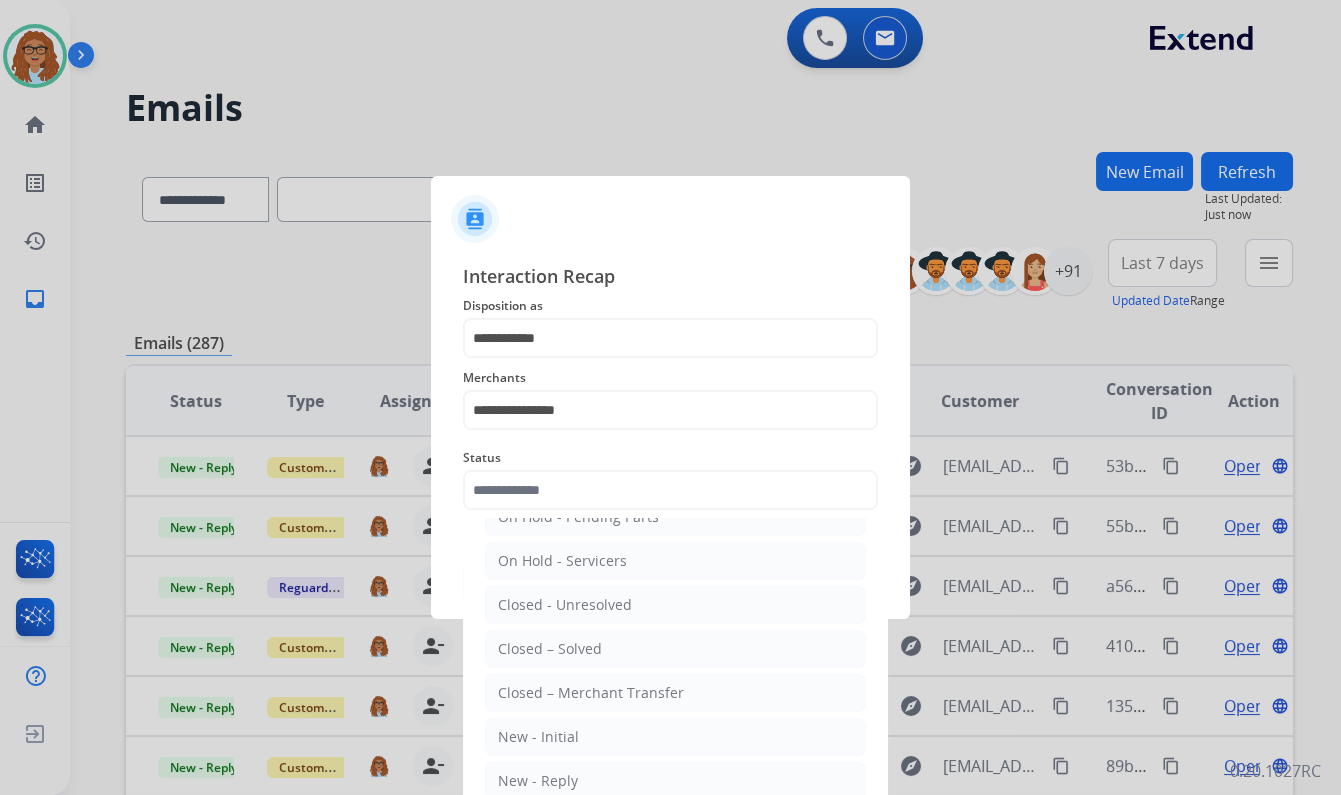 type on "**********" 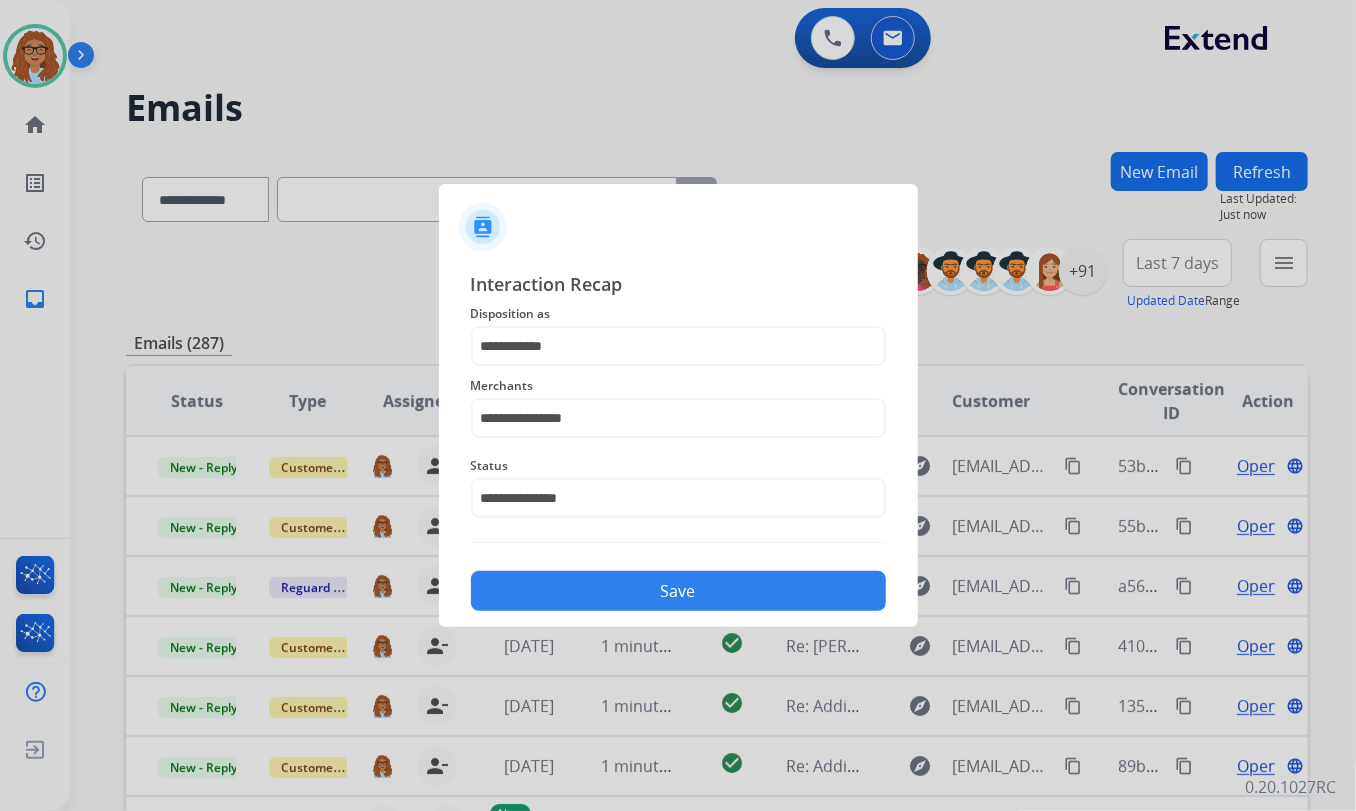 click on "Save" 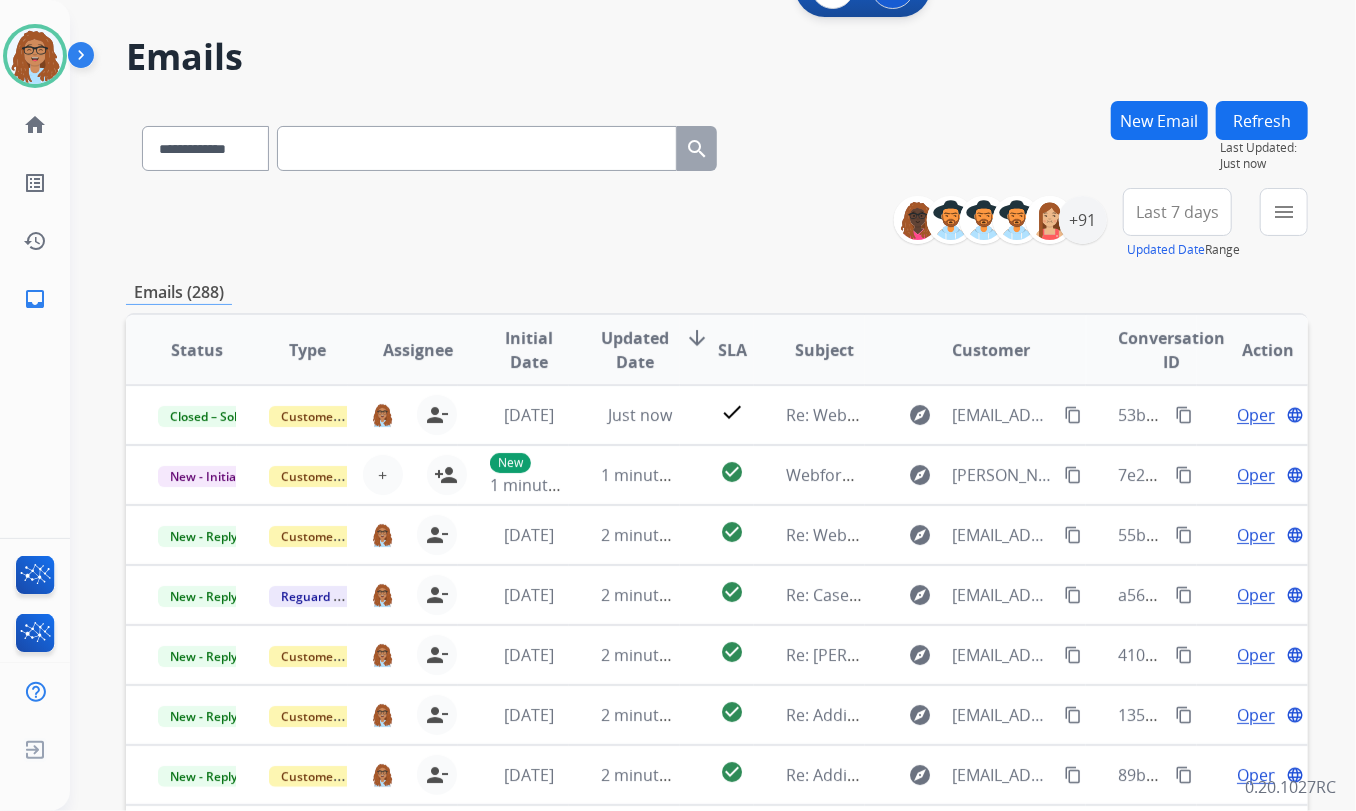 scroll, scrollTop: 0, scrollLeft: 0, axis: both 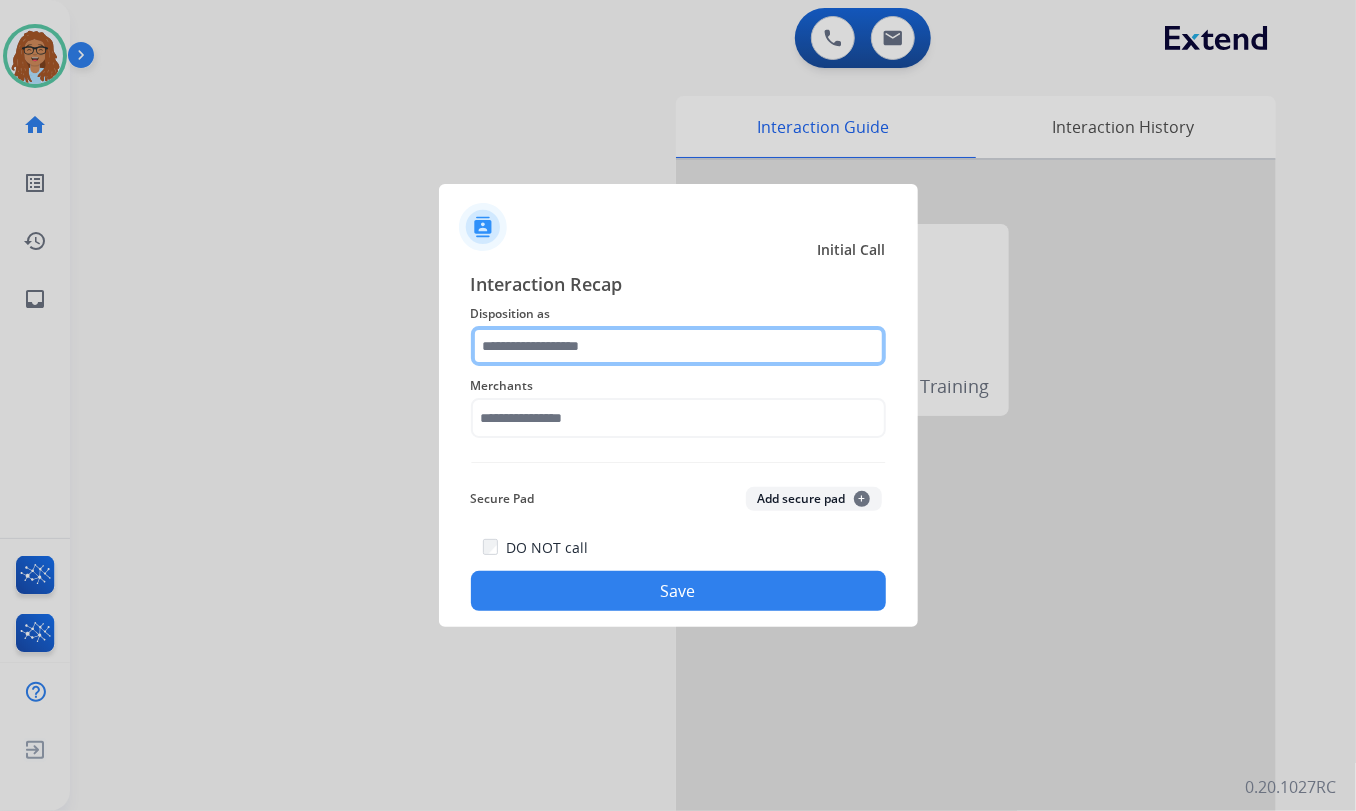 click 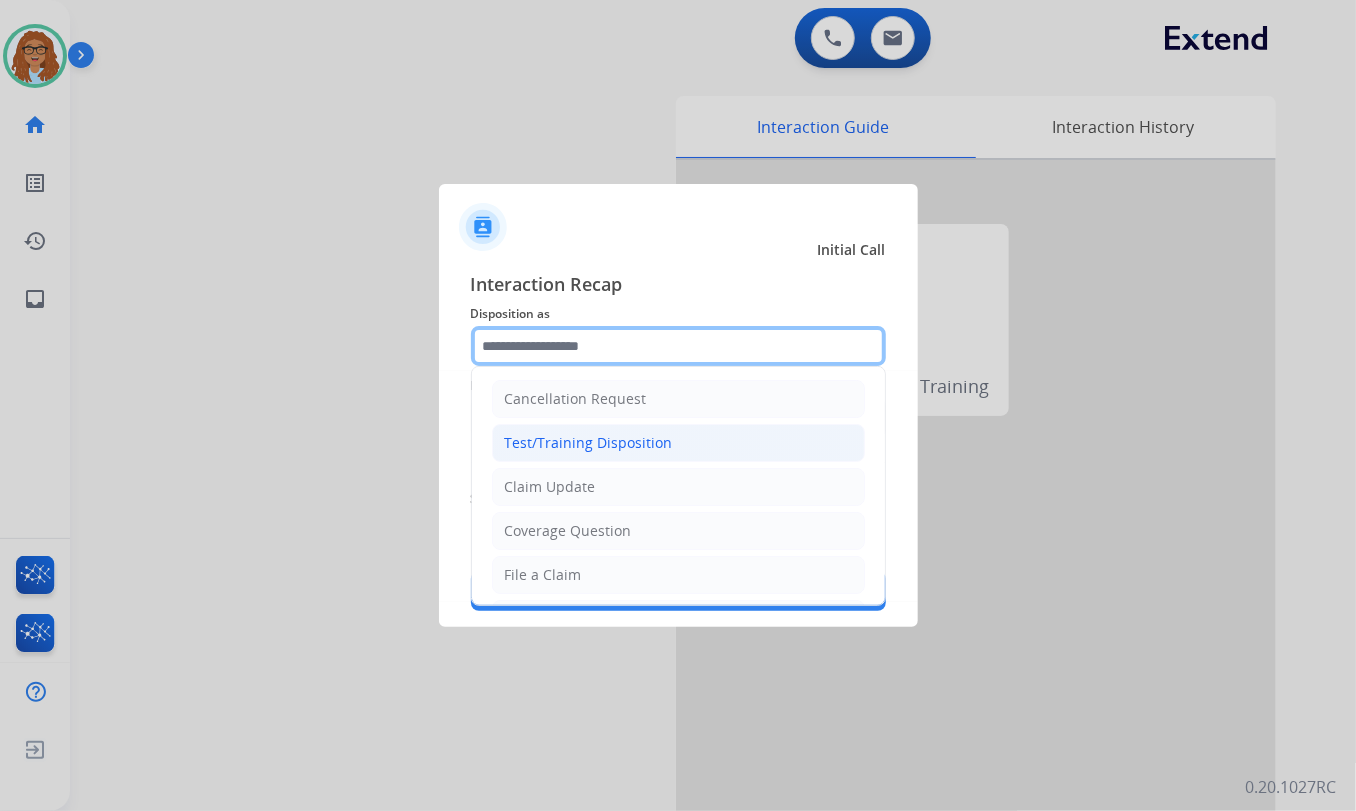 scroll, scrollTop: 0, scrollLeft: 0, axis: both 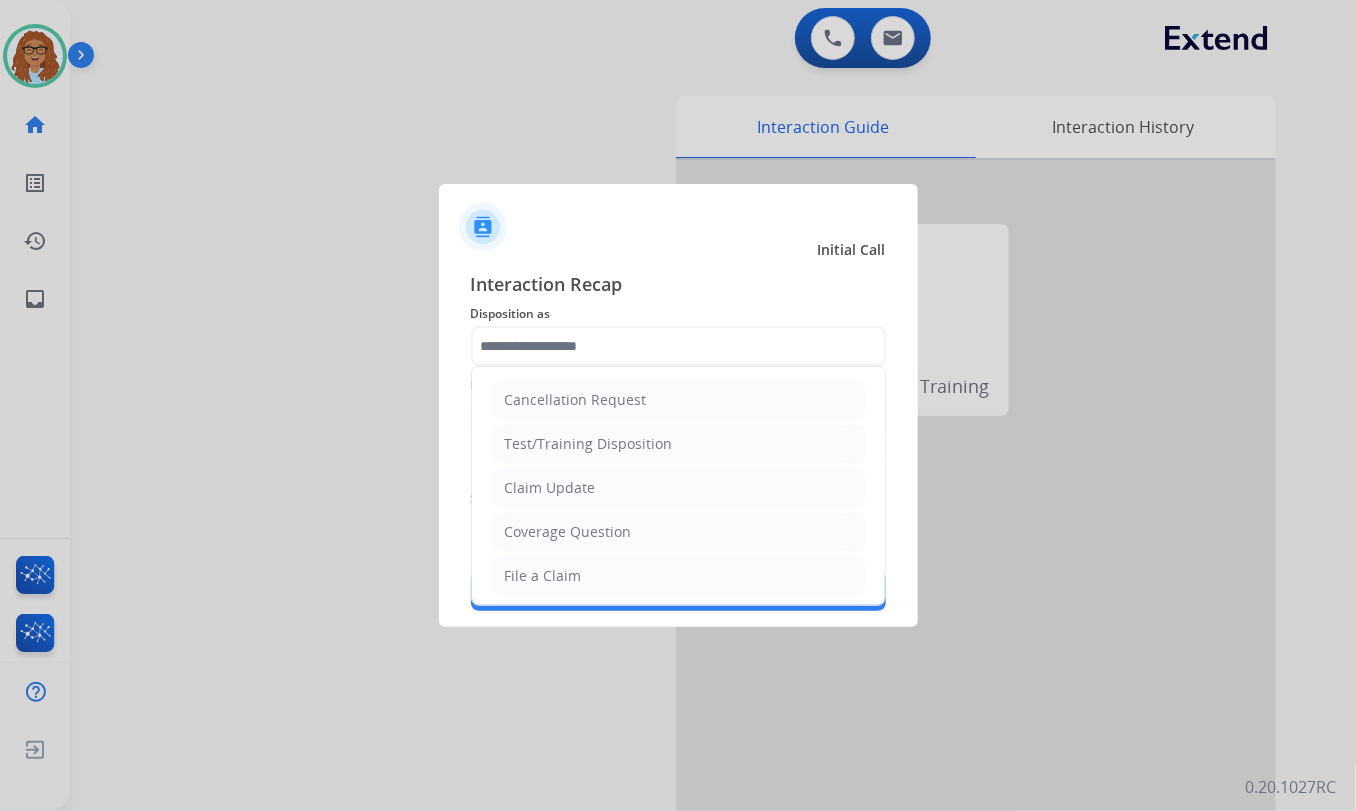 drag, startPoint x: 565, startPoint y: 486, endPoint x: 567, endPoint y: 468, distance: 18.110771 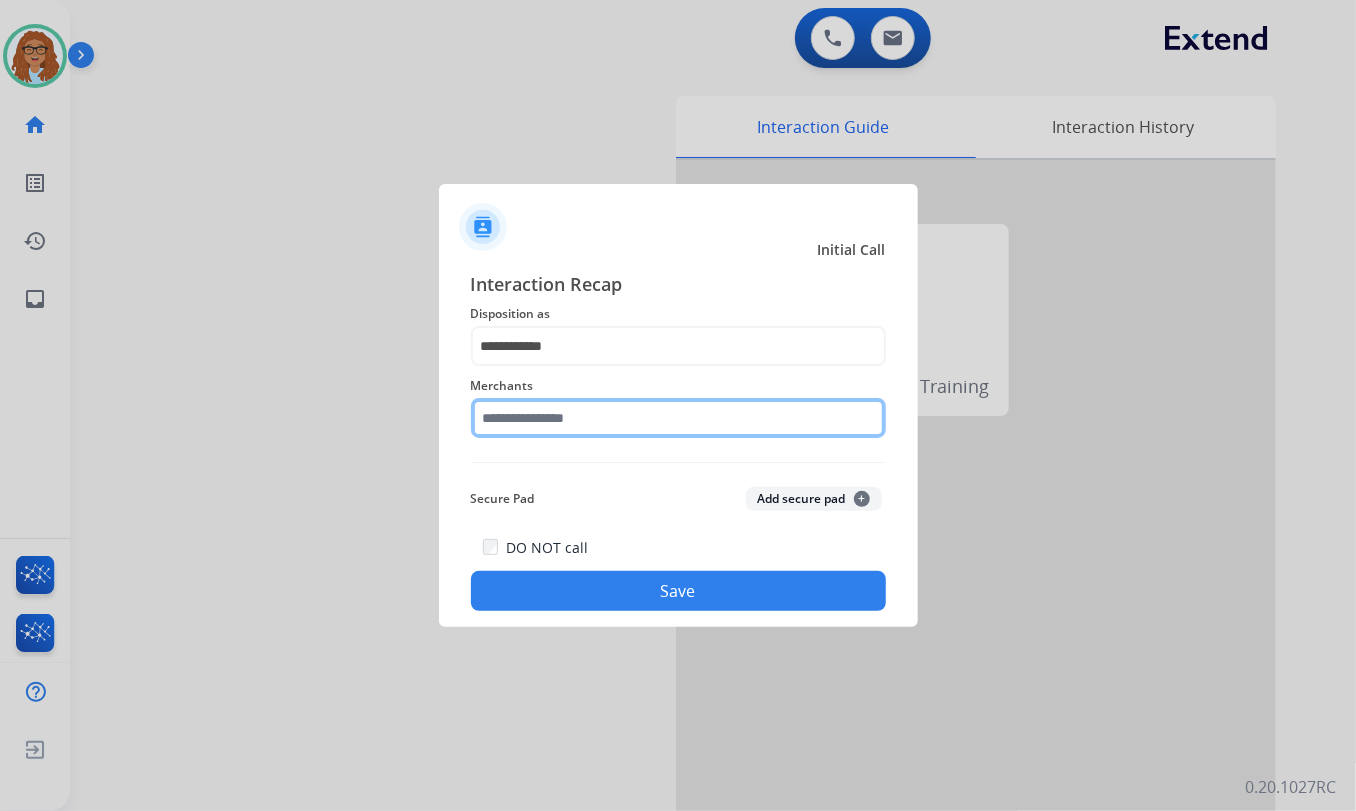 click 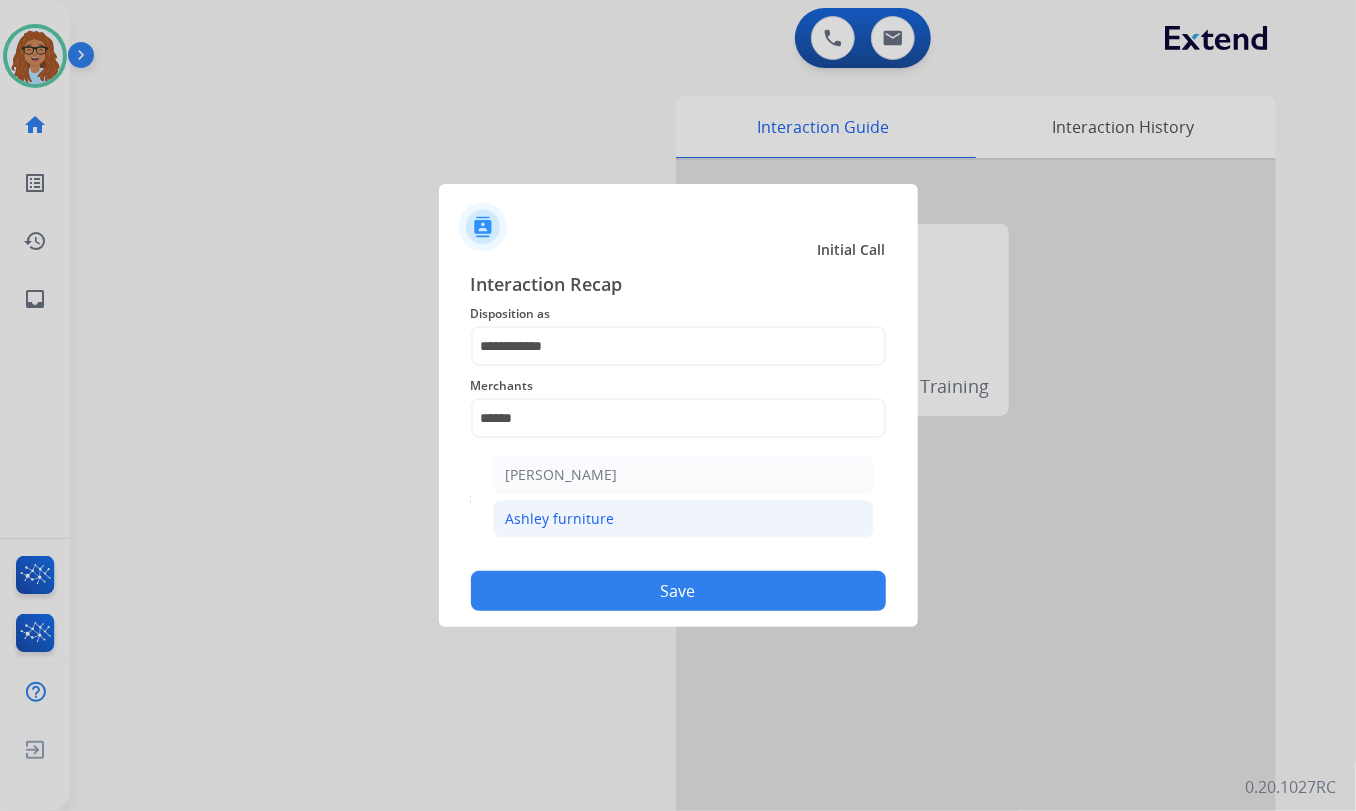 click on "Ashley furniture" 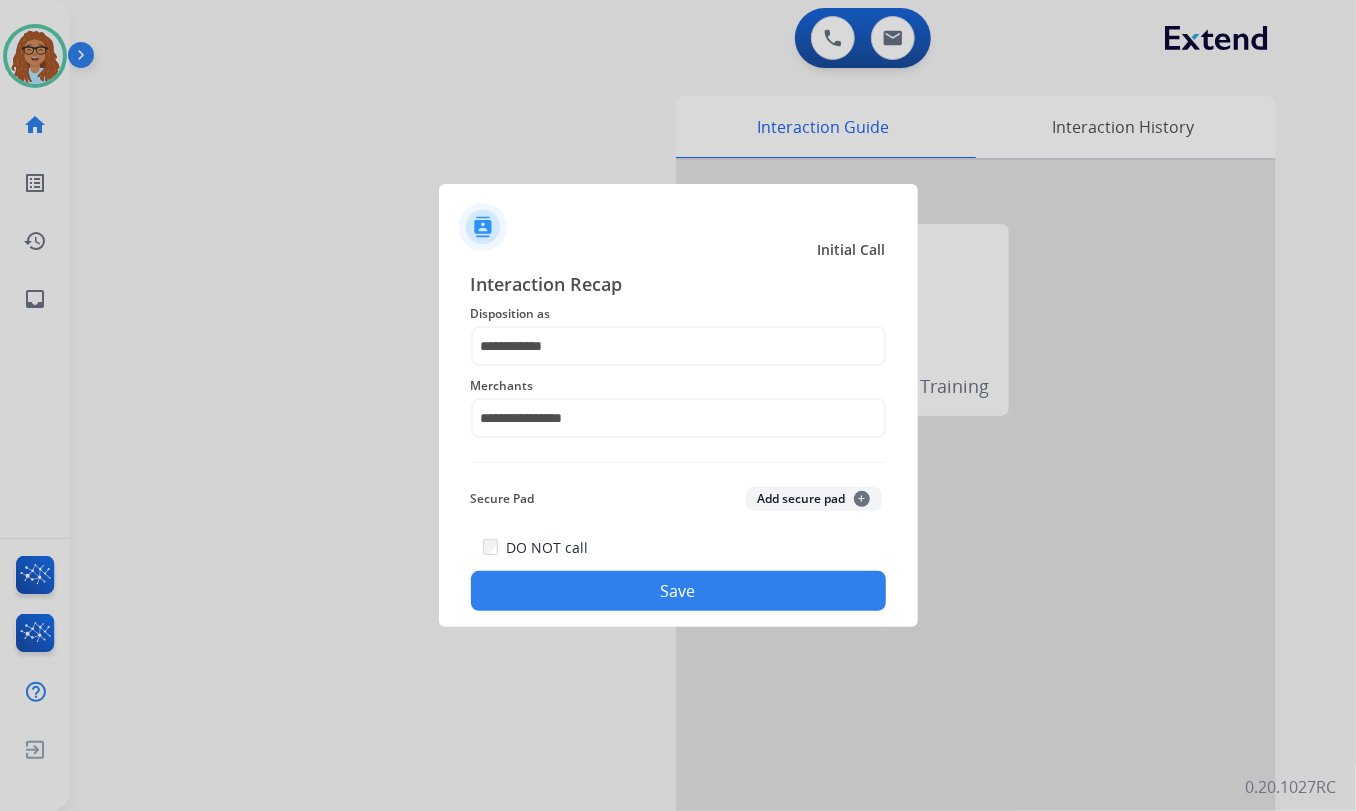 click on "Save" 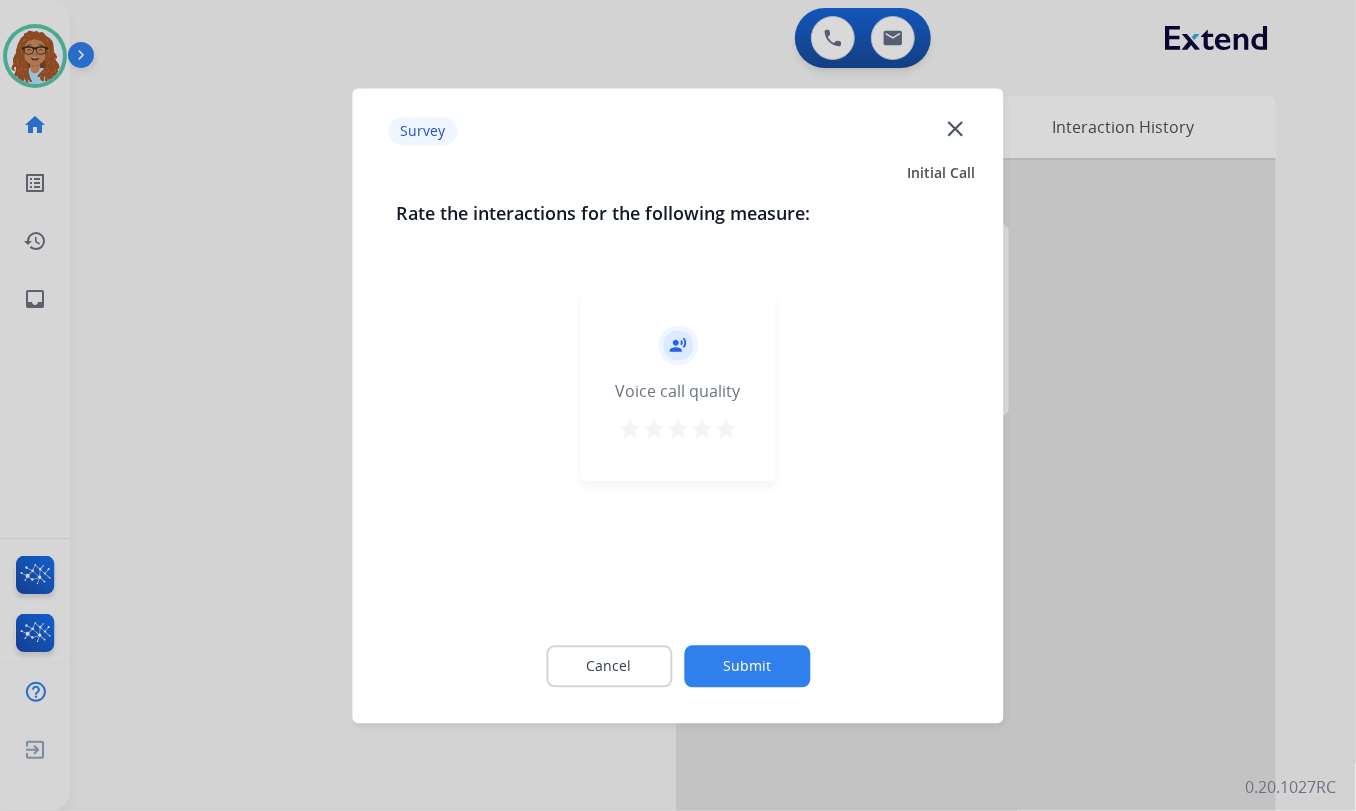 click on "close" 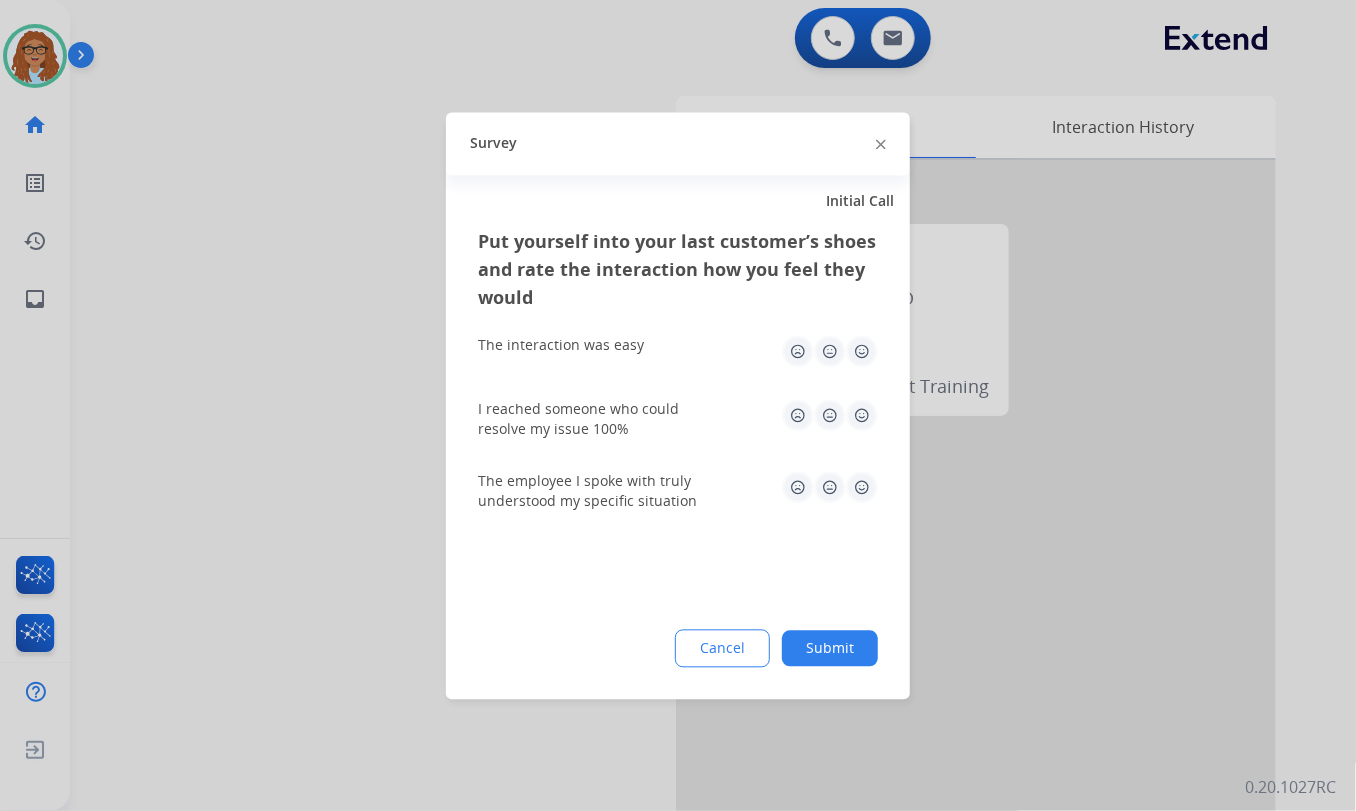 click 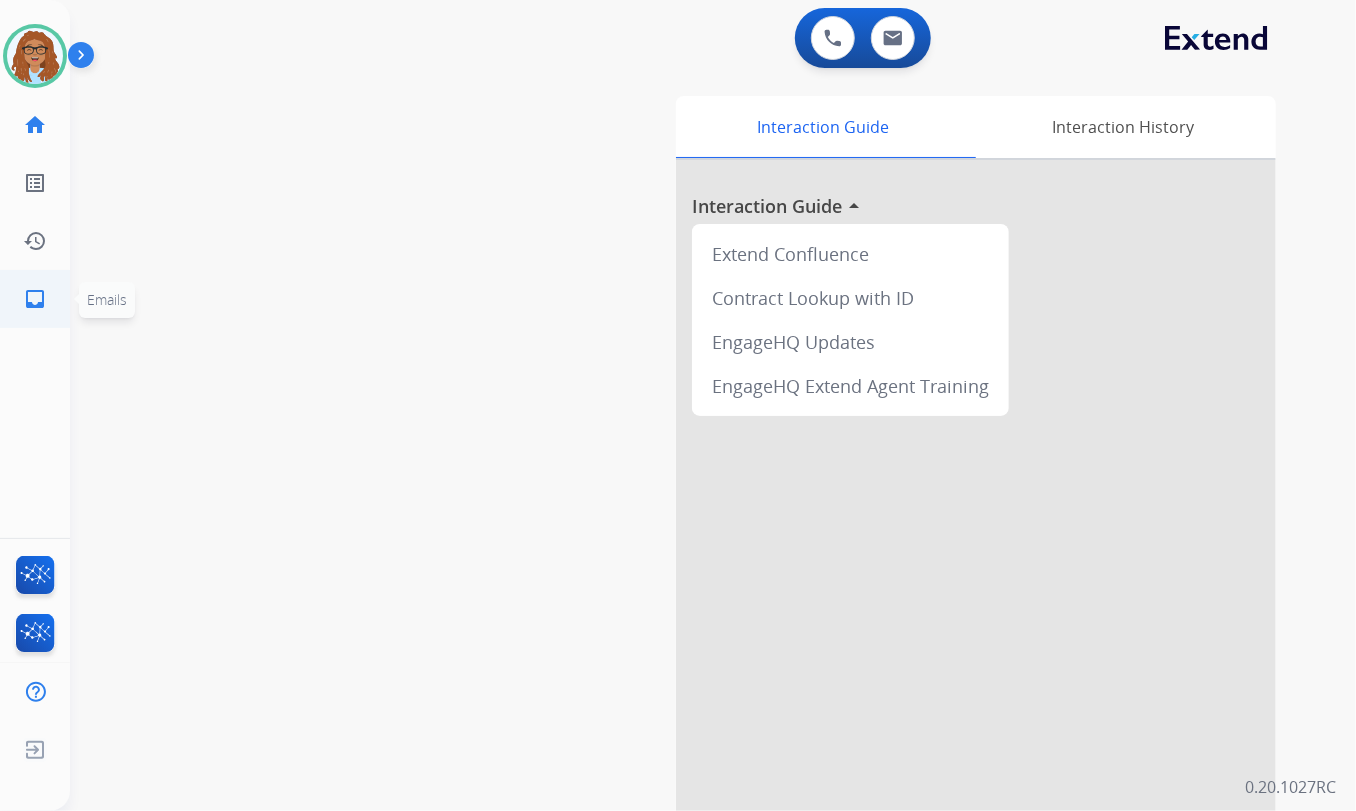 click on "inbox" 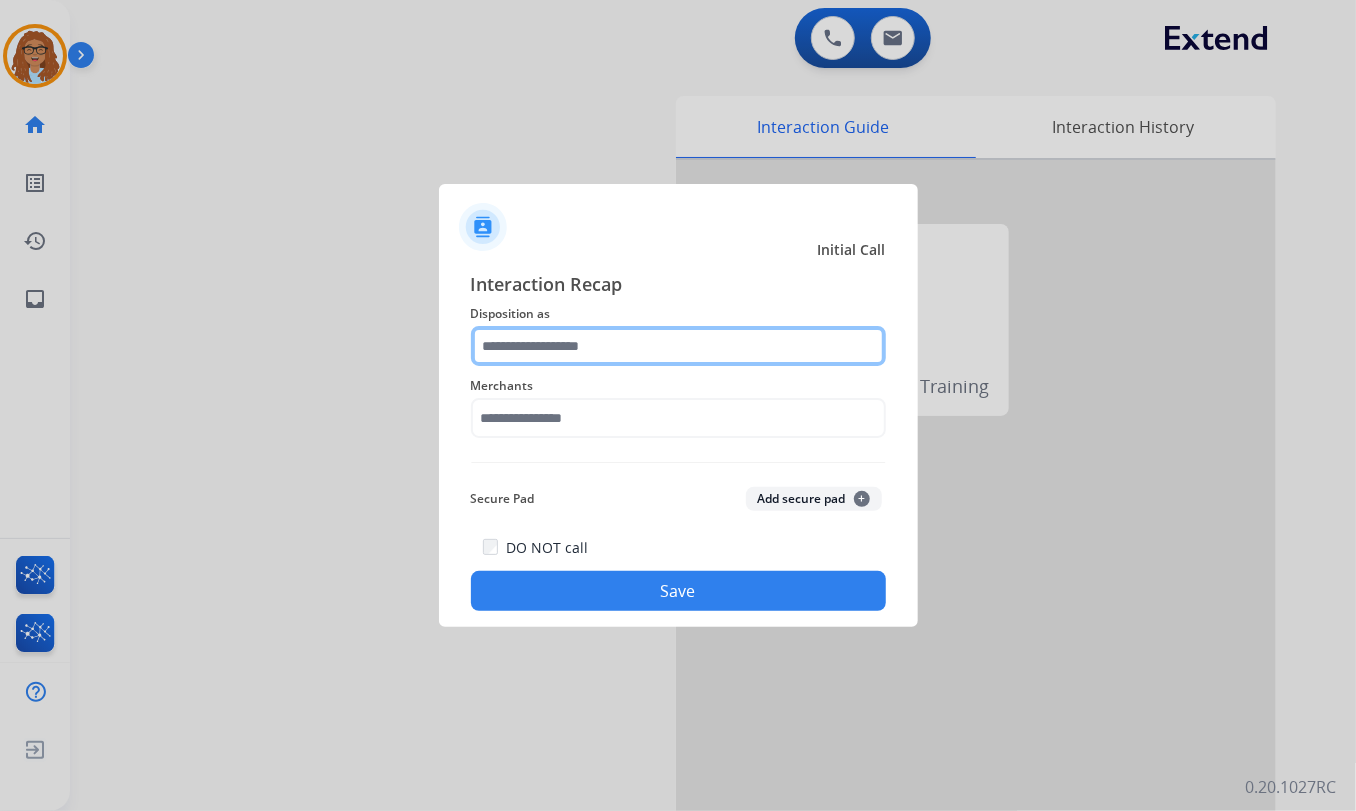 click 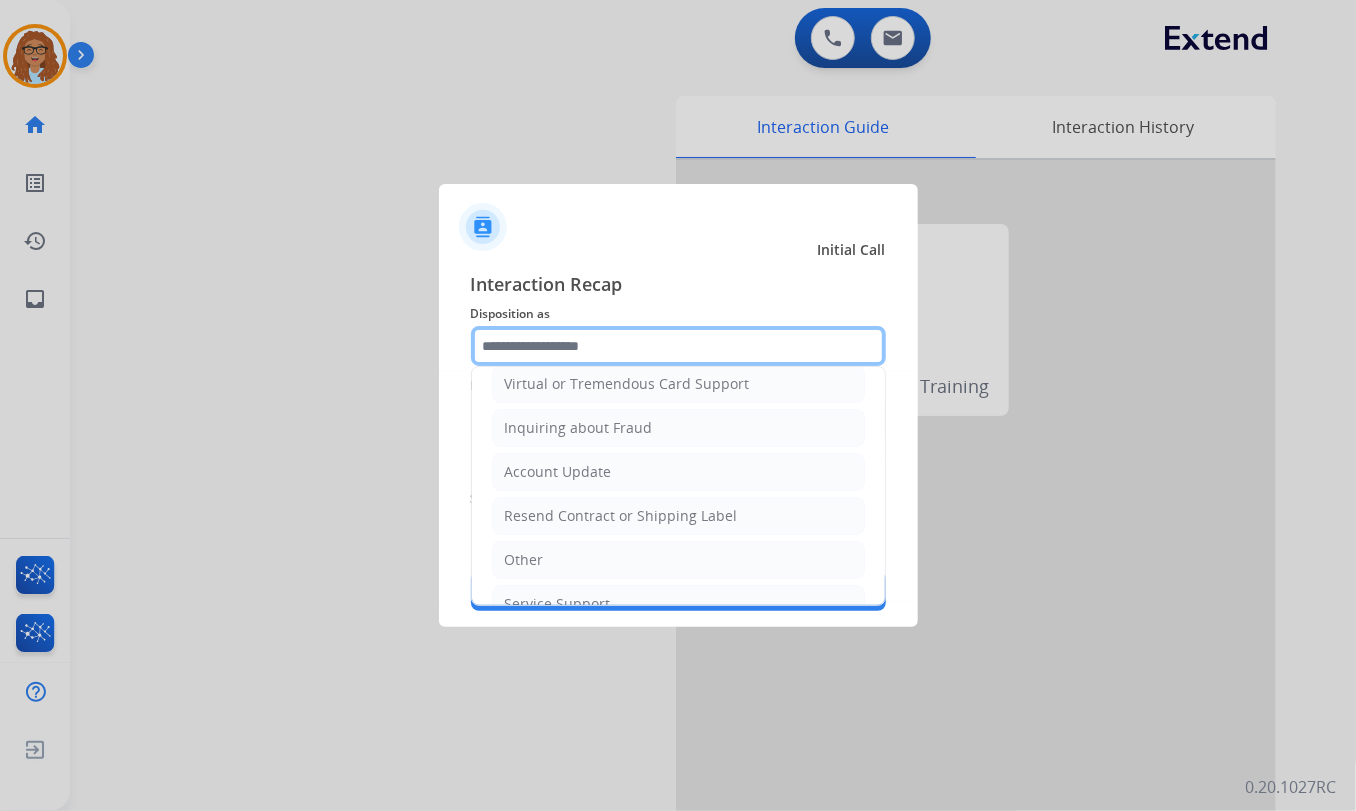 scroll, scrollTop: 309, scrollLeft: 0, axis: vertical 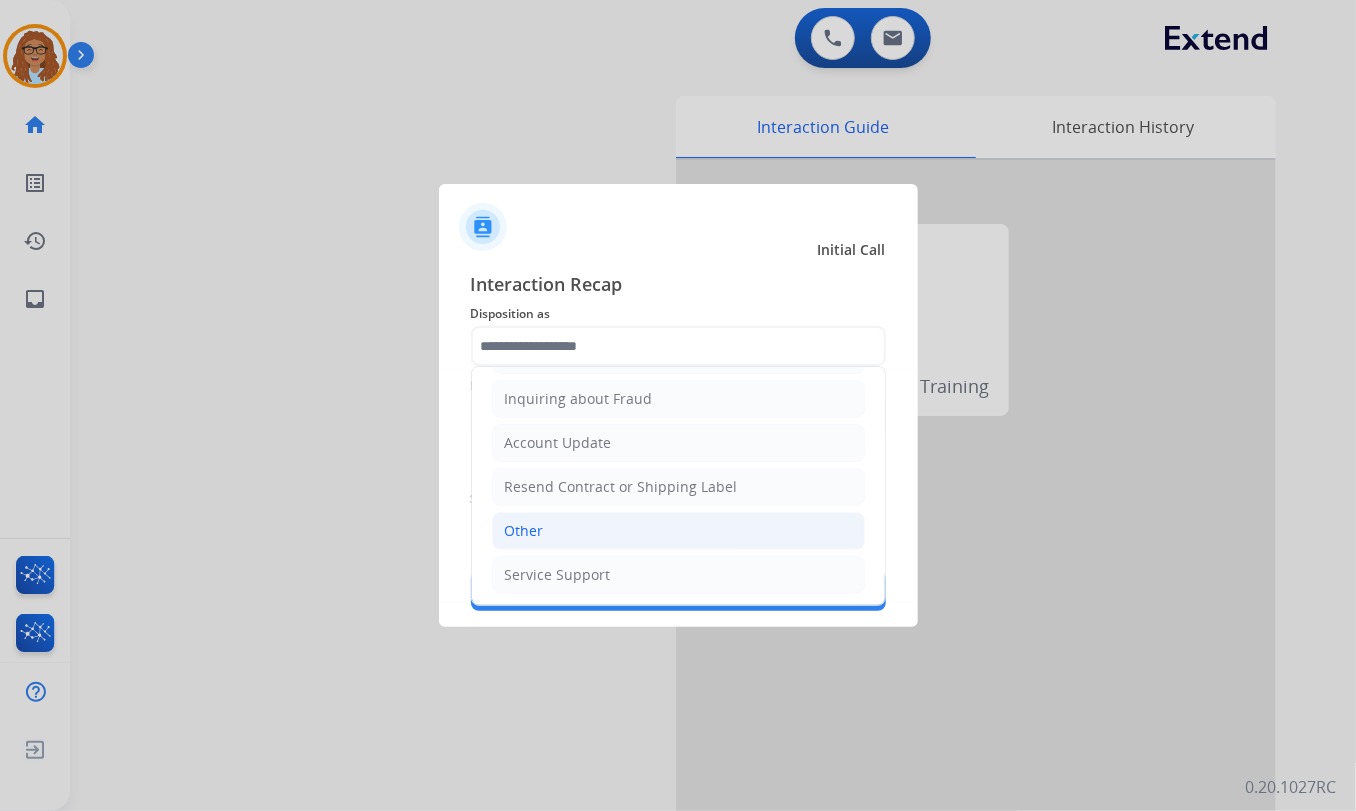 click on "Other" 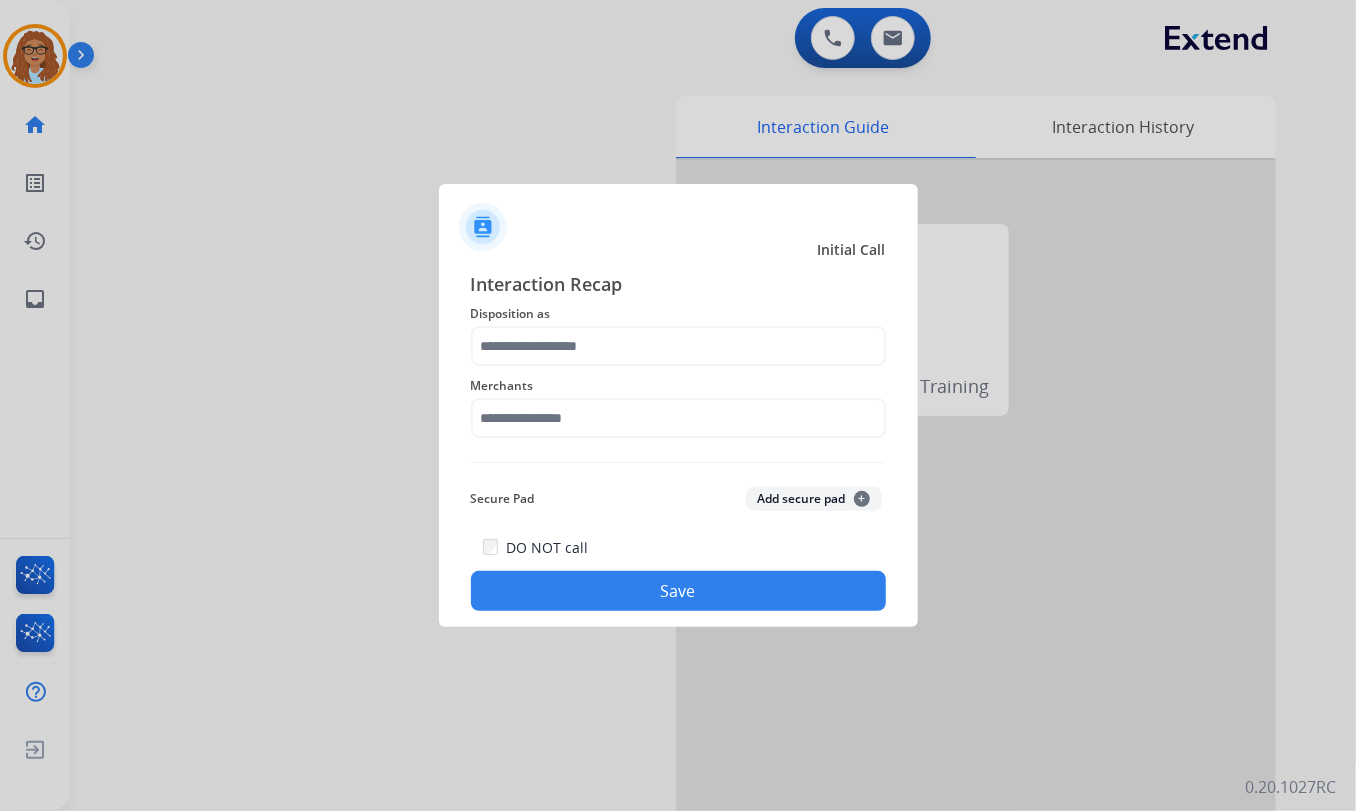 type on "*****" 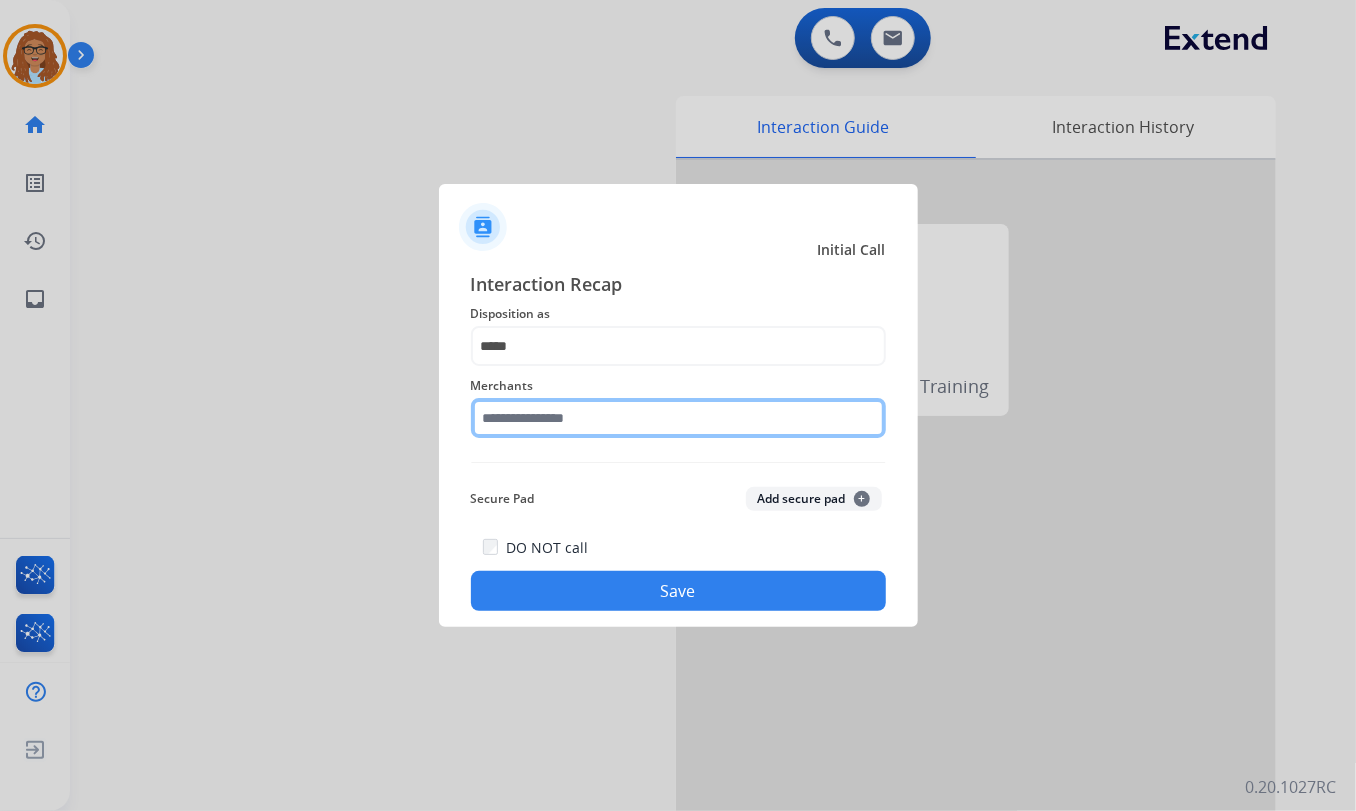 click 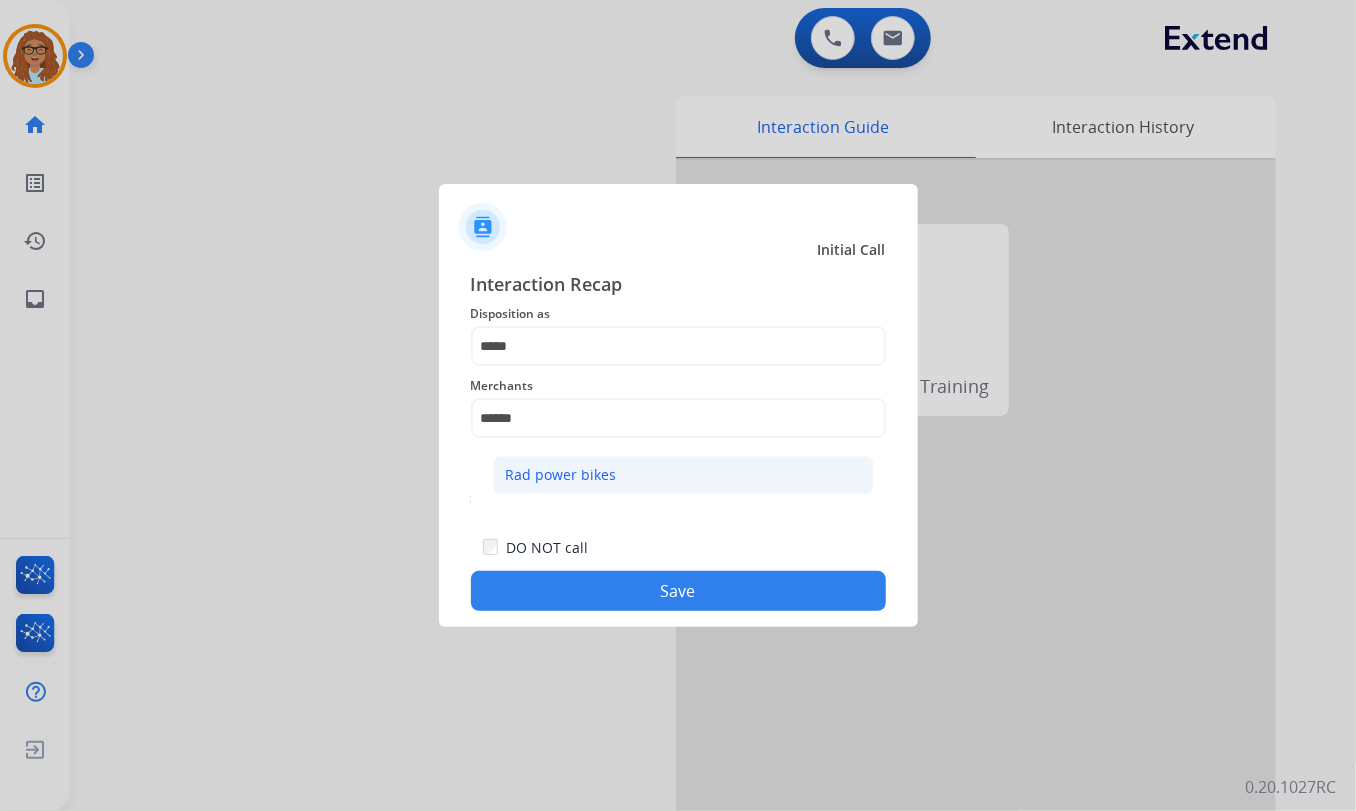 click on "Rad power bikes" 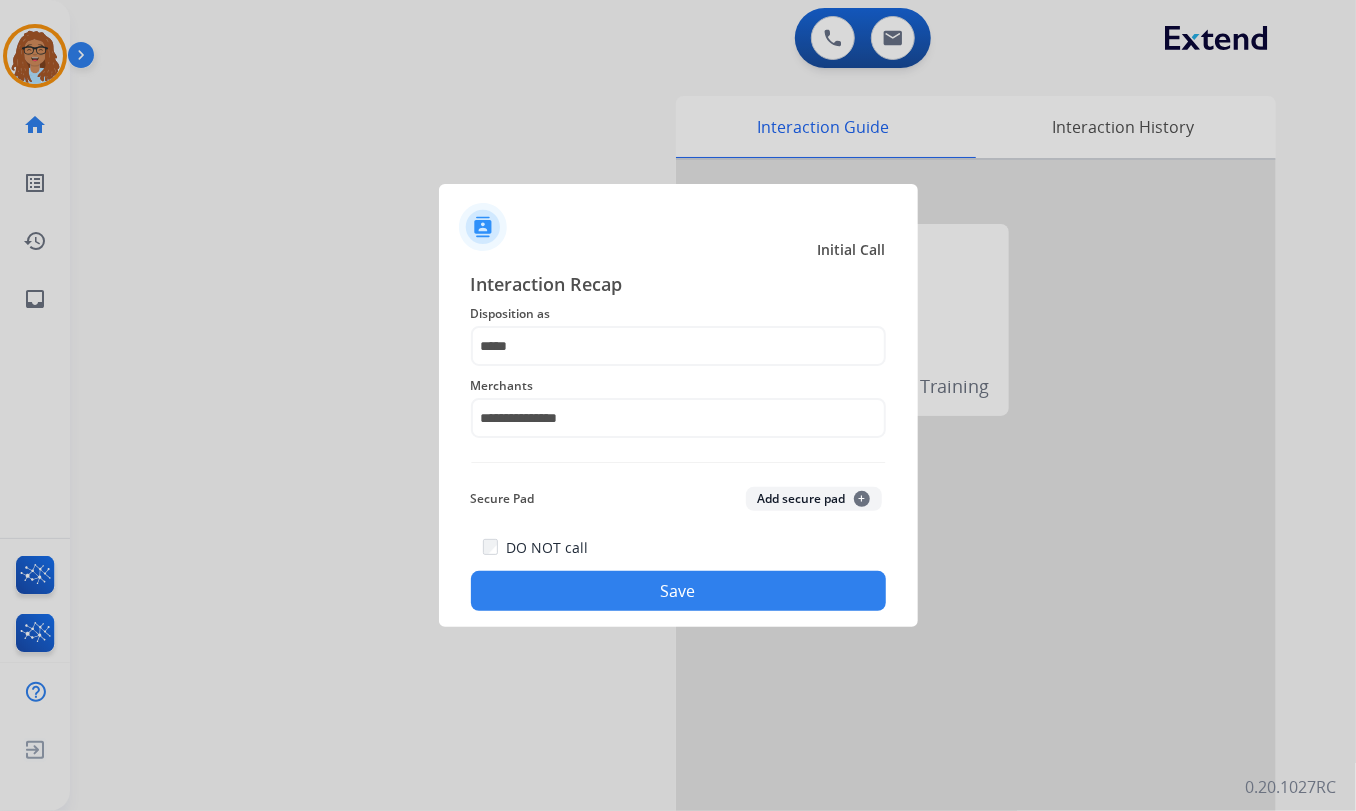 click on "Save" 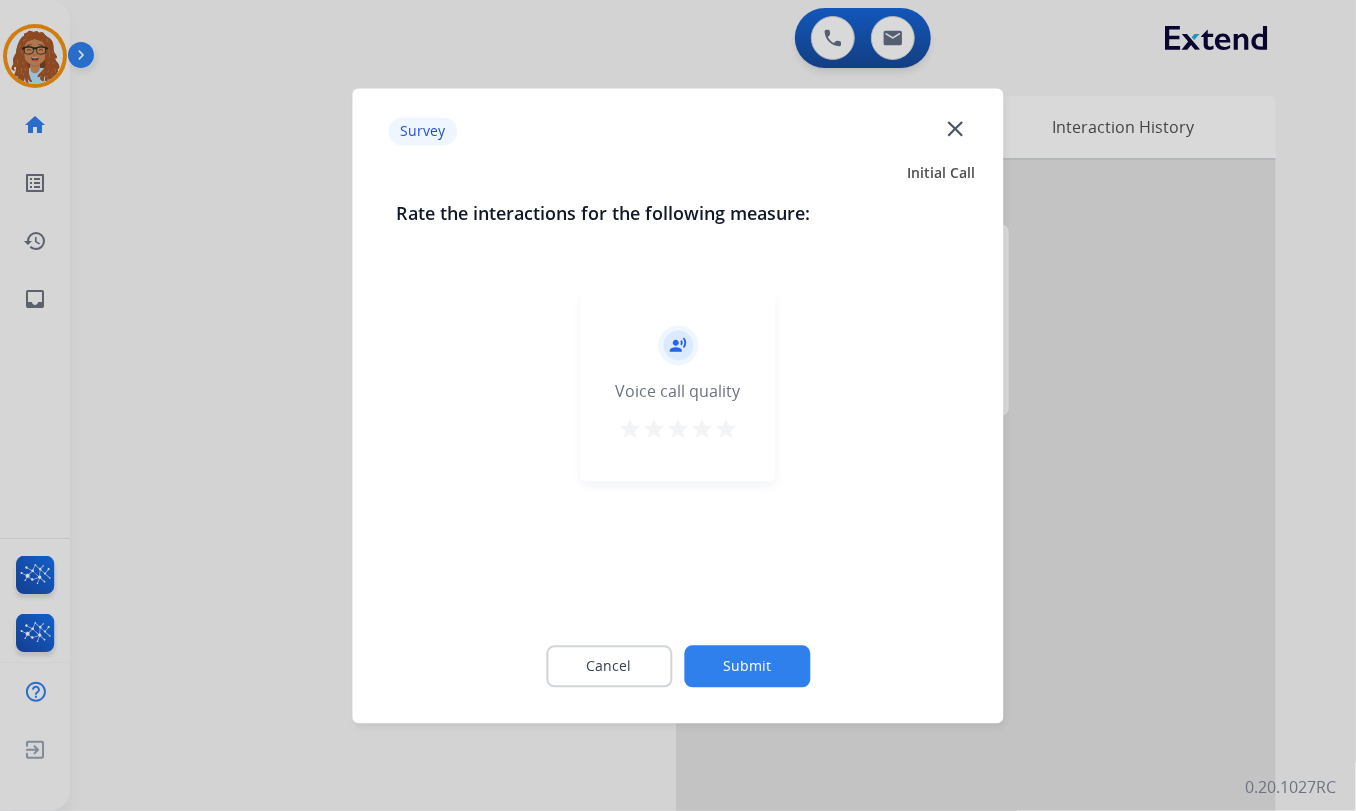 click on "close" 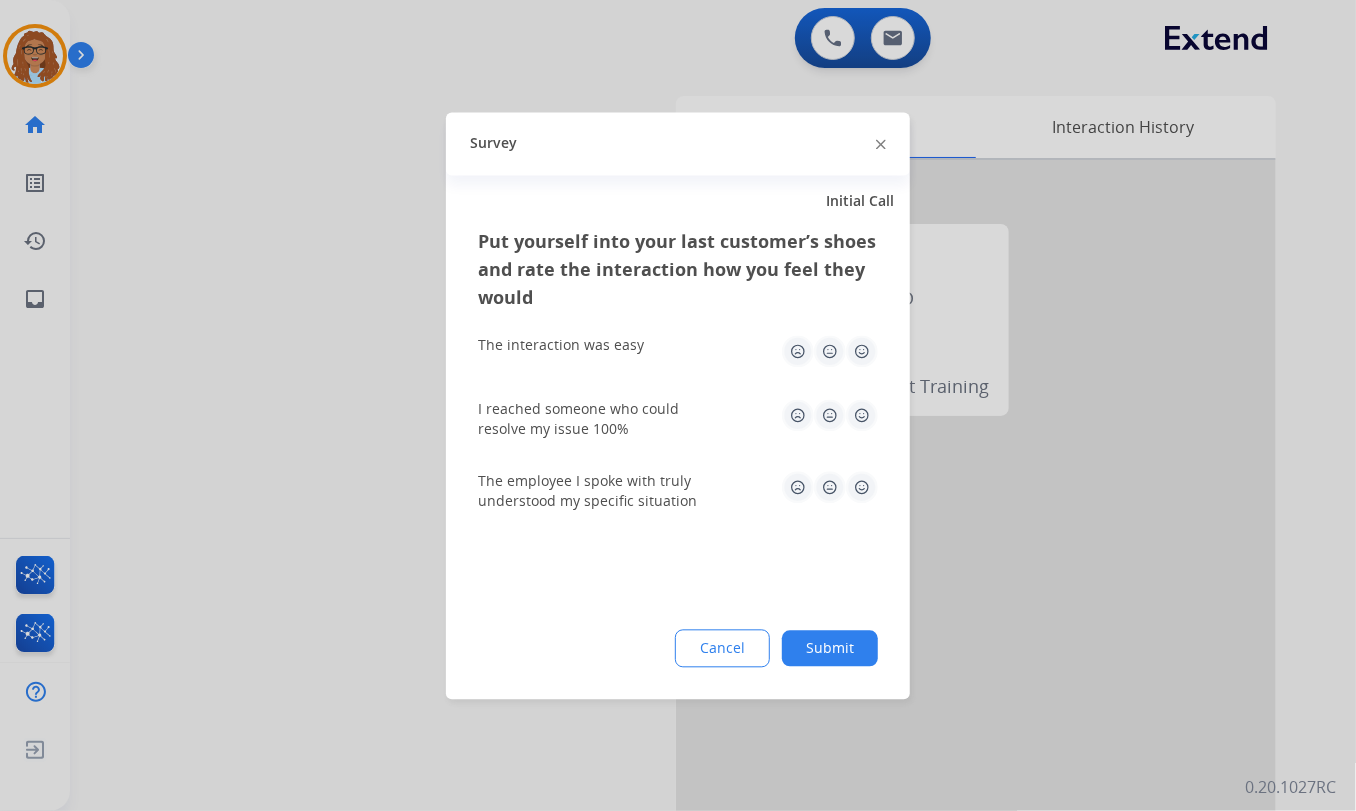 click 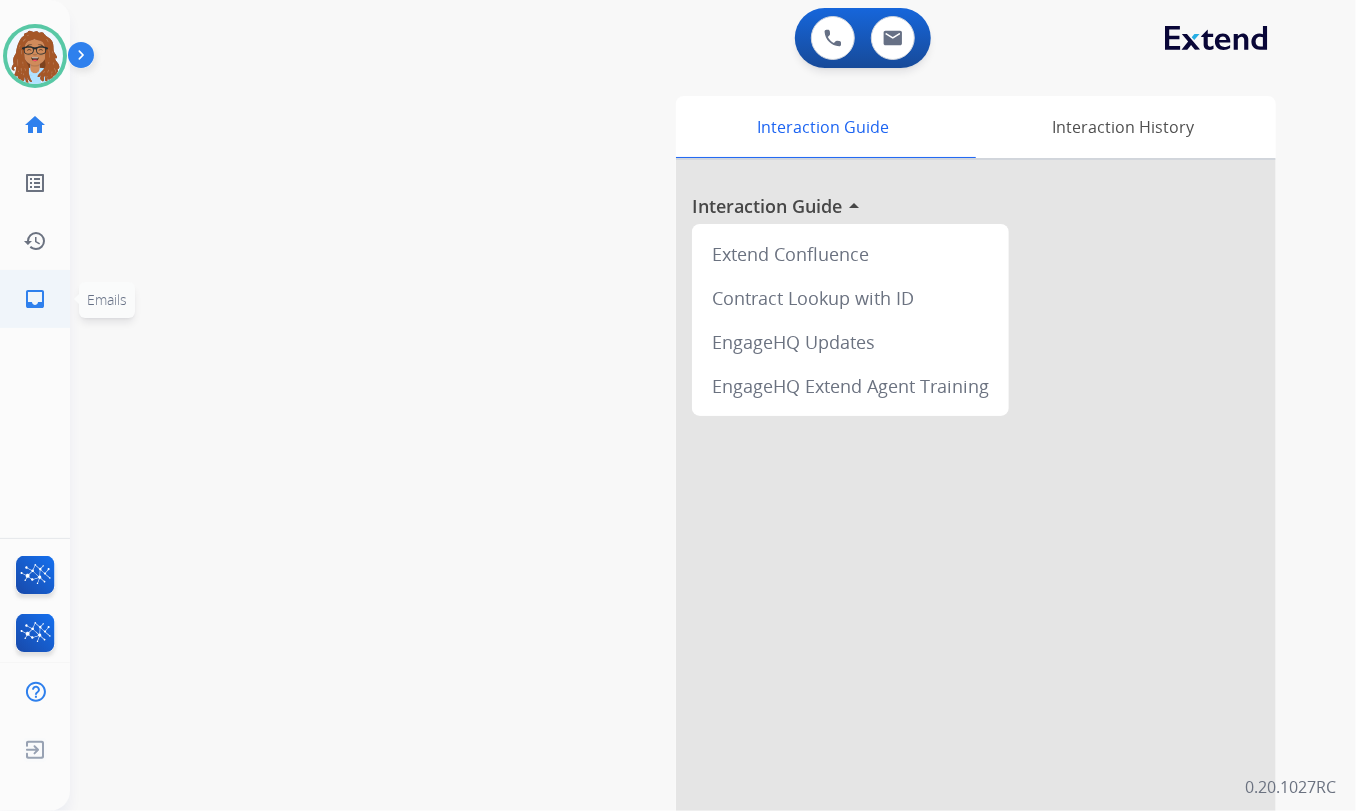 click on "inbox  Emails" 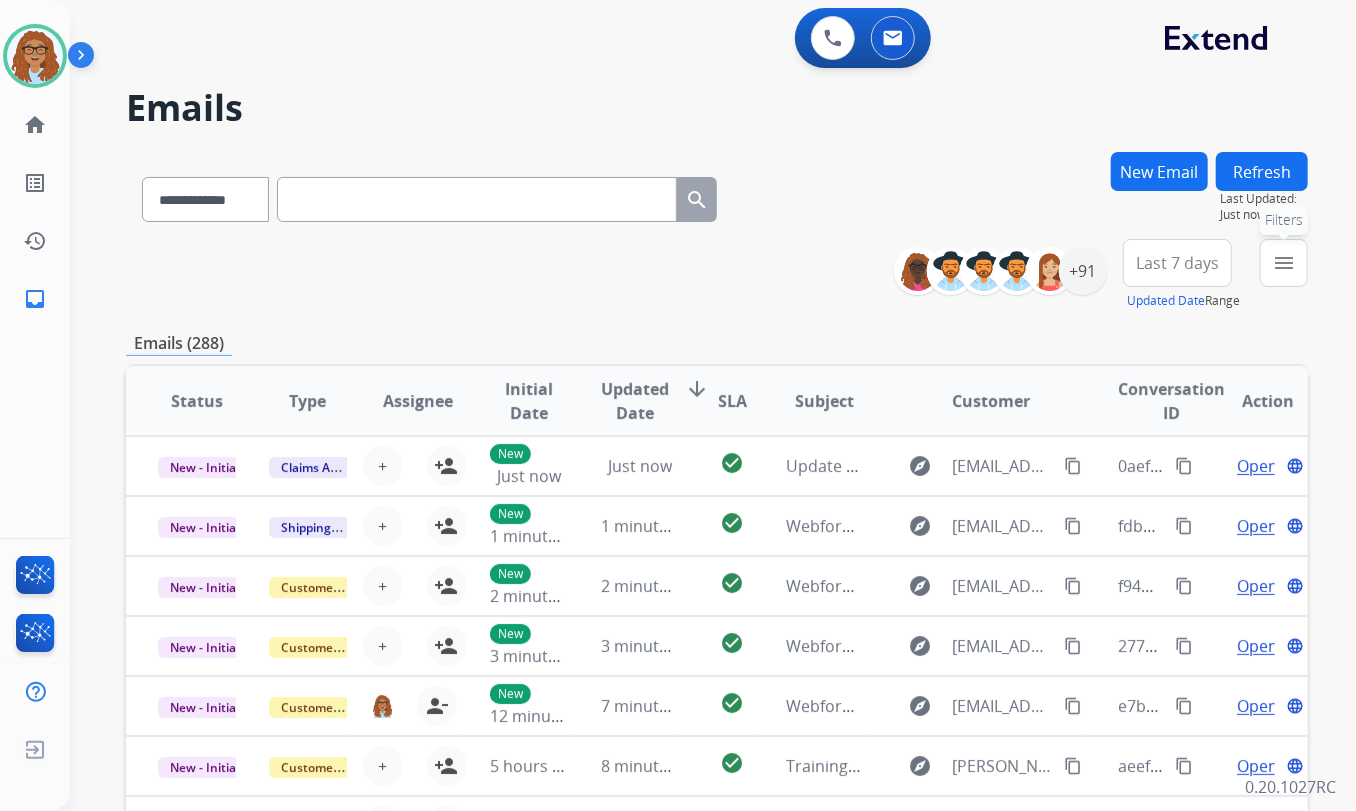 drag, startPoint x: 1290, startPoint y: 252, endPoint x: 1284, endPoint y: 271, distance: 19.924858 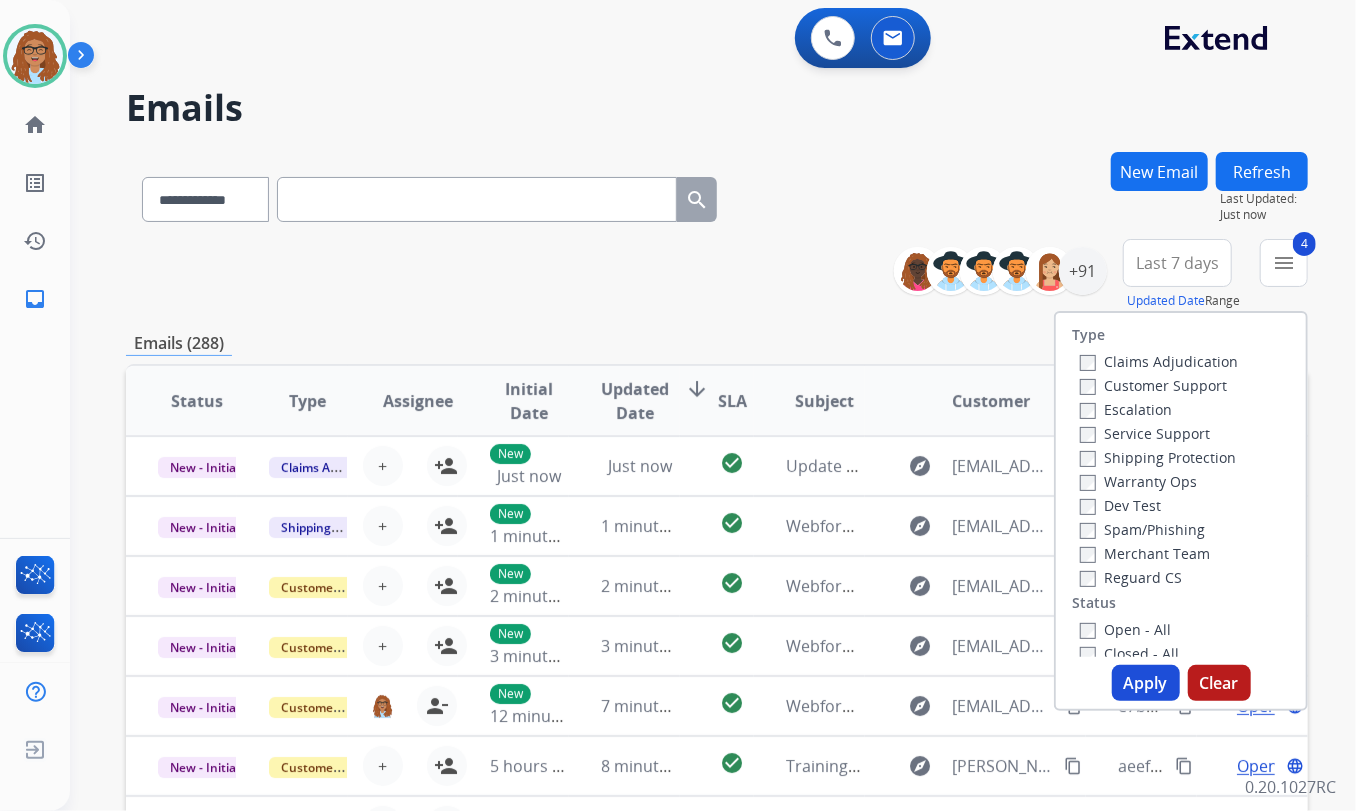 click on "Apply" at bounding box center (1146, 683) 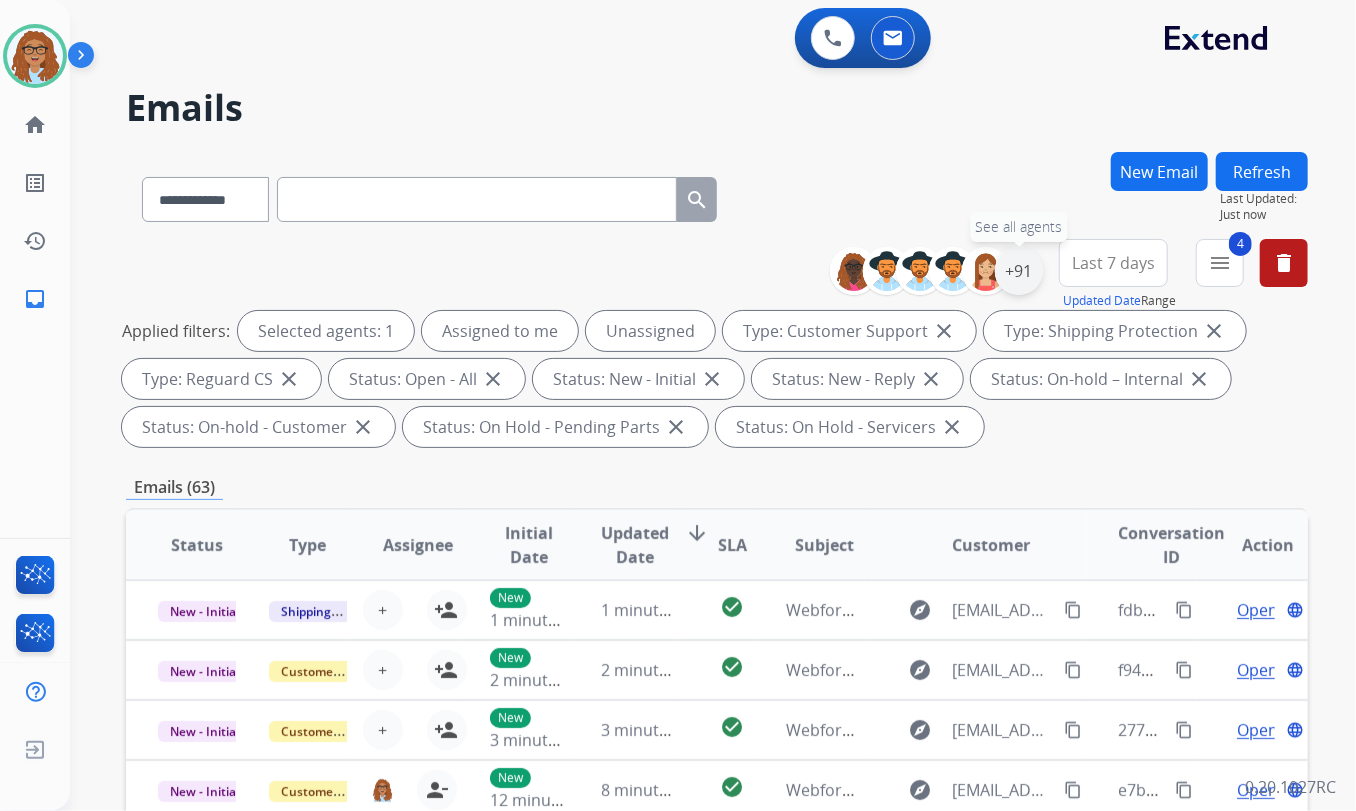 drag, startPoint x: 1016, startPoint y: 267, endPoint x: 1015, endPoint y: 284, distance: 17.029387 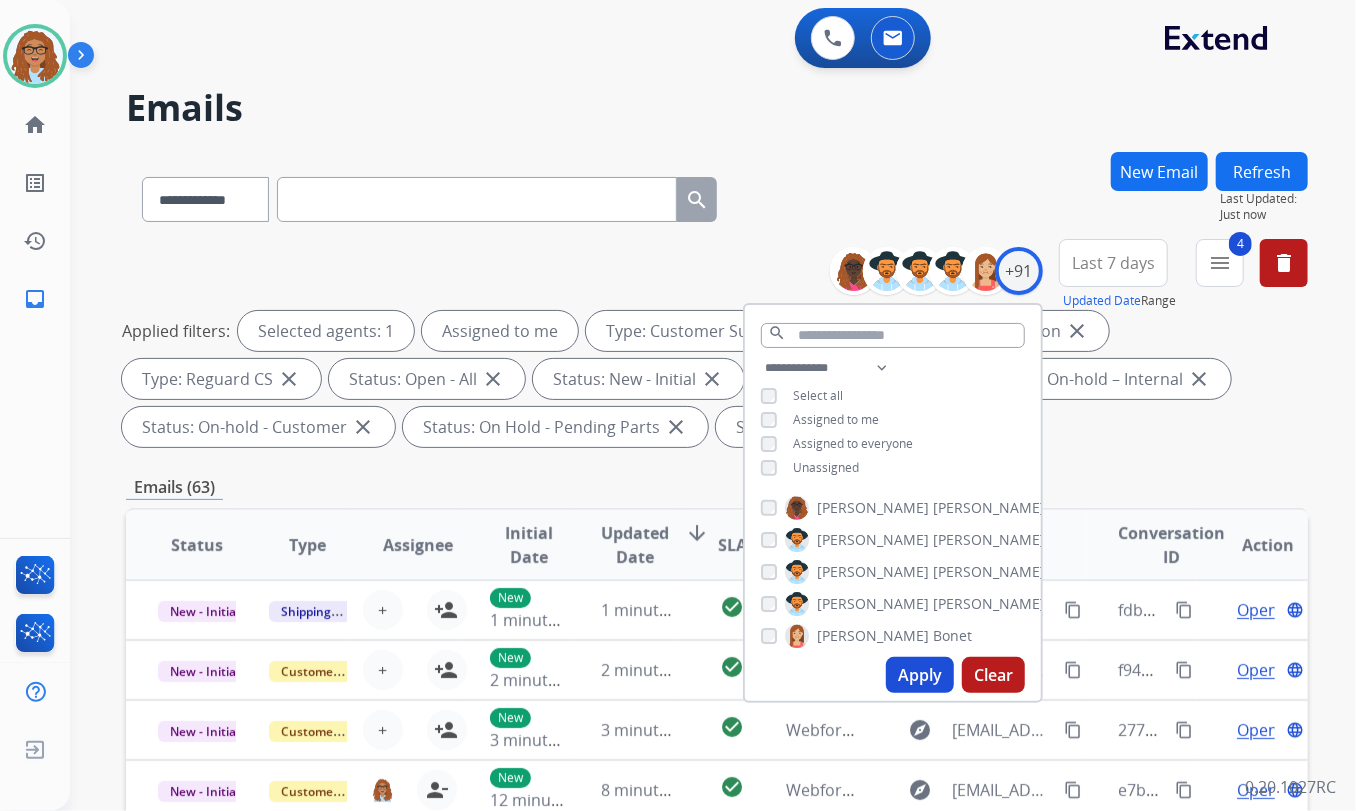 click on "Apply" at bounding box center (920, 675) 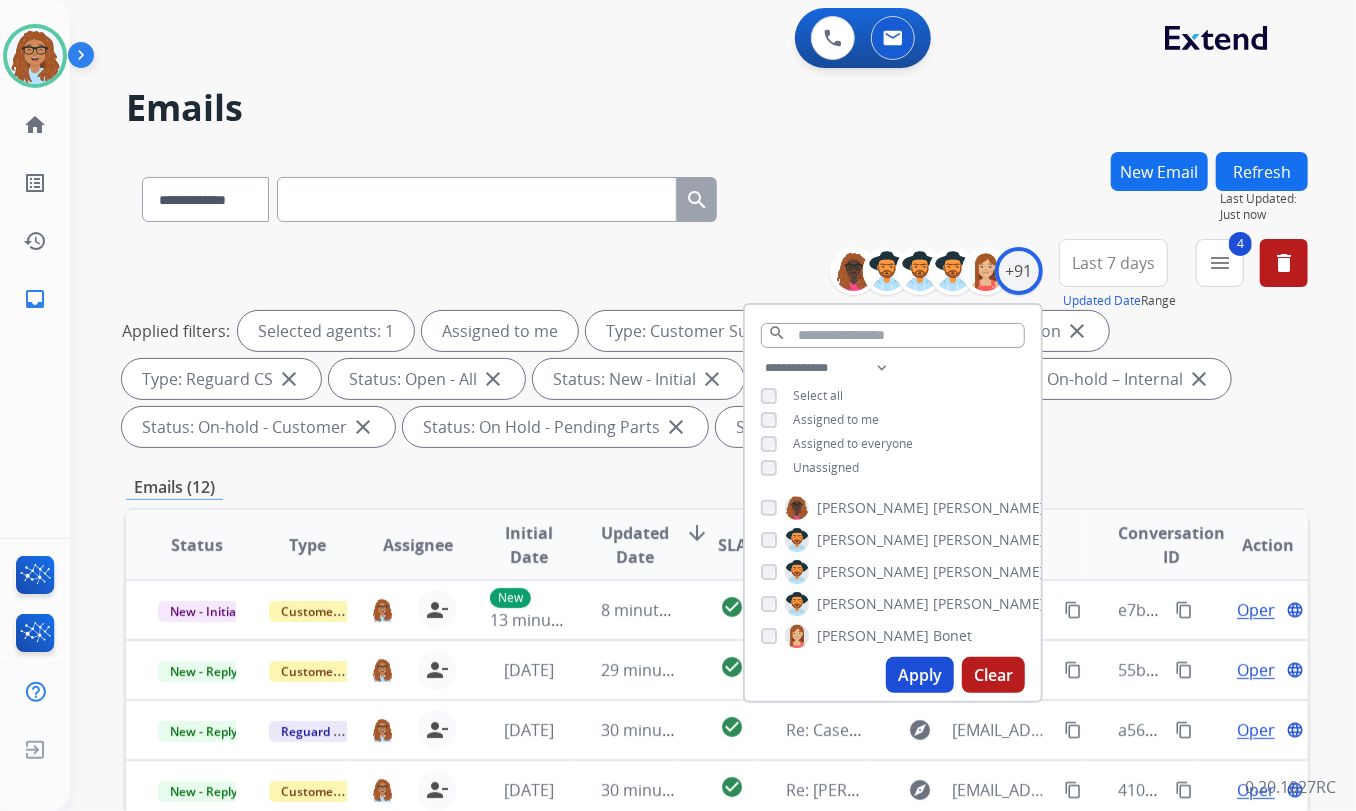click on "**********" at bounding box center (689, 477) 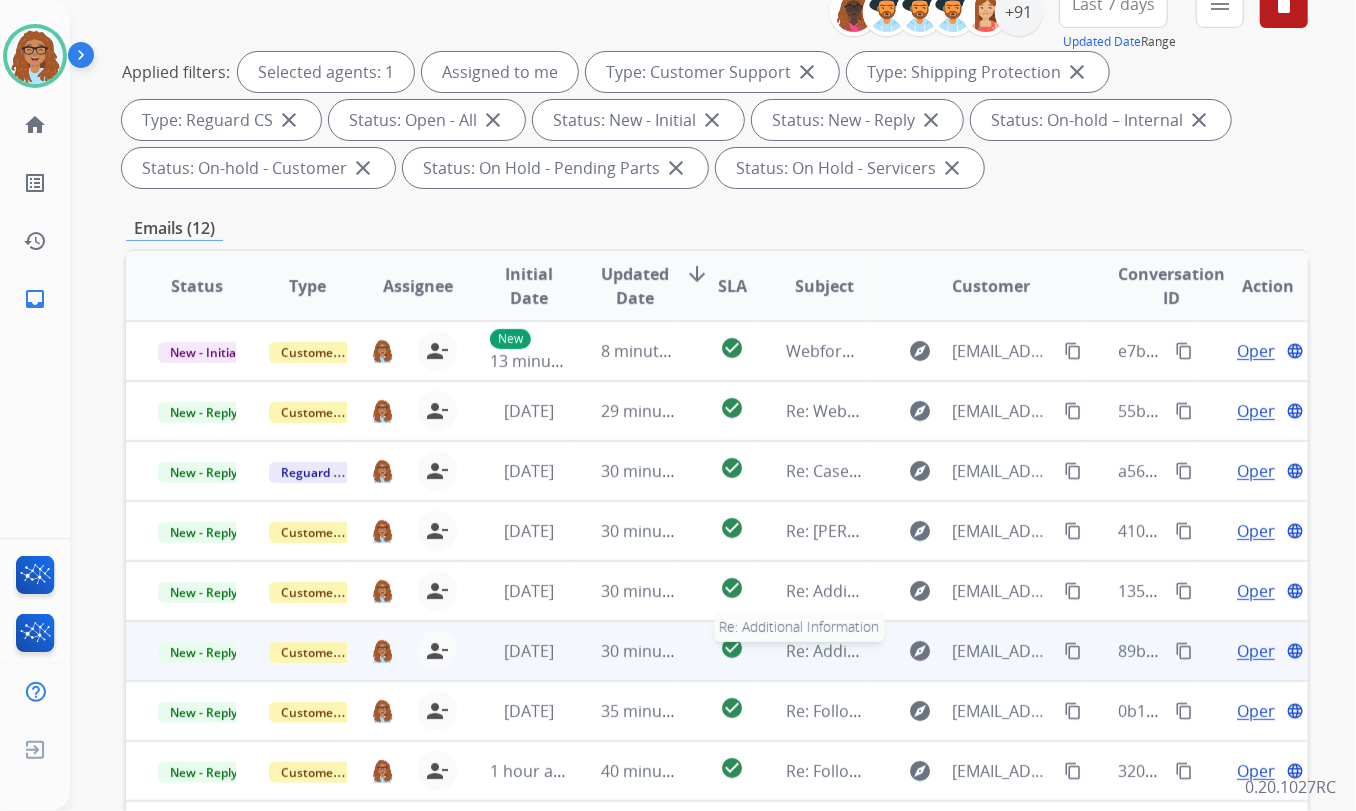 scroll, scrollTop: 470, scrollLeft: 0, axis: vertical 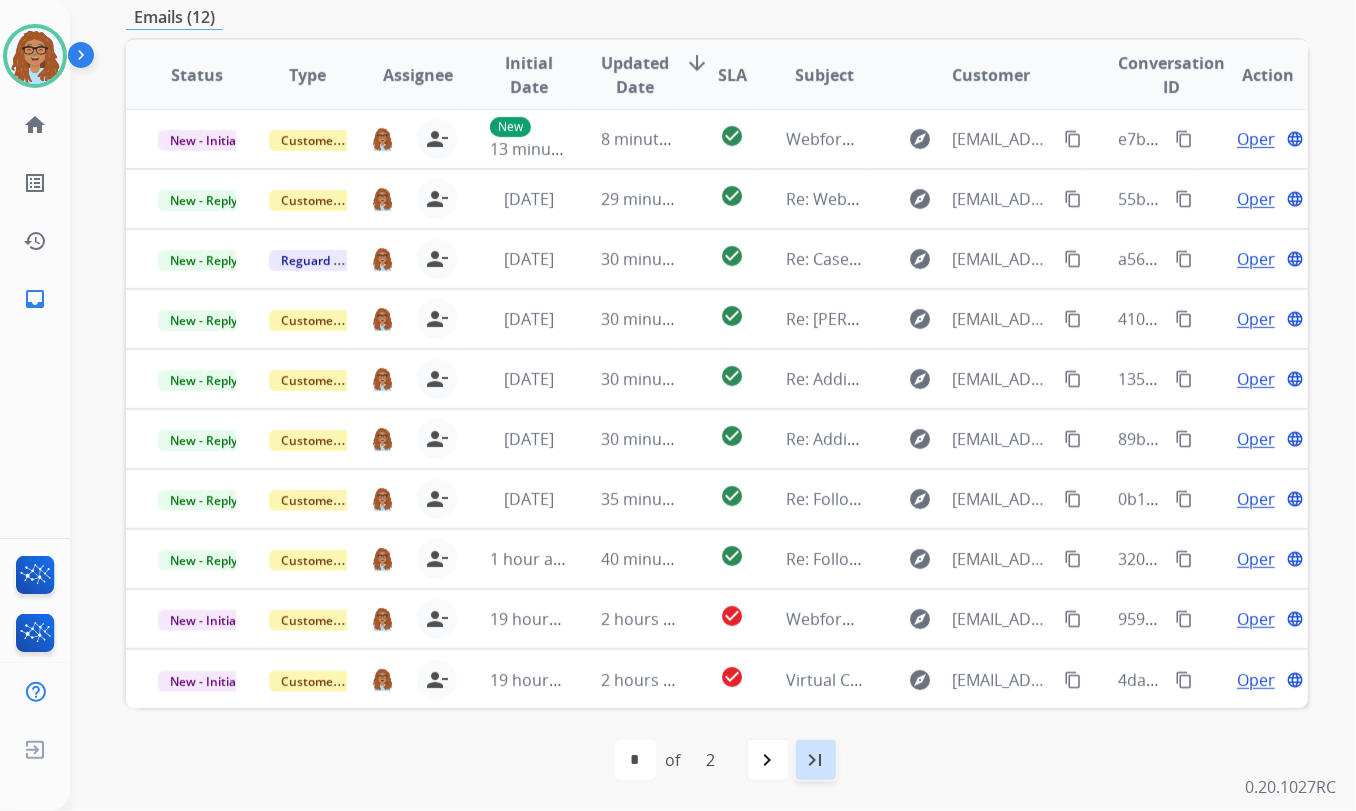 click on "last_page" at bounding box center (816, 760) 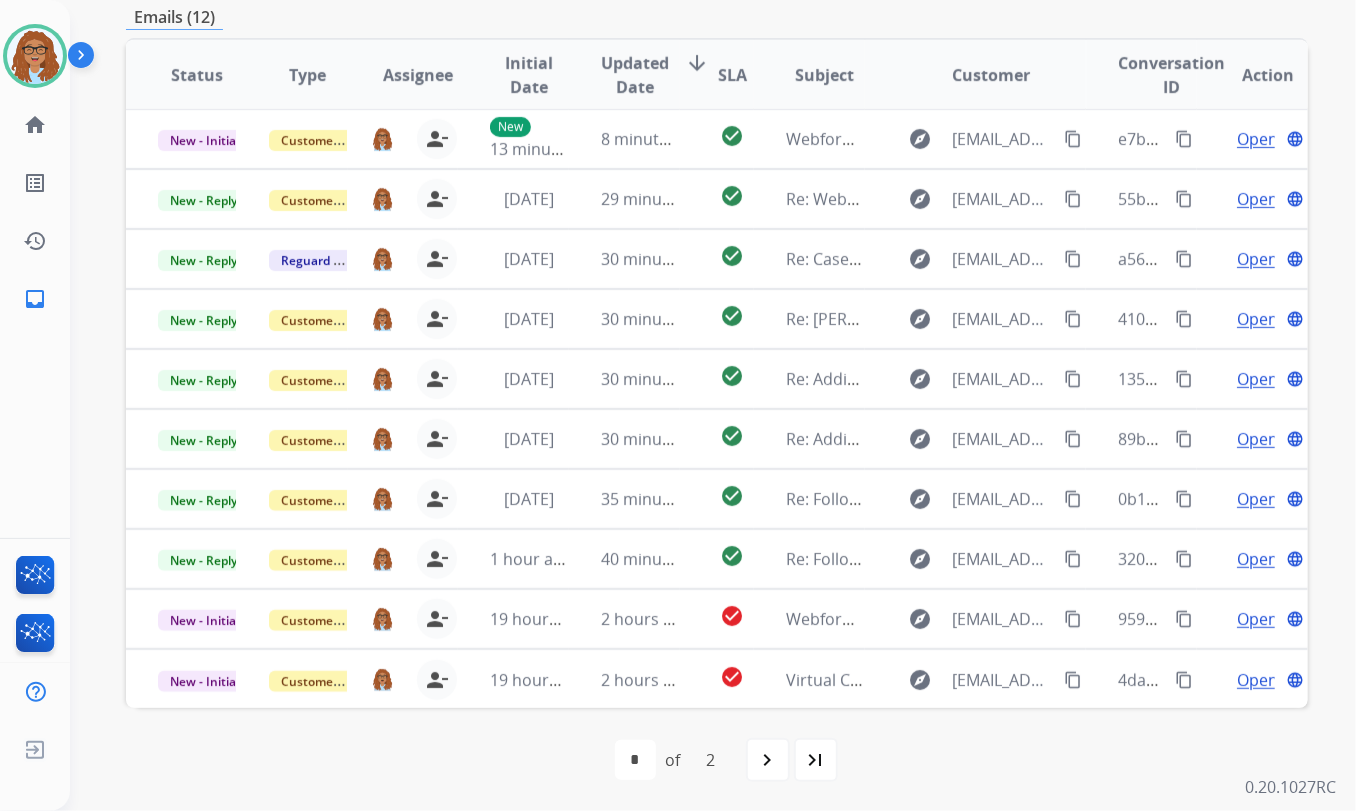 select on "*" 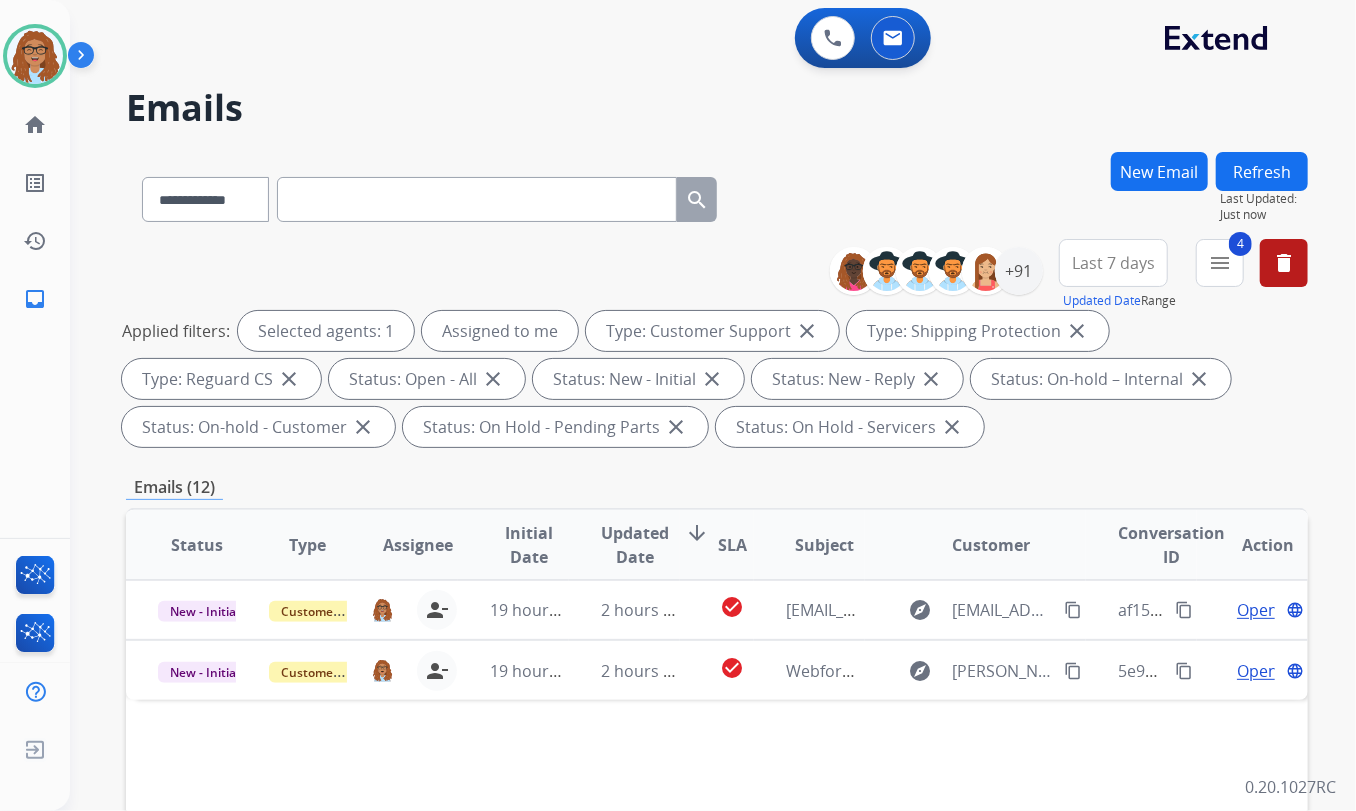 scroll, scrollTop: 0, scrollLeft: 0, axis: both 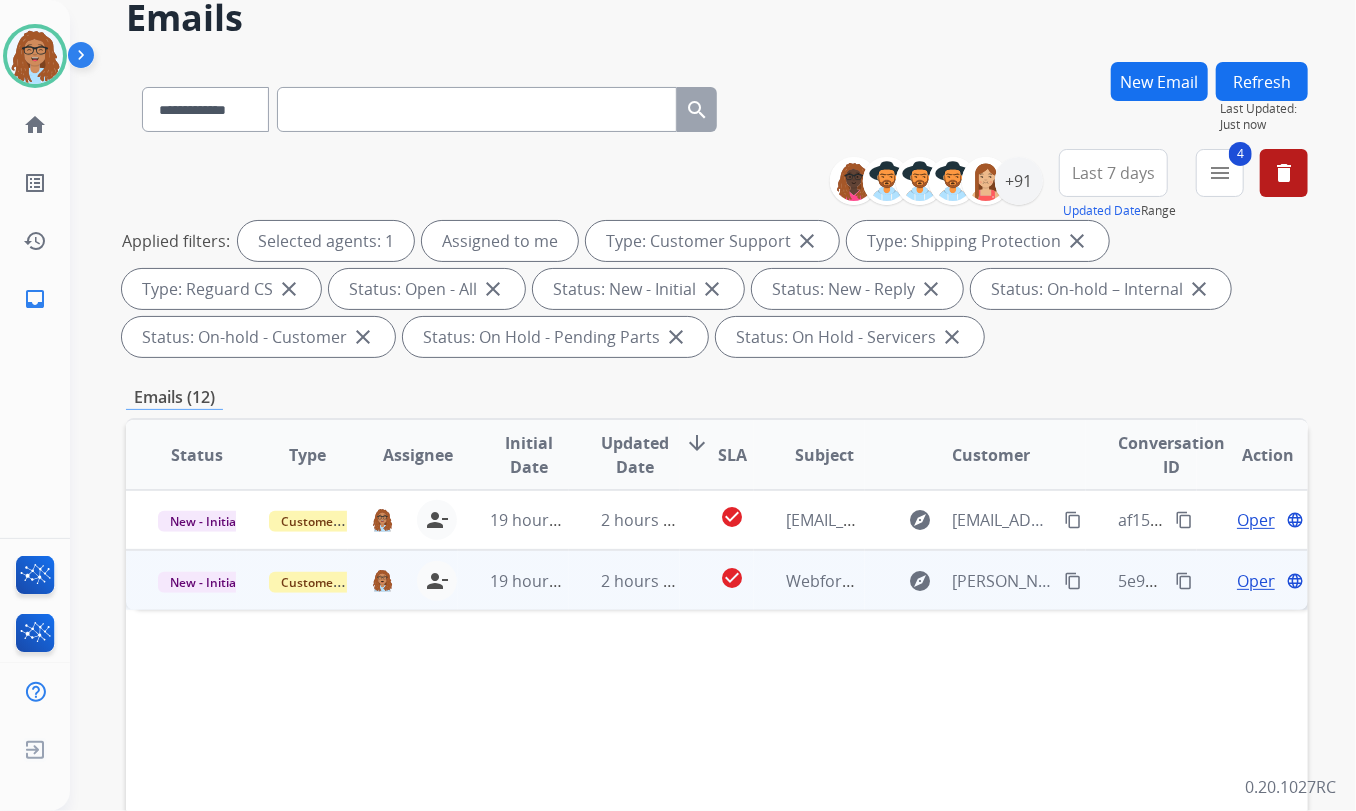 click on "Open" at bounding box center [1257, 581] 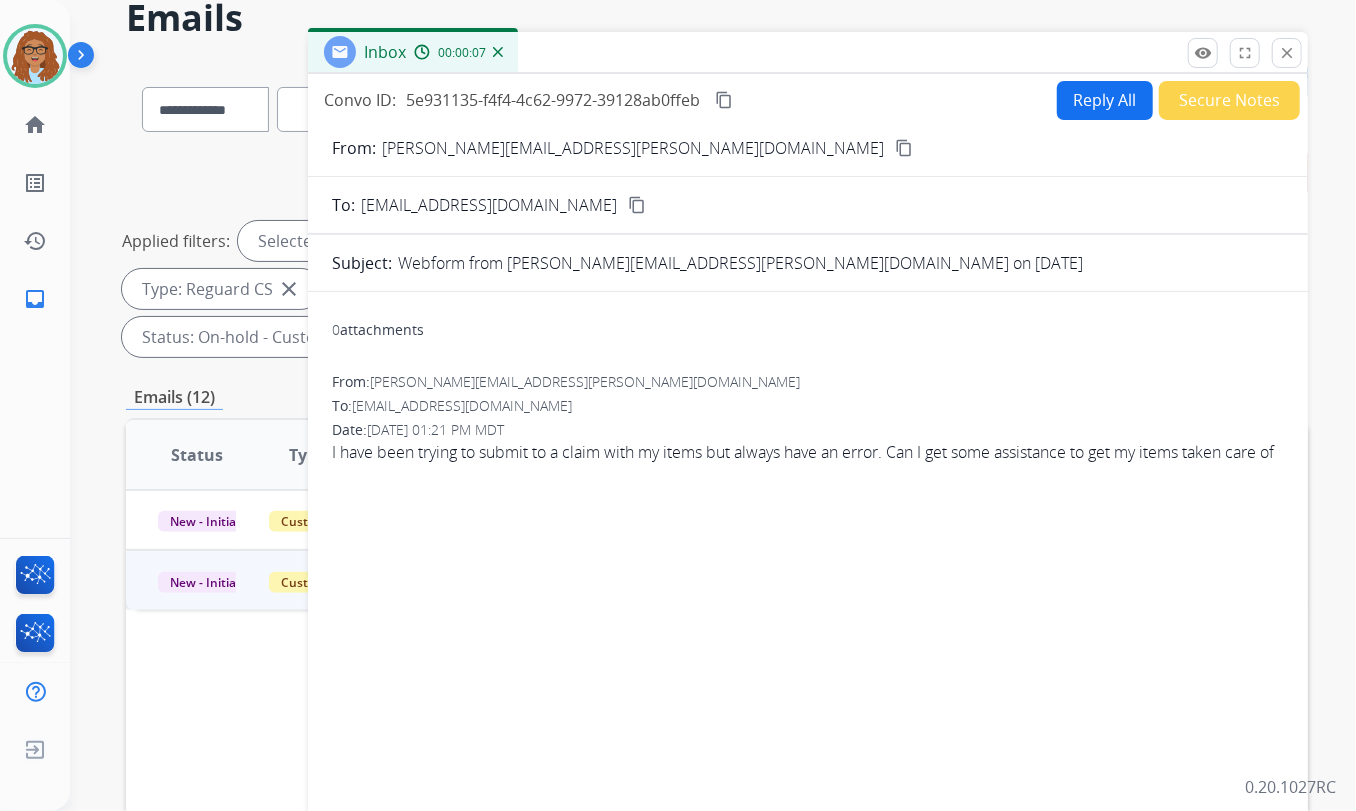 click on "Reply All" at bounding box center (1105, 100) 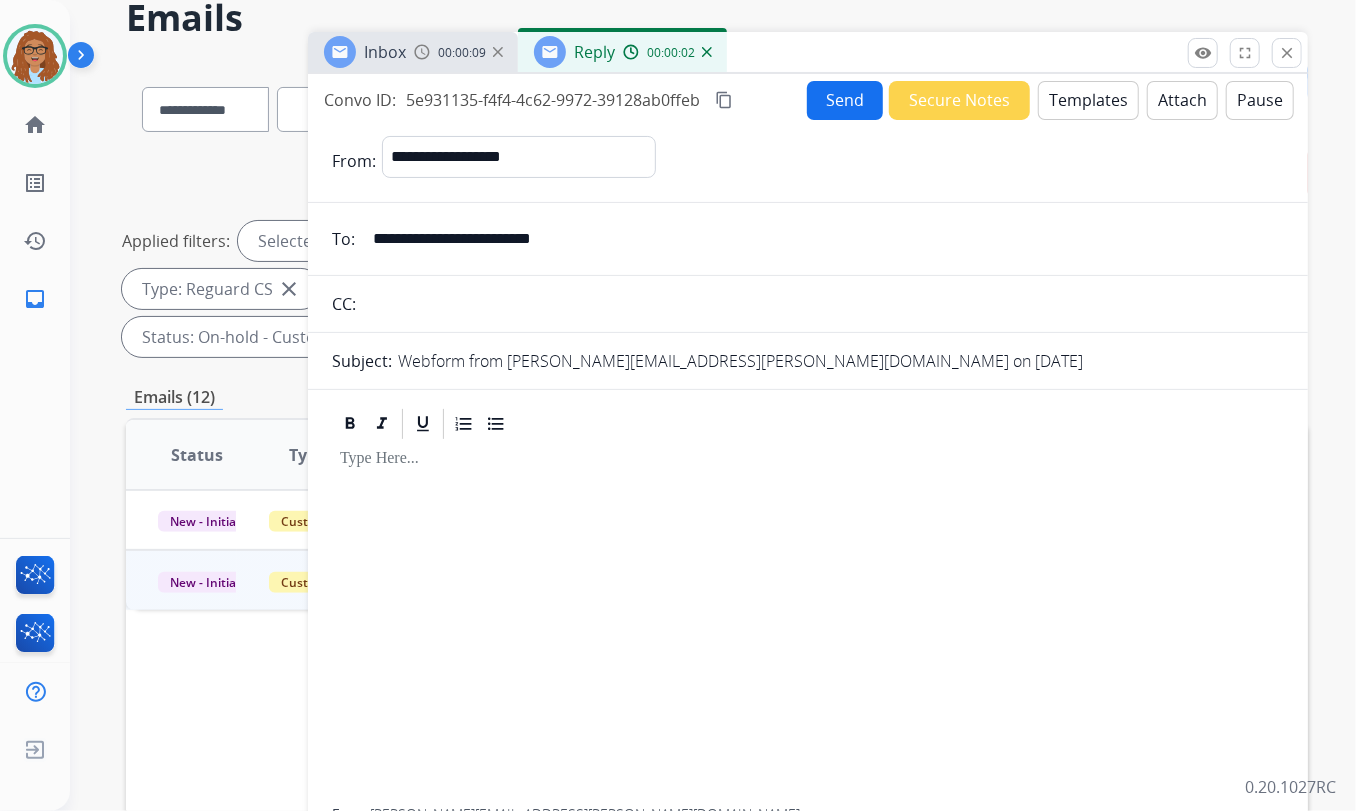 click on "Templates" at bounding box center (1088, 100) 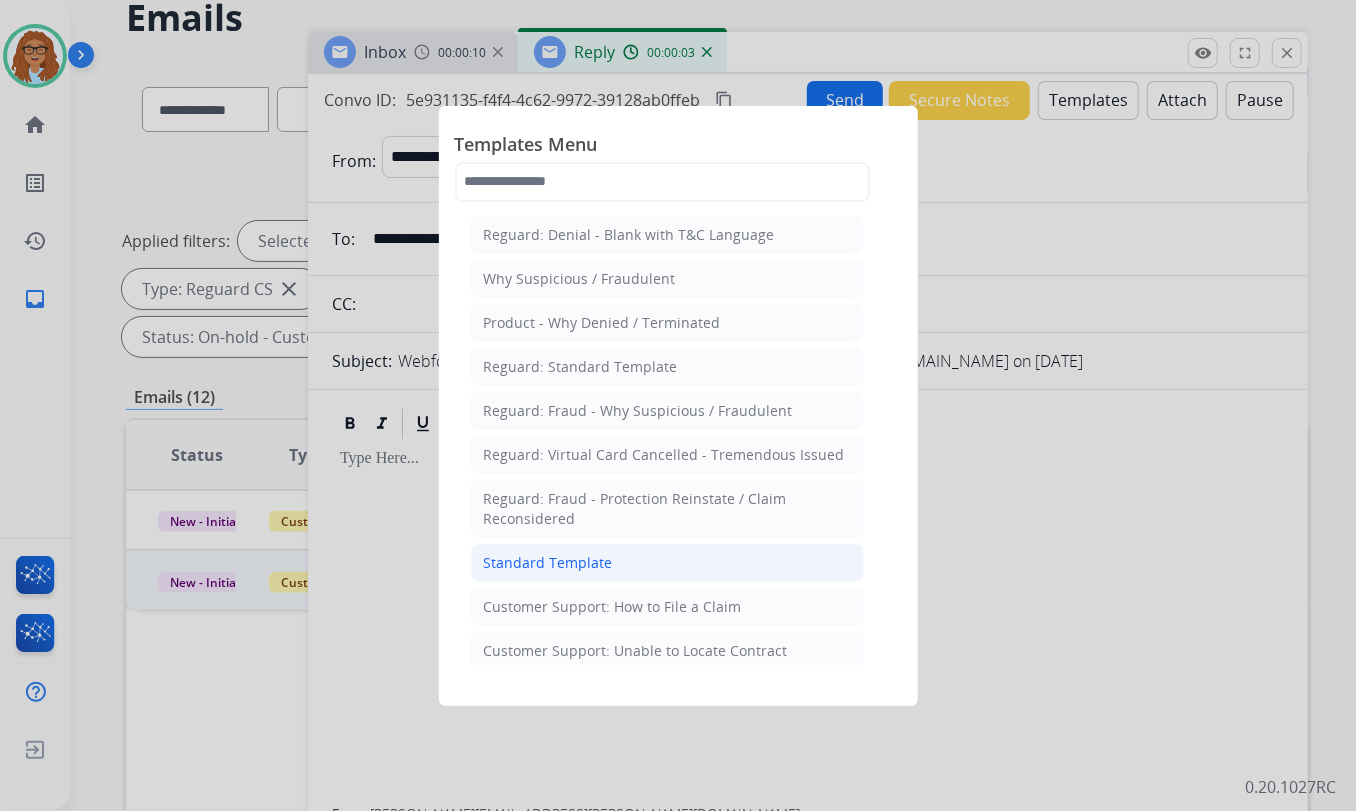 click on "Standard Template" 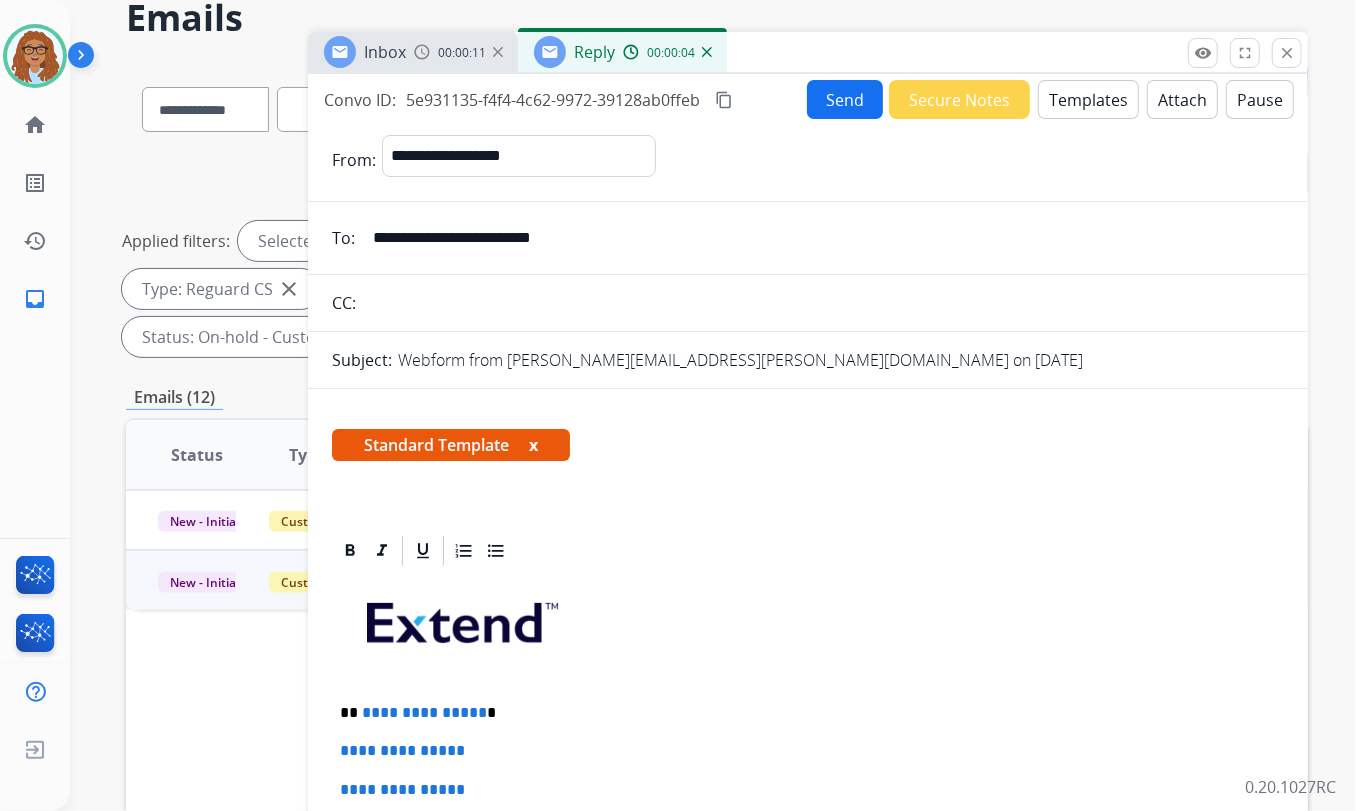 drag, startPoint x: 590, startPoint y: 238, endPoint x: 323, endPoint y: 231, distance: 267.09174 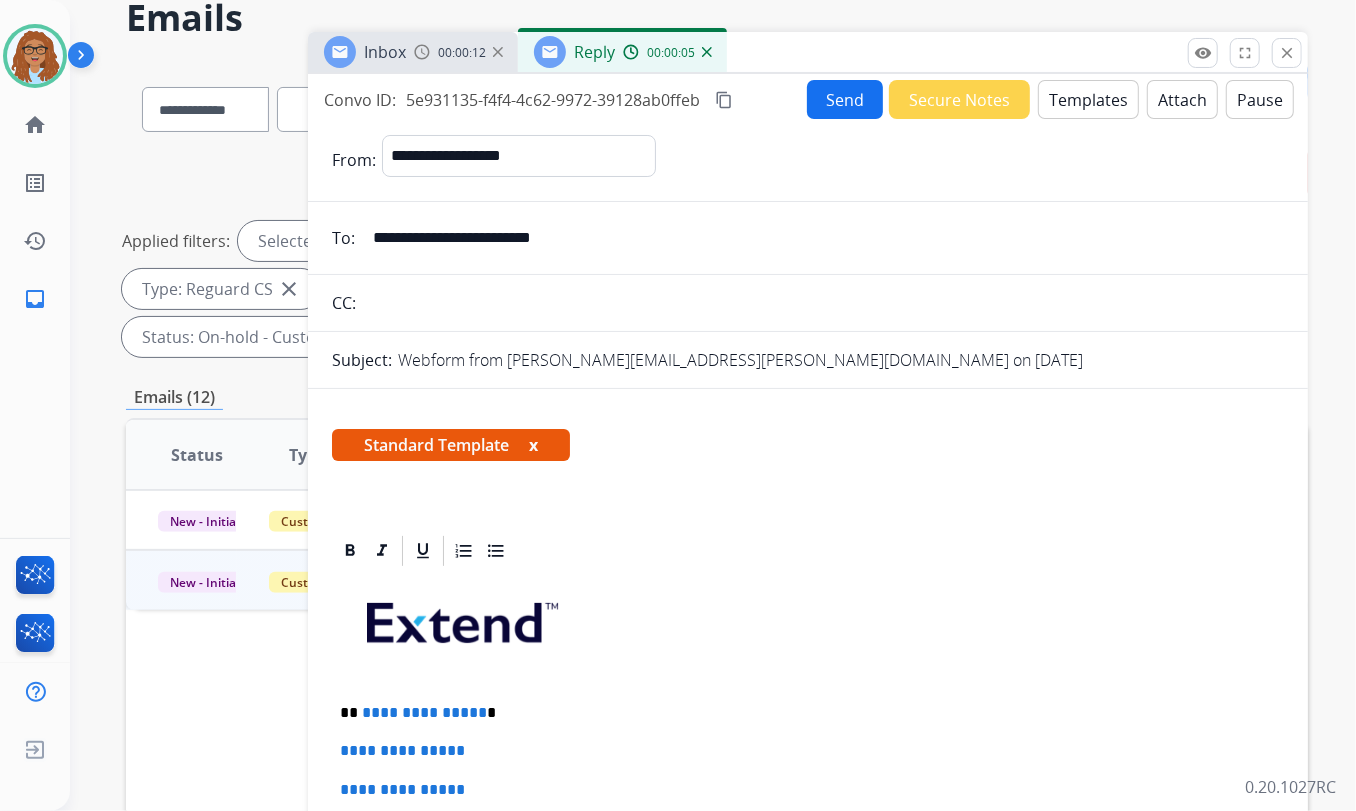 click at bounding box center [823, 303] 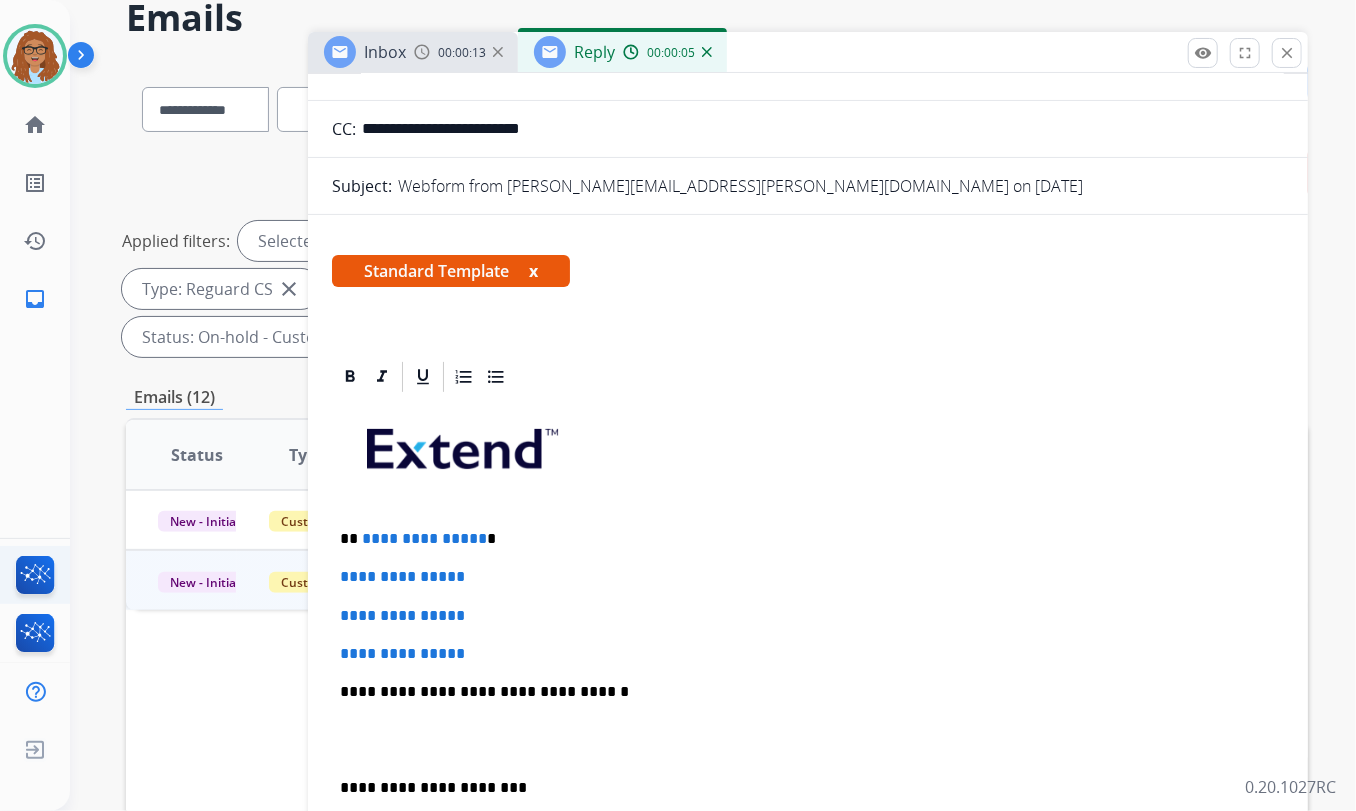 scroll, scrollTop: 181, scrollLeft: 0, axis: vertical 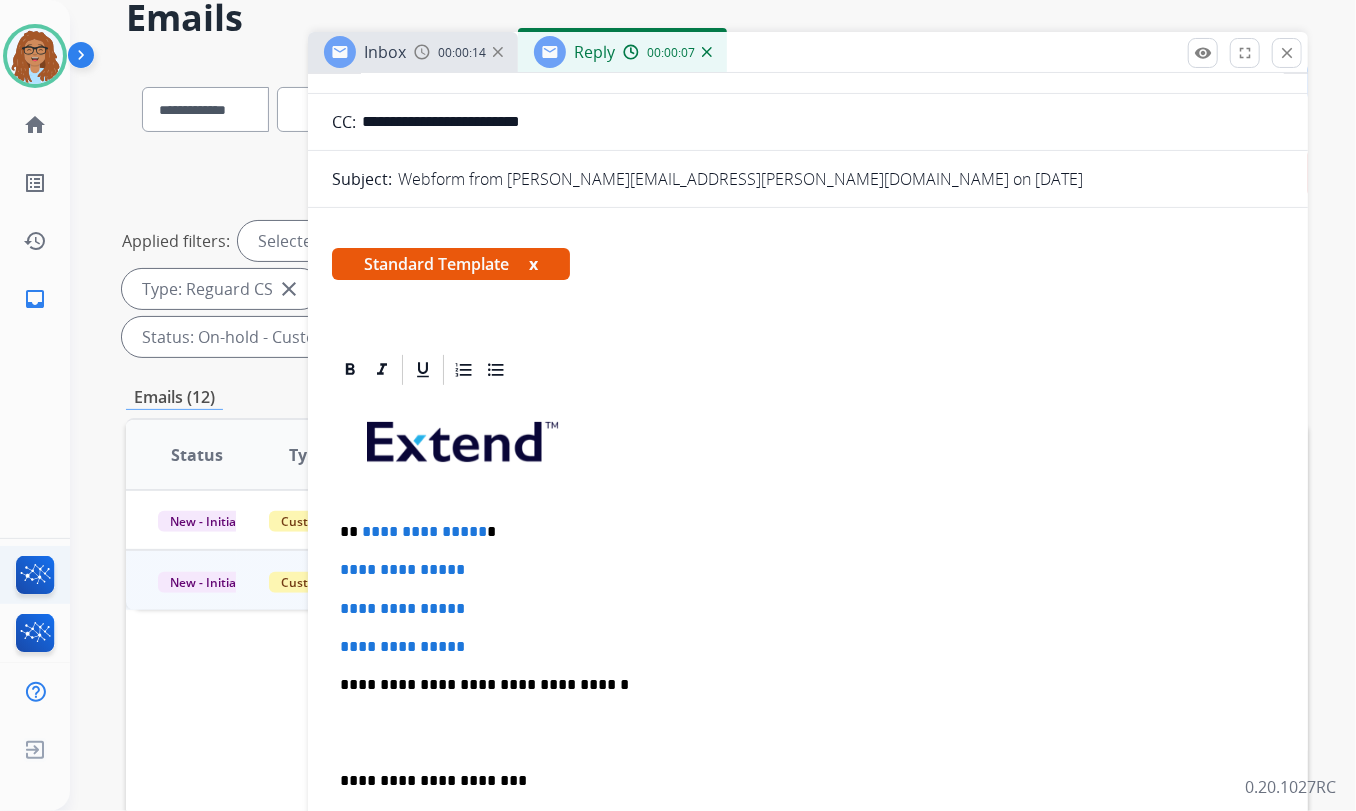 type on "**********" 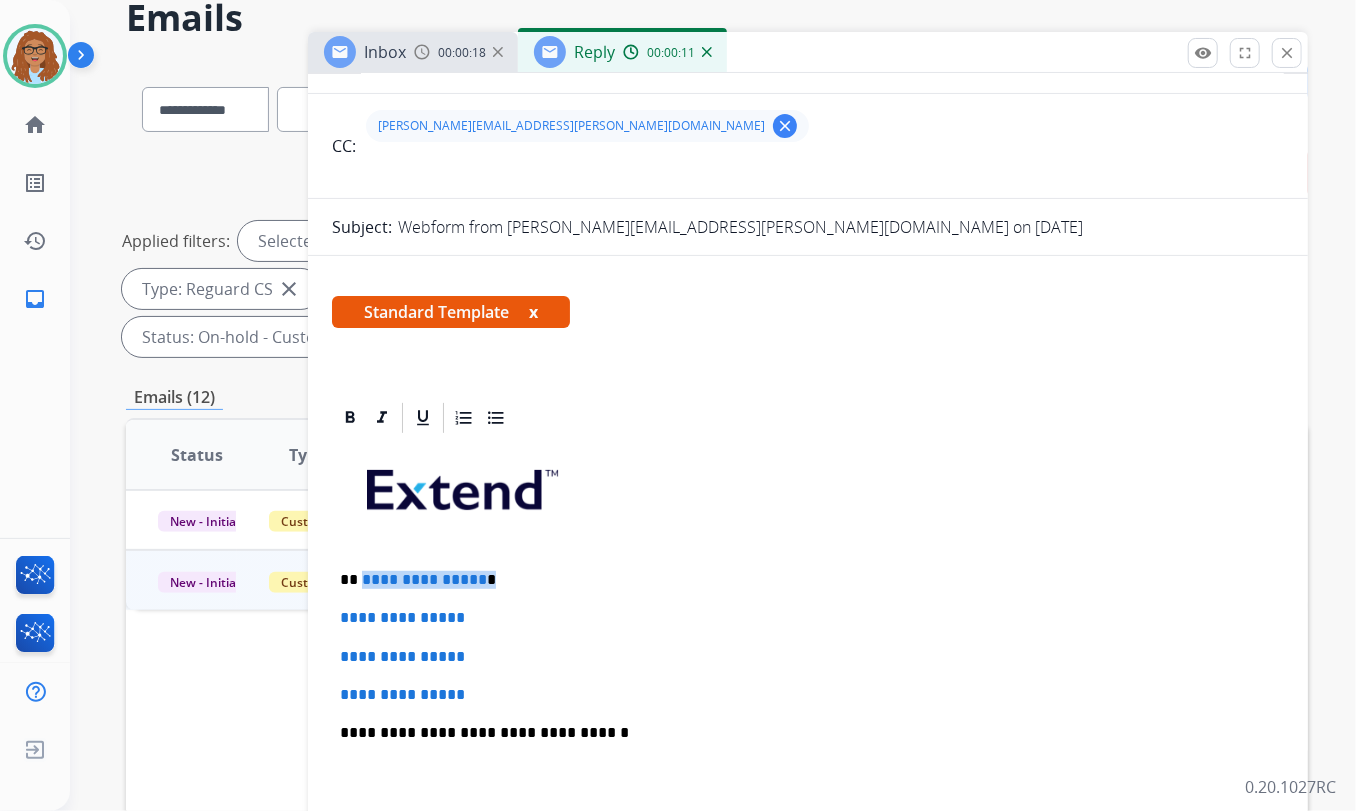 drag, startPoint x: 484, startPoint y: 577, endPoint x: 359, endPoint y: 581, distance: 125.06398 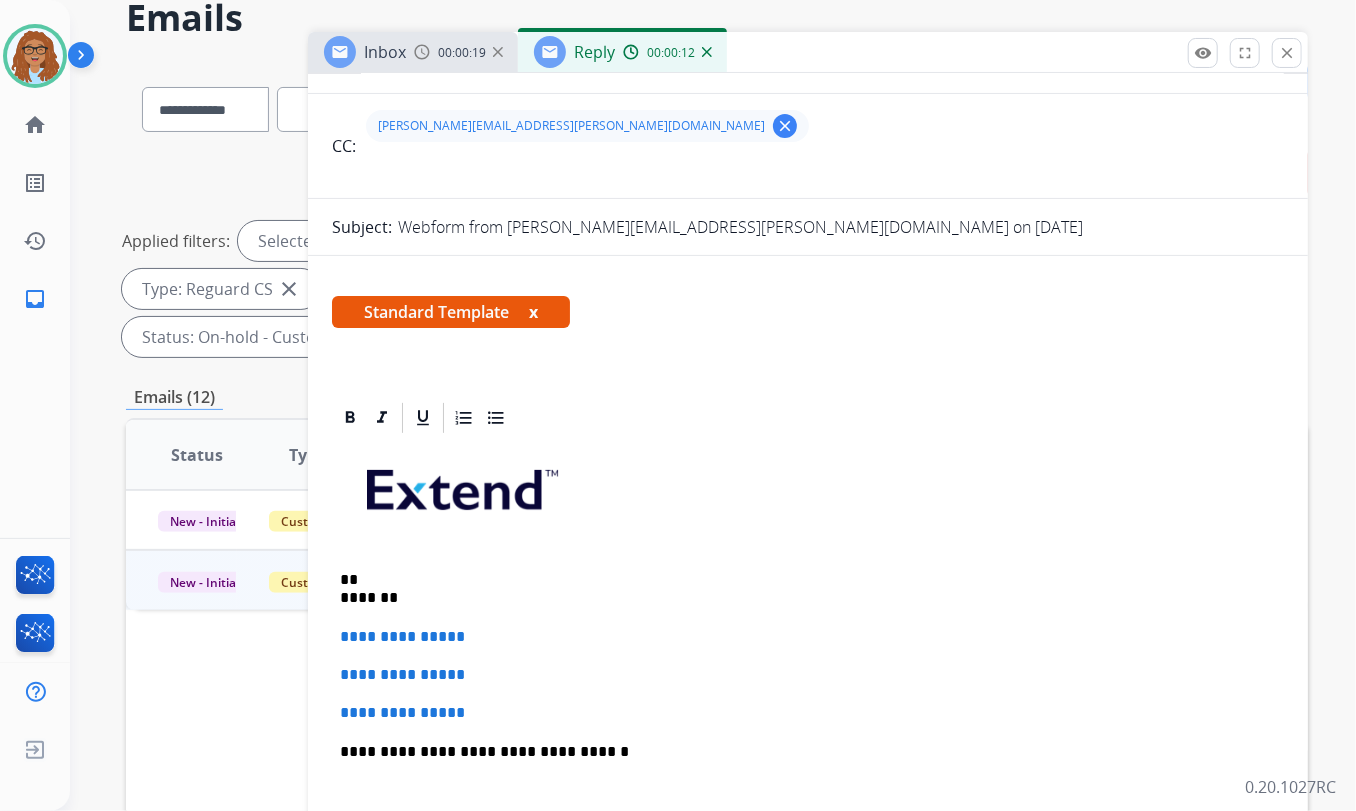 click on "** *******" at bounding box center [800, 589] 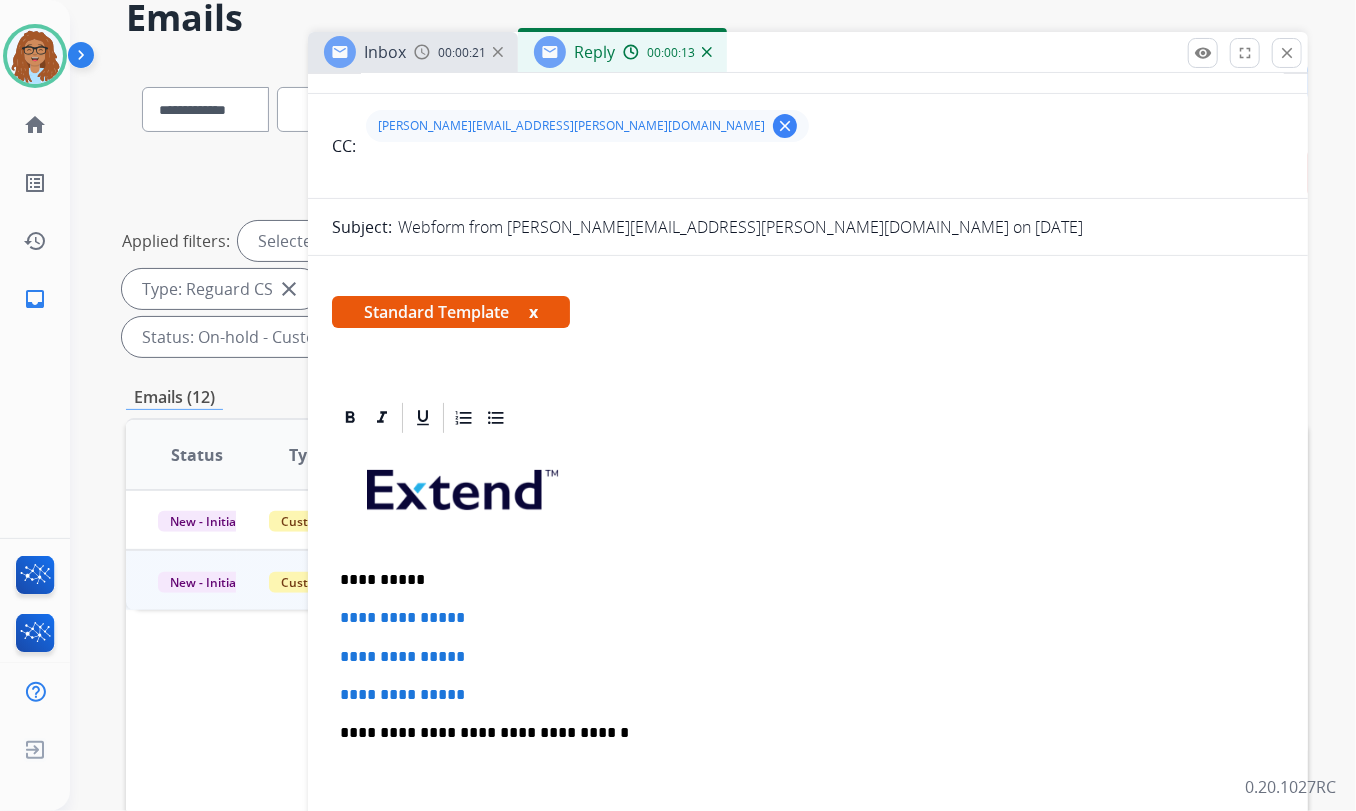 type 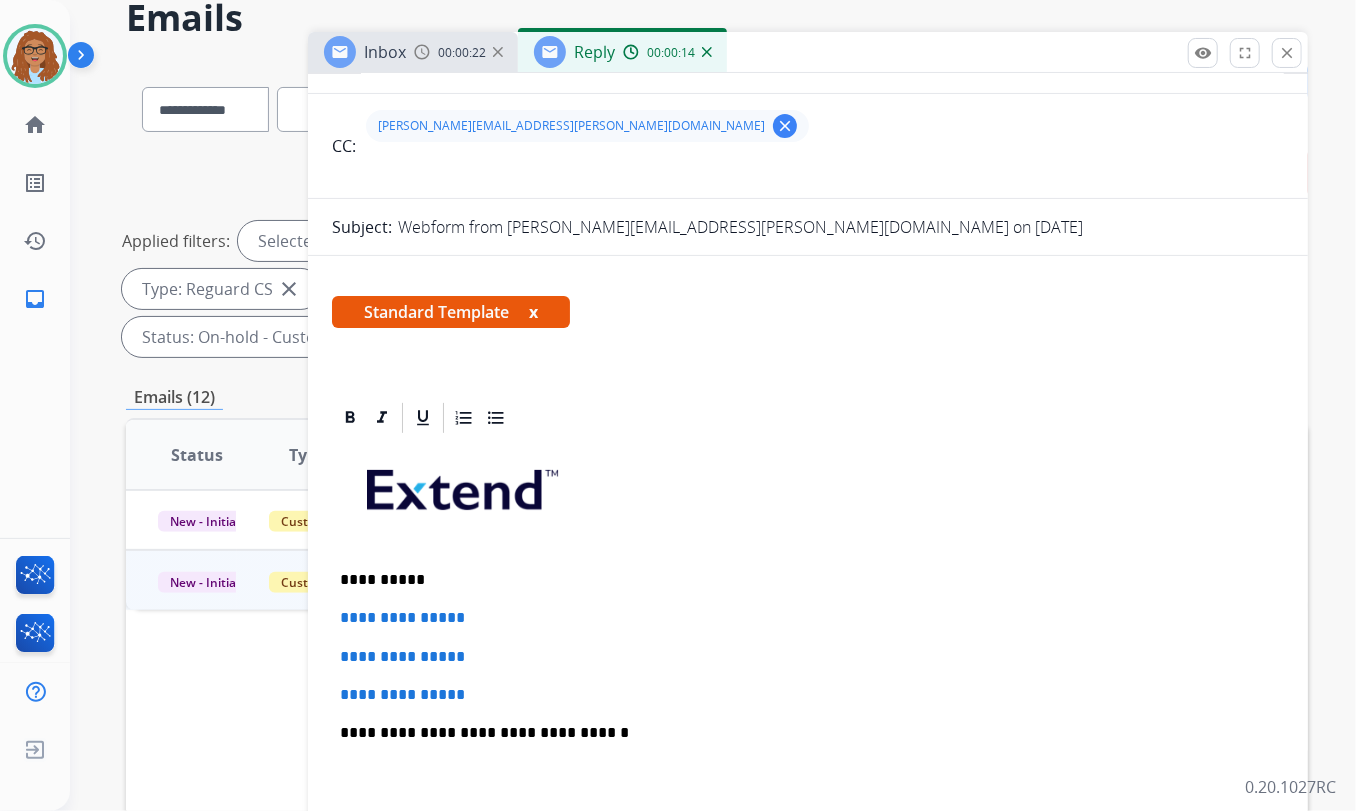 click on "**********" at bounding box center [800, 580] 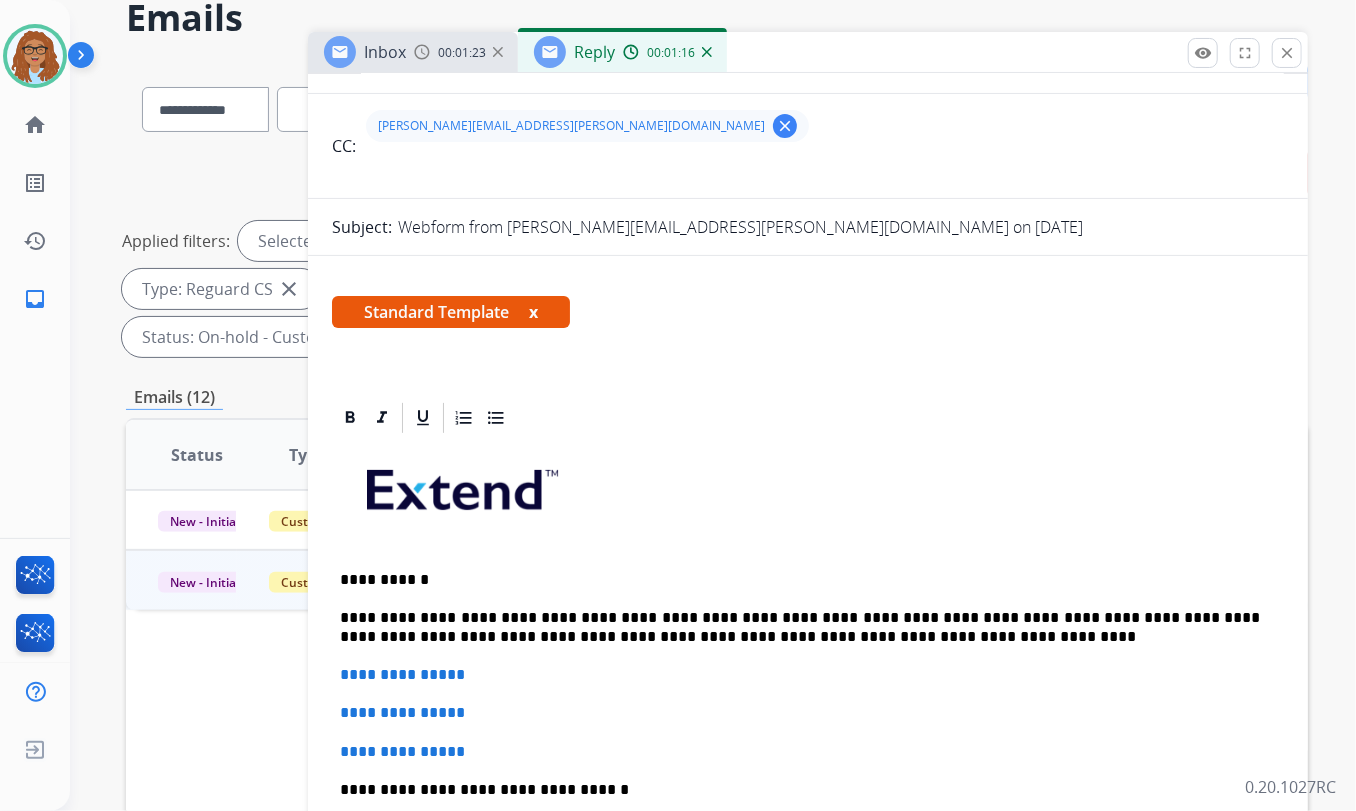 click on "**********" at bounding box center [800, 627] 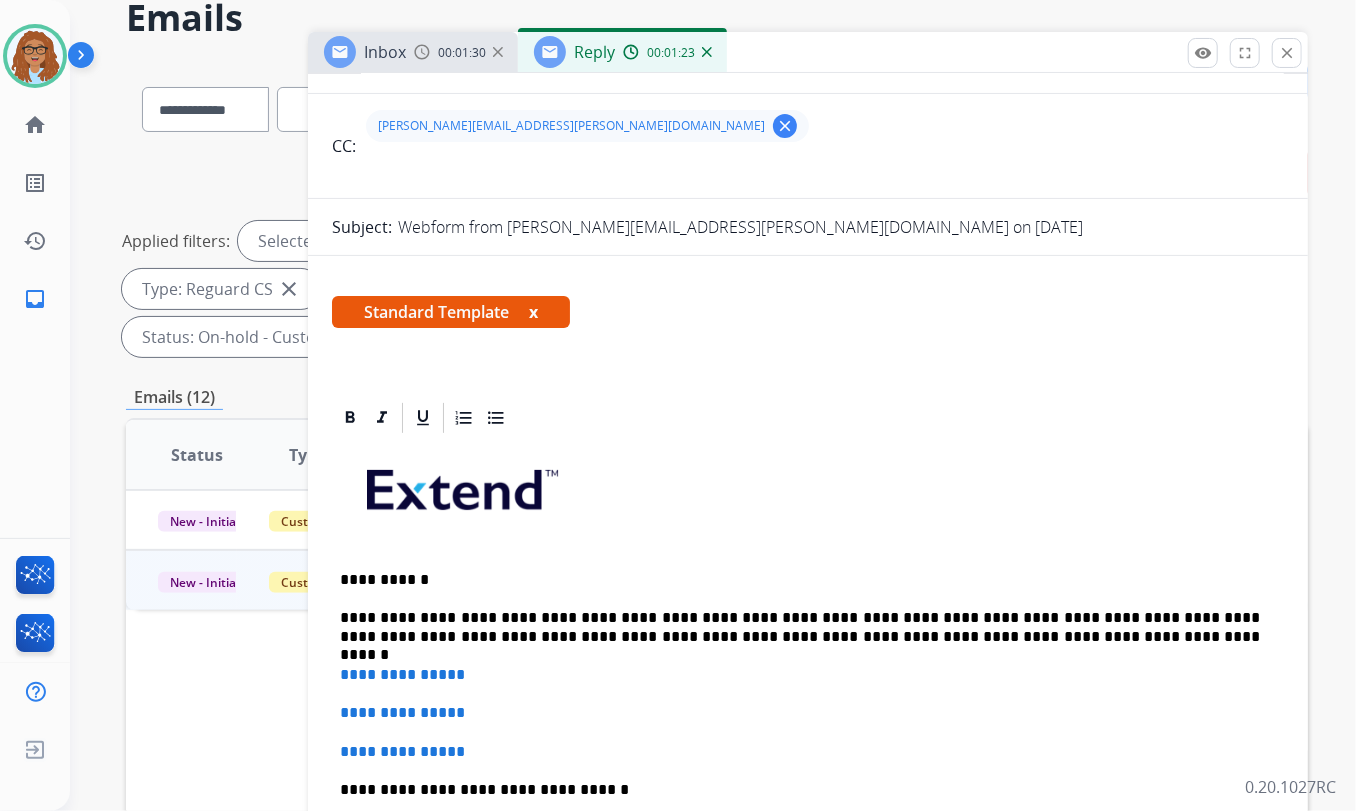 click on "**********" at bounding box center (800, 627) 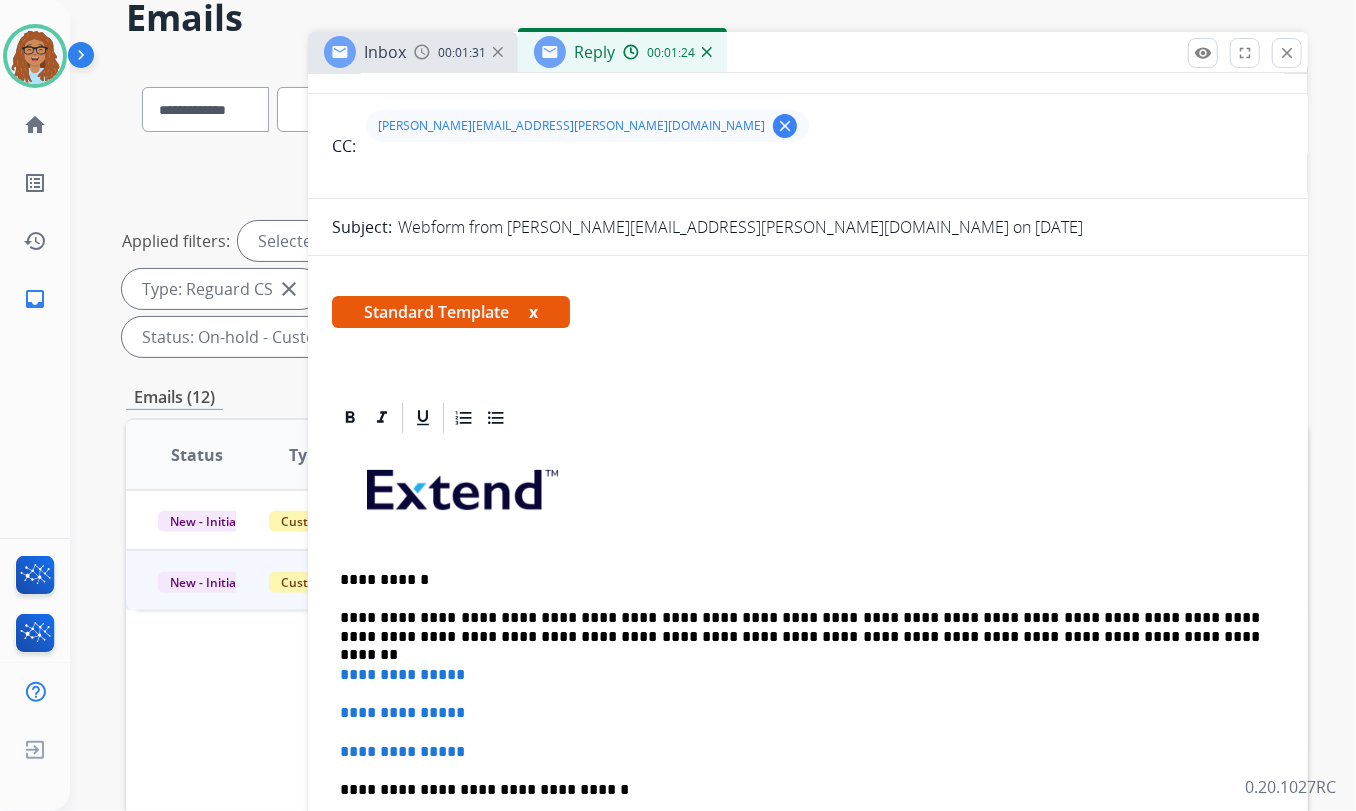 click on "**********" at bounding box center (800, 627) 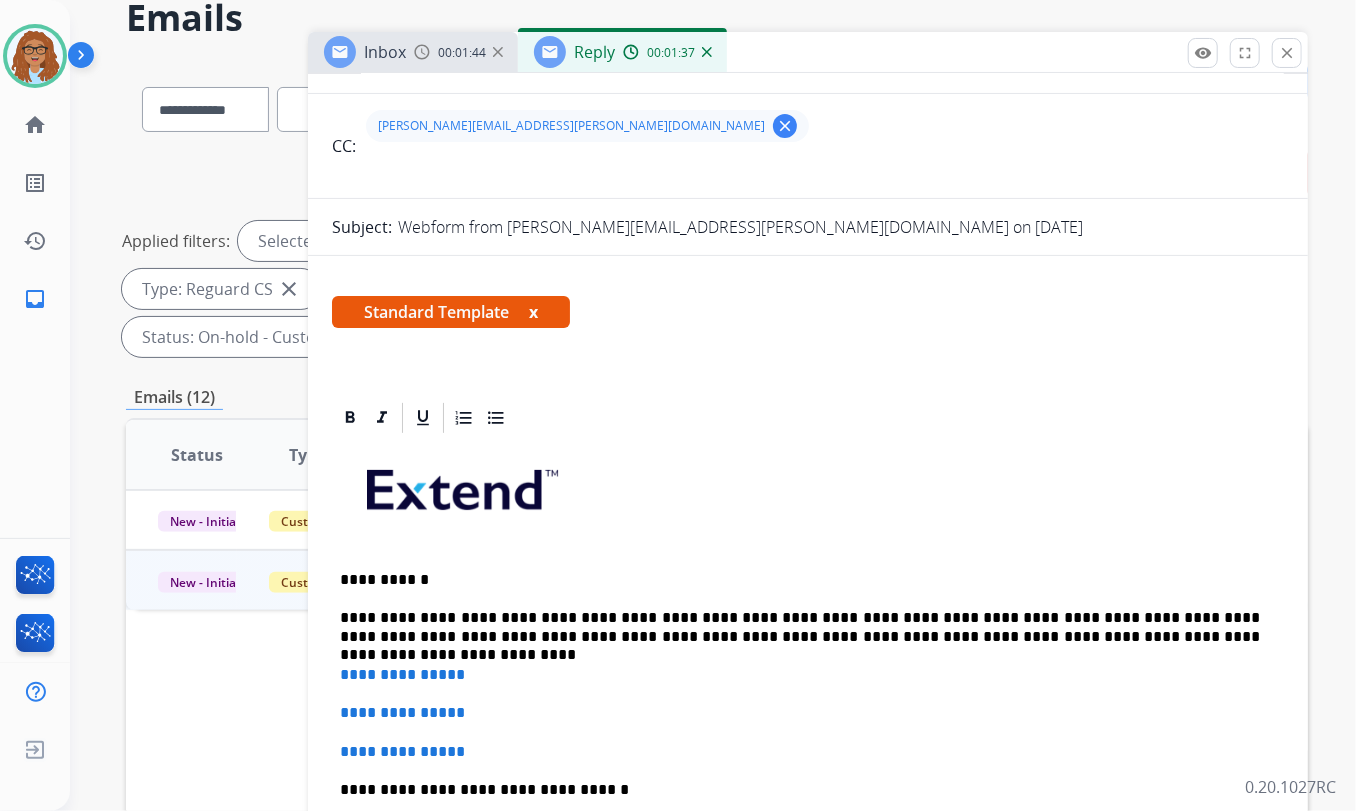 click on "**********" at bounding box center [800, 627] 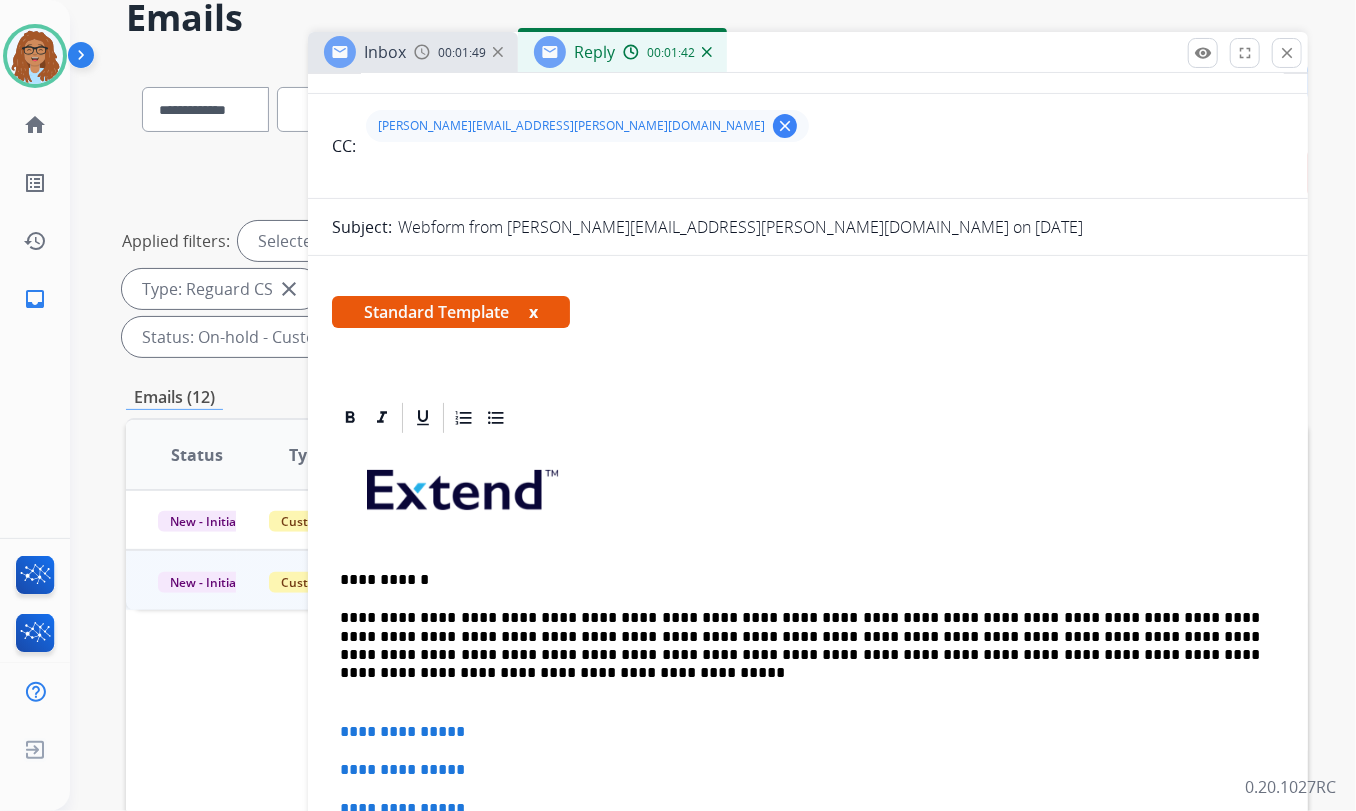 click on "**********" at bounding box center (800, 636) 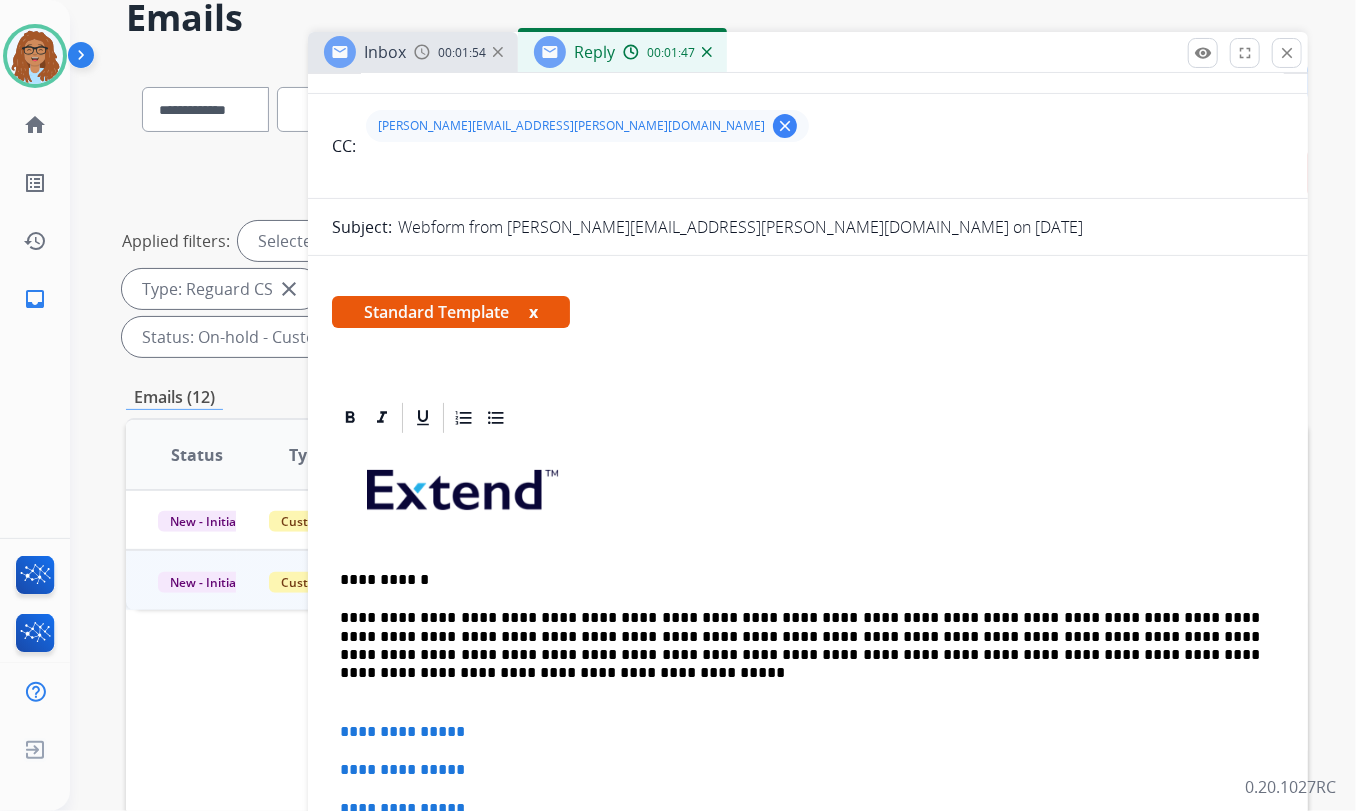 click on "**********" at bounding box center [800, 636] 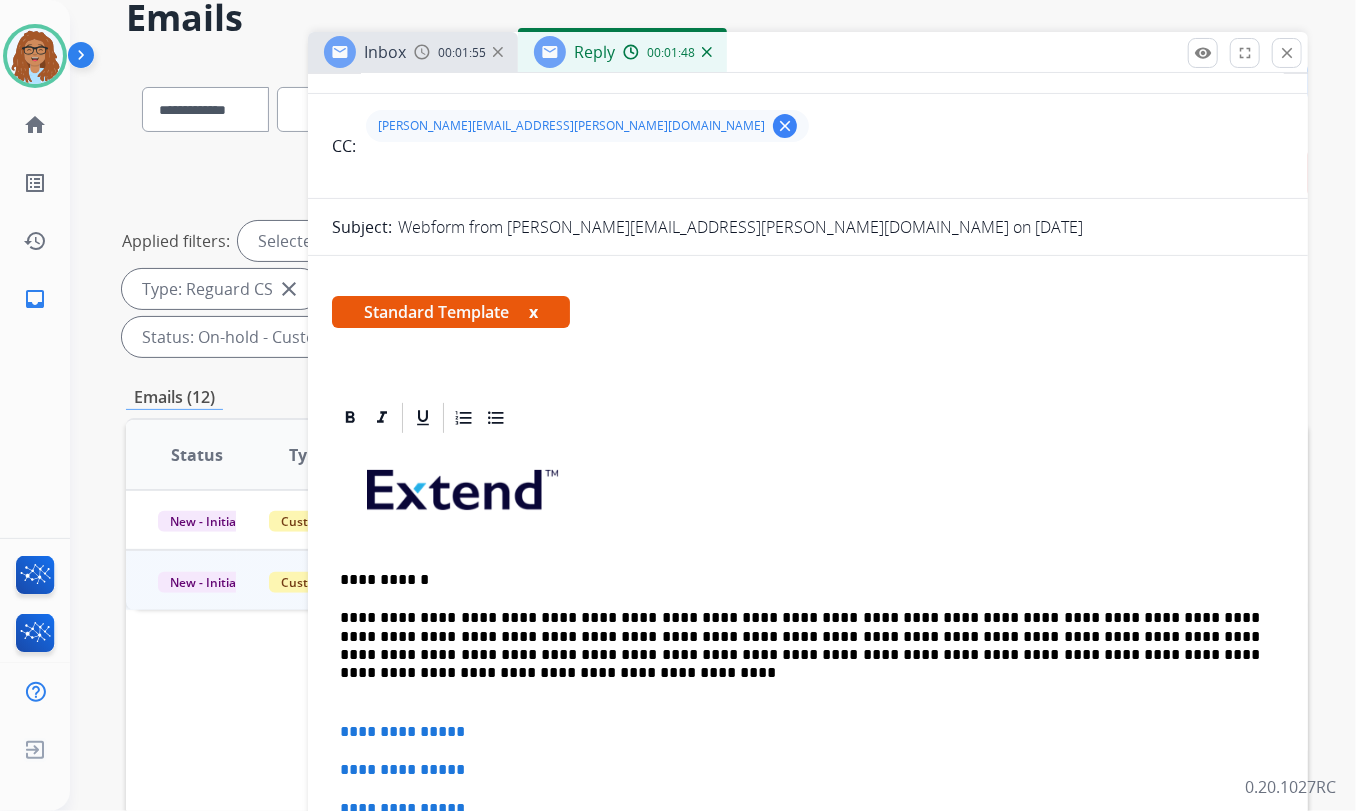 click on "**********" at bounding box center [800, 636] 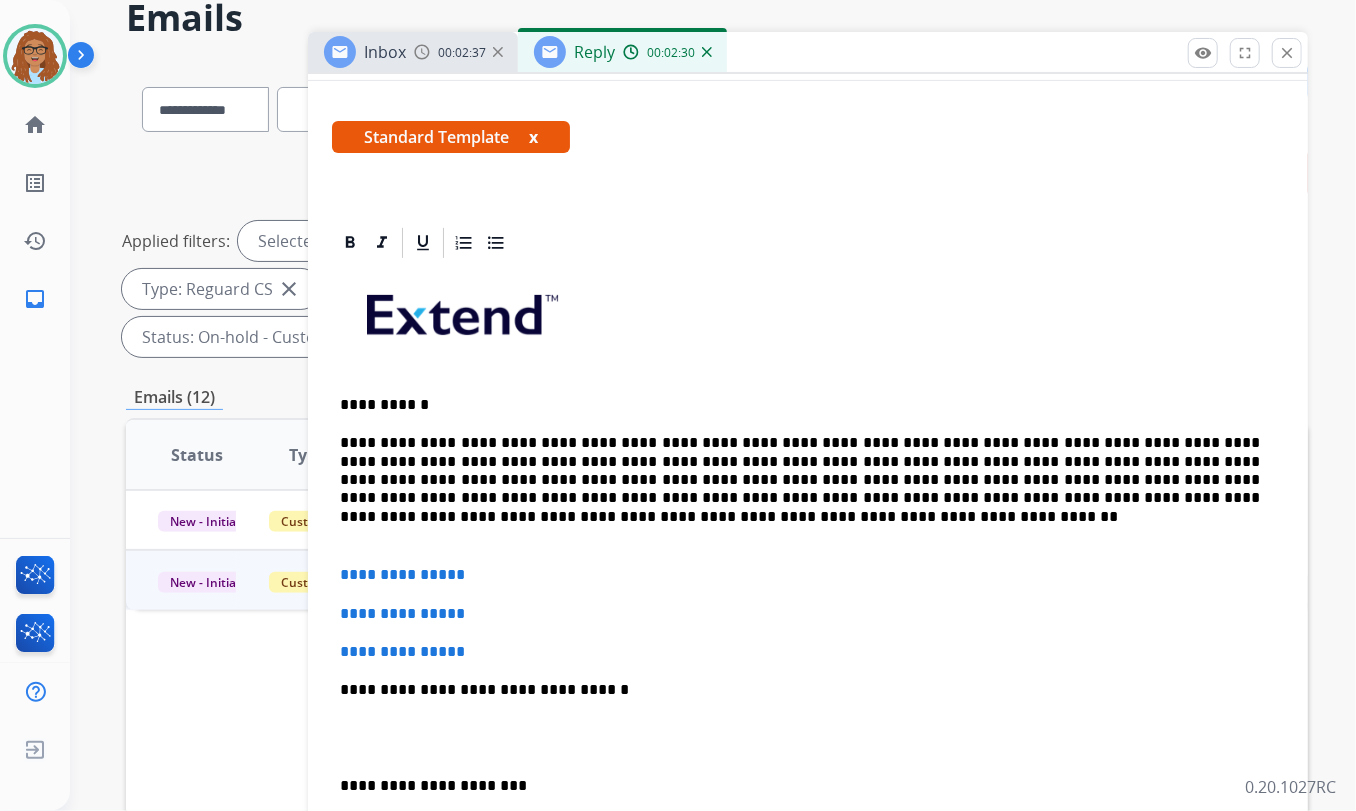 scroll, scrollTop: 363, scrollLeft: 0, axis: vertical 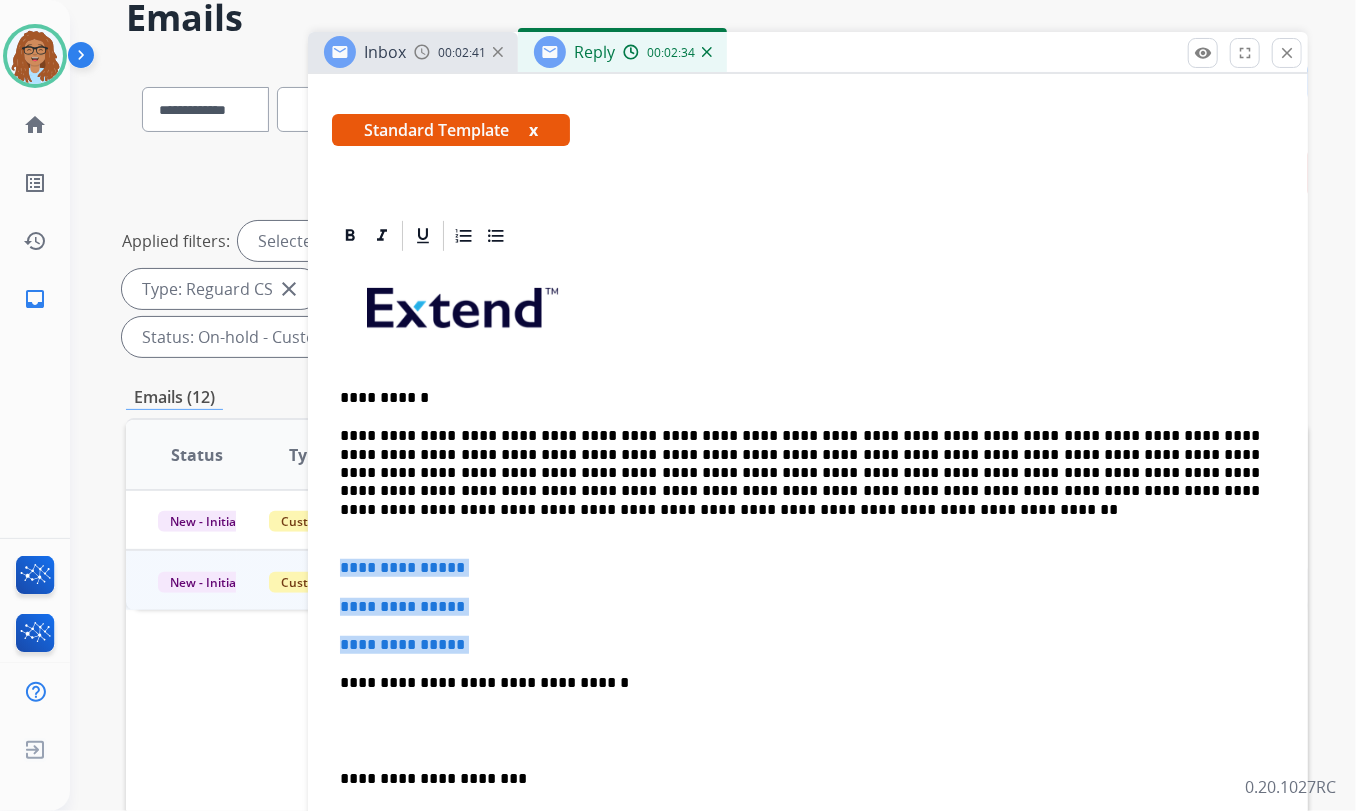 drag, startPoint x: 340, startPoint y: 673, endPoint x: 338, endPoint y: 556, distance: 117.01709 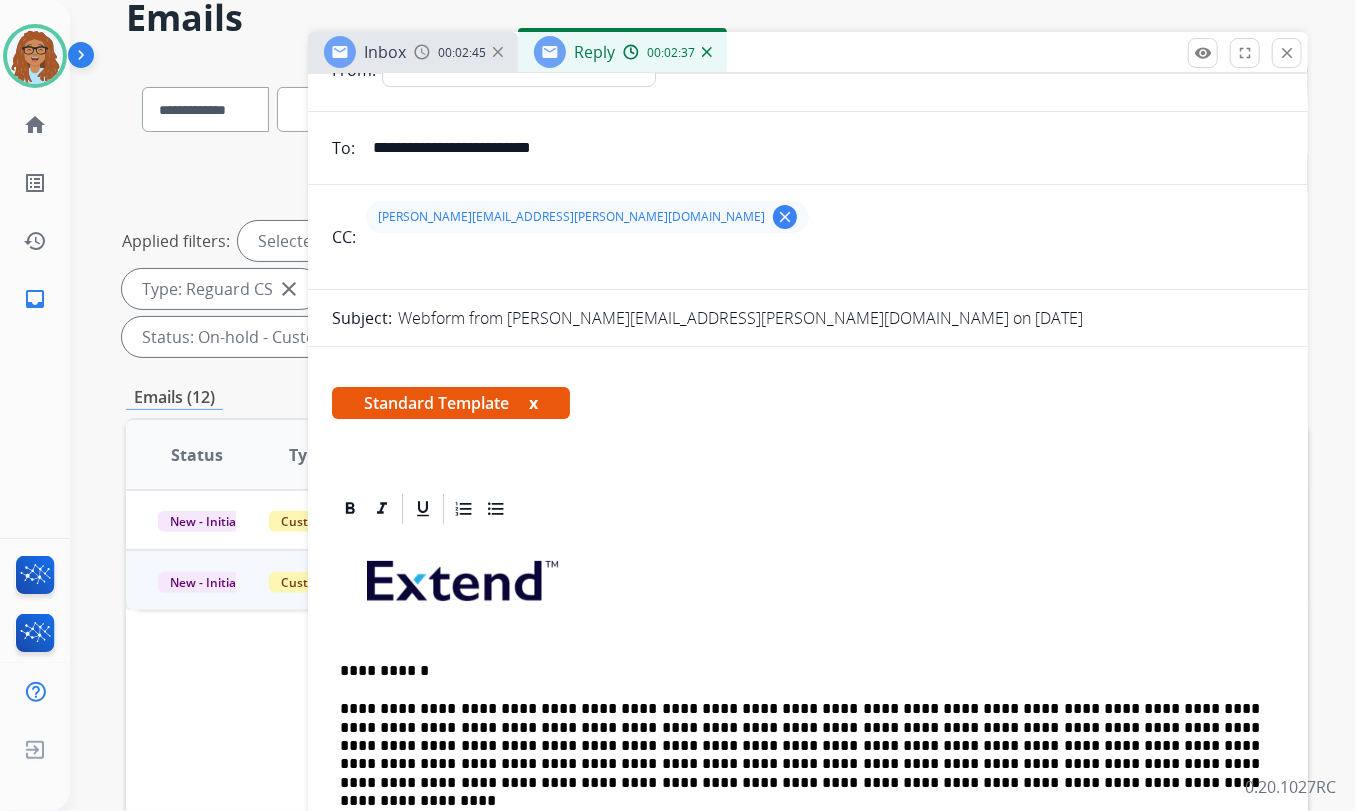 scroll, scrollTop: 0, scrollLeft: 0, axis: both 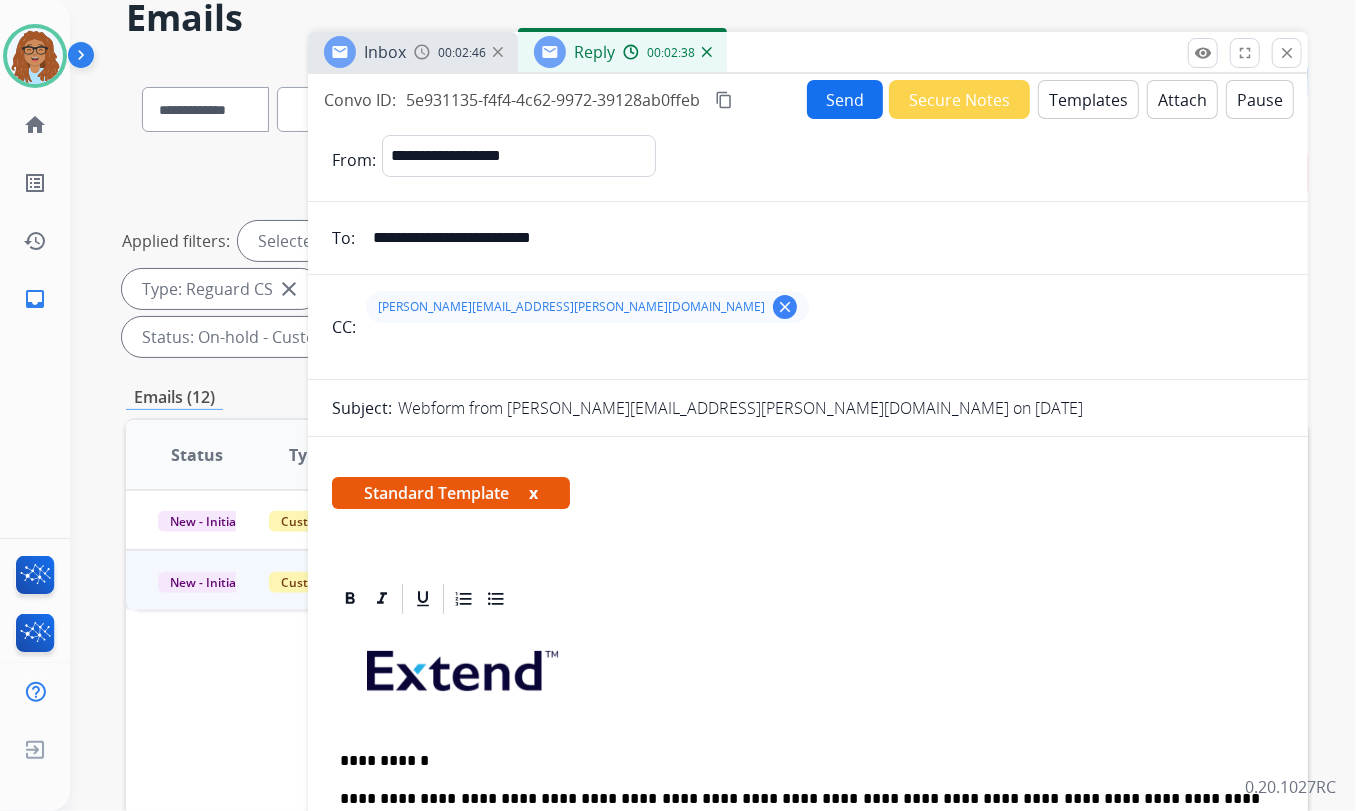 click on "Send" at bounding box center (845, 99) 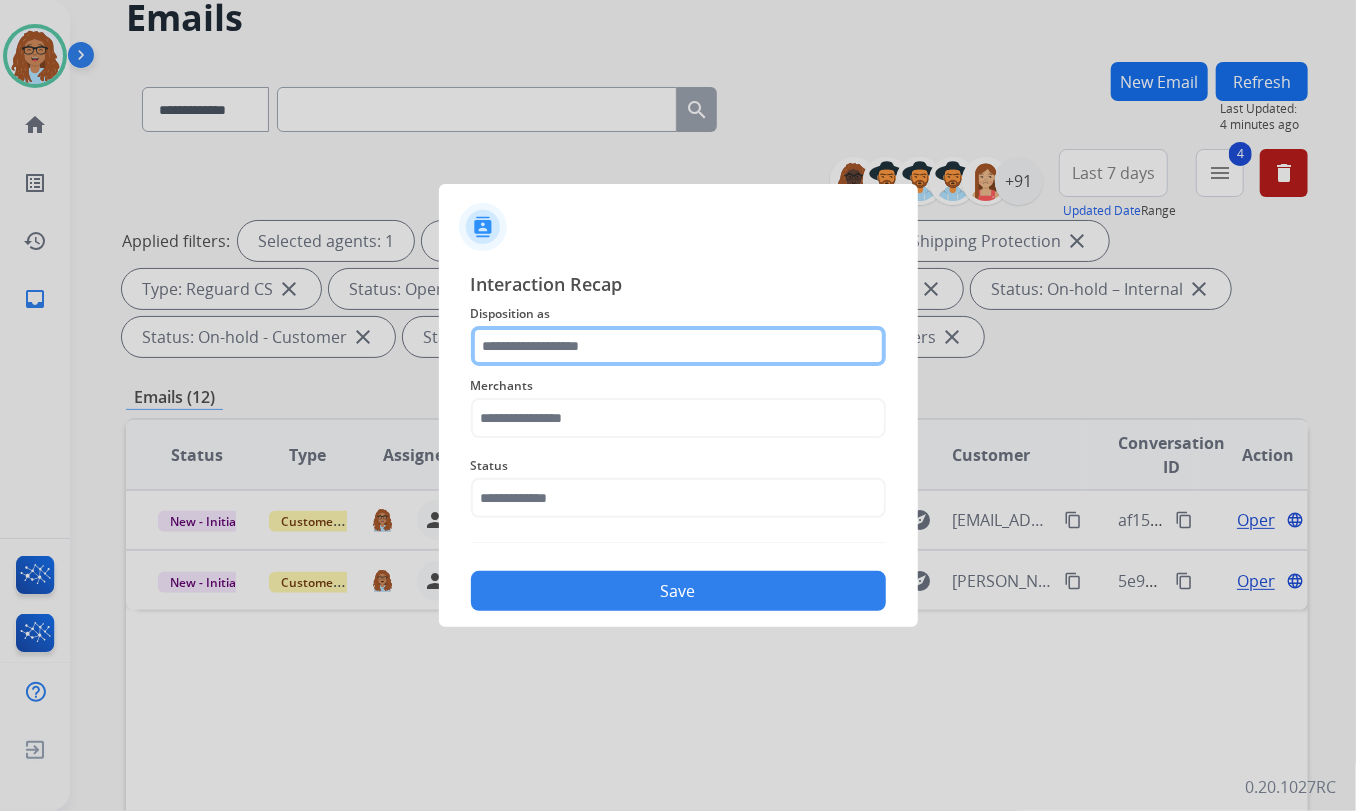 click 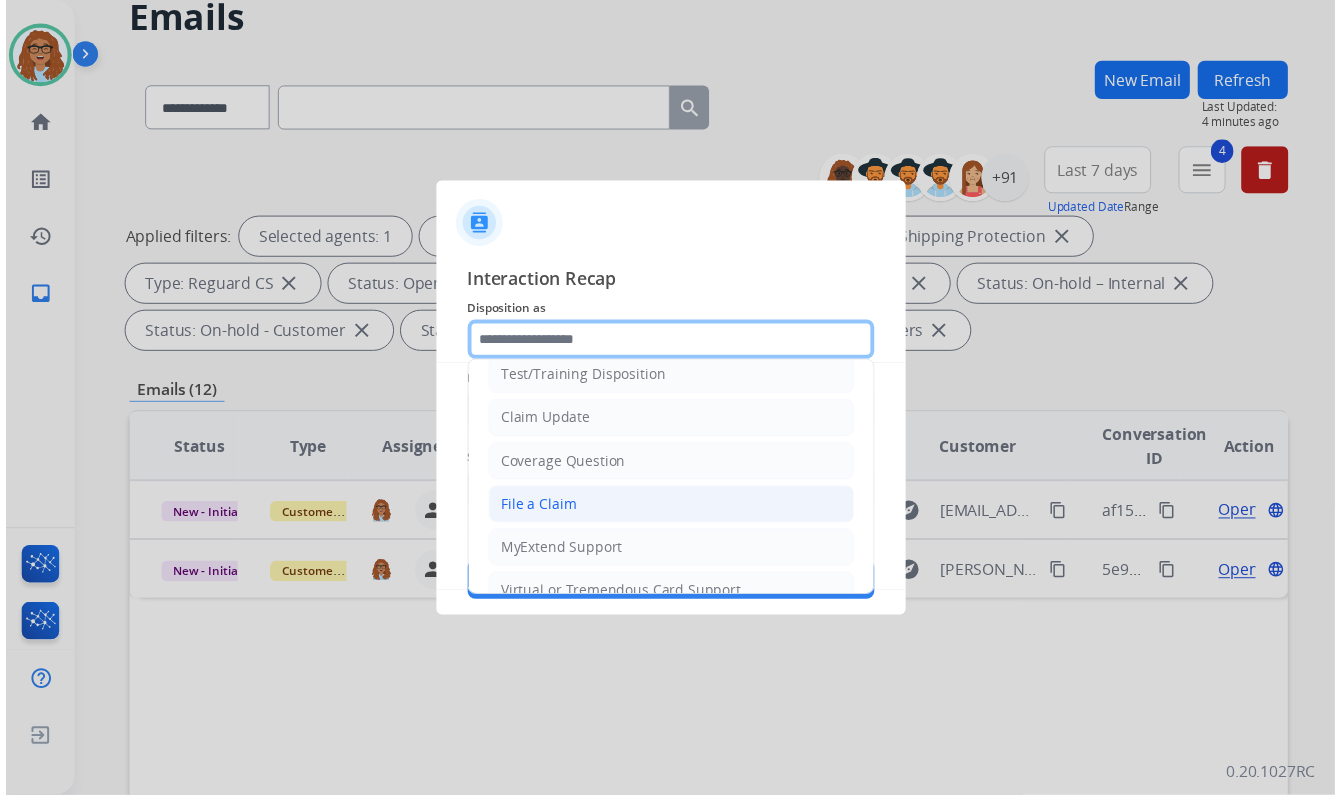 scroll, scrollTop: 36, scrollLeft: 0, axis: vertical 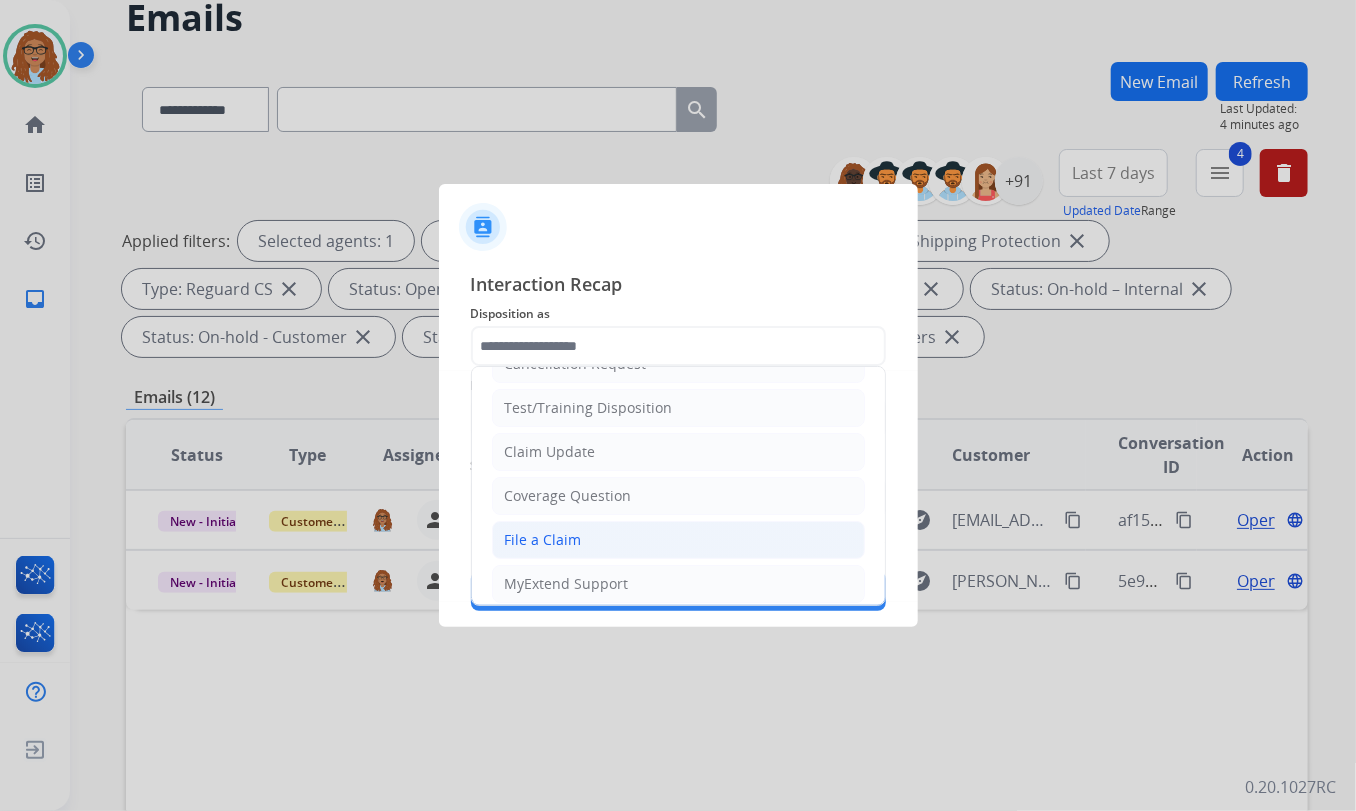 click on "File a Claim" 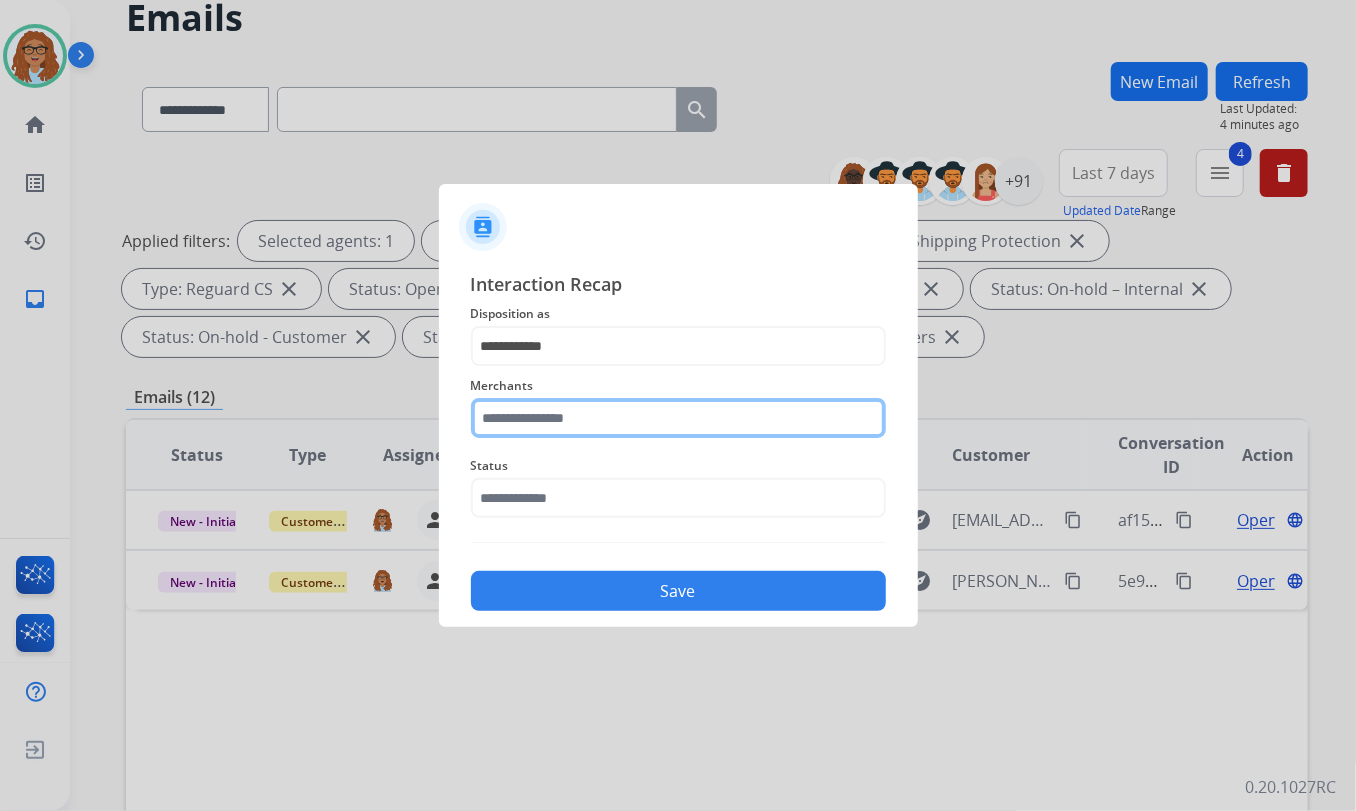 click 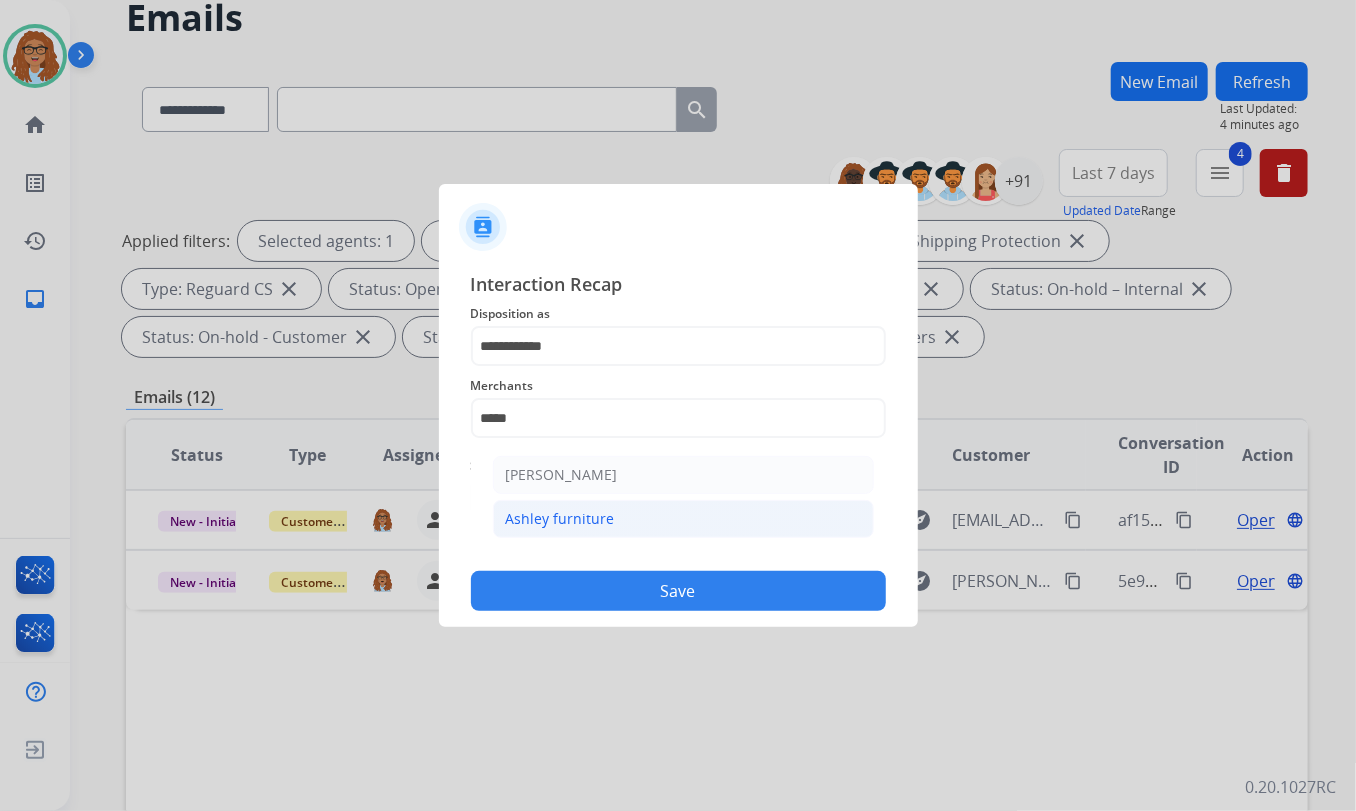click on "Ashley furniture" 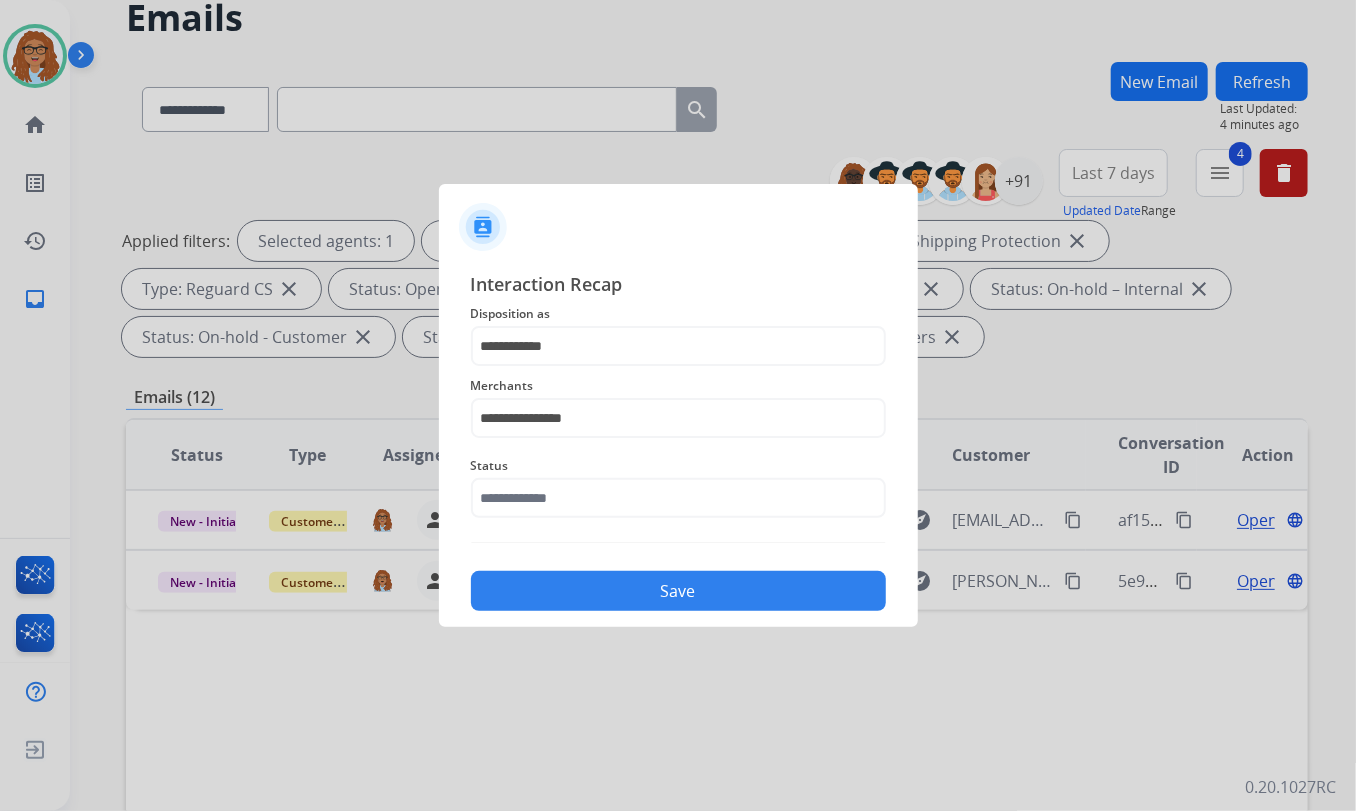 click on "Save" 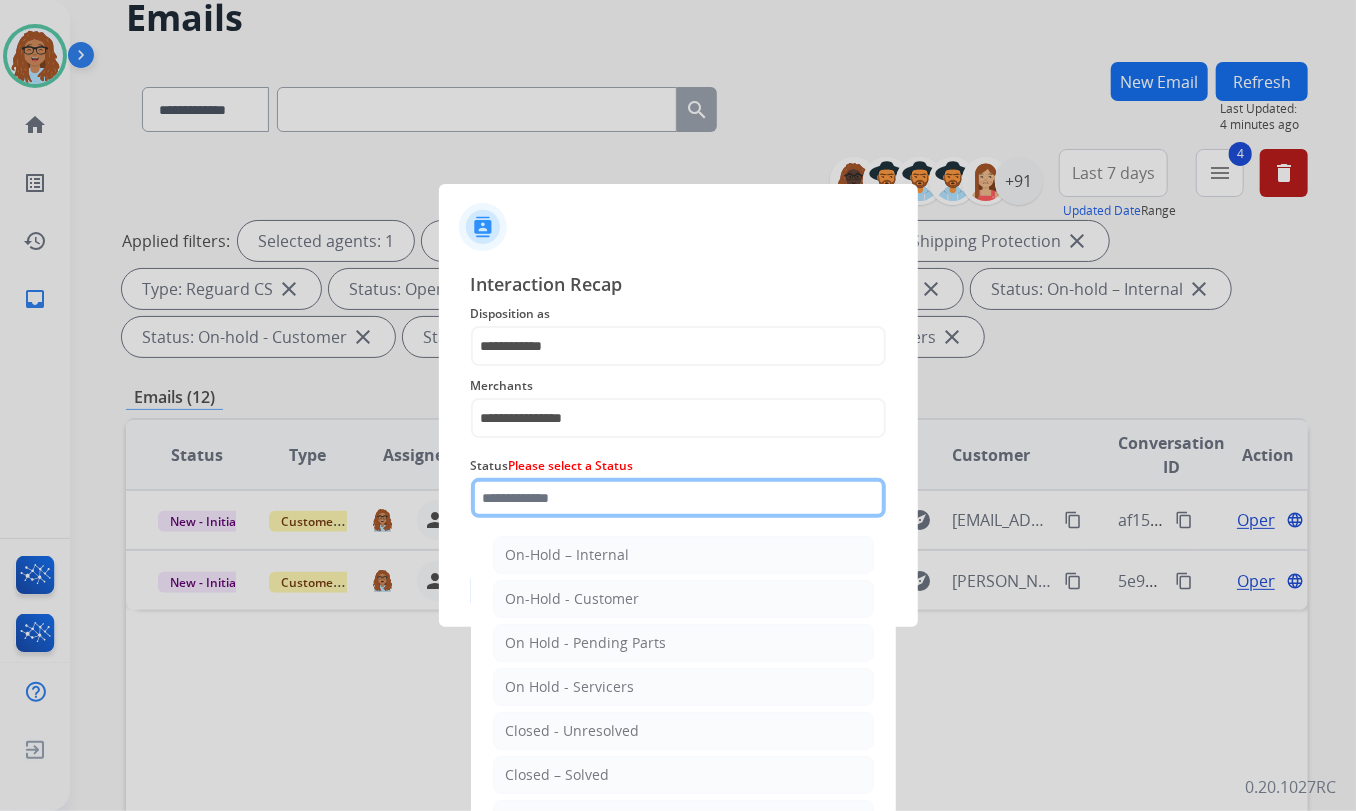 click 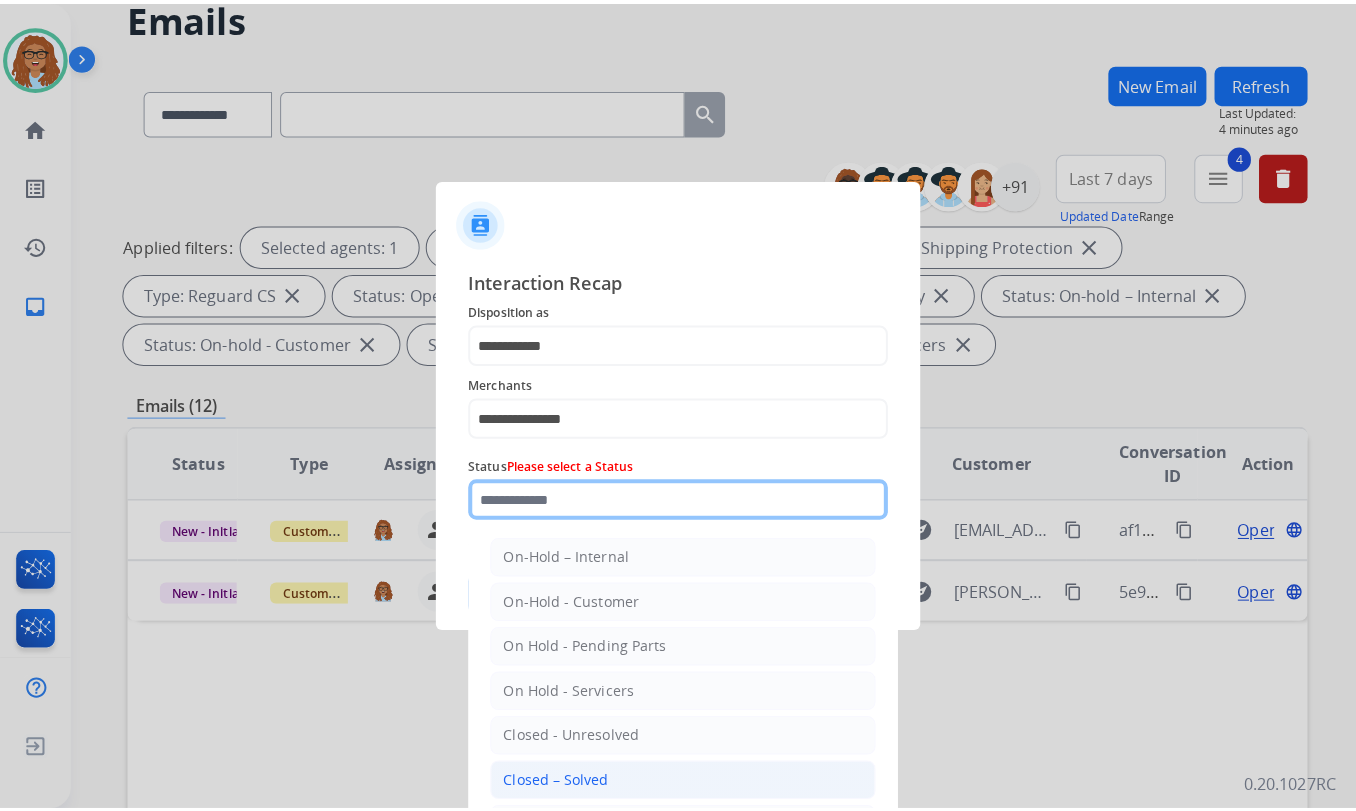 scroll, scrollTop: 118, scrollLeft: 0, axis: vertical 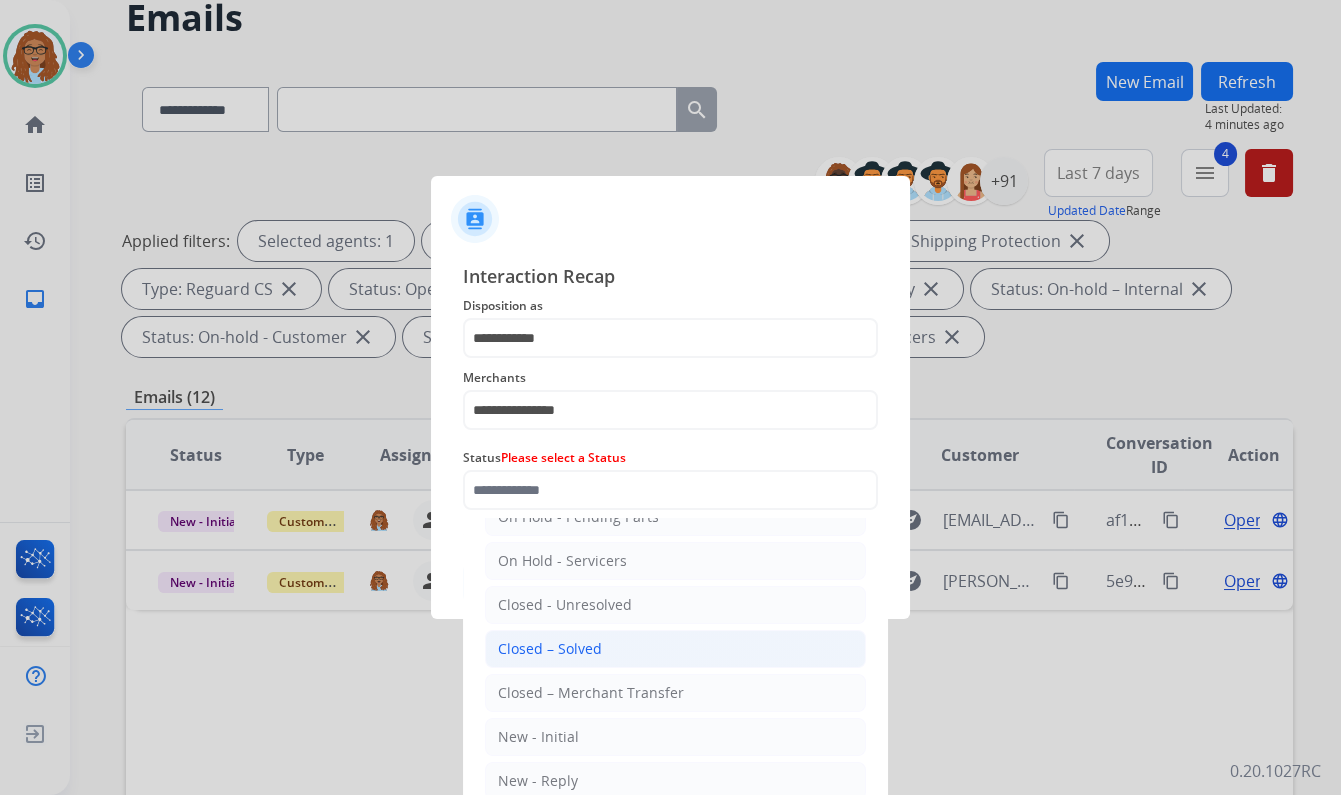 click on "Closed – Solved" 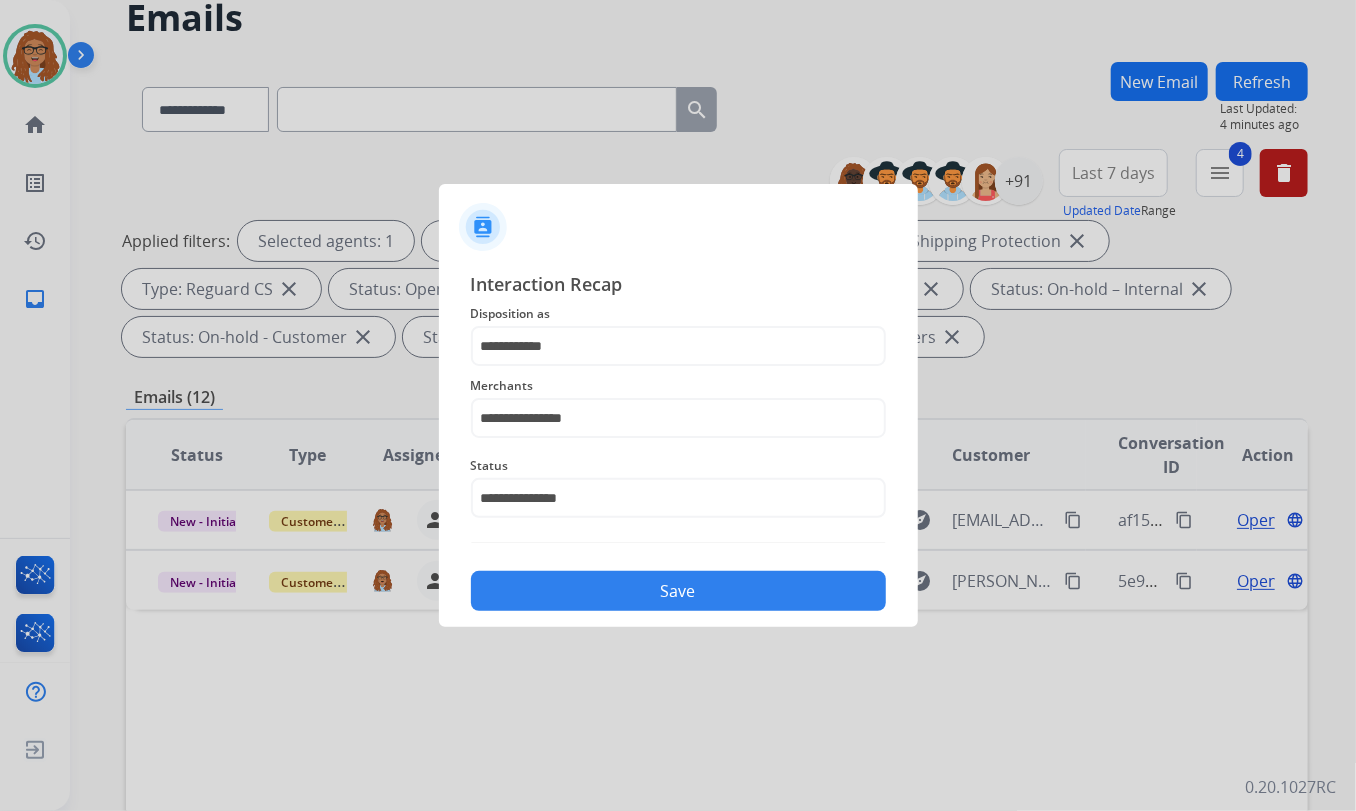 click on "Save" 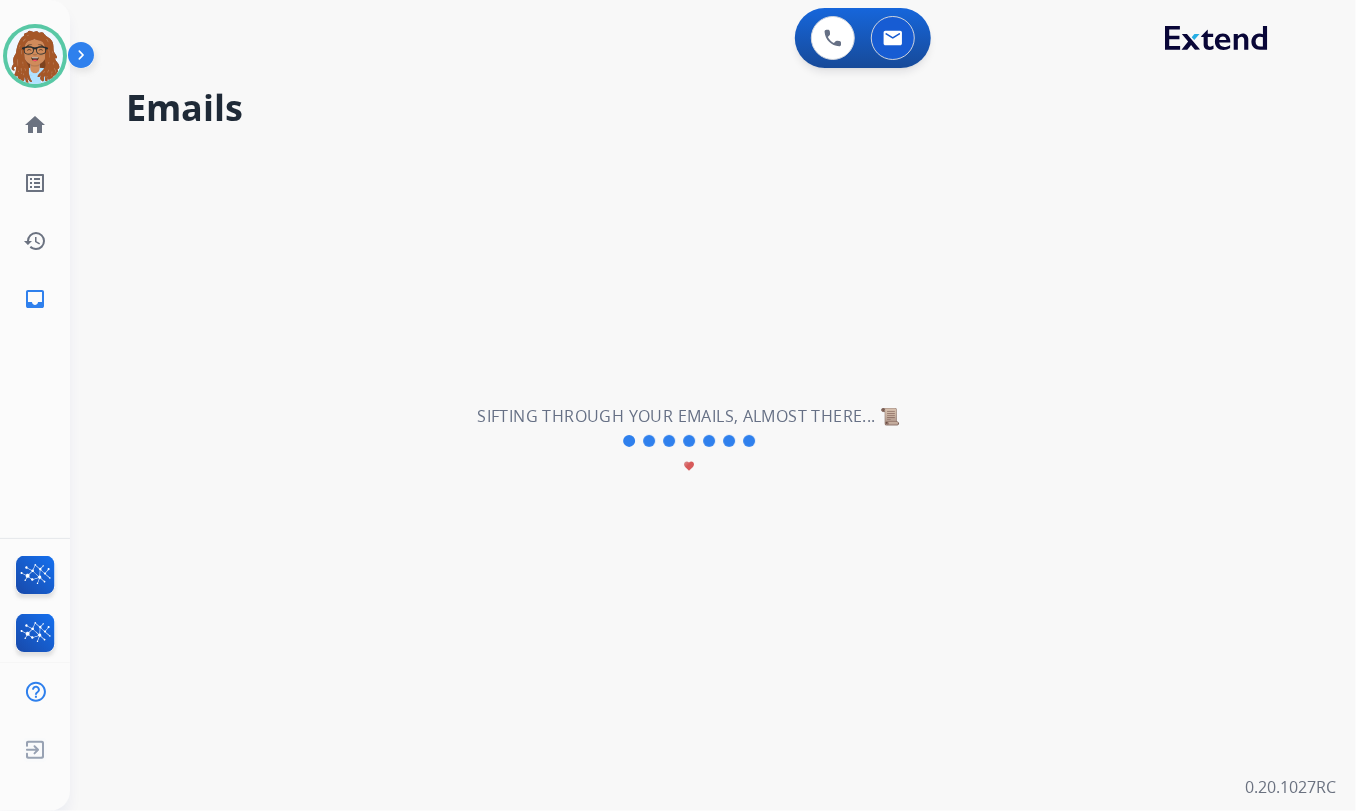 scroll, scrollTop: 0, scrollLeft: 0, axis: both 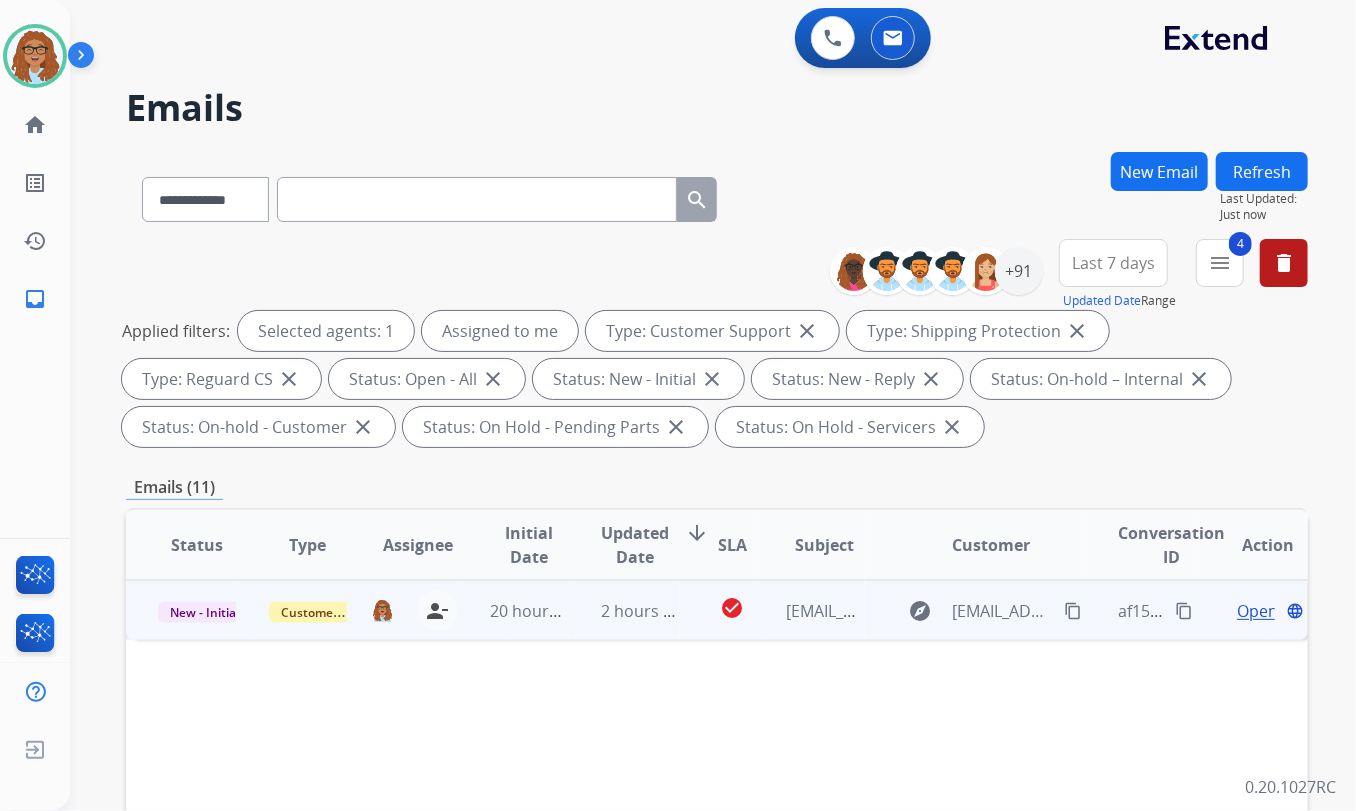 drag, startPoint x: 1169, startPoint y: 617, endPoint x: 1148, endPoint y: 625, distance: 22.472204 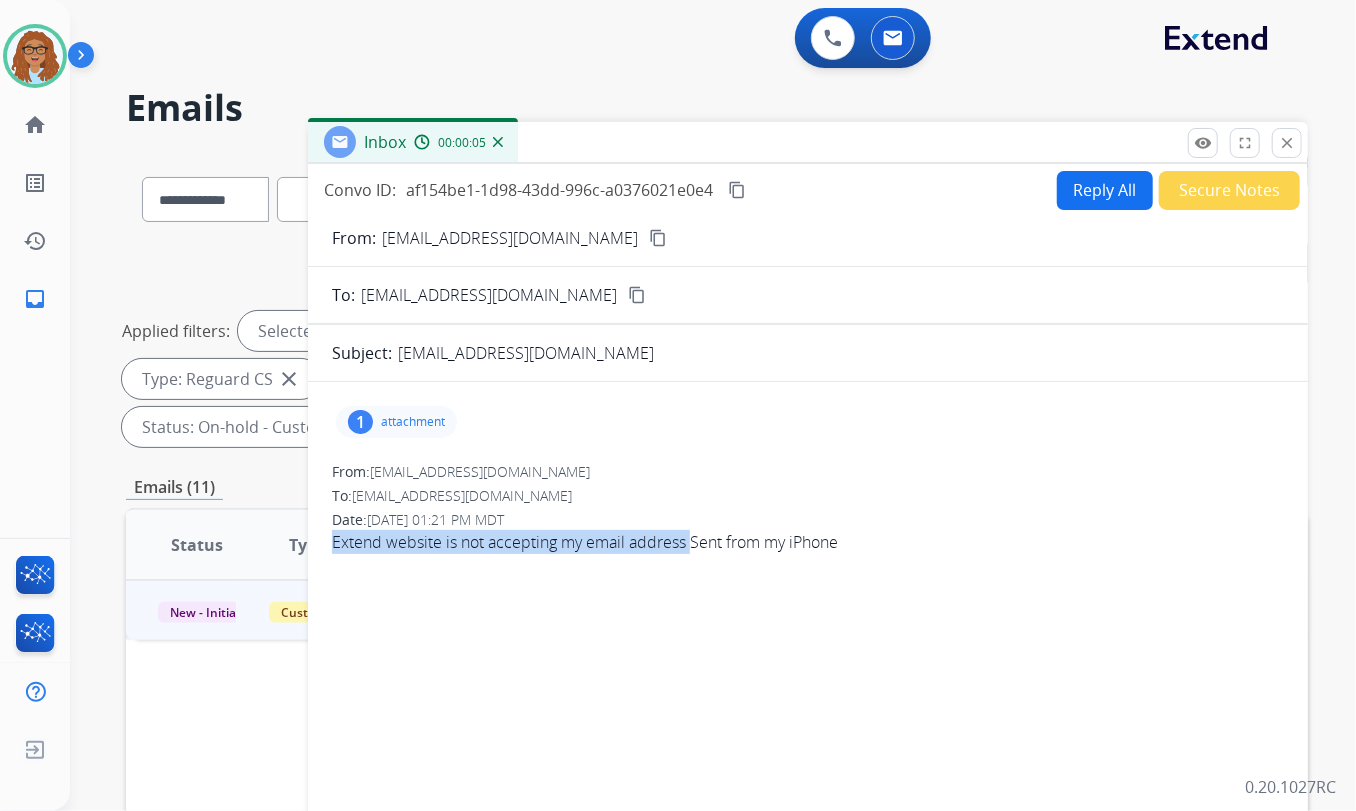 drag, startPoint x: 691, startPoint y: 542, endPoint x: 331, endPoint y: 551, distance: 360.1125 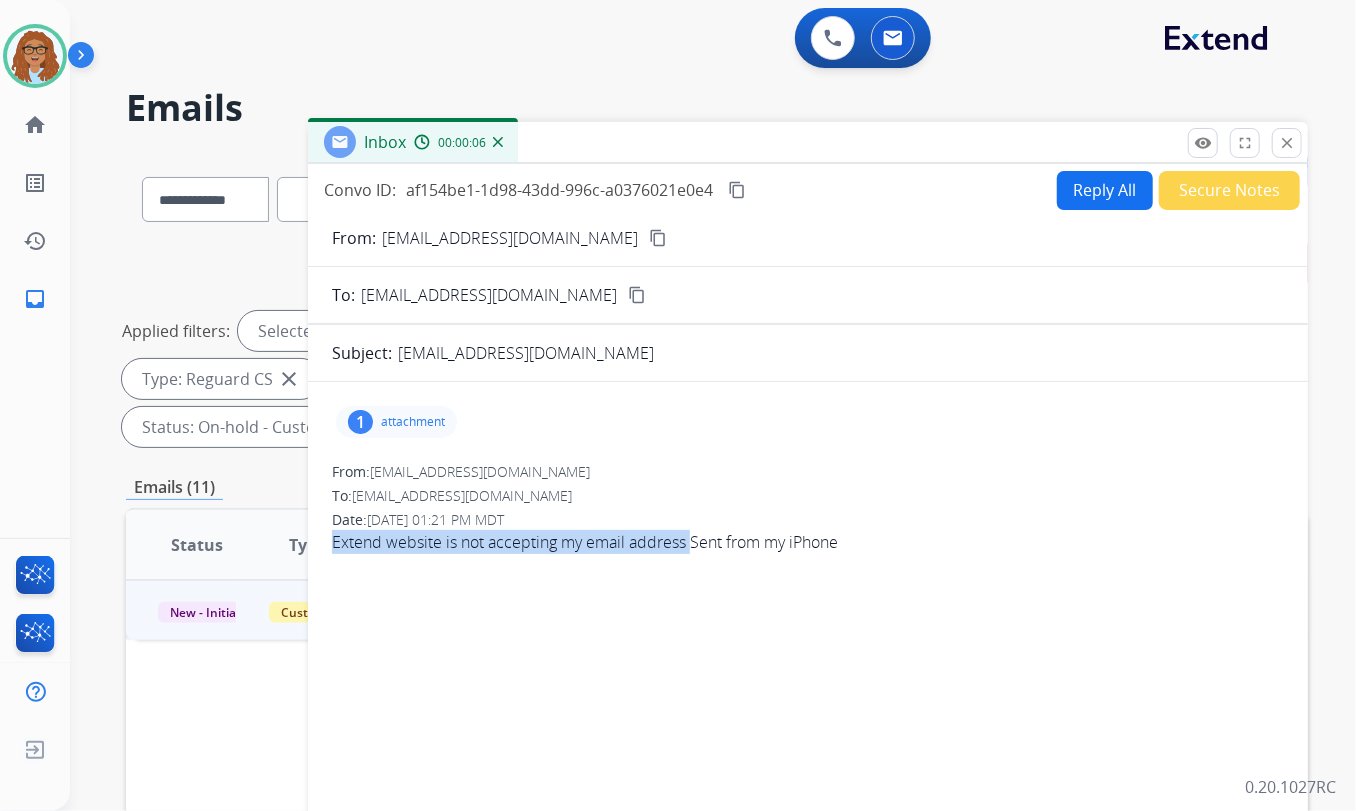 copy on "Extend website is not accepting my email address" 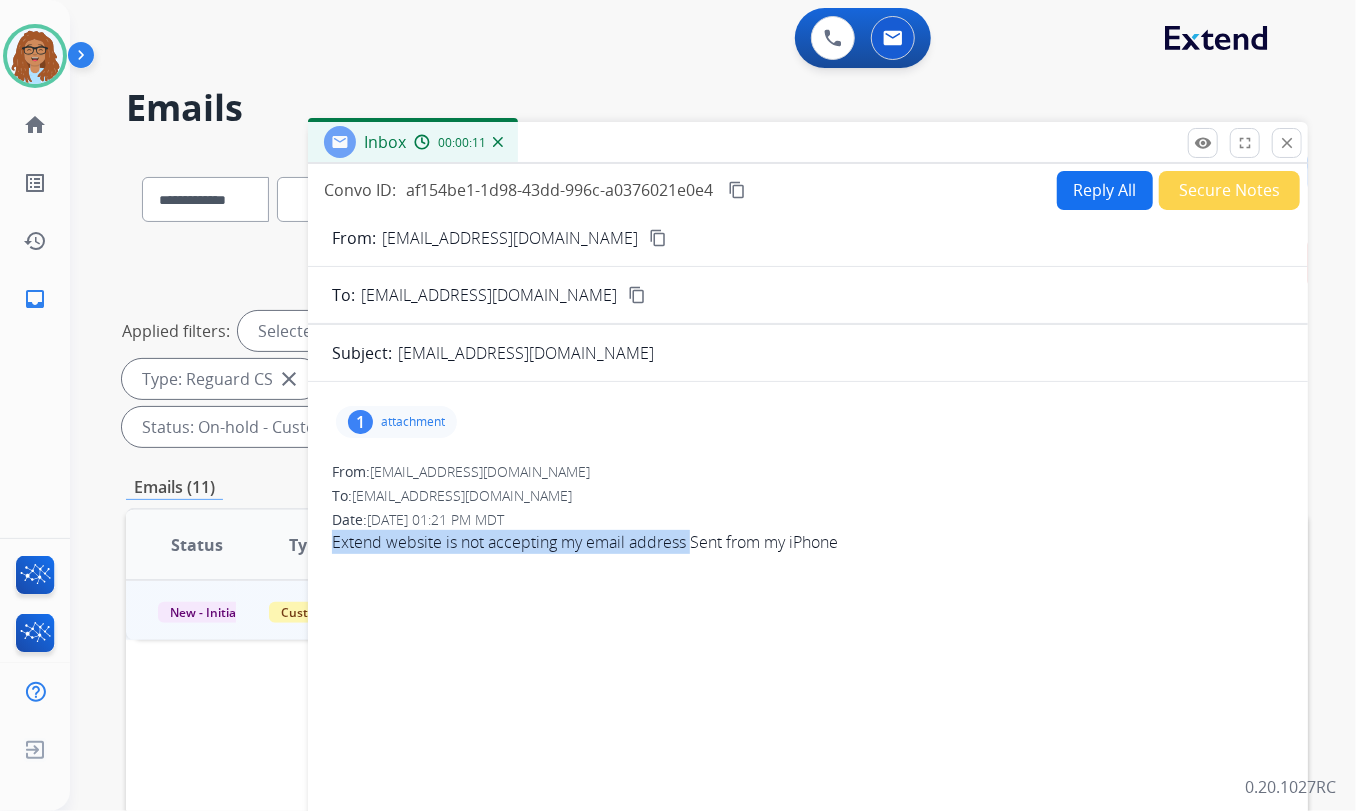 click on "1" at bounding box center (360, 422) 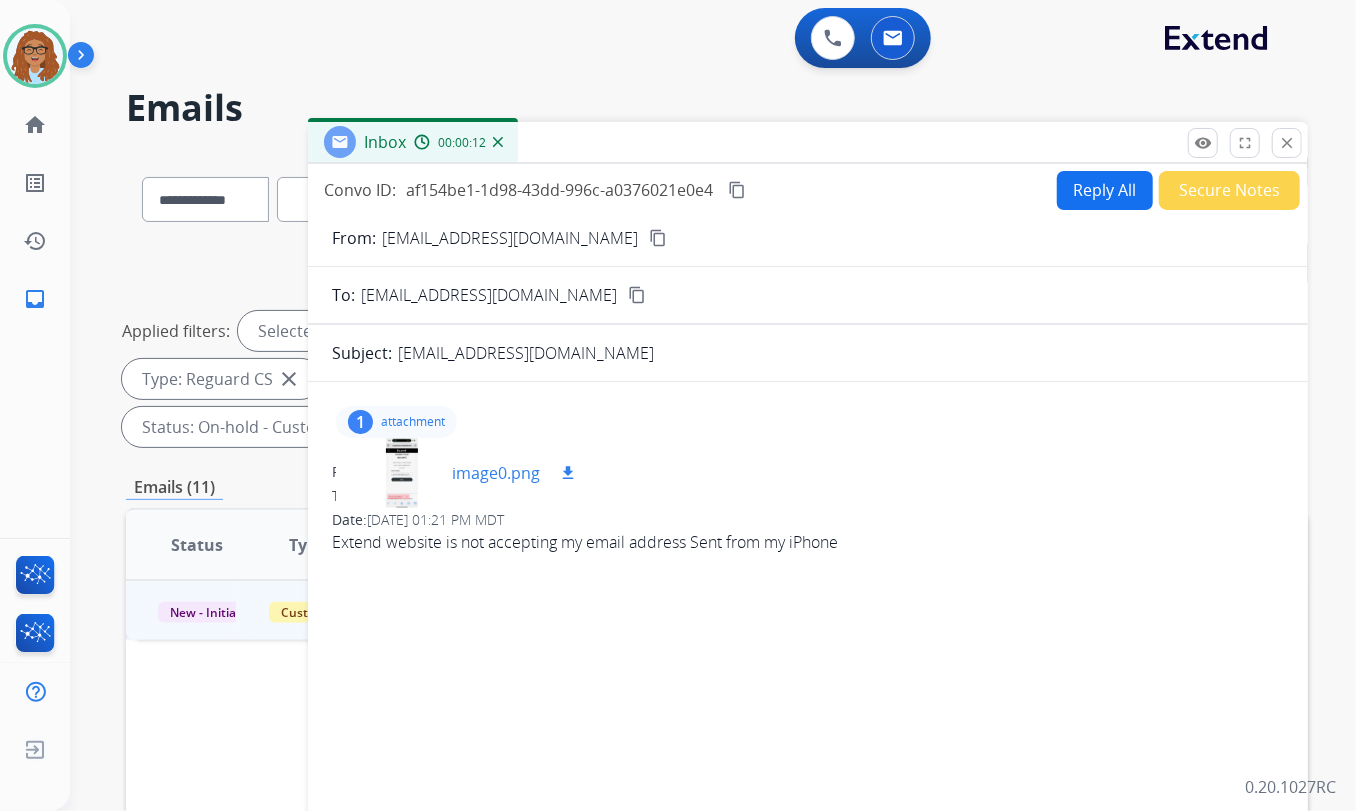 click at bounding box center [402, 473] 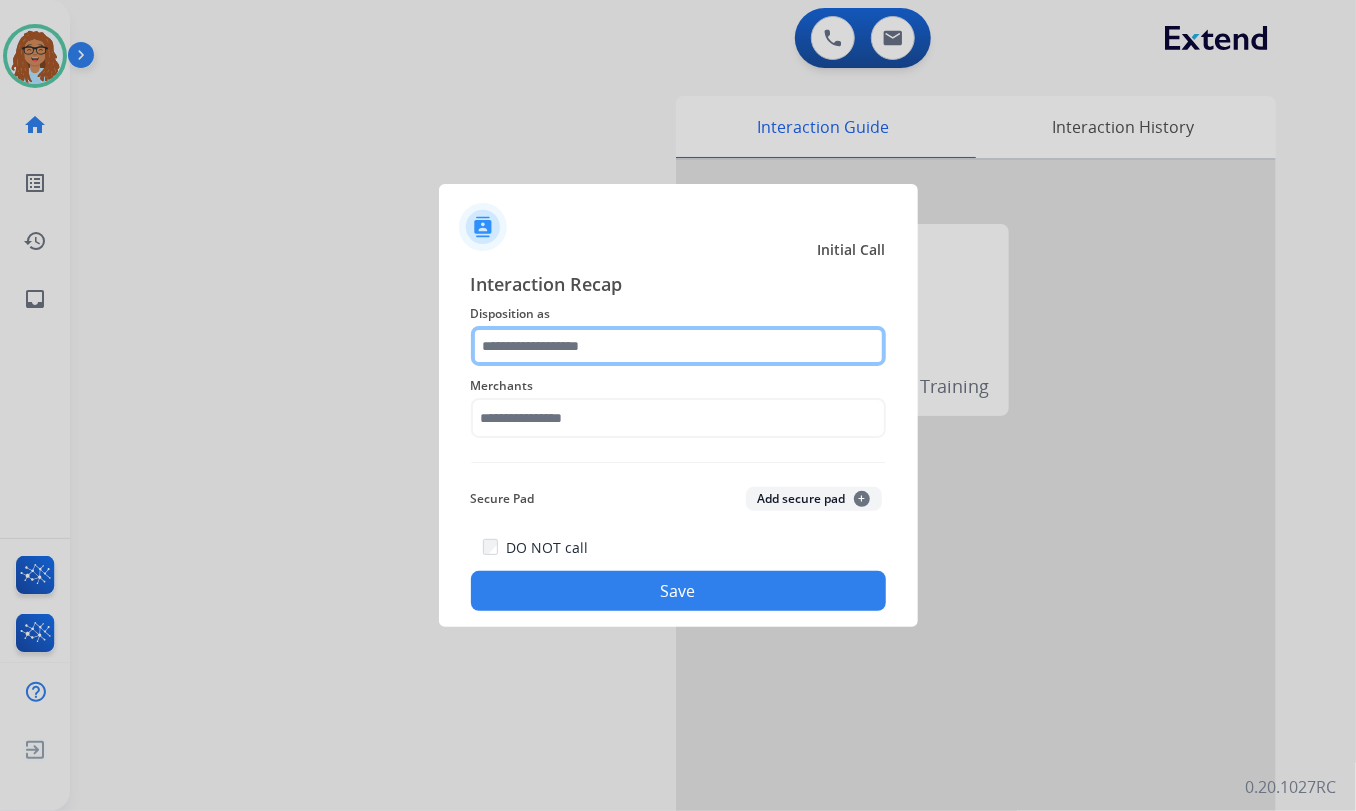 click 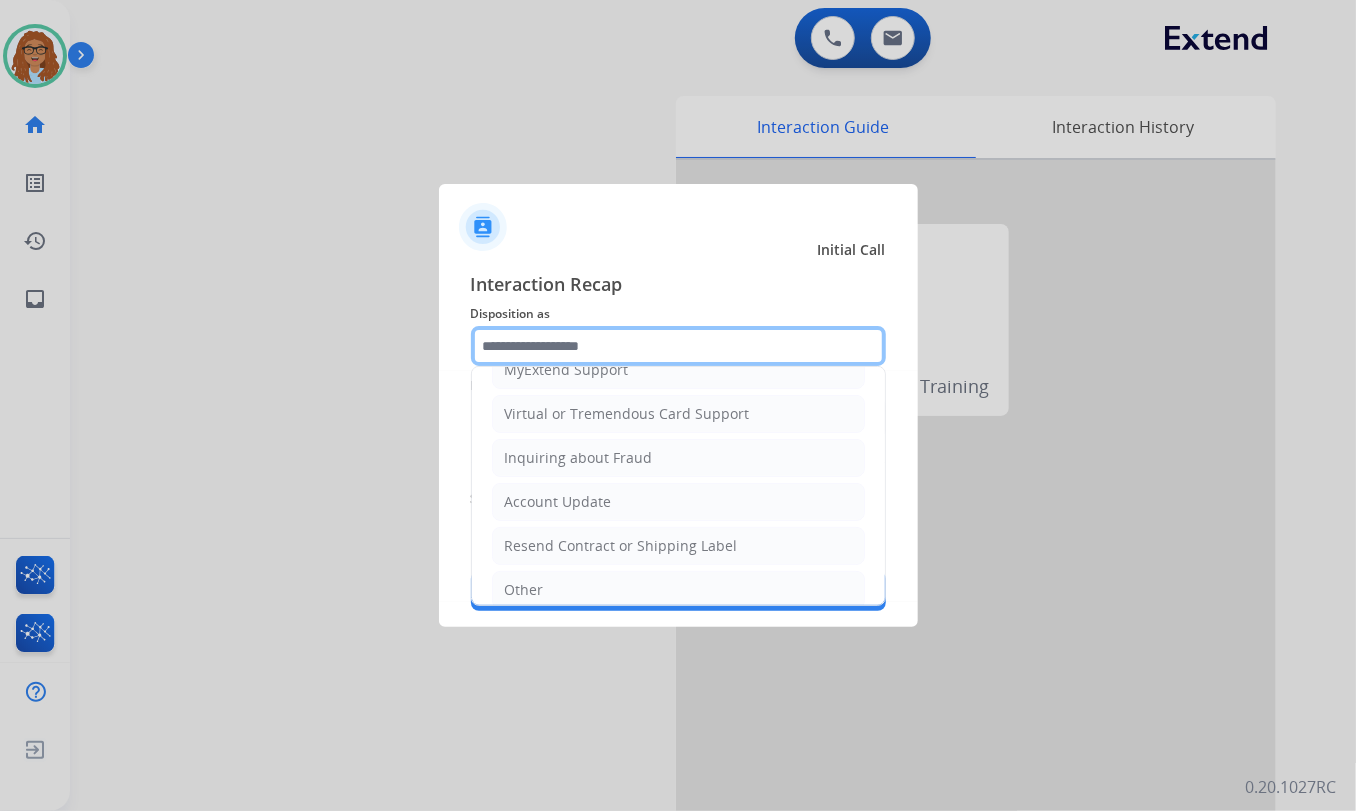 scroll, scrollTop: 218, scrollLeft: 0, axis: vertical 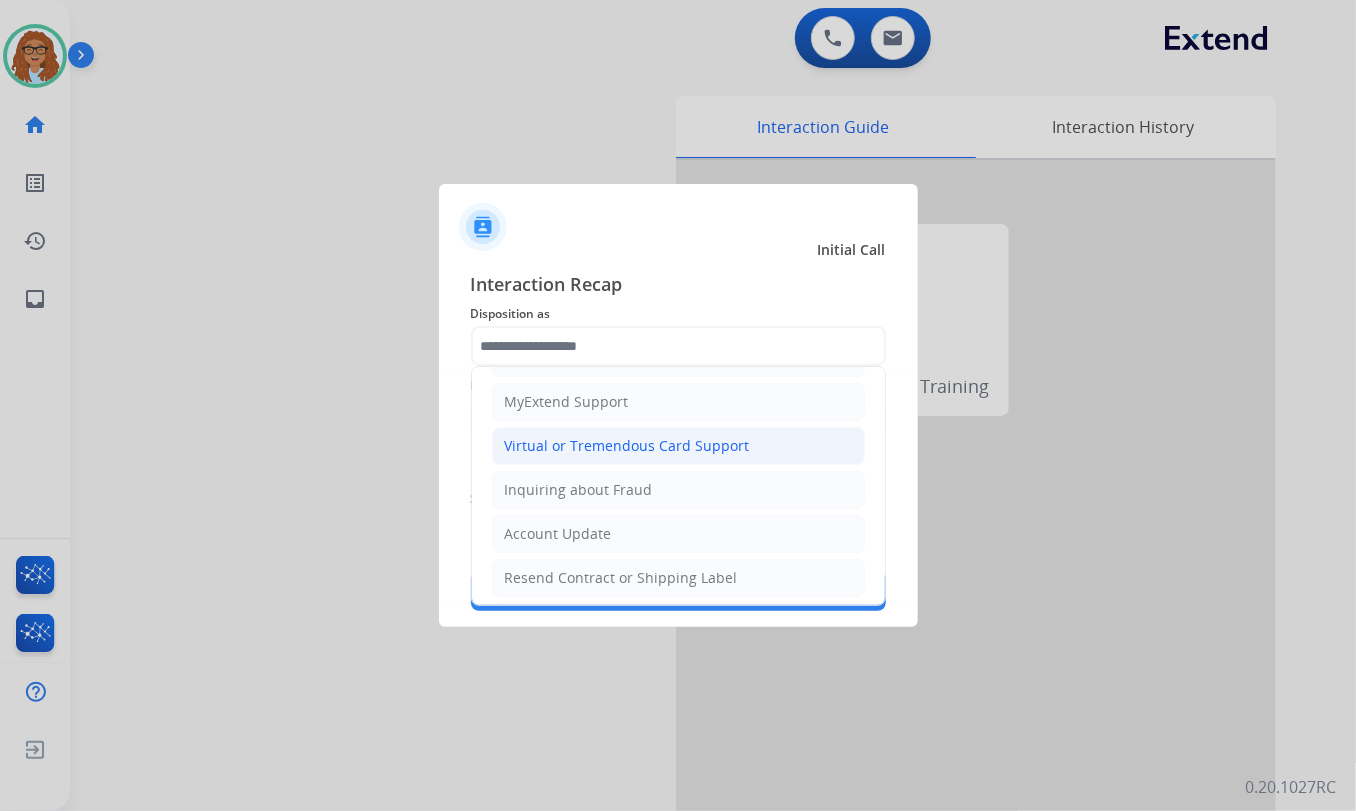 click on "Virtual or Tremendous Card Support" 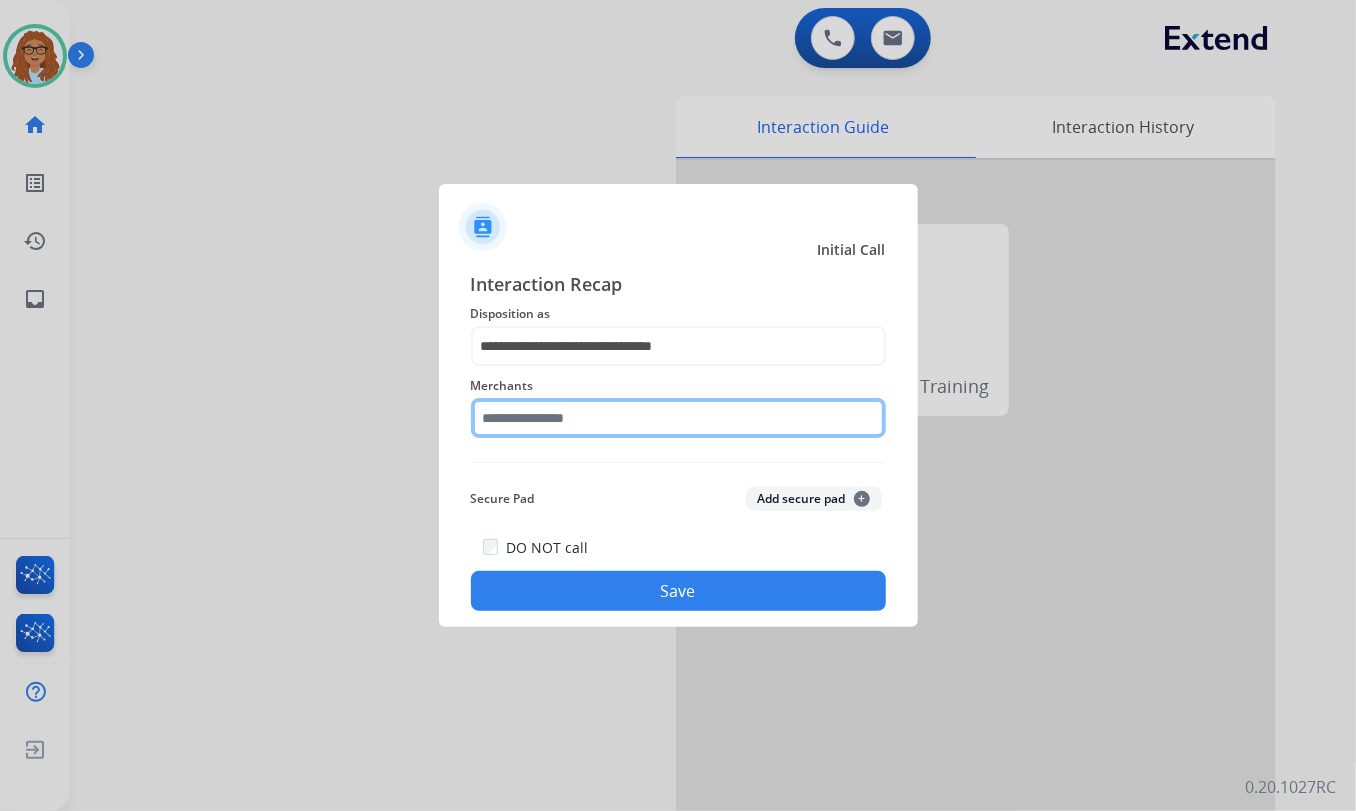click 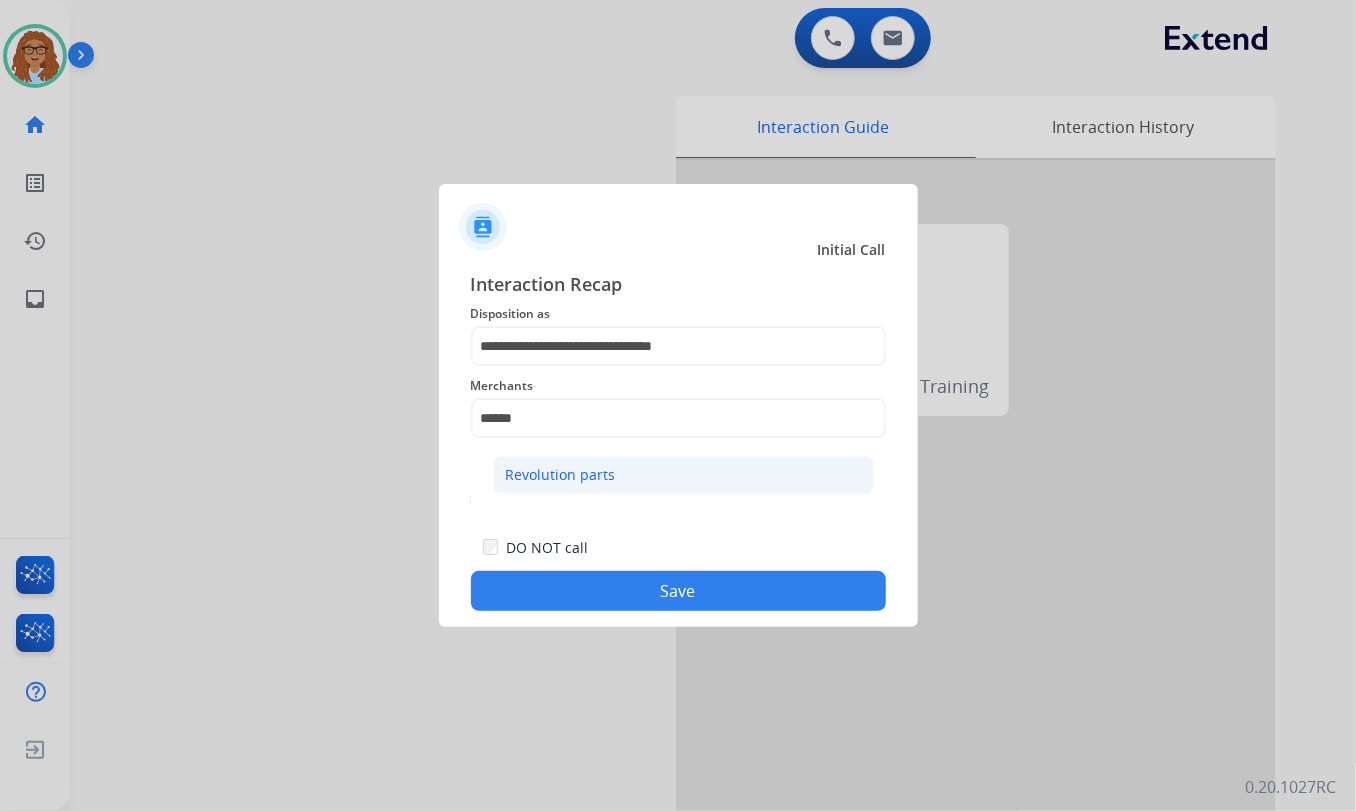 drag, startPoint x: 560, startPoint y: 470, endPoint x: 587, endPoint y: 530, distance: 65.795135 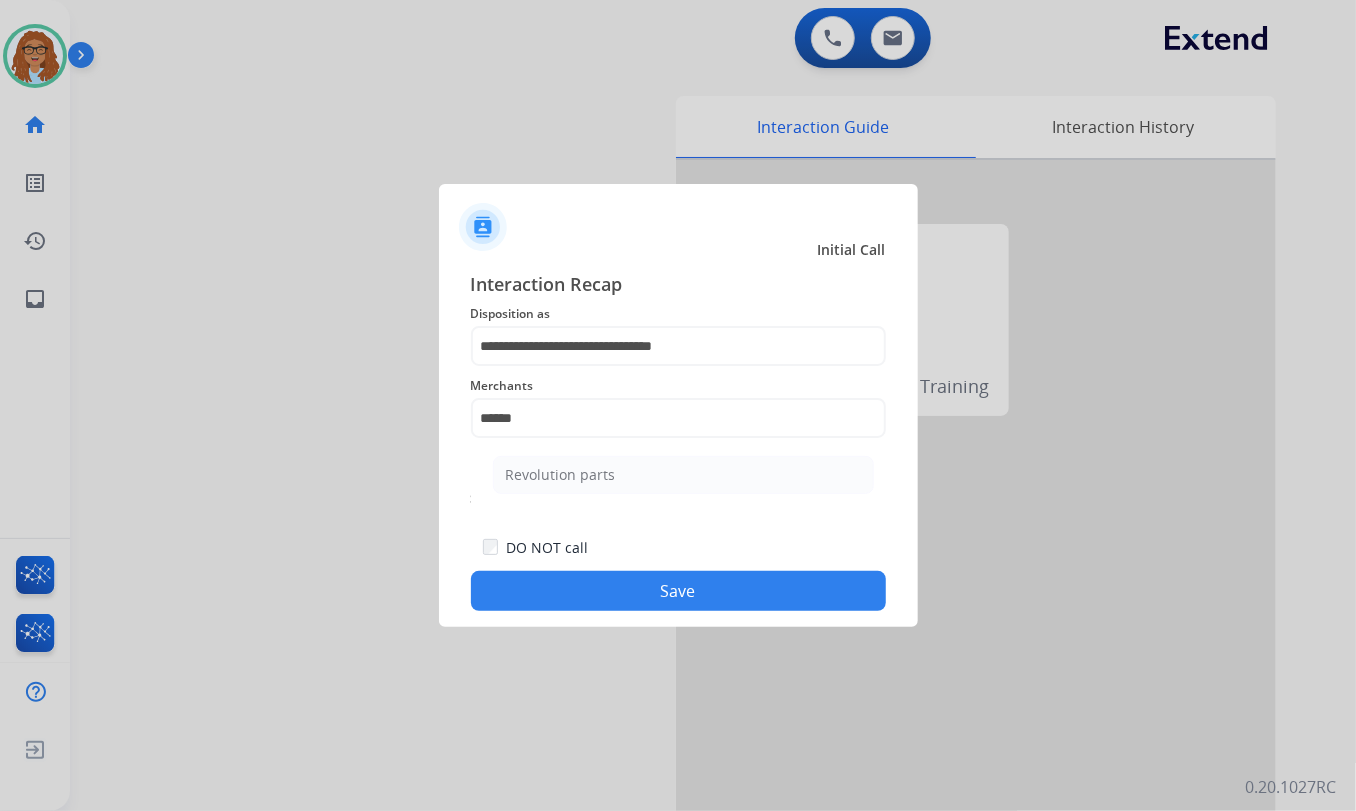 type on "**********" 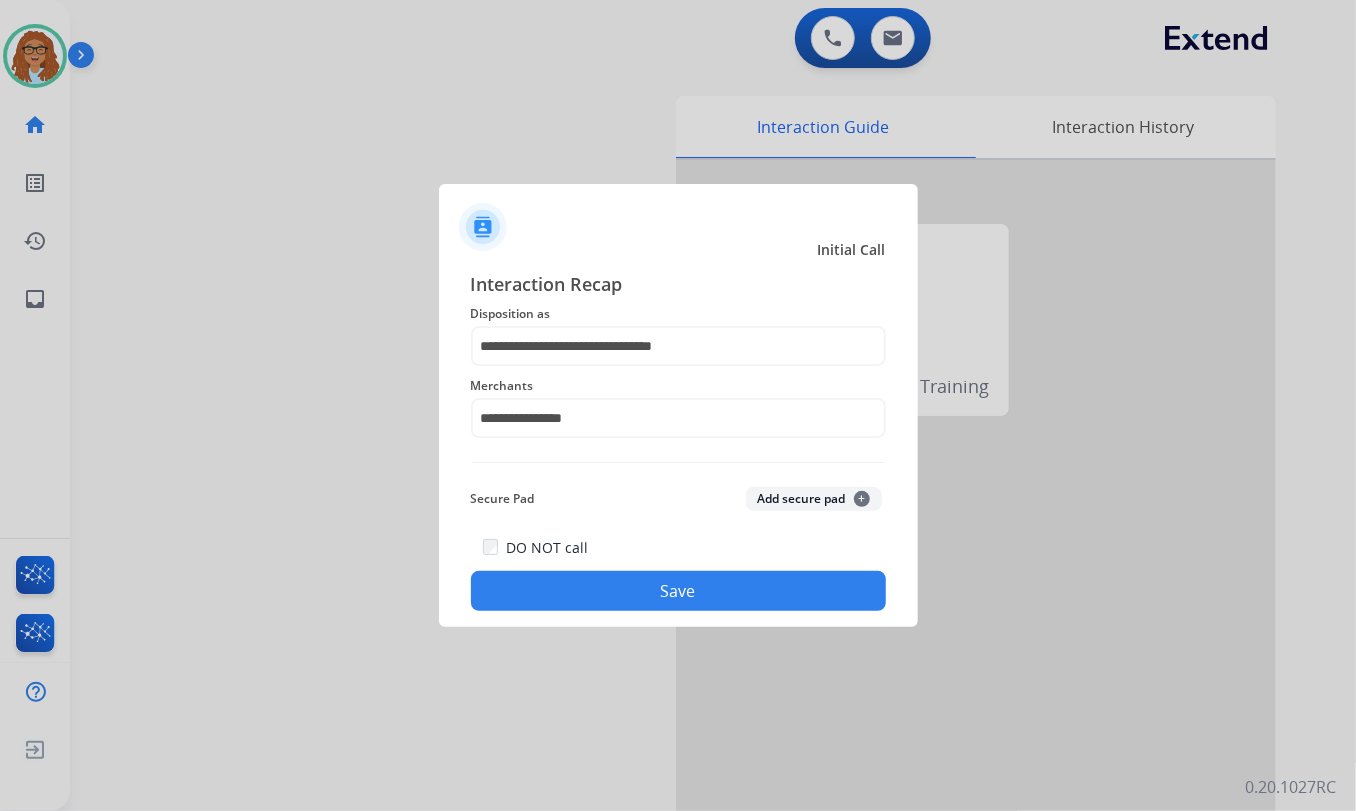 click on "Save" 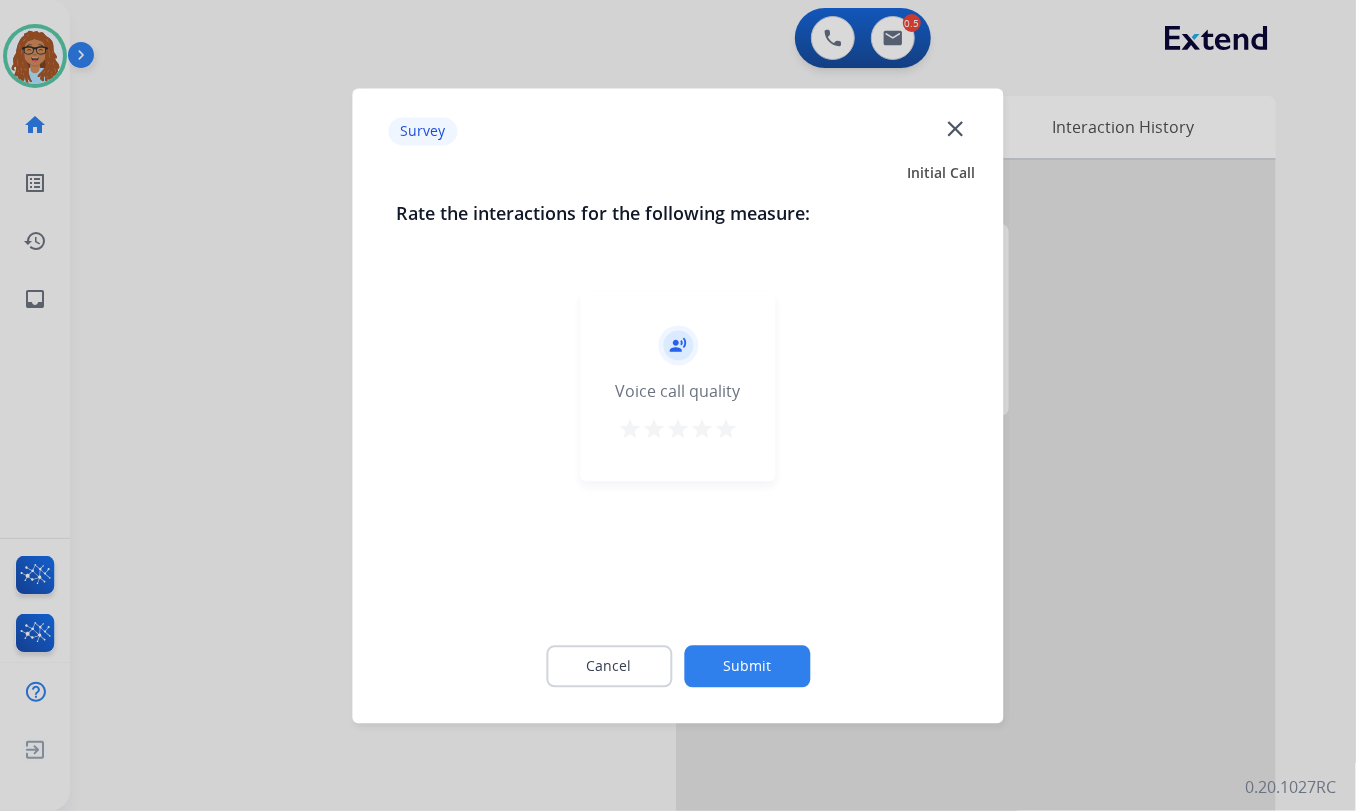 click on "close" 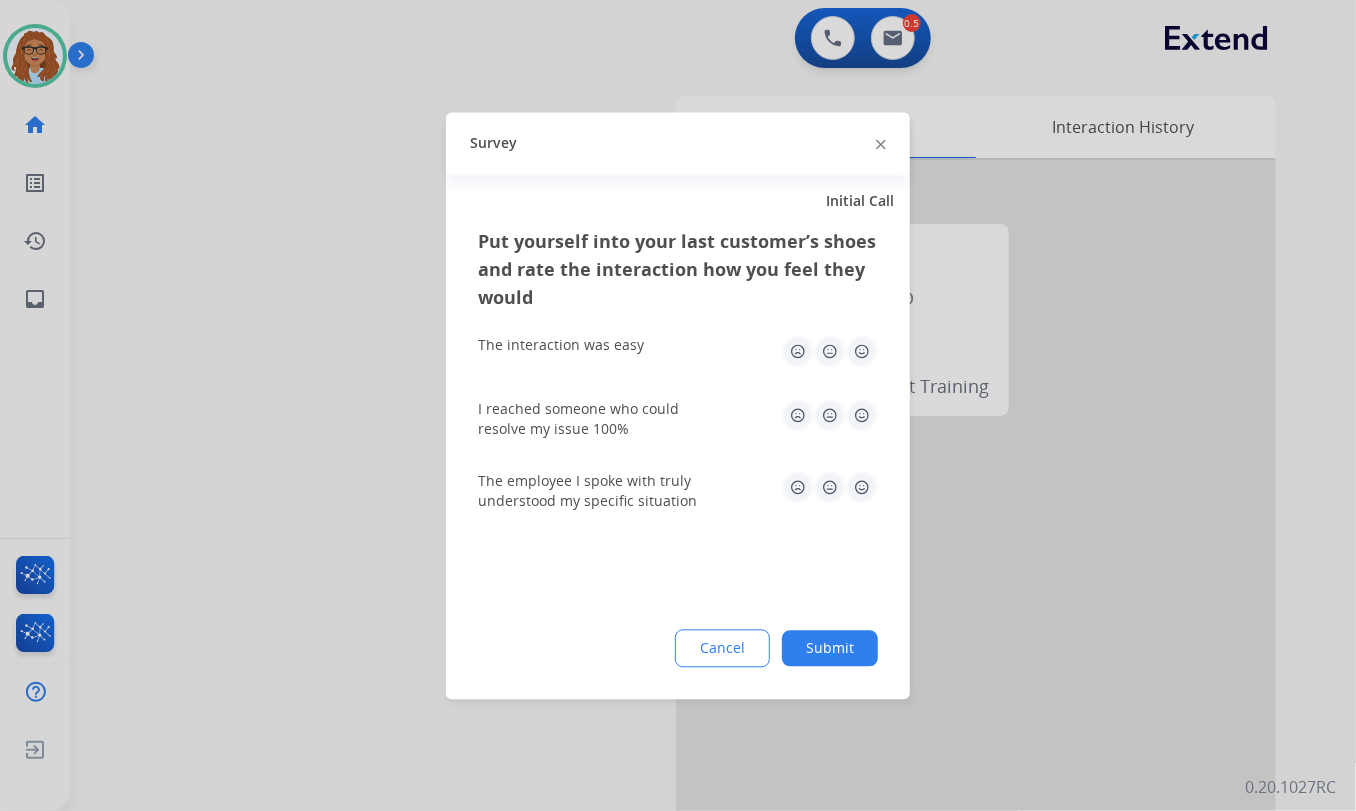 click 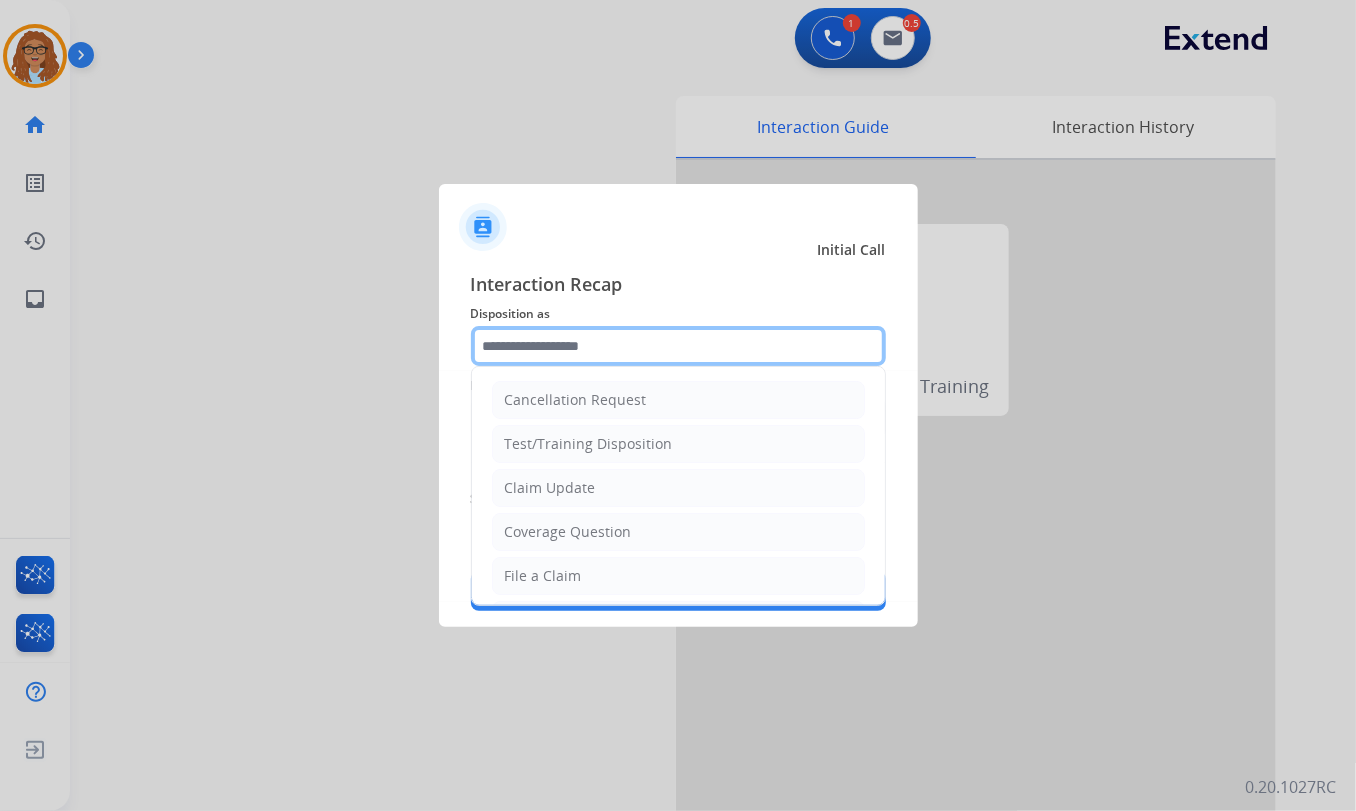 click 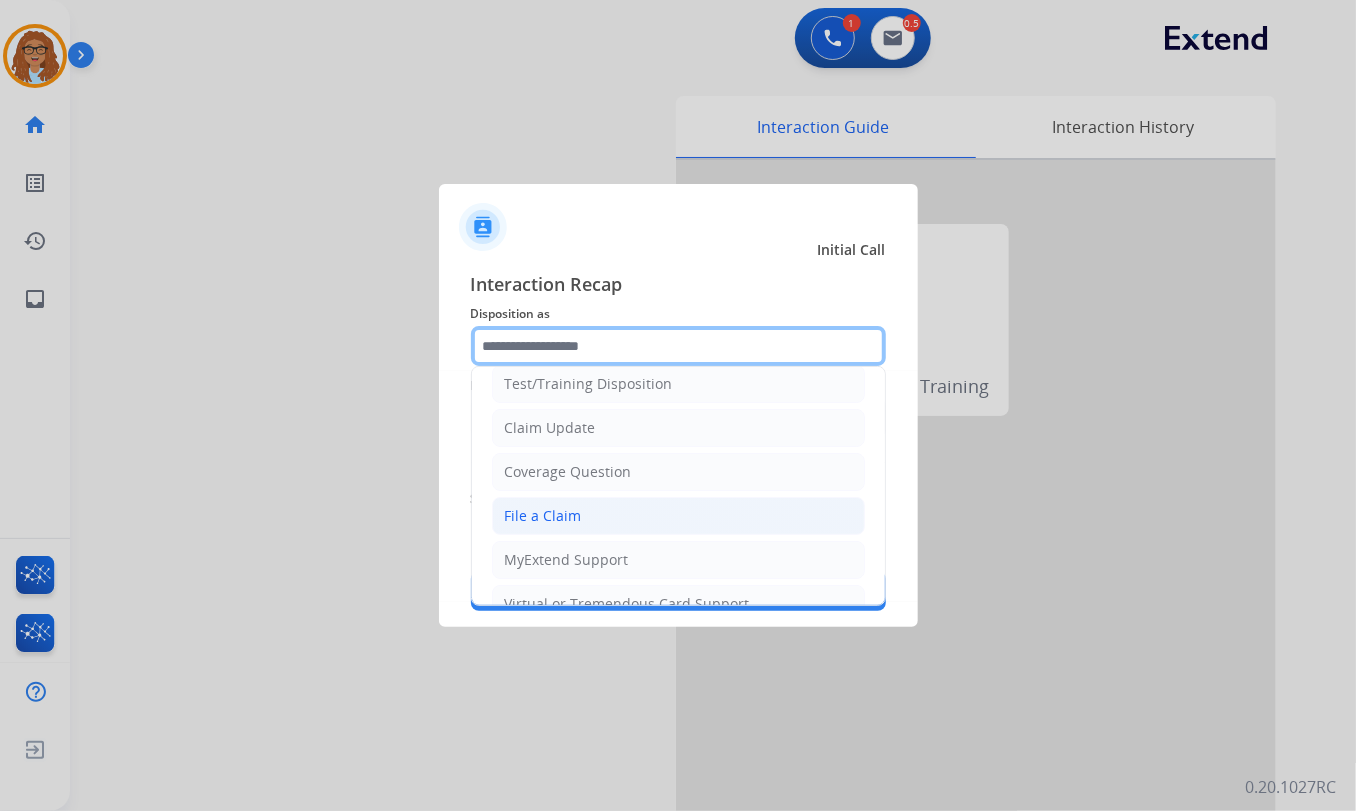 scroll, scrollTop: 90, scrollLeft: 0, axis: vertical 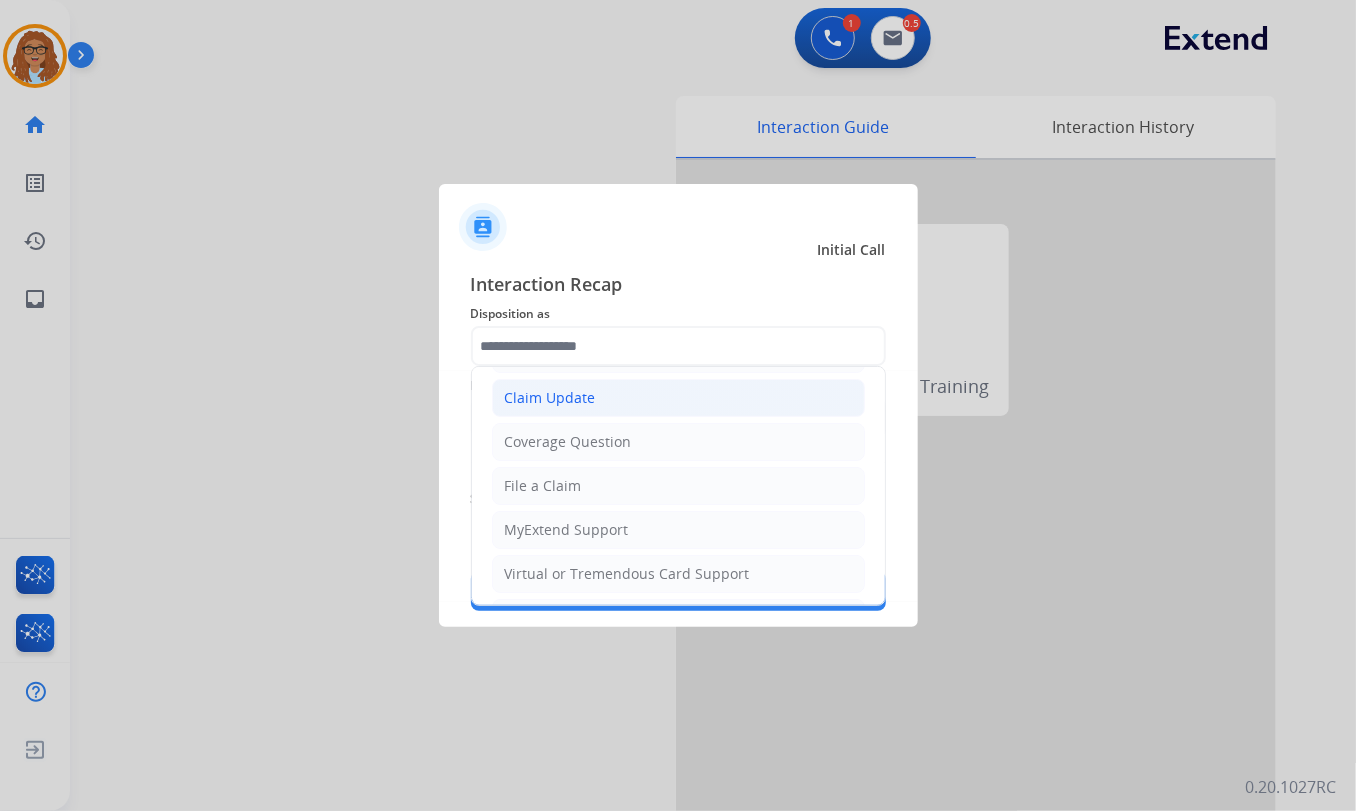 click on "Claim Update" 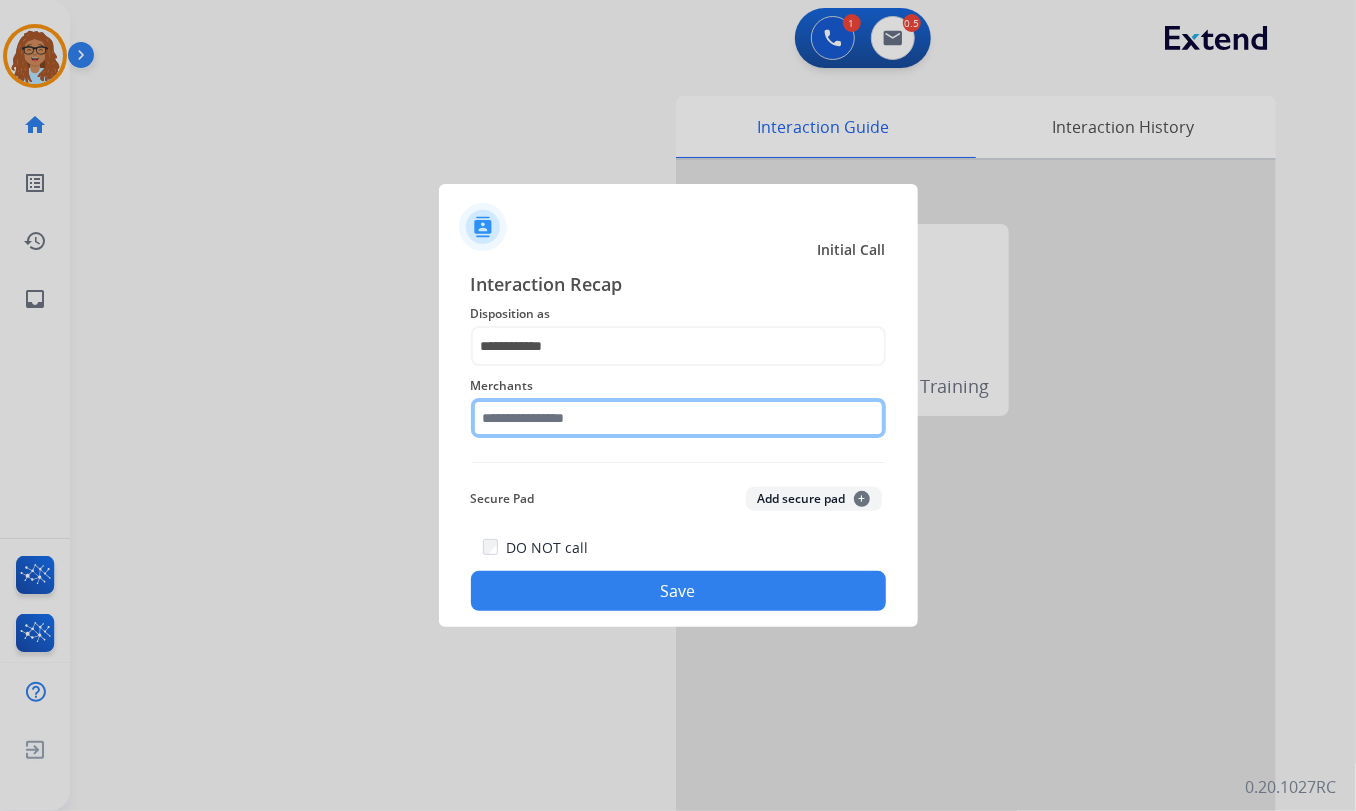 click 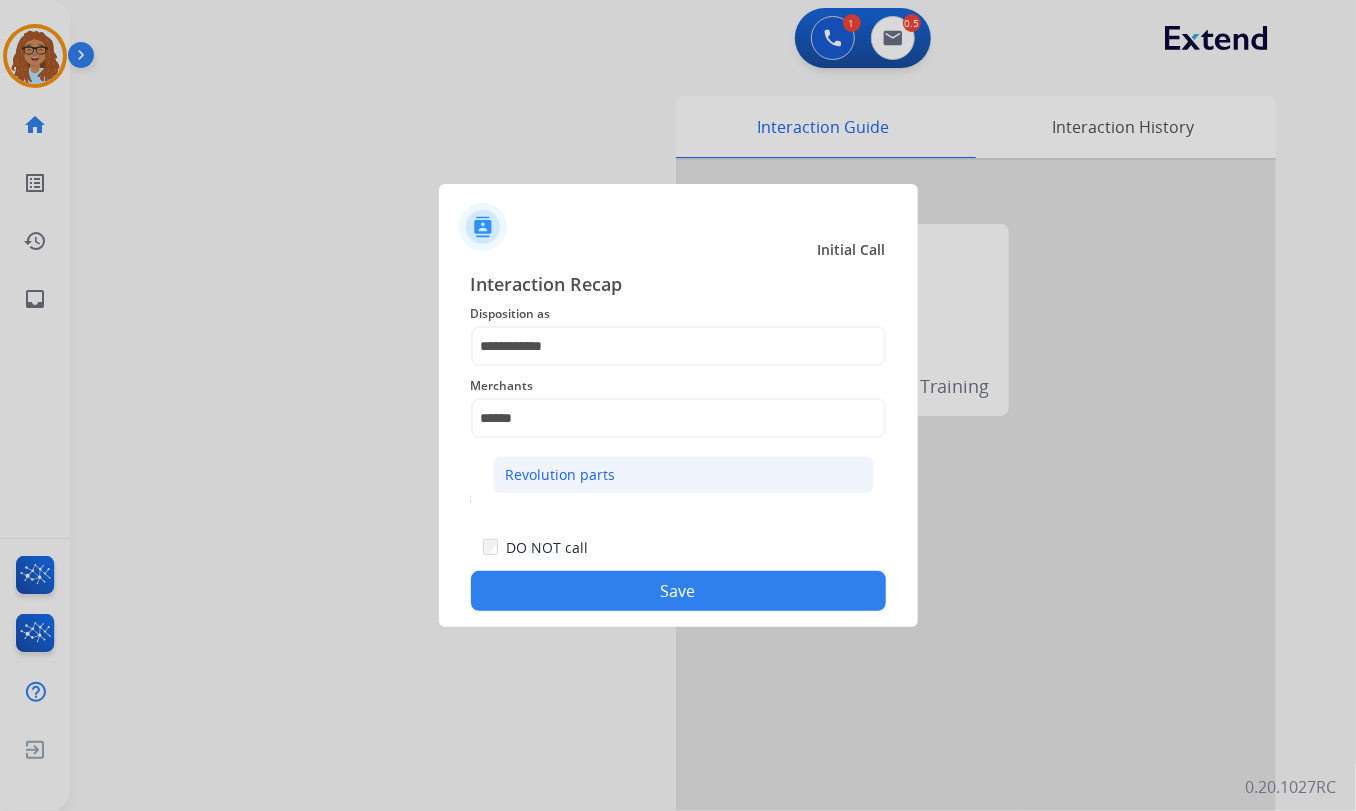click on "Revolution parts" 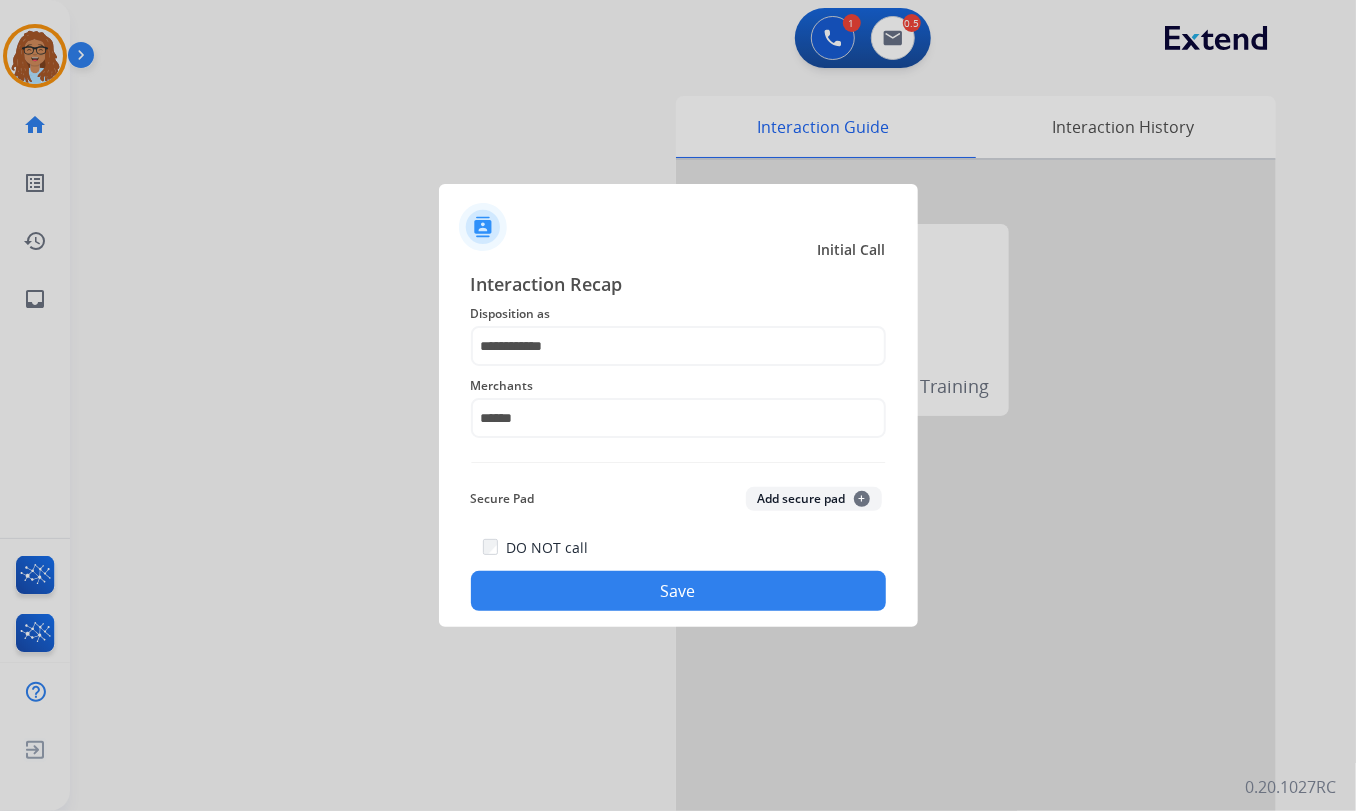 type on "**********" 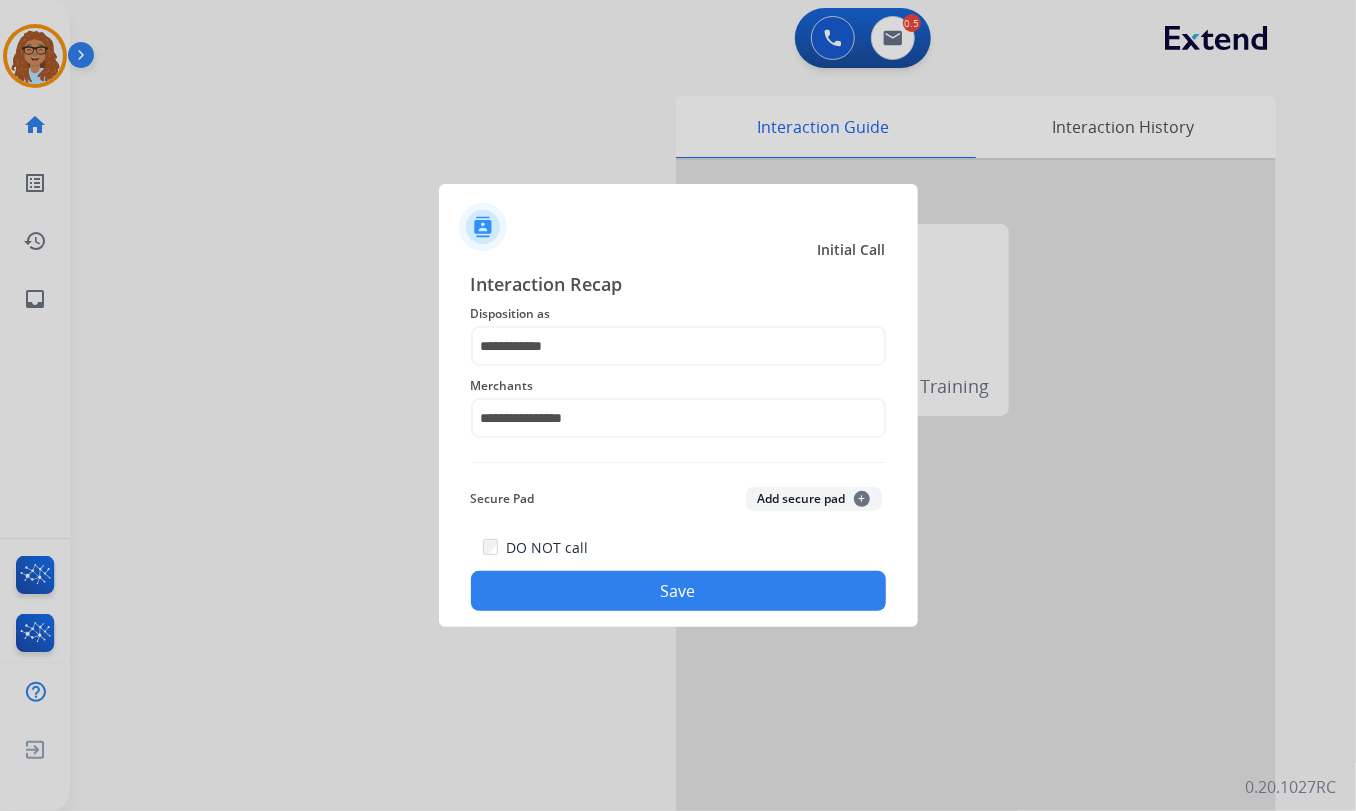 click on "Save" 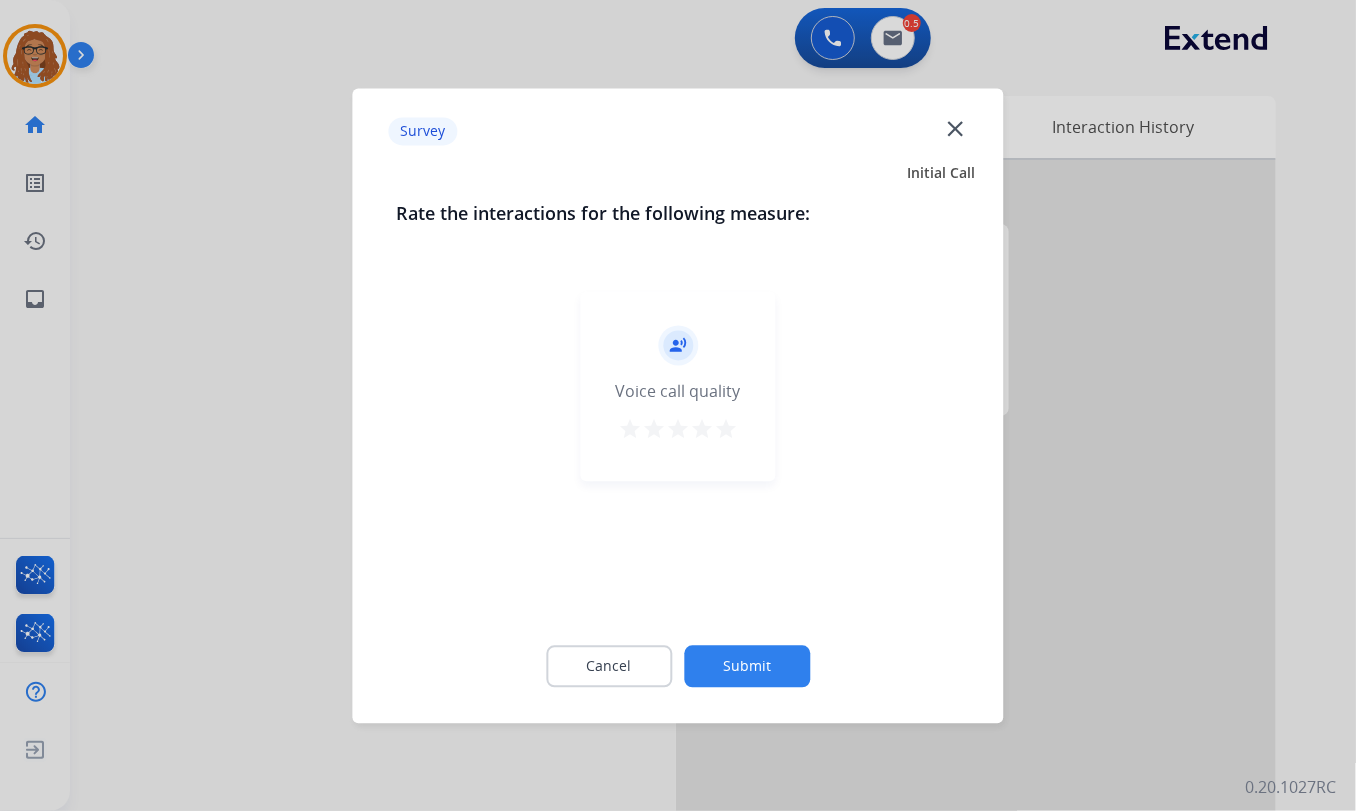 click on "close" 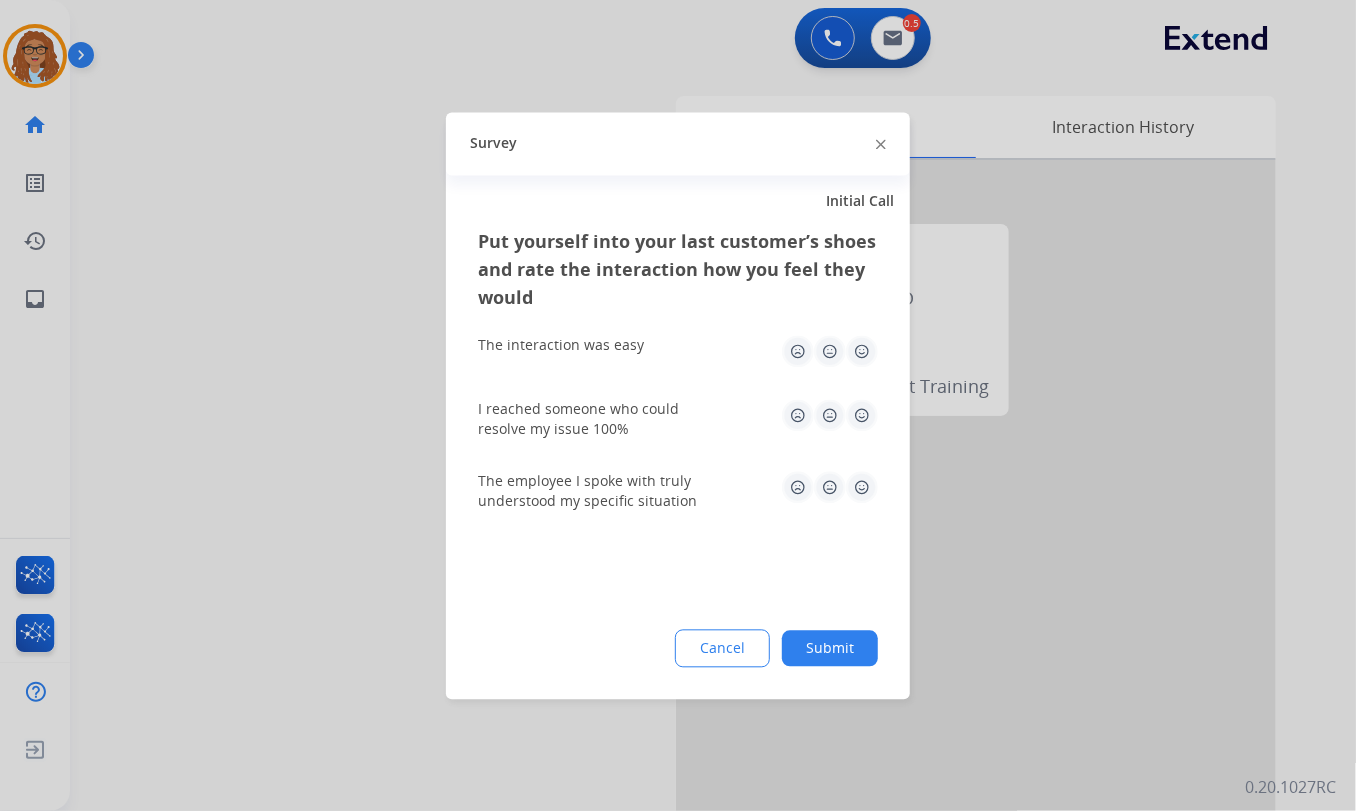 click 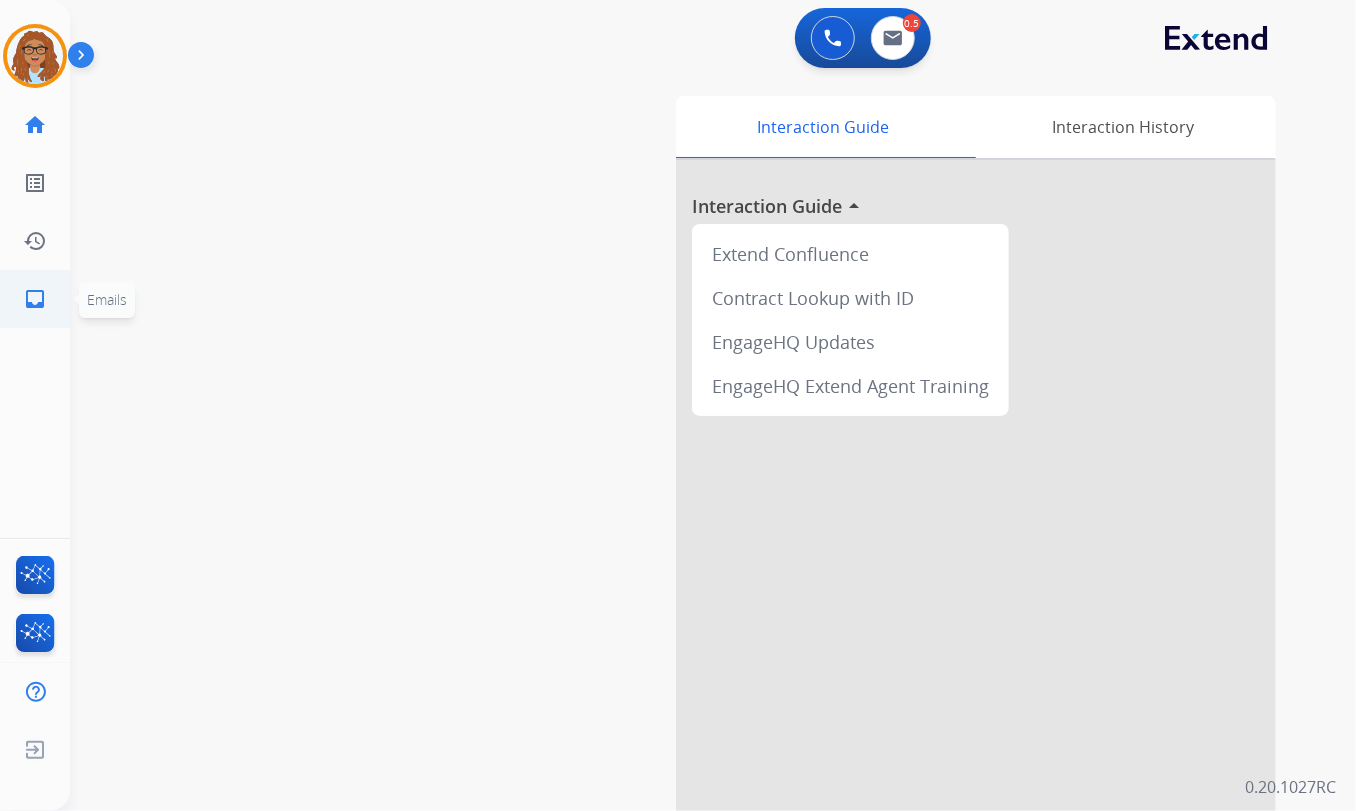 click on "inbox" 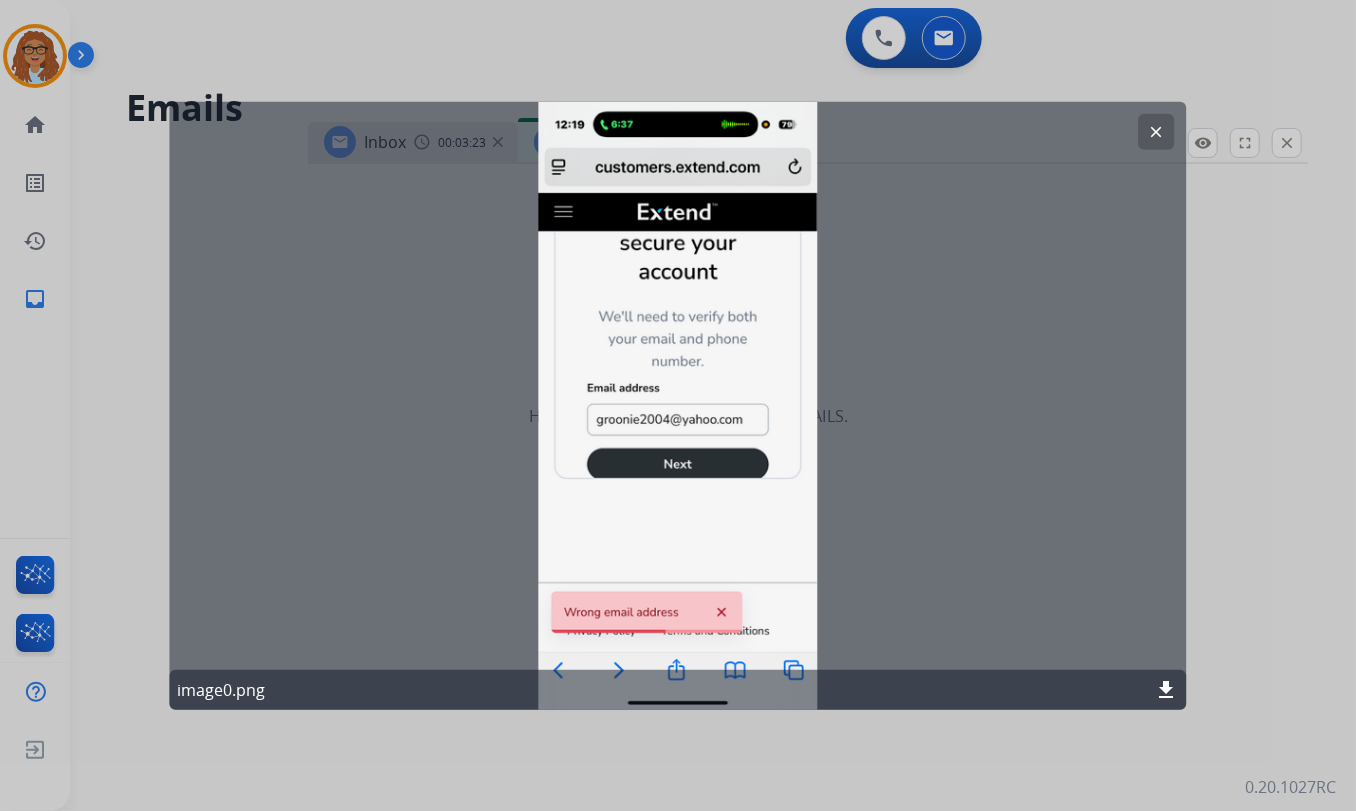 select on "**********" 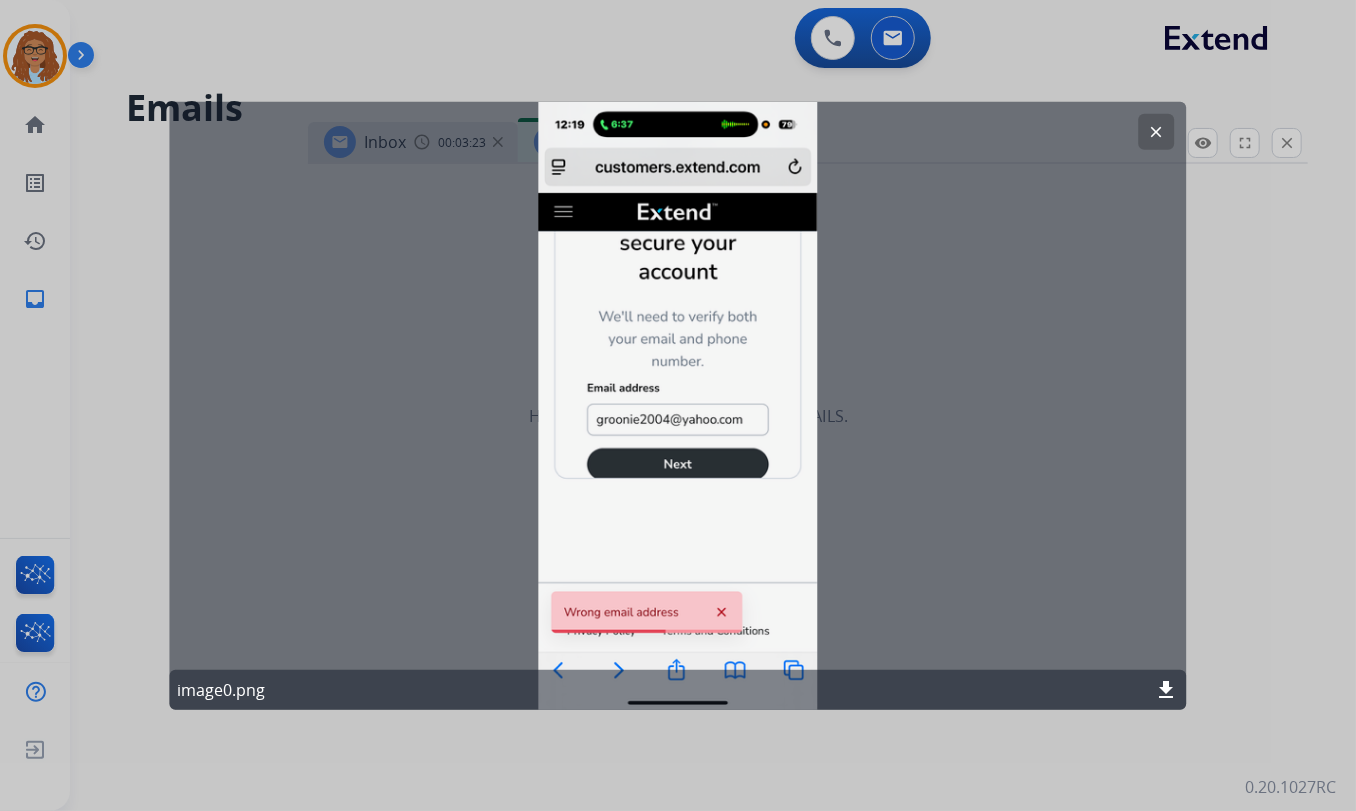 click on "clear" 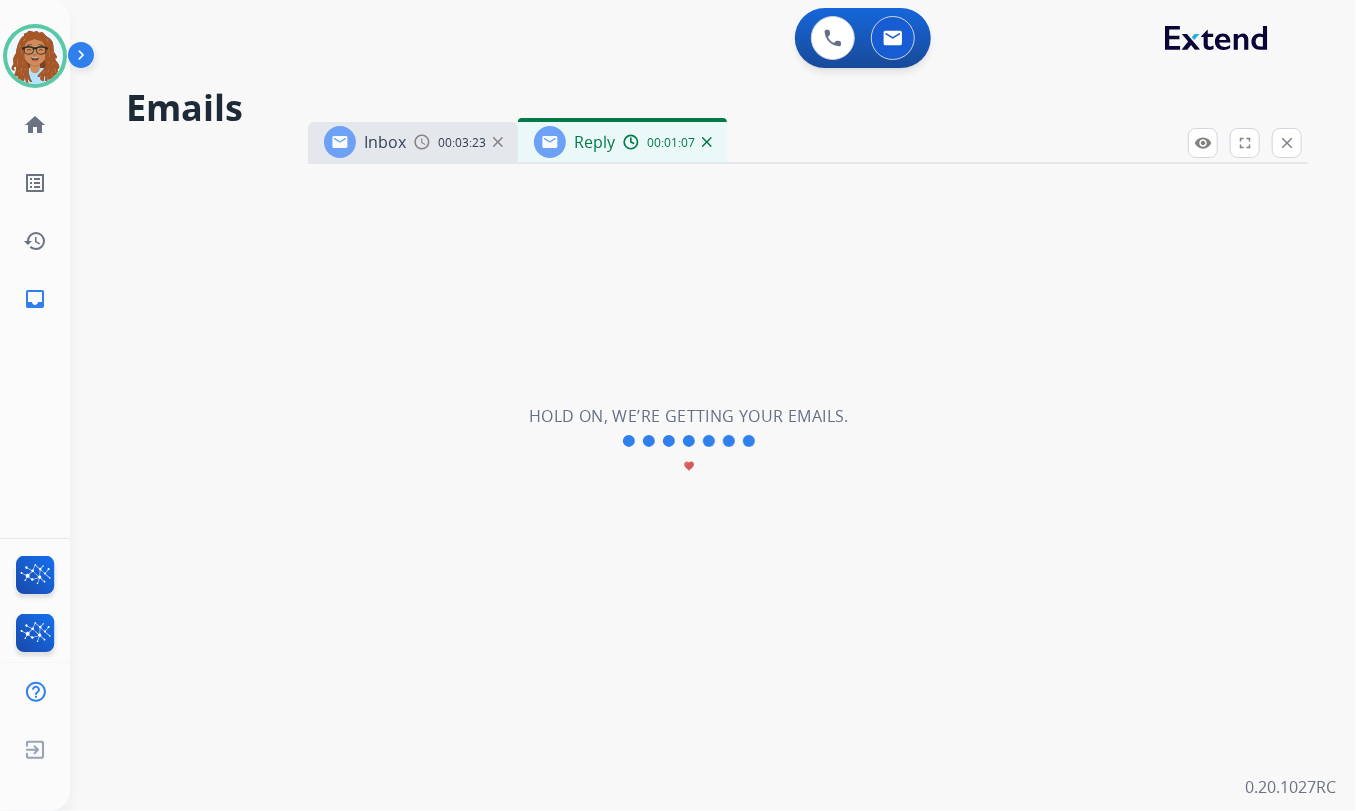 click on "**********" at bounding box center (689, 441) 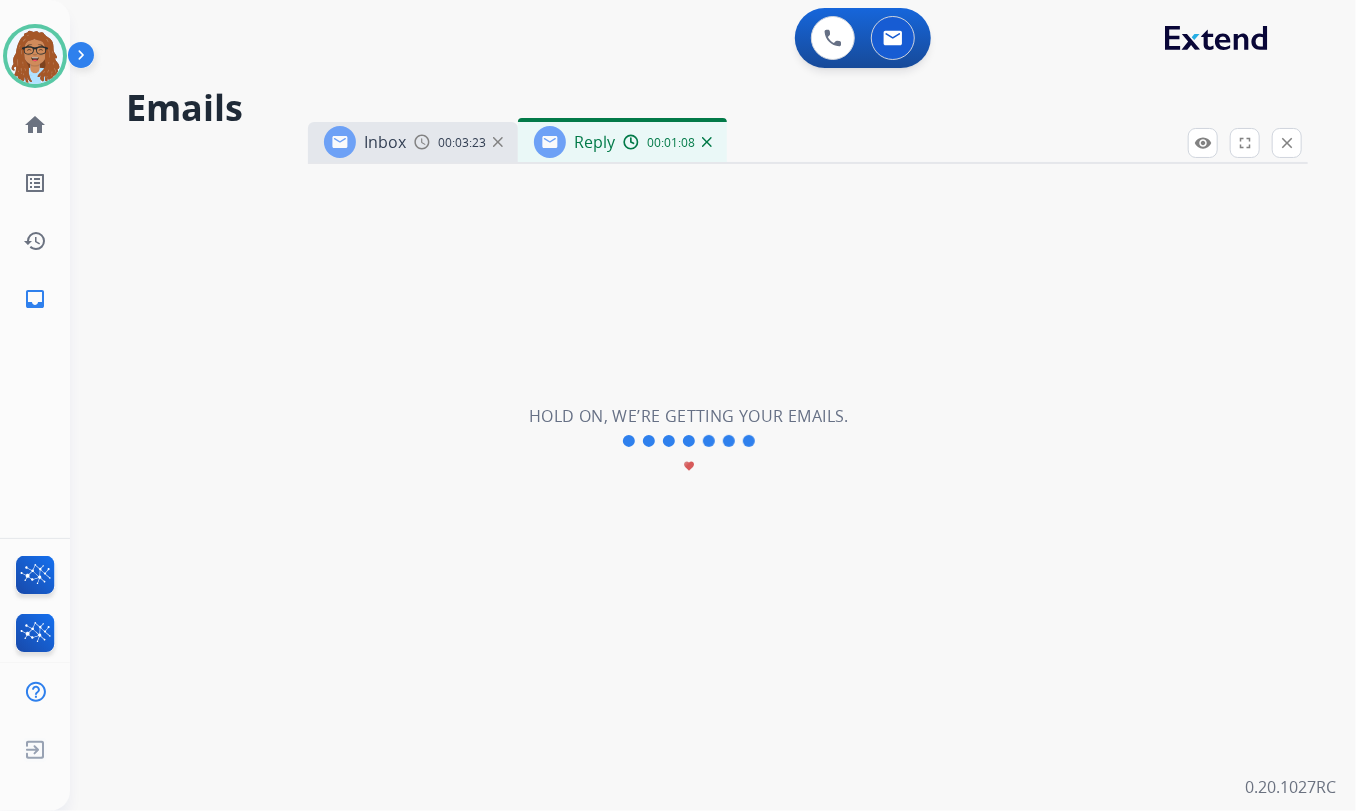 click on "Reply" at bounding box center [594, 142] 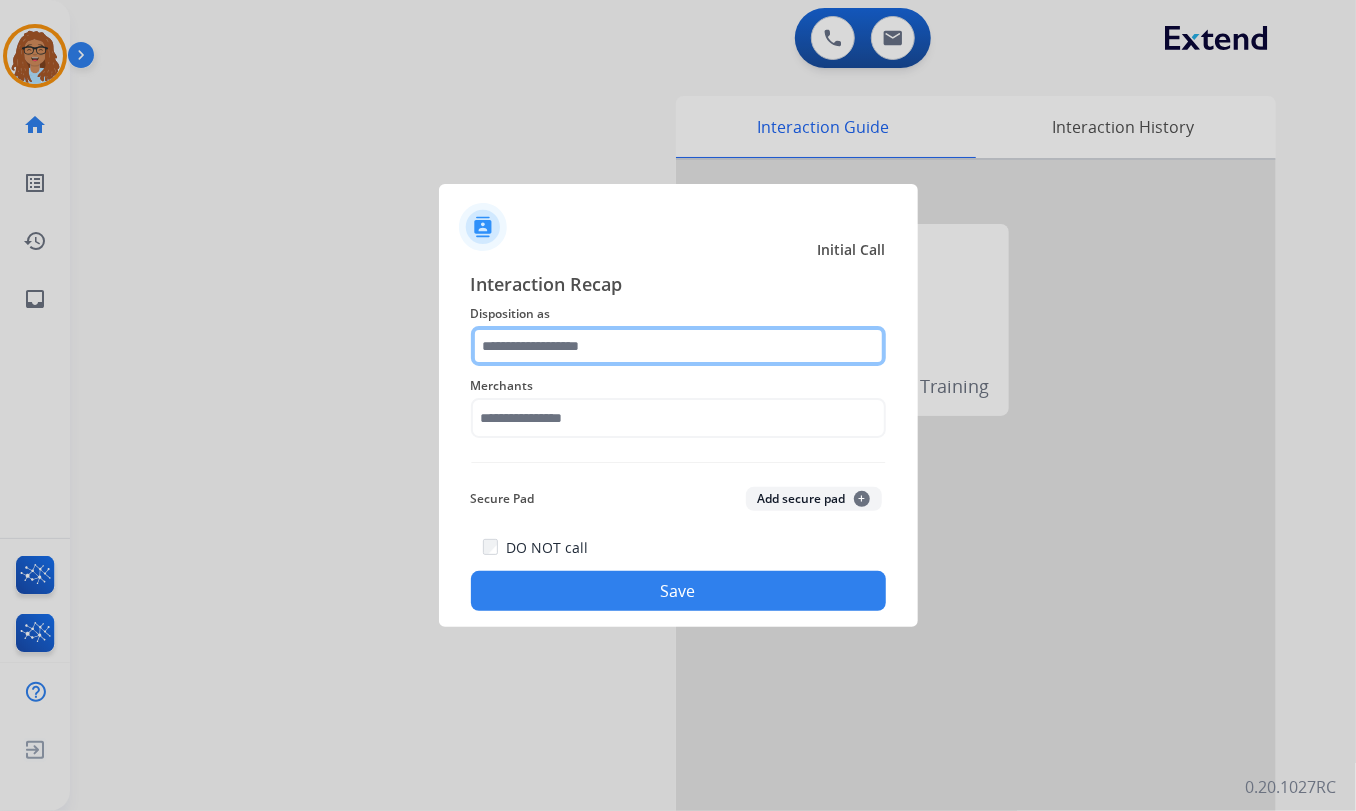 click 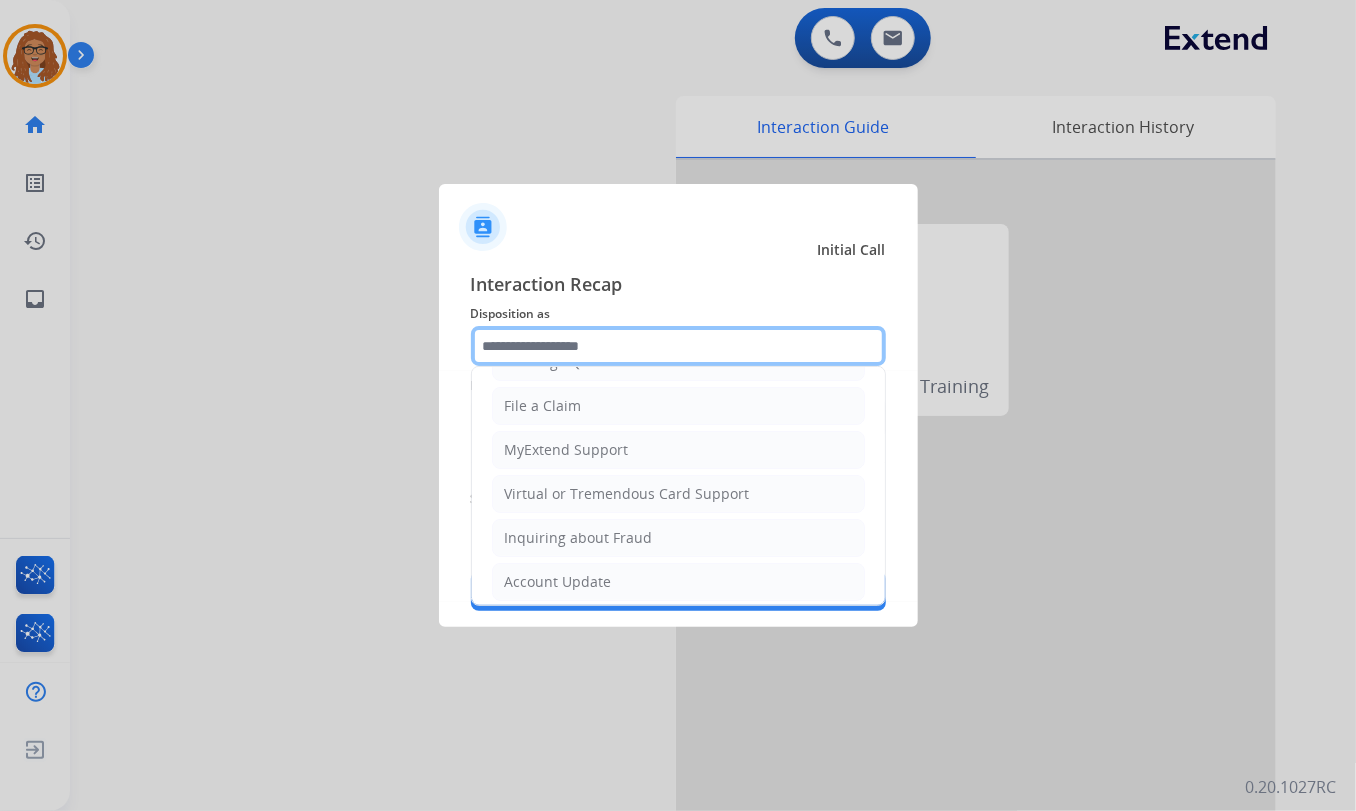 scroll, scrollTop: 181, scrollLeft: 0, axis: vertical 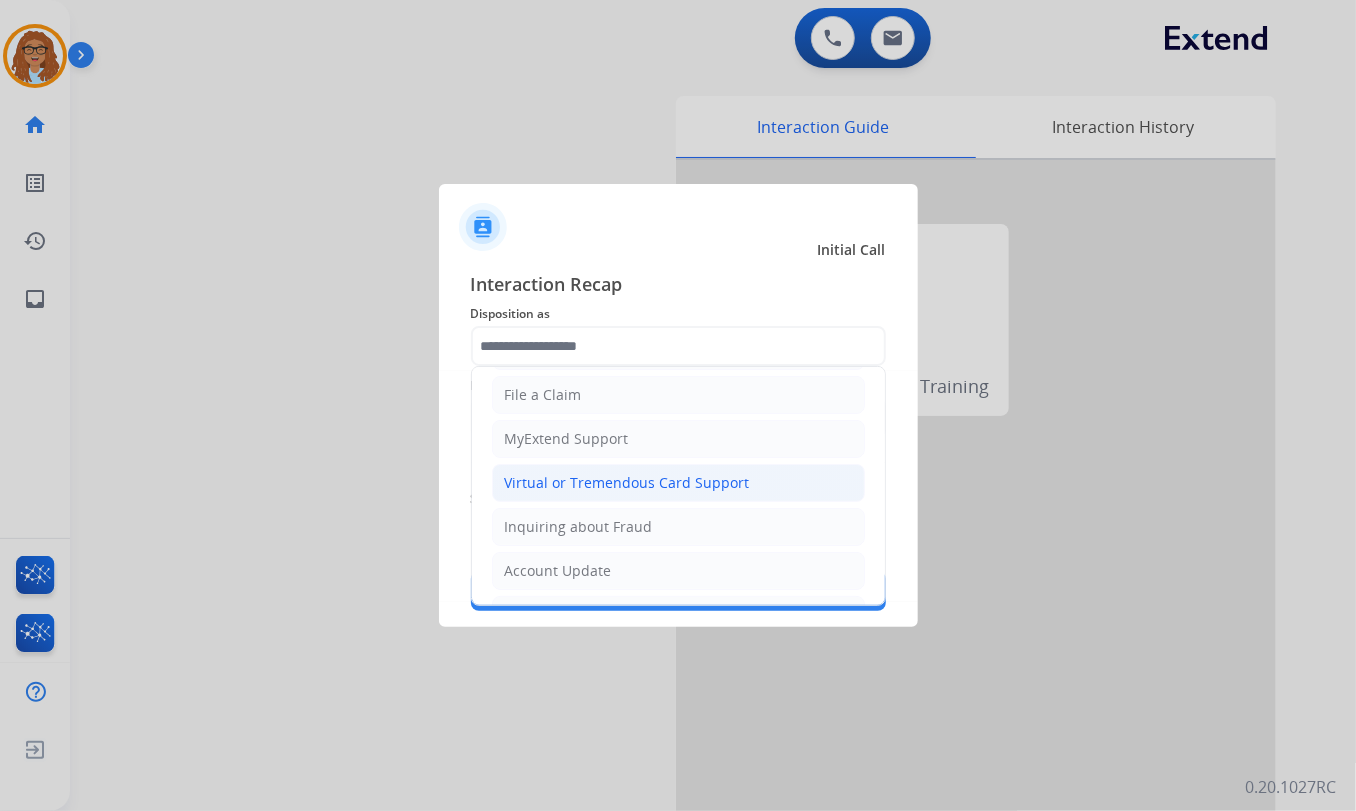click on "Virtual or Tremendous Card Support" 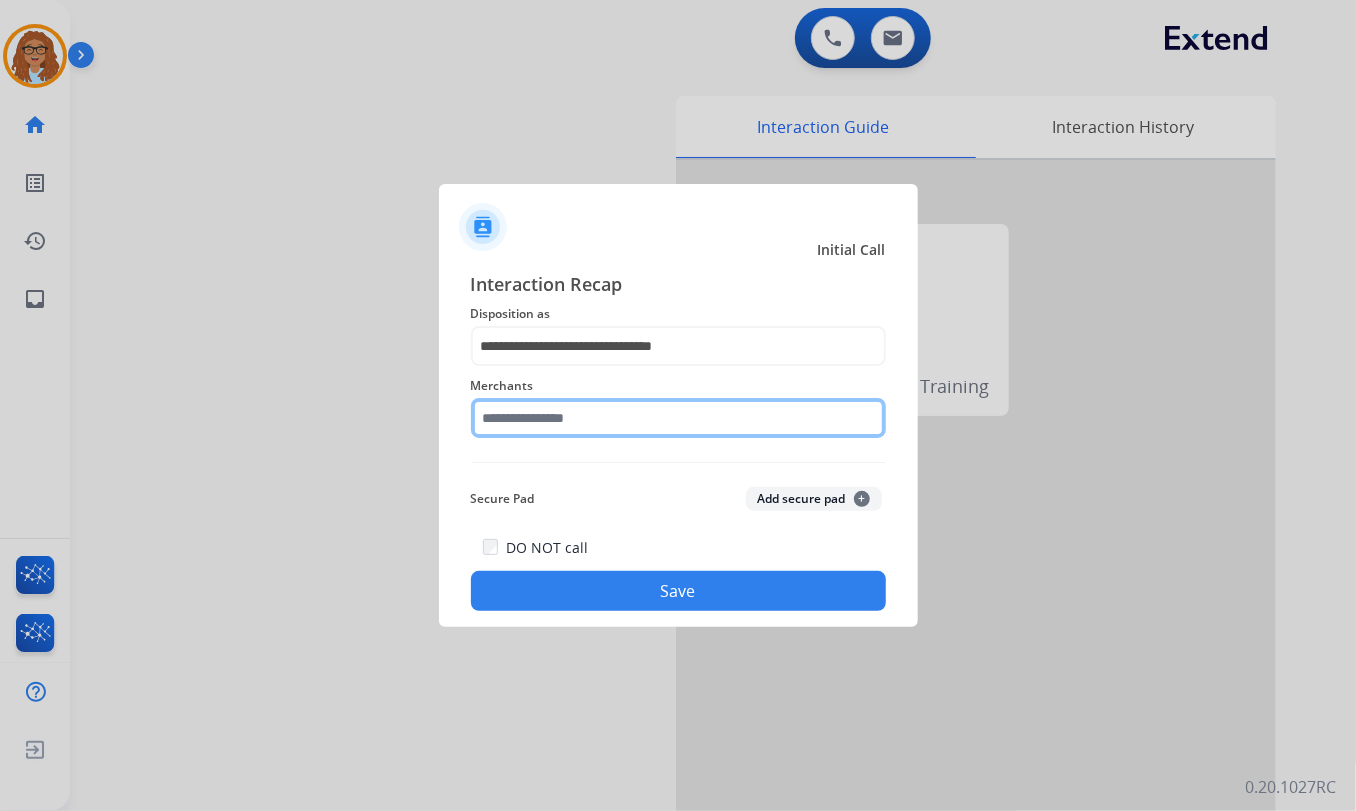click 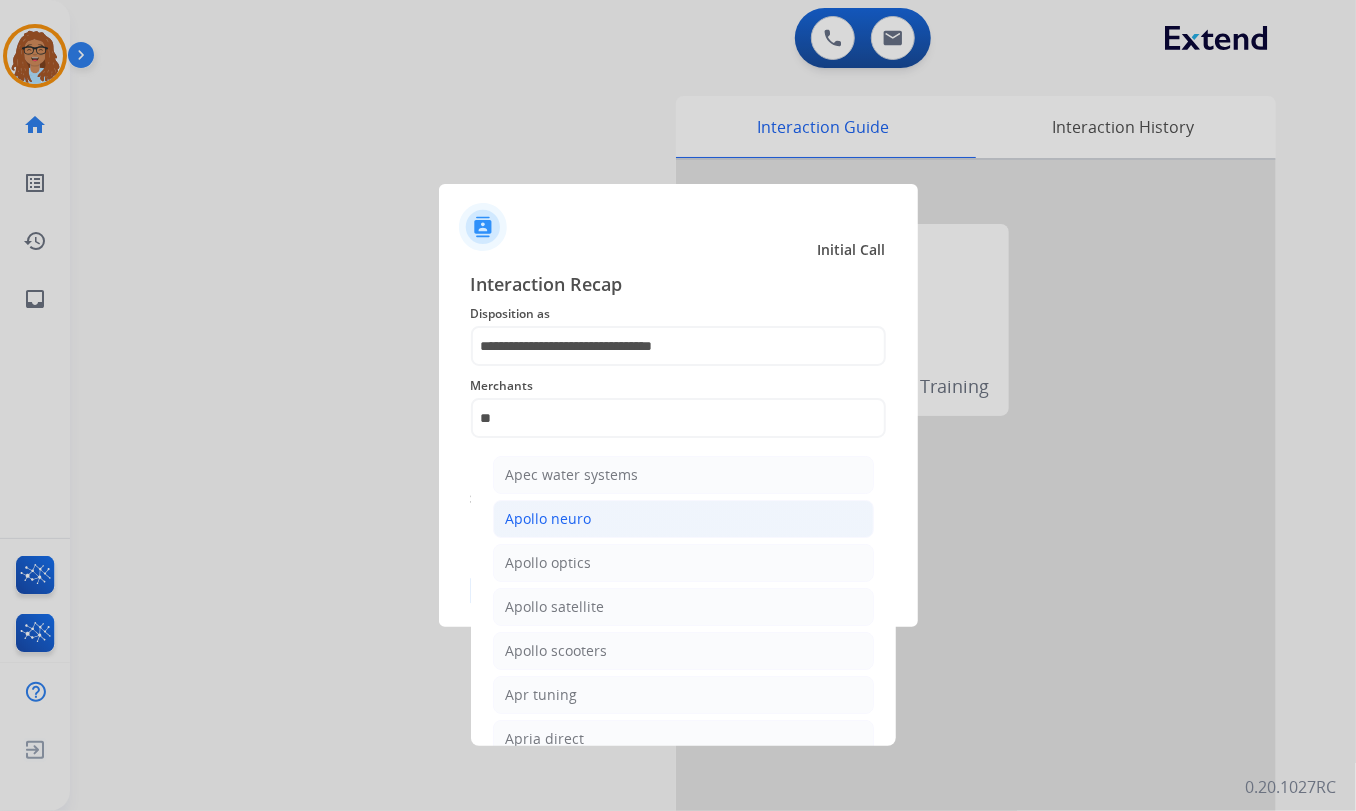 click on "Apollo neuro" 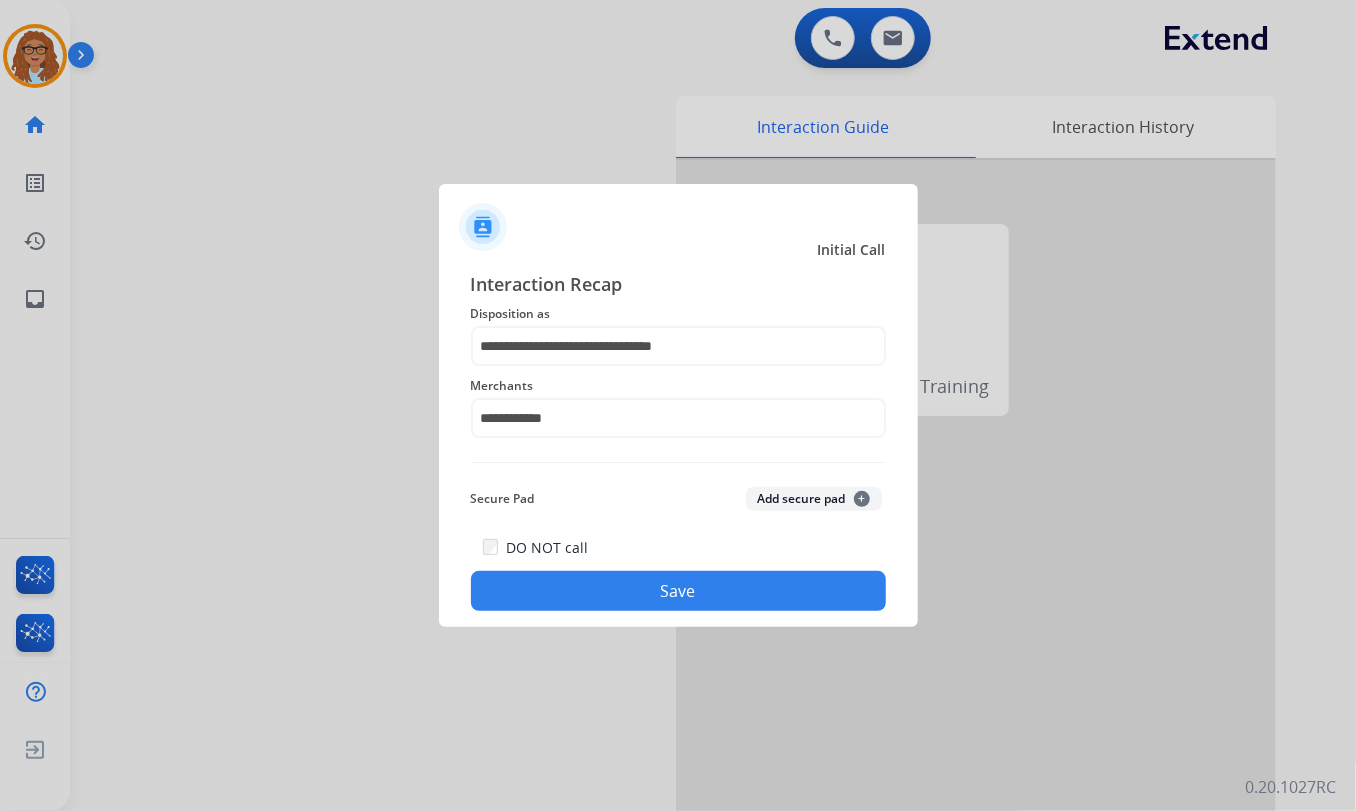 click on "Save" 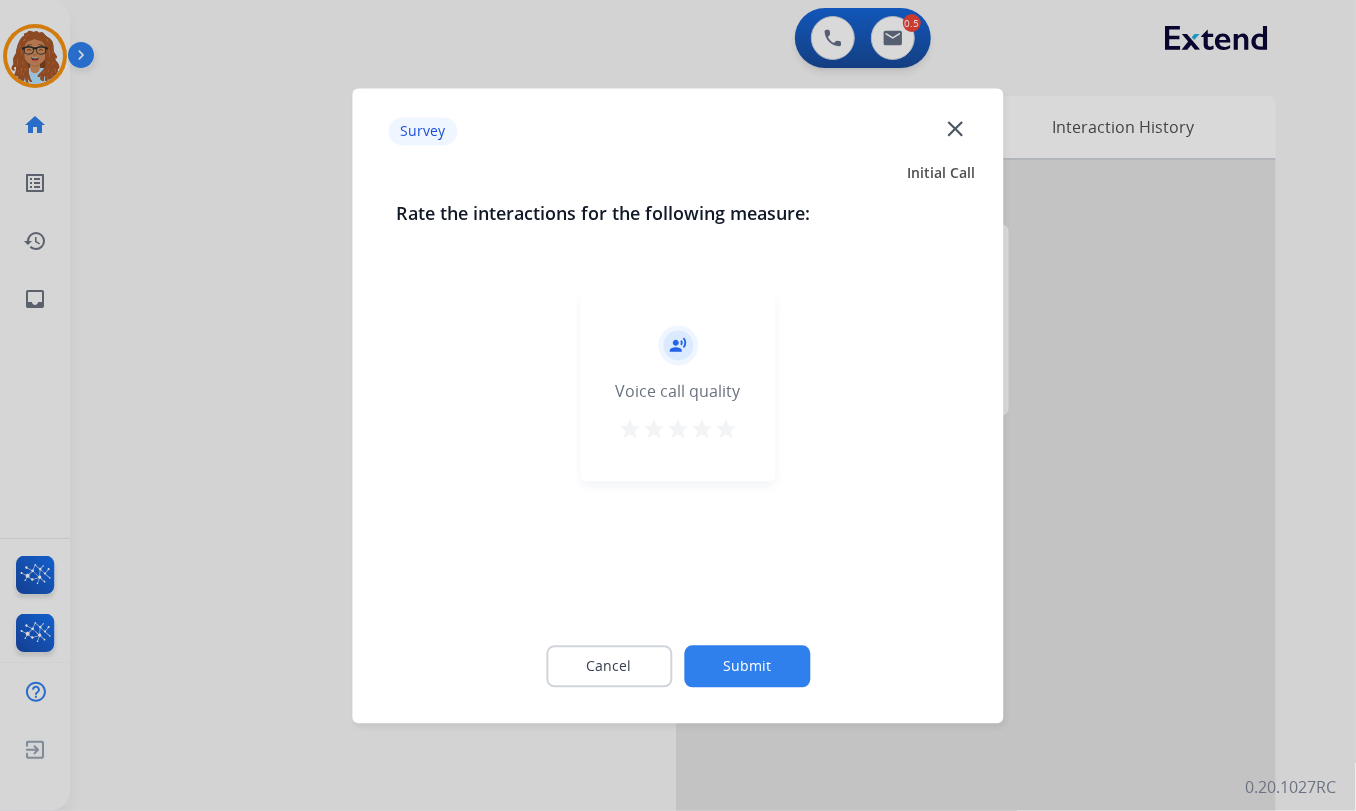 click on "close" 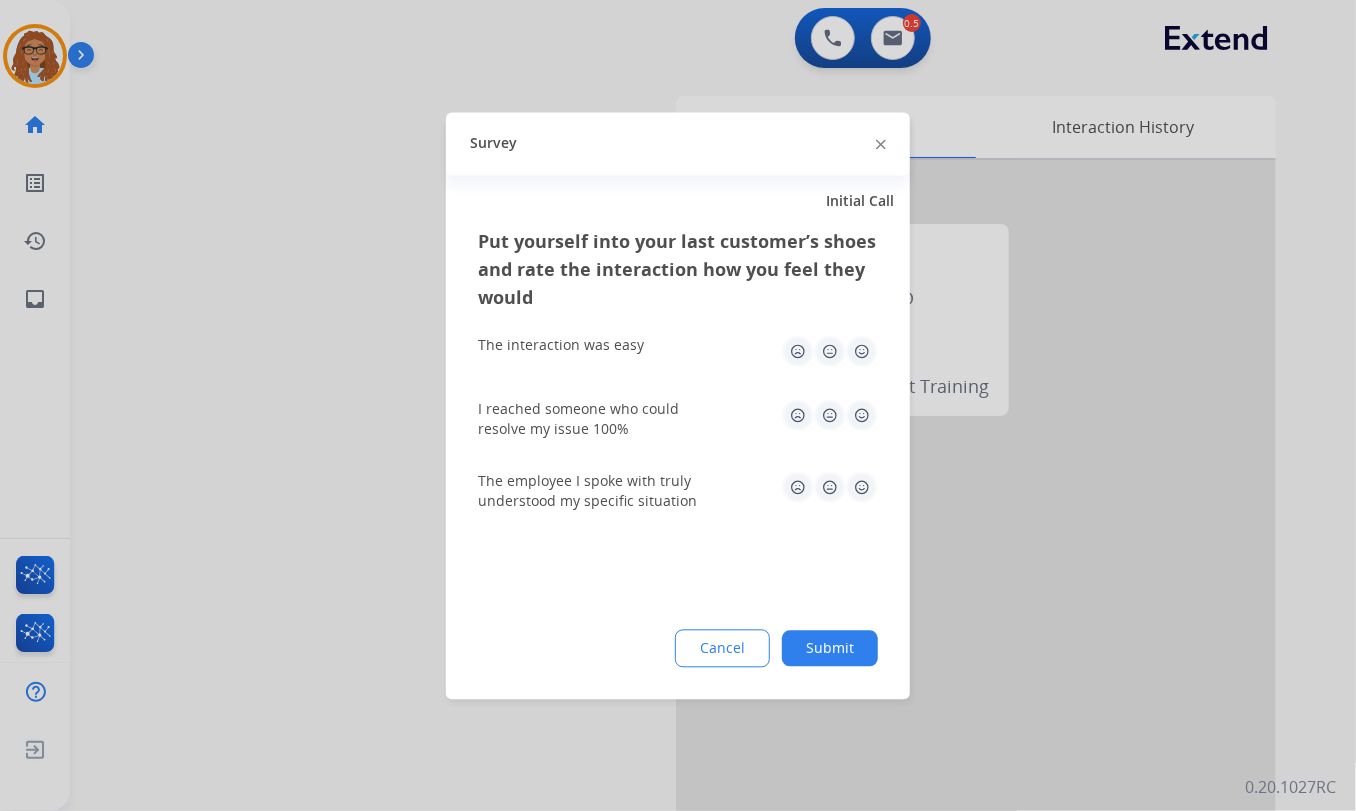 click on "Survey" 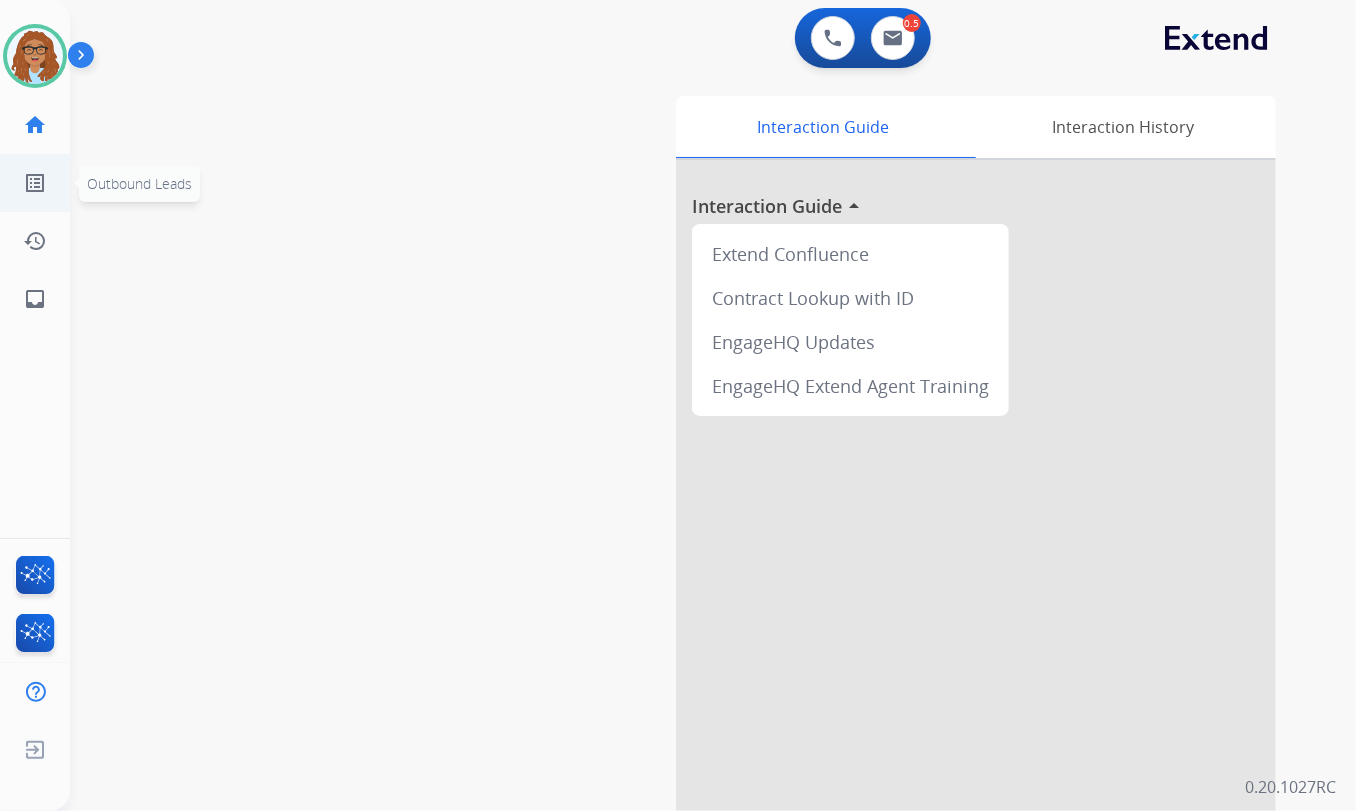 click on "list_alt  Outbound Leads" 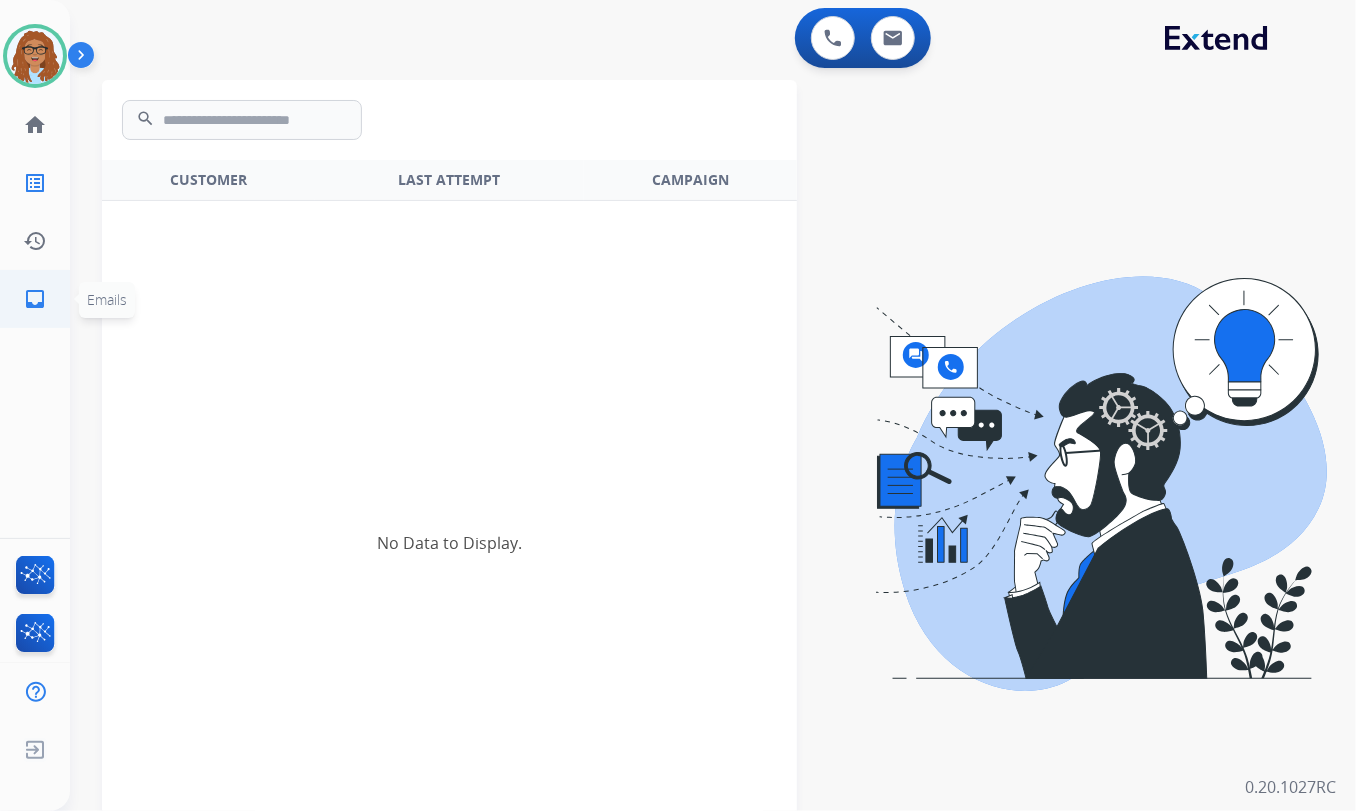 click on "inbox" 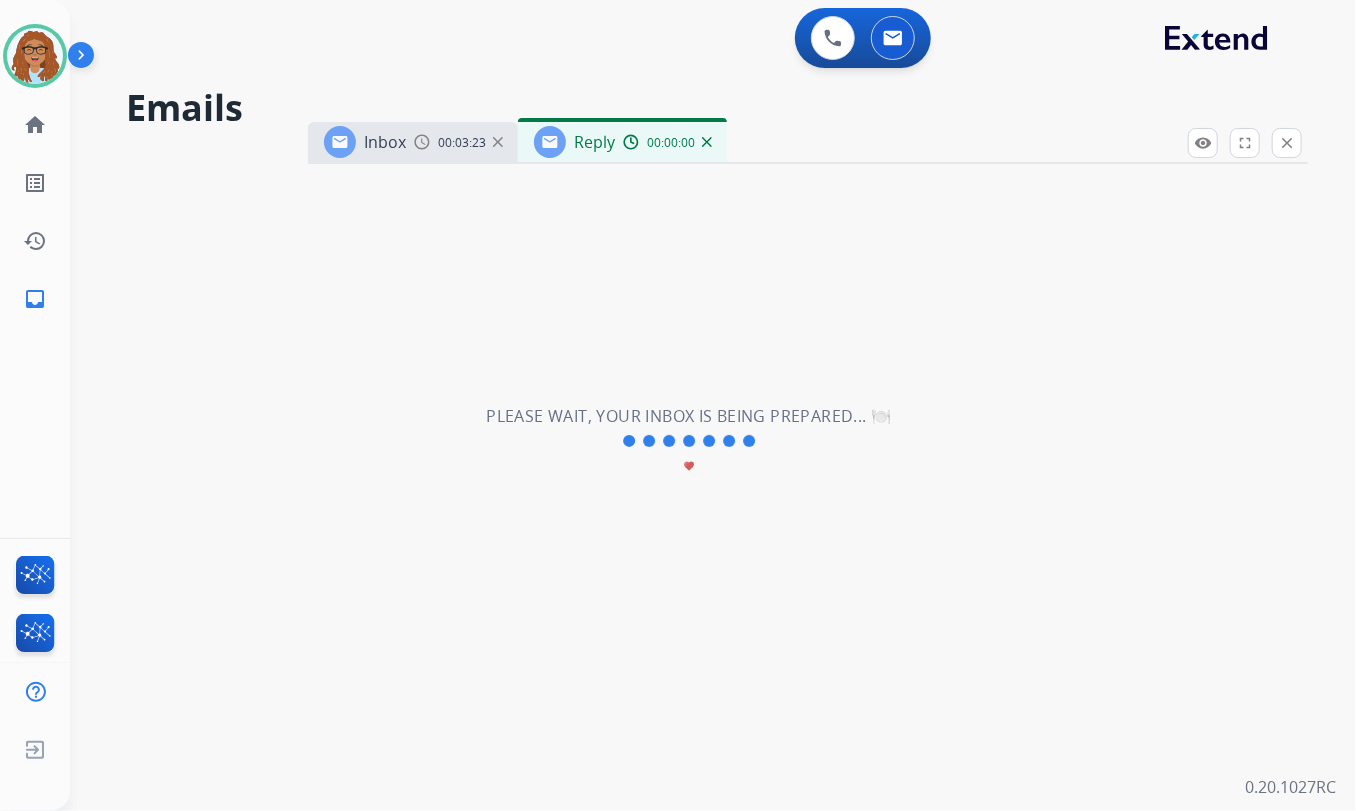 select on "**********" 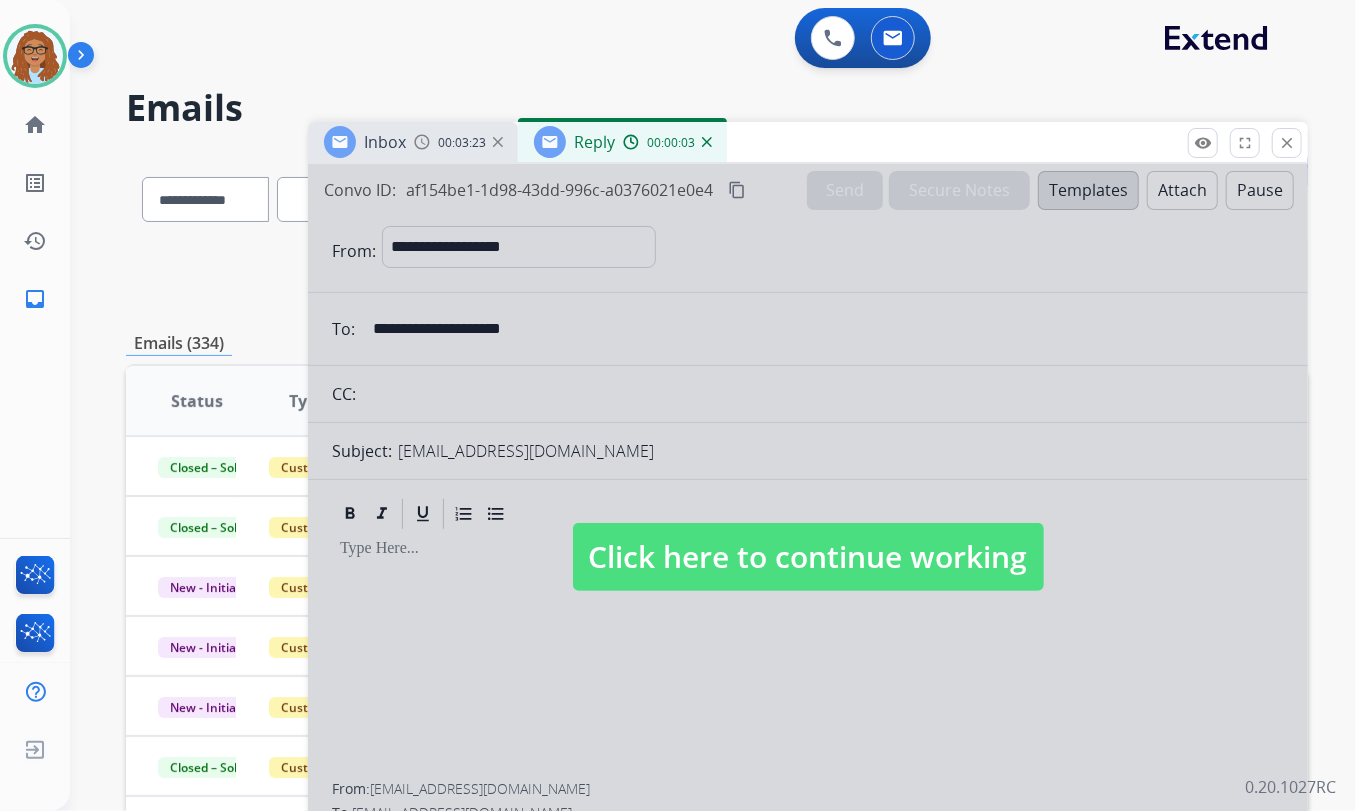 click on "Click here to continue working" at bounding box center (808, 557) 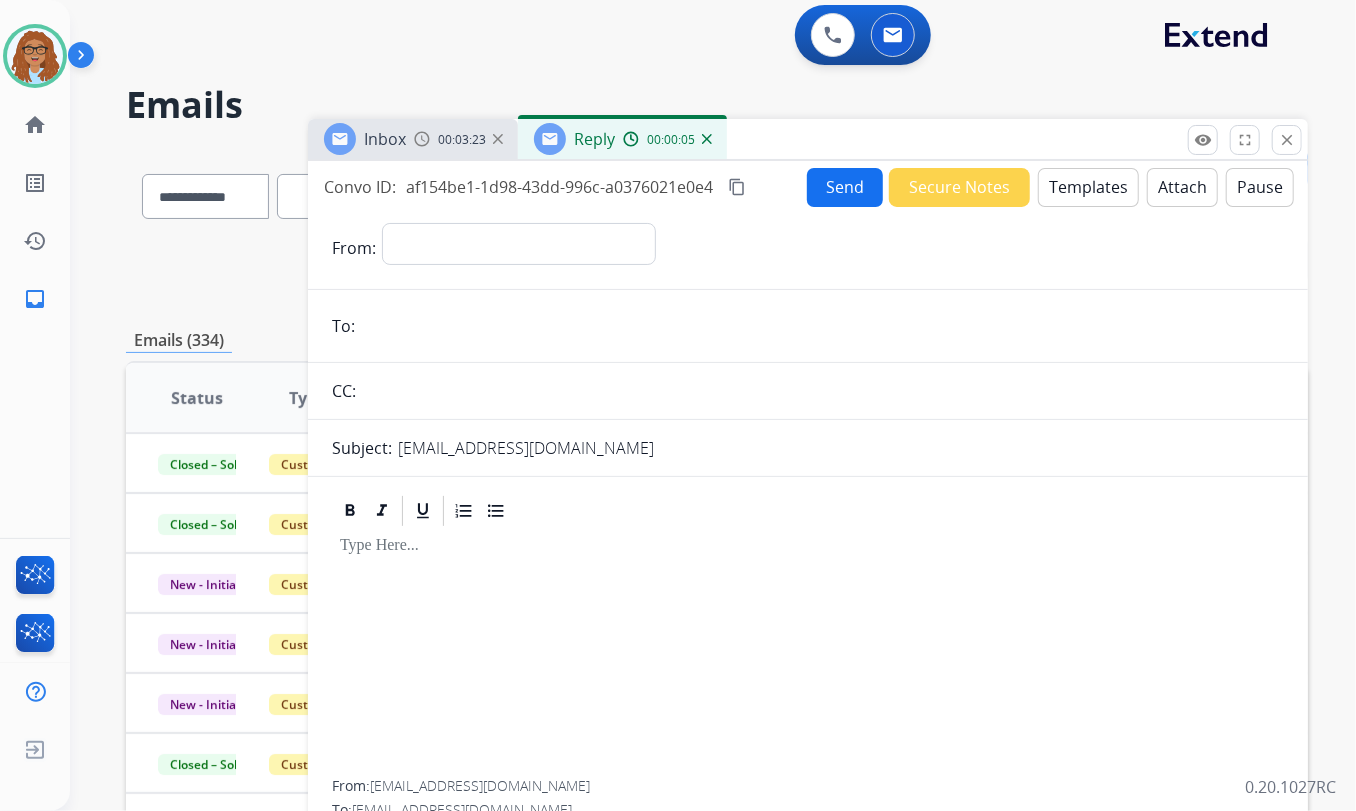 scroll, scrollTop: 0, scrollLeft: 0, axis: both 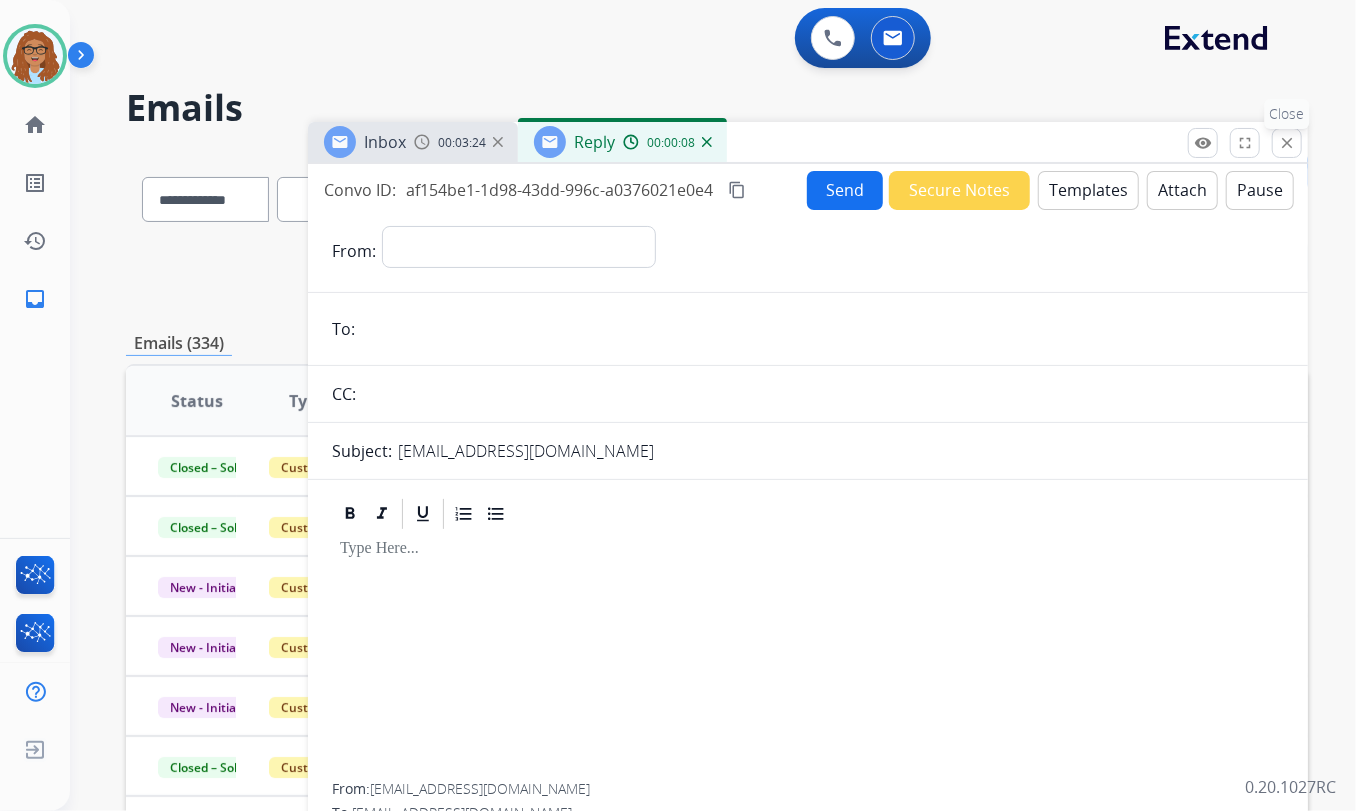 click on "close" at bounding box center [1287, 143] 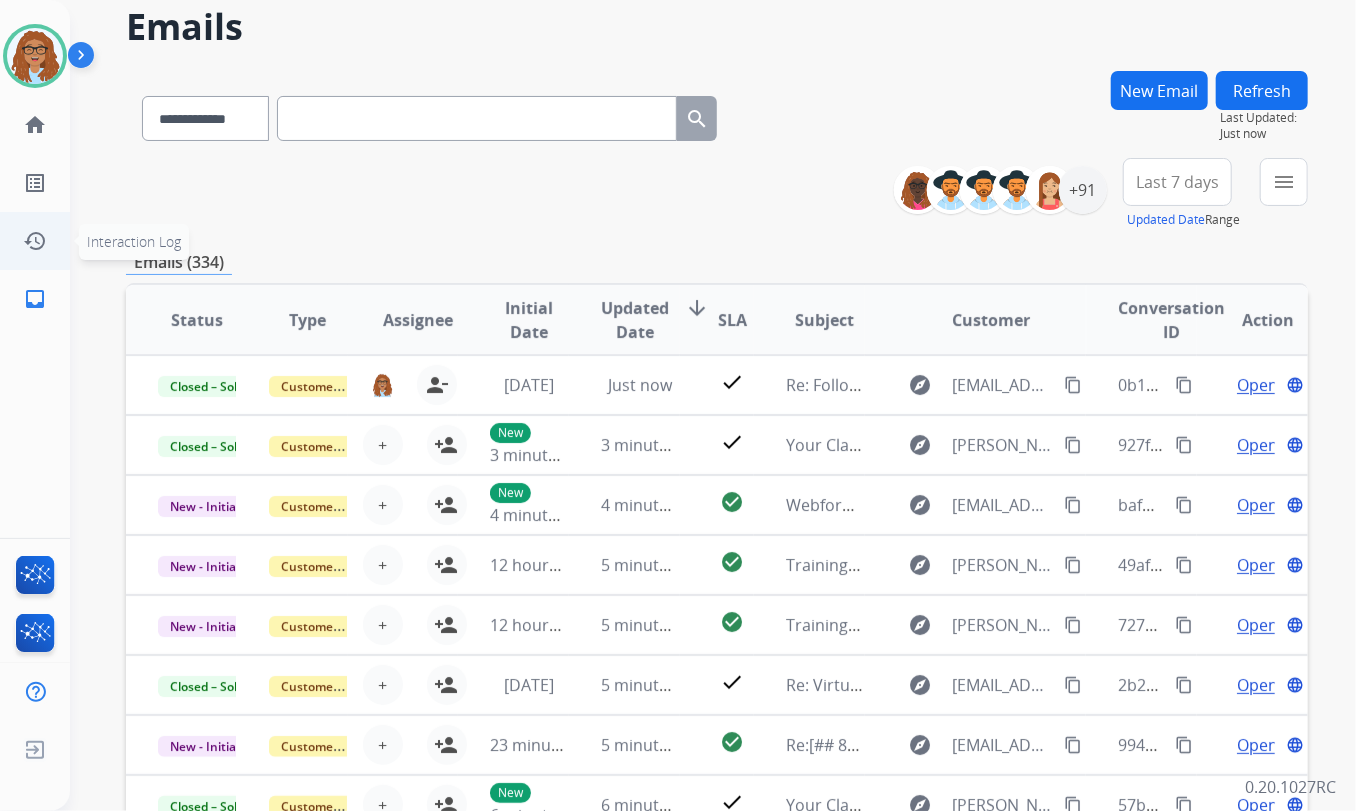 scroll, scrollTop: 0, scrollLeft: 0, axis: both 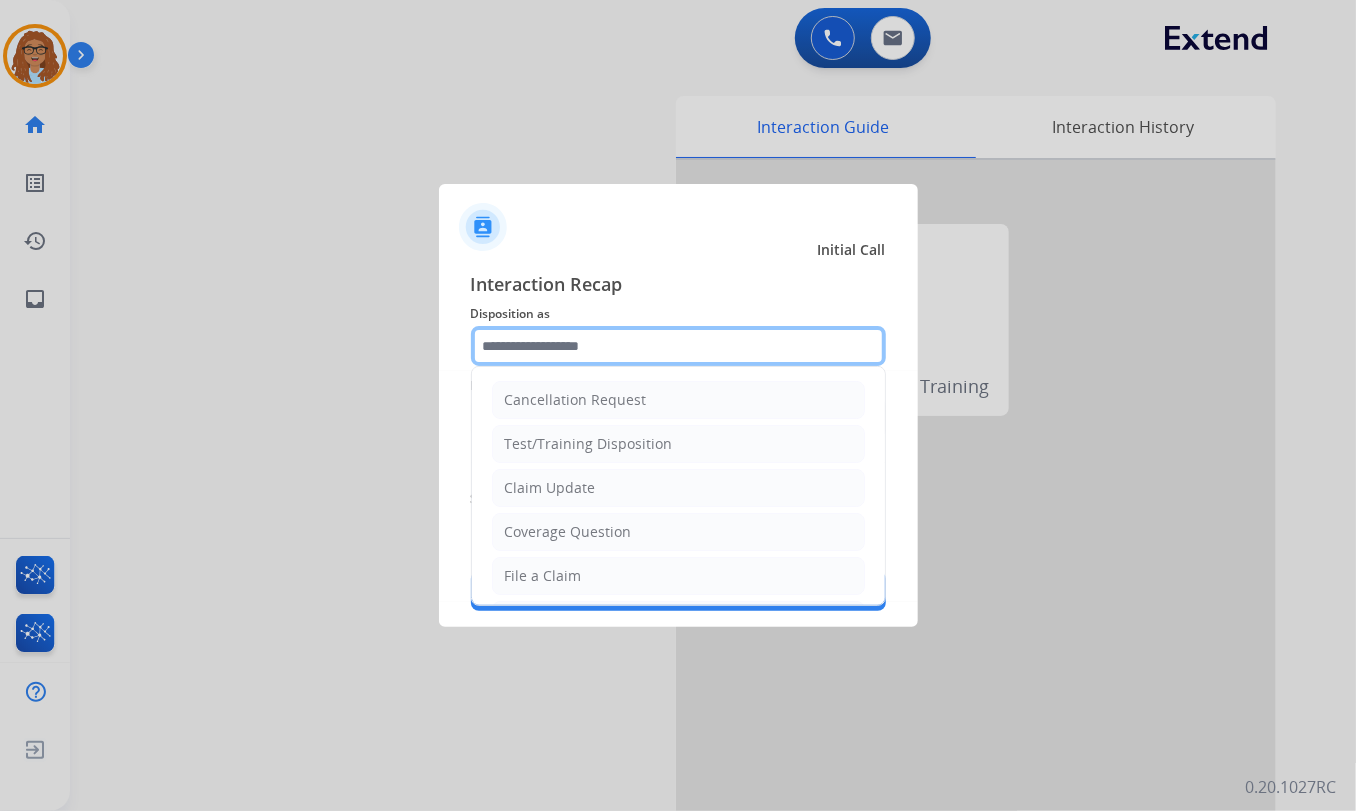 drag, startPoint x: 580, startPoint y: 342, endPoint x: 583, endPoint y: 370, distance: 28.160255 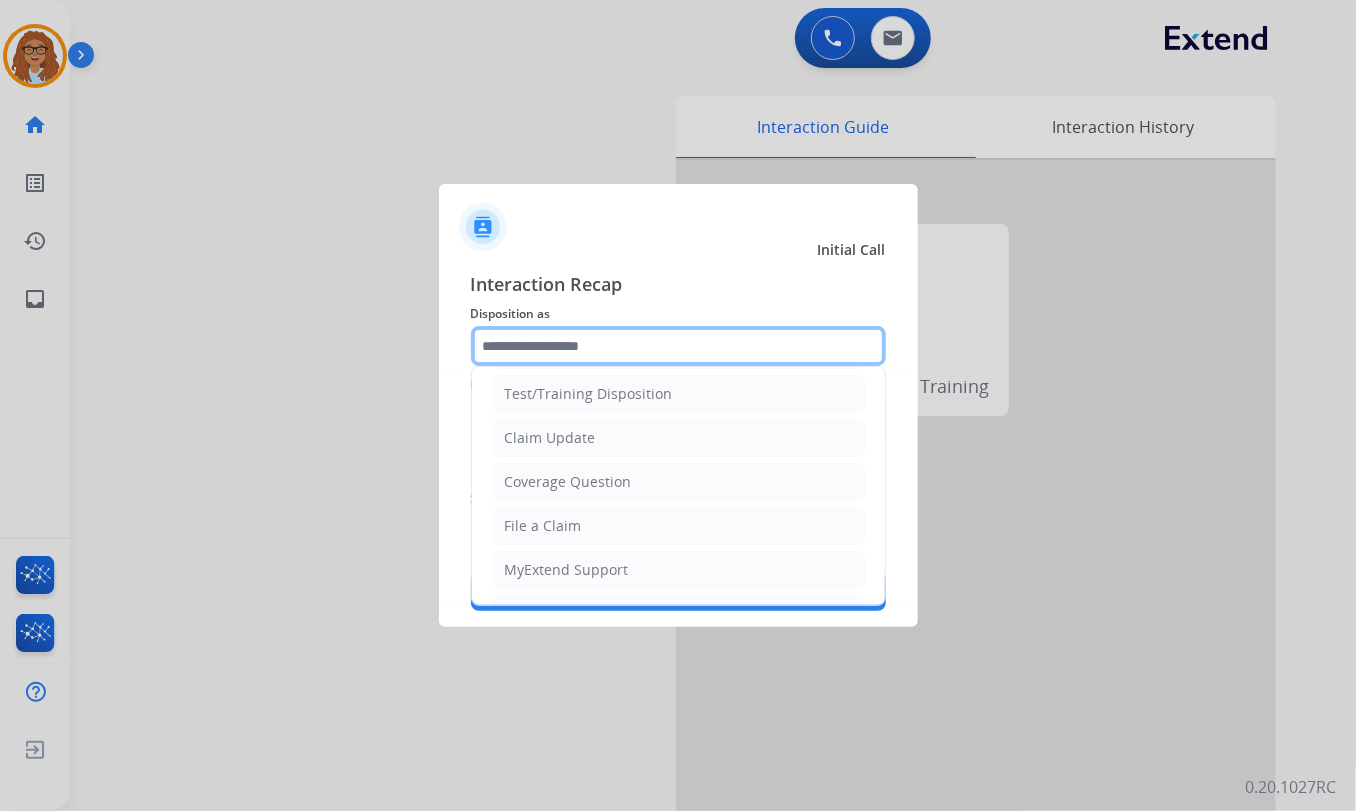 scroll, scrollTop: 90, scrollLeft: 0, axis: vertical 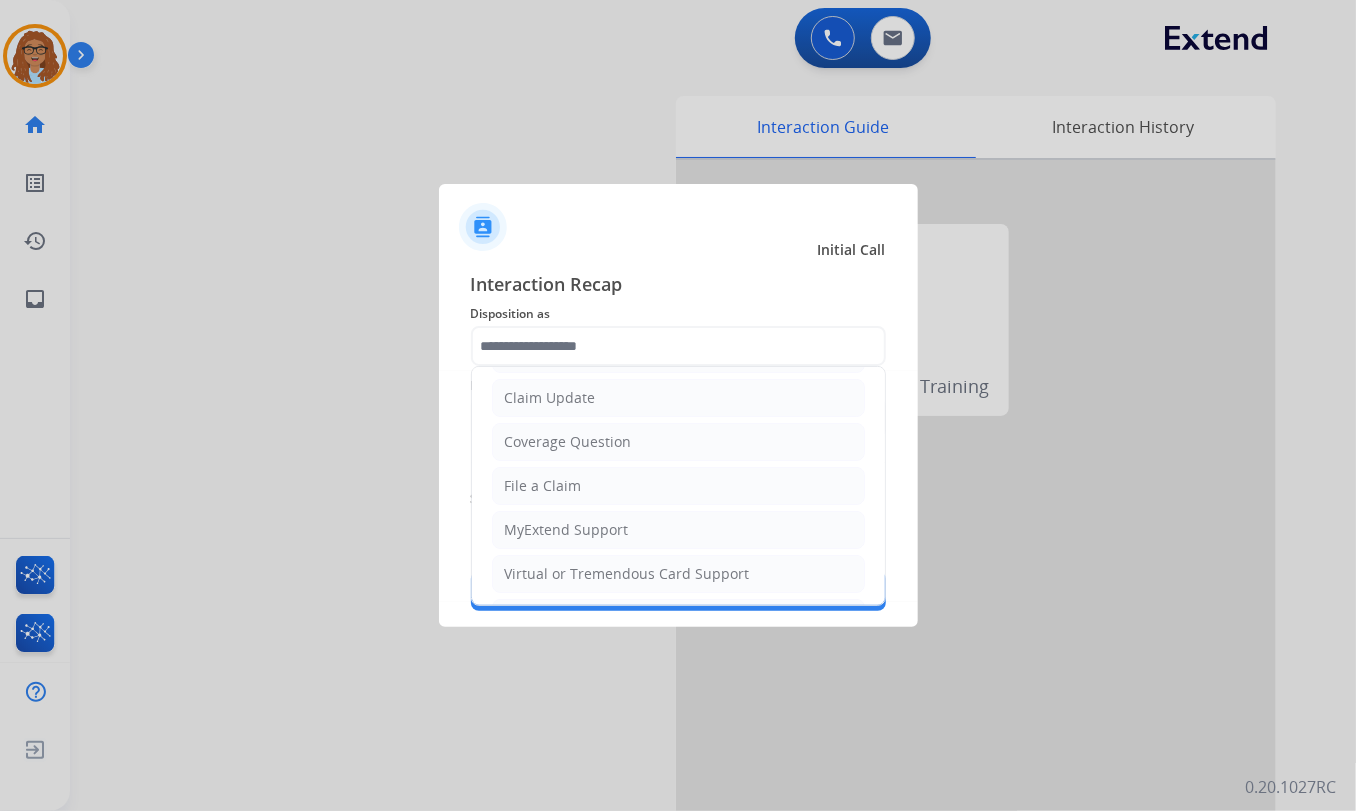 drag, startPoint x: 559, startPoint y: 480, endPoint x: 560, endPoint y: 467, distance: 13.038404 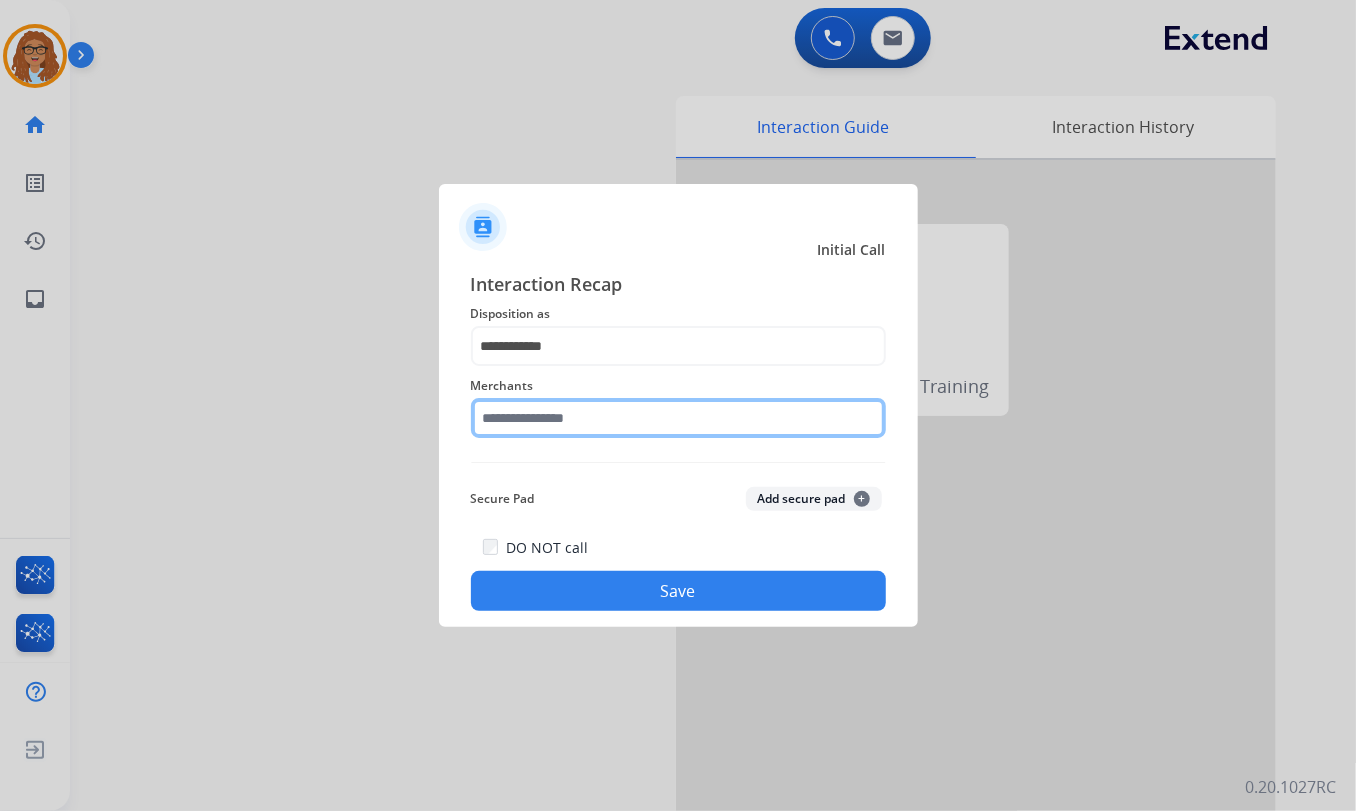click 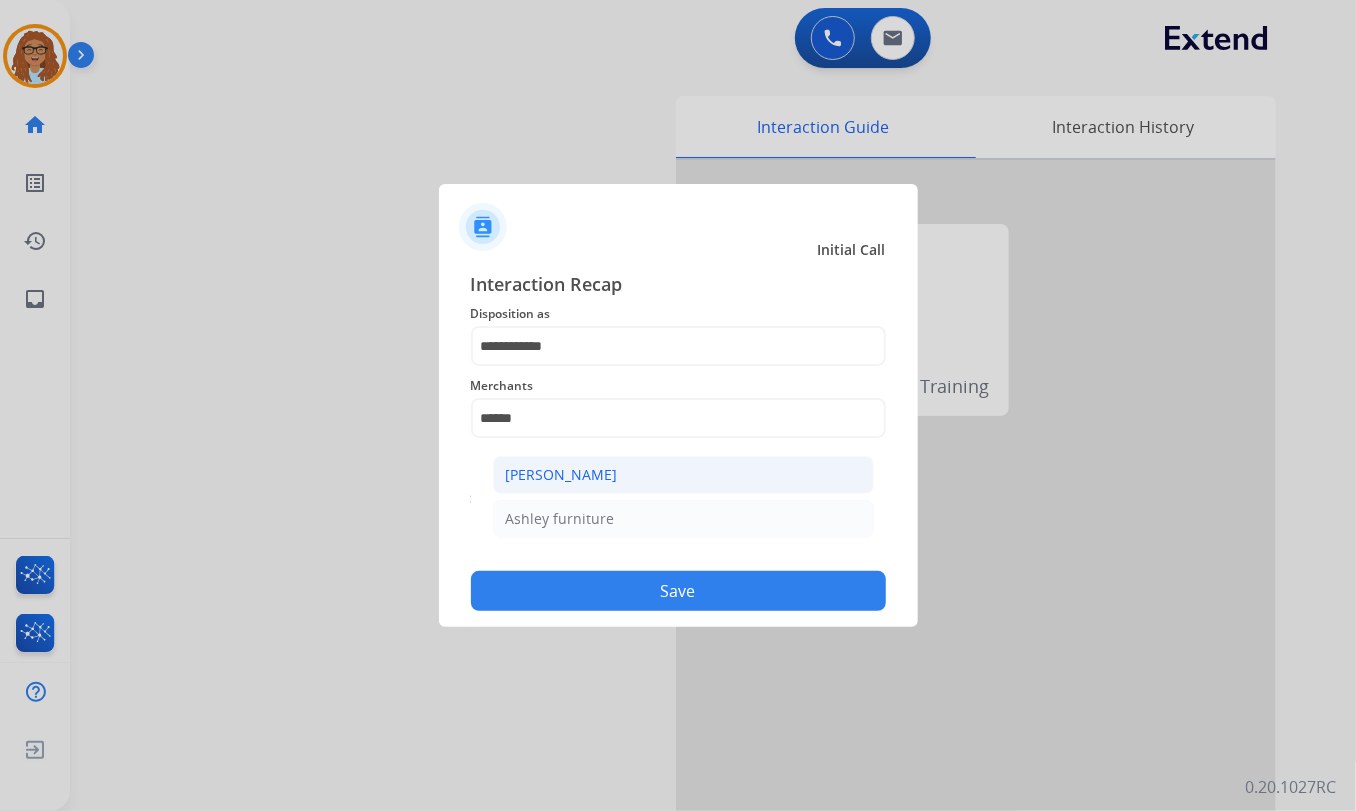click on "[PERSON_NAME]" 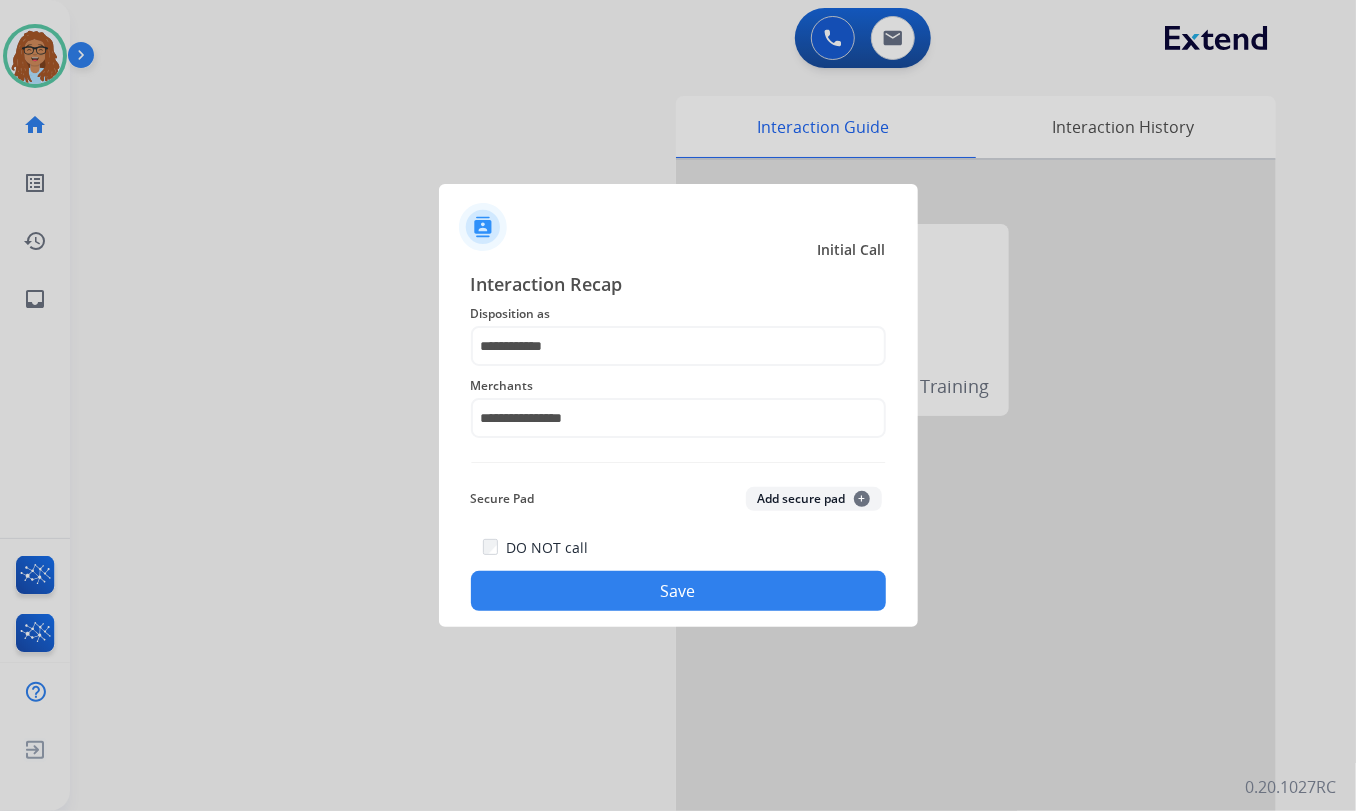 click on "Save" 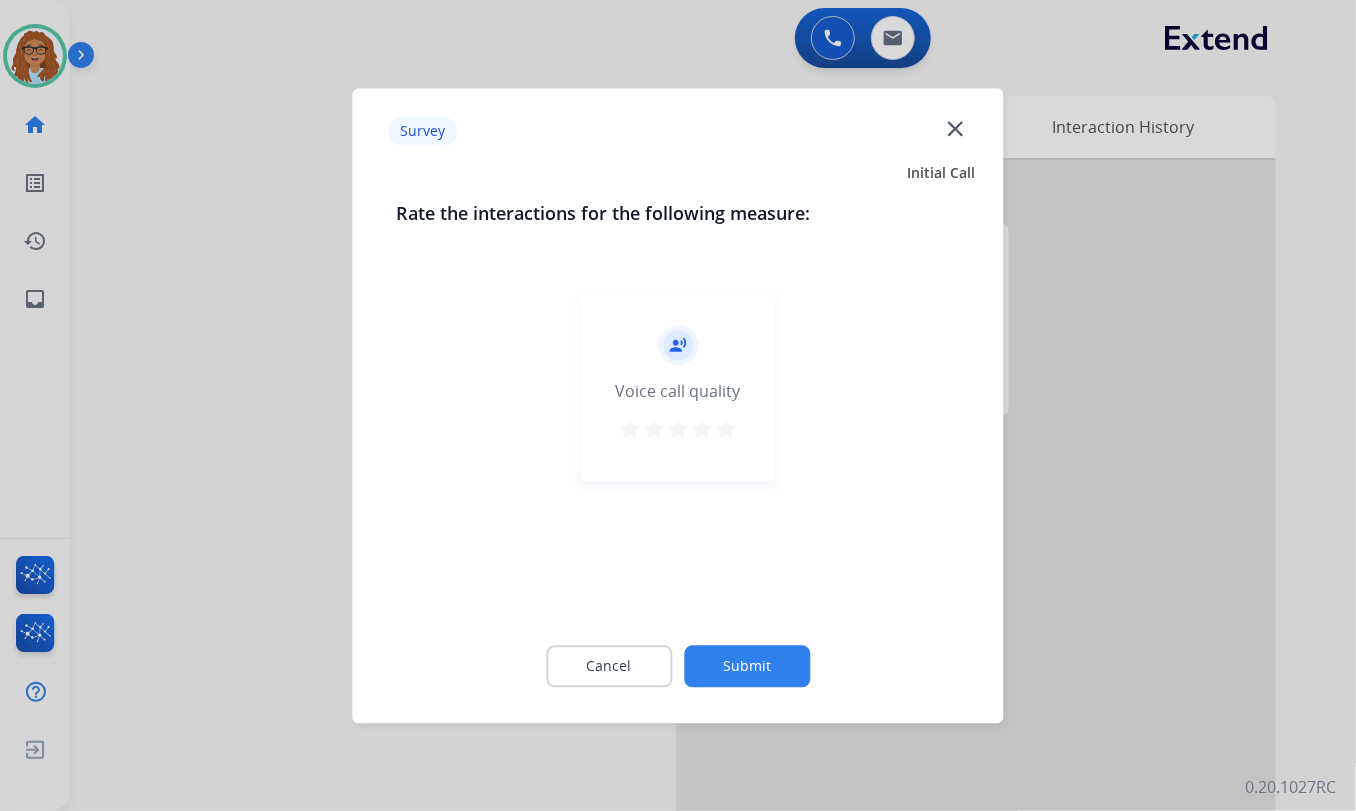 click on "close" 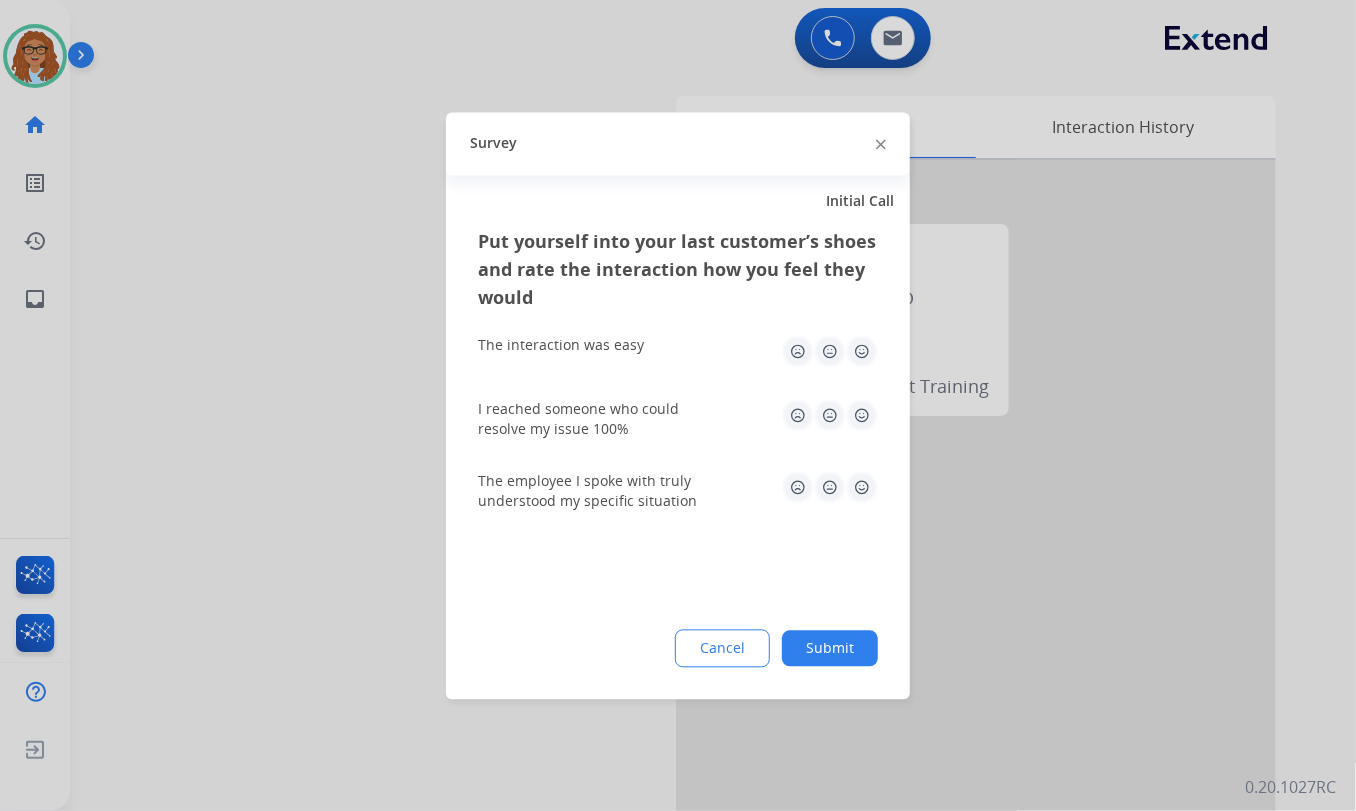 click 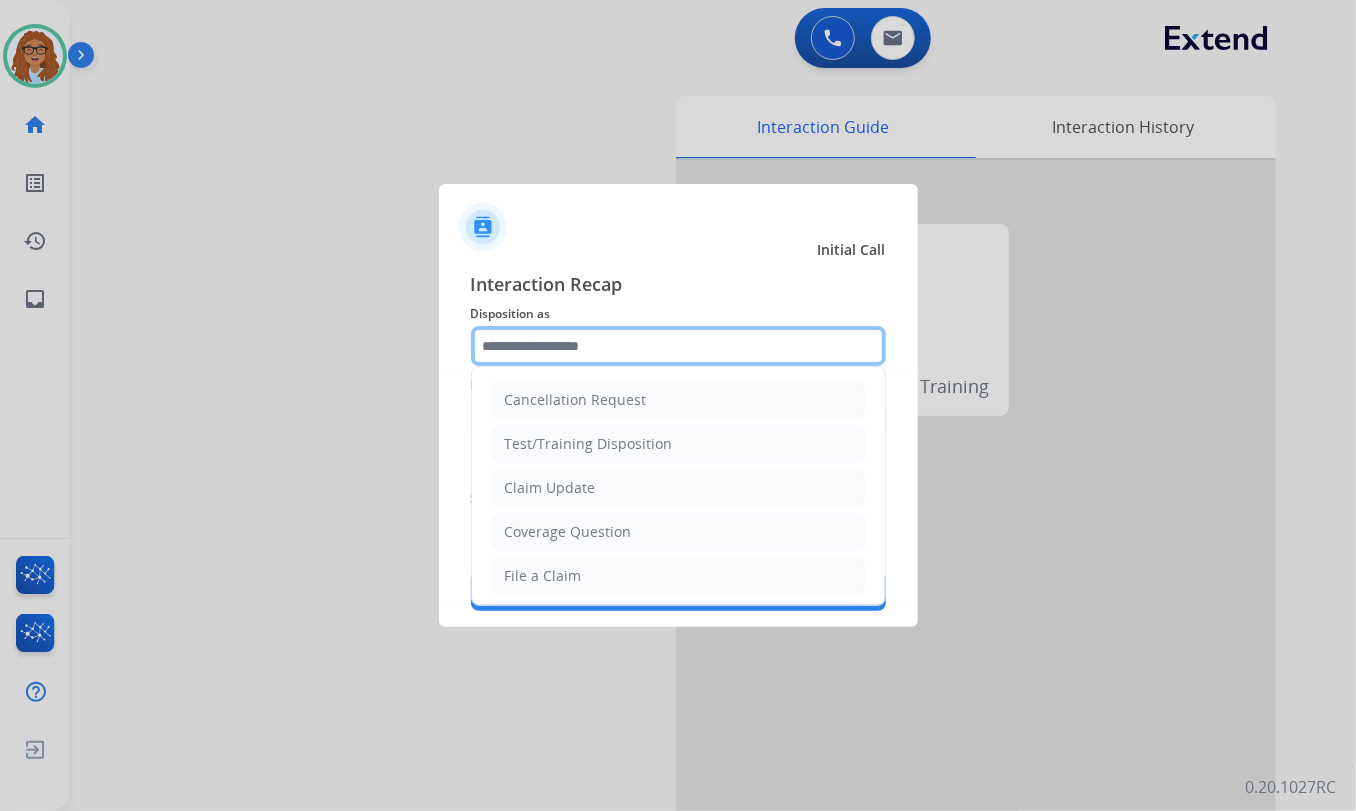click 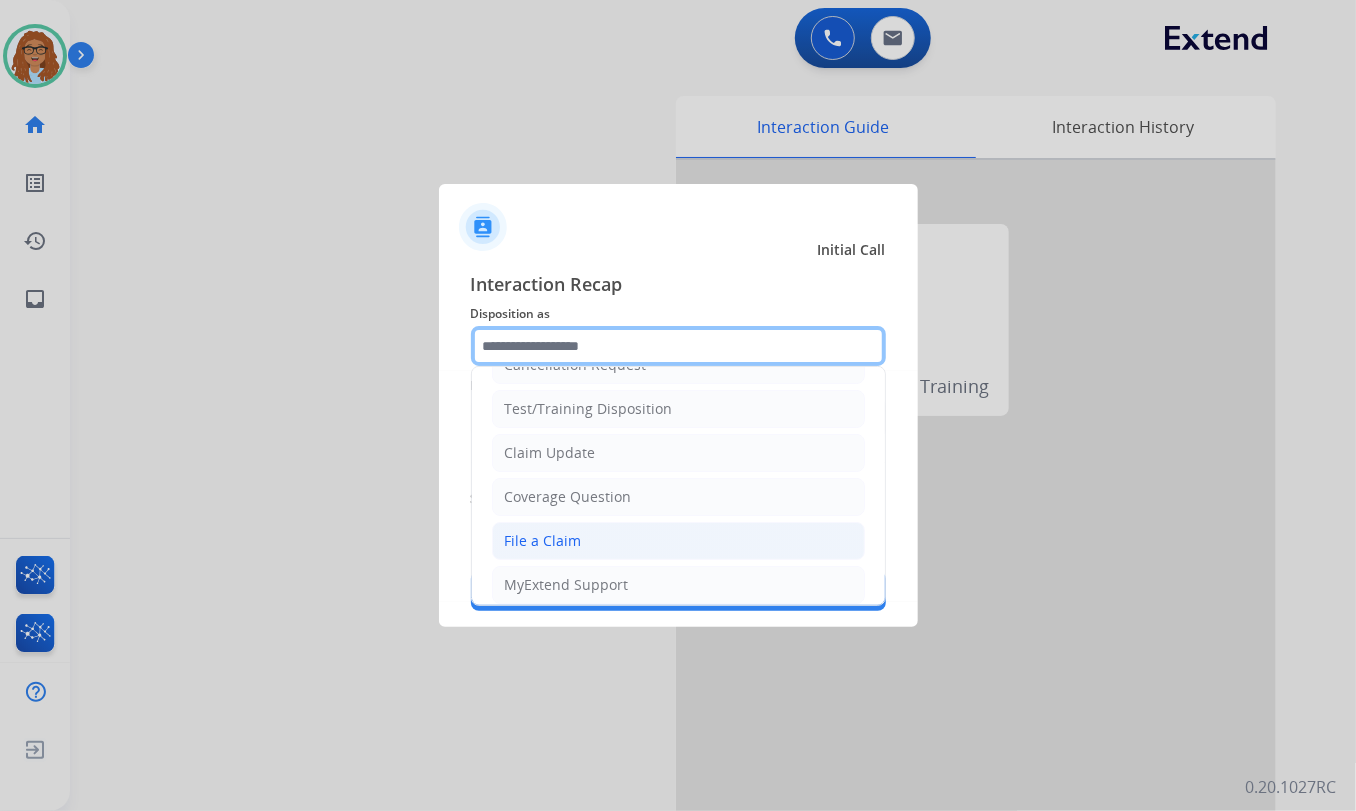scroll, scrollTop: 90, scrollLeft: 0, axis: vertical 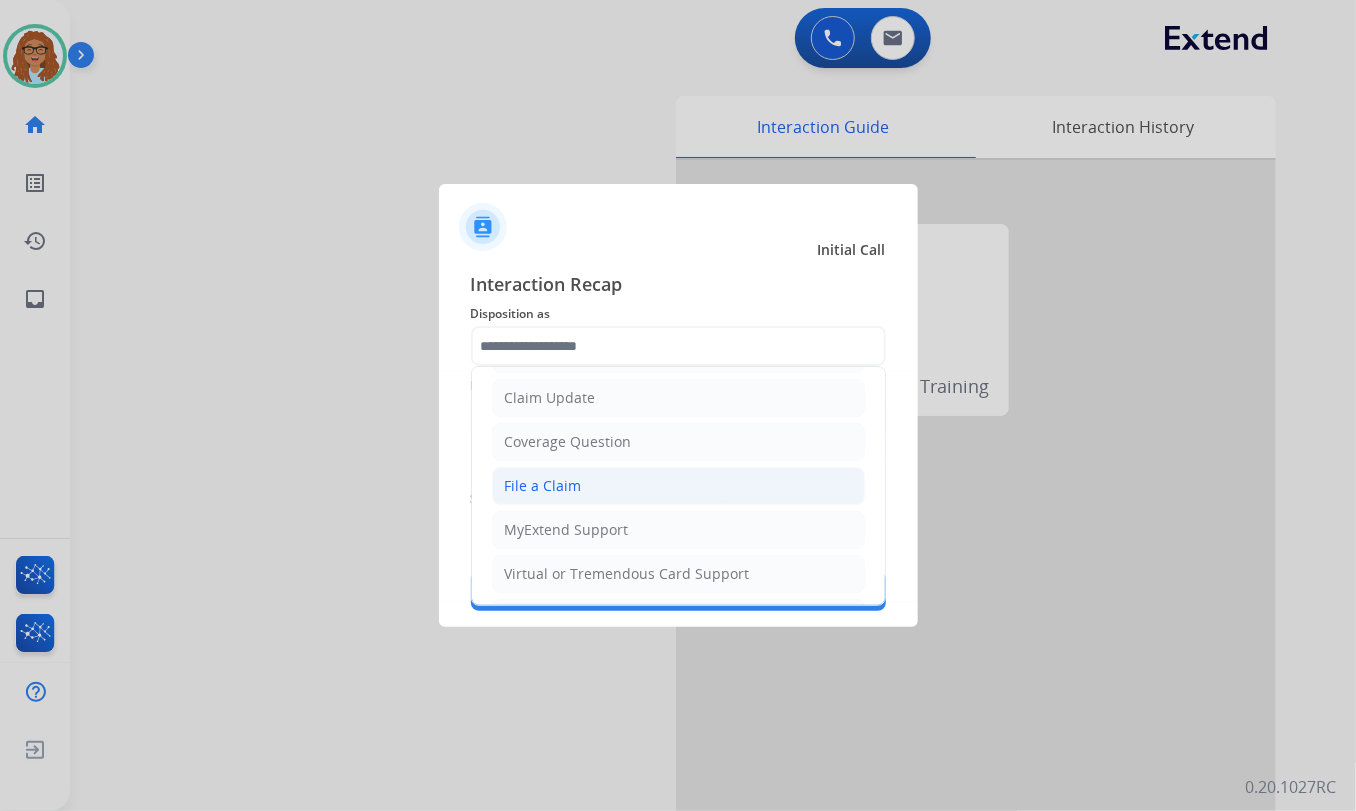 click on "File a Claim" 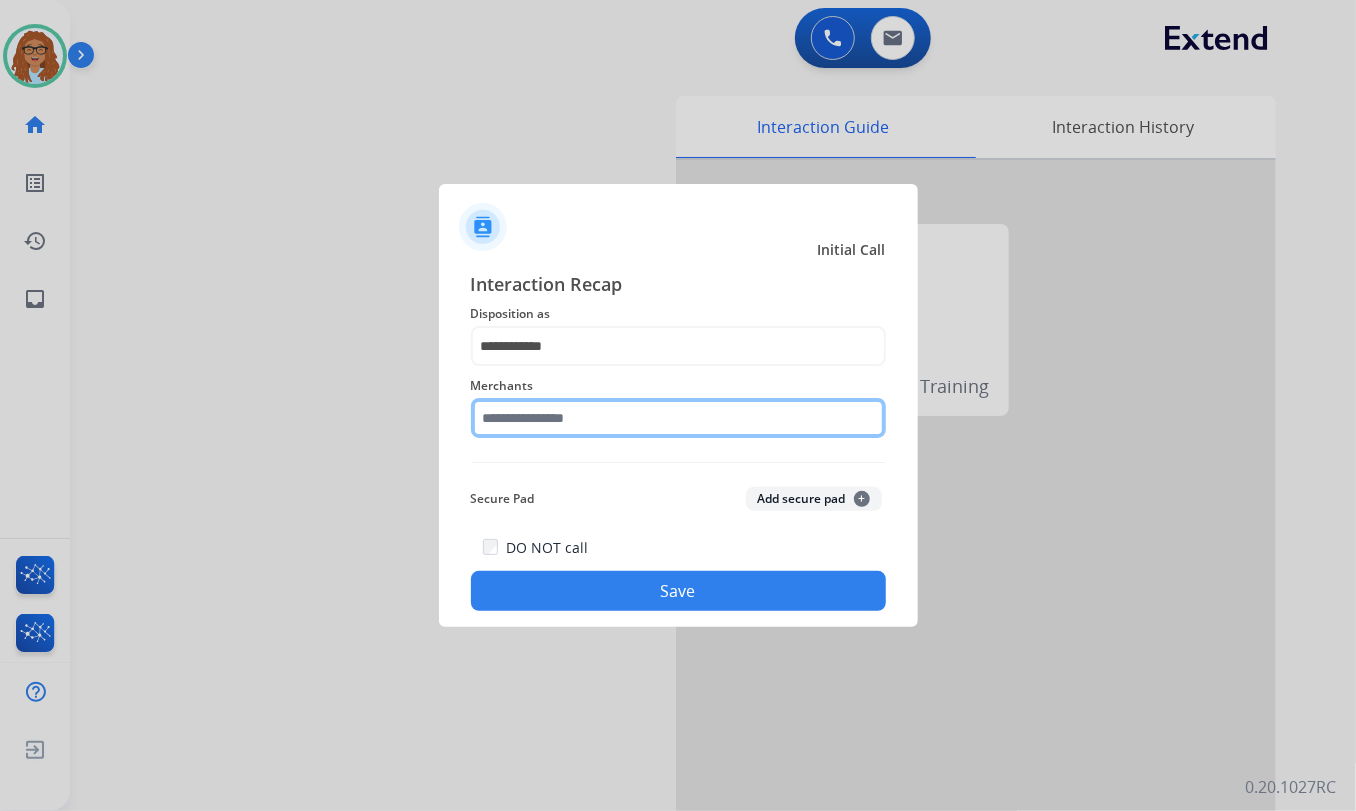 click 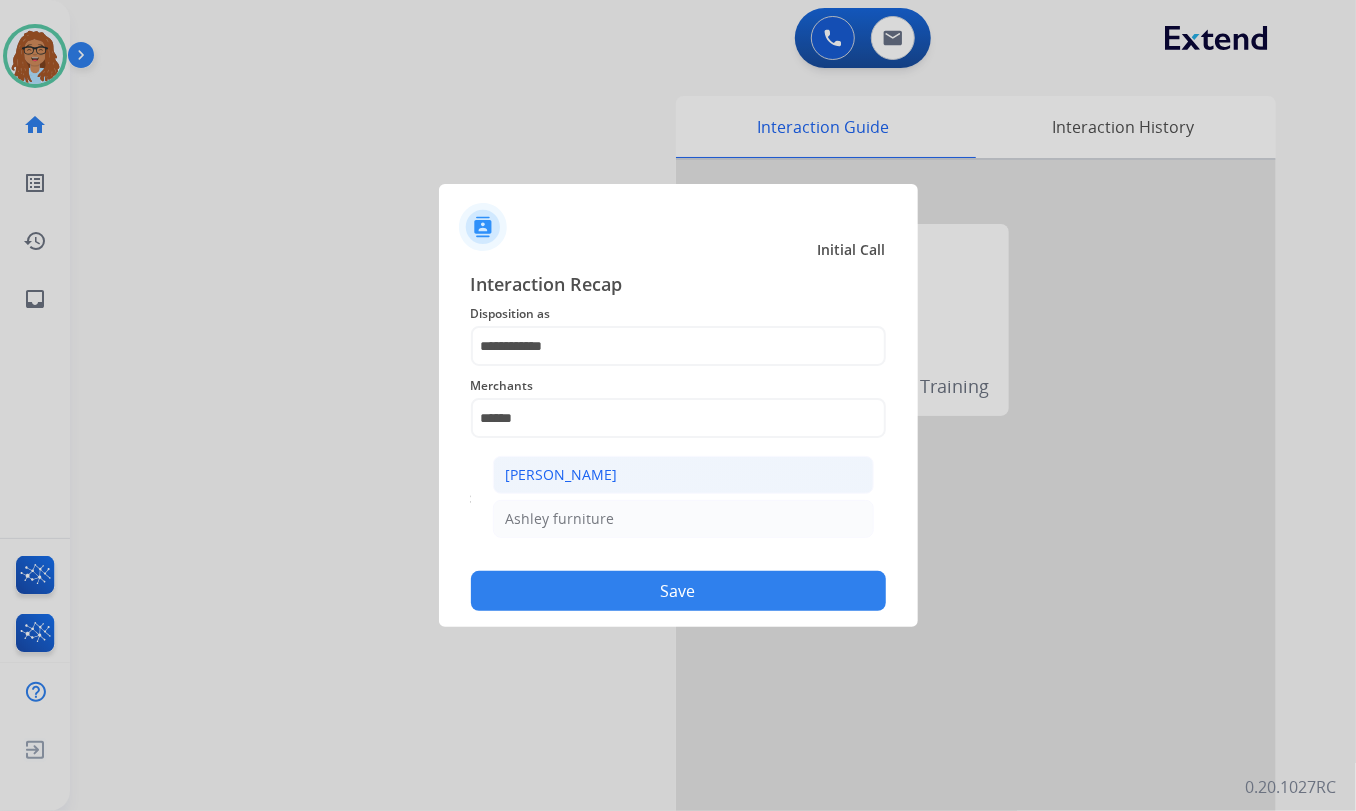 click on "[PERSON_NAME]" 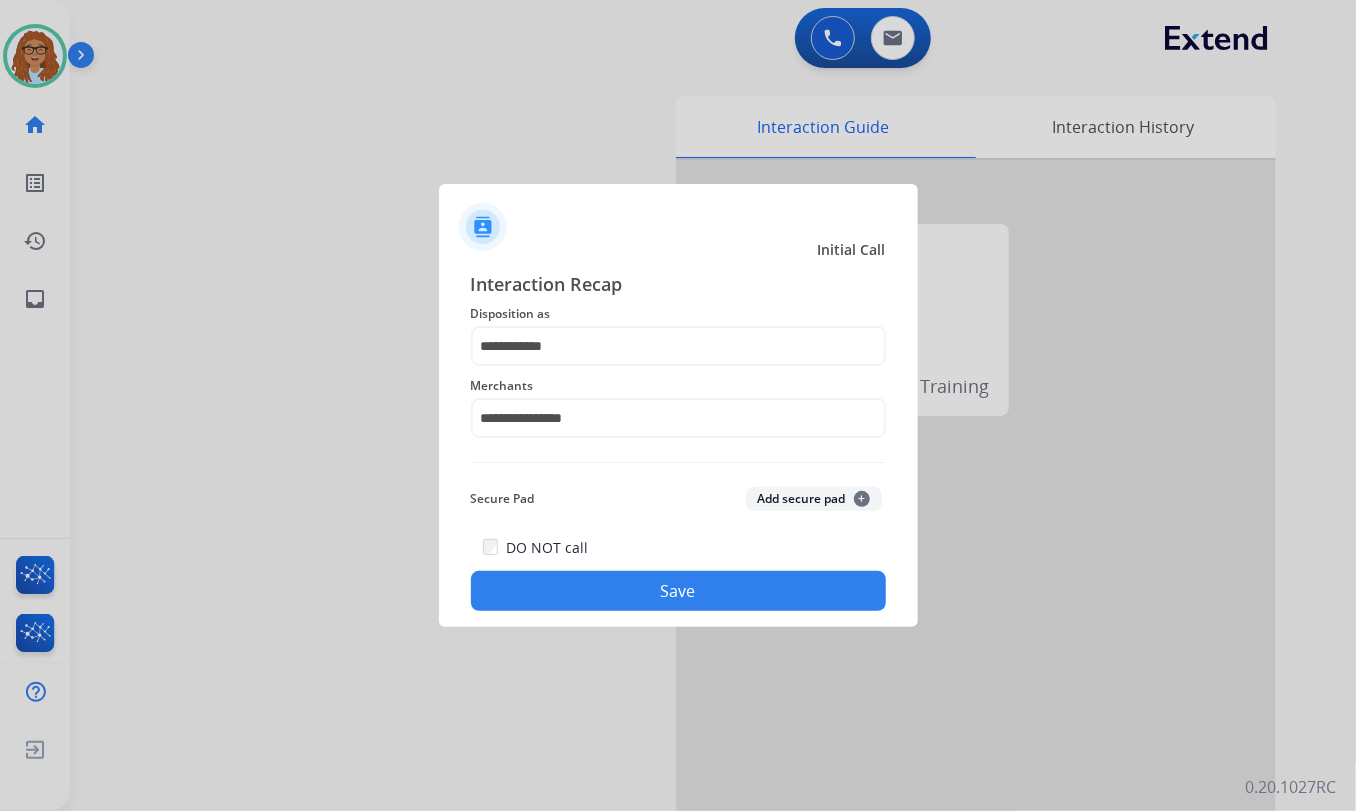 click on "Save" 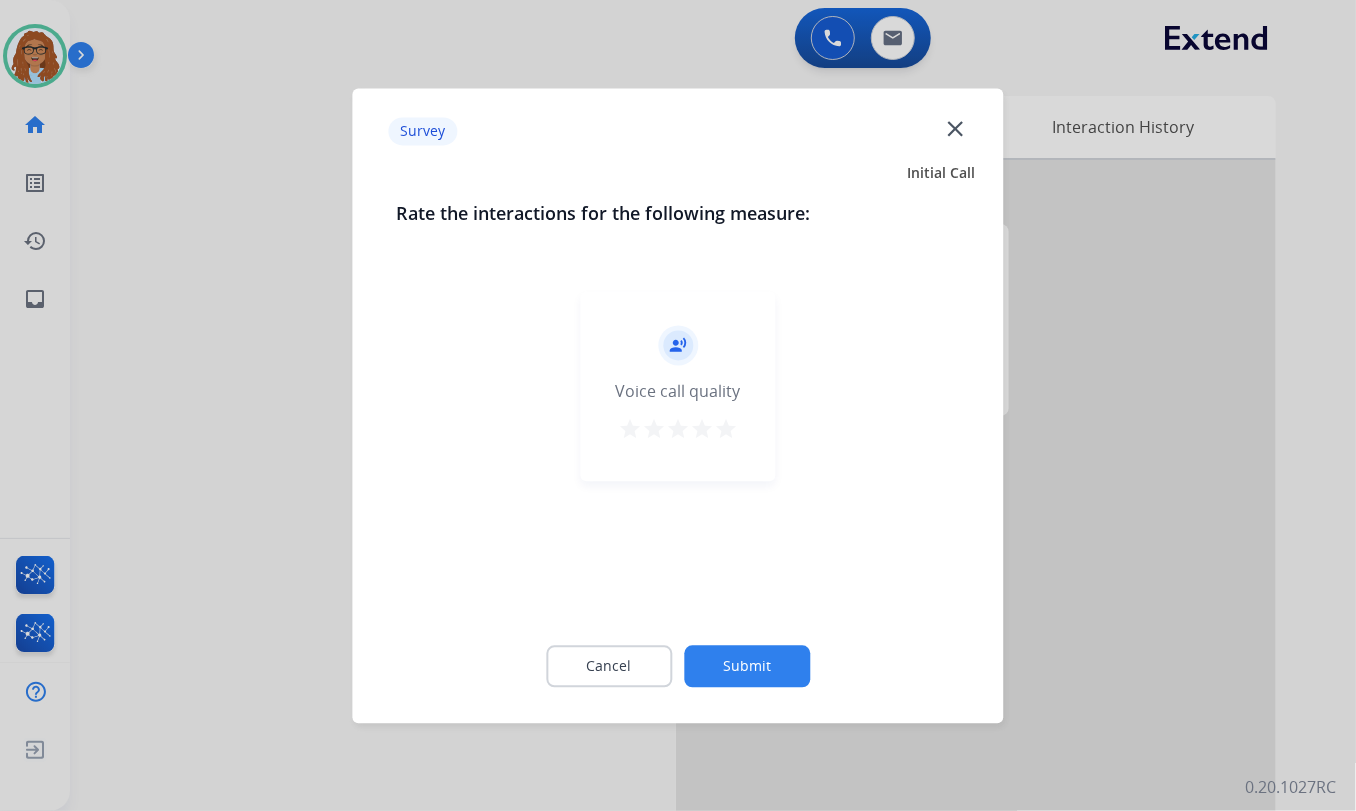 click on "close" 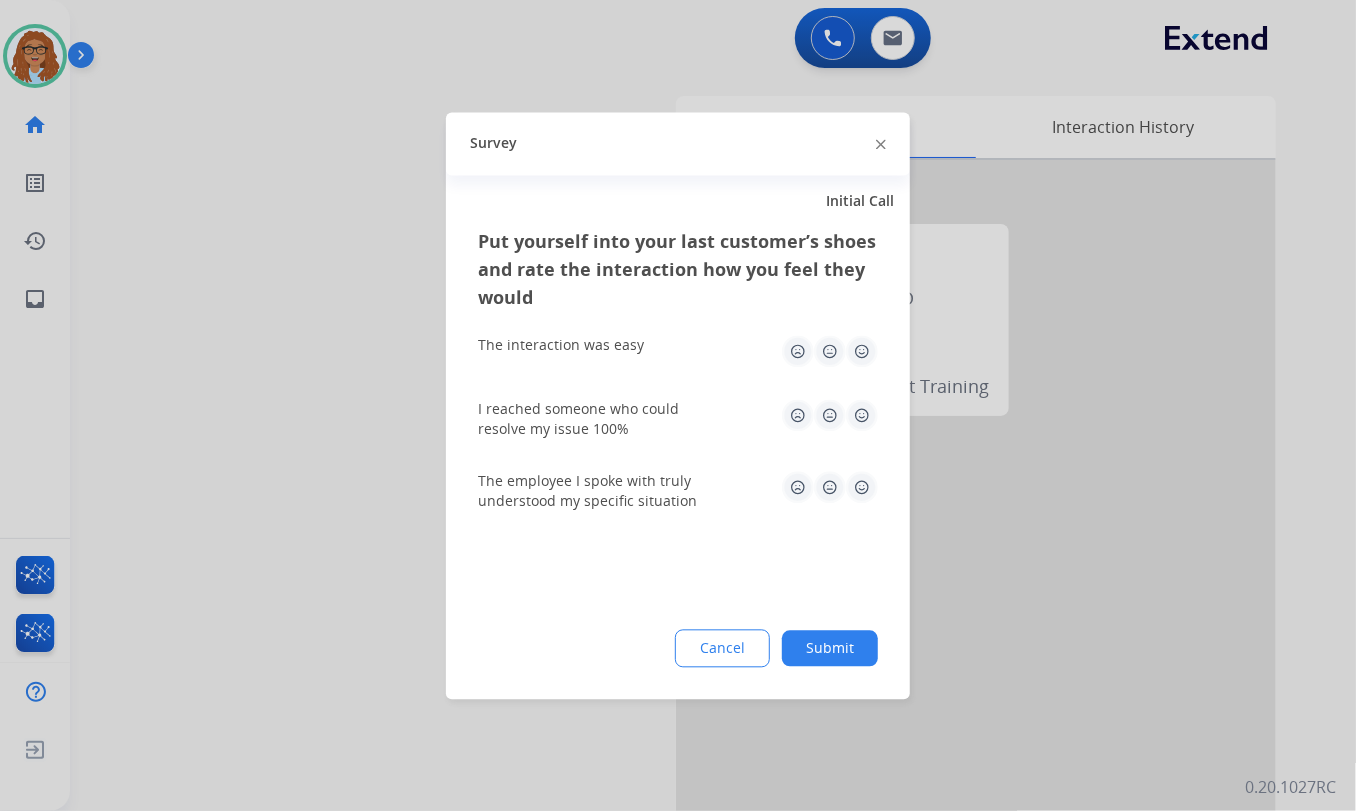 click 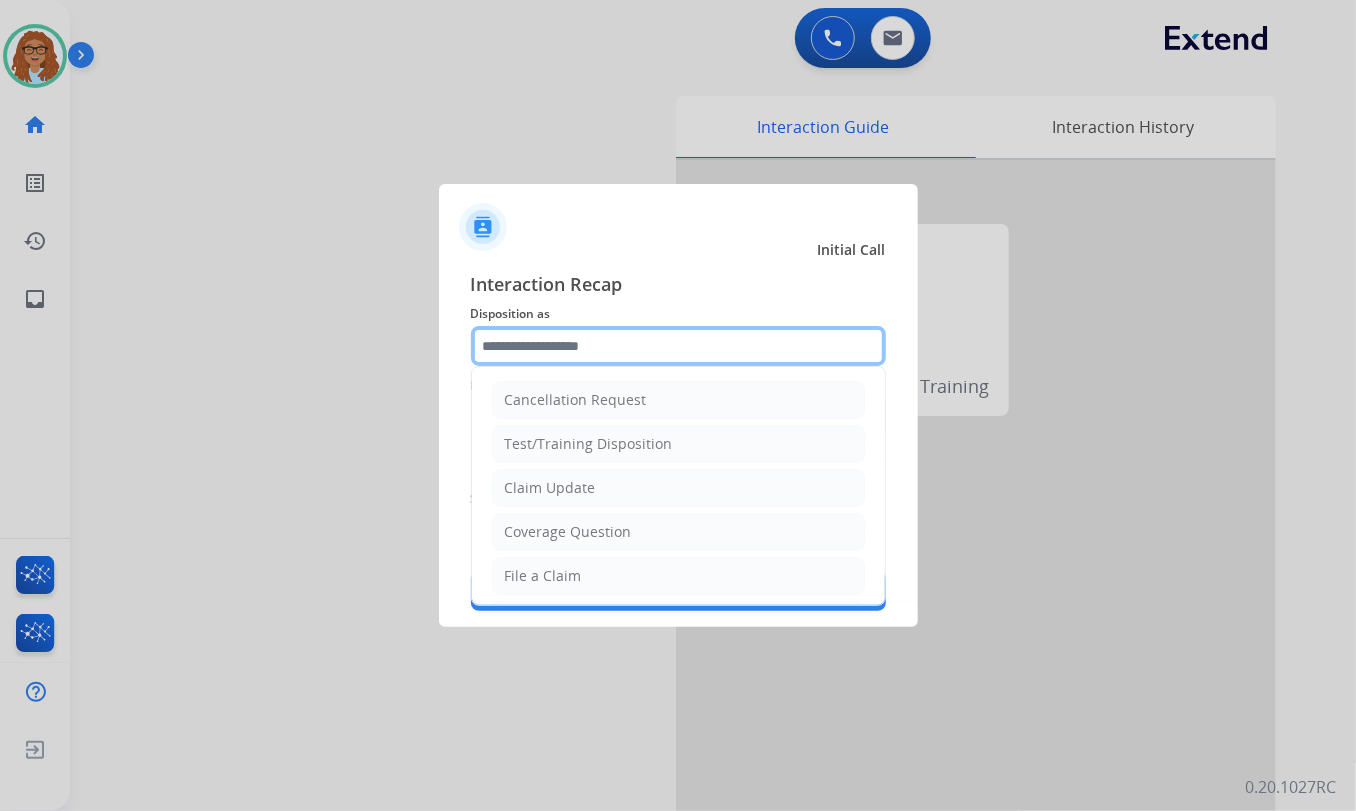 click 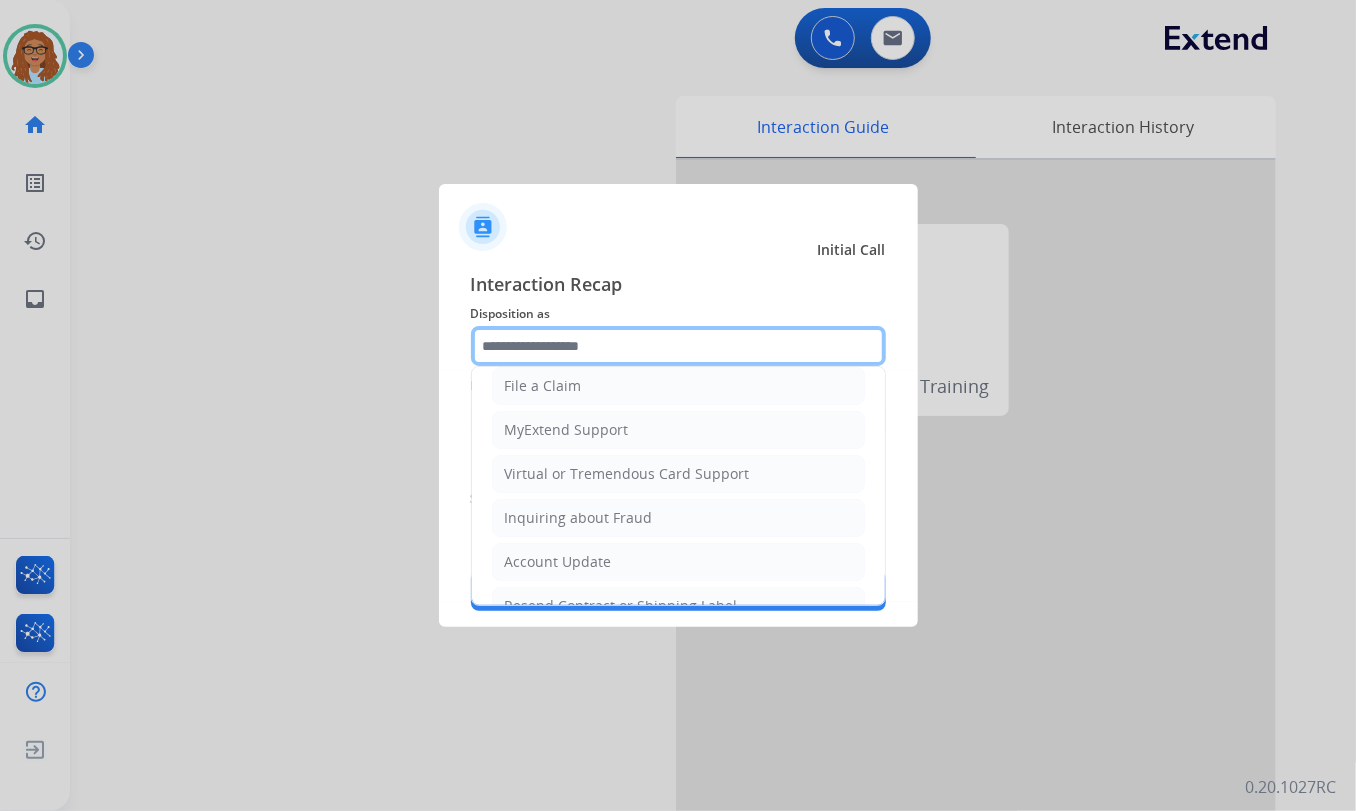 scroll, scrollTop: 309, scrollLeft: 0, axis: vertical 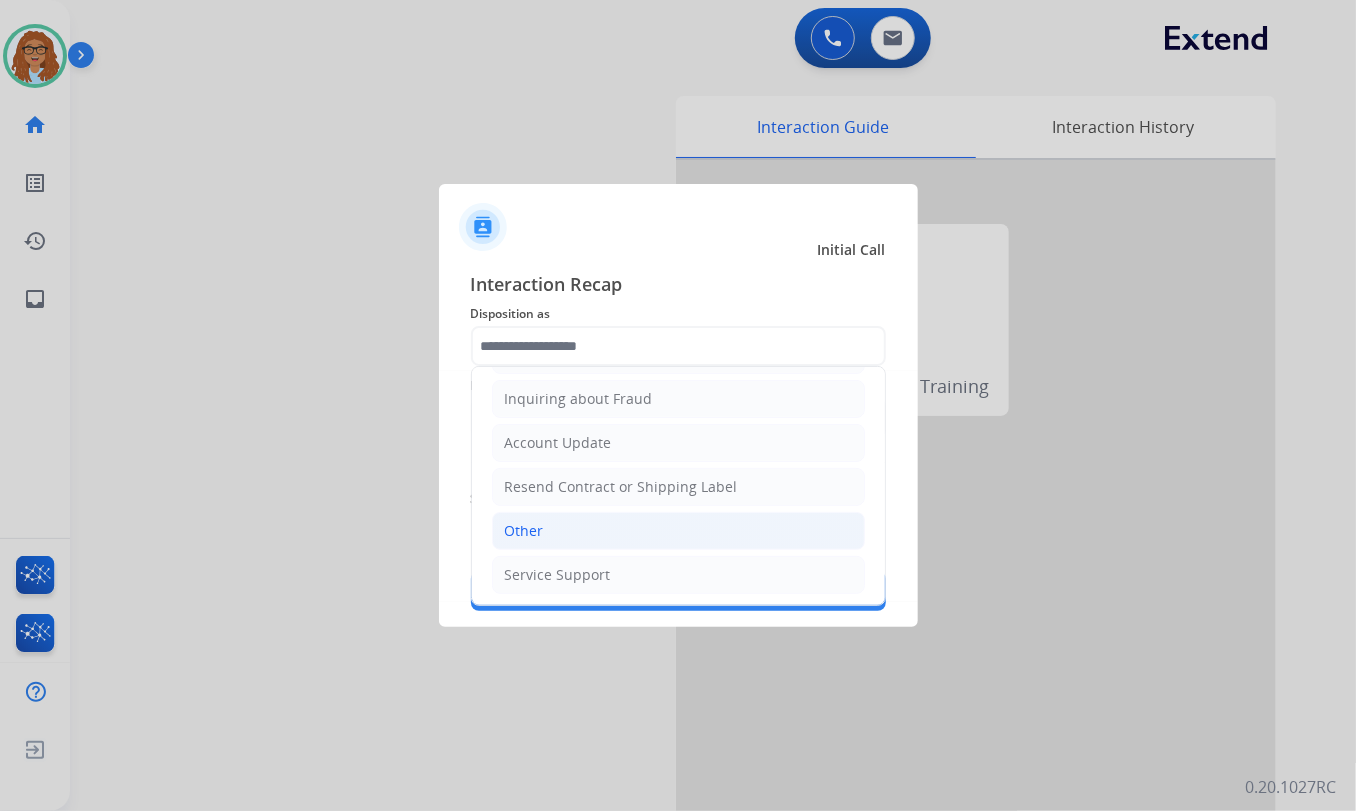 click on "Other" 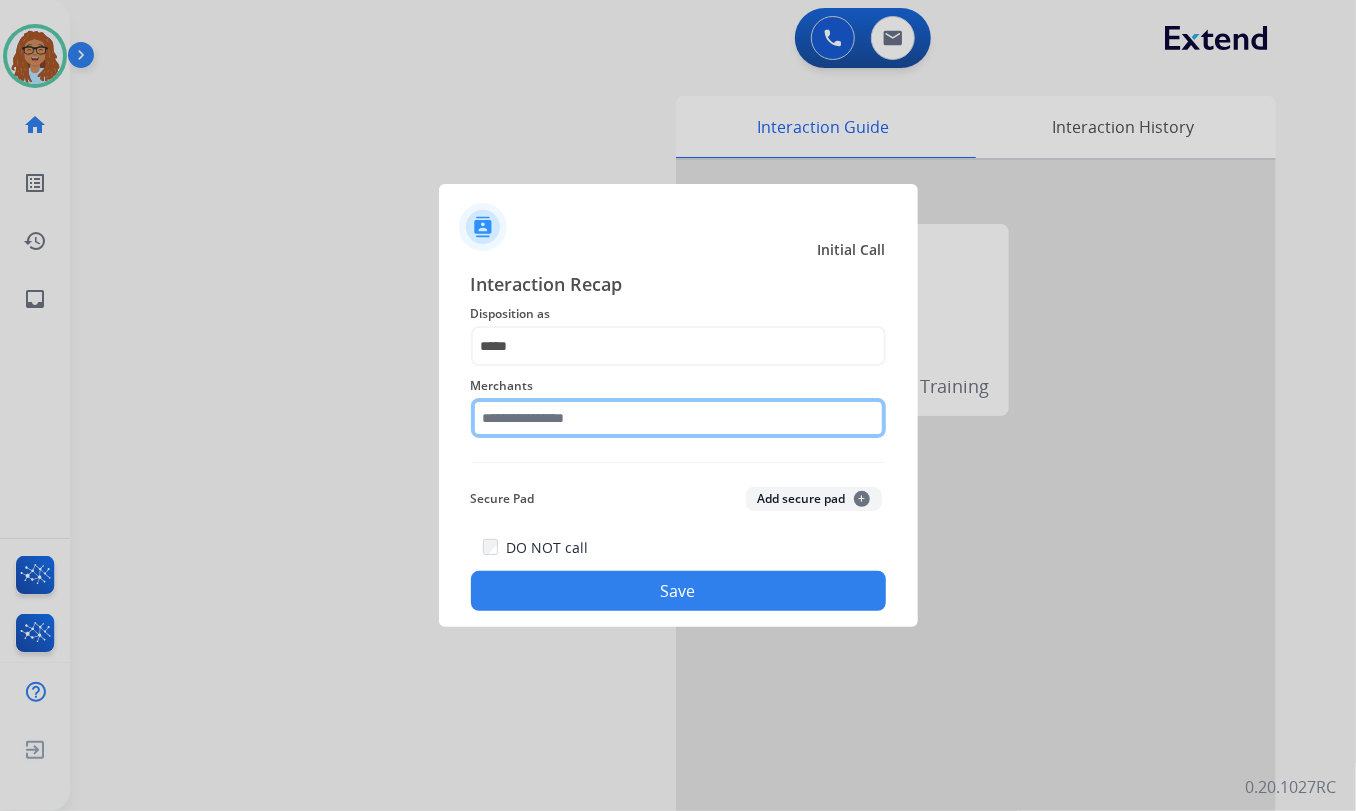 click 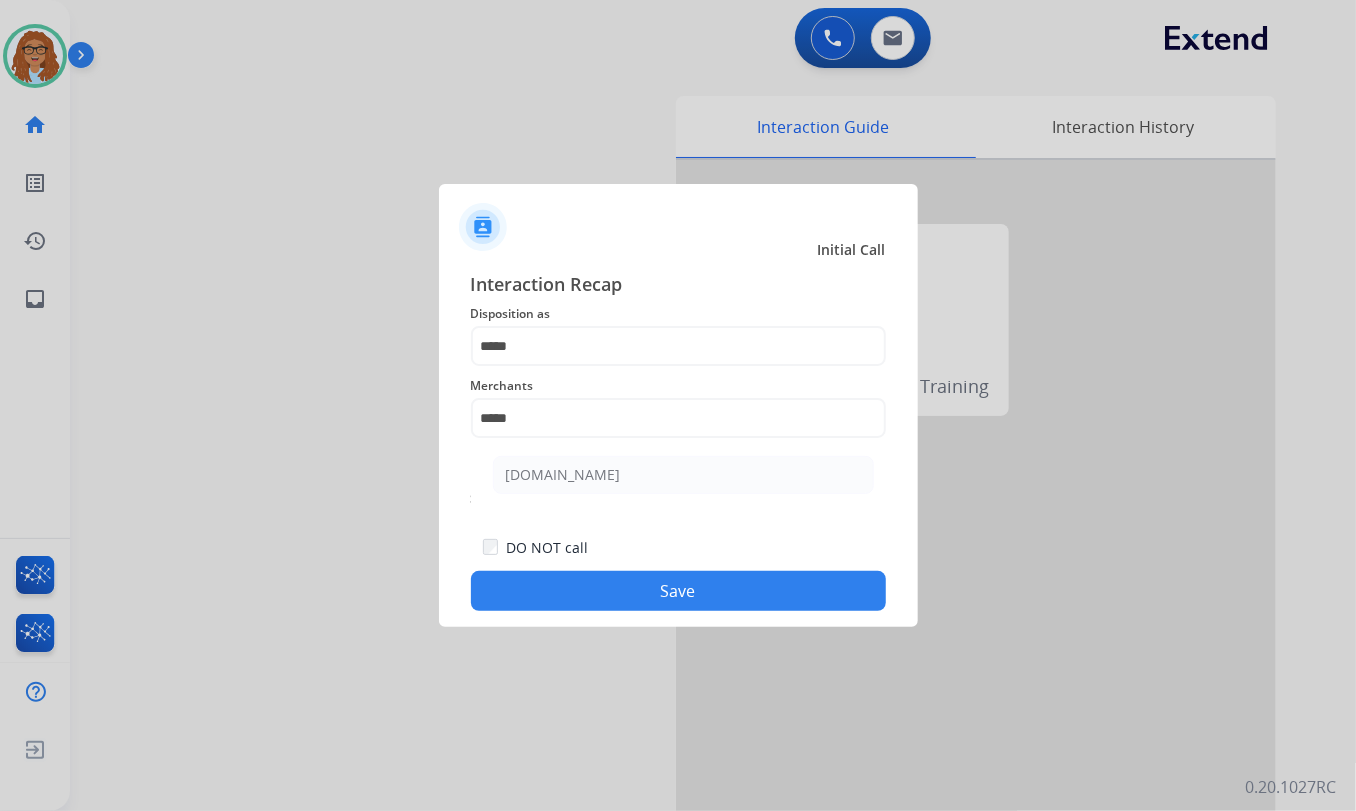drag, startPoint x: 553, startPoint y: 465, endPoint x: 613, endPoint y: 547, distance: 101.607086 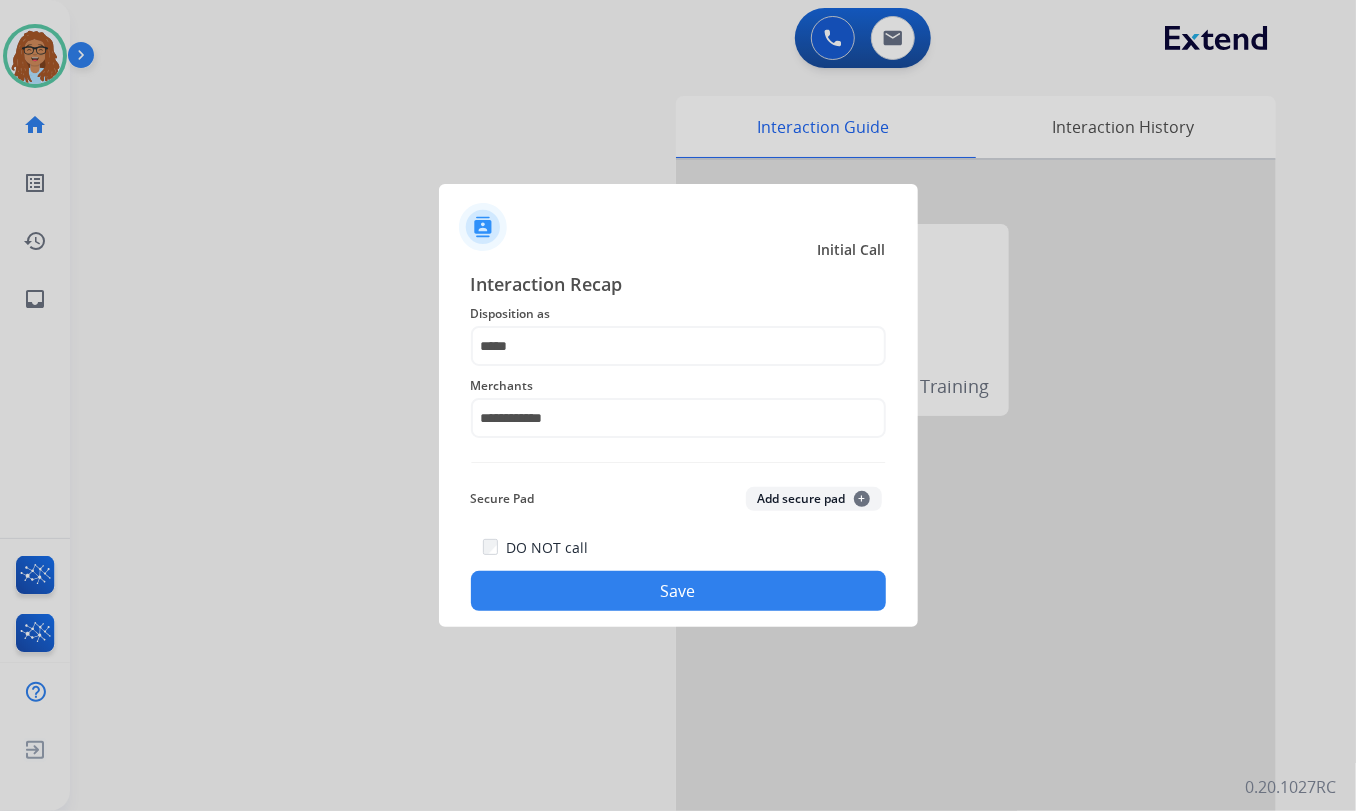 click on "Save" 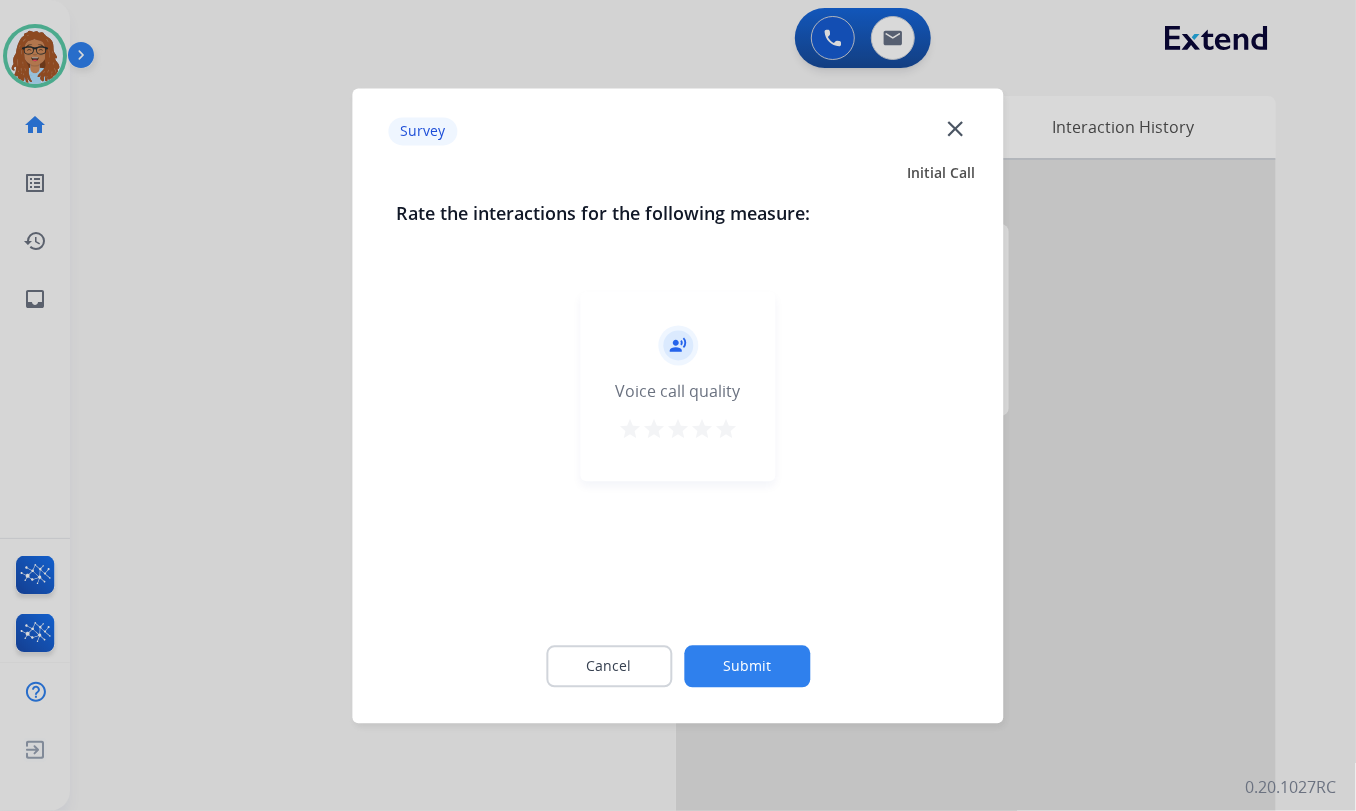click on "close" 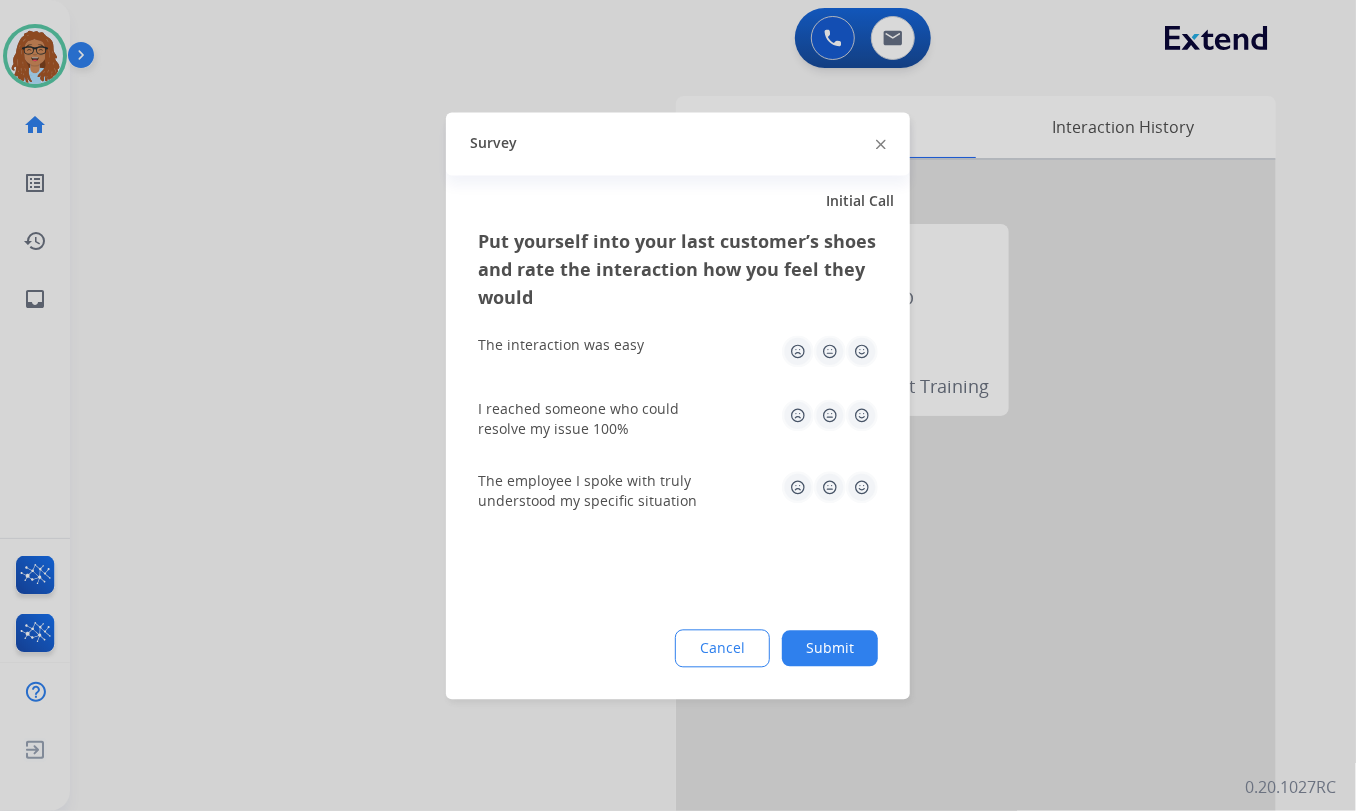 click 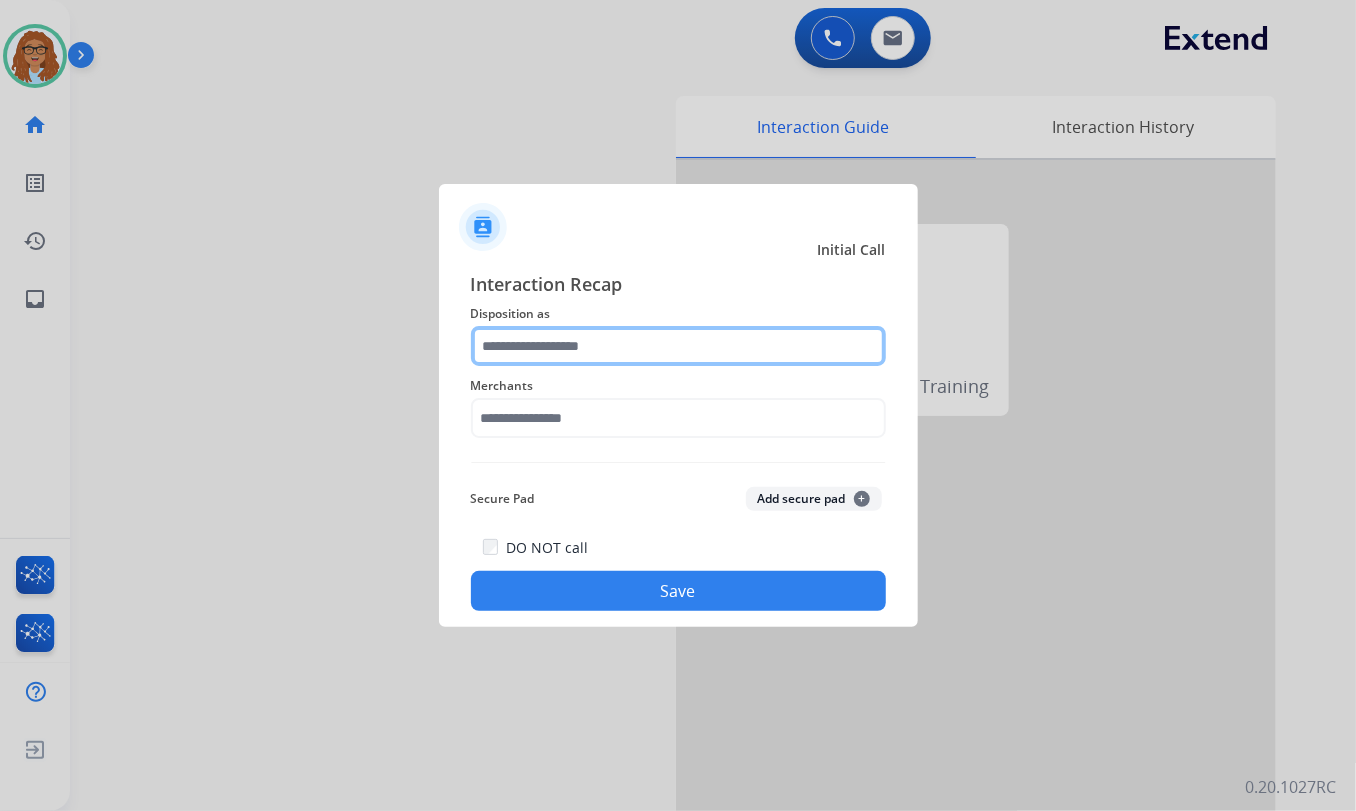 click 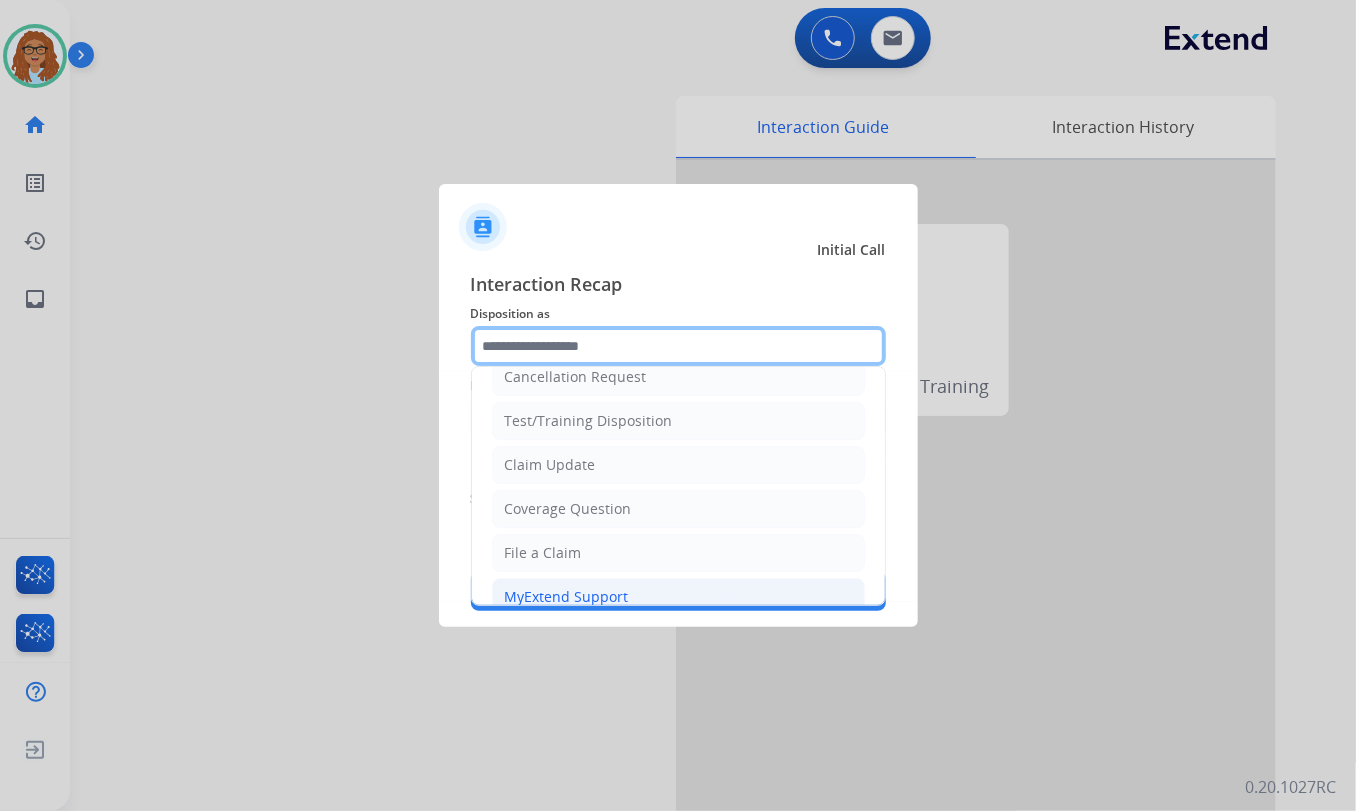 scroll, scrollTop: 90, scrollLeft: 0, axis: vertical 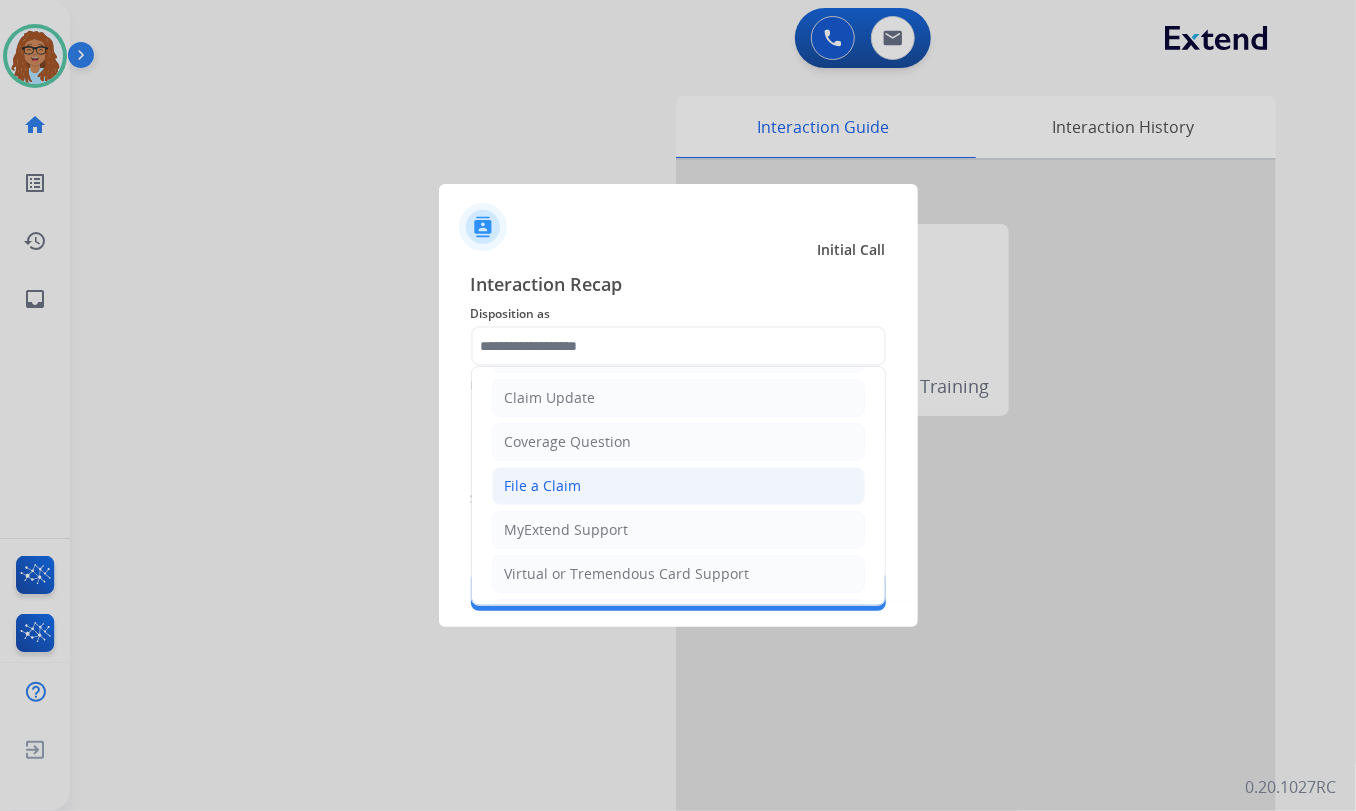 click on "File a Claim" 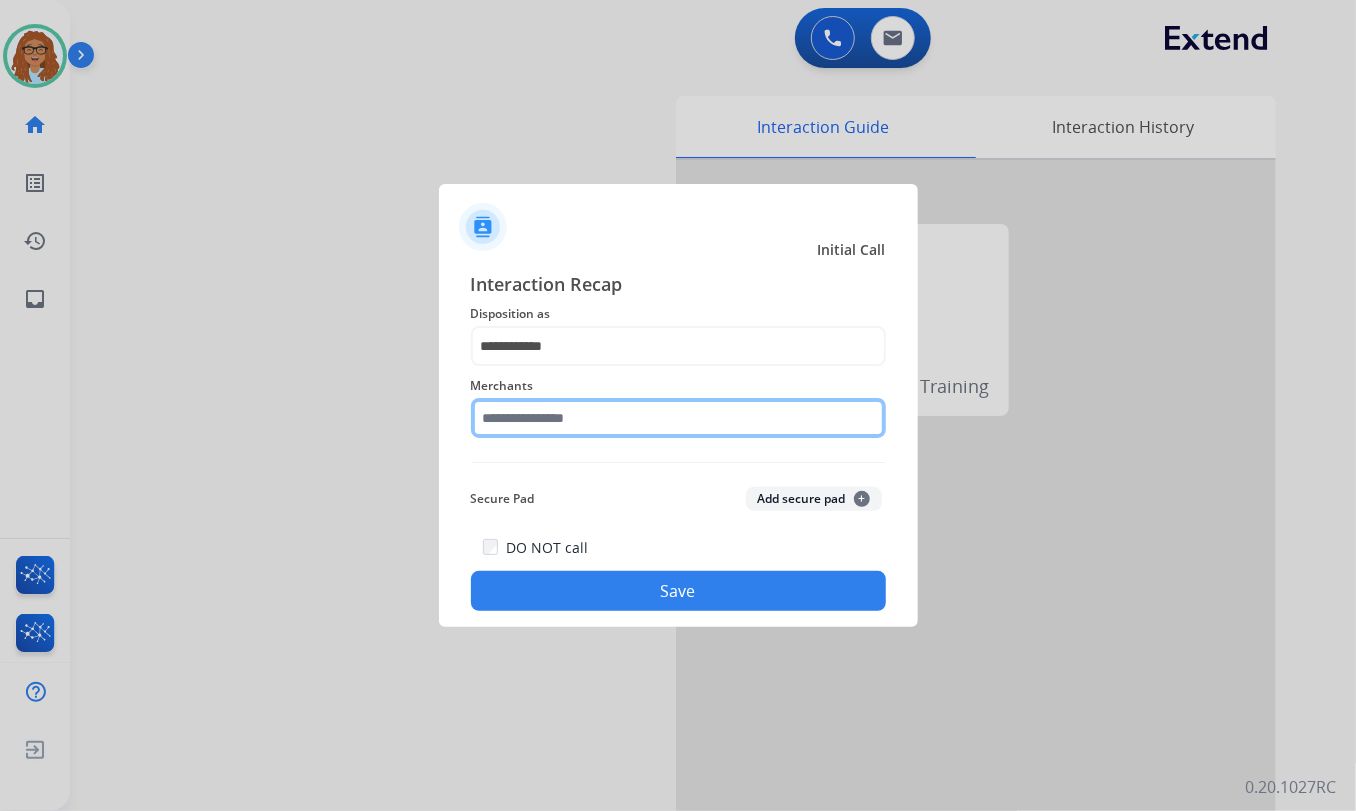 click 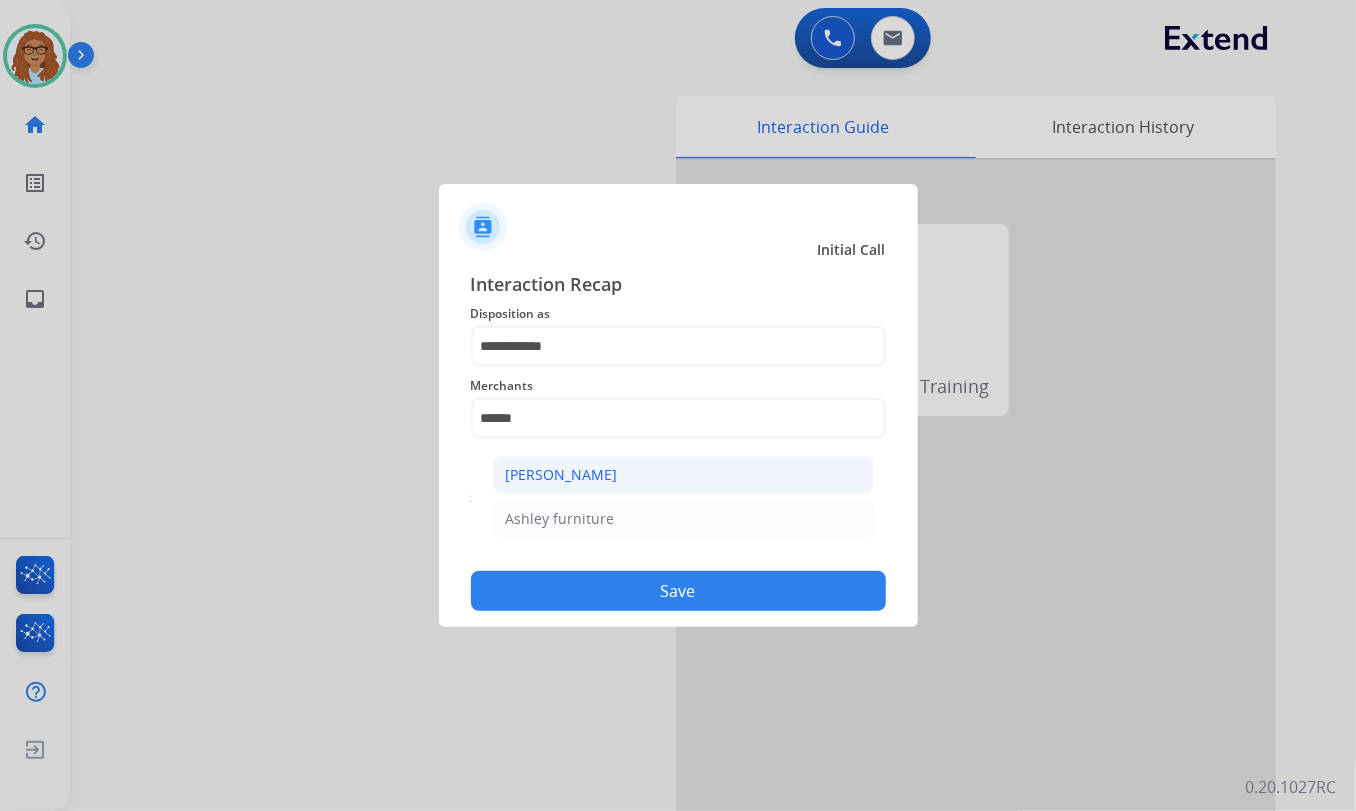 drag, startPoint x: 564, startPoint y: 470, endPoint x: 593, endPoint y: 533, distance: 69.354164 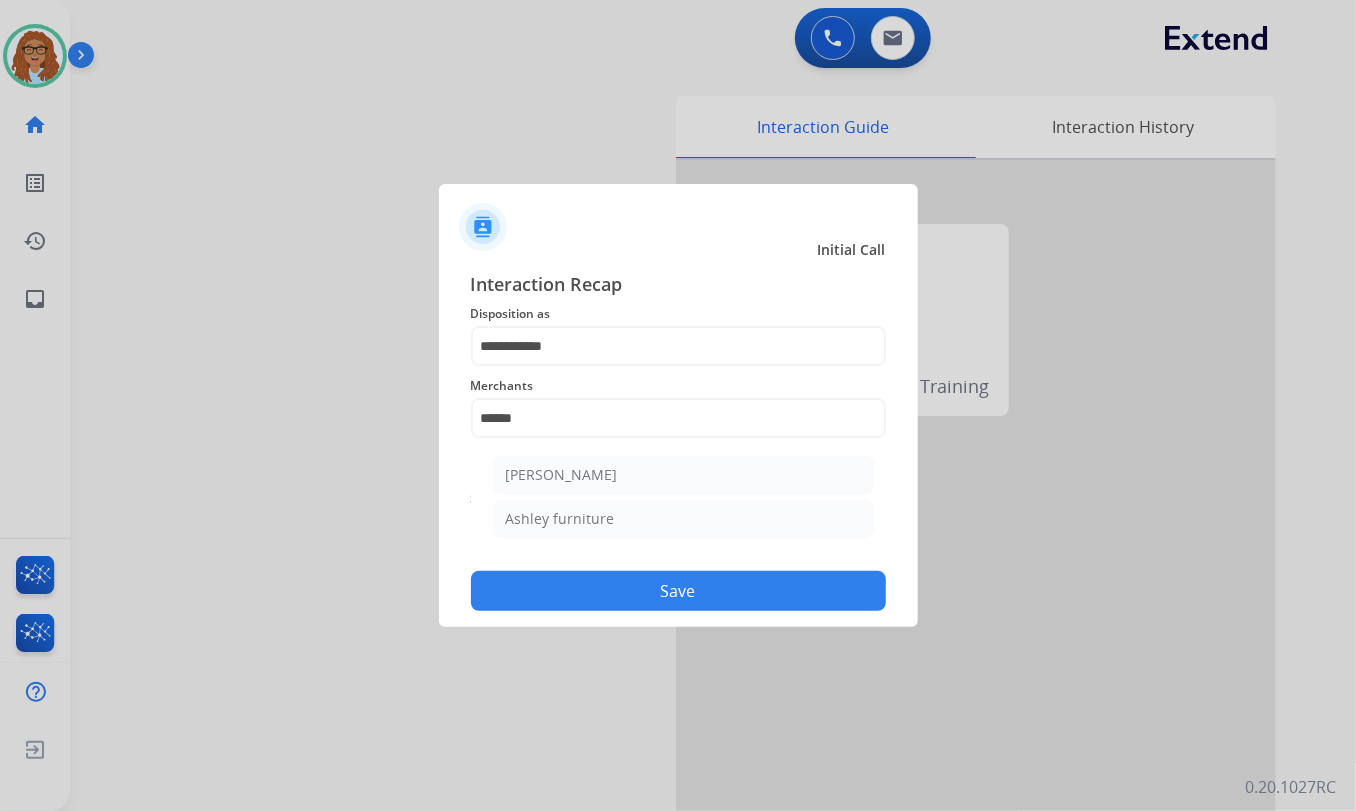 click on "[PERSON_NAME]" 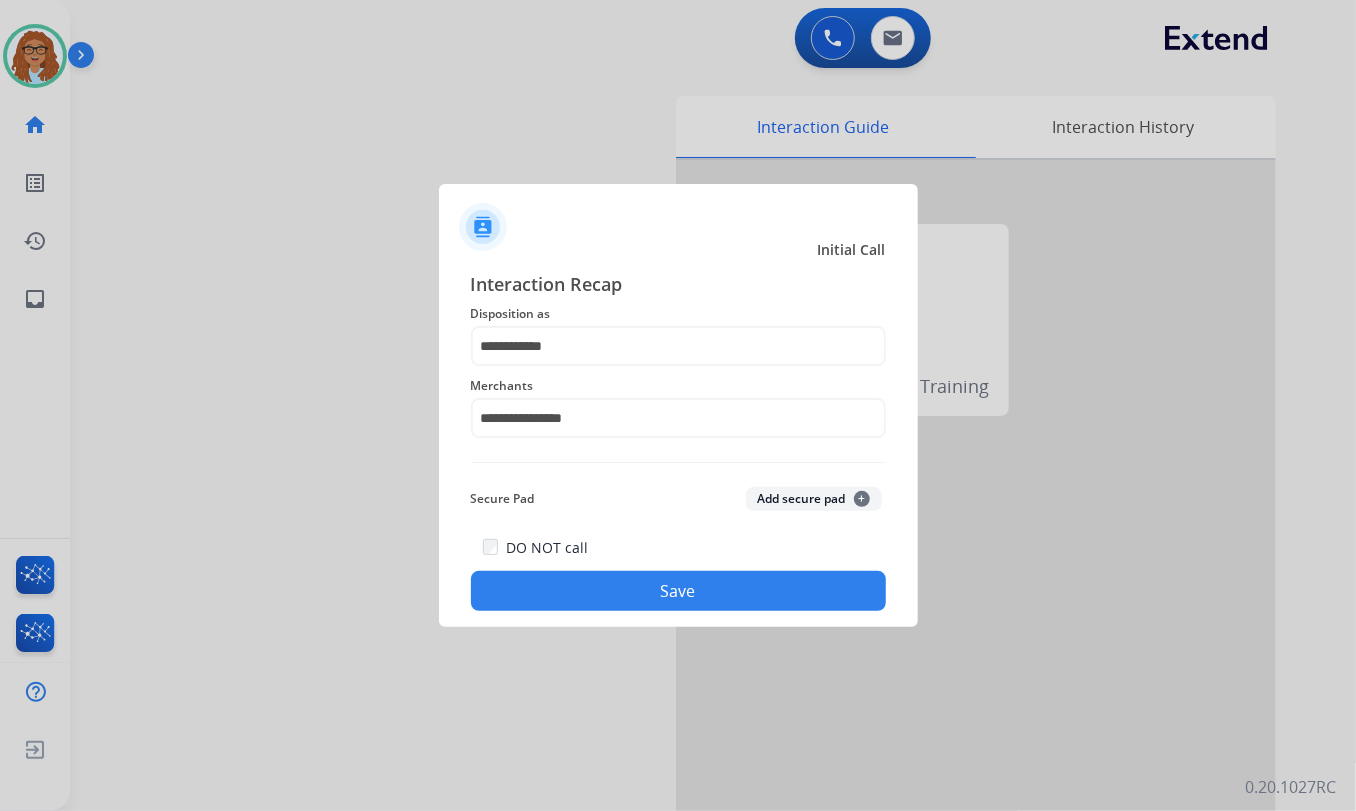 click on "Save" 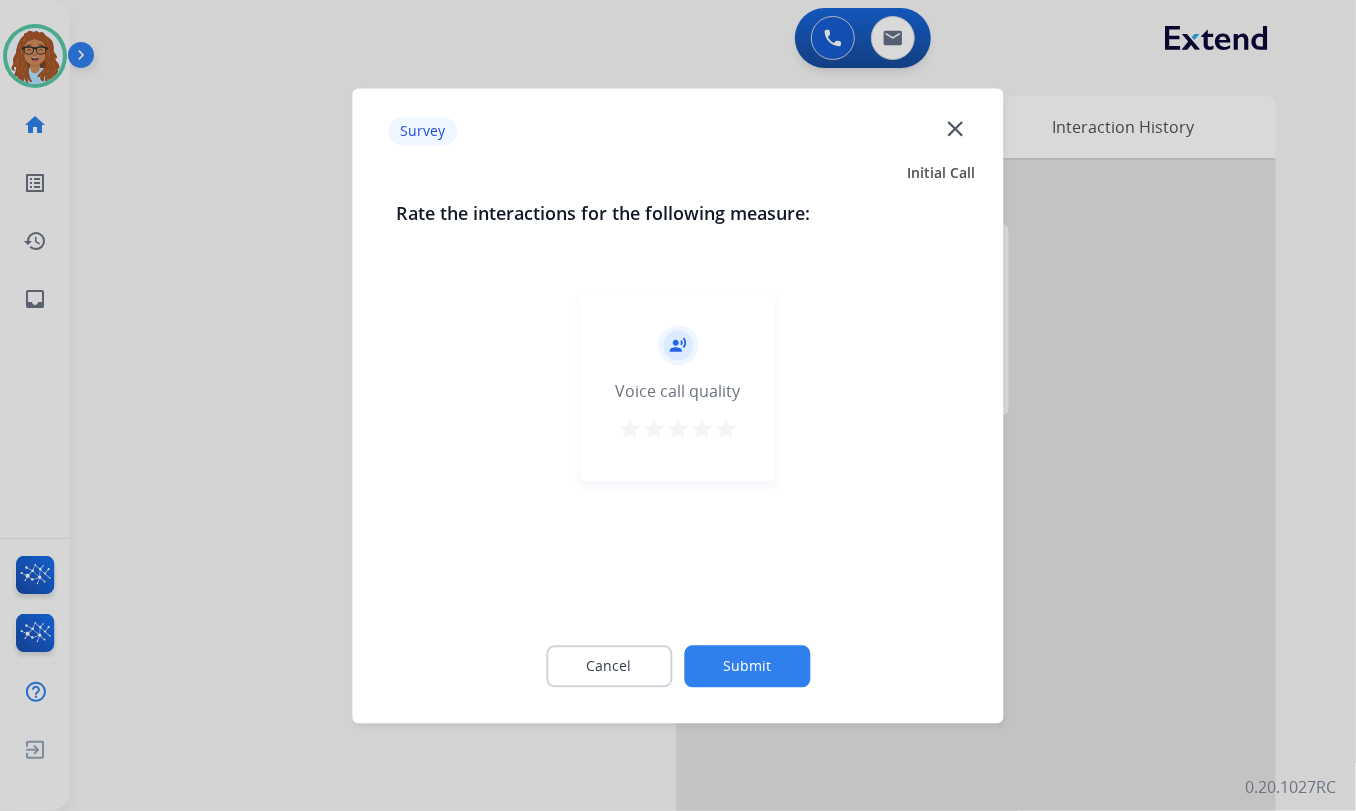 click on "close" 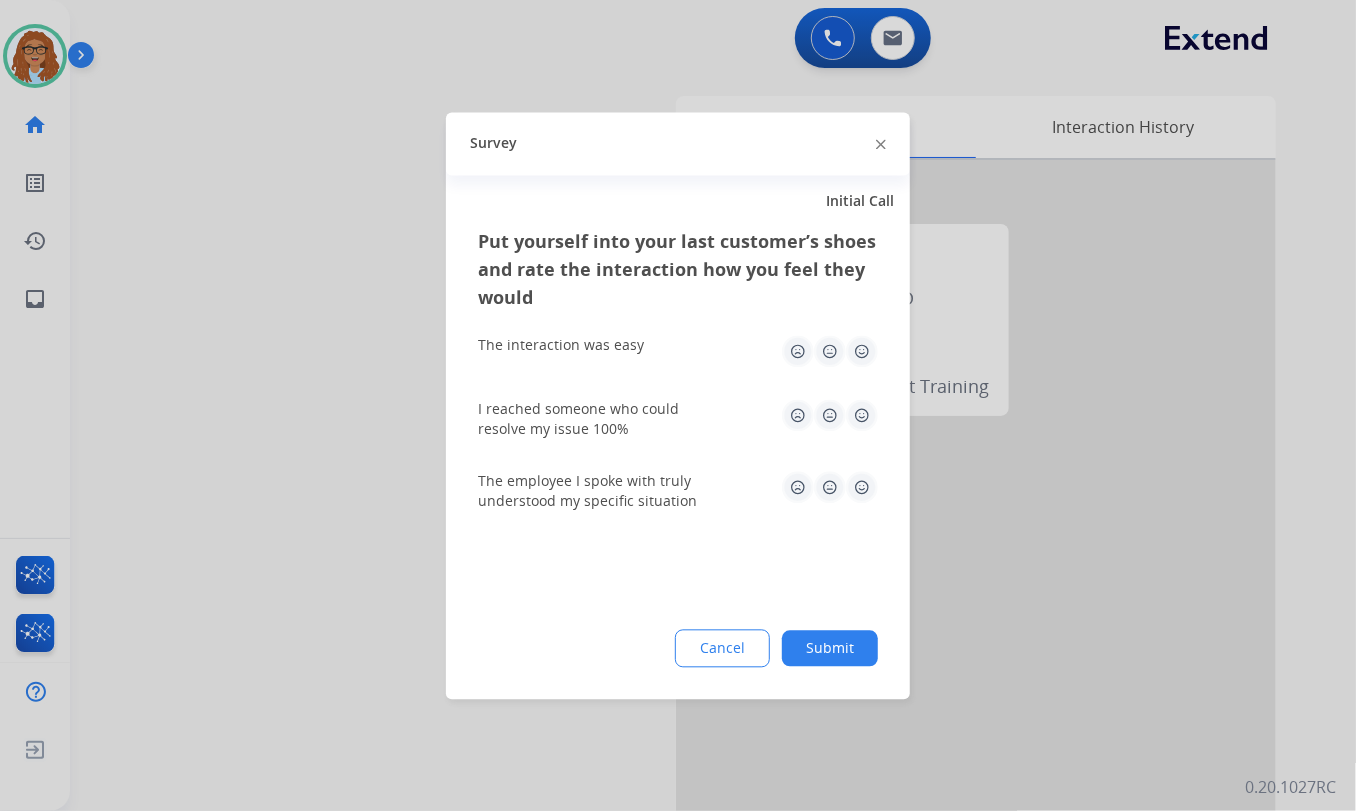 click 